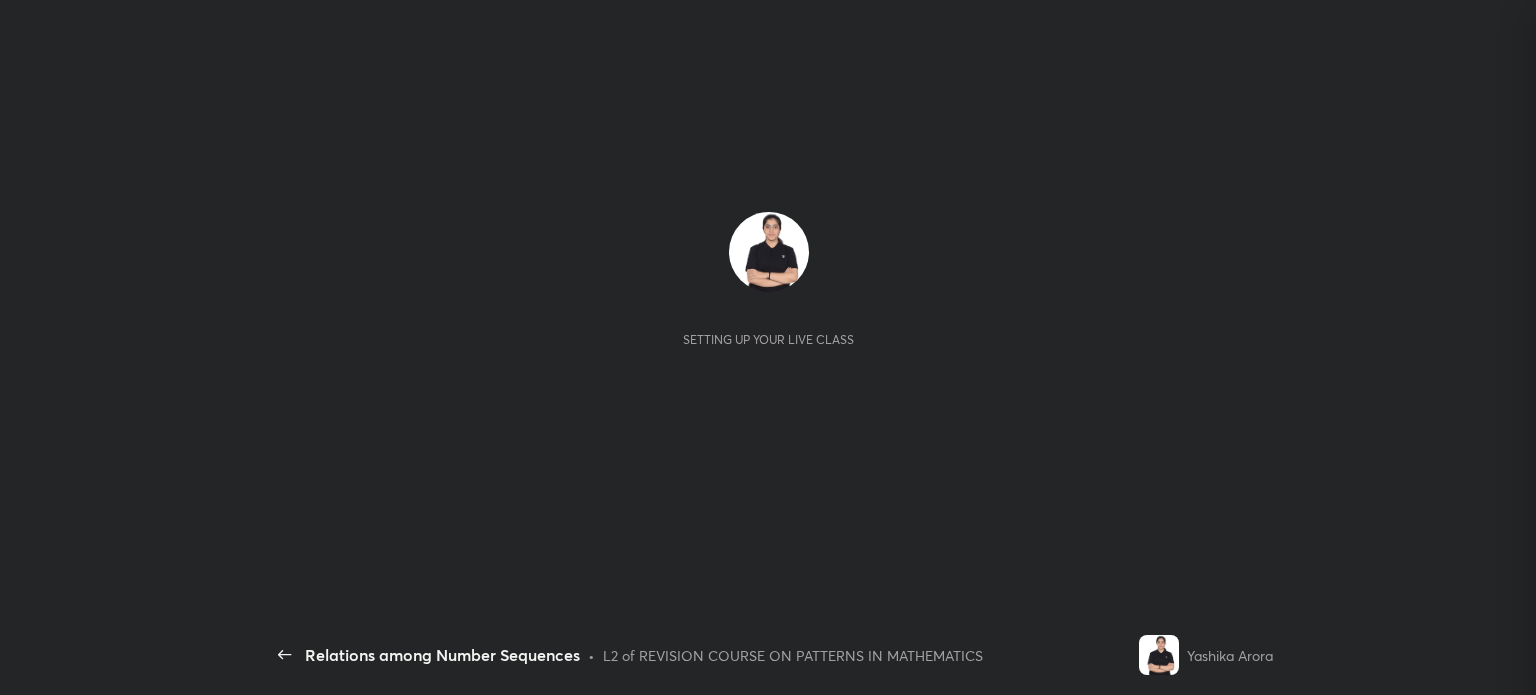 scroll, scrollTop: 0, scrollLeft: 0, axis: both 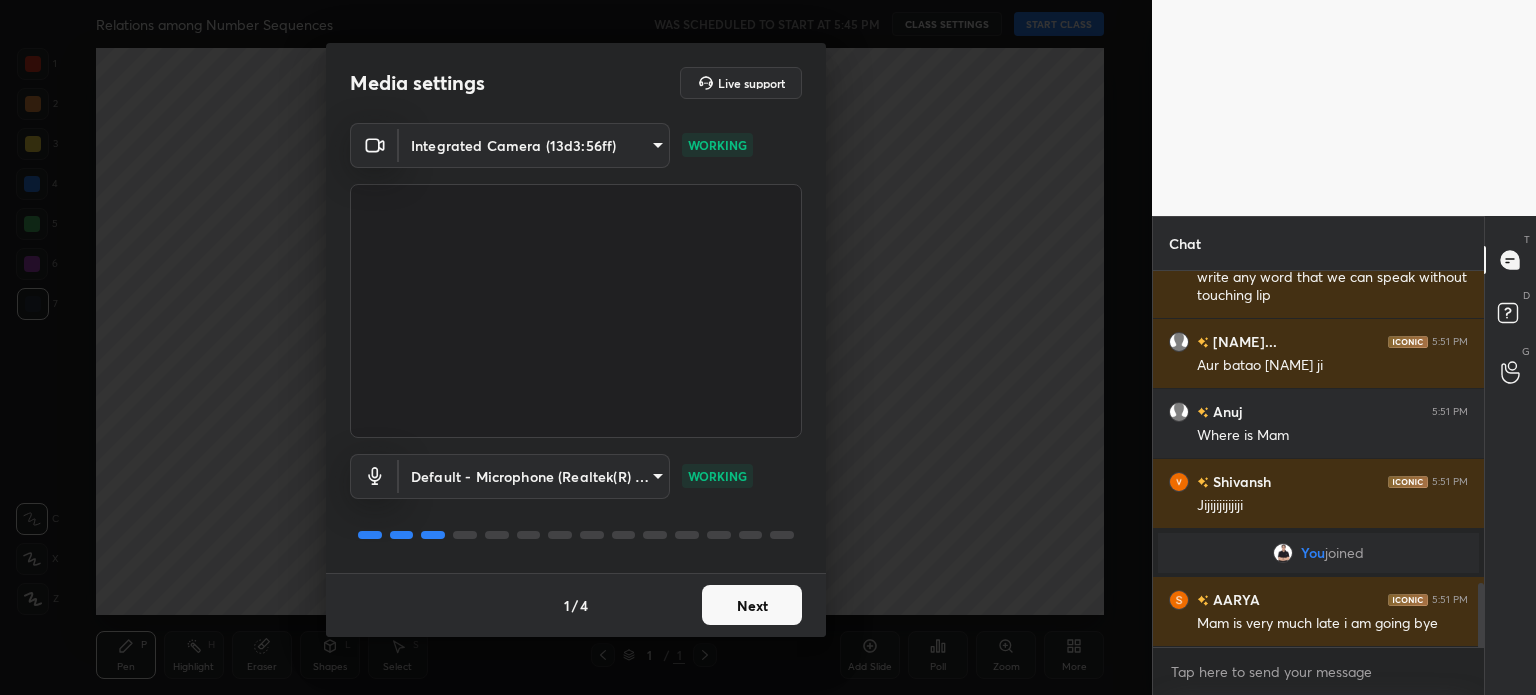 click on "Next" at bounding box center (752, 605) 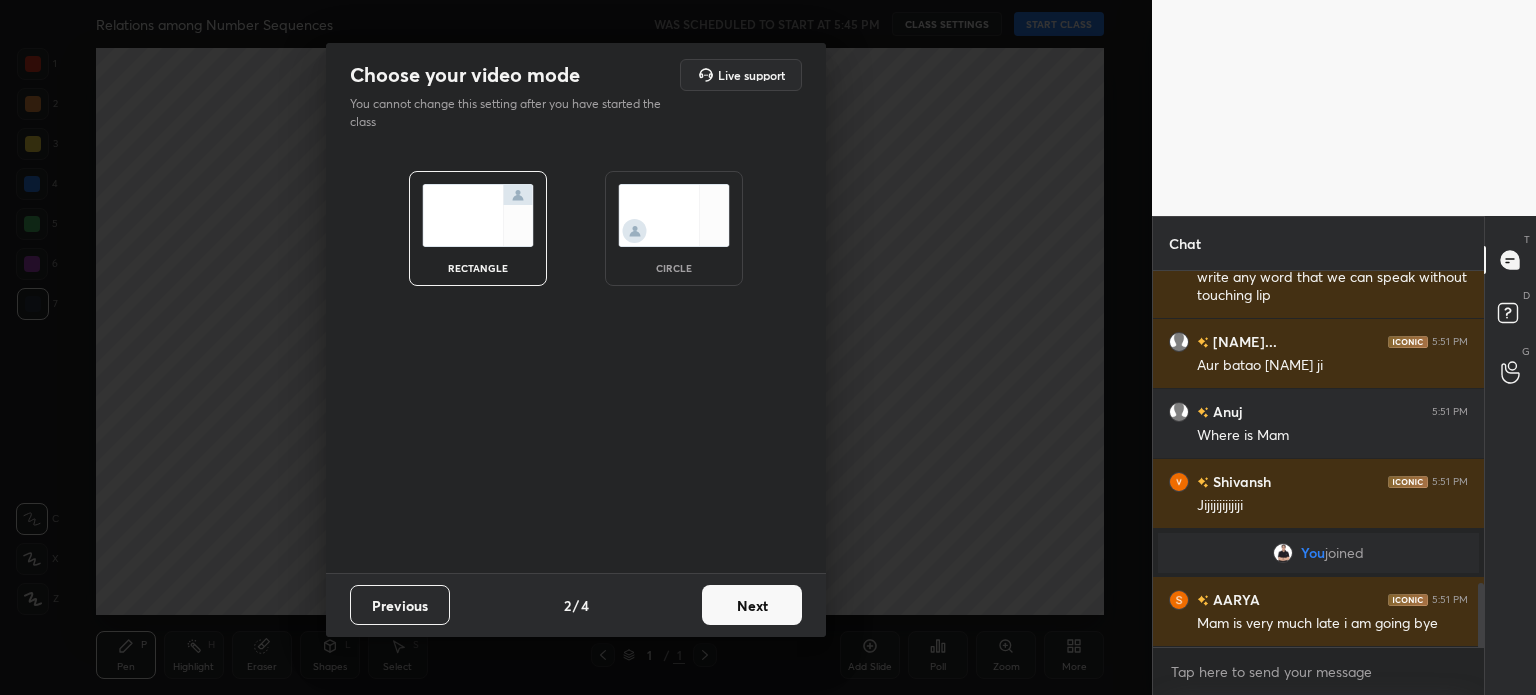 click on "Next" at bounding box center [752, 605] 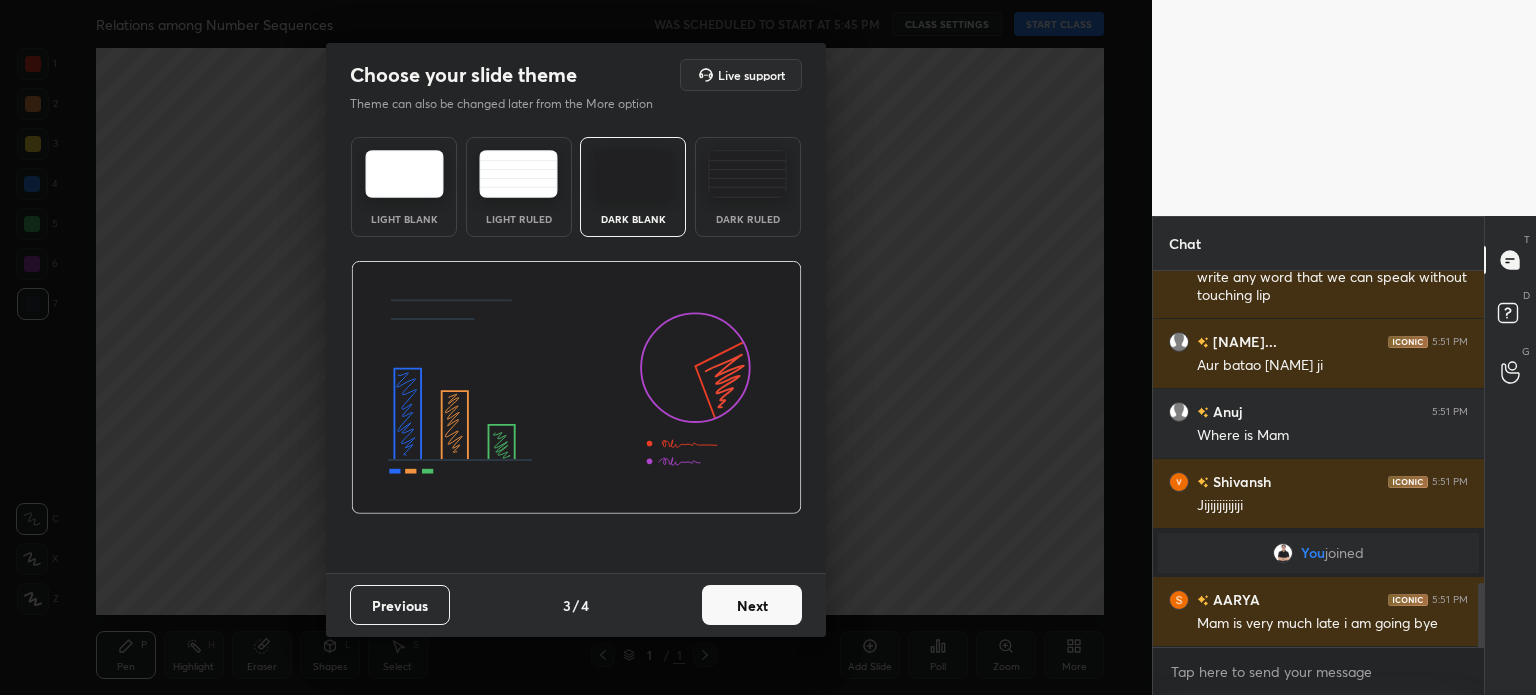 click on "Next" at bounding box center [752, 605] 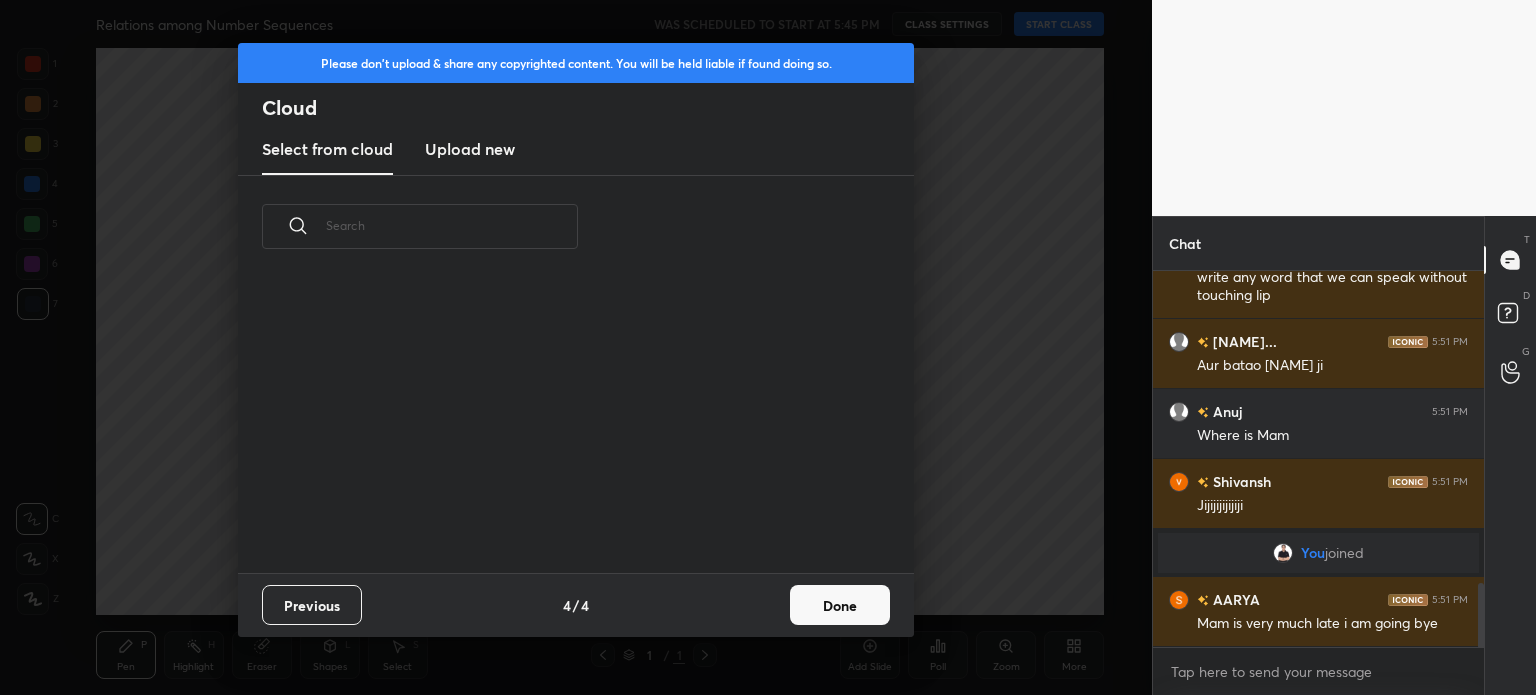 scroll, scrollTop: 6, scrollLeft: 10, axis: both 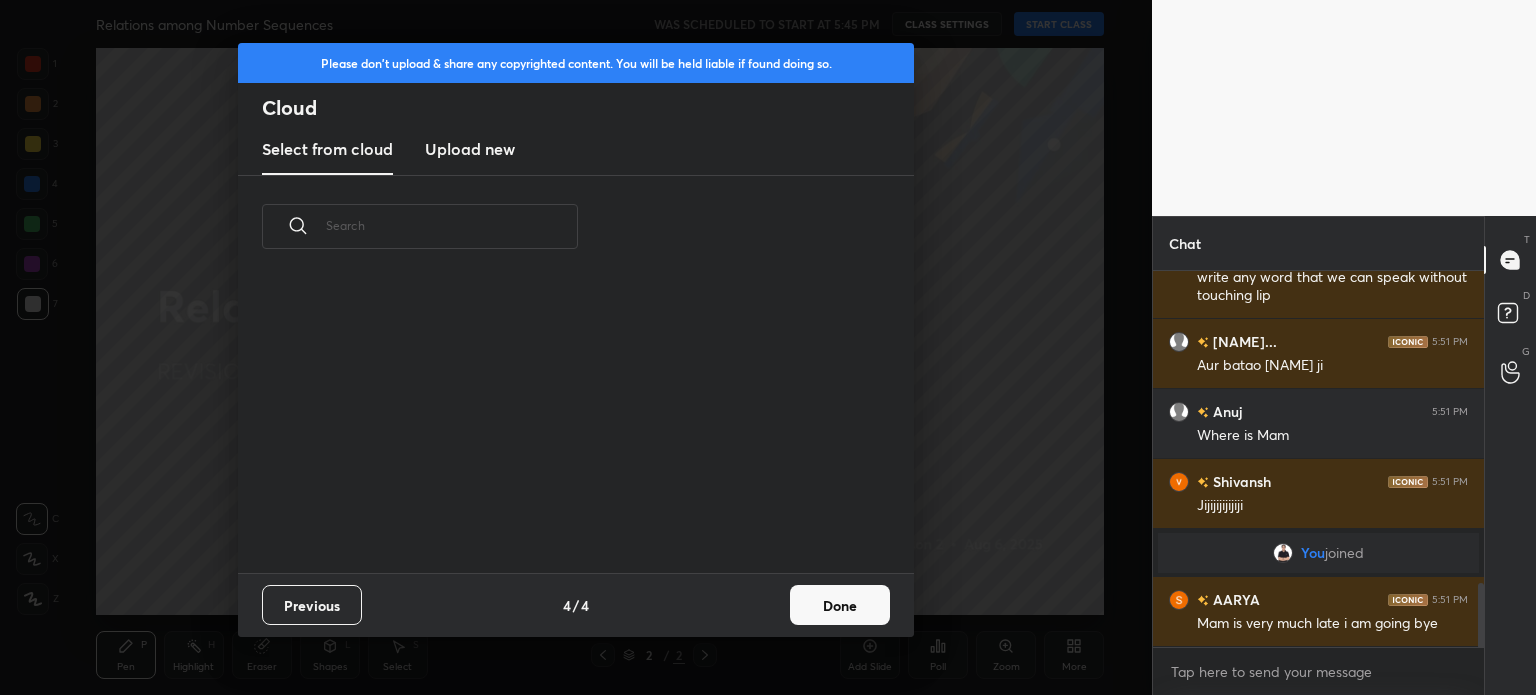 click on "Done" at bounding box center (840, 605) 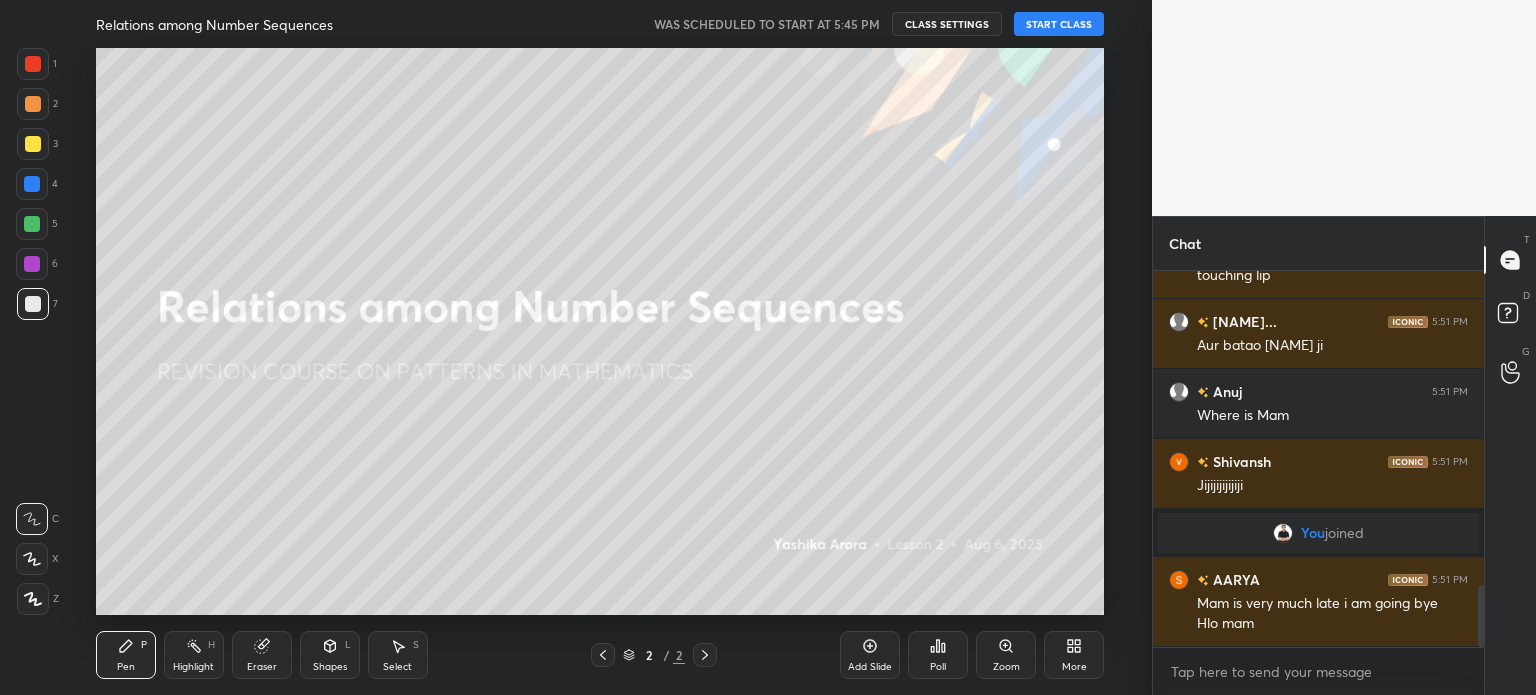 scroll, scrollTop: 1908, scrollLeft: 0, axis: vertical 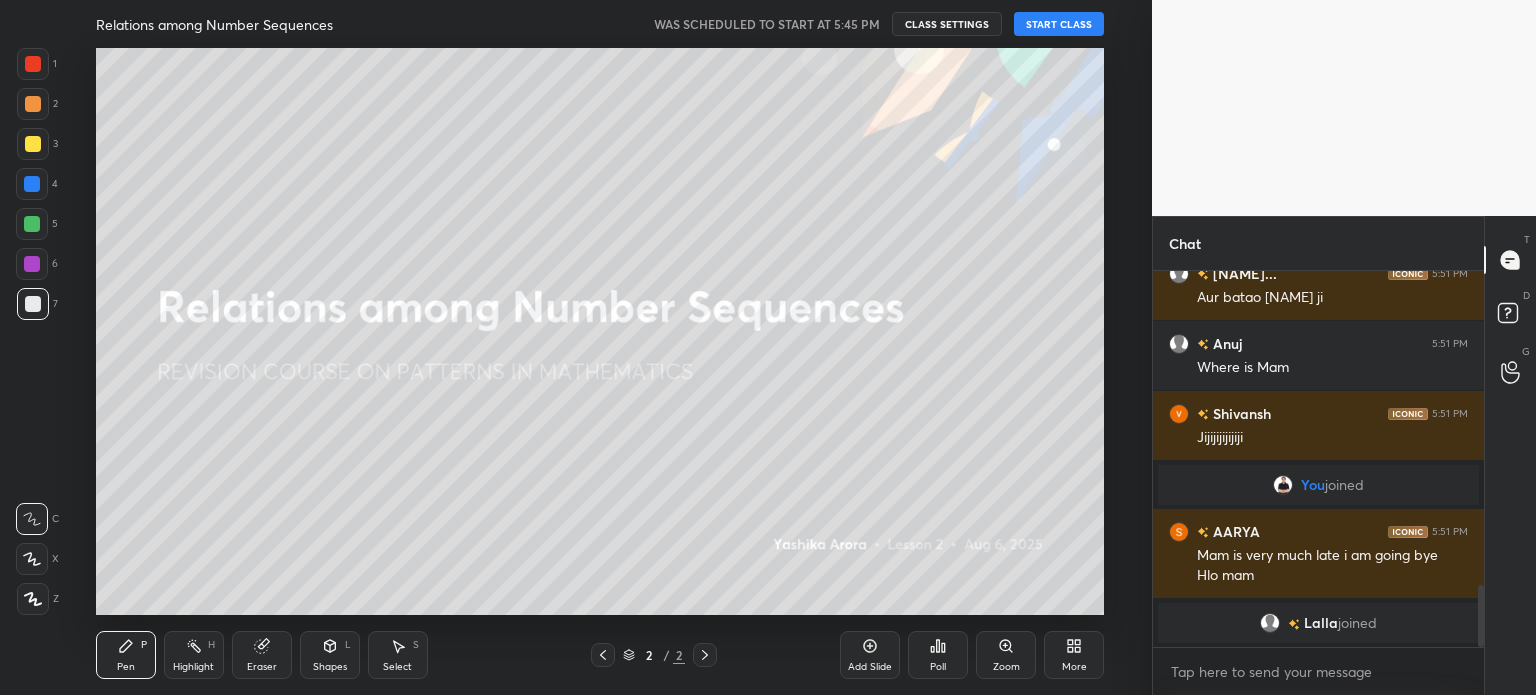 click on "START CLASS" at bounding box center (1059, 24) 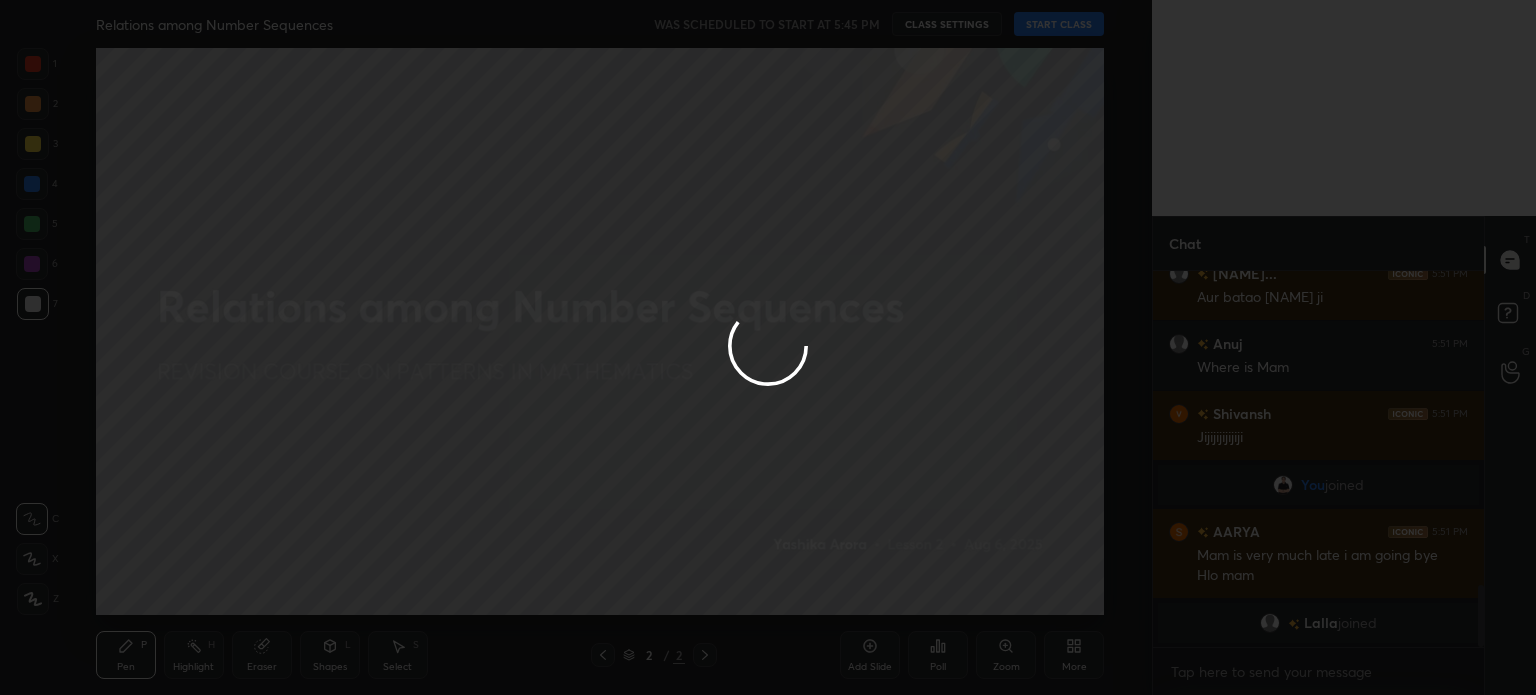type on "x" 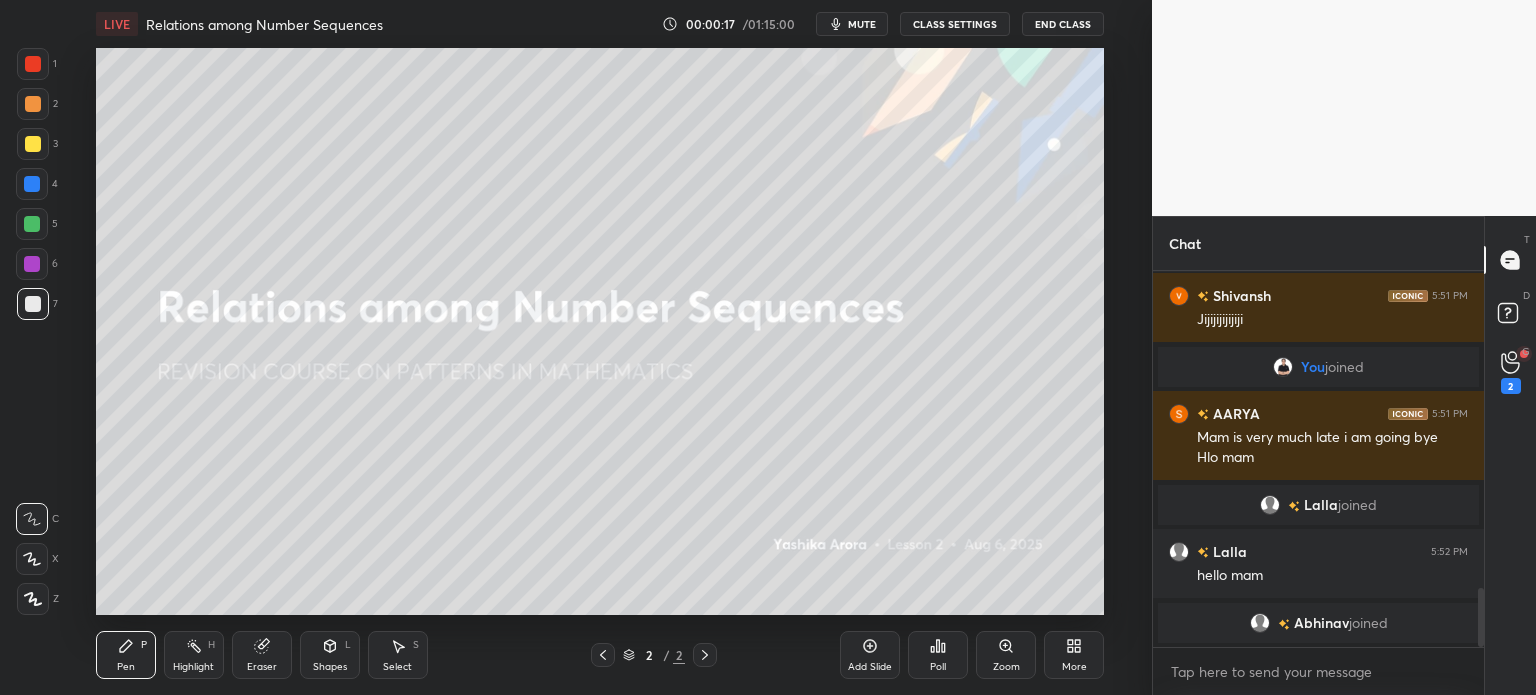 scroll, scrollTop: 2028, scrollLeft: 0, axis: vertical 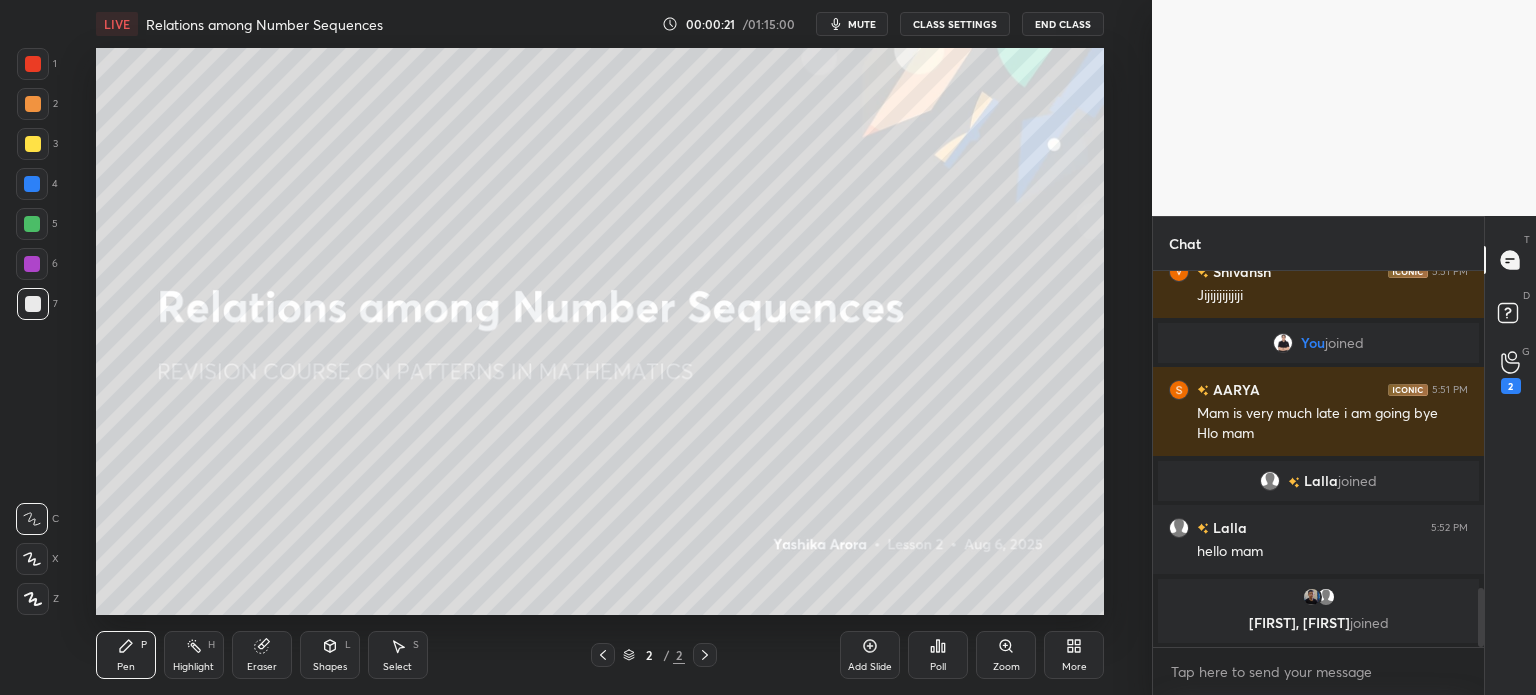 click on "mute" at bounding box center (862, 24) 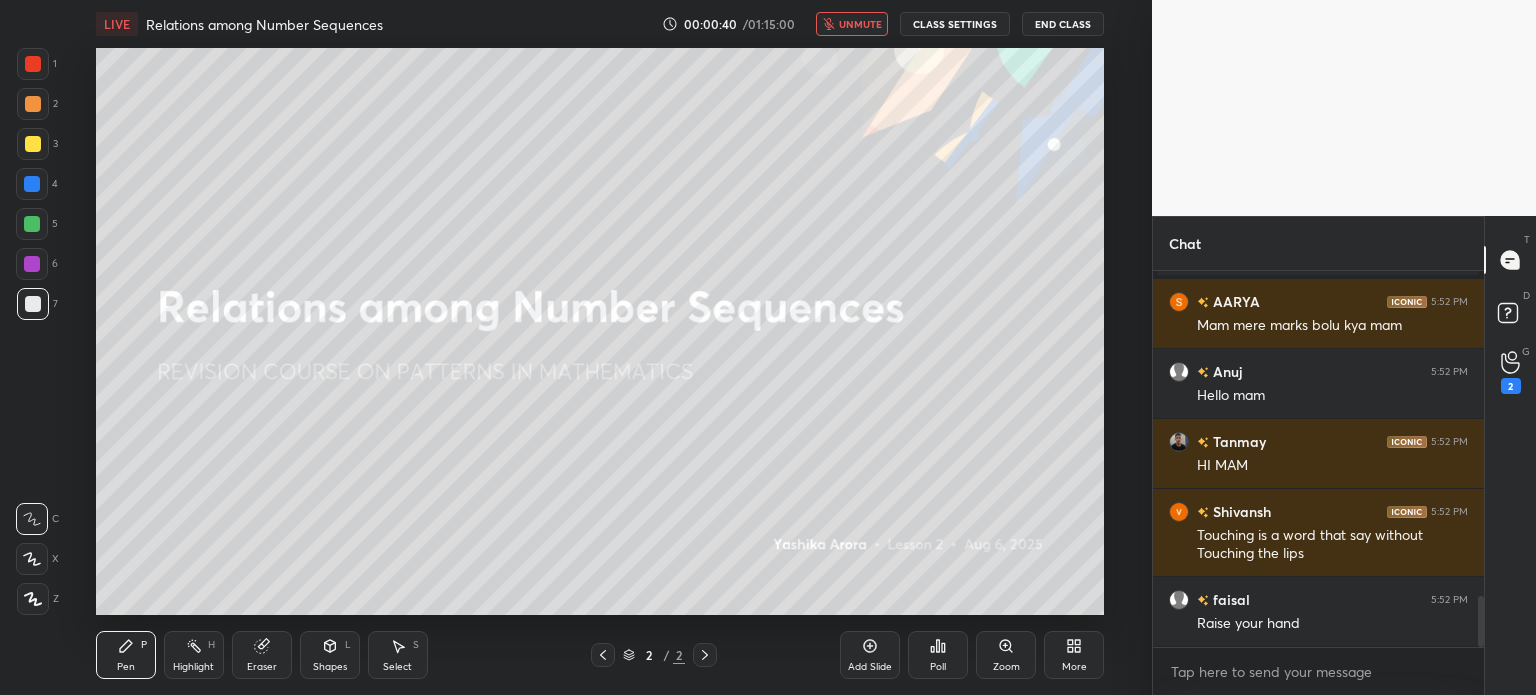 scroll, scrollTop: 2446, scrollLeft: 0, axis: vertical 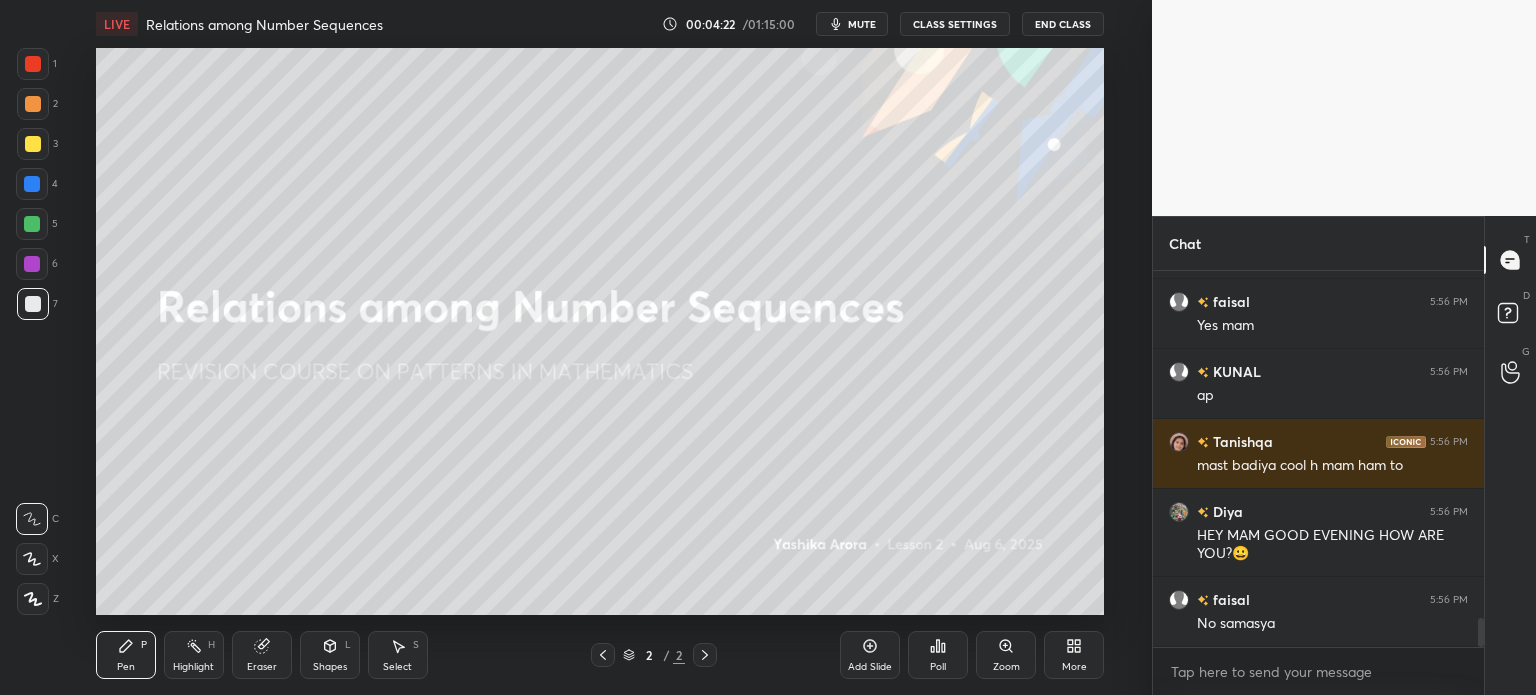 click at bounding box center [33, 144] 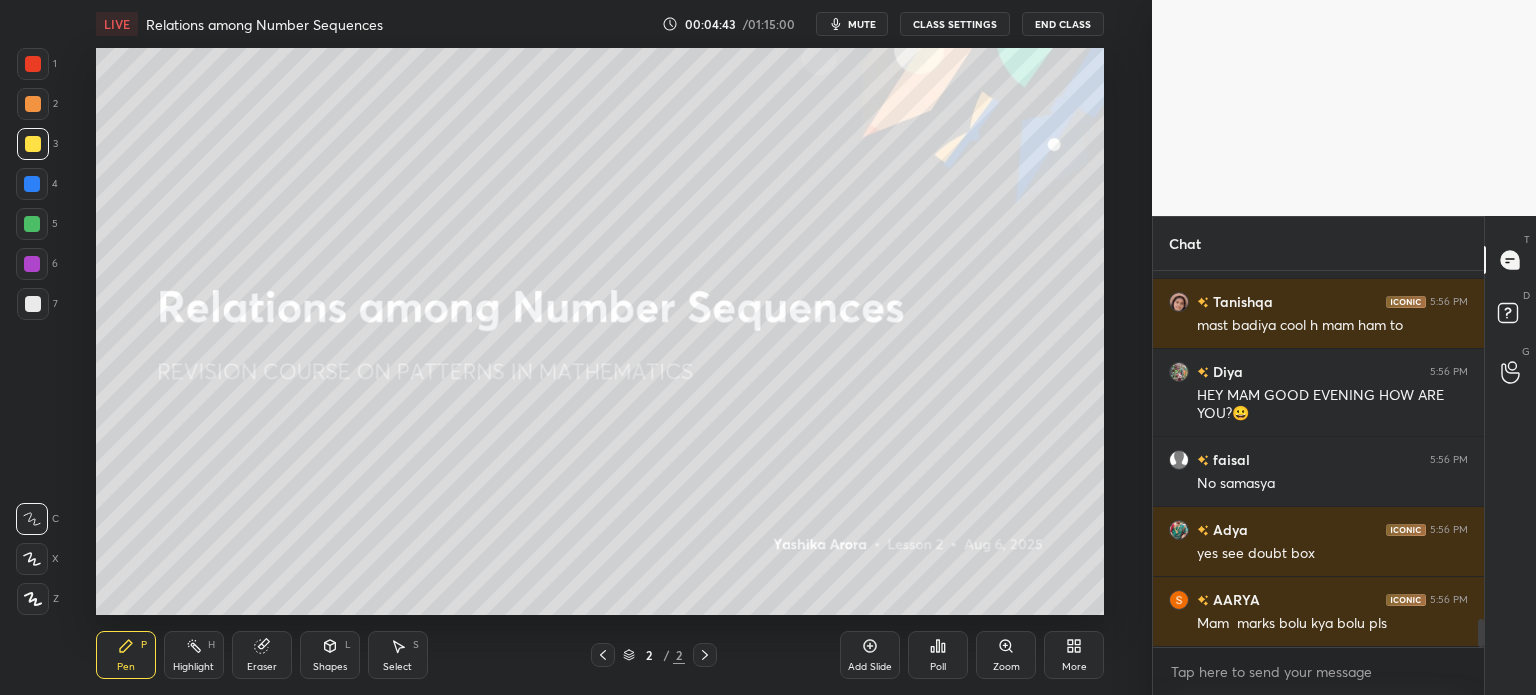 scroll, scrollTop: 4680, scrollLeft: 0, axis: vertical 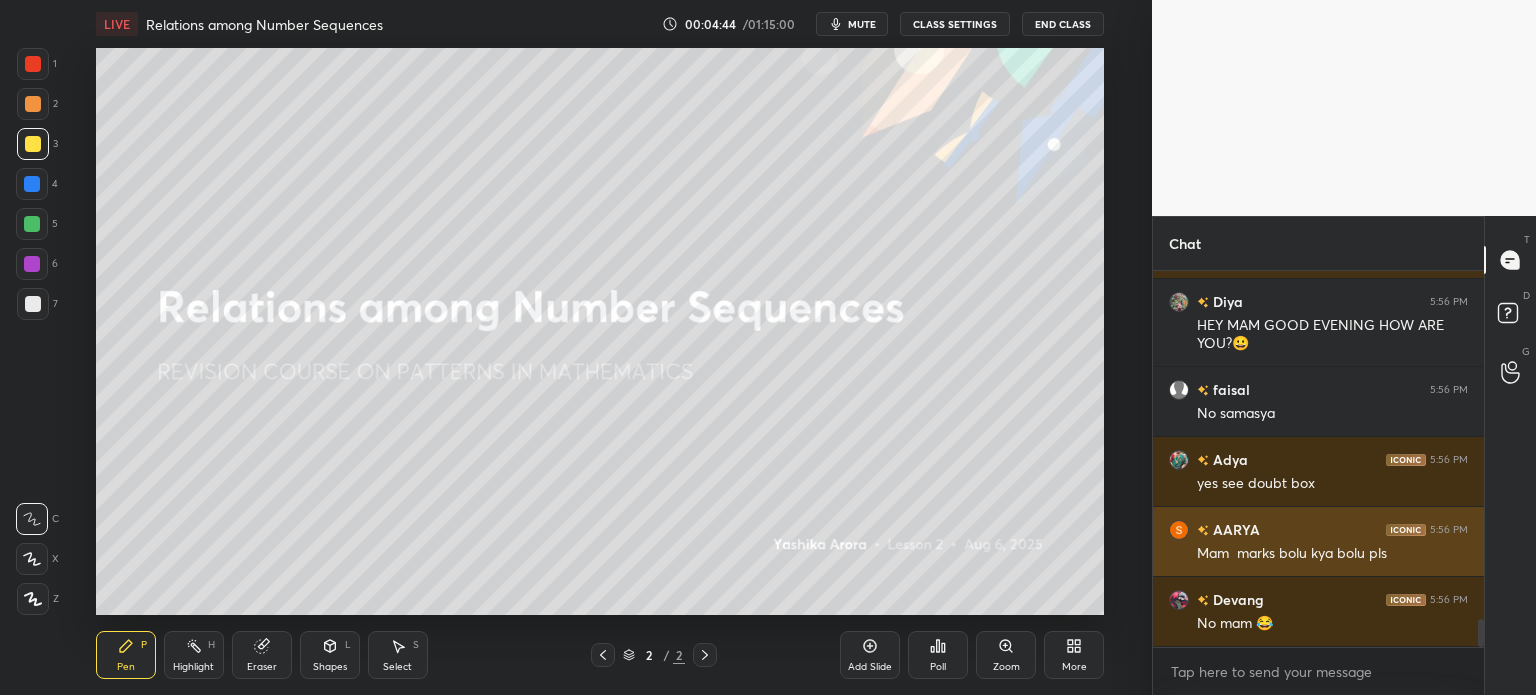 click on "Mam  marks bolu kya bolu pls" at bounding box center [1332, 552] 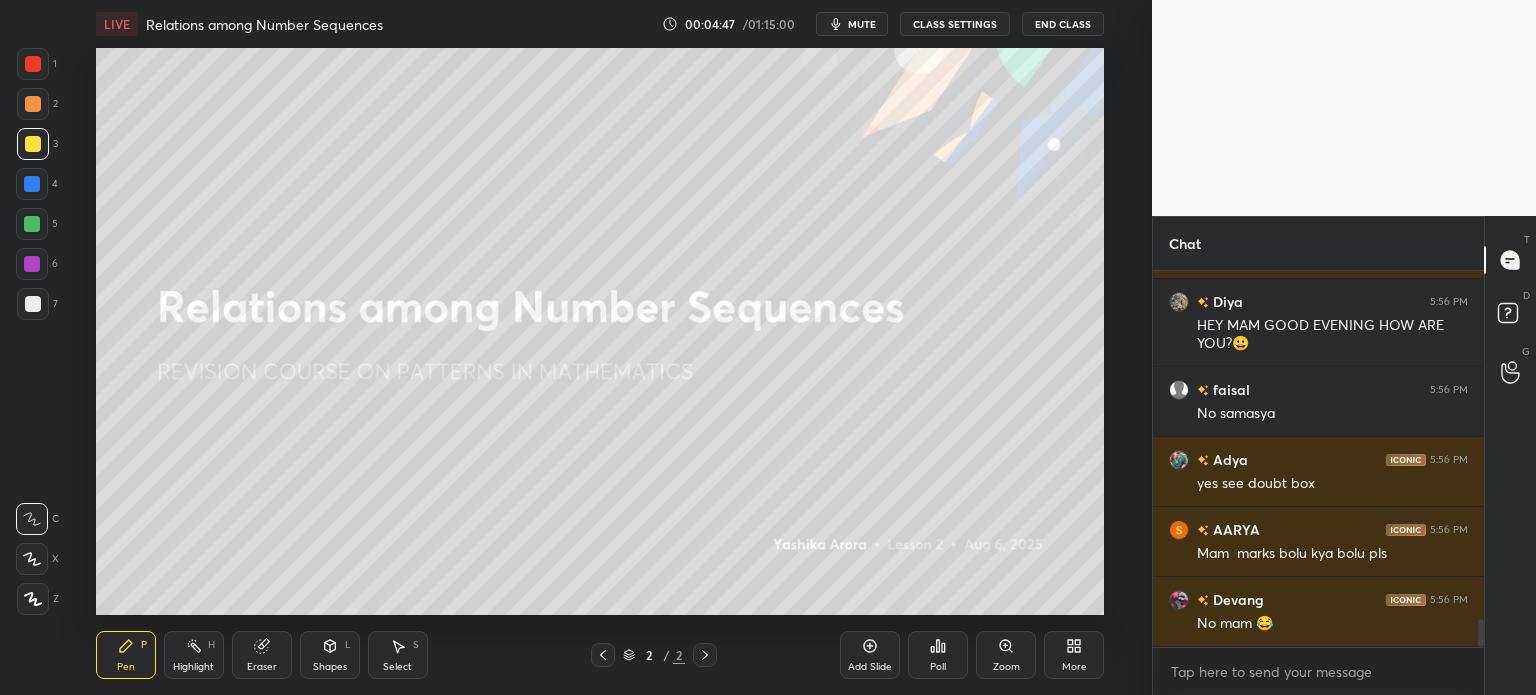 click on "Poll" at bounding box center (938, 655) 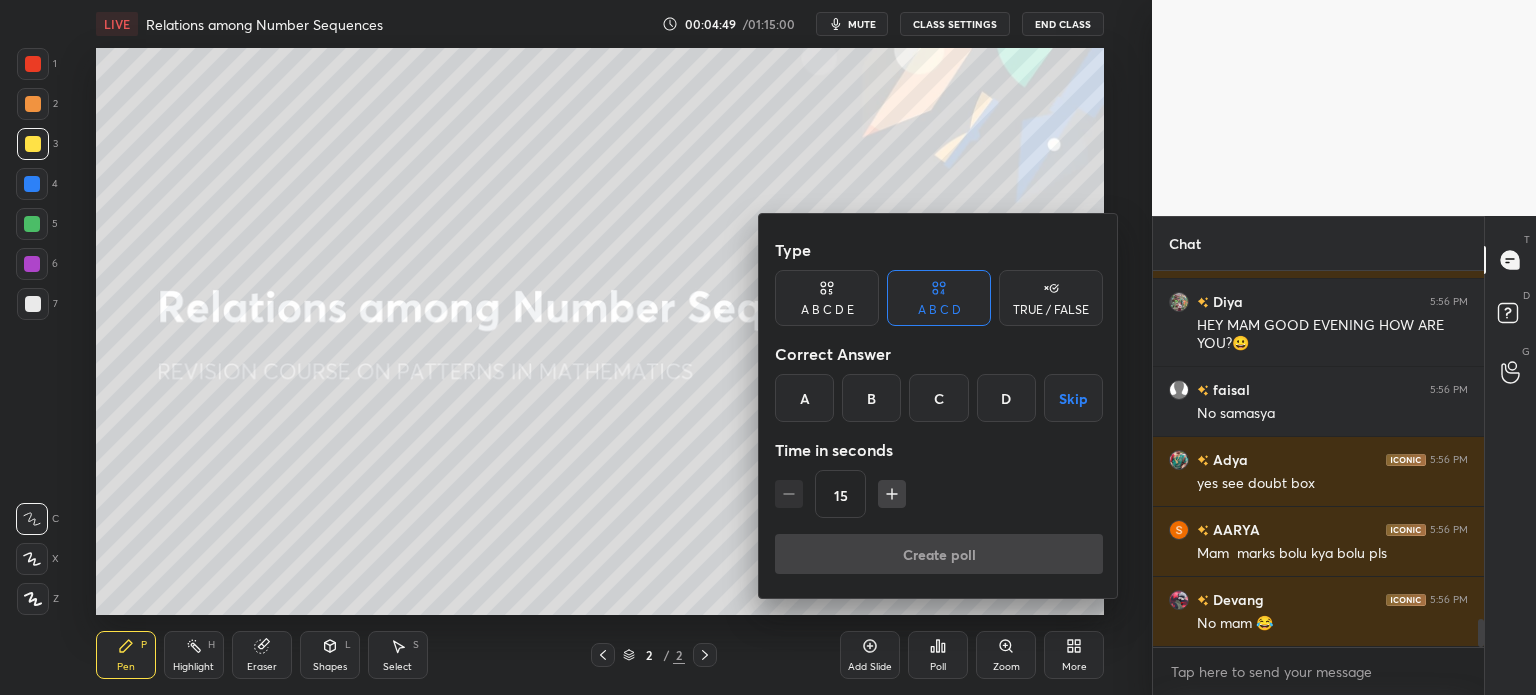 click on "TRUE / FALSE" at bounding box center (1051, 298) 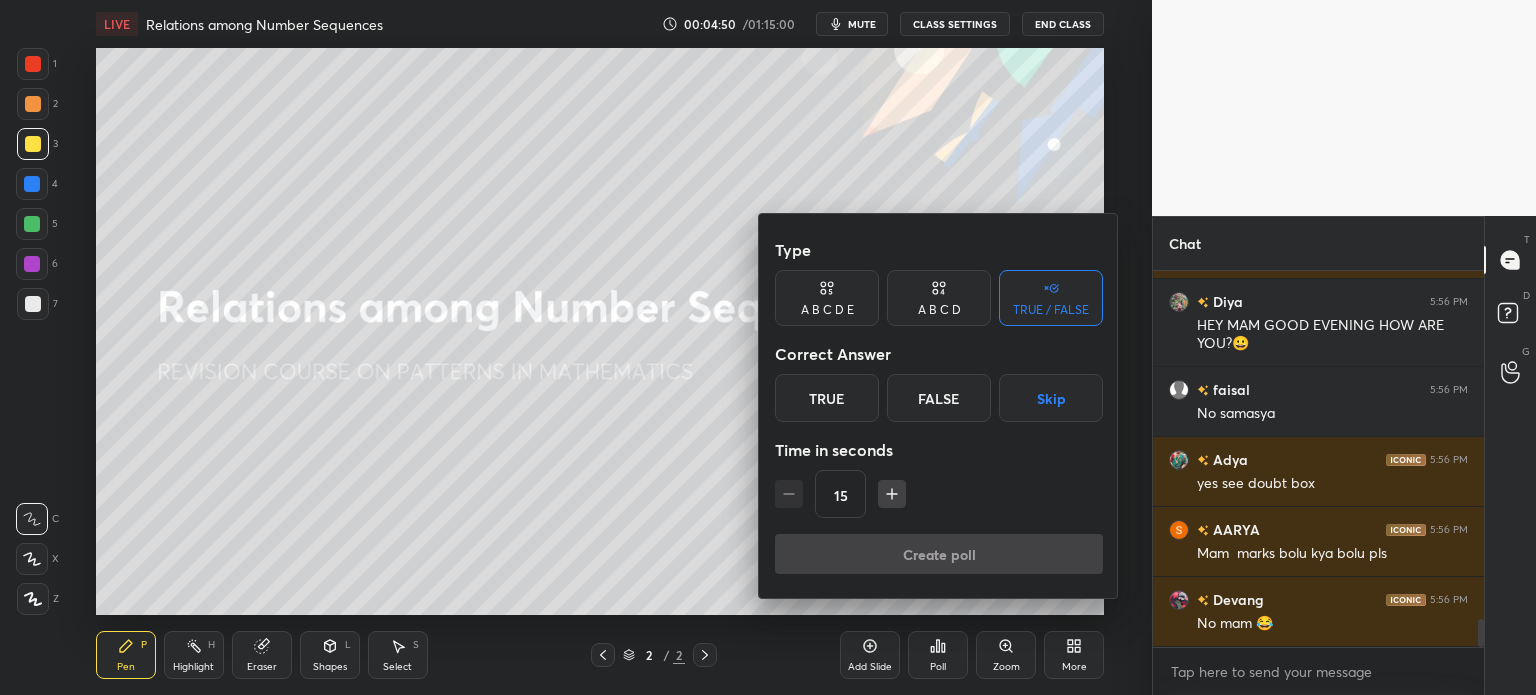 click on "Correct Answer" at bounding box center (939, 354) 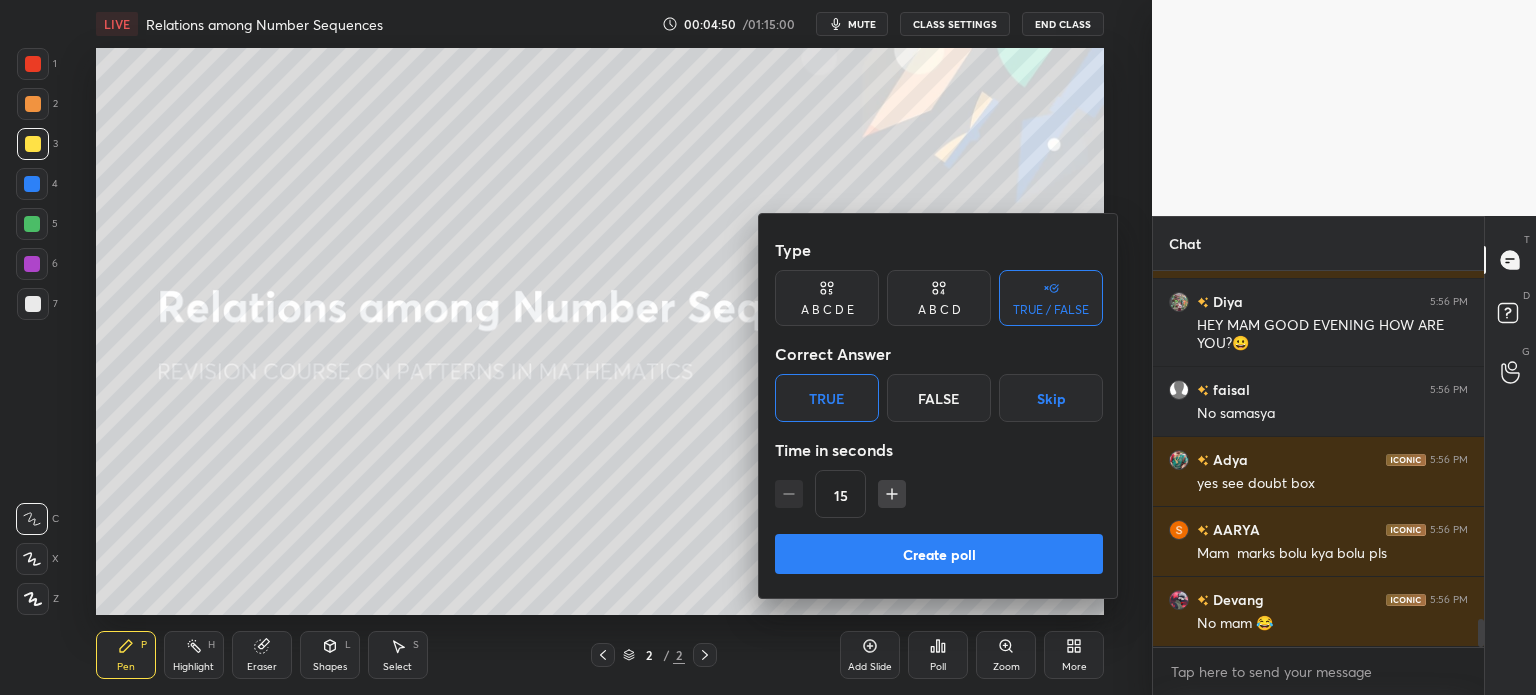 click on "Create poll" at bounding box center [939, 554] 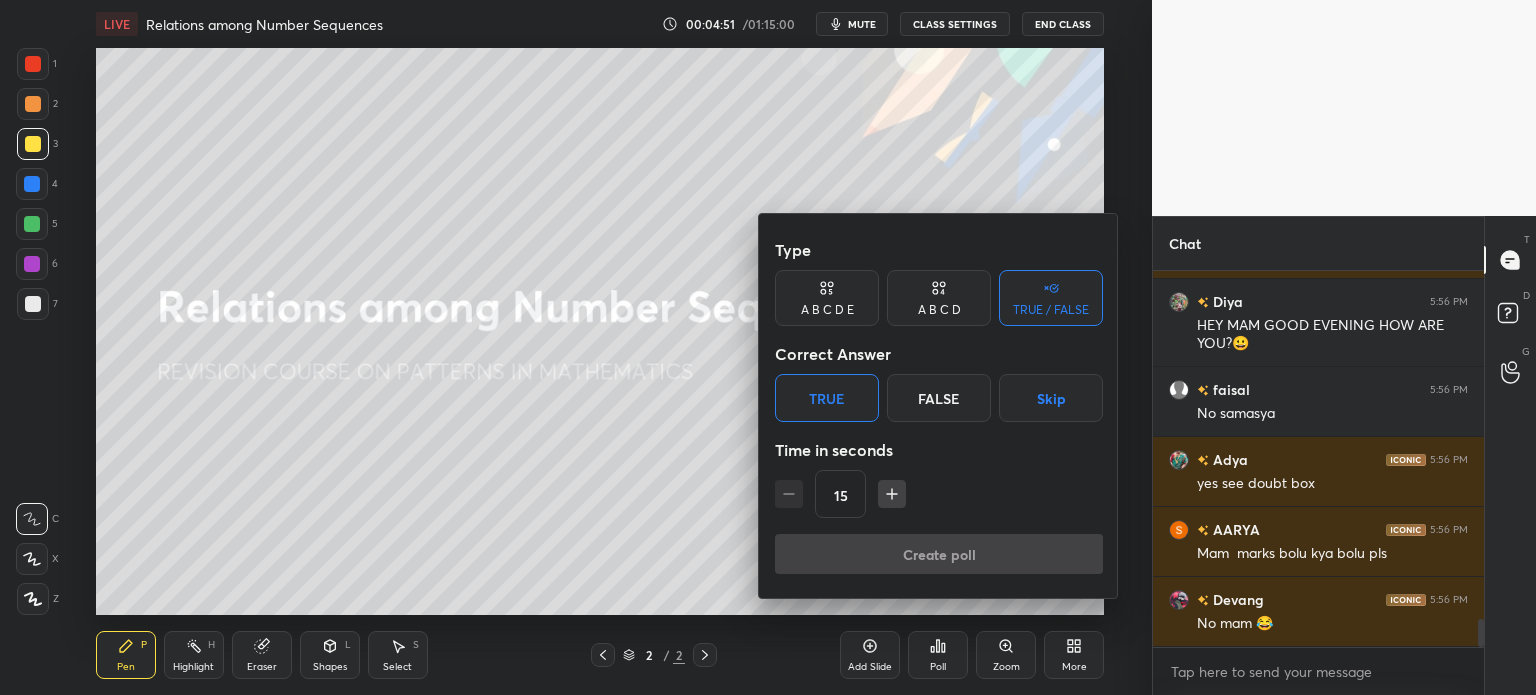 scroll, scrollTop: 337, scrollLeft: 325, axis: both 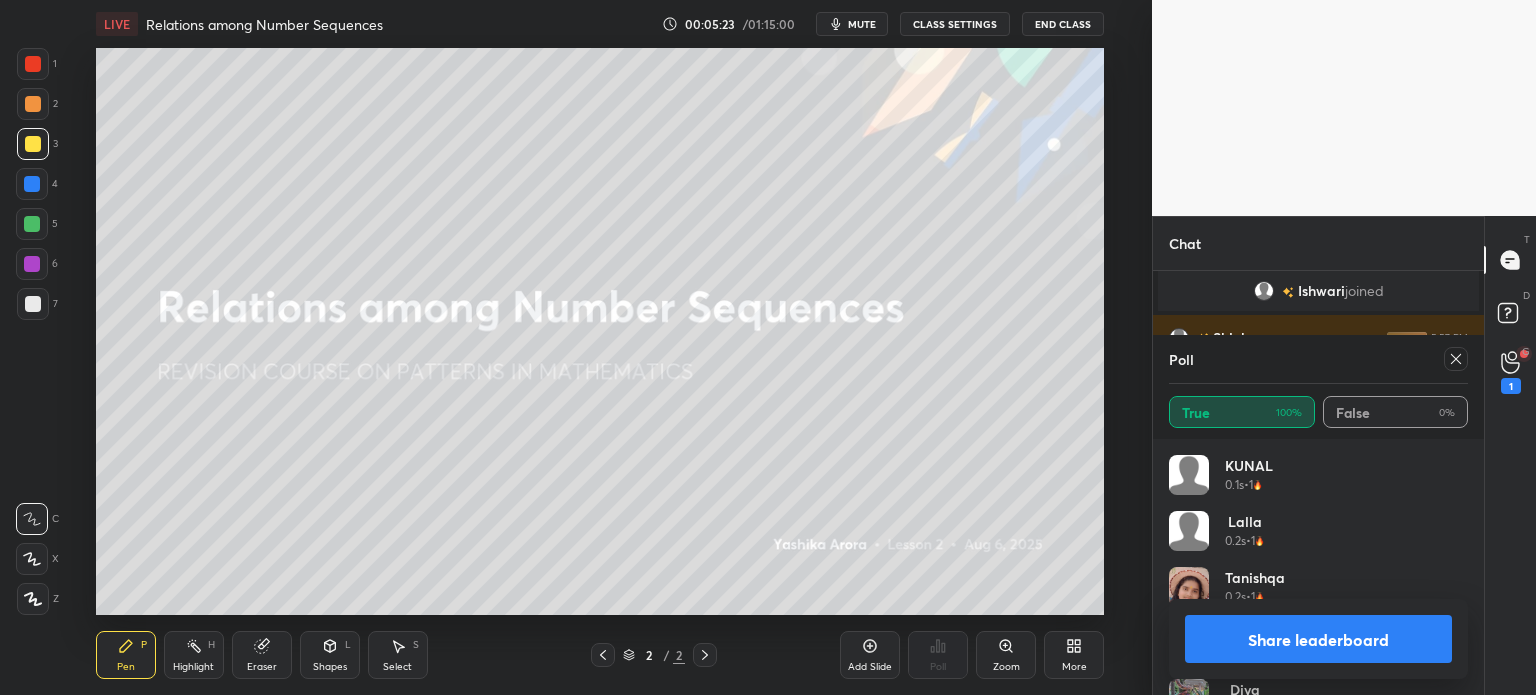 click 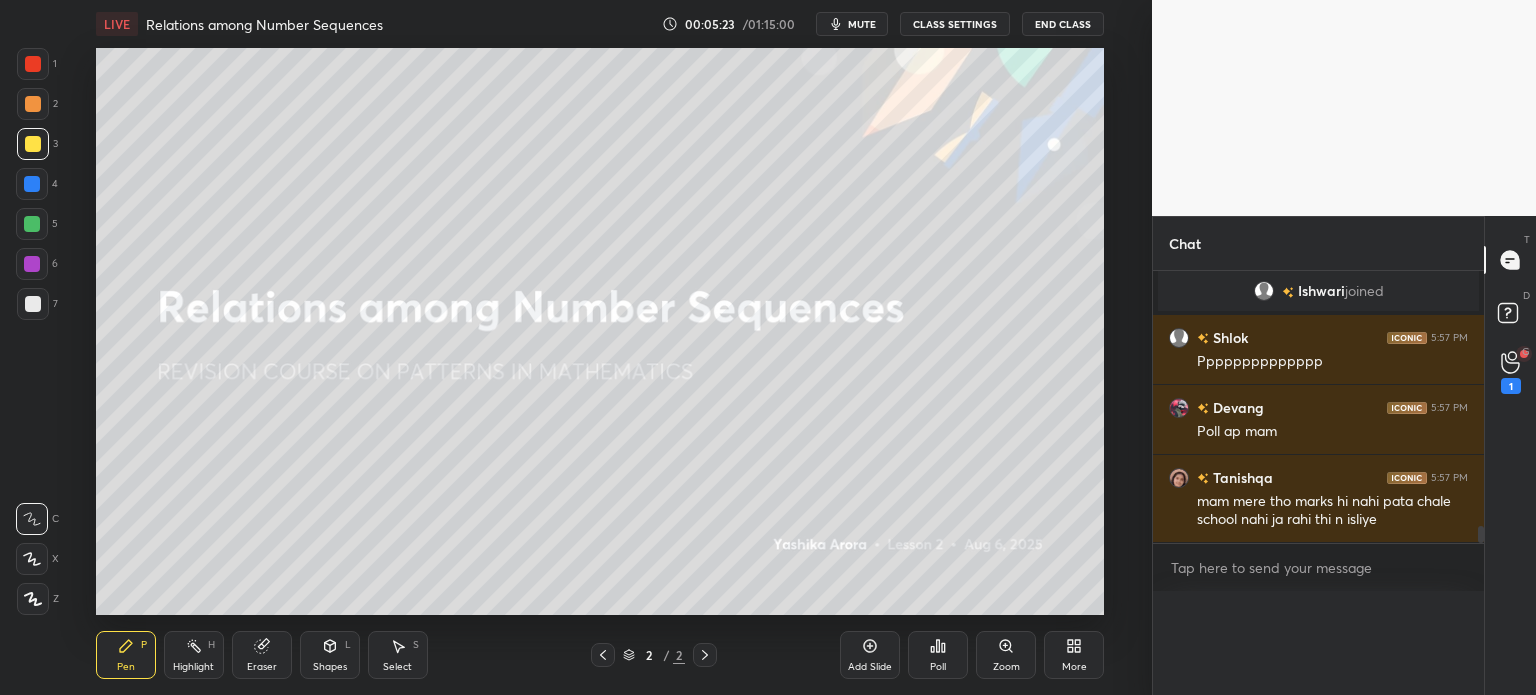 scroll, scrollTop: 0, scrollLeft: 6, axis: horizontal 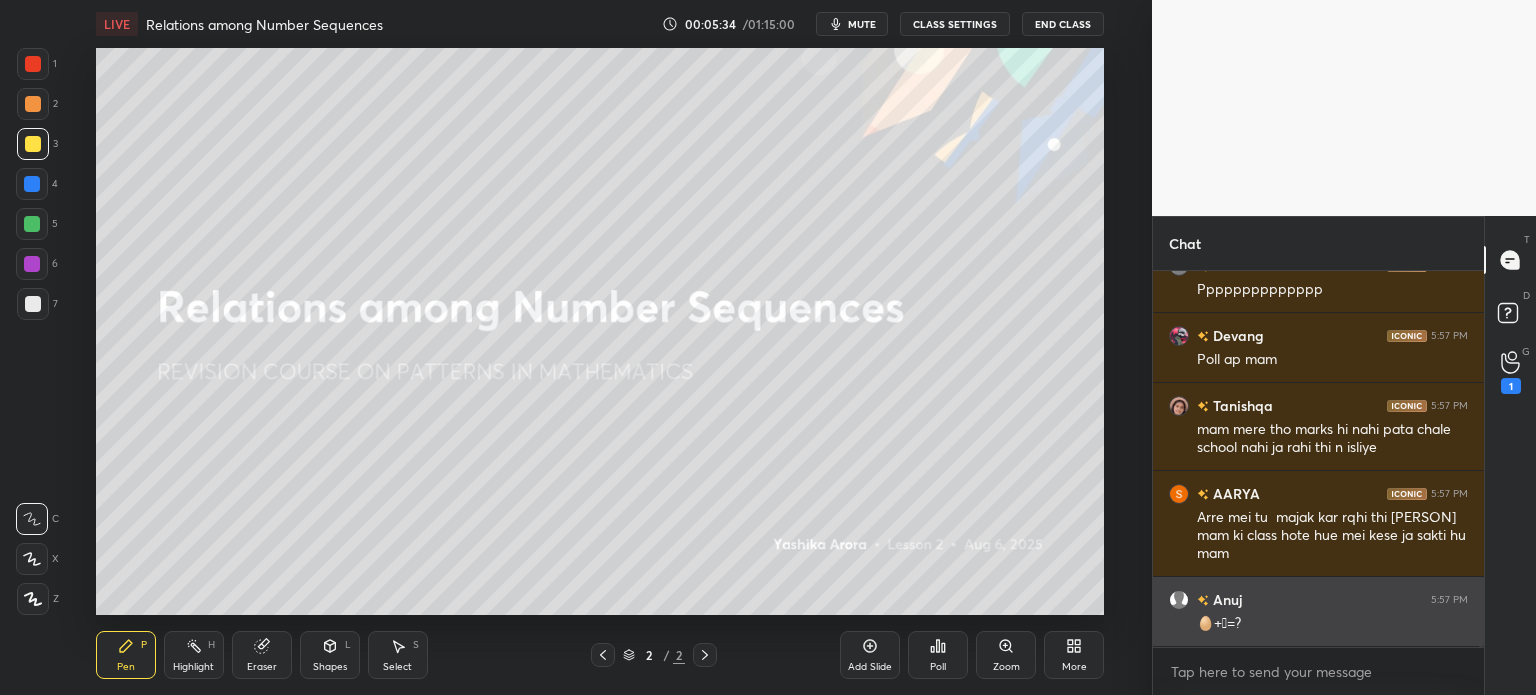 click on "🥚+🪹=??" at bounding box center [1332, 624] 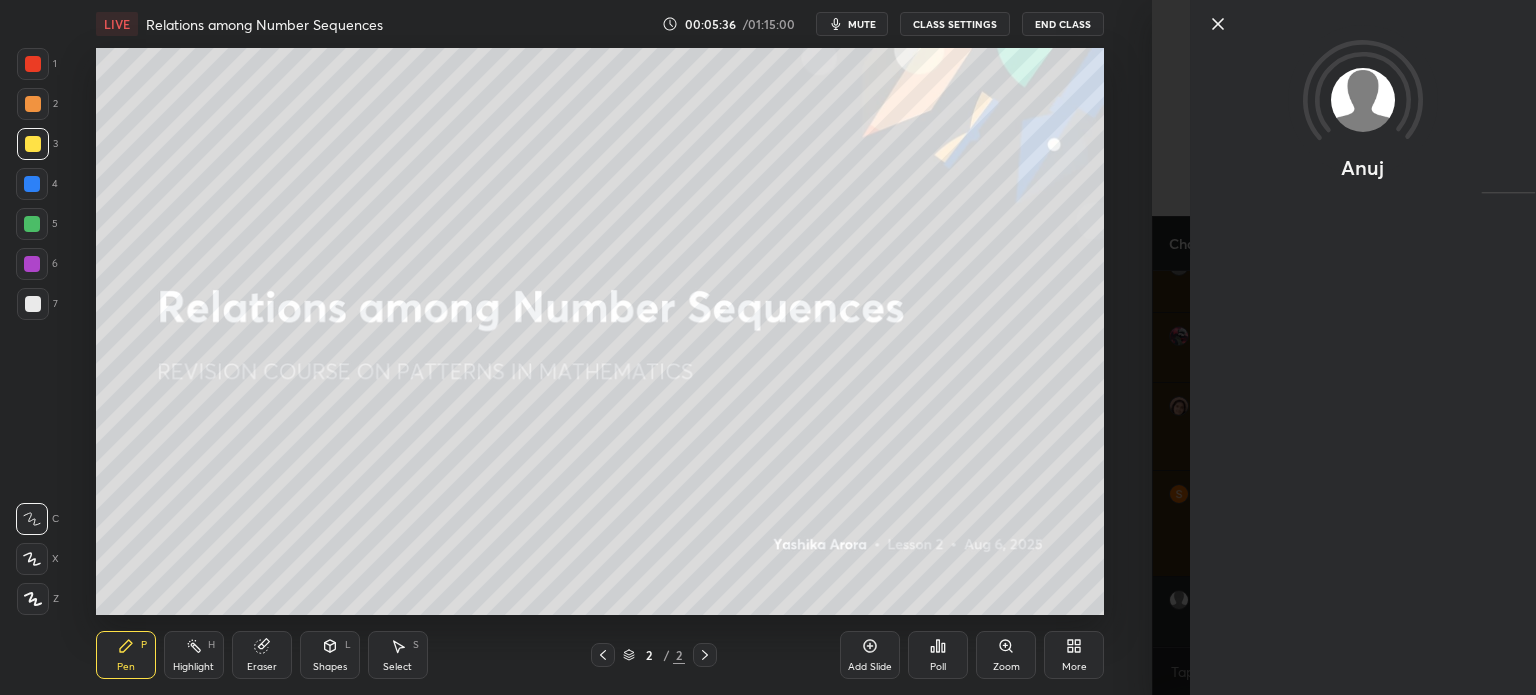 click on "1 2 3 4 5 6 7 C X Z C X Z E E Erase all   H H LIVE Relations among Number Sequences 00:05:36 /  01:15:00 mute CLASS SETTINGS End Class Setting up your live class Poll for   secs No correct answer Start poll Back Relations among Number Sequences • L2 of REVISION COURSE ON PATTERNS IN MATHEMATICS Yashika Arora Pen P Highlight H Eraser Shapes L Select S 2 / 2 Add Slide Poll Zoom More" at bounding box center [576, 347] 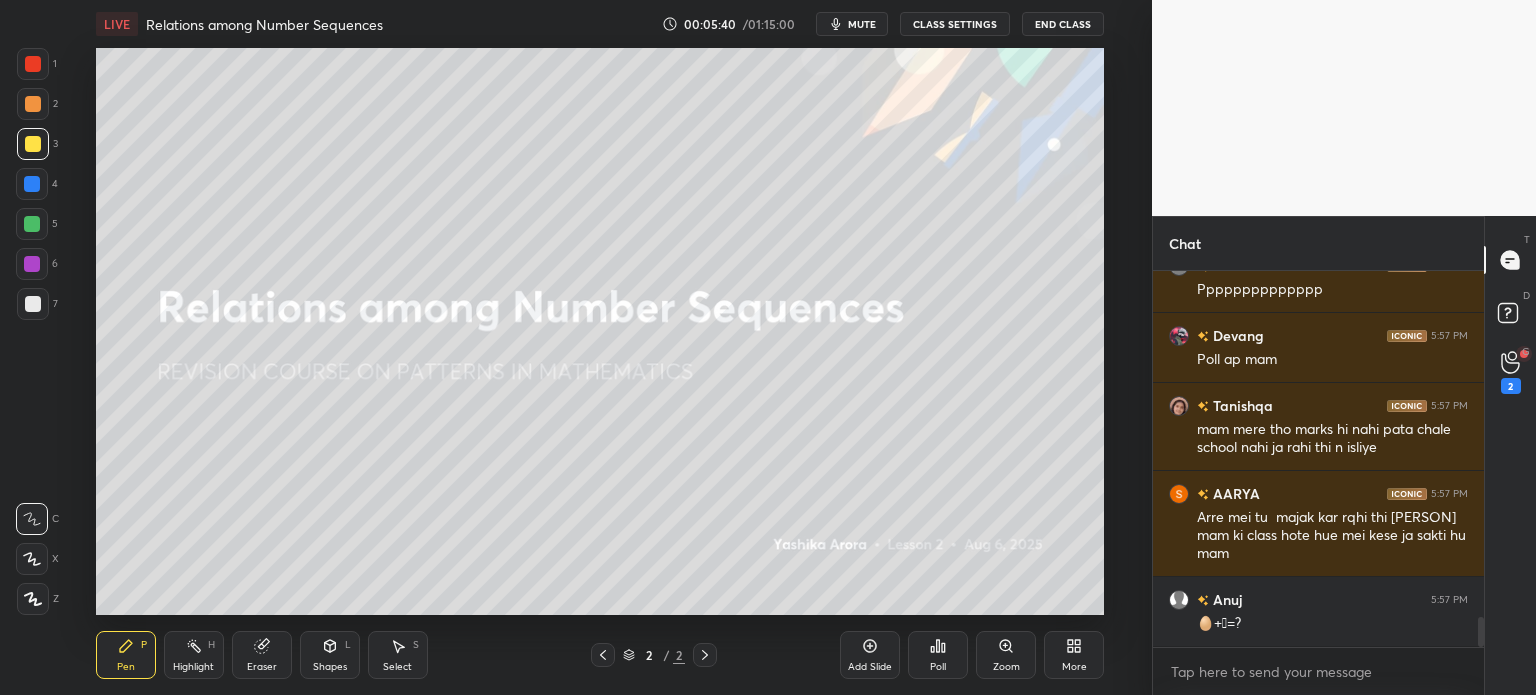 click 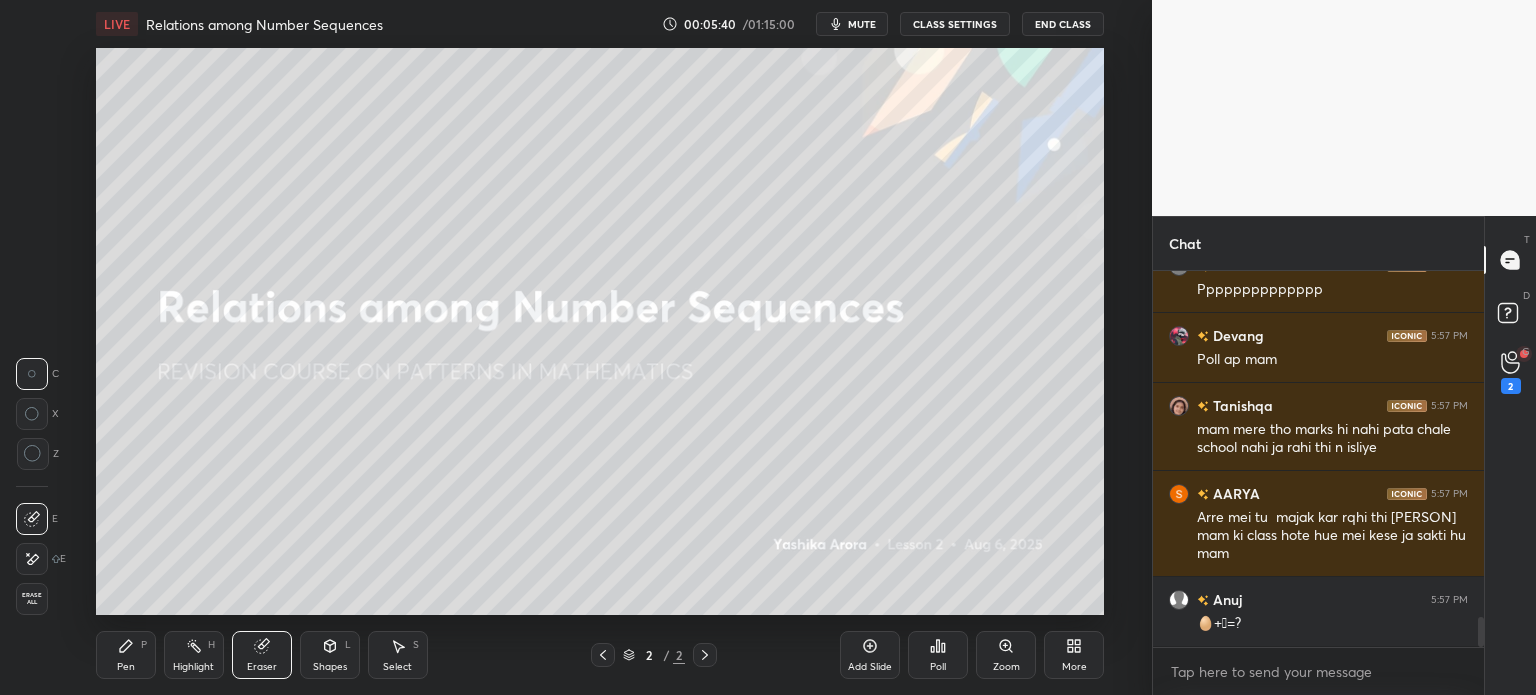 click on "Erase all" at bounding box center [32, 599] 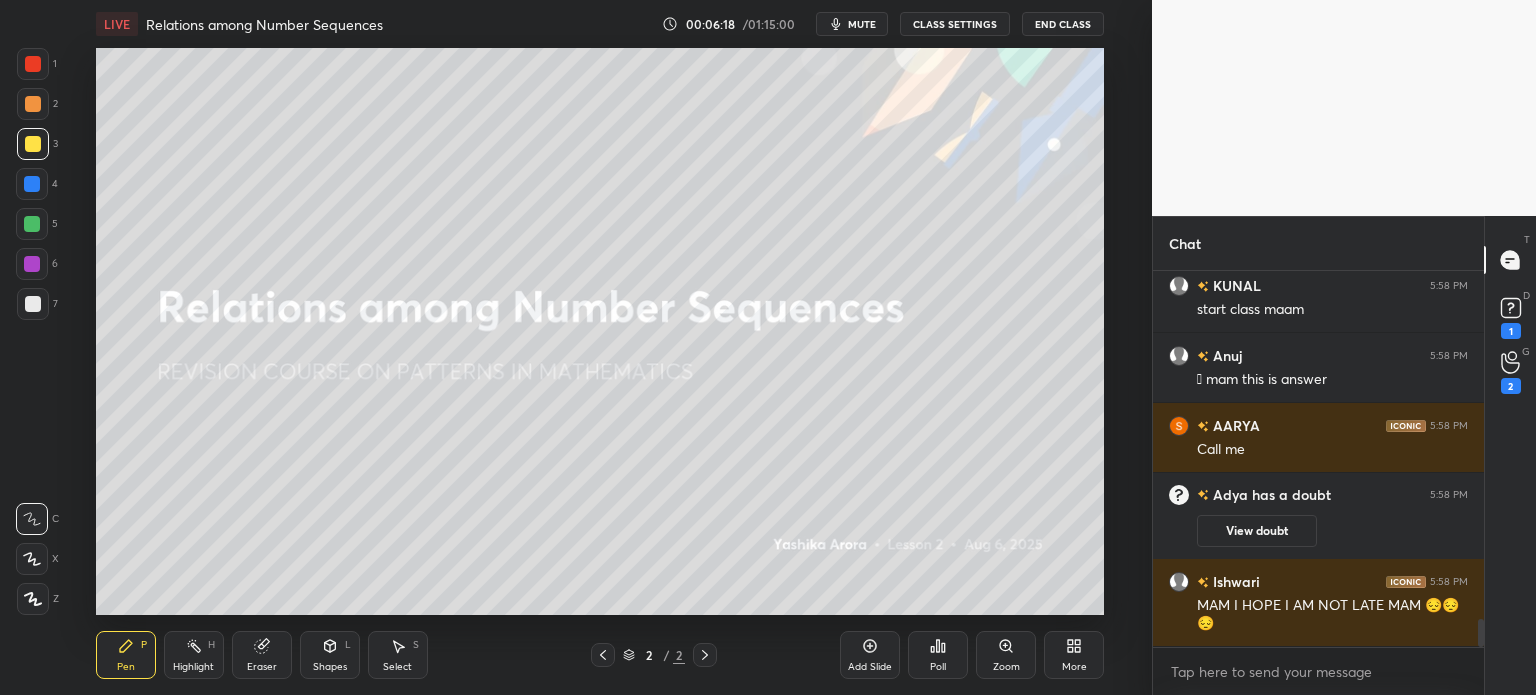 scroll, scrollTop: 4696, scrollLeft: 0, axis: vertical 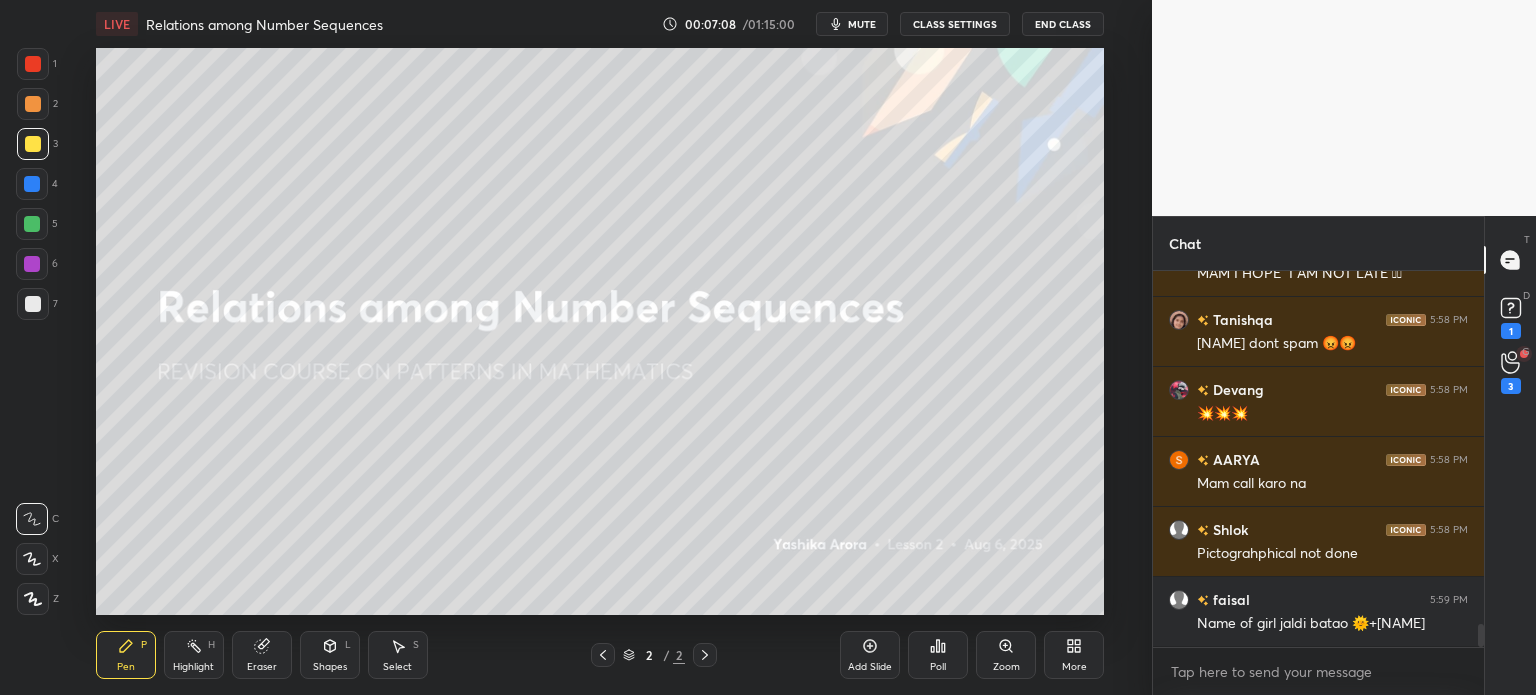 click on "3" at bounding box center (1511, 386) 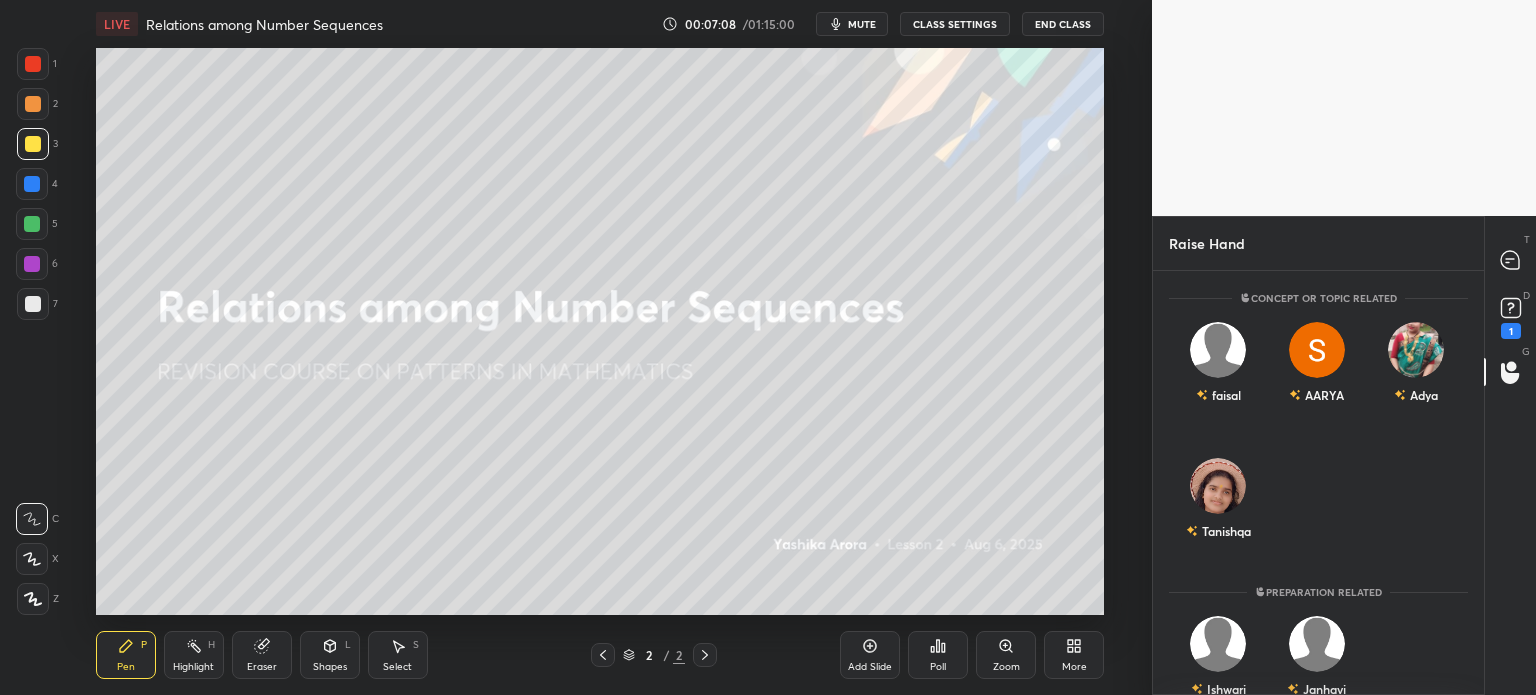 scroll, scrollTop: 418, scrollLeft: 325, axis: both 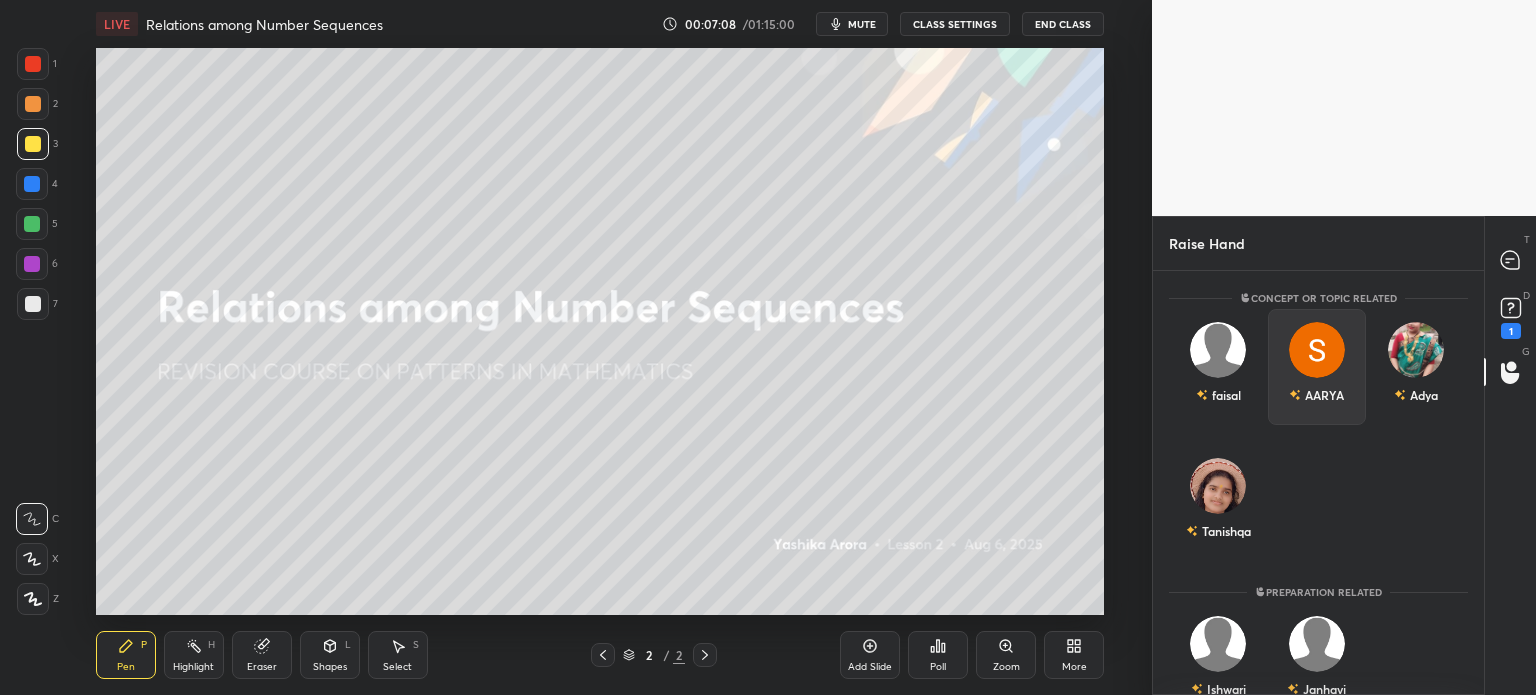 click on "AARYA" at bounding box center (1317, 367) 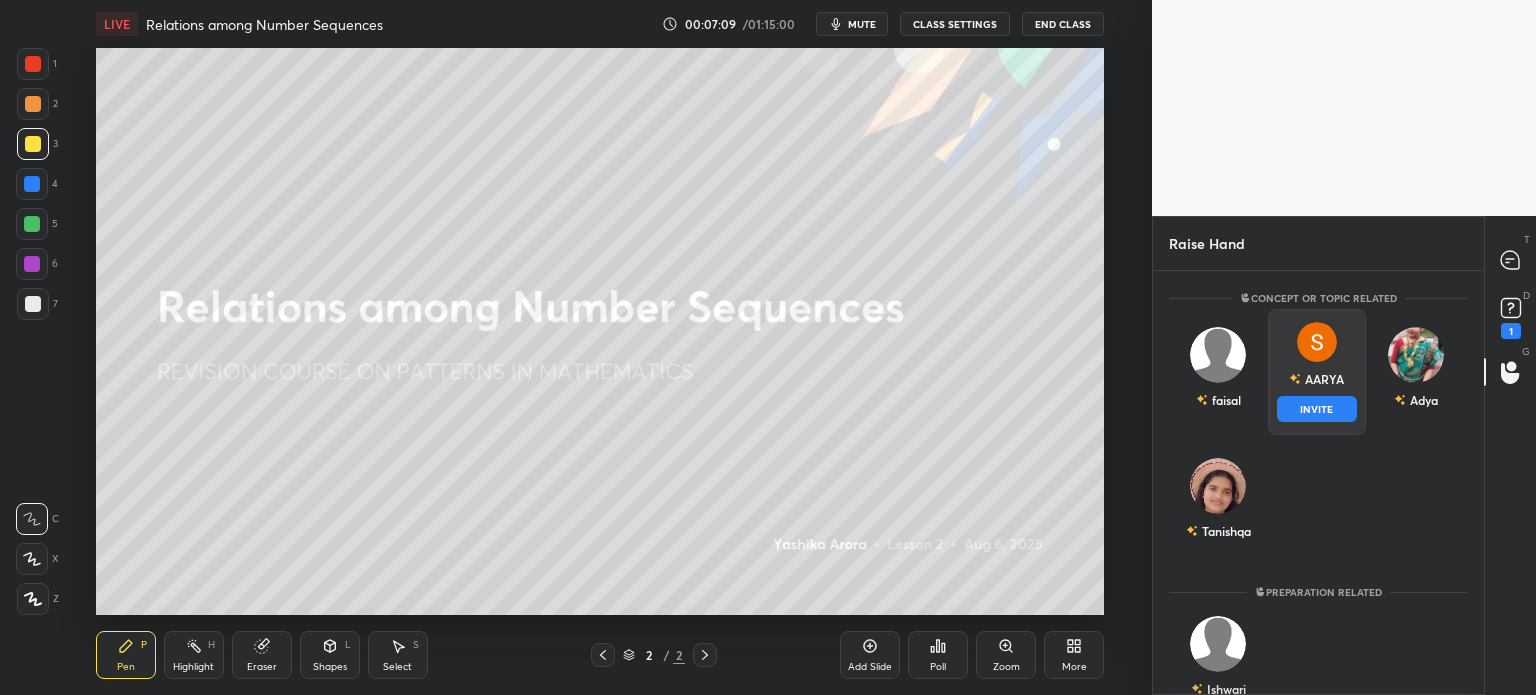 click on "INVITE" at bounding box center [1317, 409] 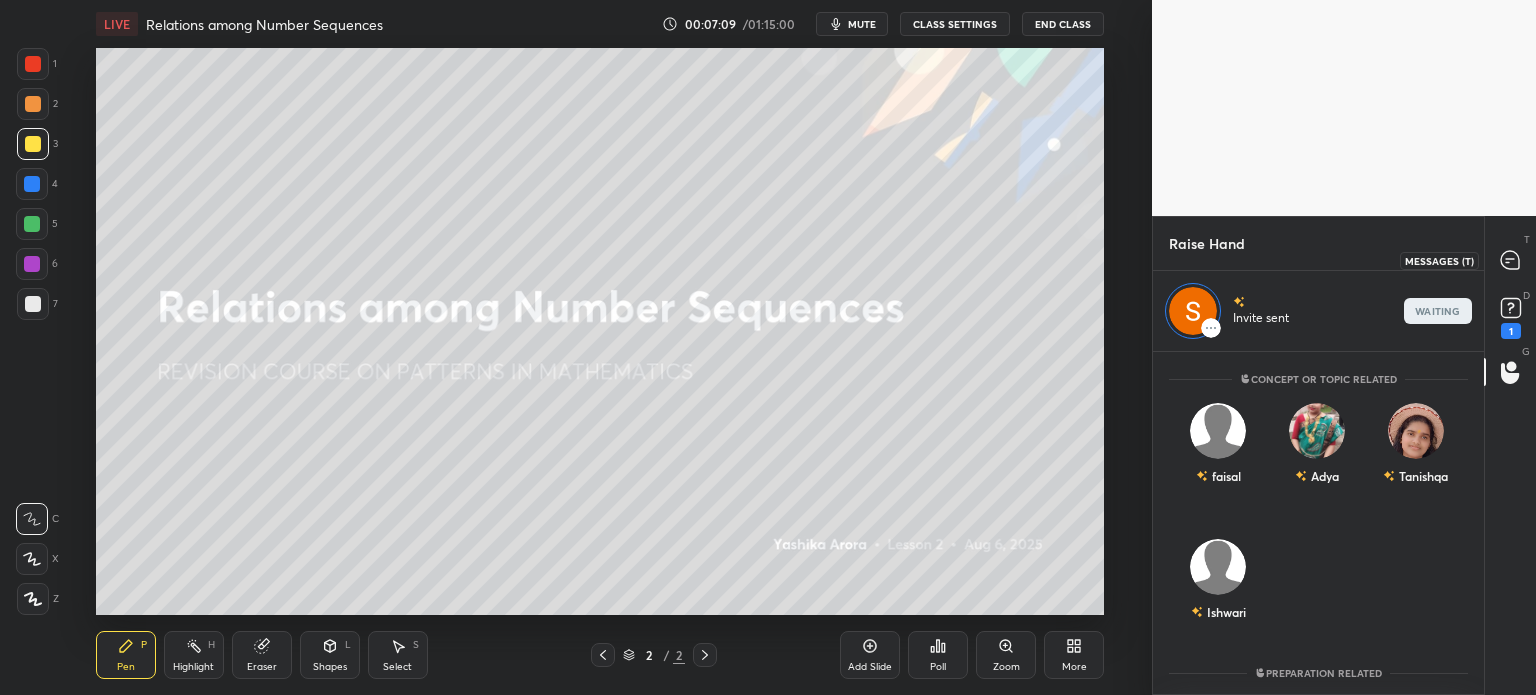 click at bounding box center (1511, 260) 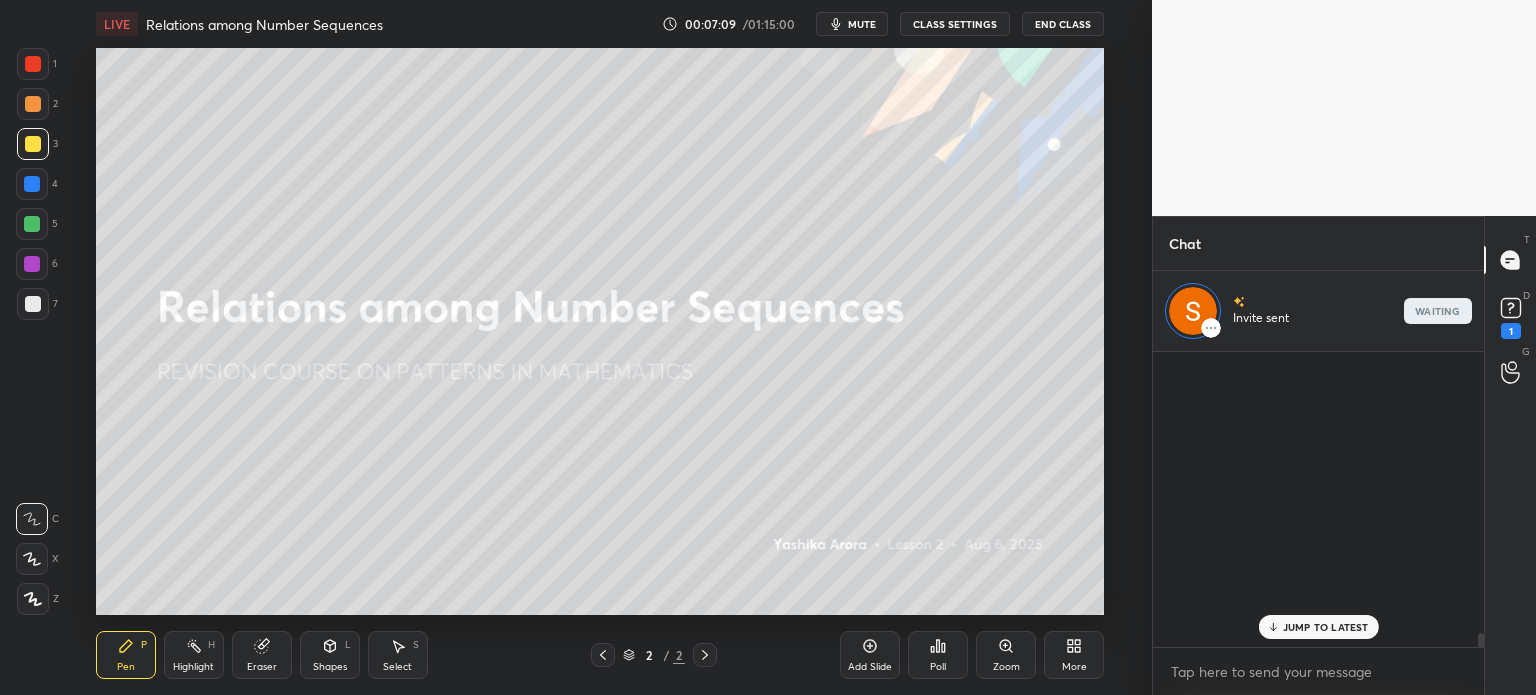 scroll, scrollTop: 6214, scrollLeft: 0, axis: vertical 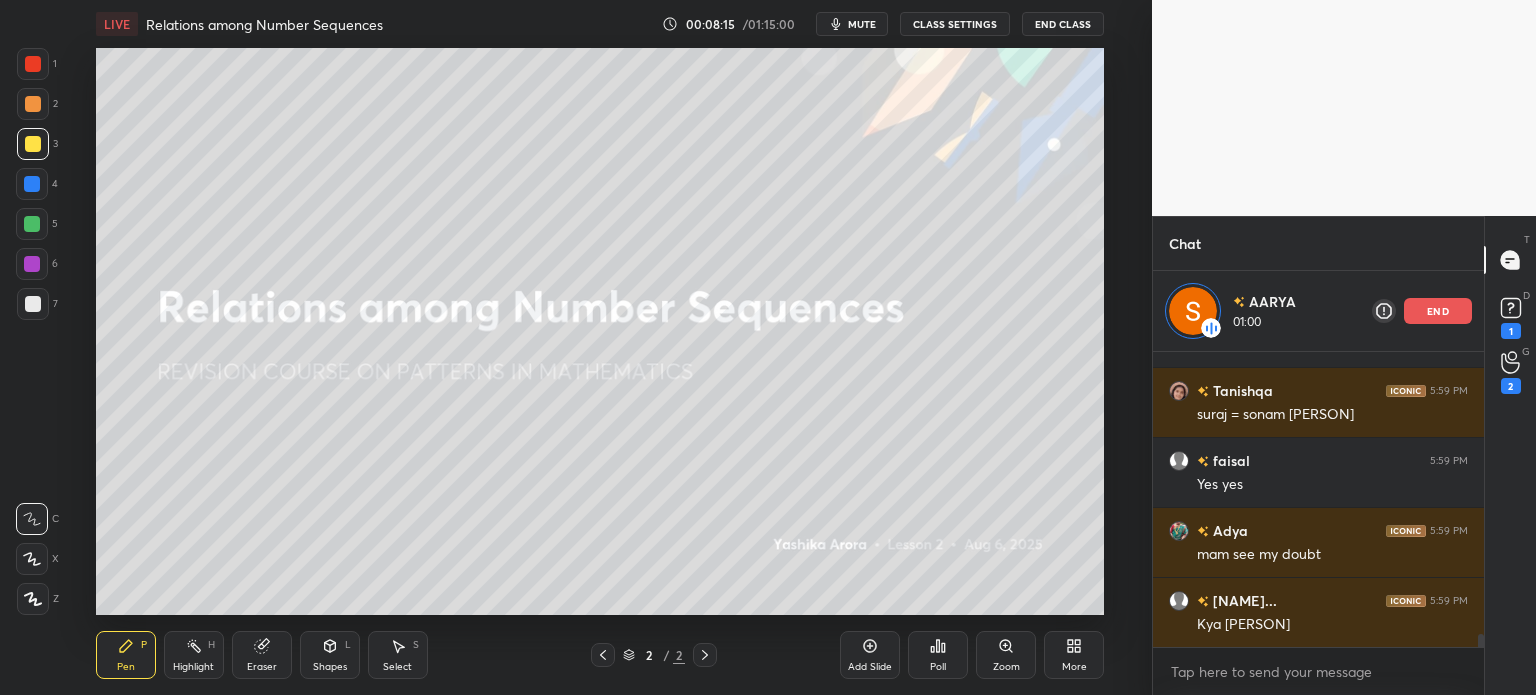 click on "More" at bounding box center (1074, 655) 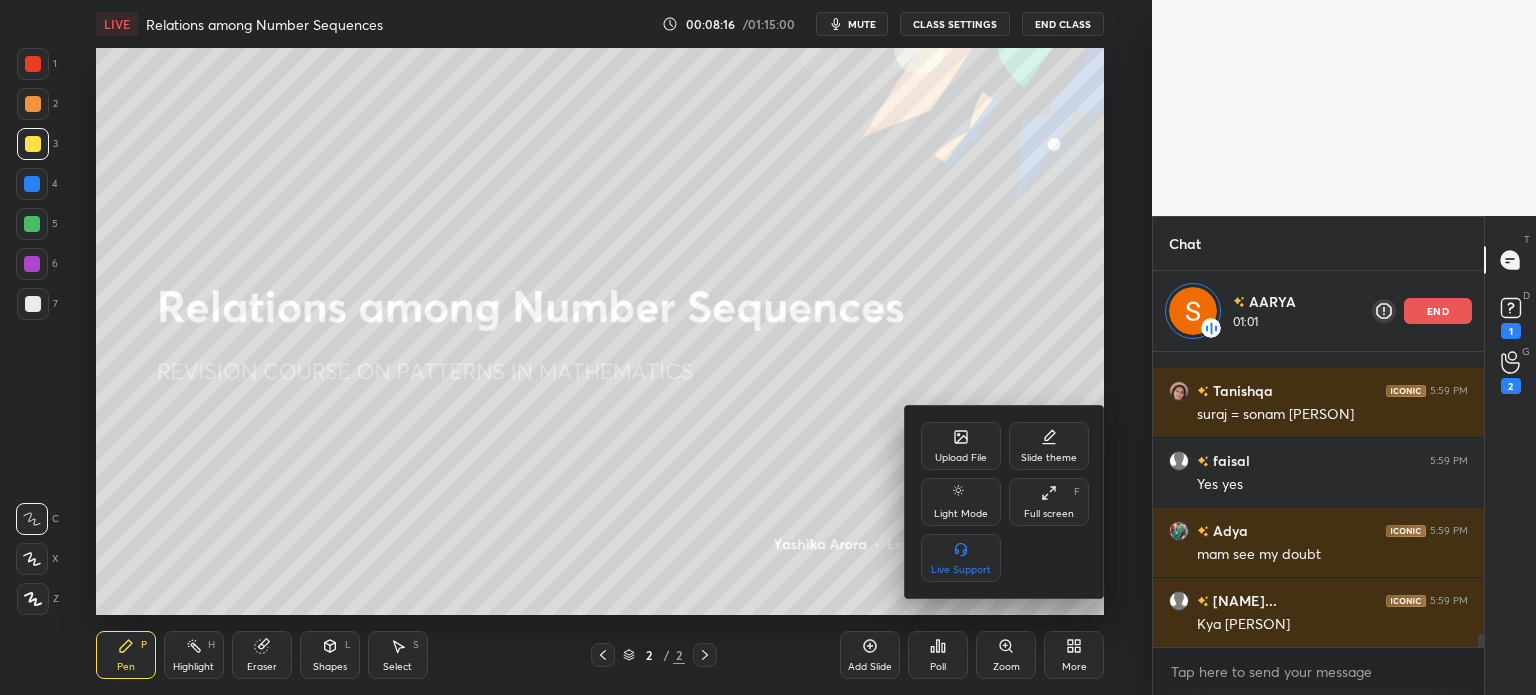 click on "Upload File" at bounding box center (961, 446) 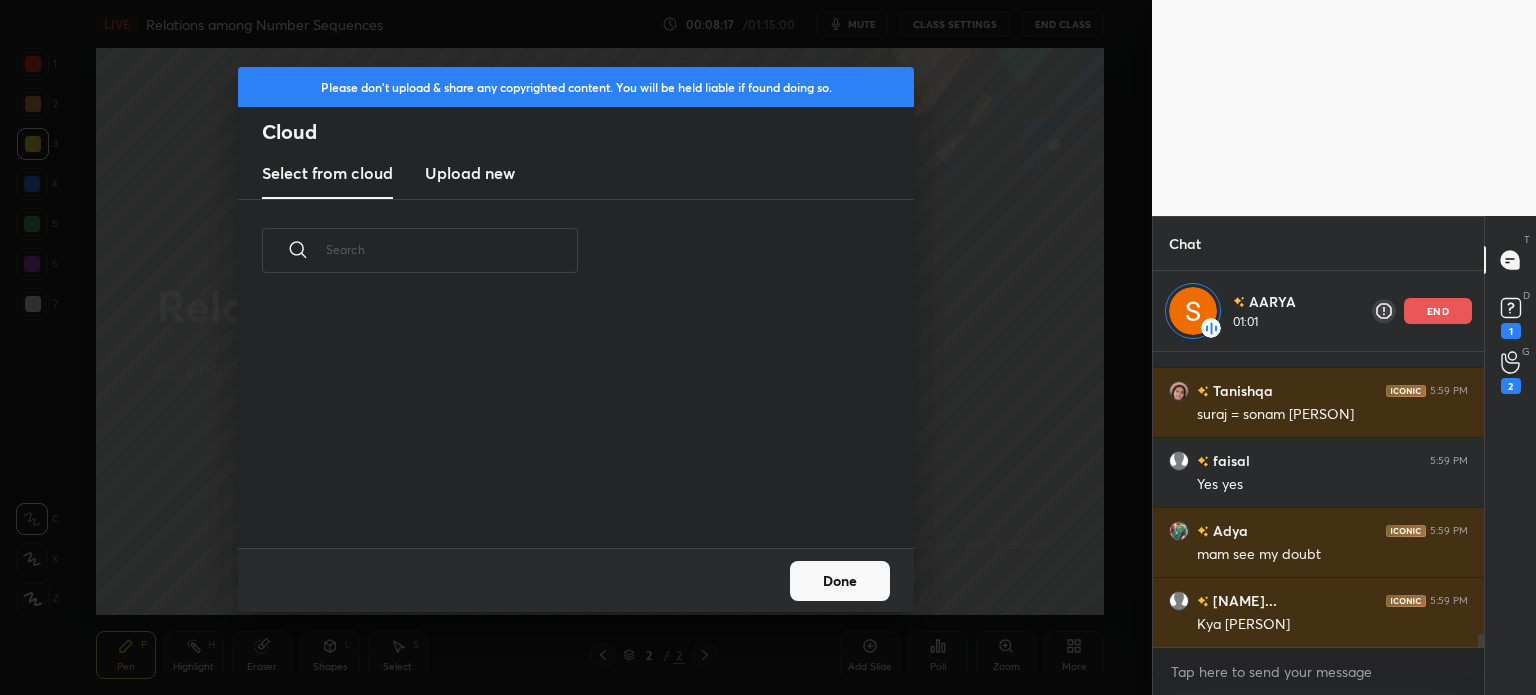 click on "Upload new" at bounding box center [470, 174] 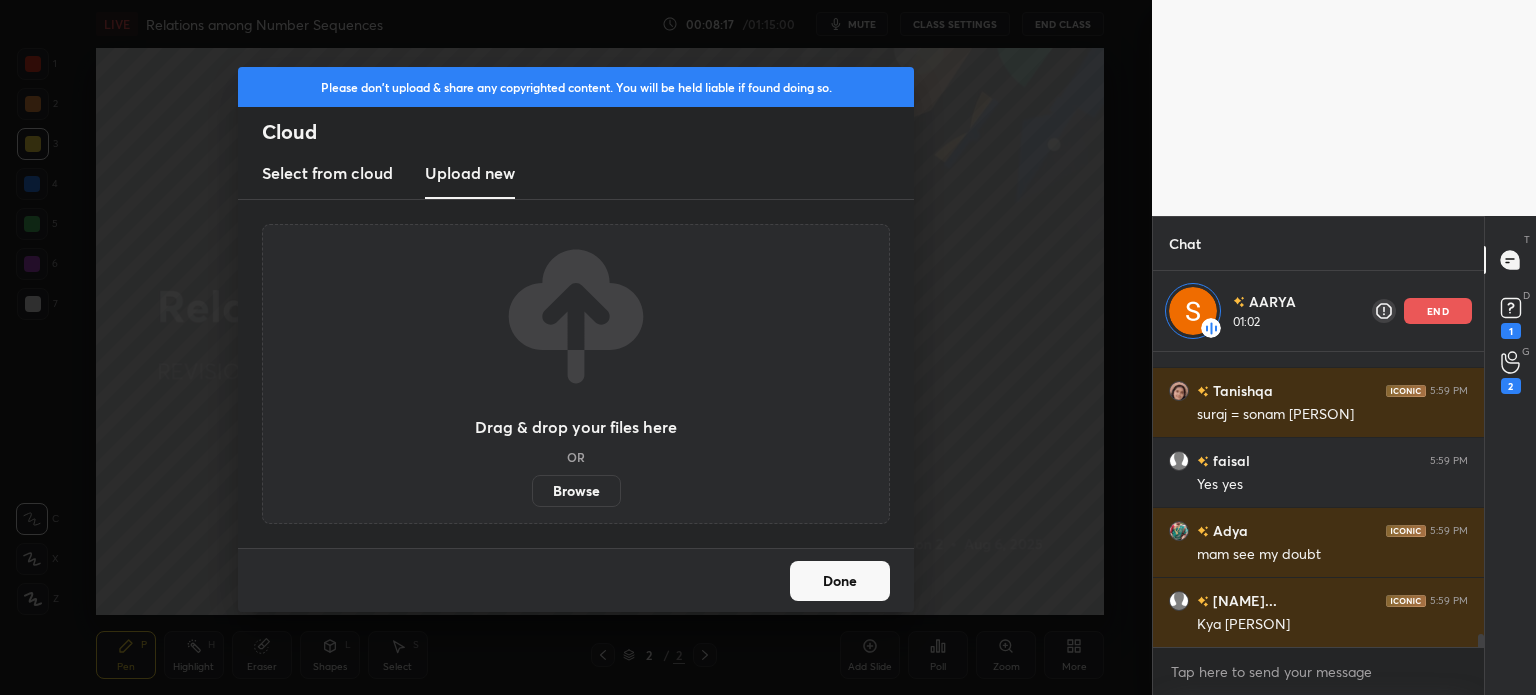 click on "Browse" at bounding box center [576, 491] 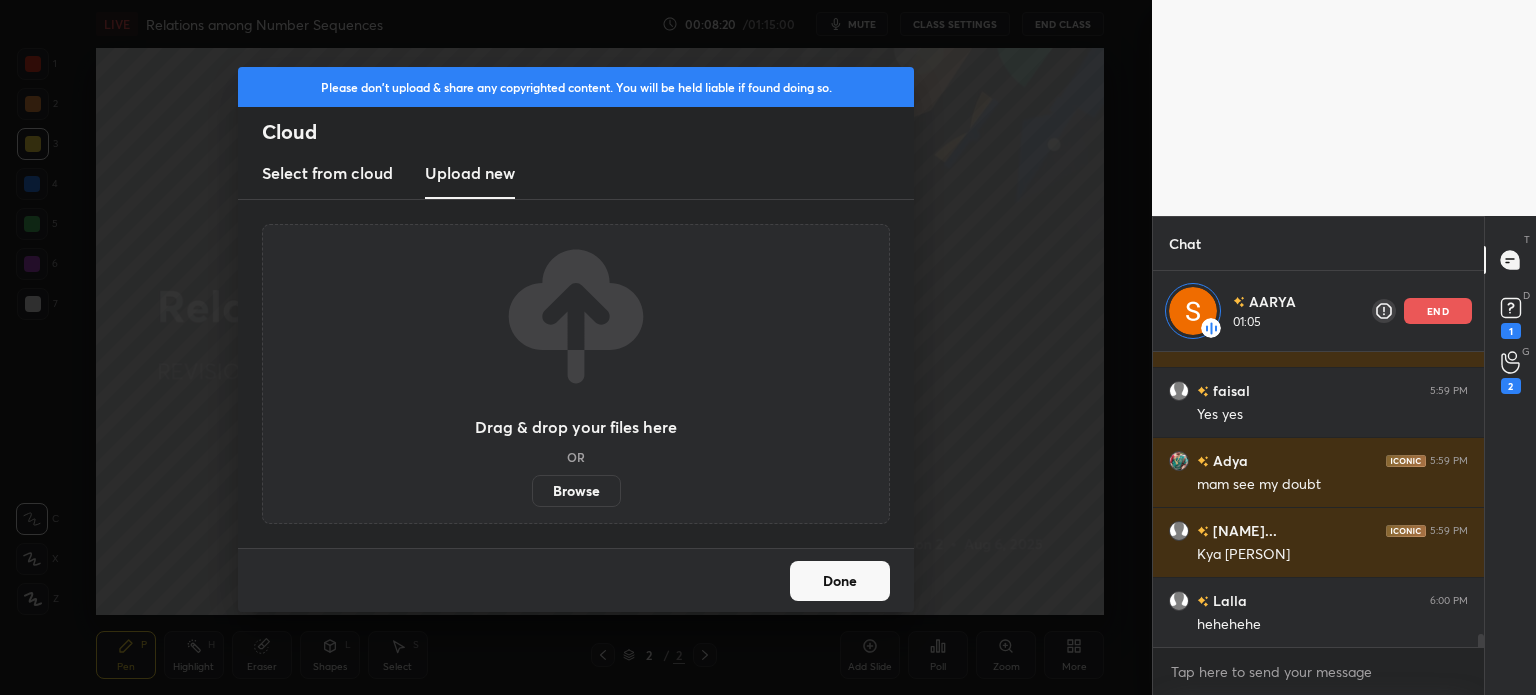 scroll, scrollTop: 6724, scrollLeft: 0, axis: vertical 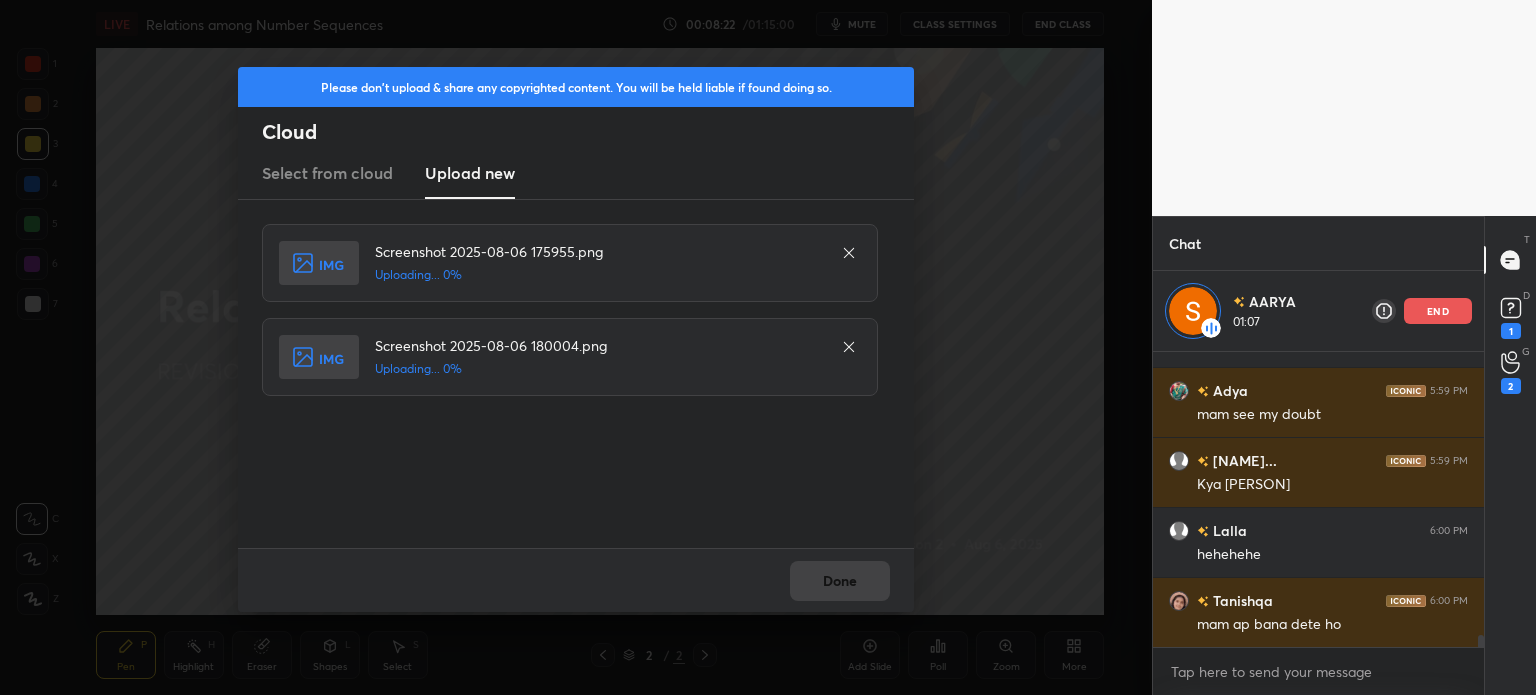 click on "Done" at bounding box center [576, 580] 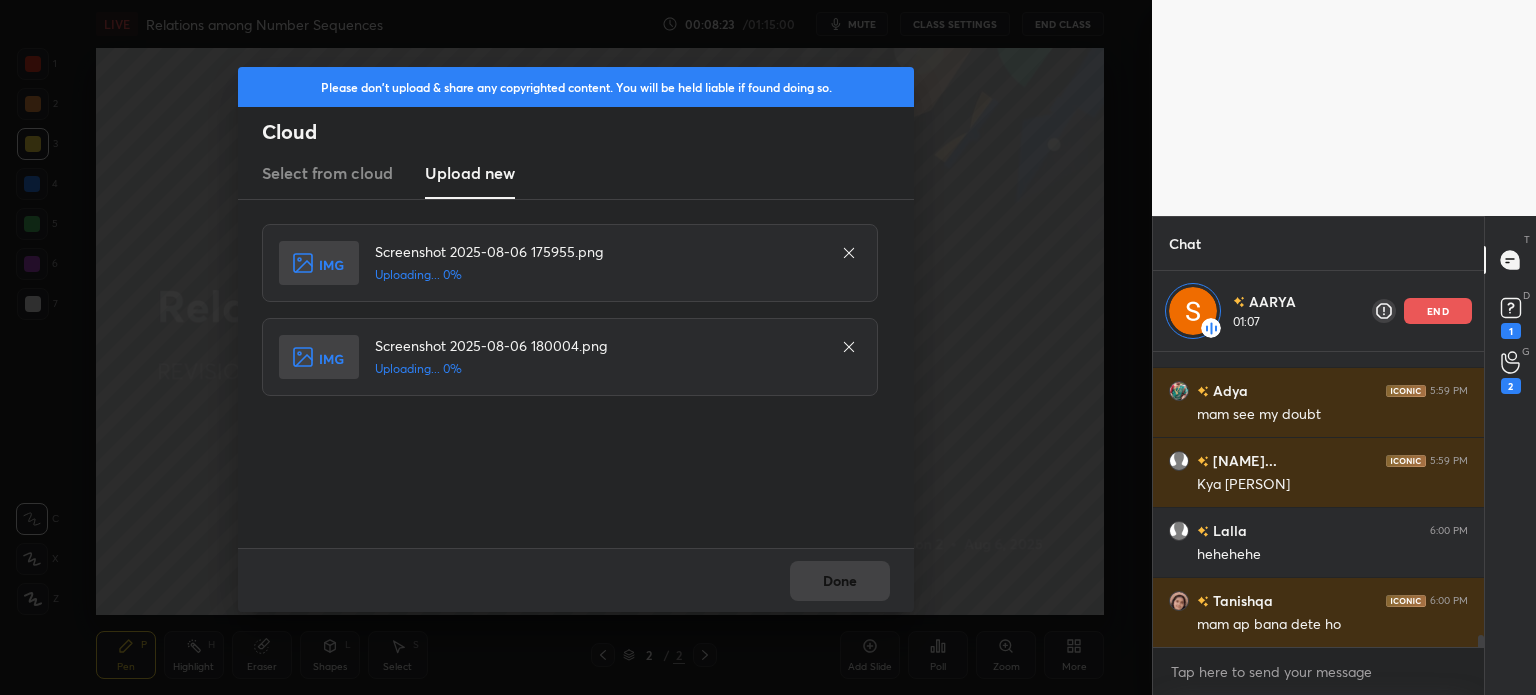 scroll, scrollTop: 6794, scrollLeft: 0, axis: vertical 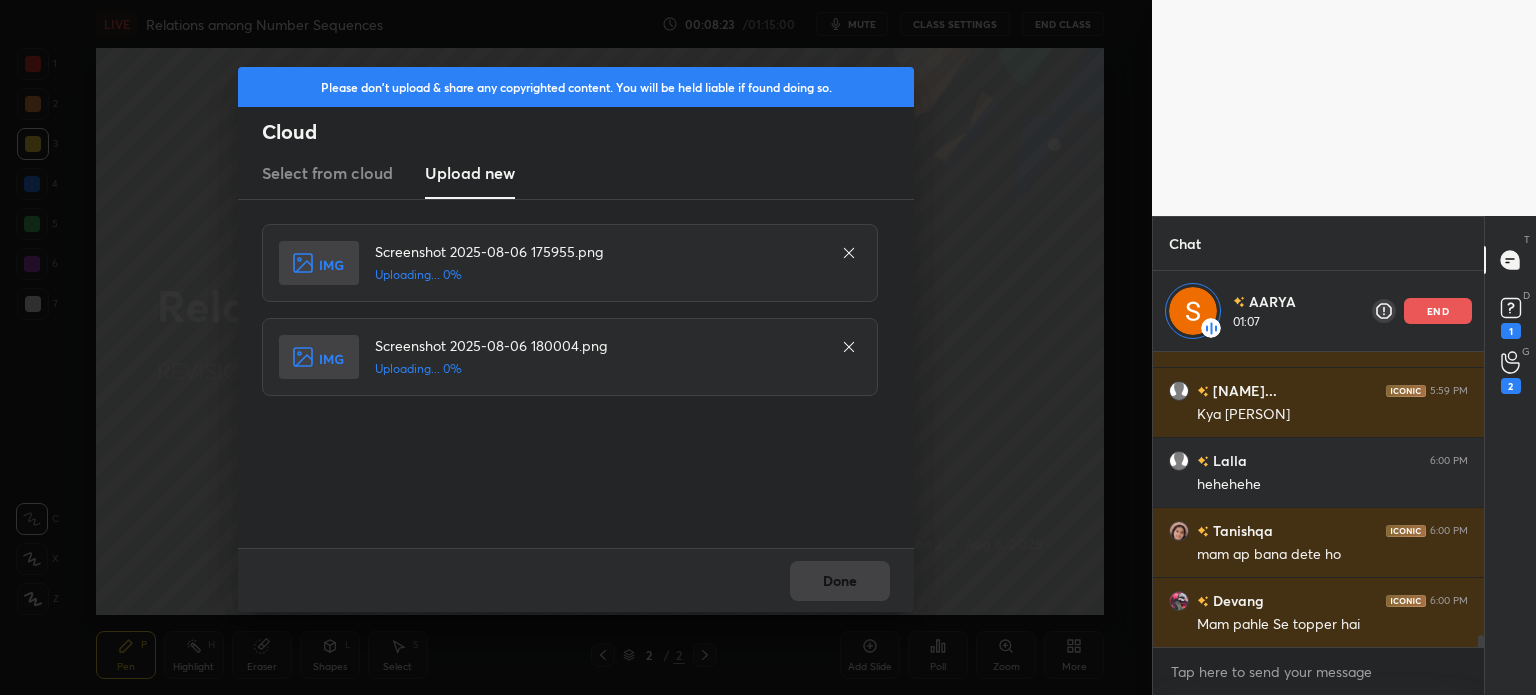 click on "Done" at bounding box center (576, 580) 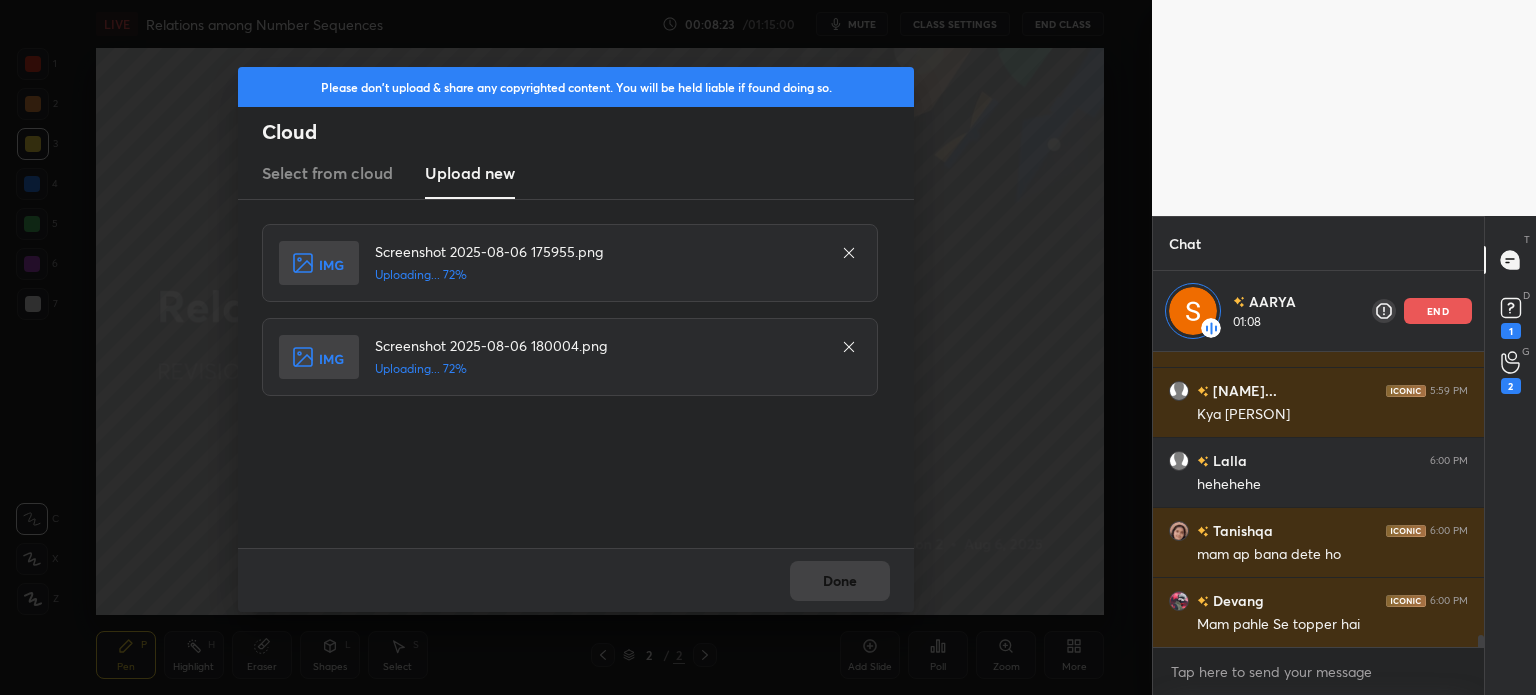 click on "Done" at bounding box center (576, 580) 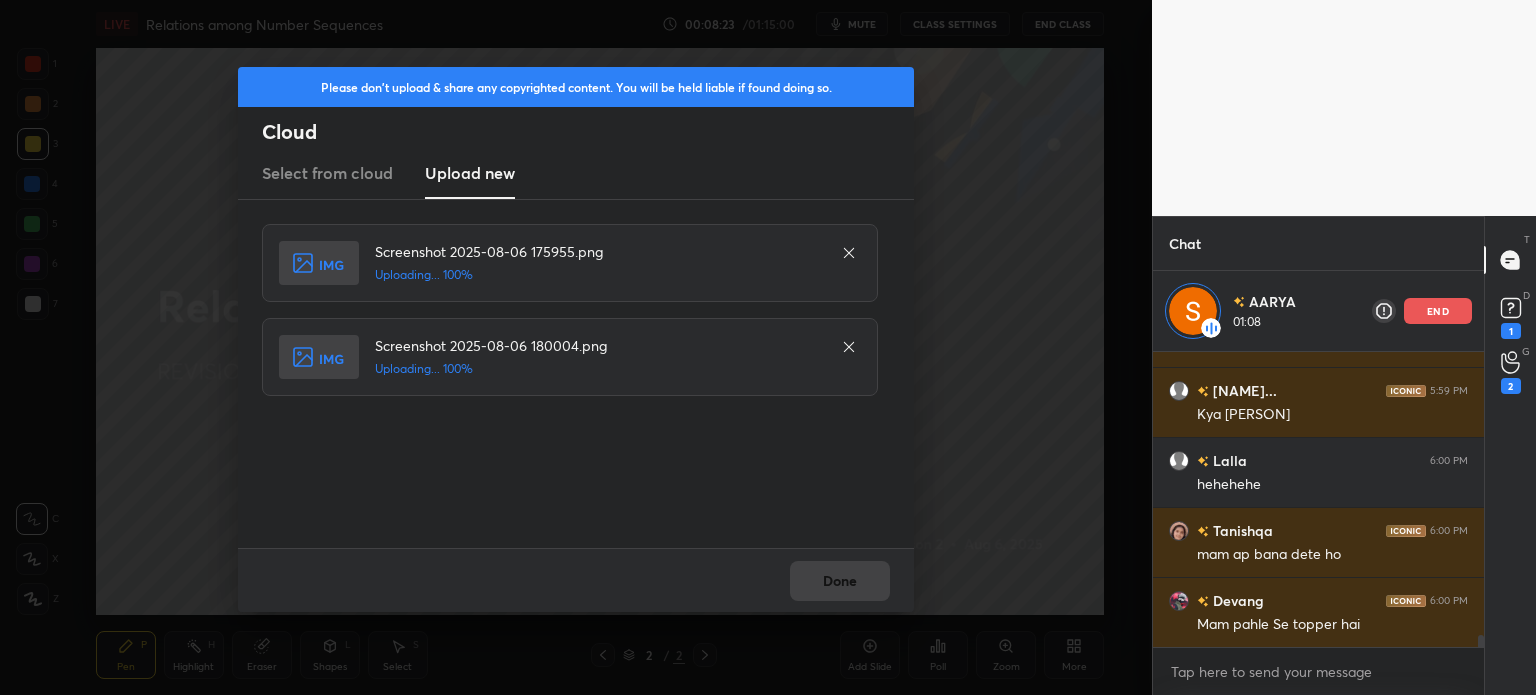 click on "Done" at bounding box center [576, 580] 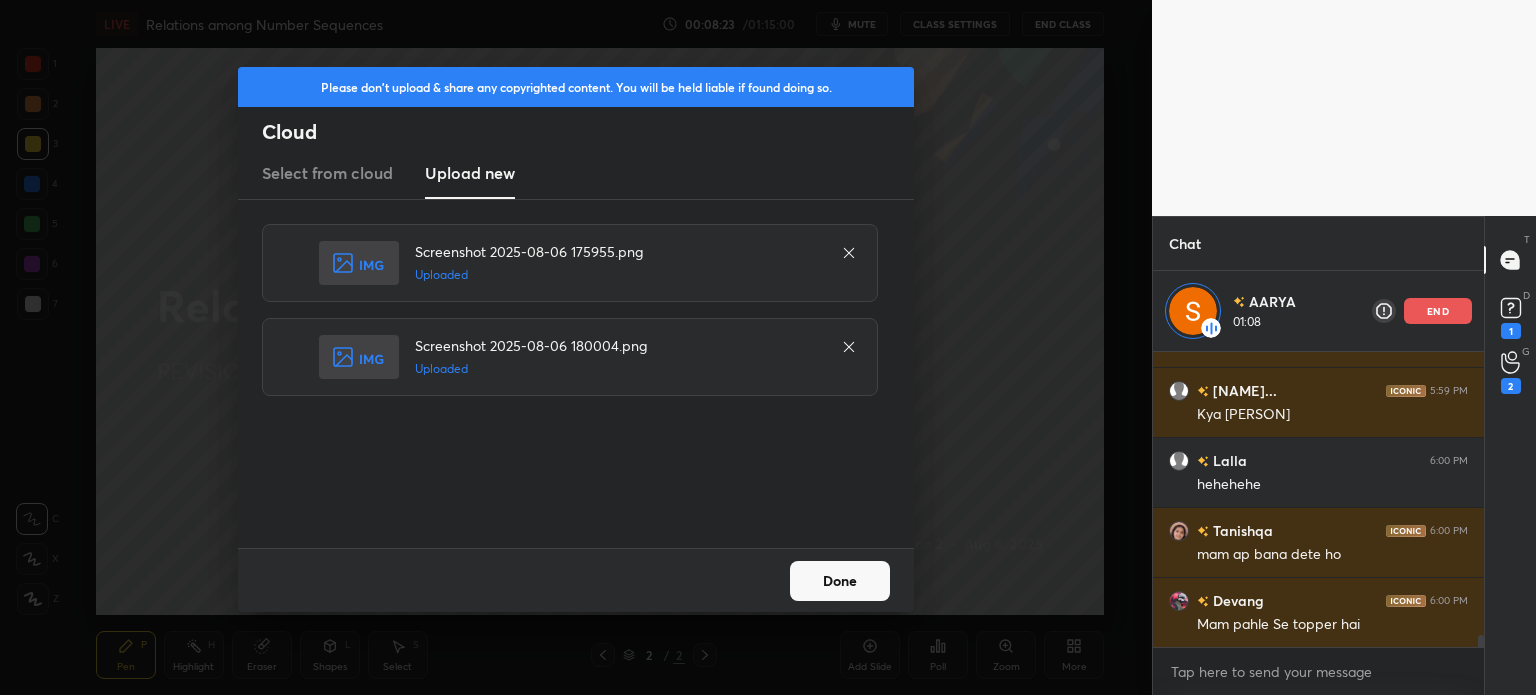 click on "Done" at bounding box center (840, 581) 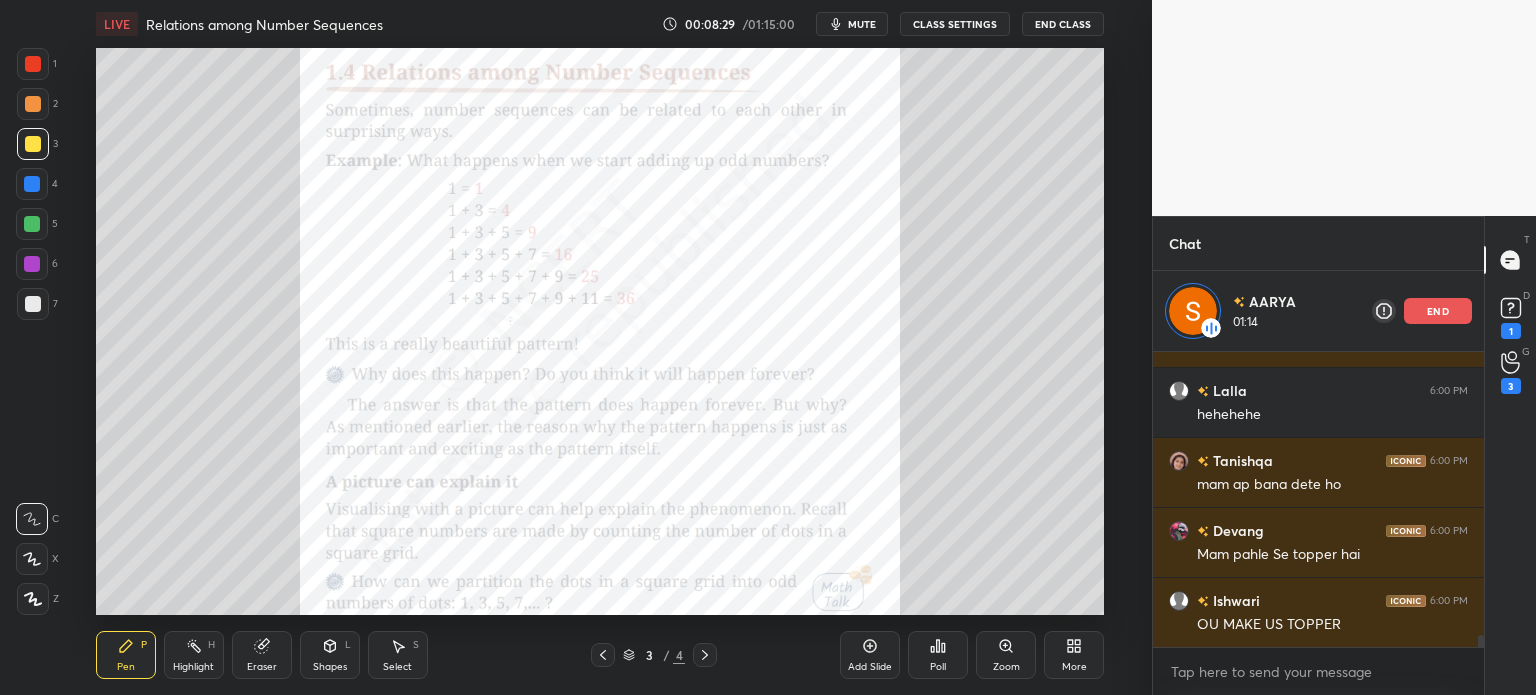 click 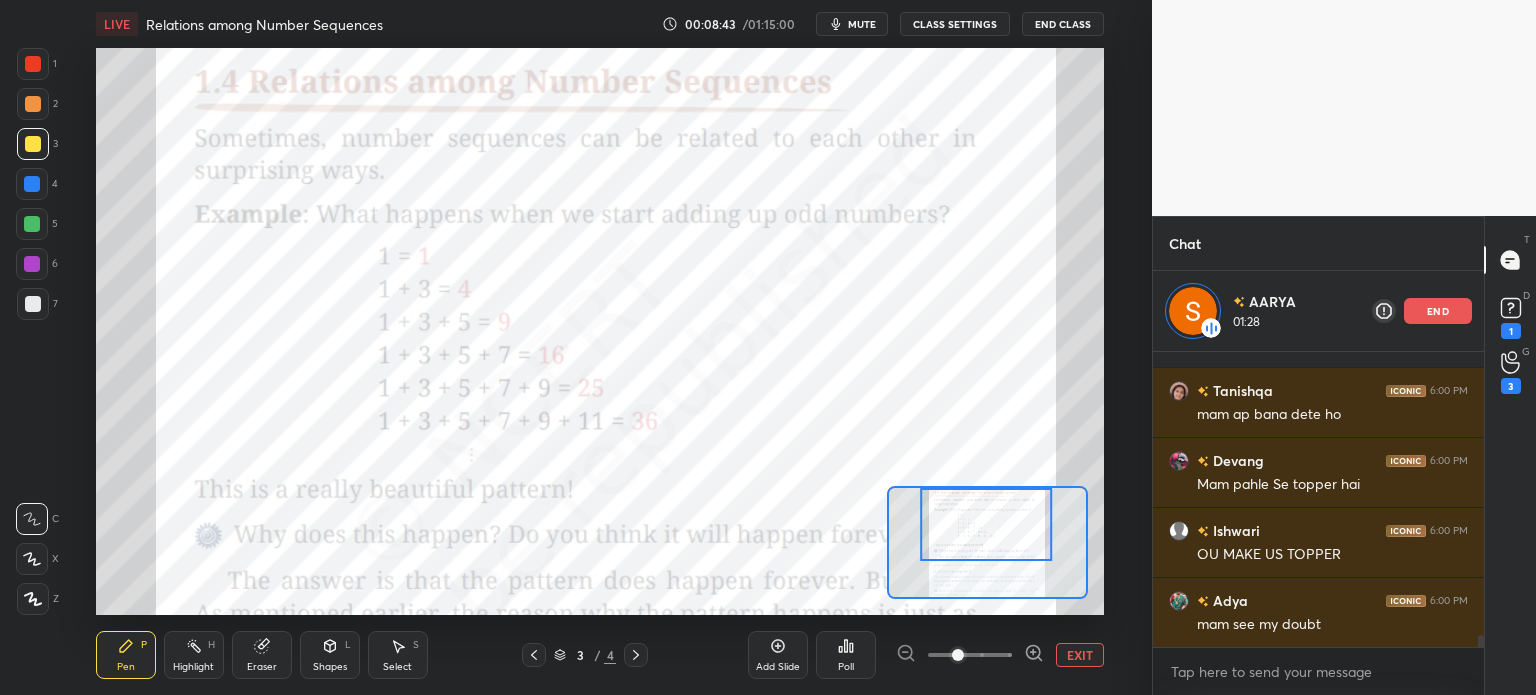 scroll, scrollTop: 7004, scrollLeft: 0, axis: vertical 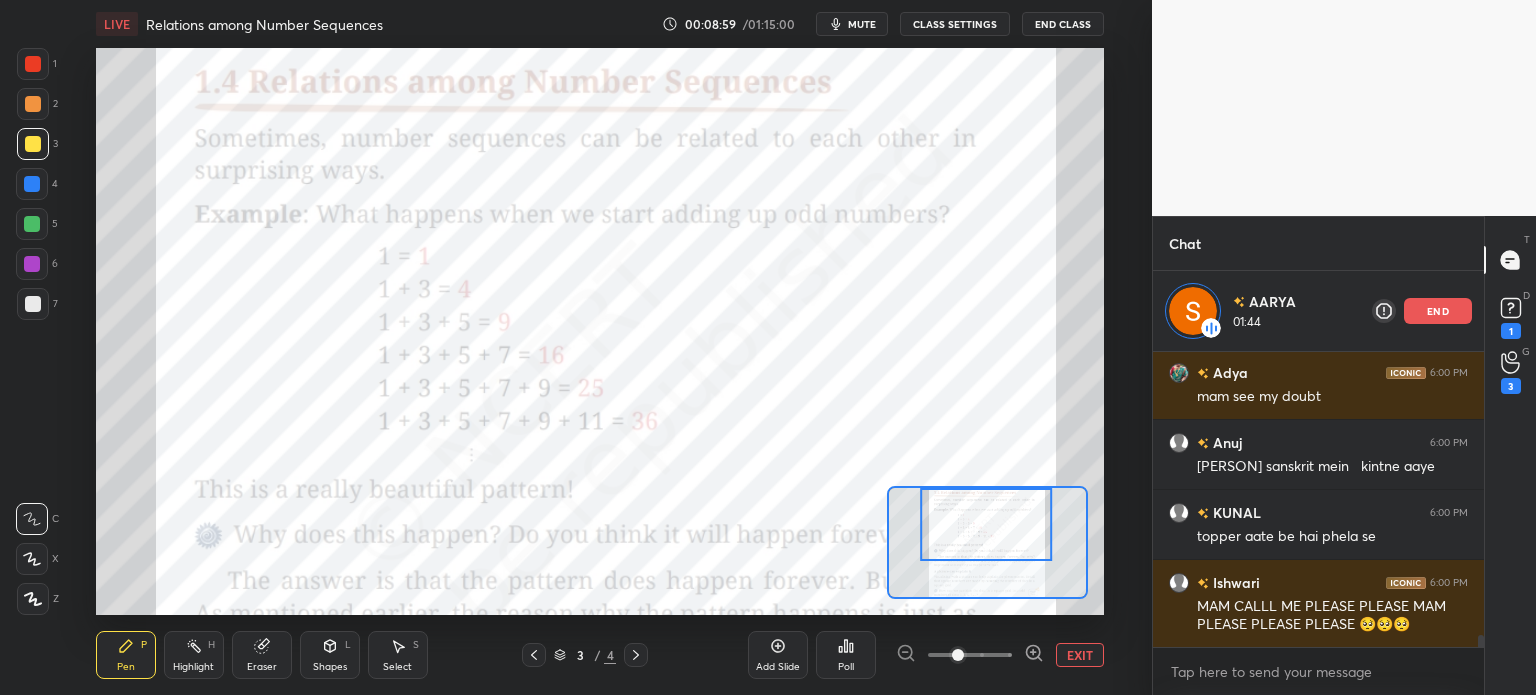 click on "end" at bounding box center [1438, 311] 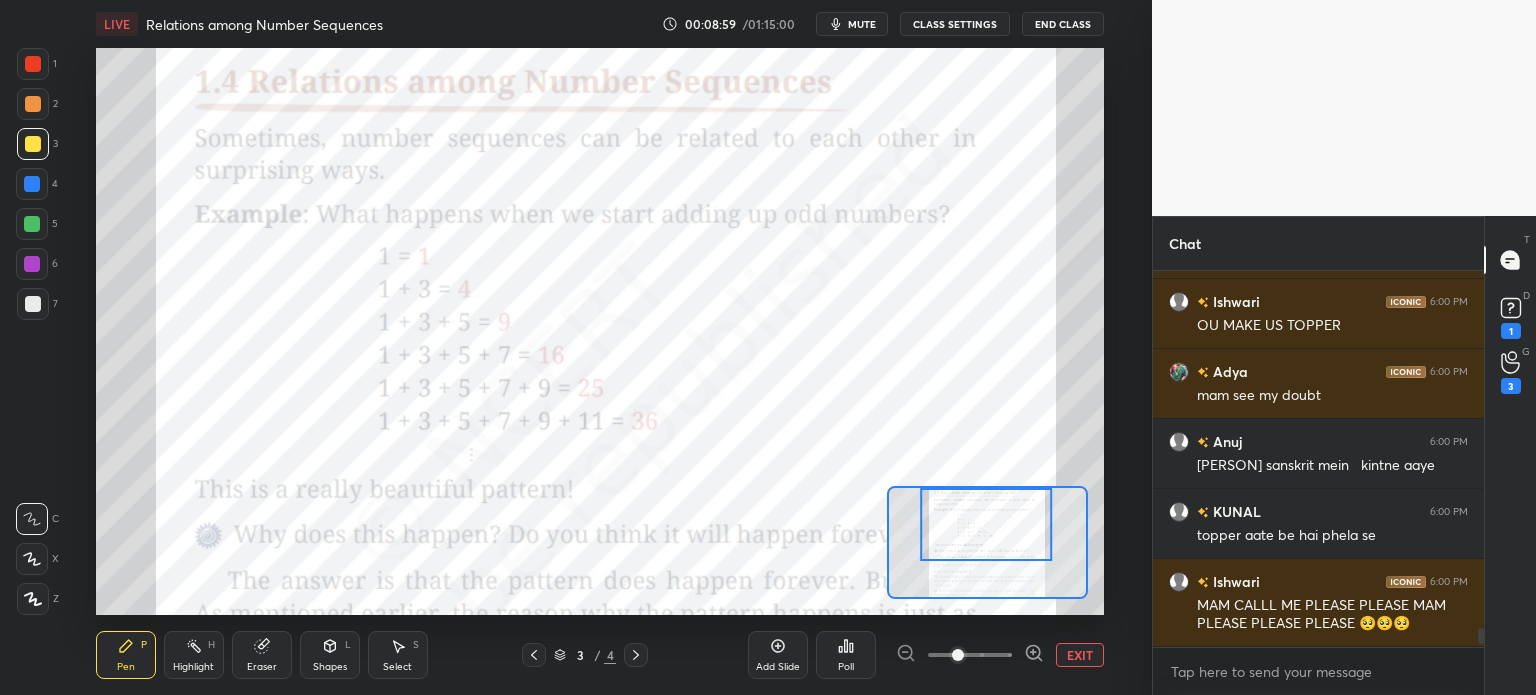 scroll, scrollTop: 5, scrollLeft: 6, axis: both 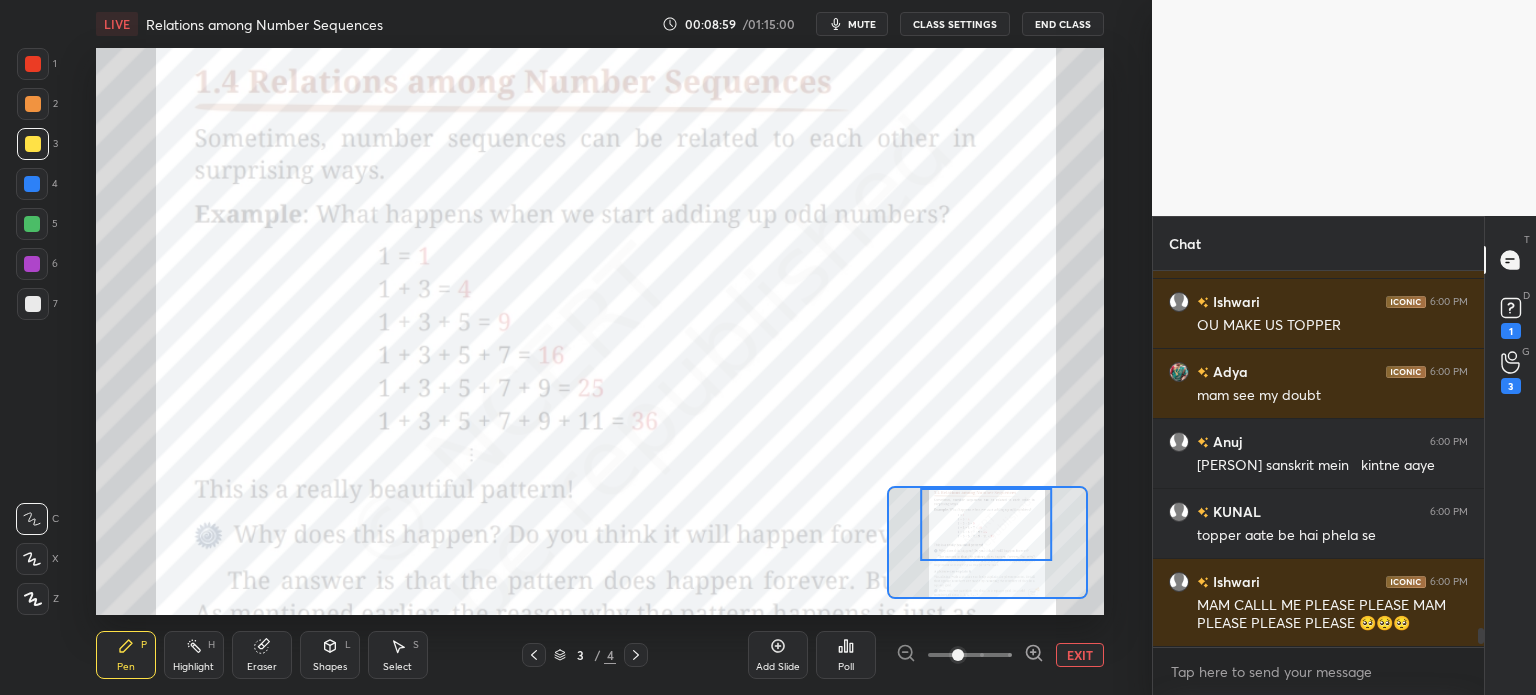click on "G Raise Hand (G) 3" at bounding box center [1510, 372] 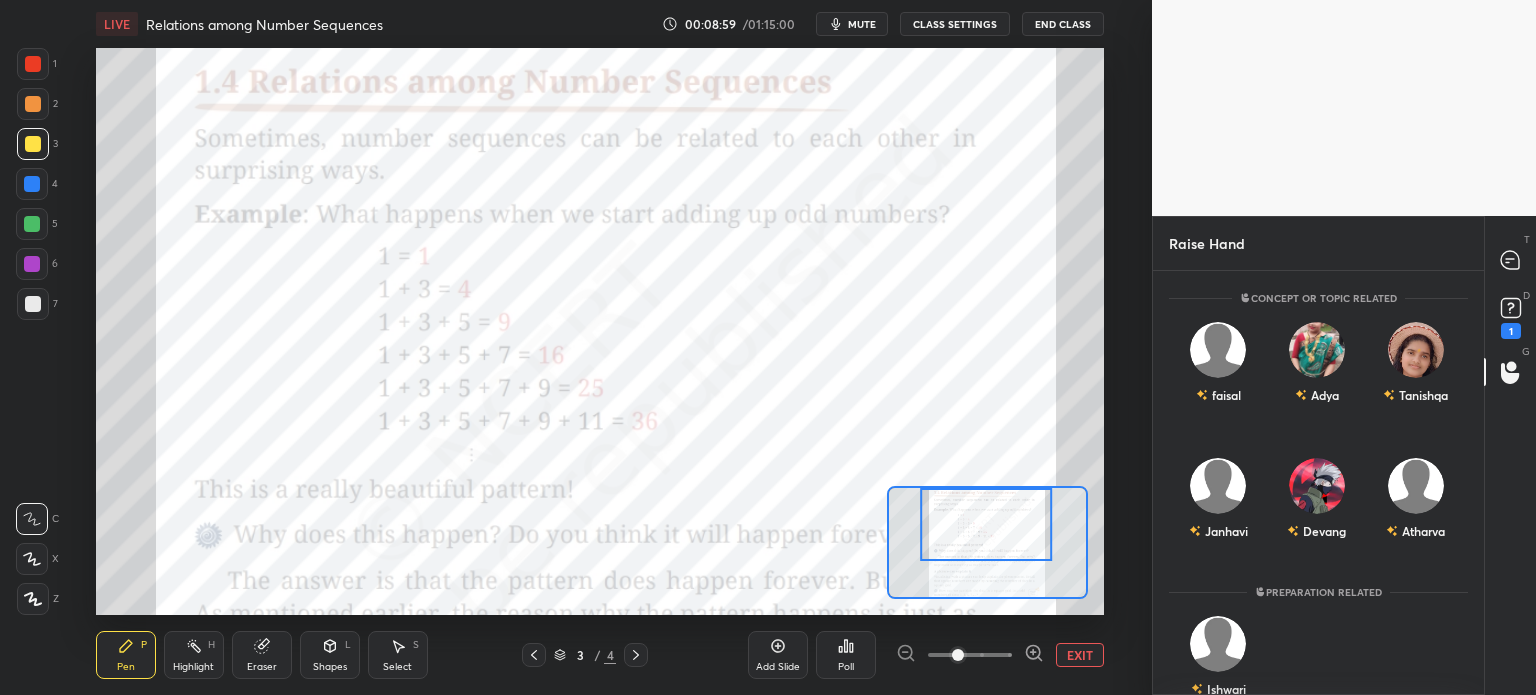 scroll, scrollTop: 5, scrollLeft: 6, axis: both 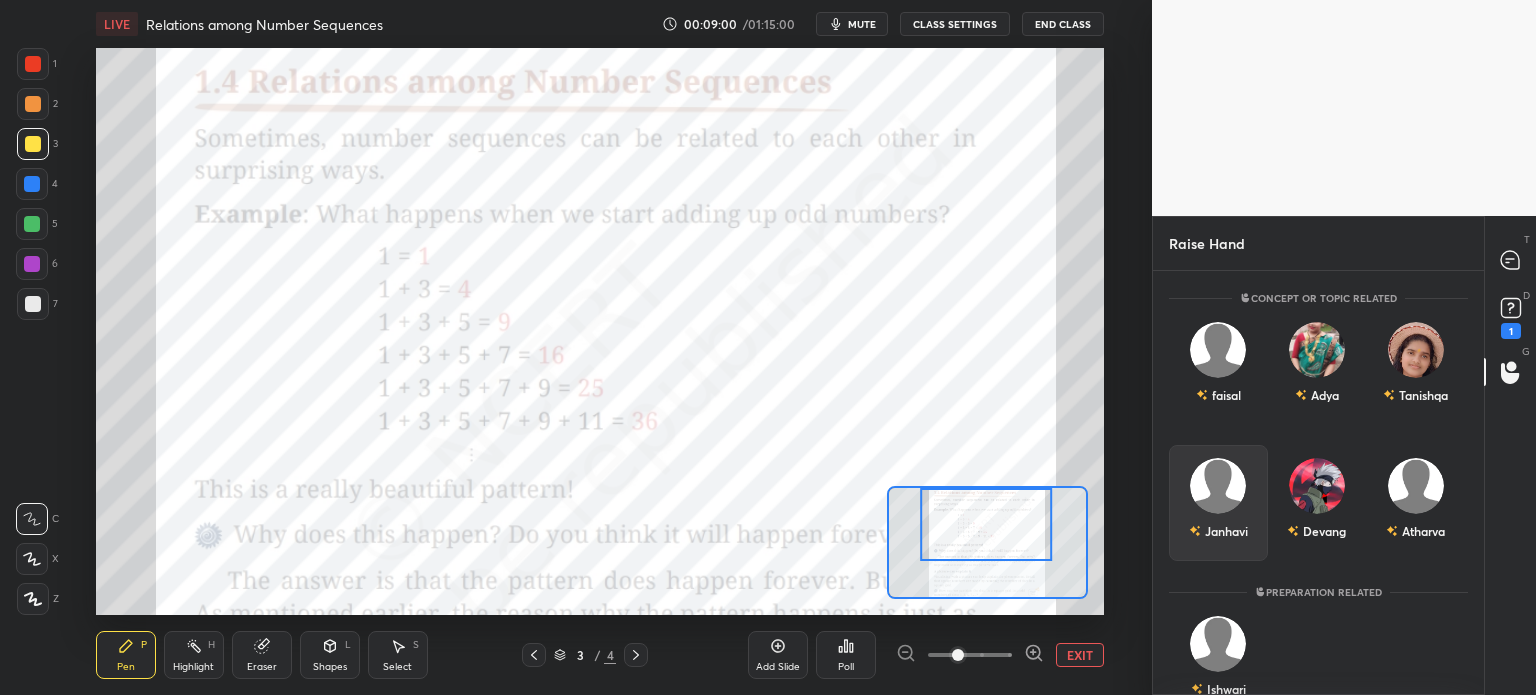 click on "Janhavi" at bounding box center (1226, 531) 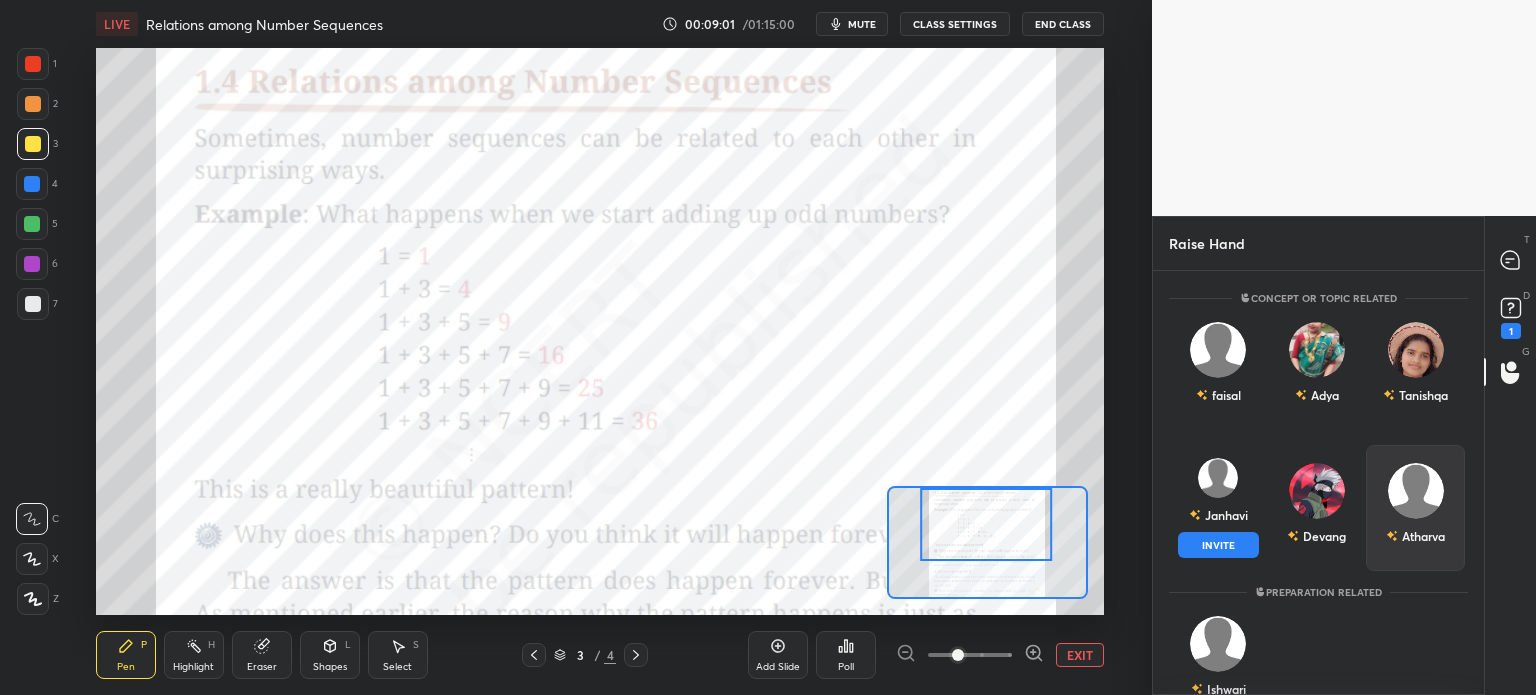 click on "Atharva" at bounding box center (1415, 536) 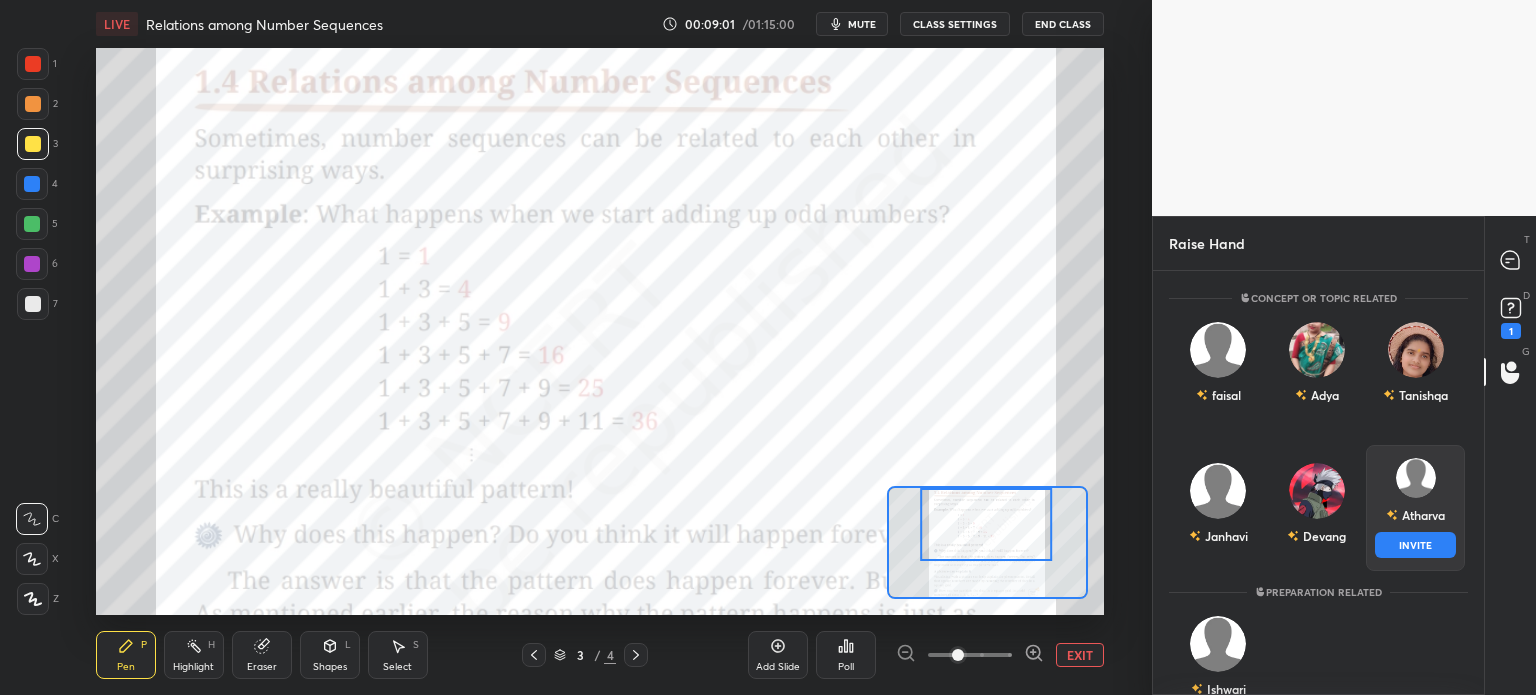 scroll, scrollTop: 44, scrollLeft: 0, axis: vertical 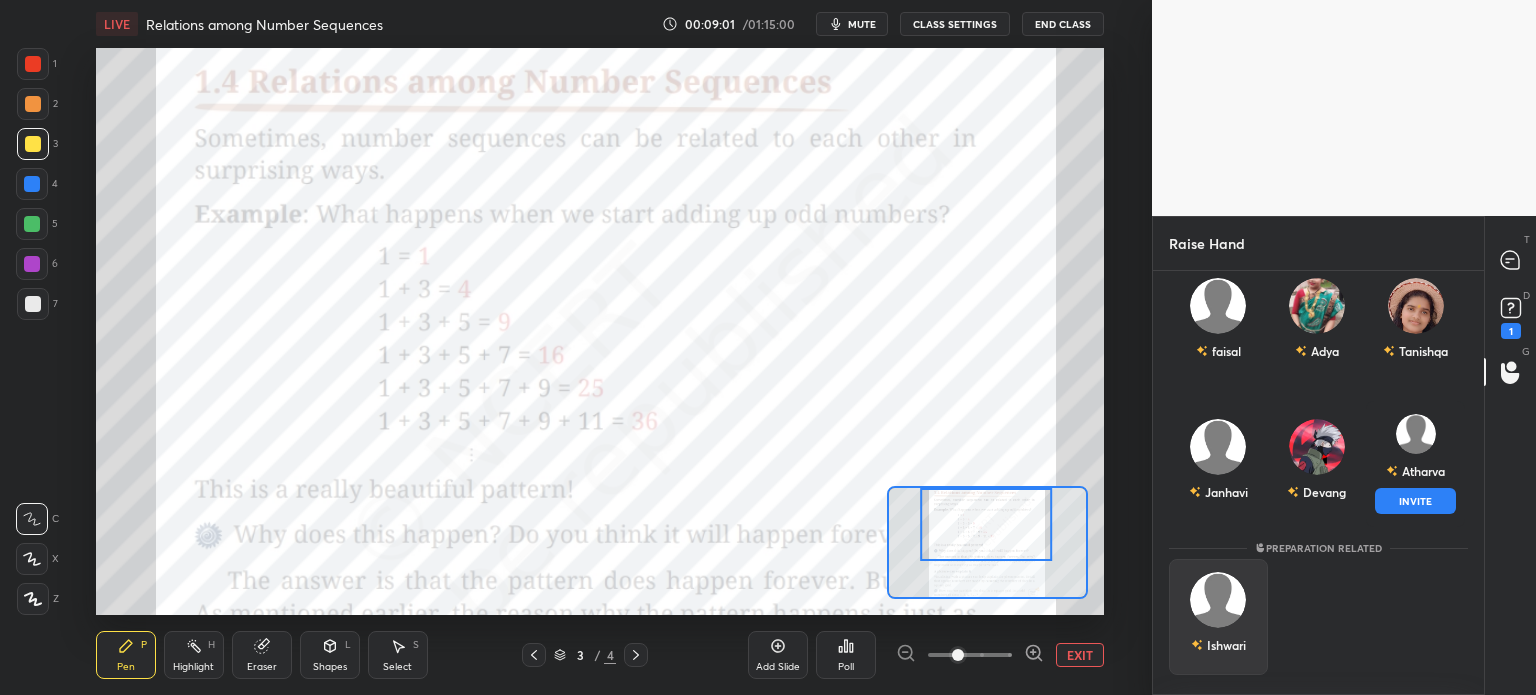 click on "Ishwari" at bounding box center [1218, 617] 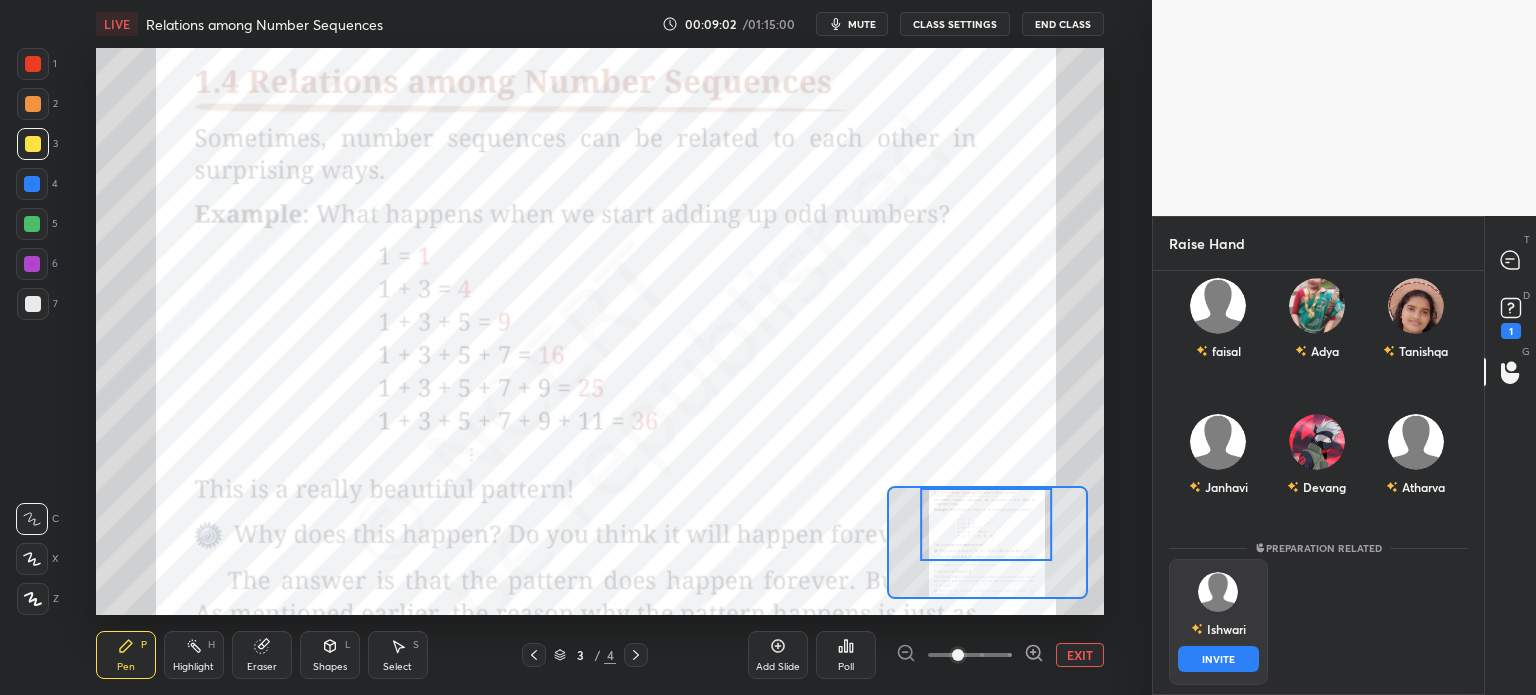 click on "INVITE" at bounding box center (1218, 659) 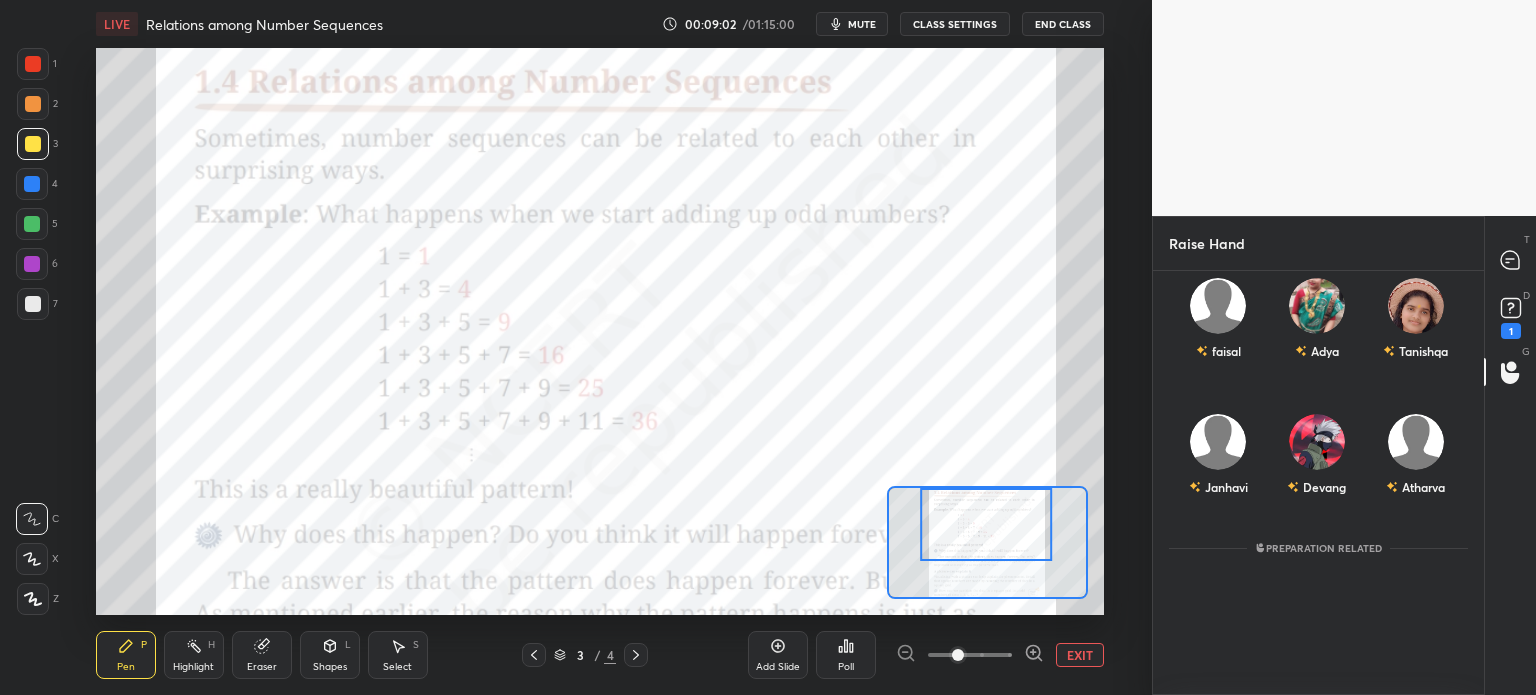 scroll, scrollTop: 338, scrollLeft: 325, axis: both 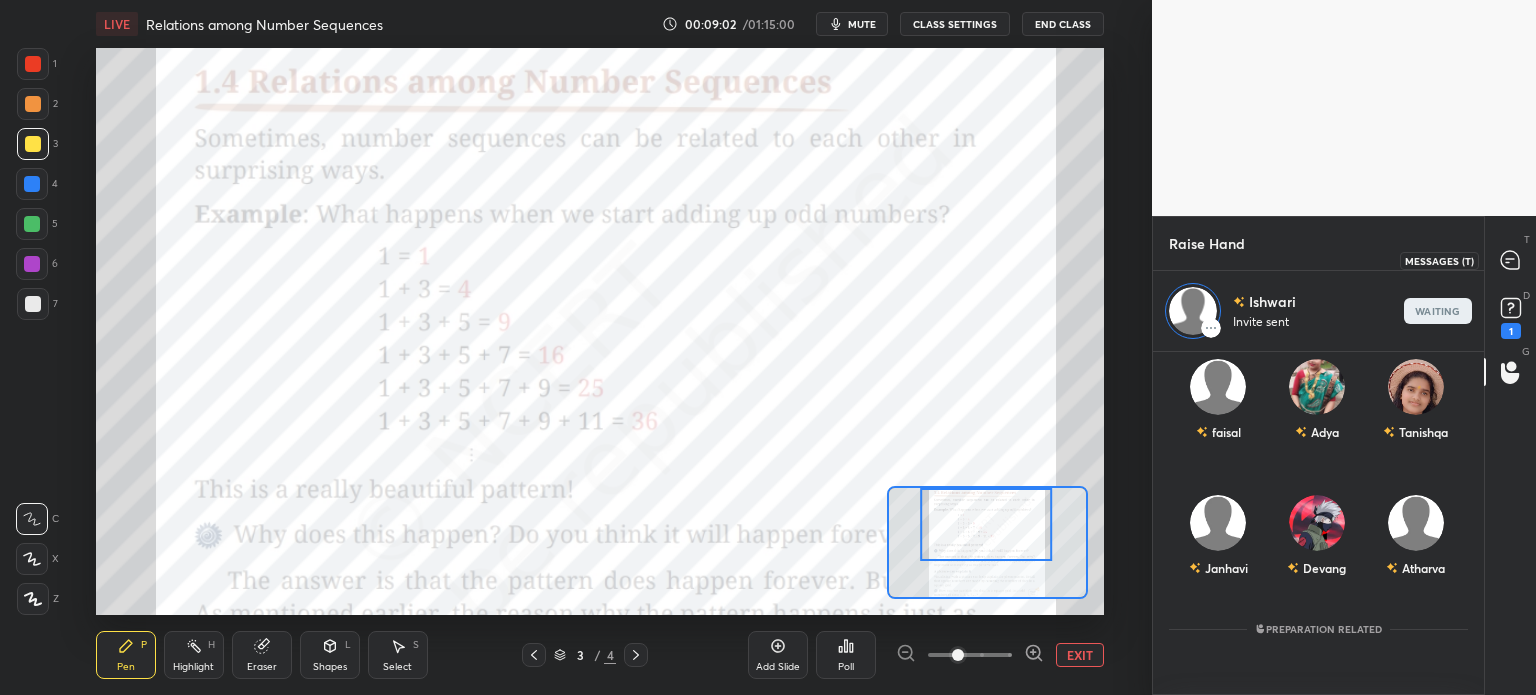 click 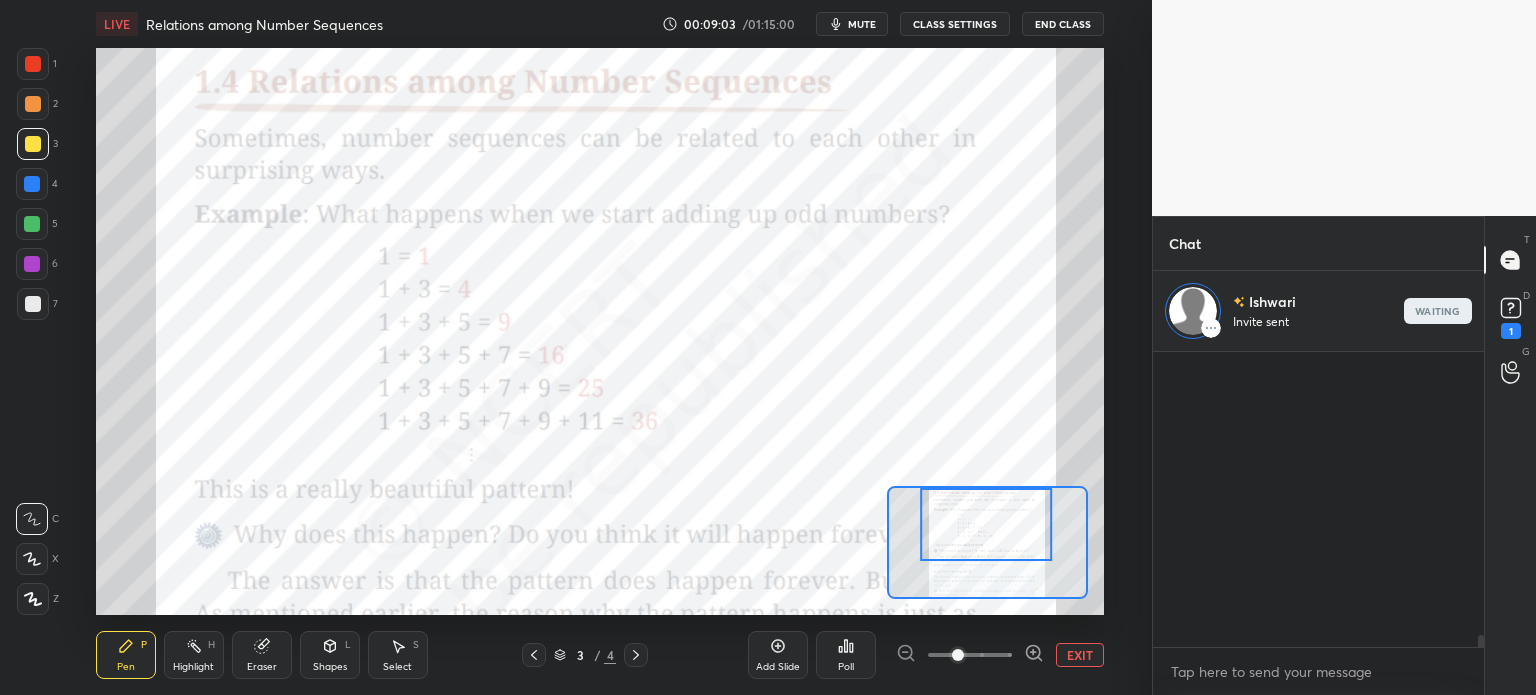 scroll, scrollTop: 7223, scrollLeft: 0, axis: vertical 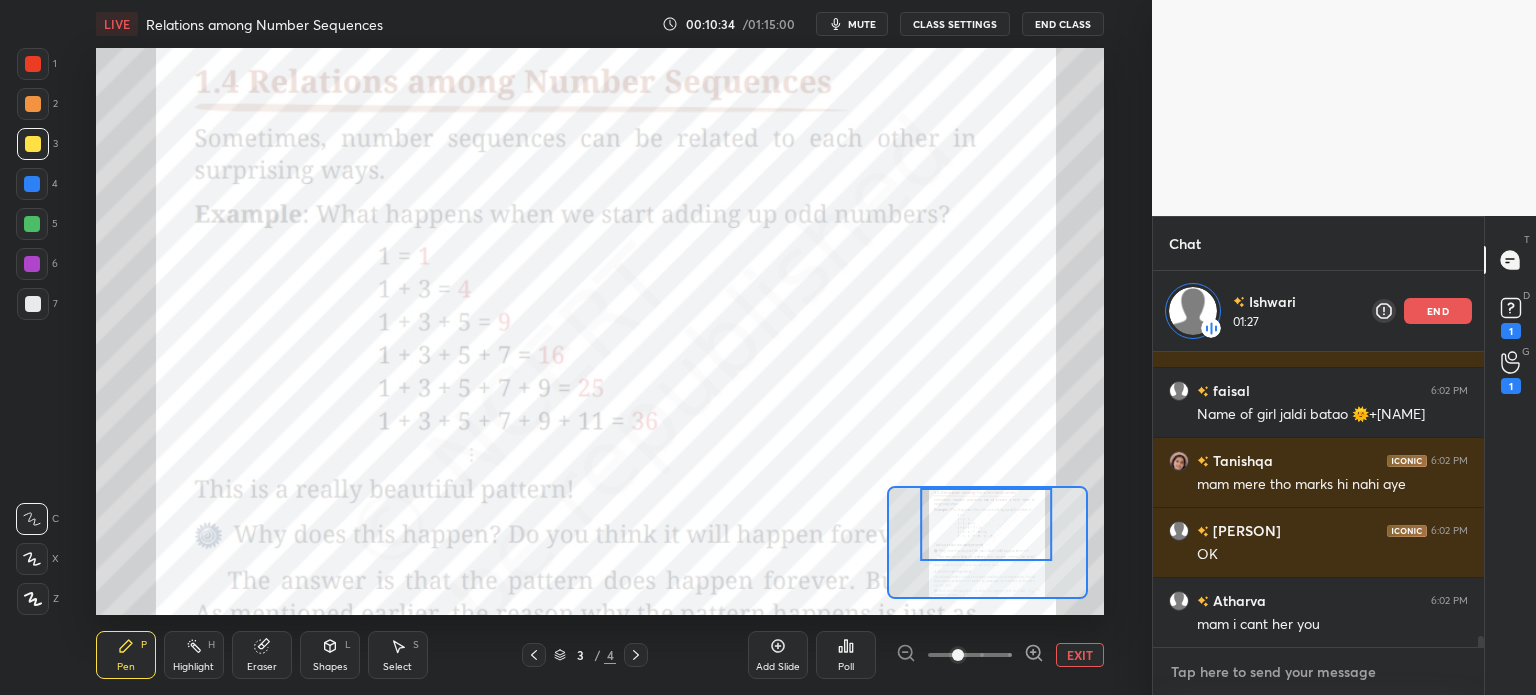 click at bounding box center (1318, 672) 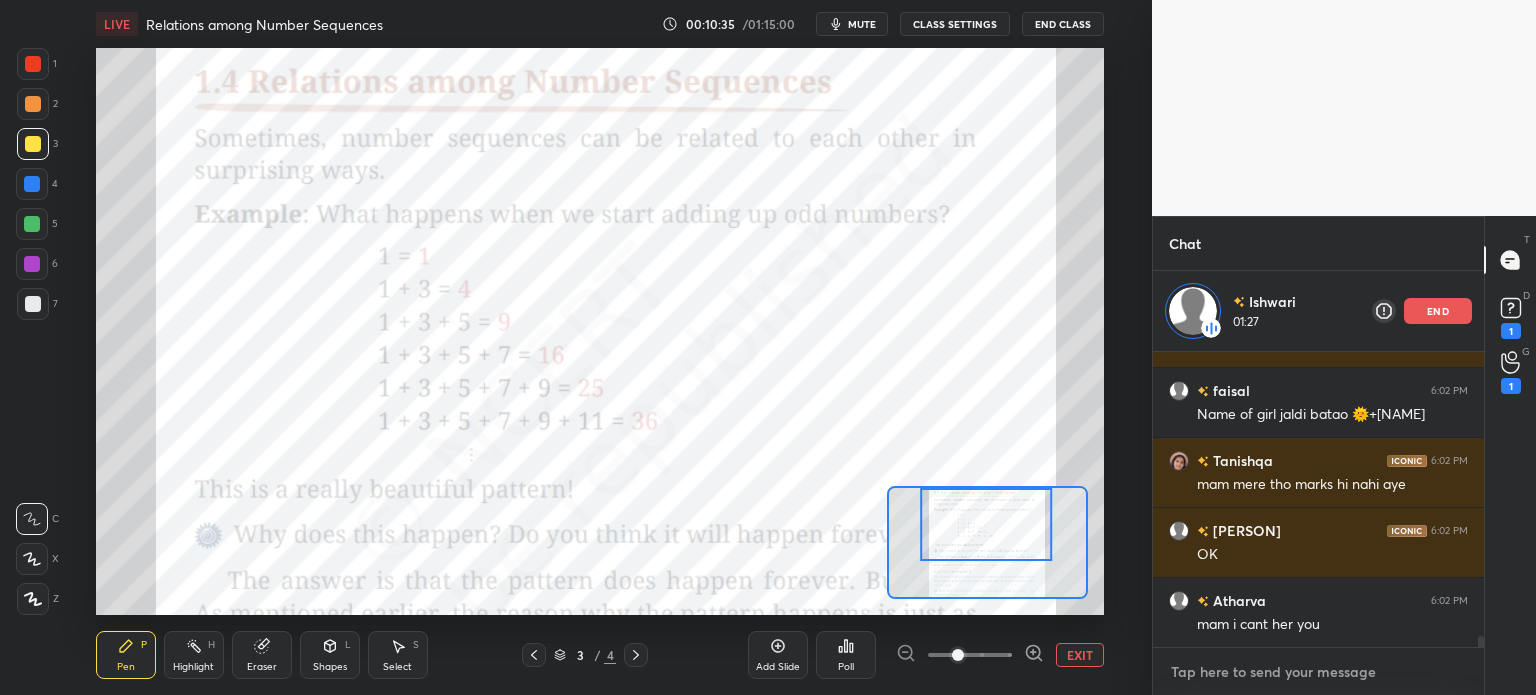 scroll, scrollTop: 7862, scrollLeft: 0, axis: vertical 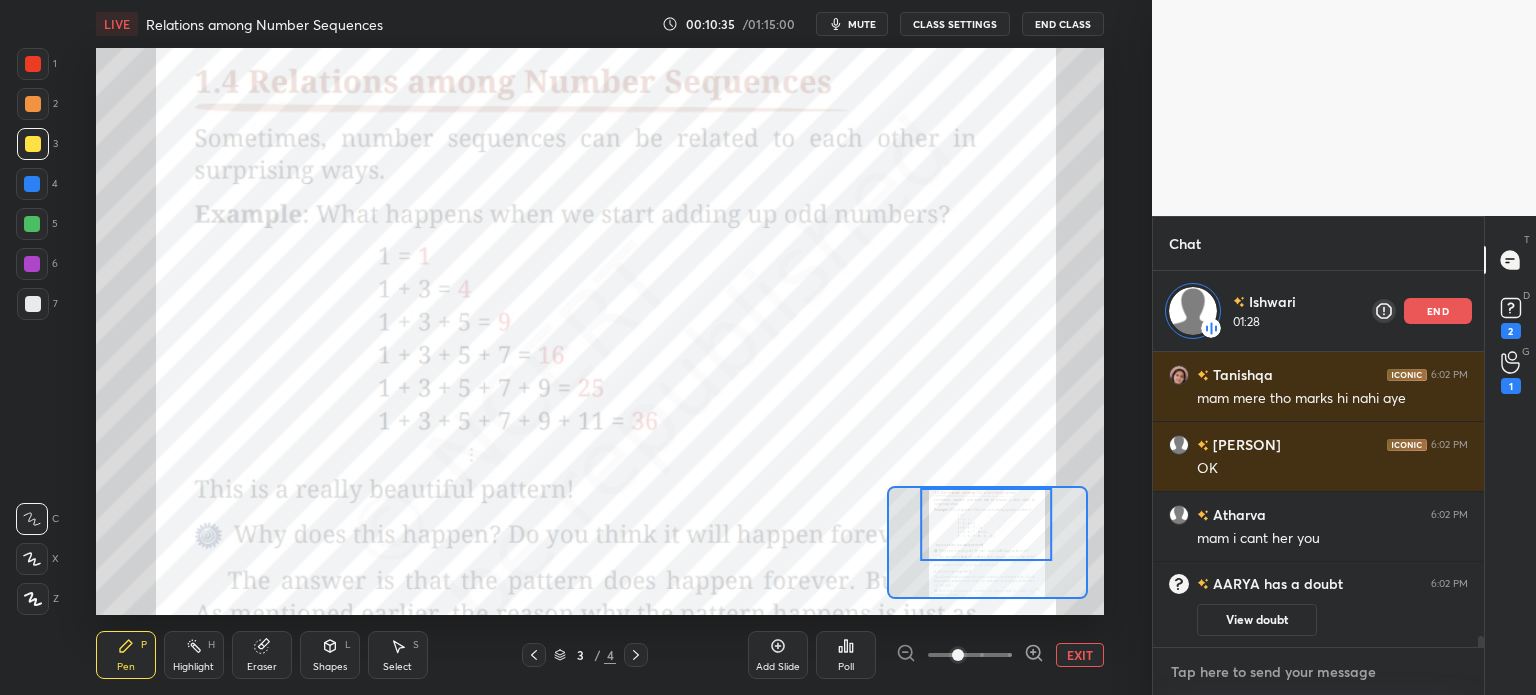 type on "a" 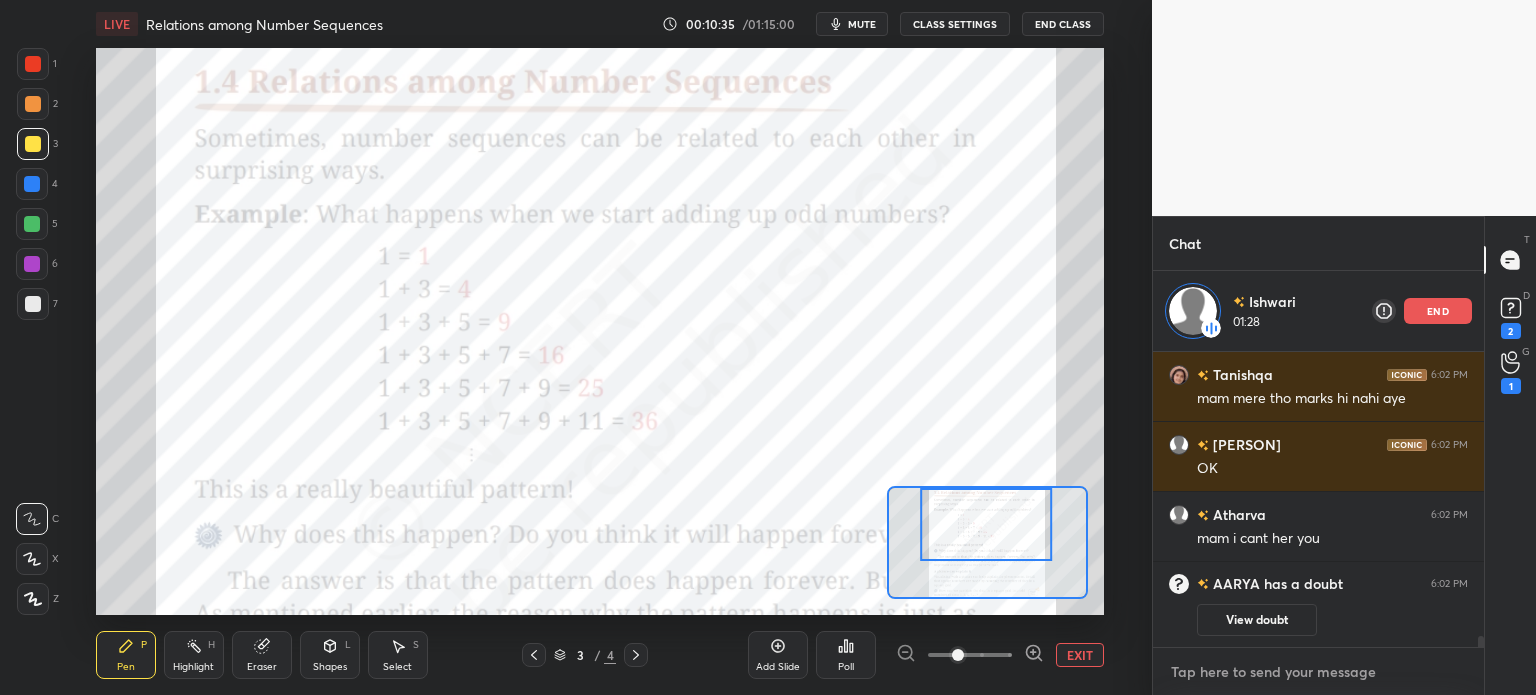 type on "x" 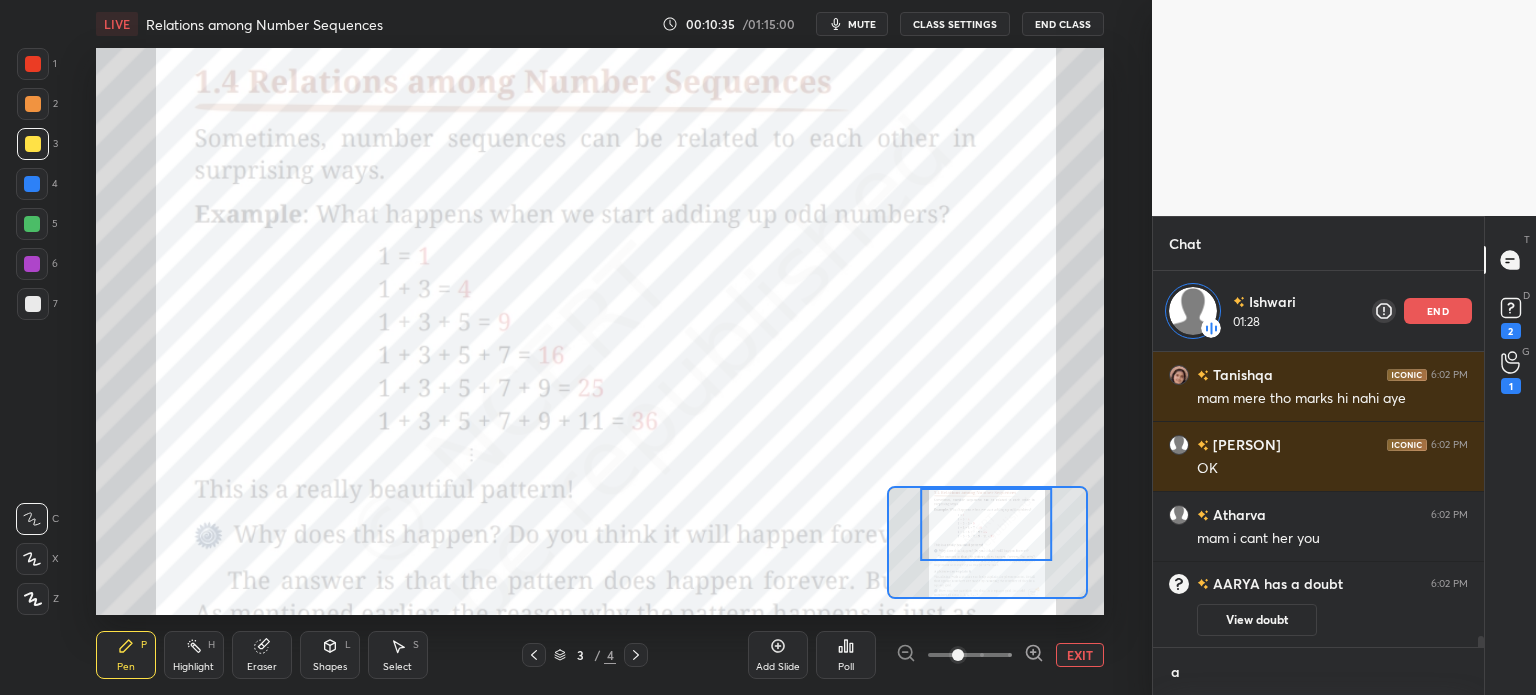 scroll, scrollTop: 284, scrollLeft: 325, axis: both 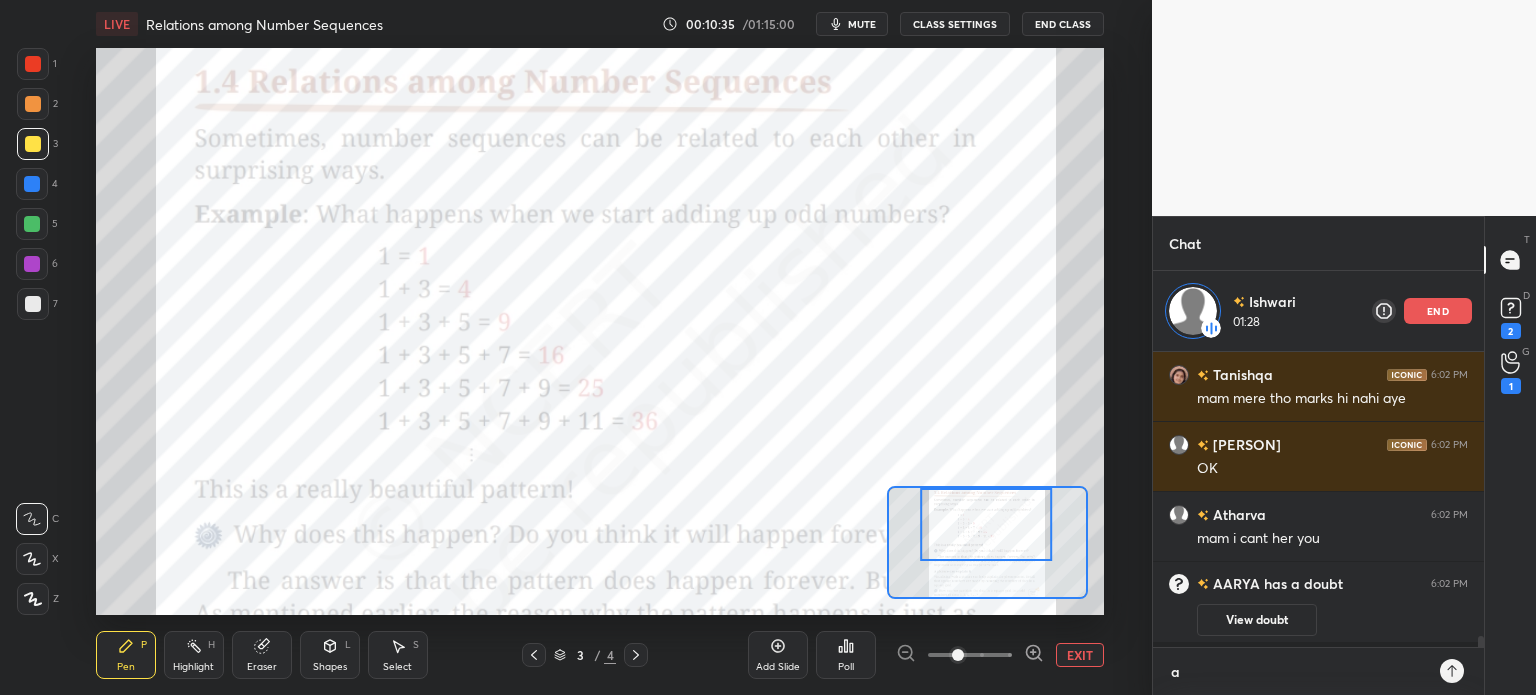 type on "at" 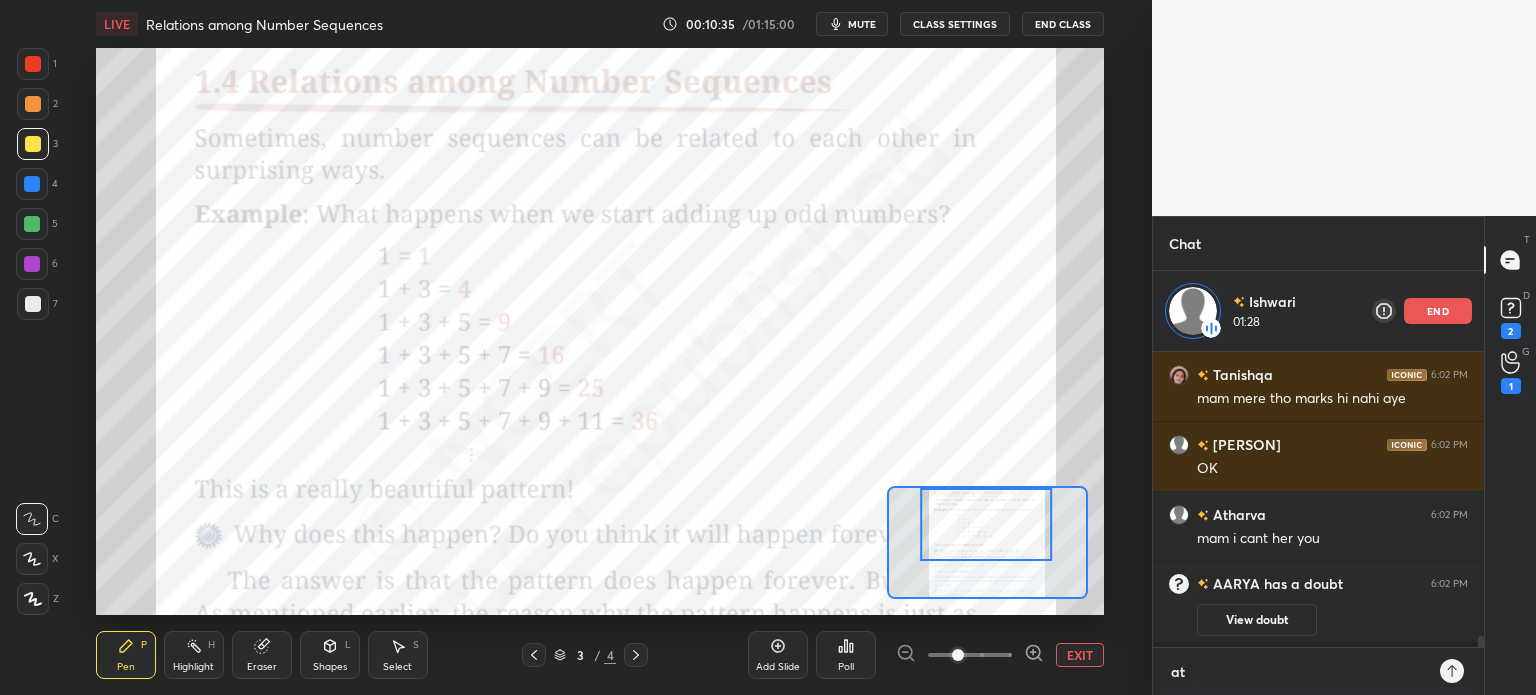 scroll, scrollTop: 6, scrollLeft: 6, axis: both 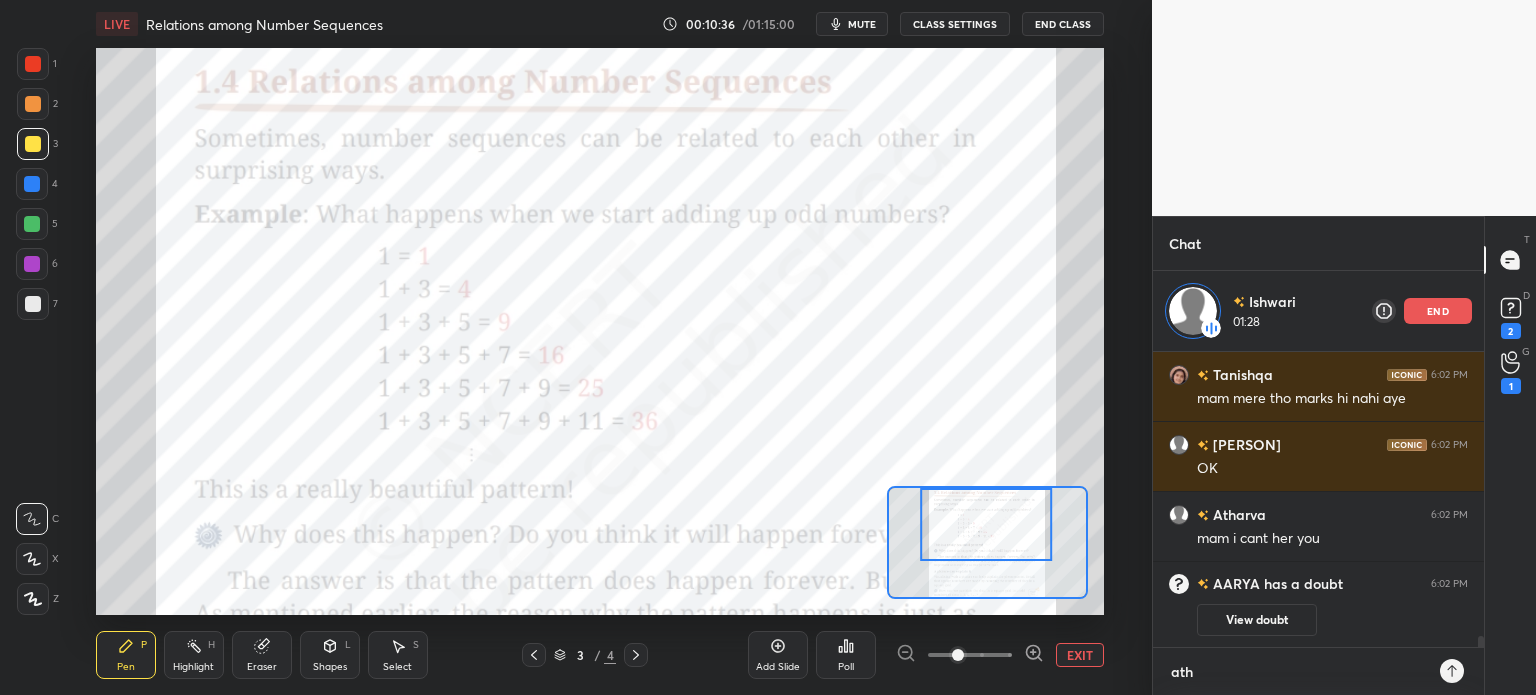 type on "atha" 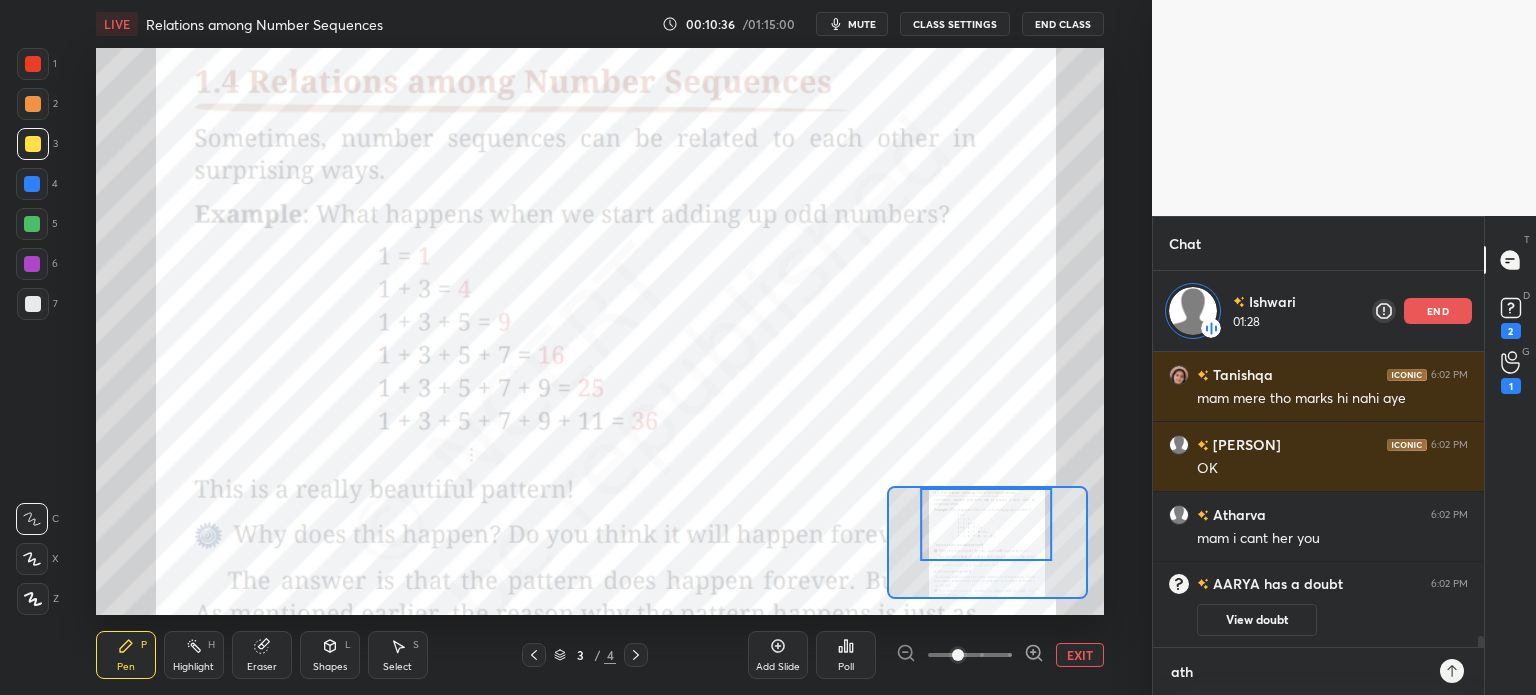 type on "x" 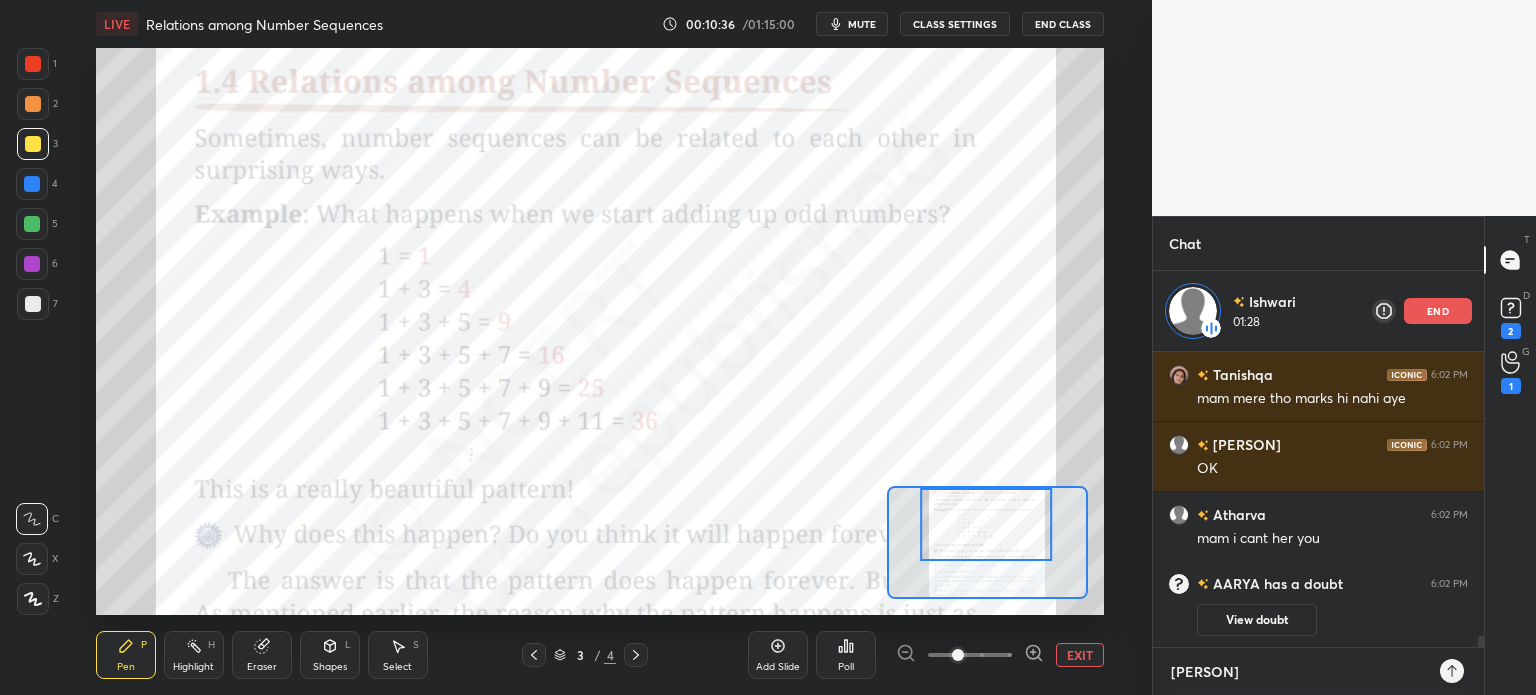 type on "athar" 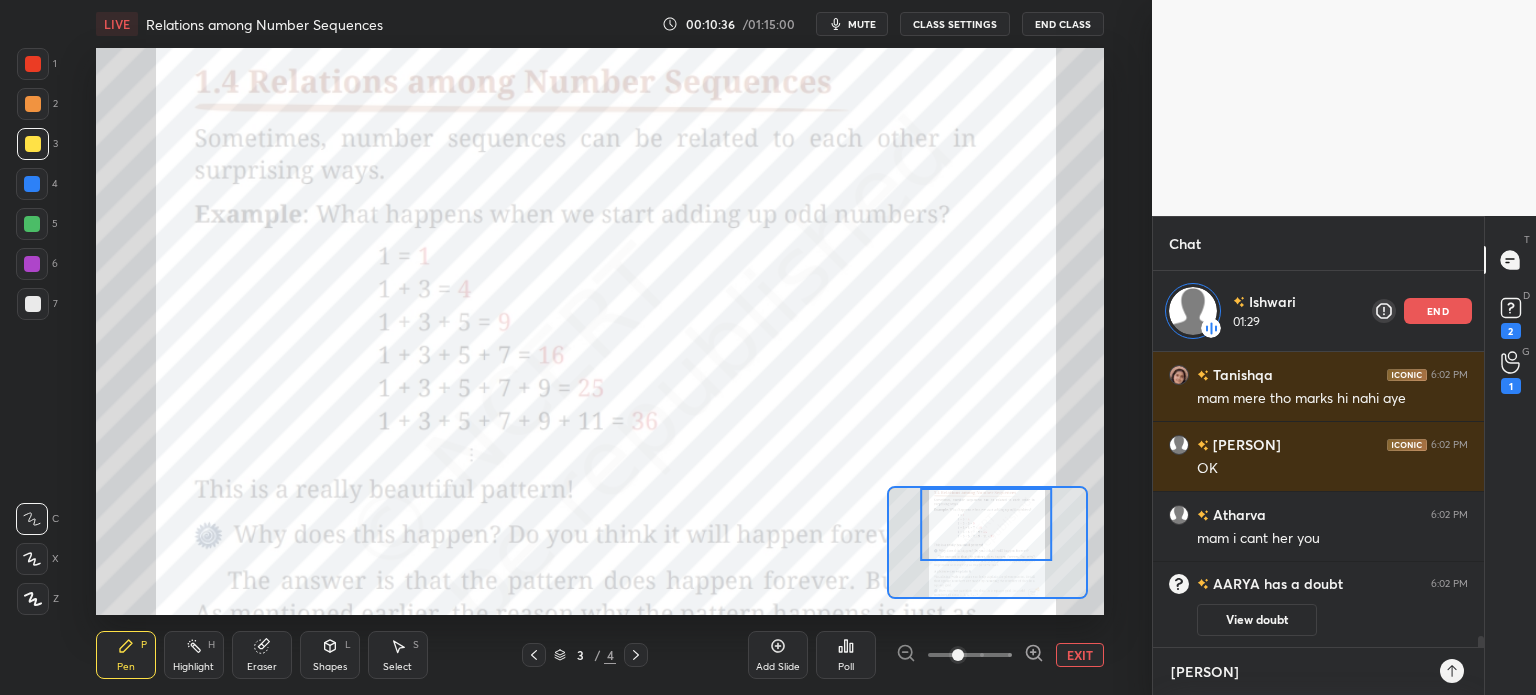 type on "atharv" 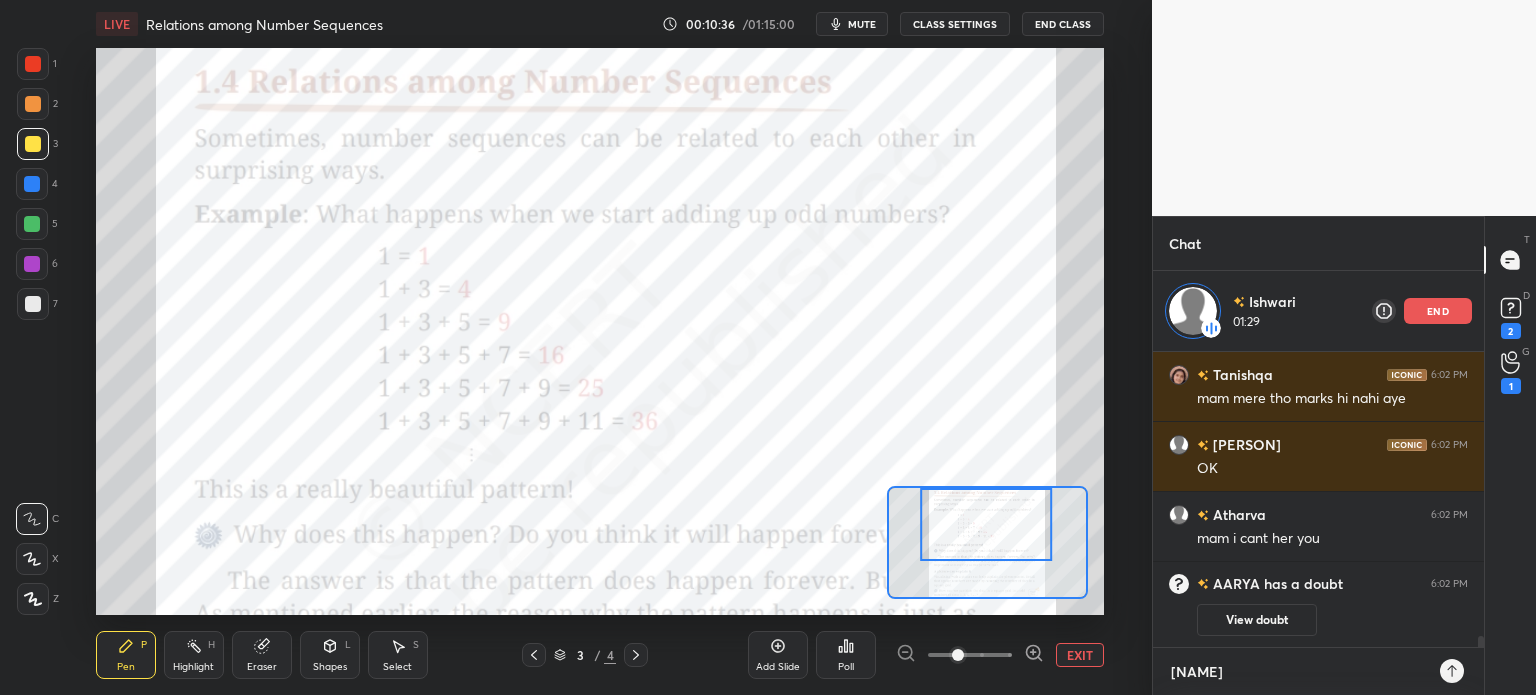 type on "atharva" 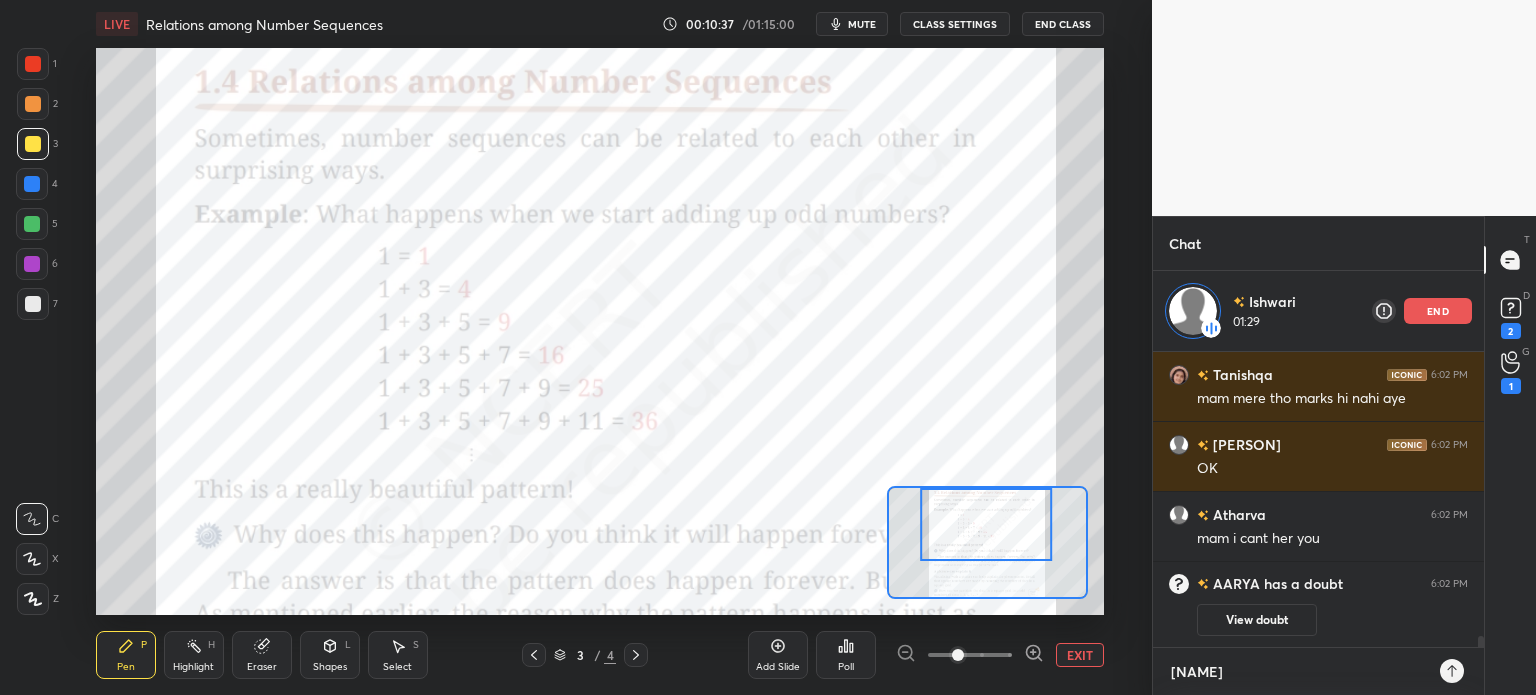 type on "atharva r" 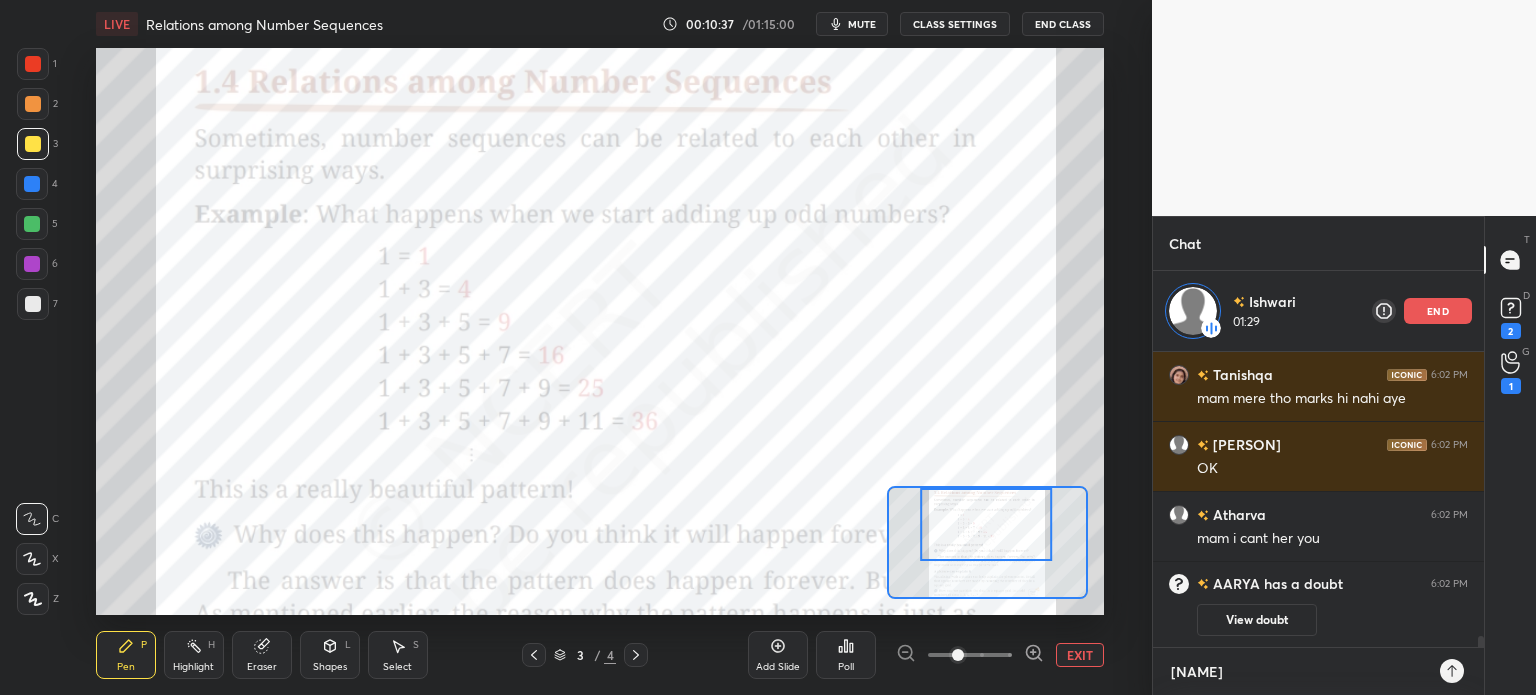 type on "x" 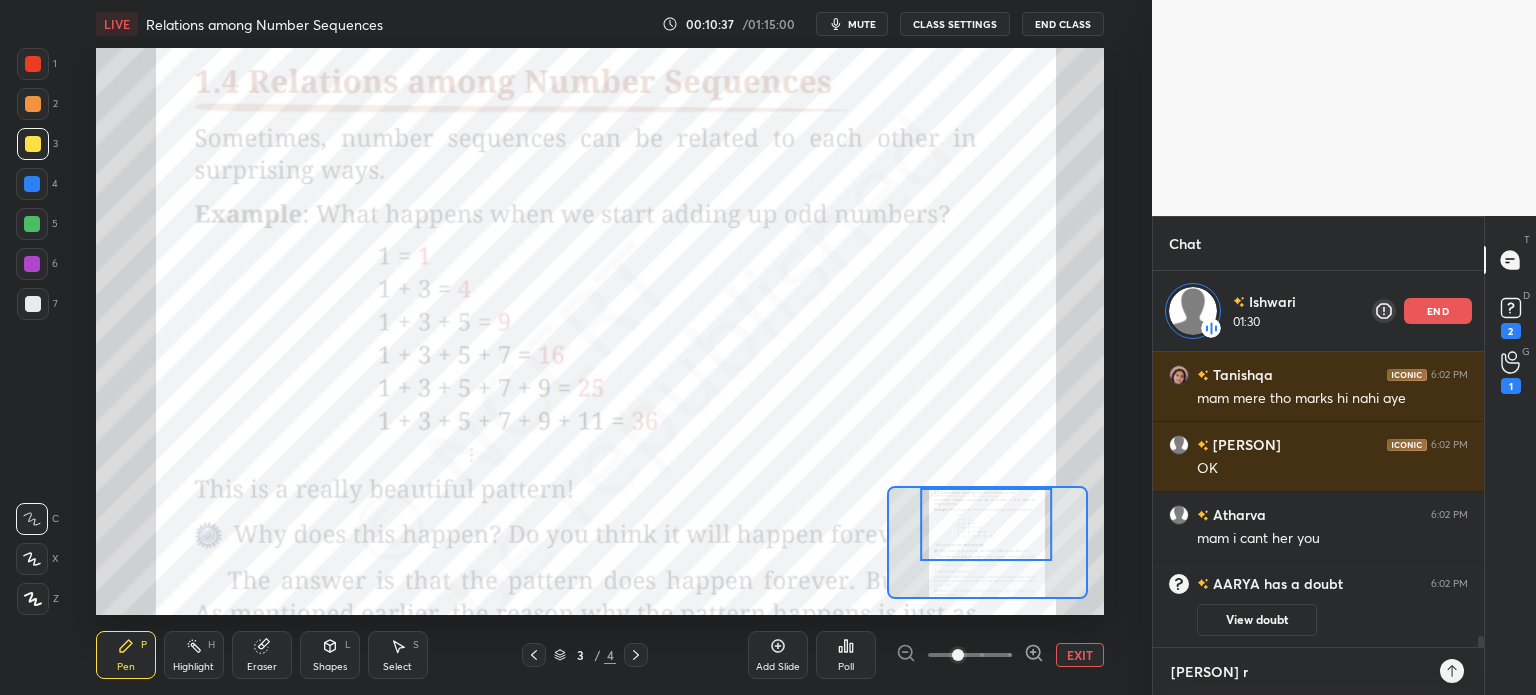 type on "atharva re" 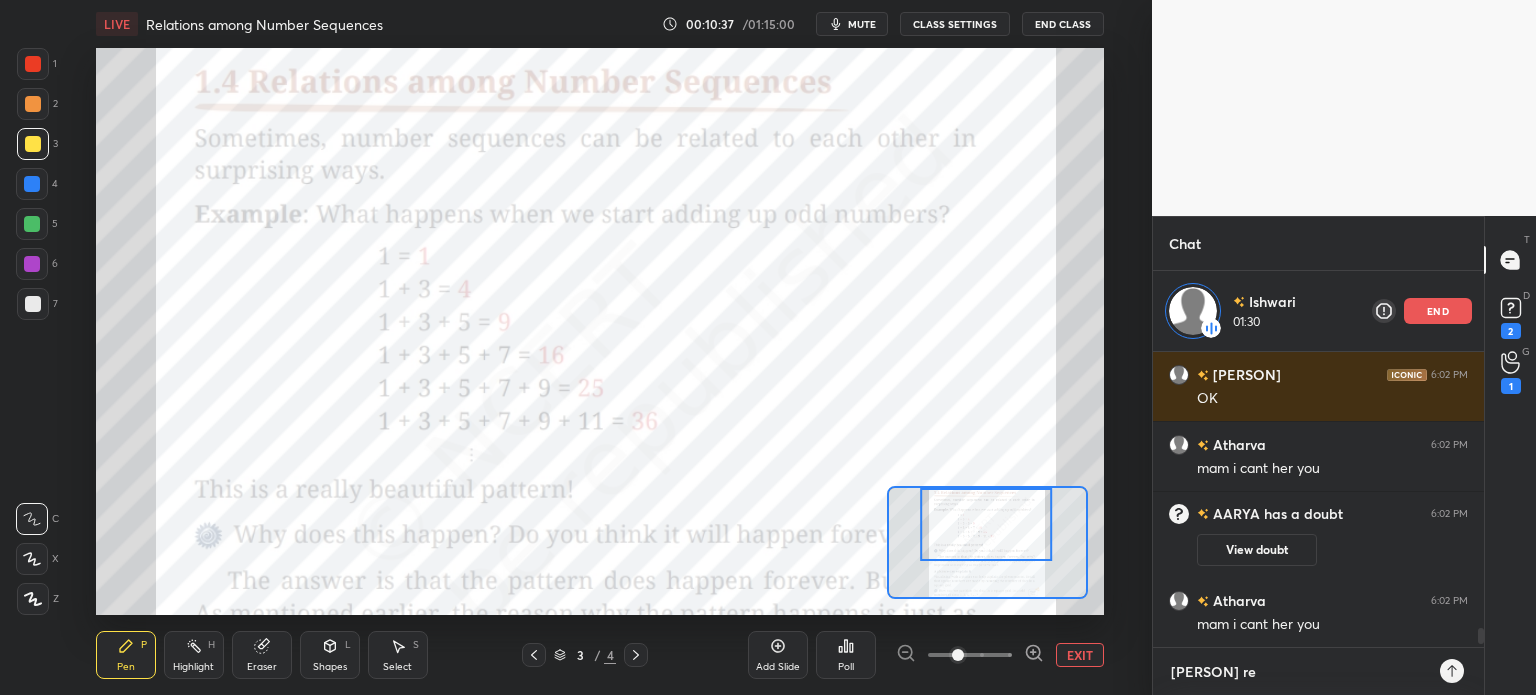 scroll, scrollTop: 6682, scrollLeft: 0, axis: vertical 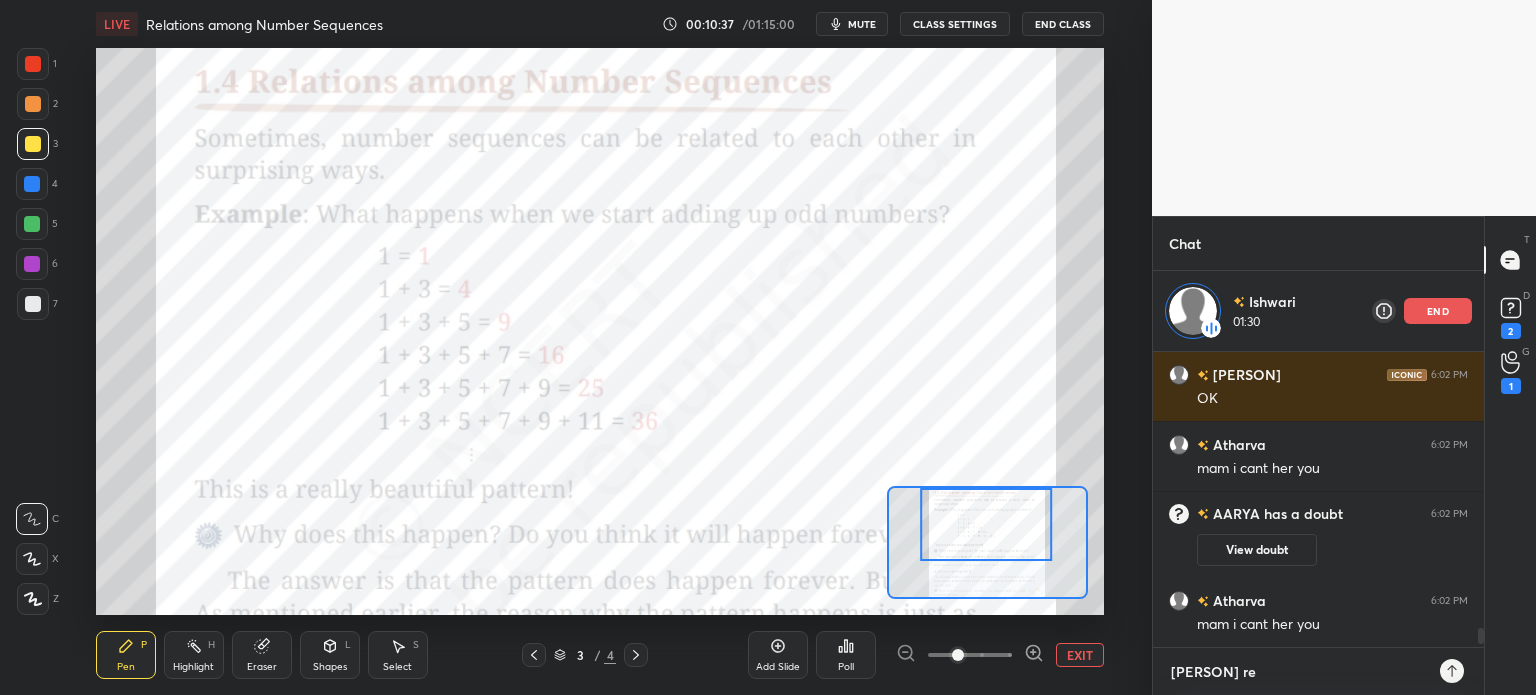 type on "atharva ref" 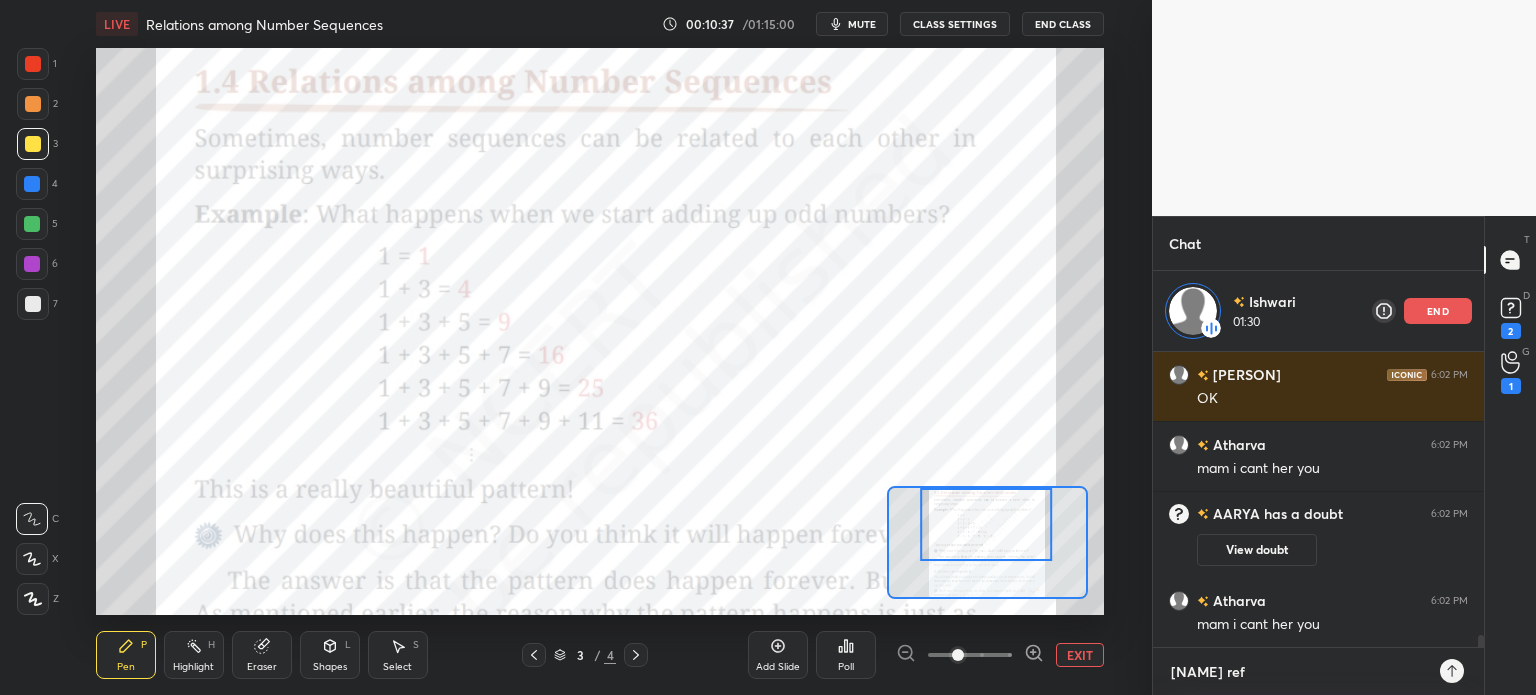 type on "atharva refr" 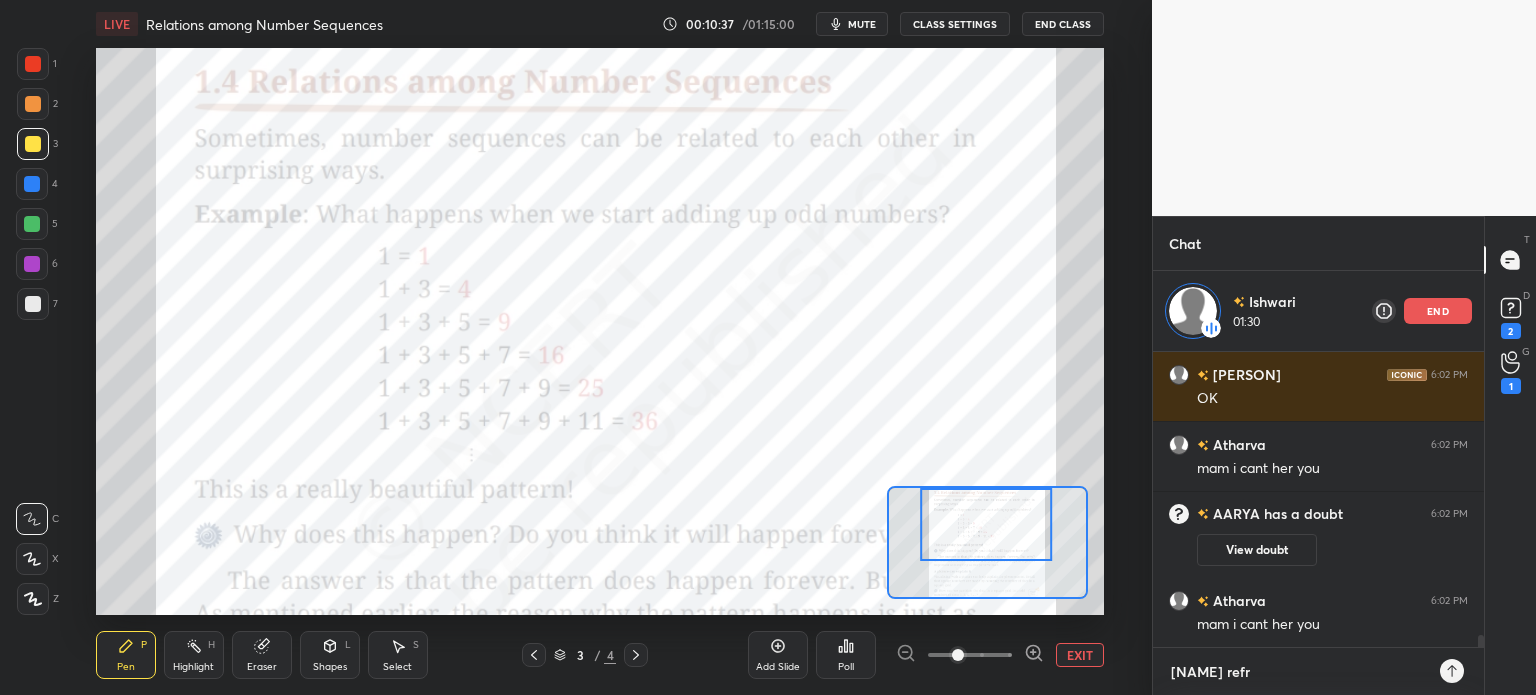type on "atharva refre" 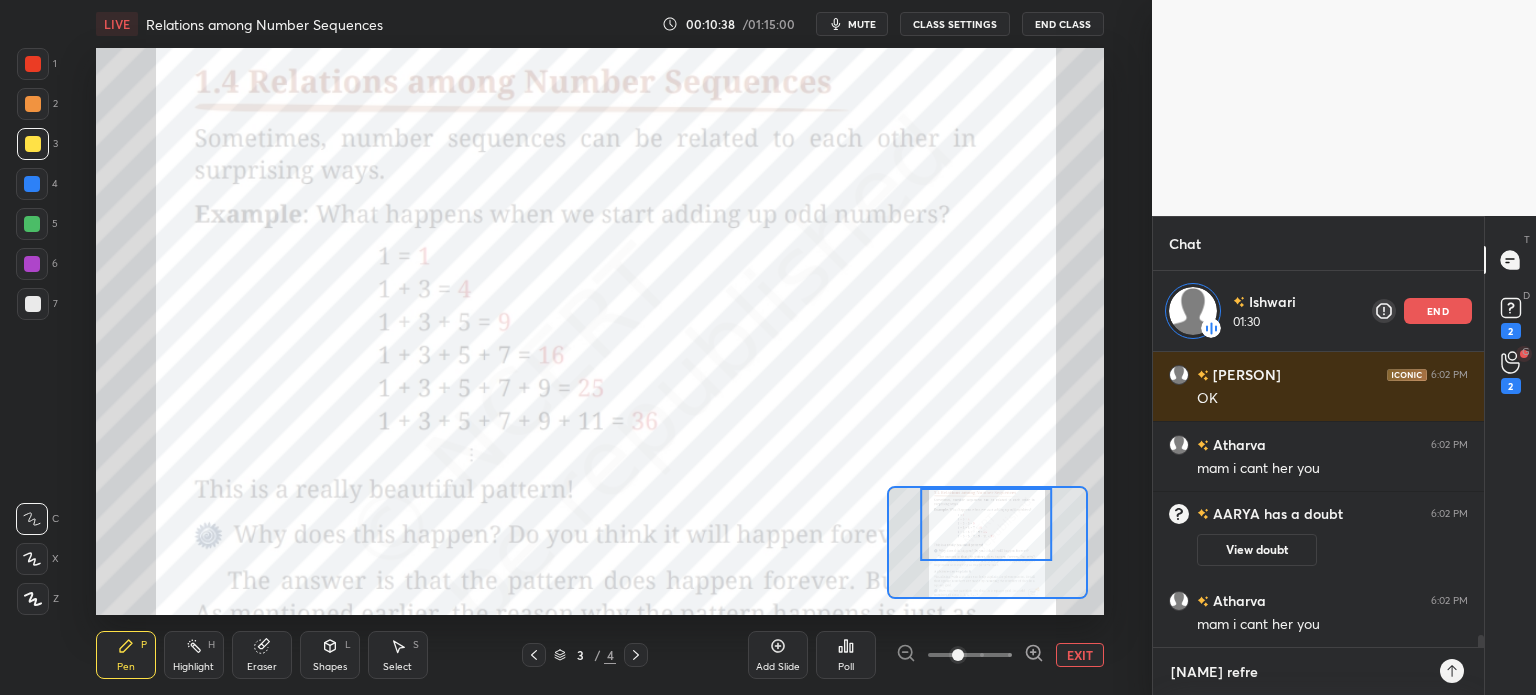 type on "atharva refres" 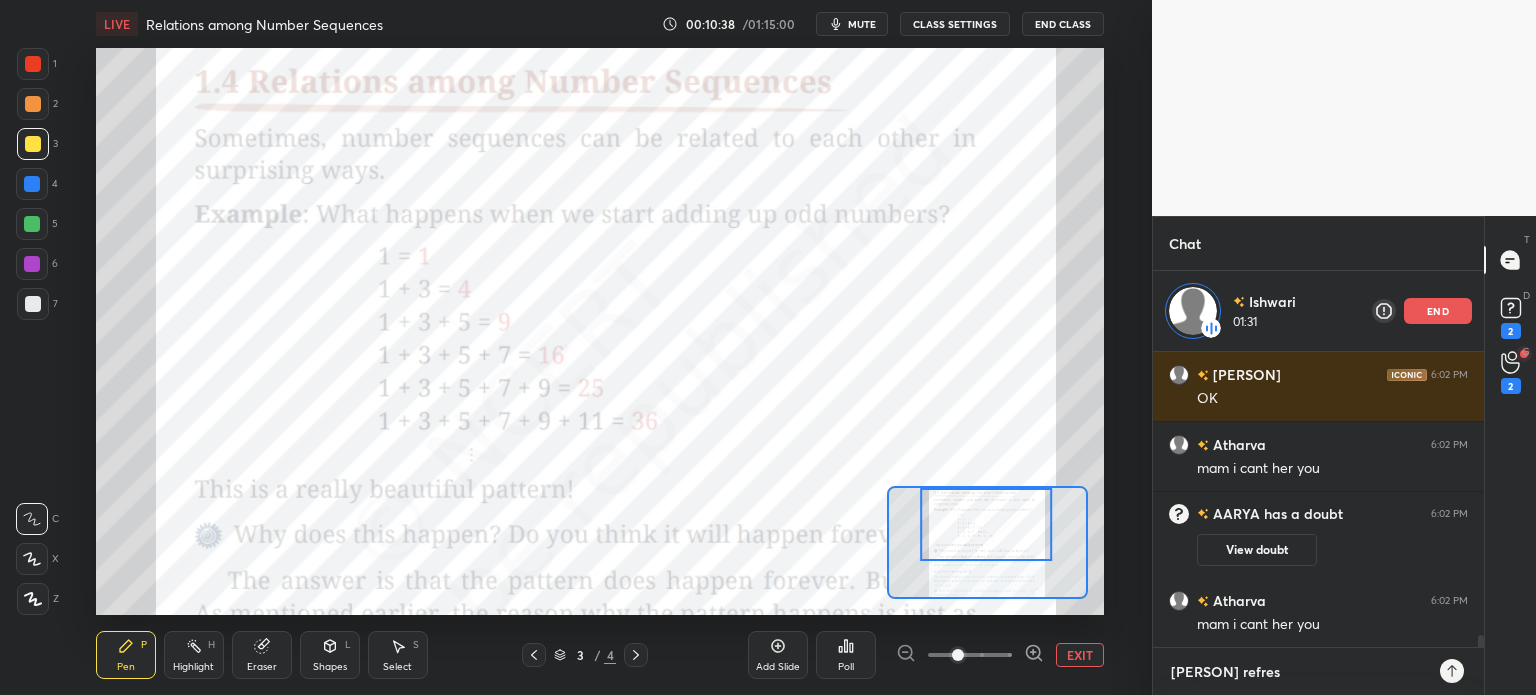 type on "atharva refresh" 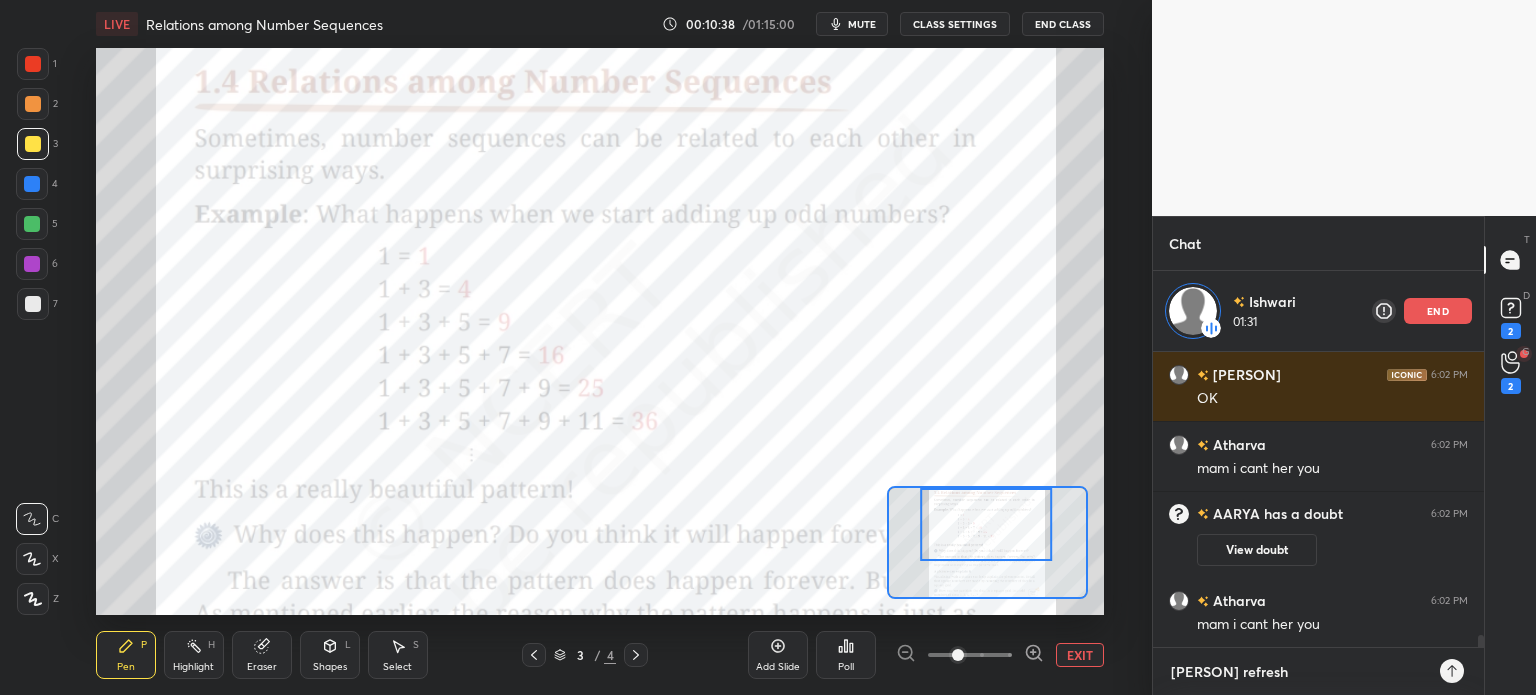 type 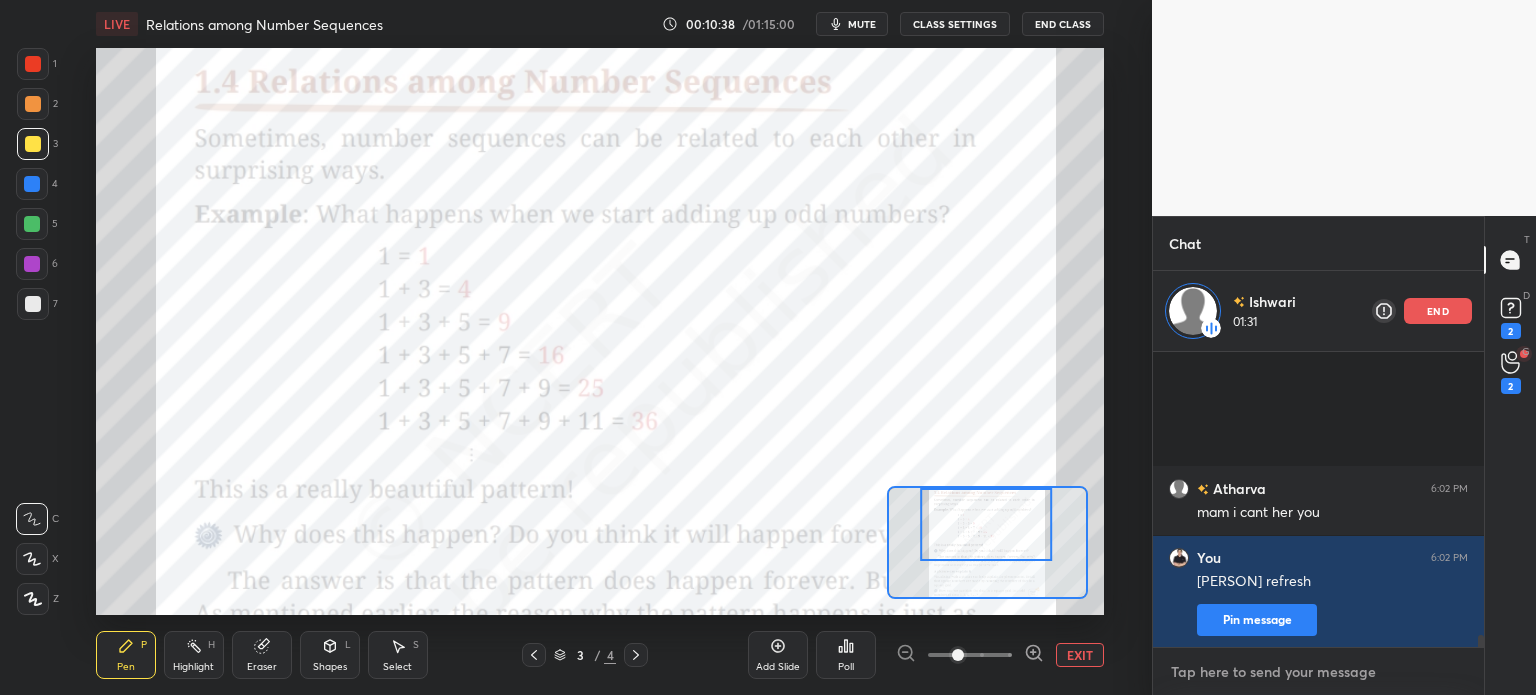 scroll, scrollTop: 6794, scrollLeft: 0, axis: vertical 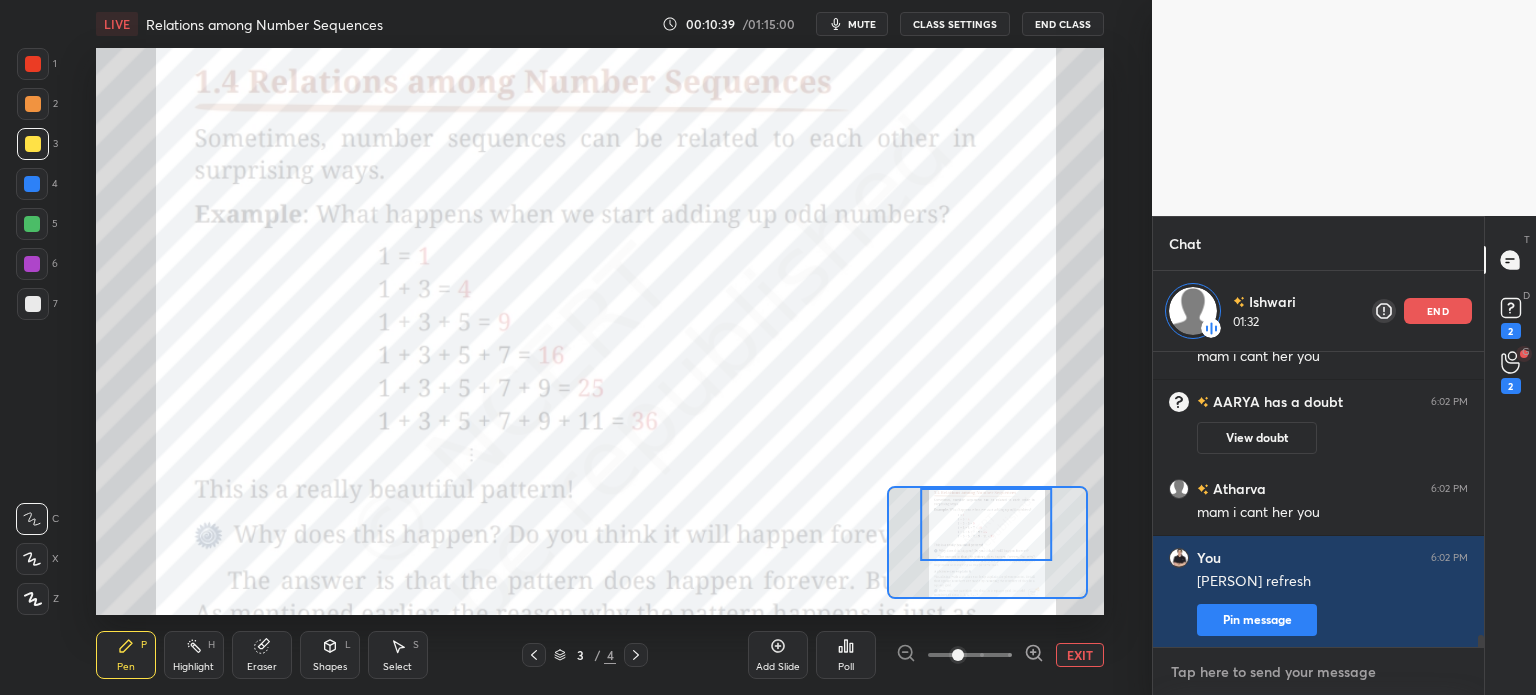 type on "k" 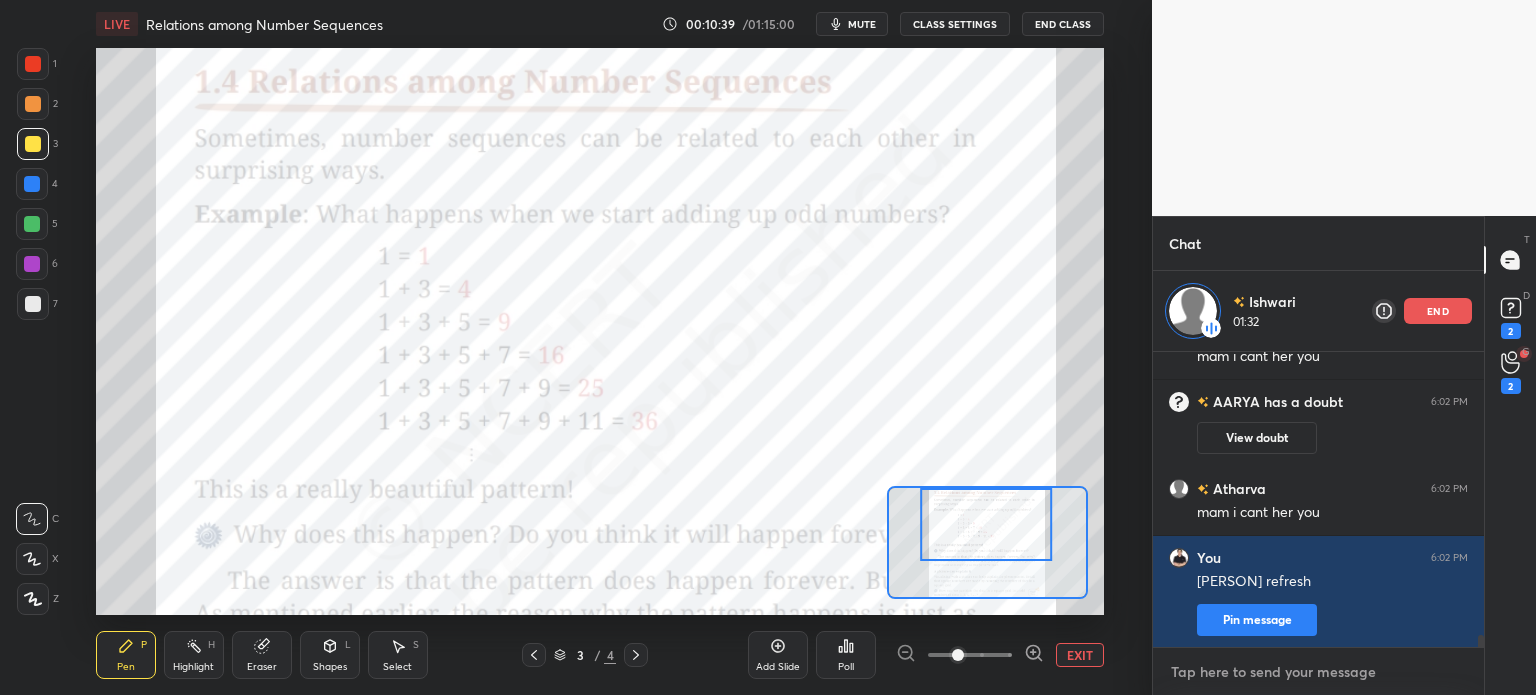 type on "x" 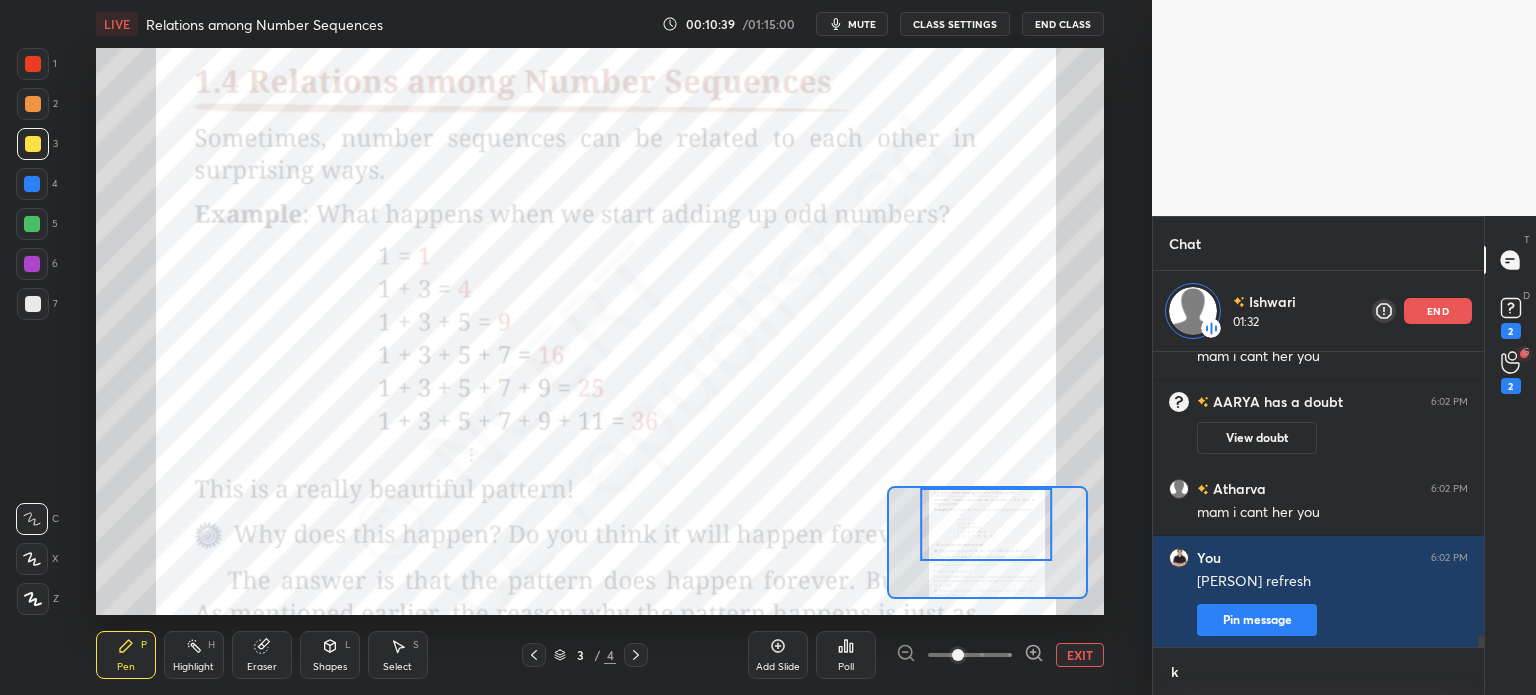 type on "kr" 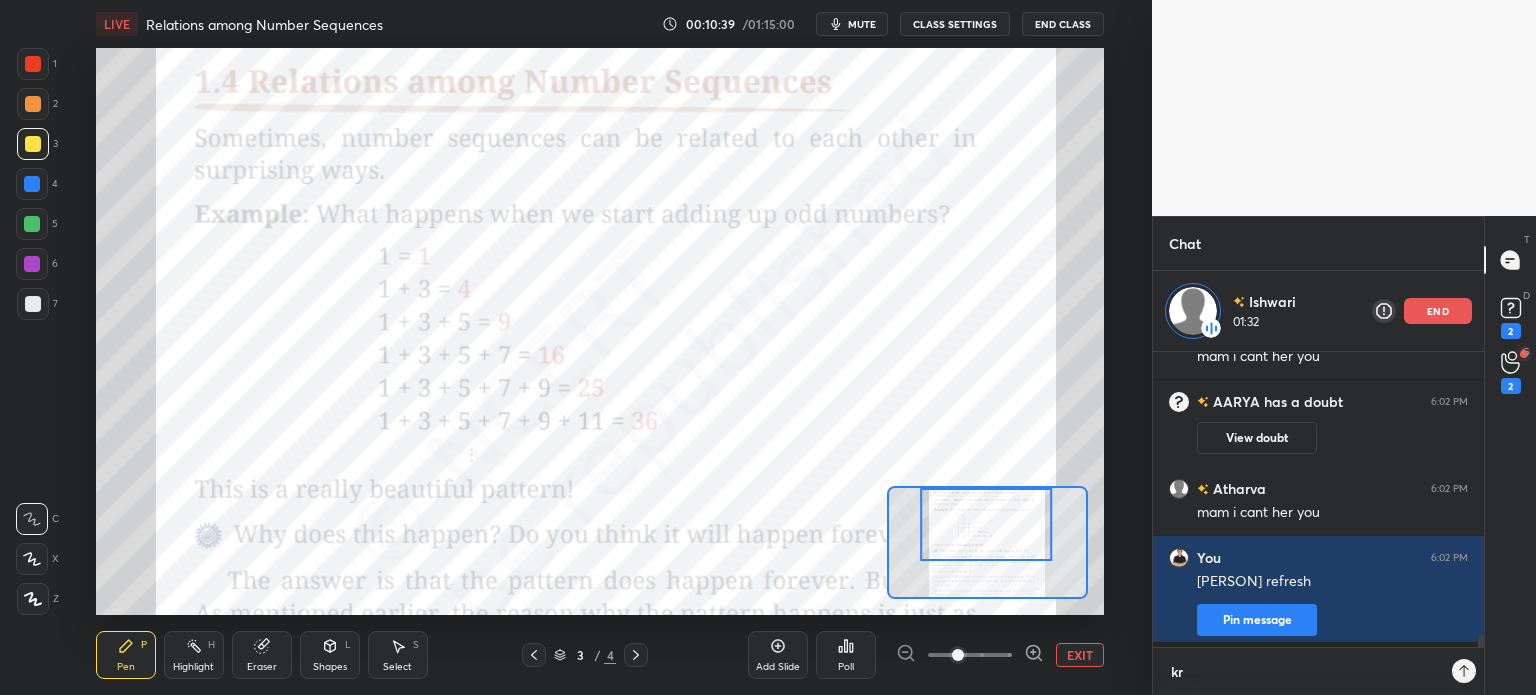 scroll, scrollTop: 289, scrollLeft: 325, axis: both 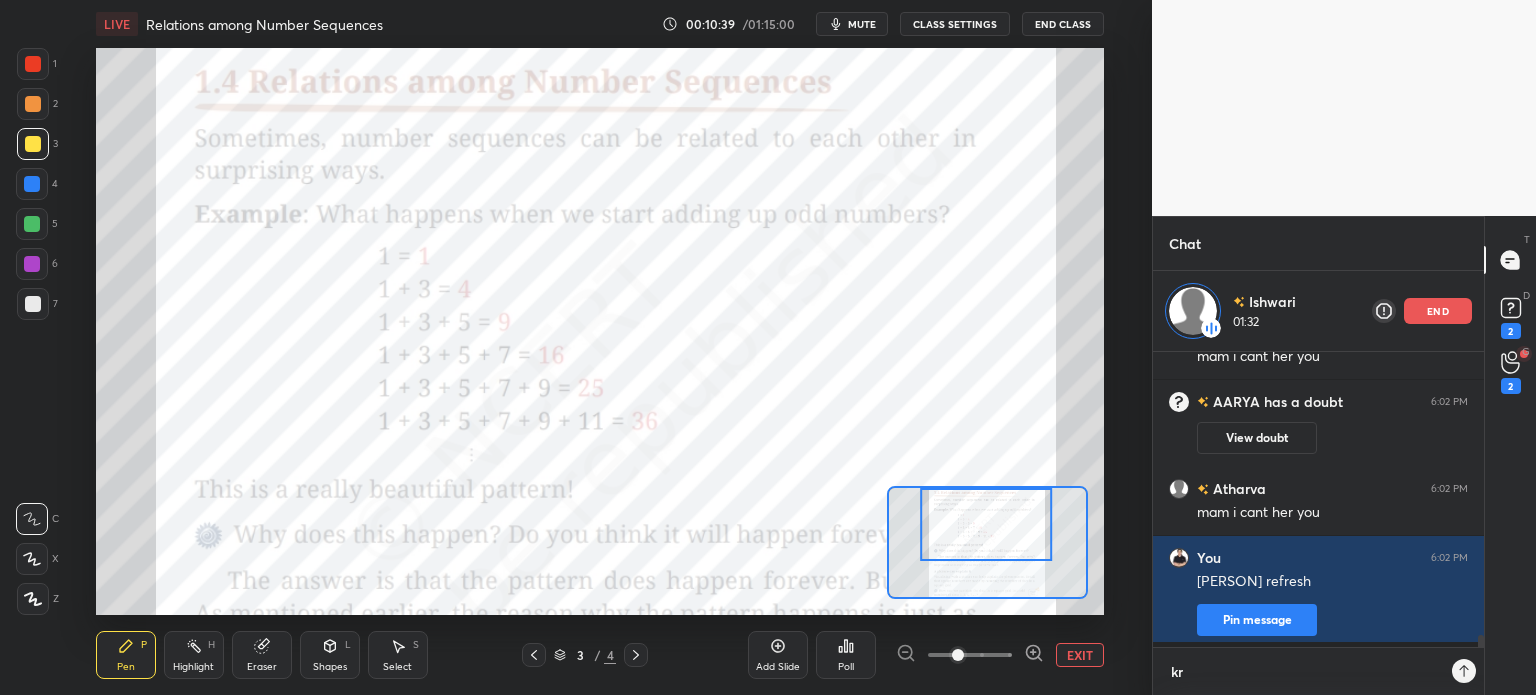 type on "kro" 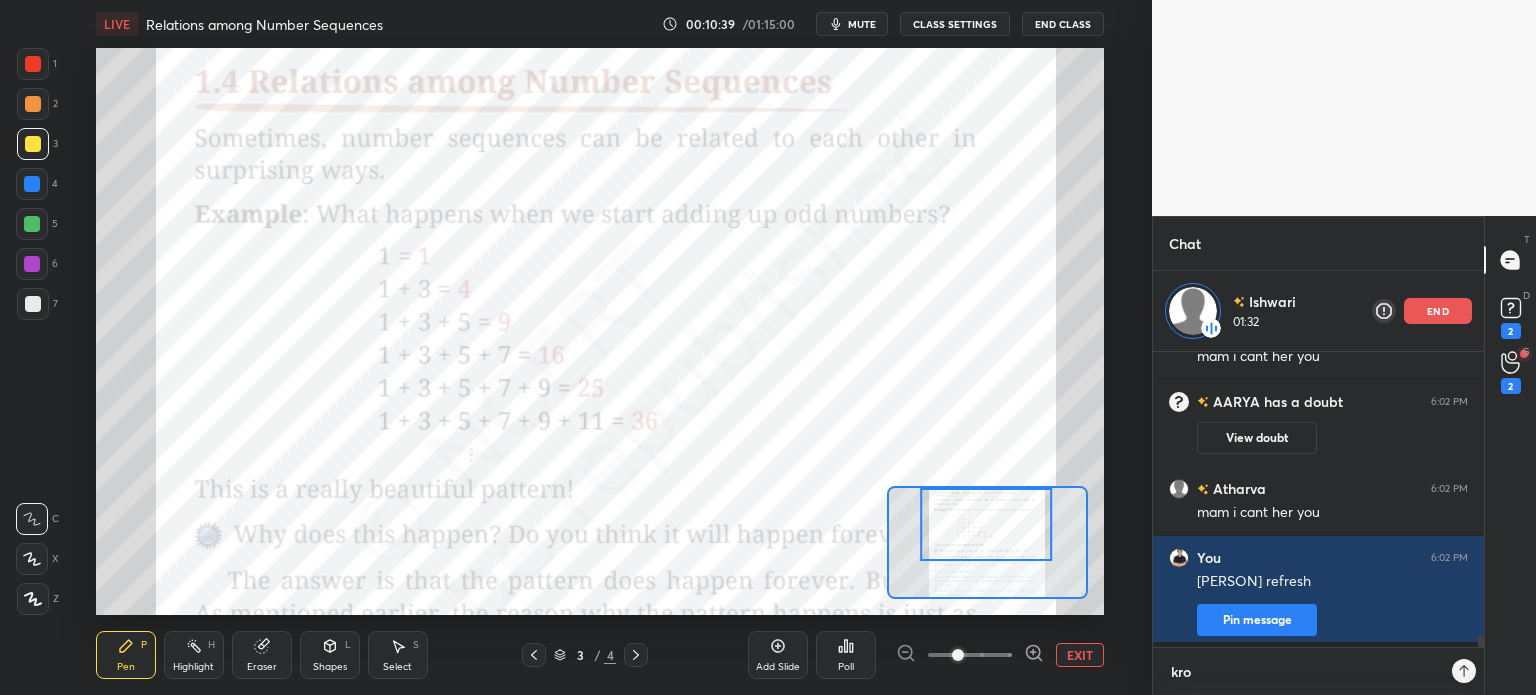scroll, scrollTop: 6, scrollLeft: 6, axis: both 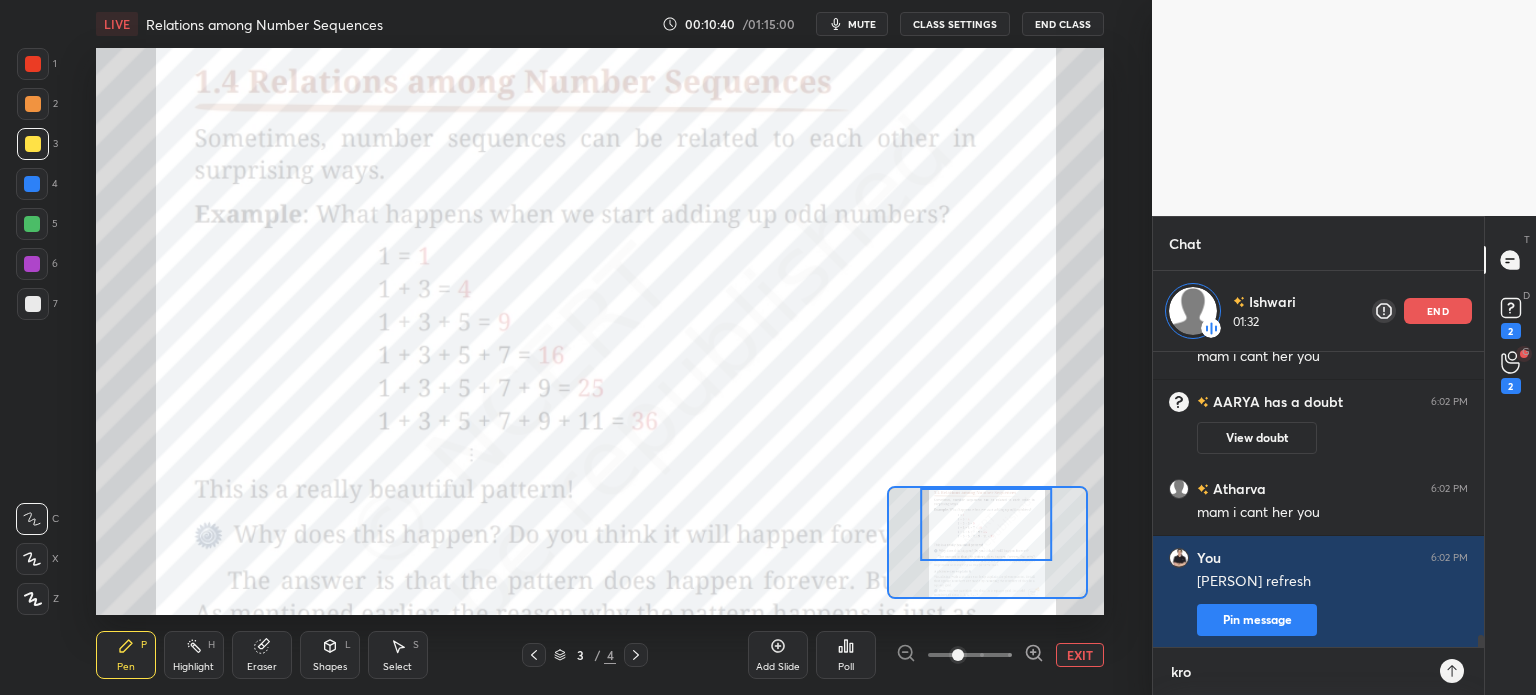 type 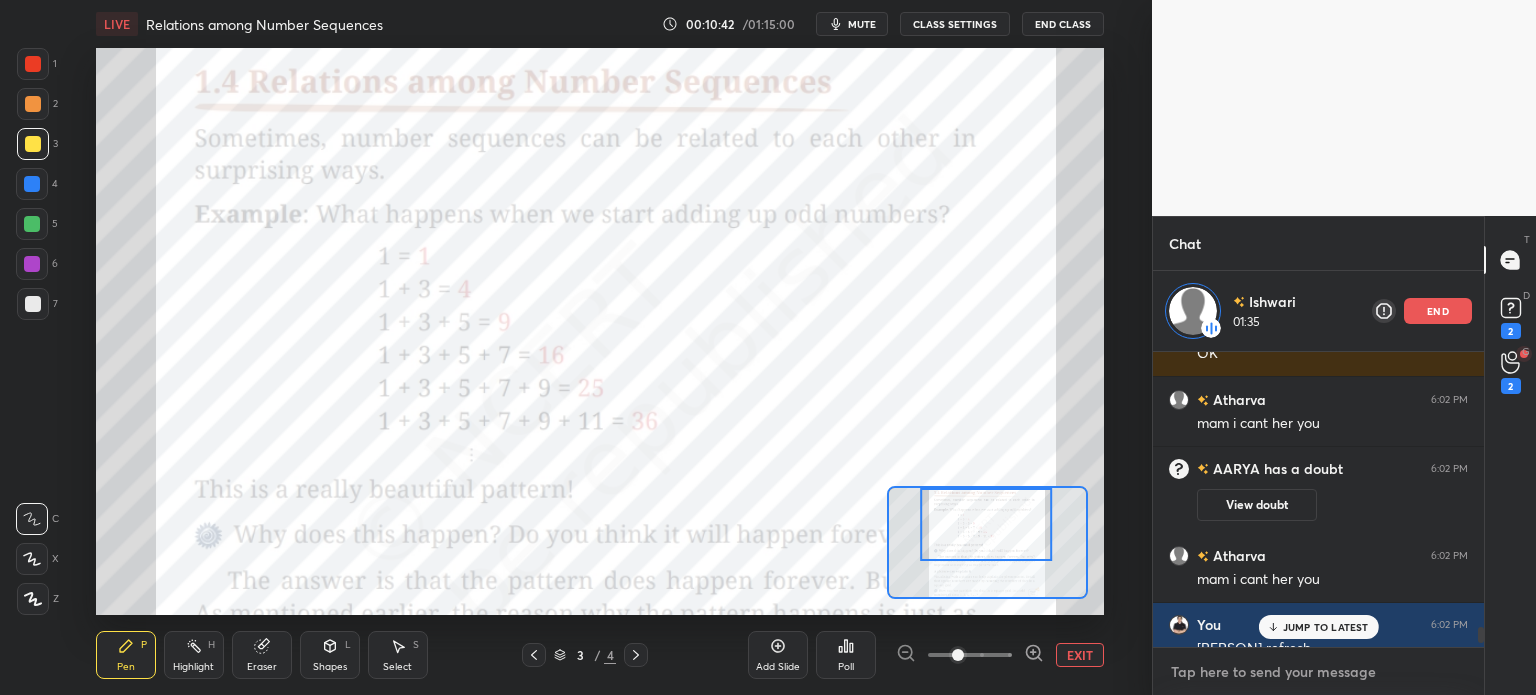scroll, scrollTop: 6725, scrollLeft: 0, axis: vertical 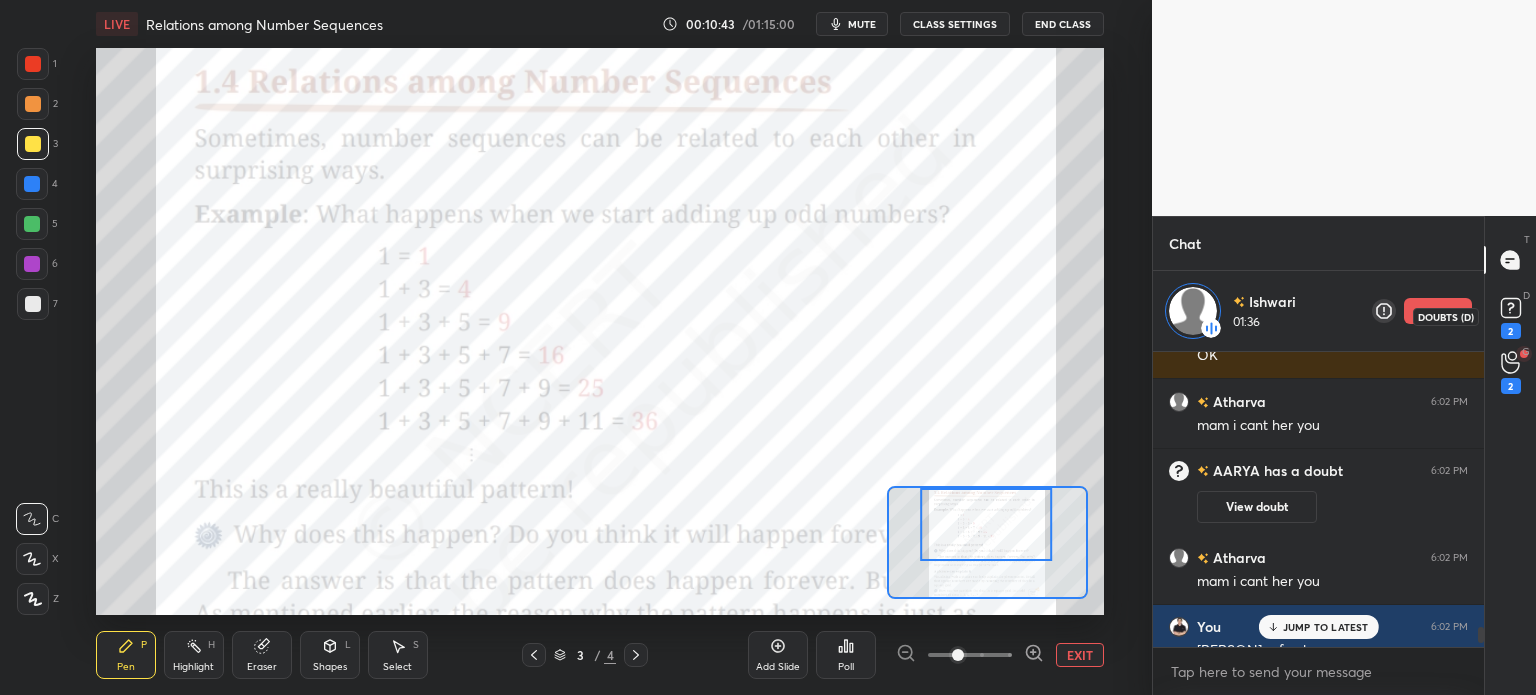 click 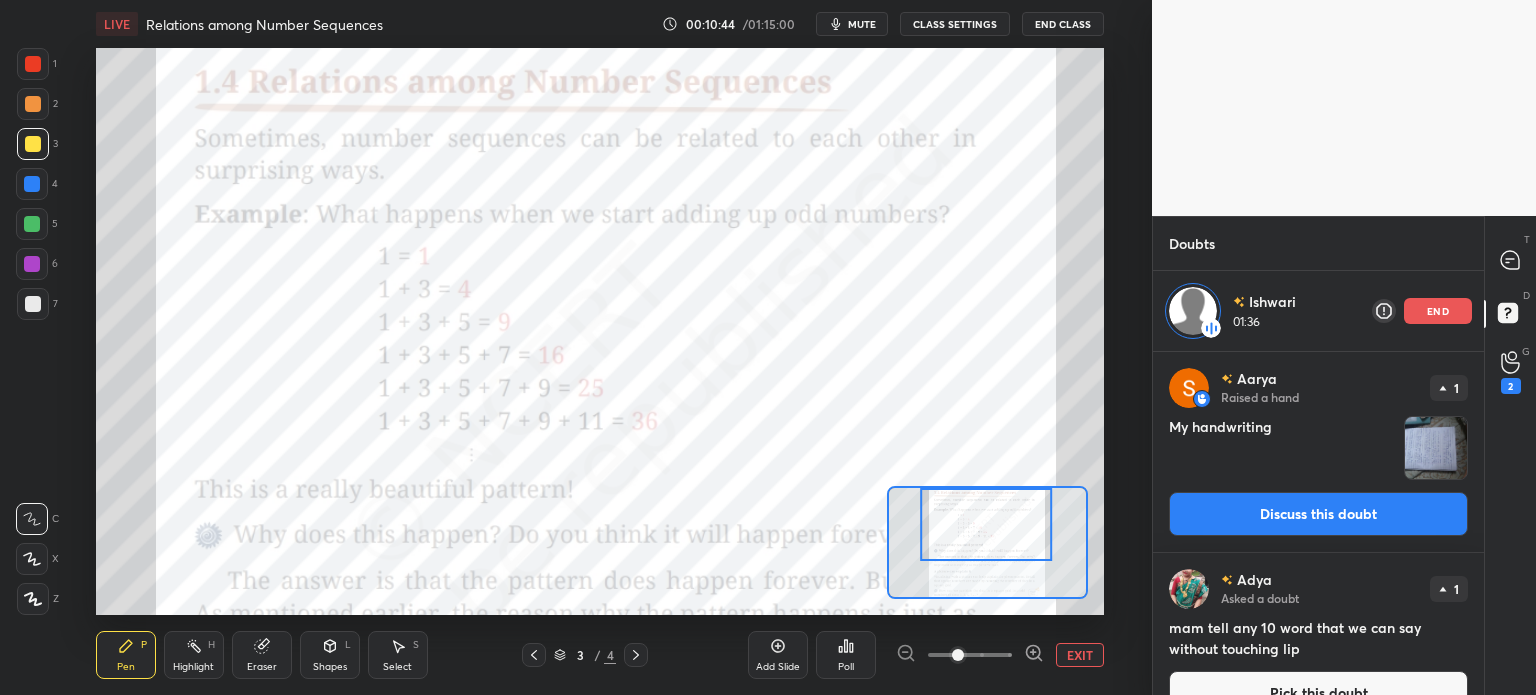 click at bounding box center [1436, 448] 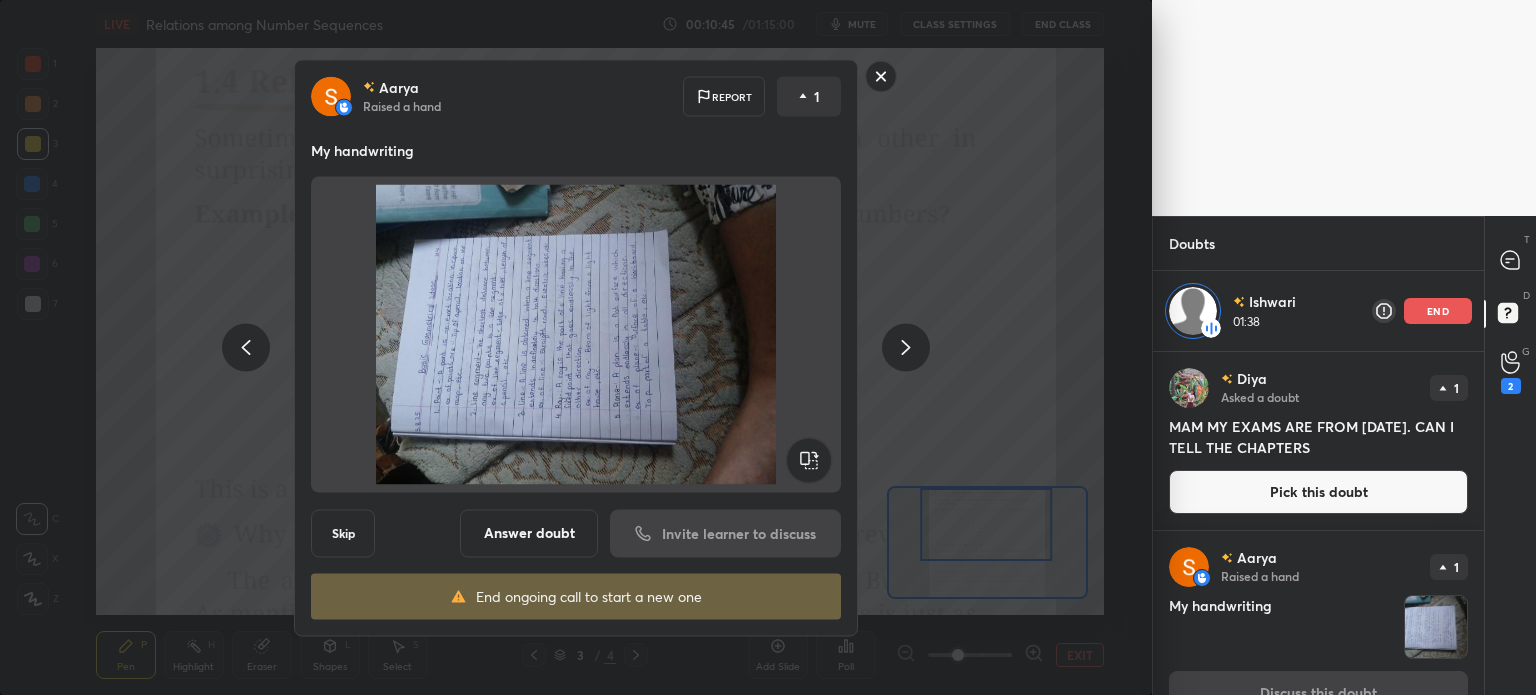 click 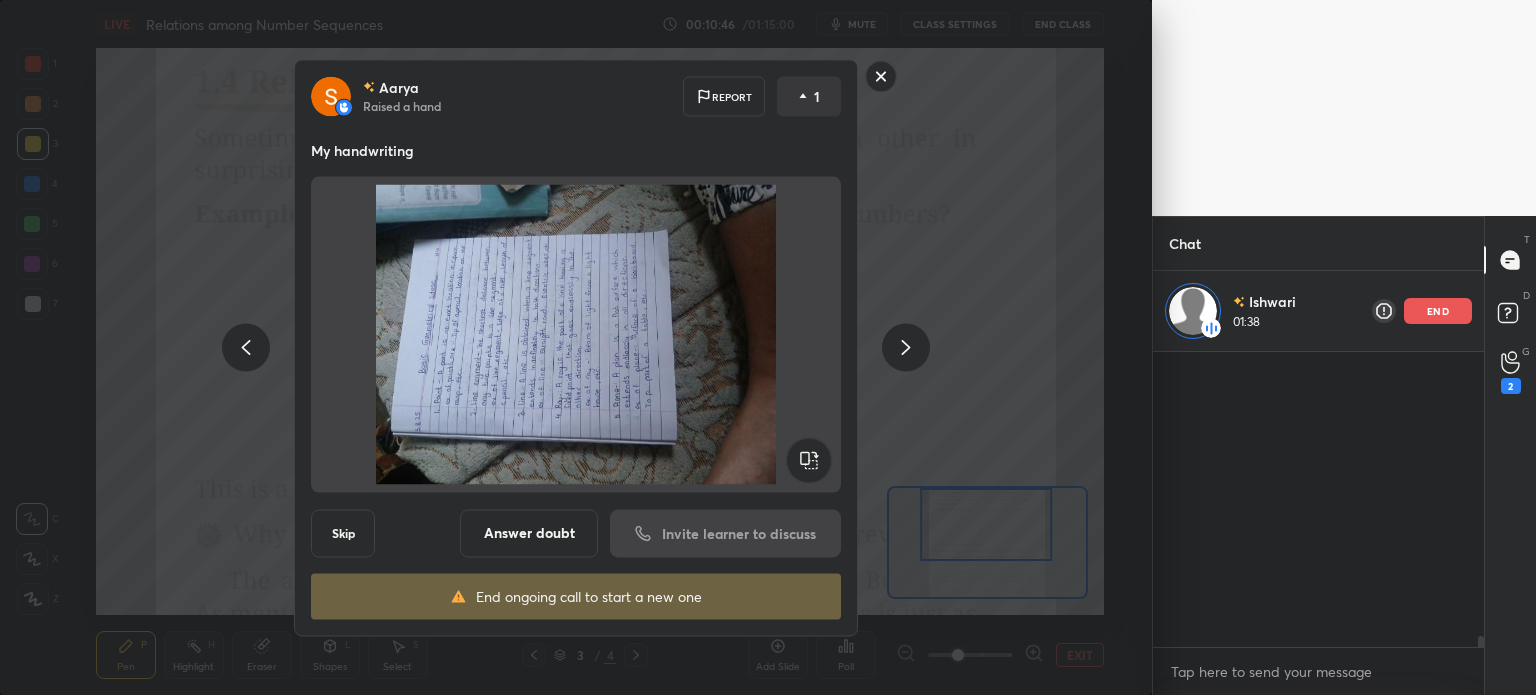 scroll, scrollTop: 7444, scrollLeft: 0, axis: vertical 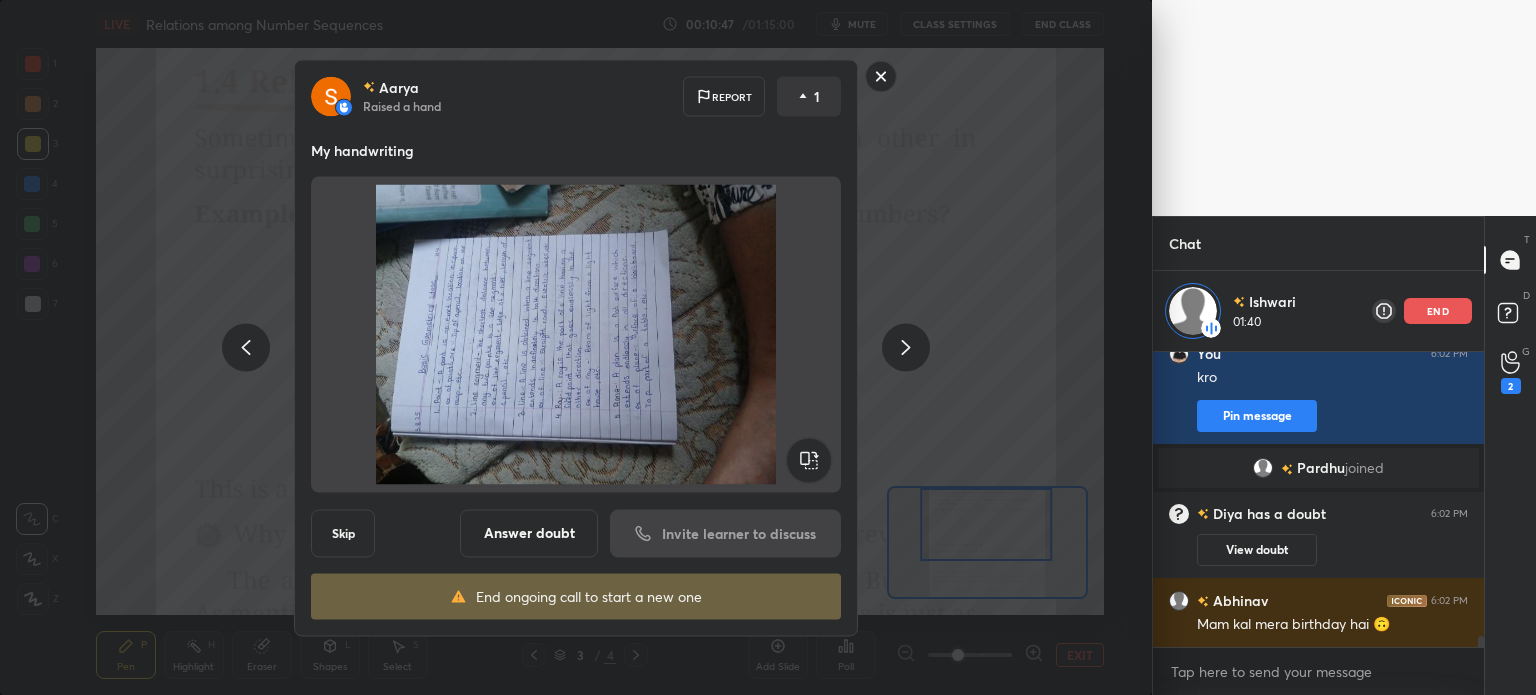 click 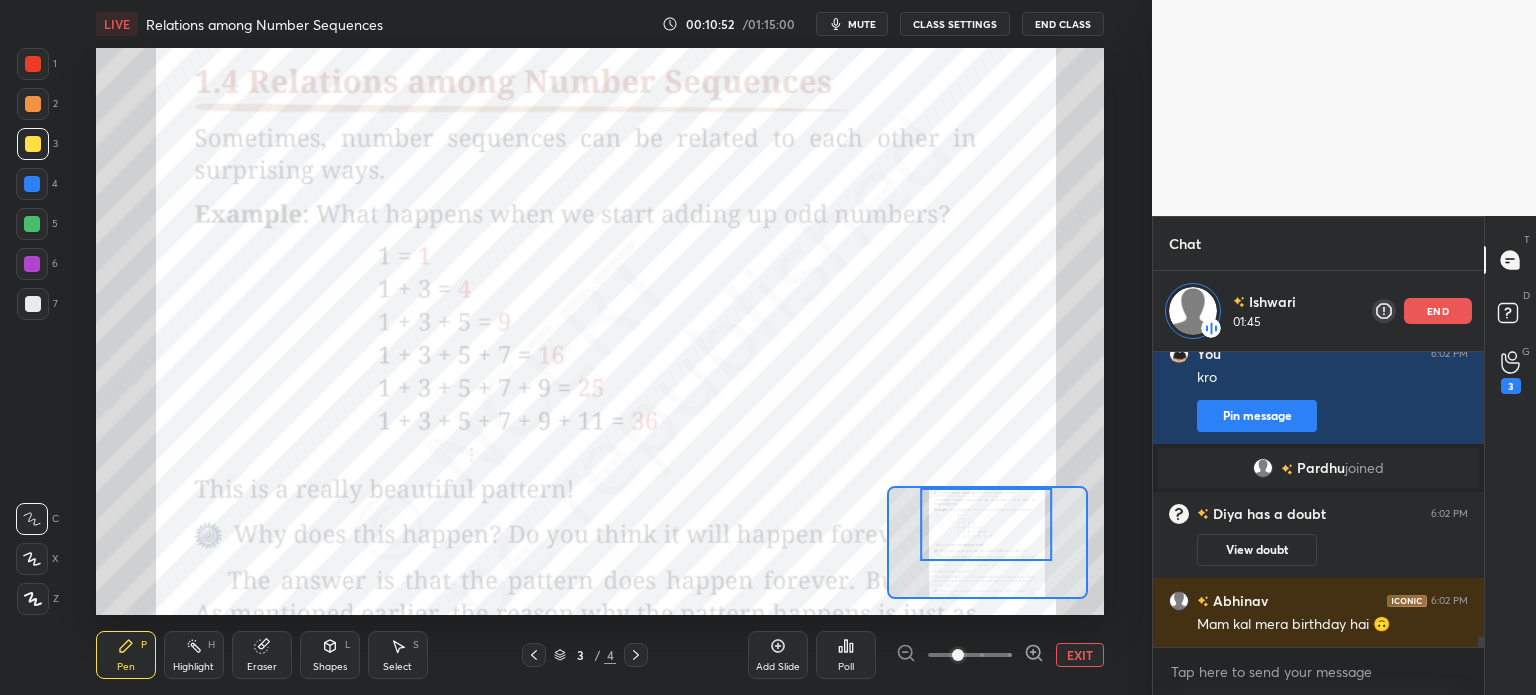 click on "EXIT" at bounding box center (1080, 655) 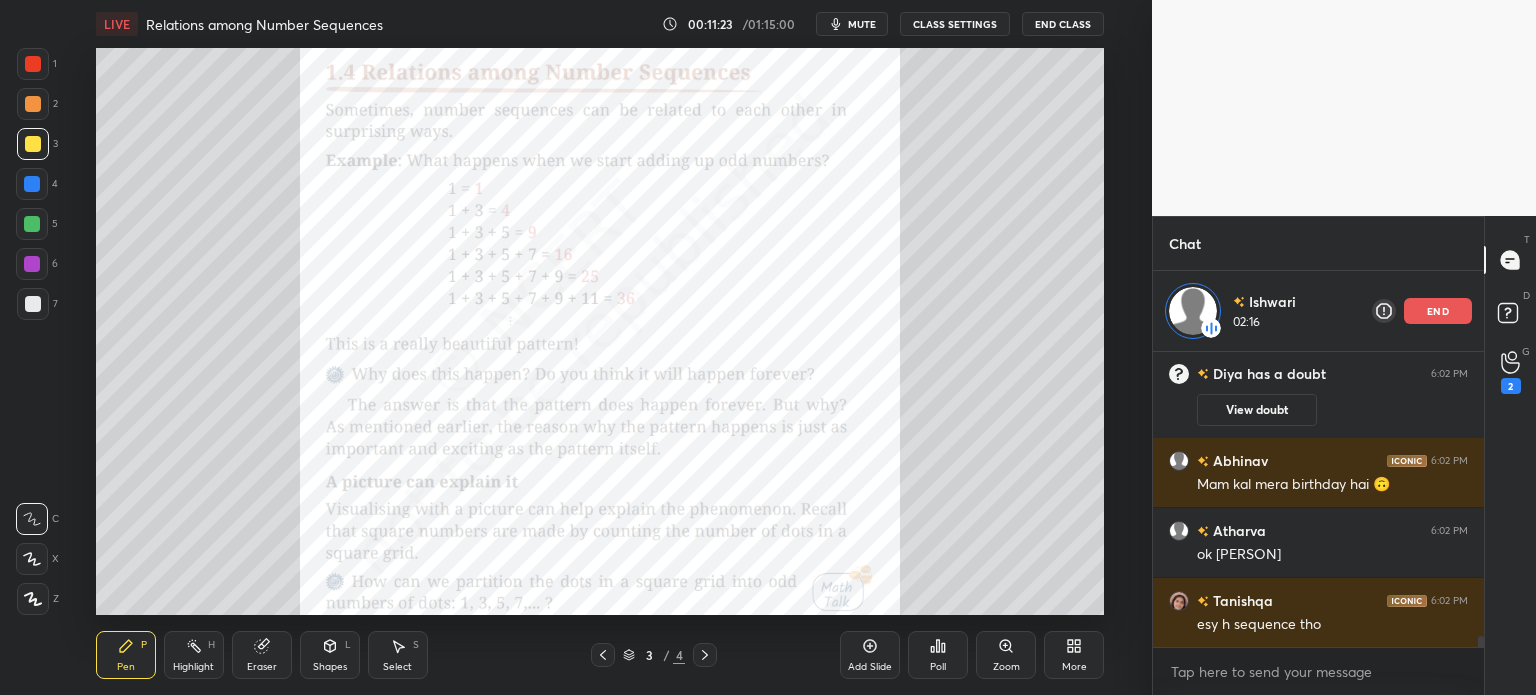 scroll, scrollTop: 7654, scrollLeft: 0, axis: vertical 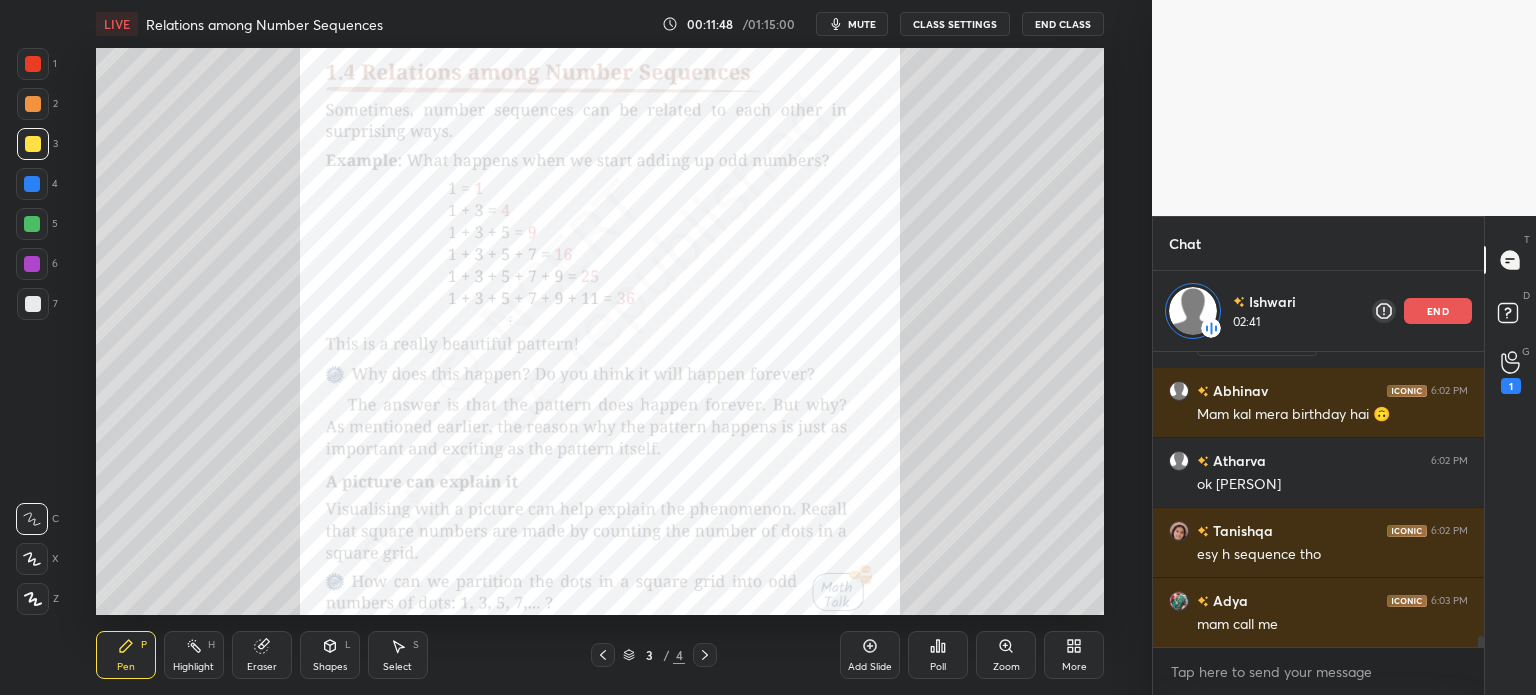 click on "Add Slide" at bounding box center (870, 655) 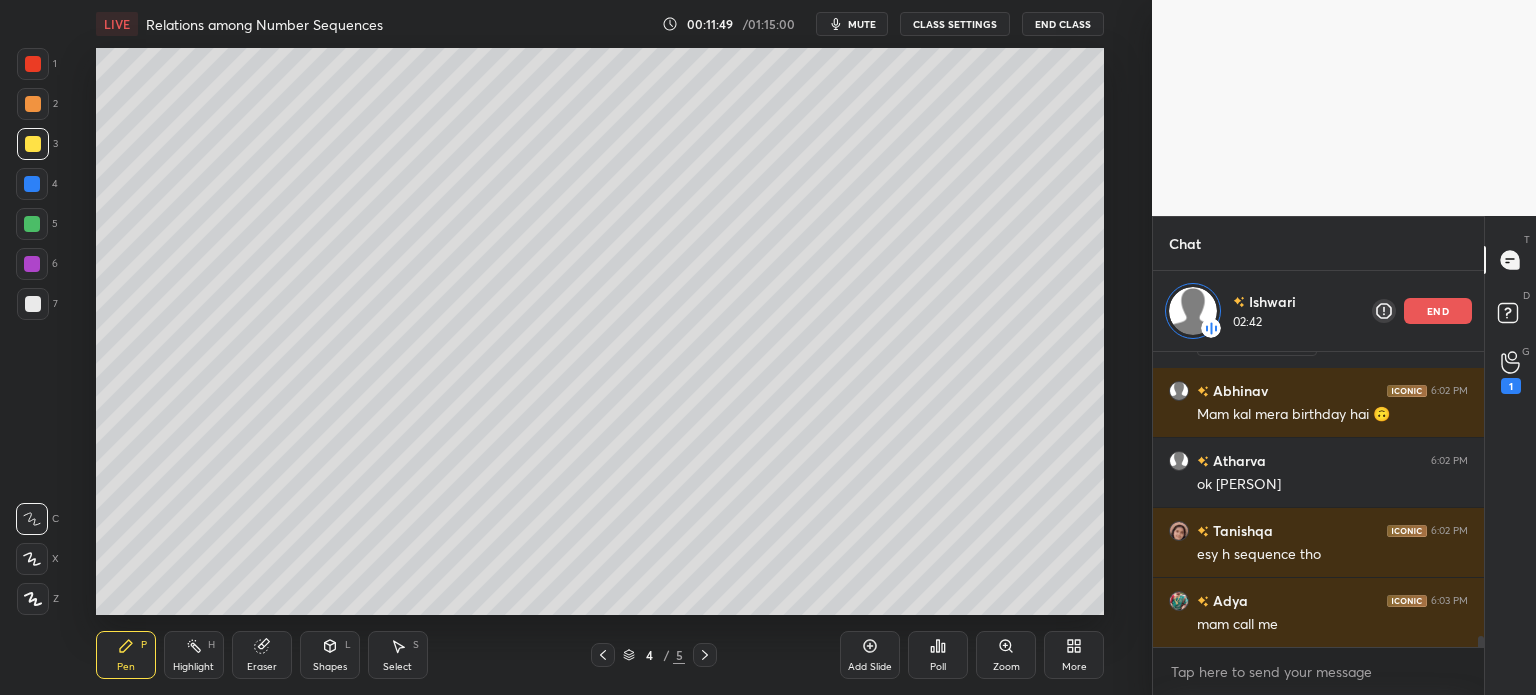 scroll, scrollTop: 7724, scrollLeft: 0, axis: vertical 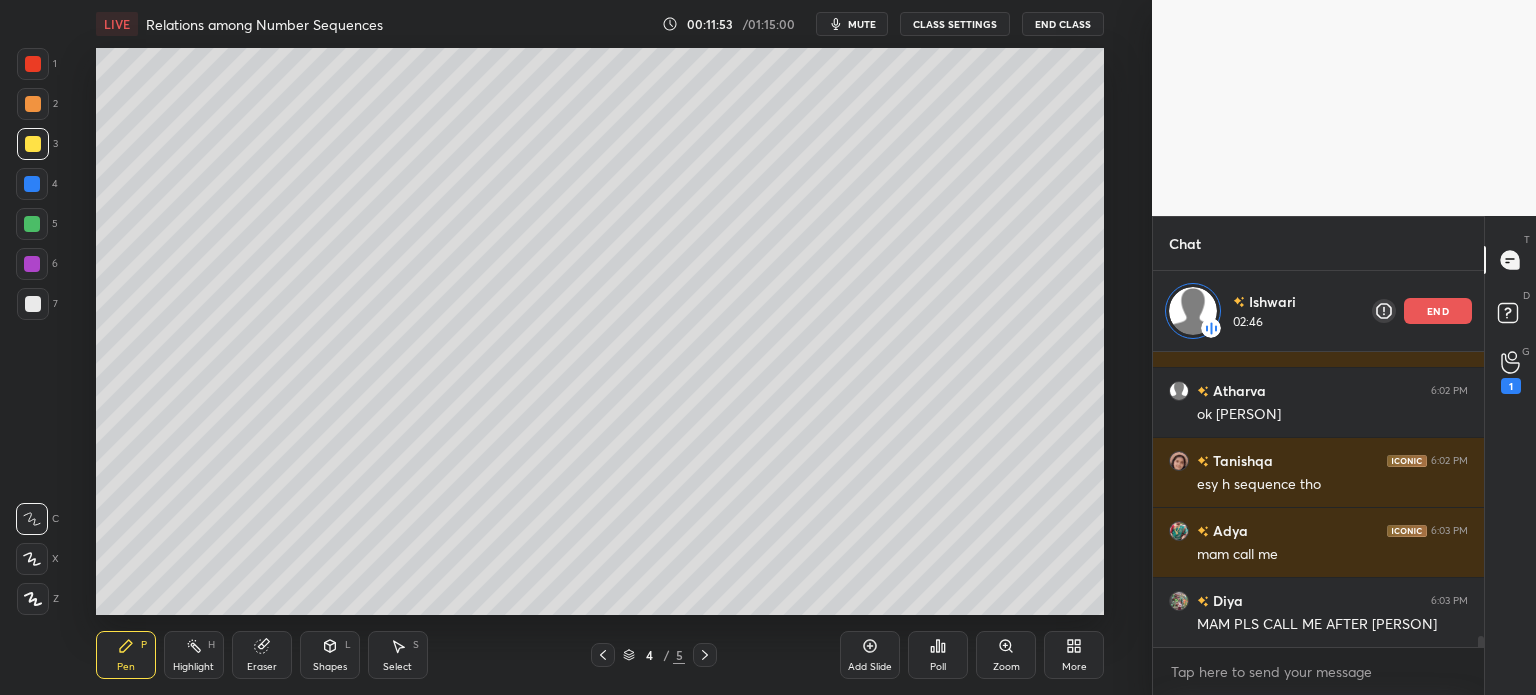 click 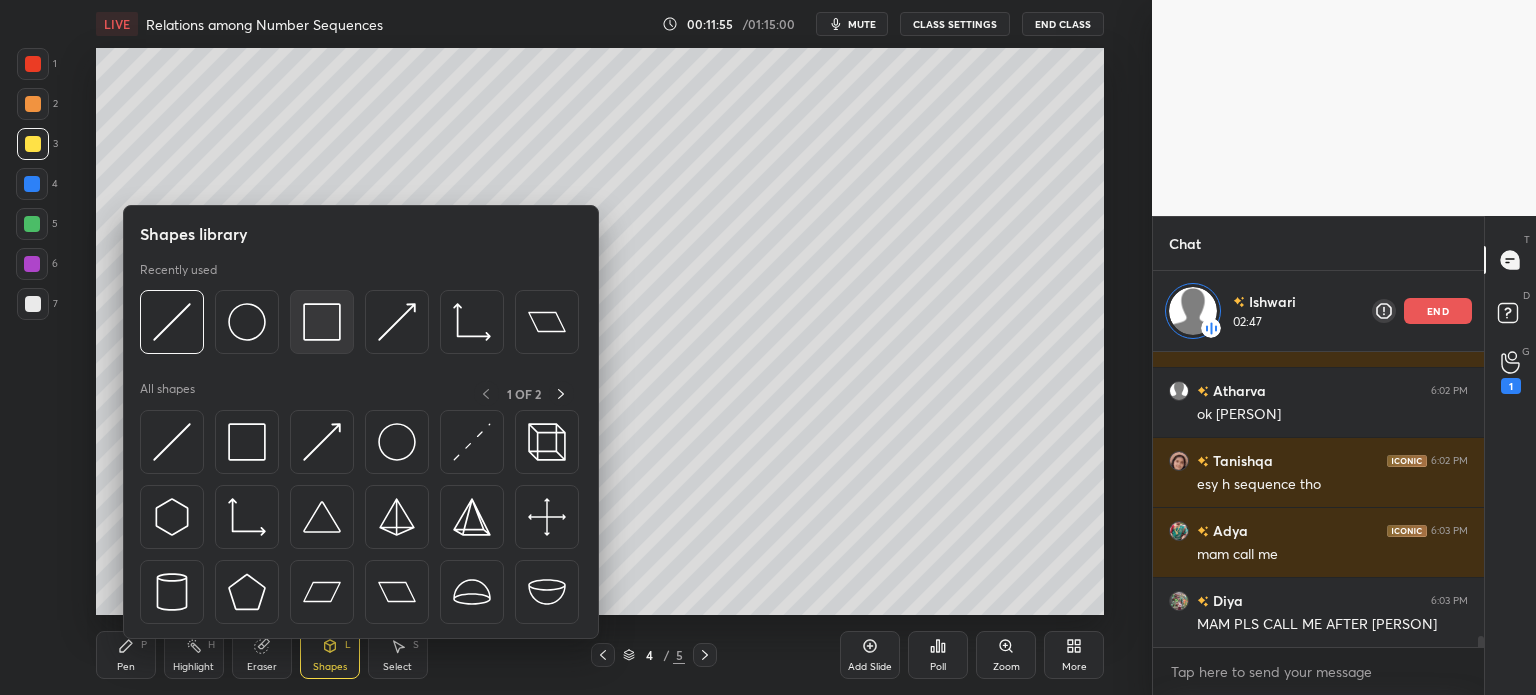 click at bounding box center (322, 322) 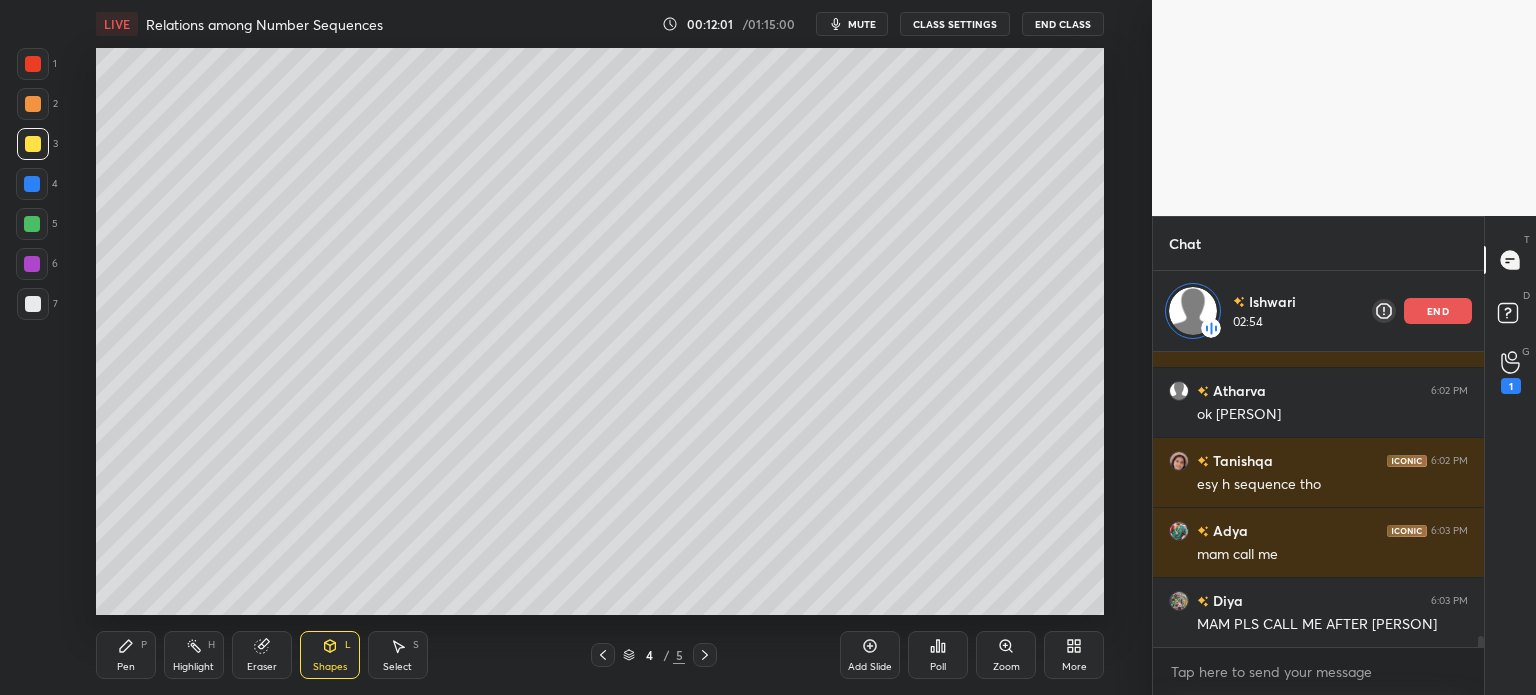 click on "Shapes L" at bounding box center (330, 655) 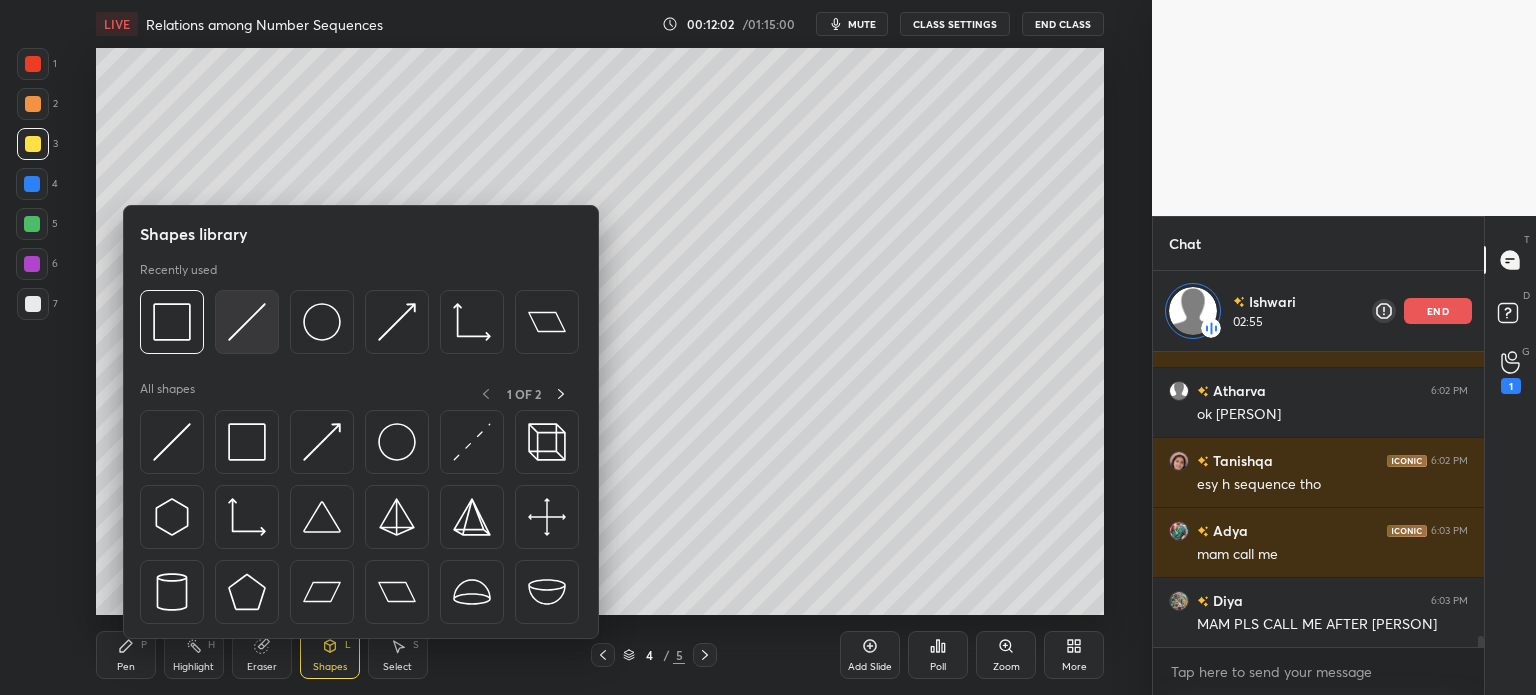 click at bounding box center (247, 322) 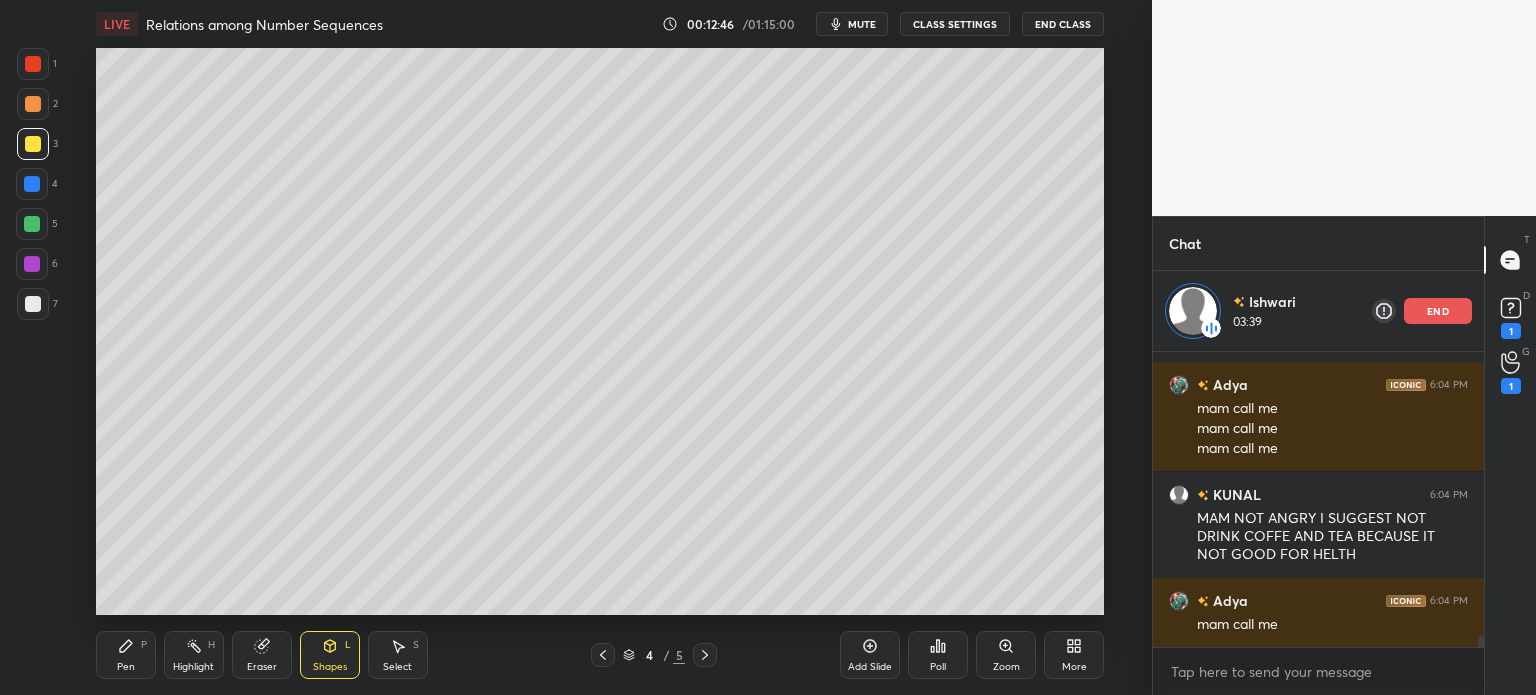 scroll, scrollTop: 7598, scrollLeft: 0, axis: vertical 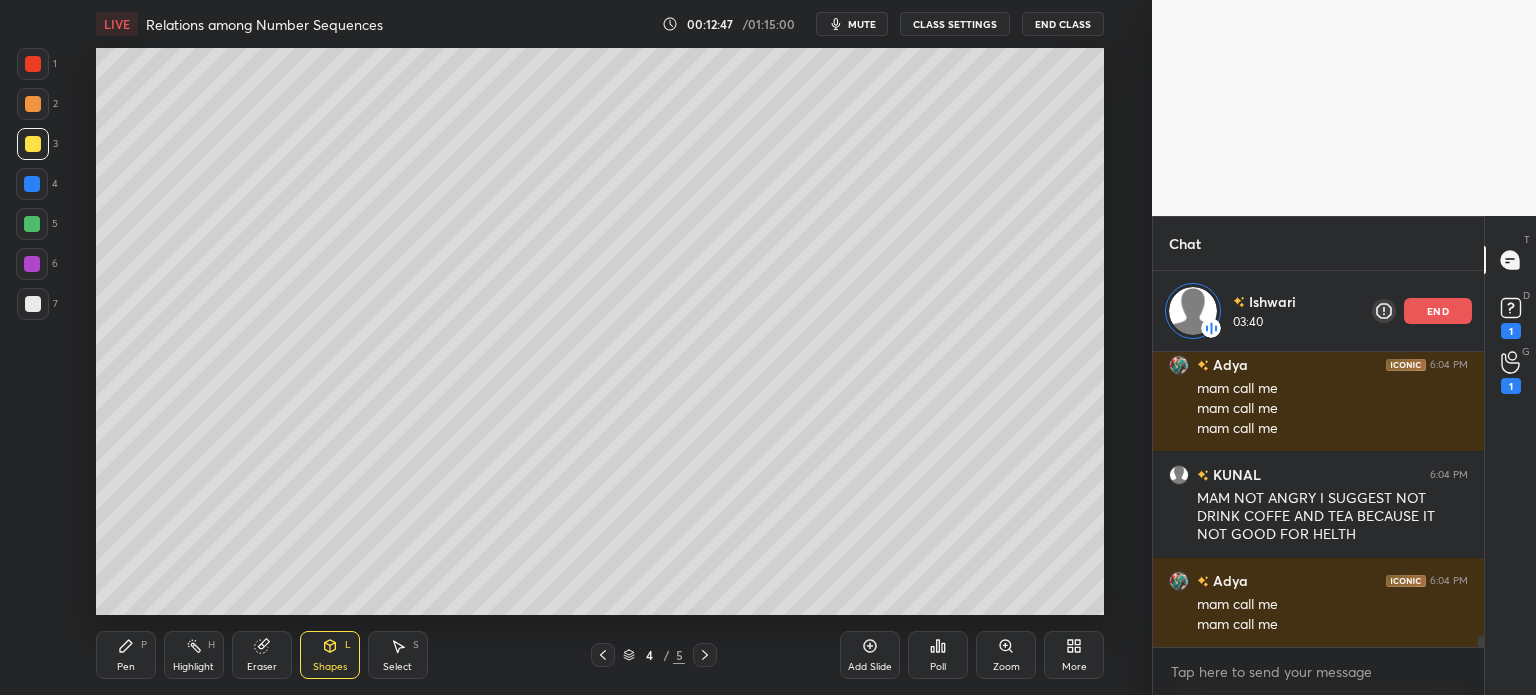 click on "Ishwari 03:40 end" at bounding box center (1318, 311) 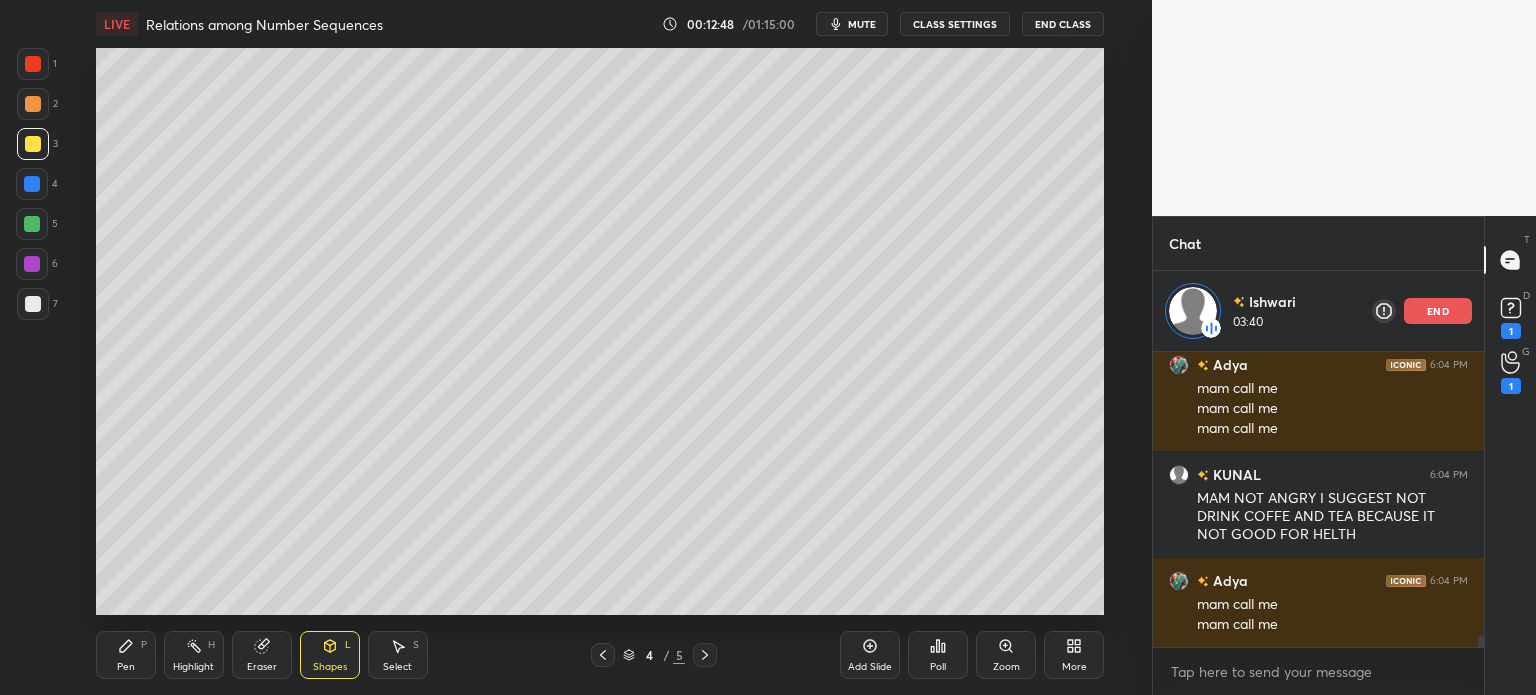 click on "end" at bounding box center [1438, 311] 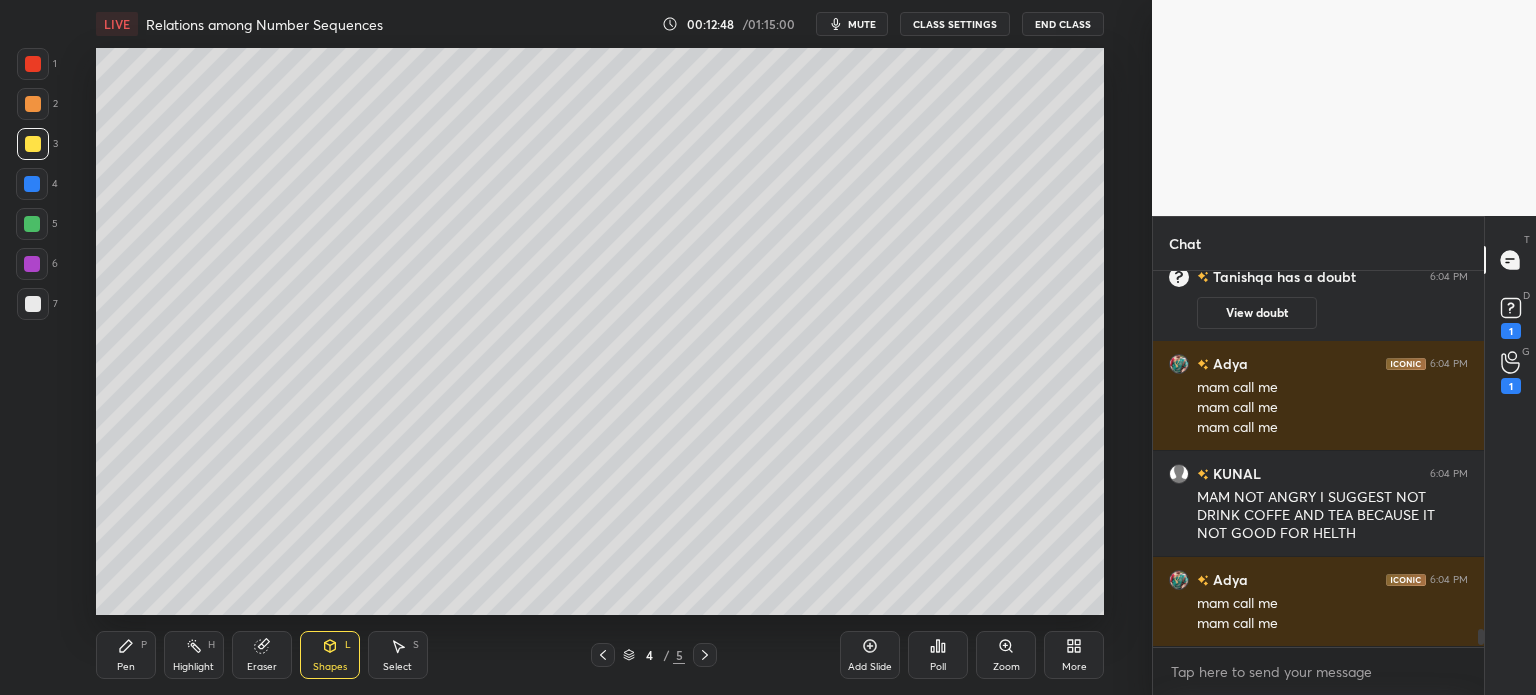 scroll, scrollTop: 370, scrollLeft: 325, axis: both 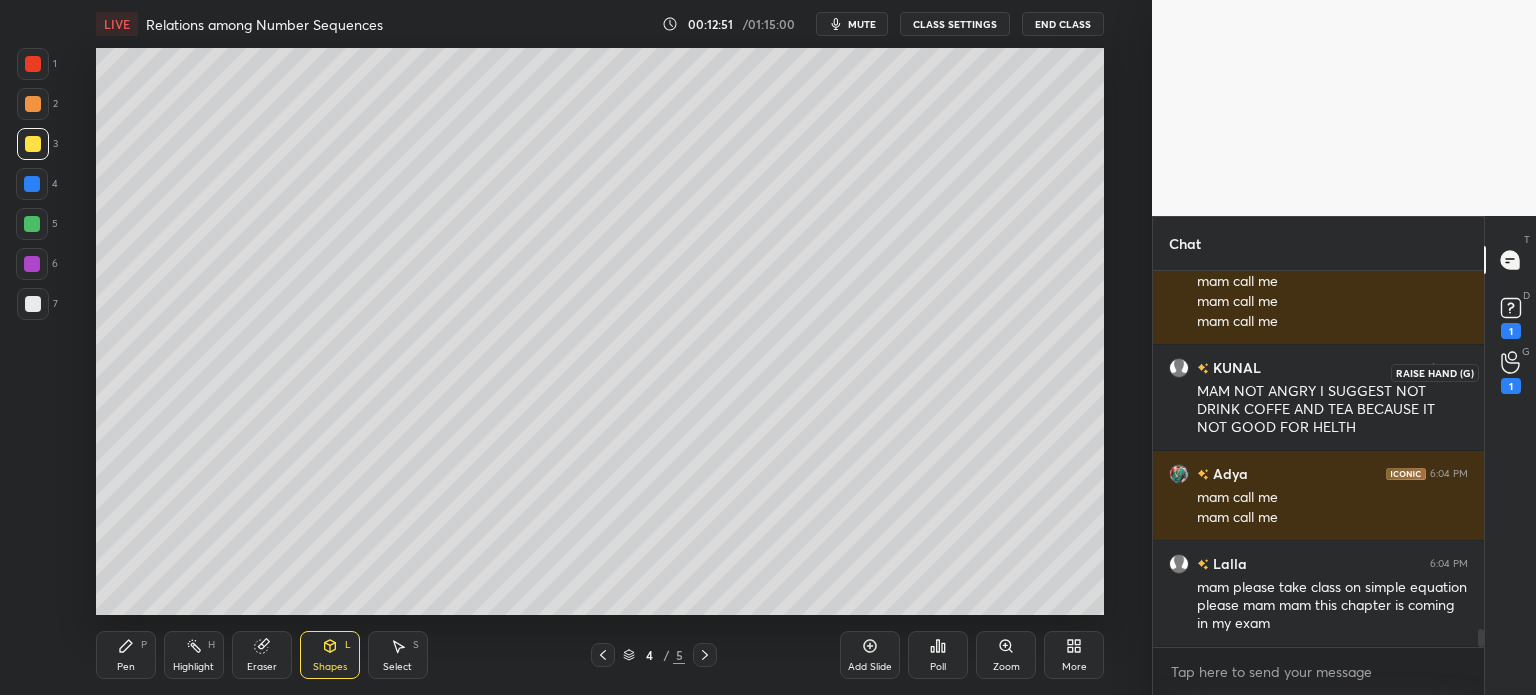 click on "1" at bounding box center [1511, 386] 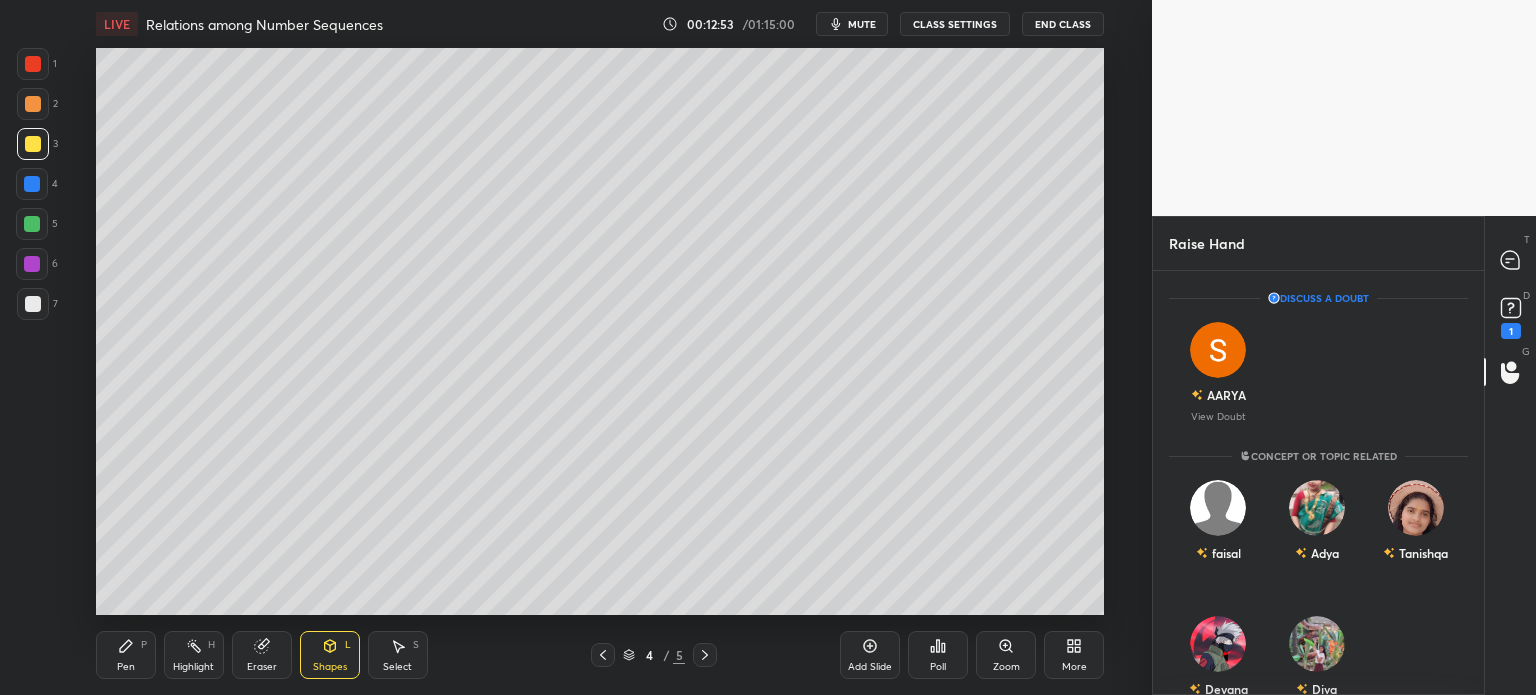 click 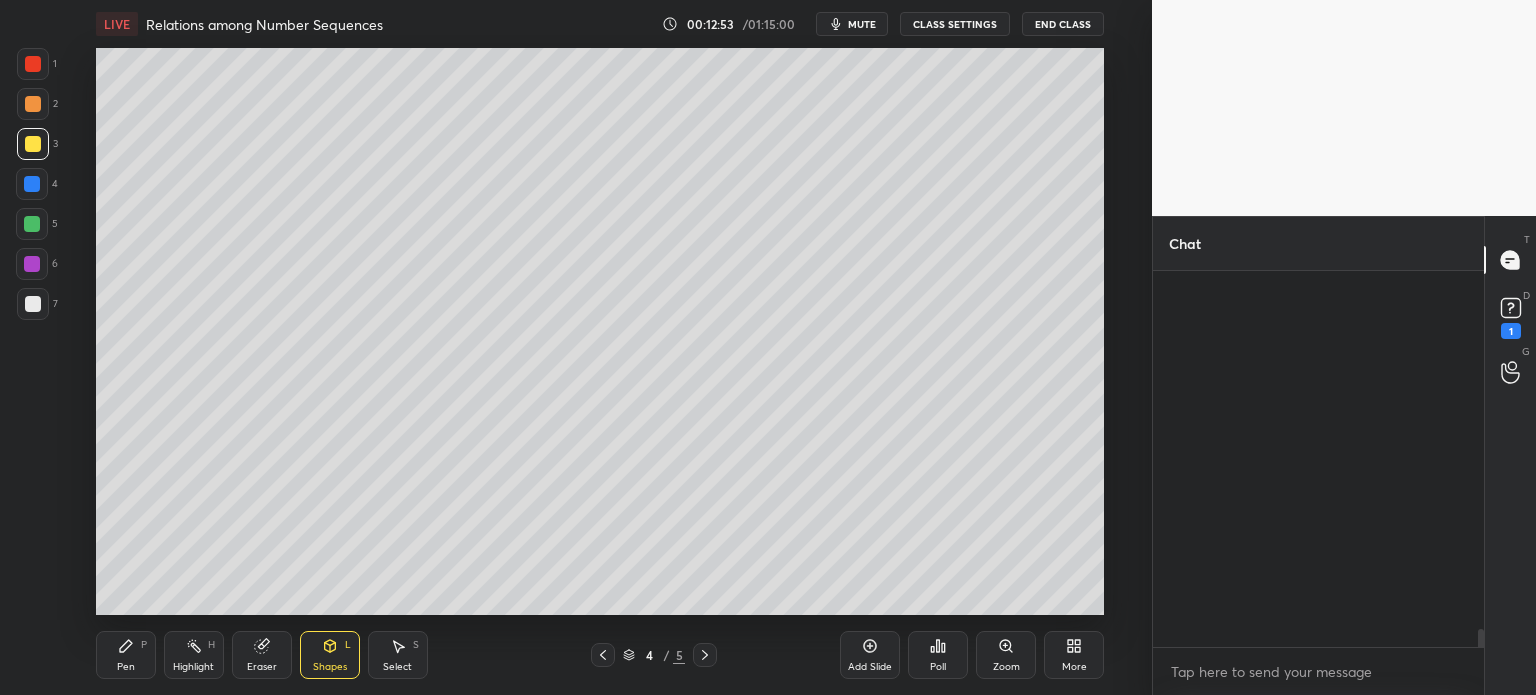 scroll, scrollTop: 8048, scrollLeft: 0, axis: vertical 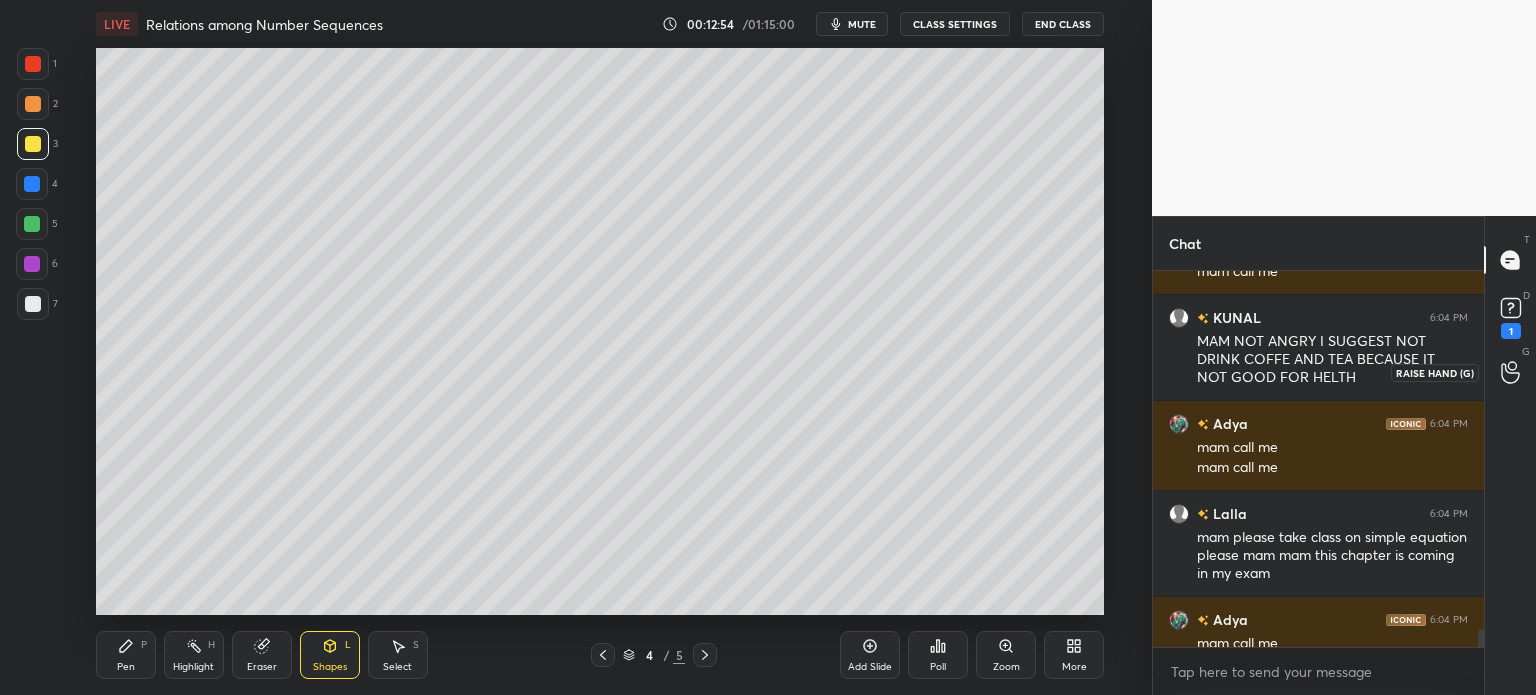 click 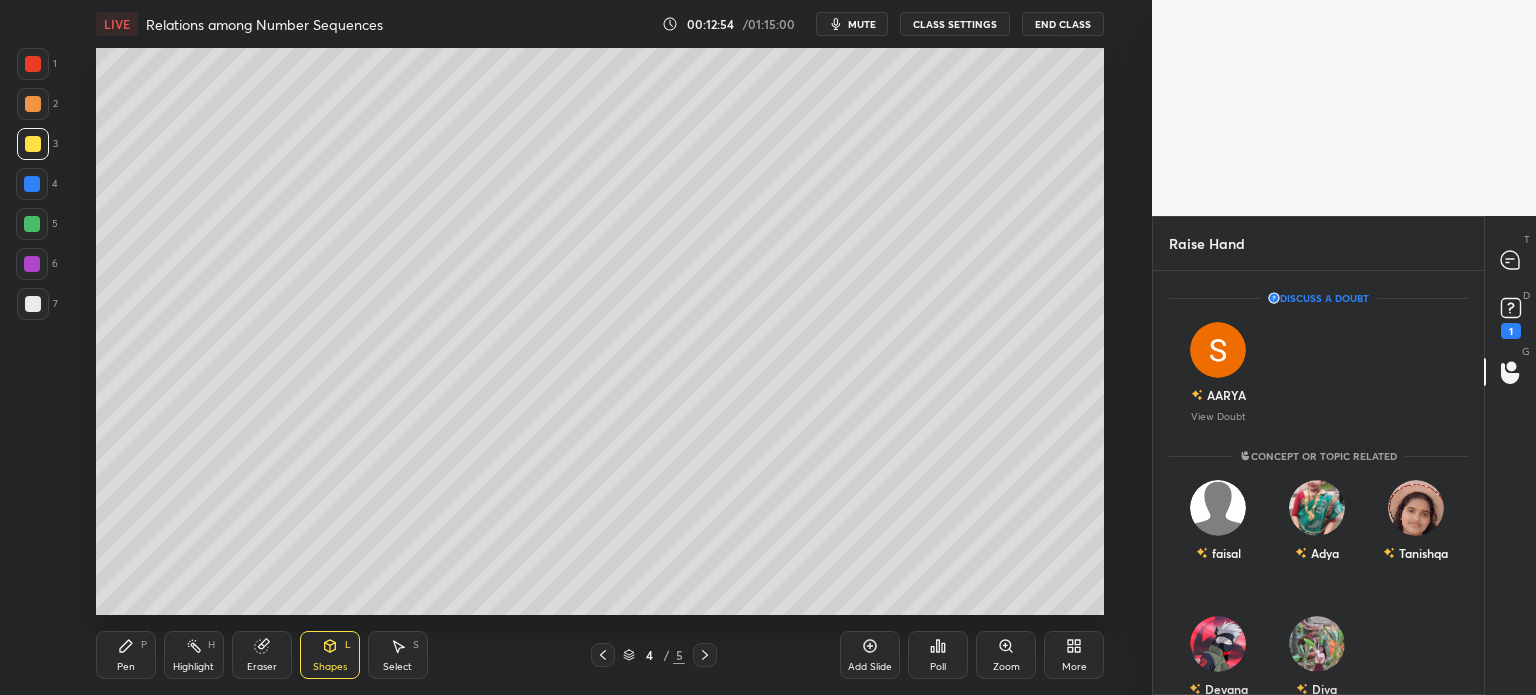 scroll, scrollTop: 44, scrollLeft: 0, axis: vertical 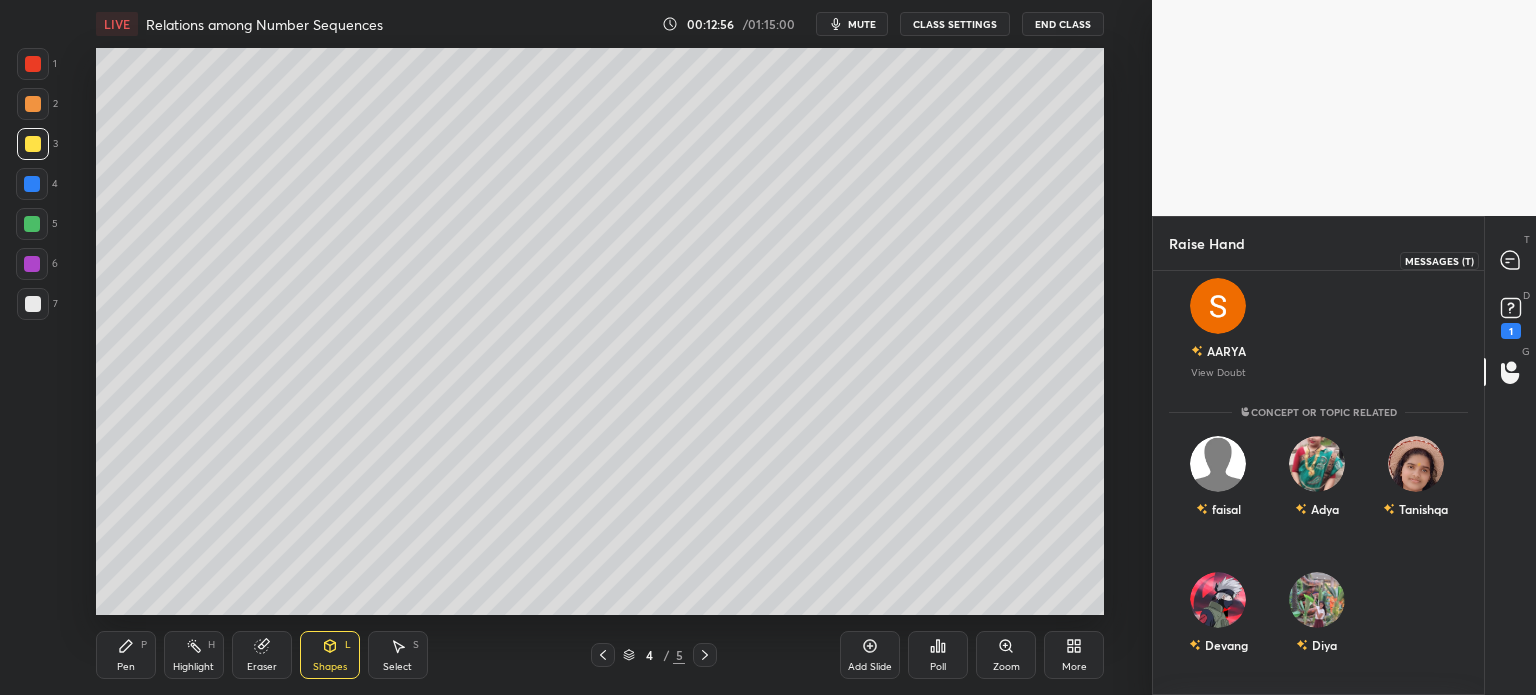 click 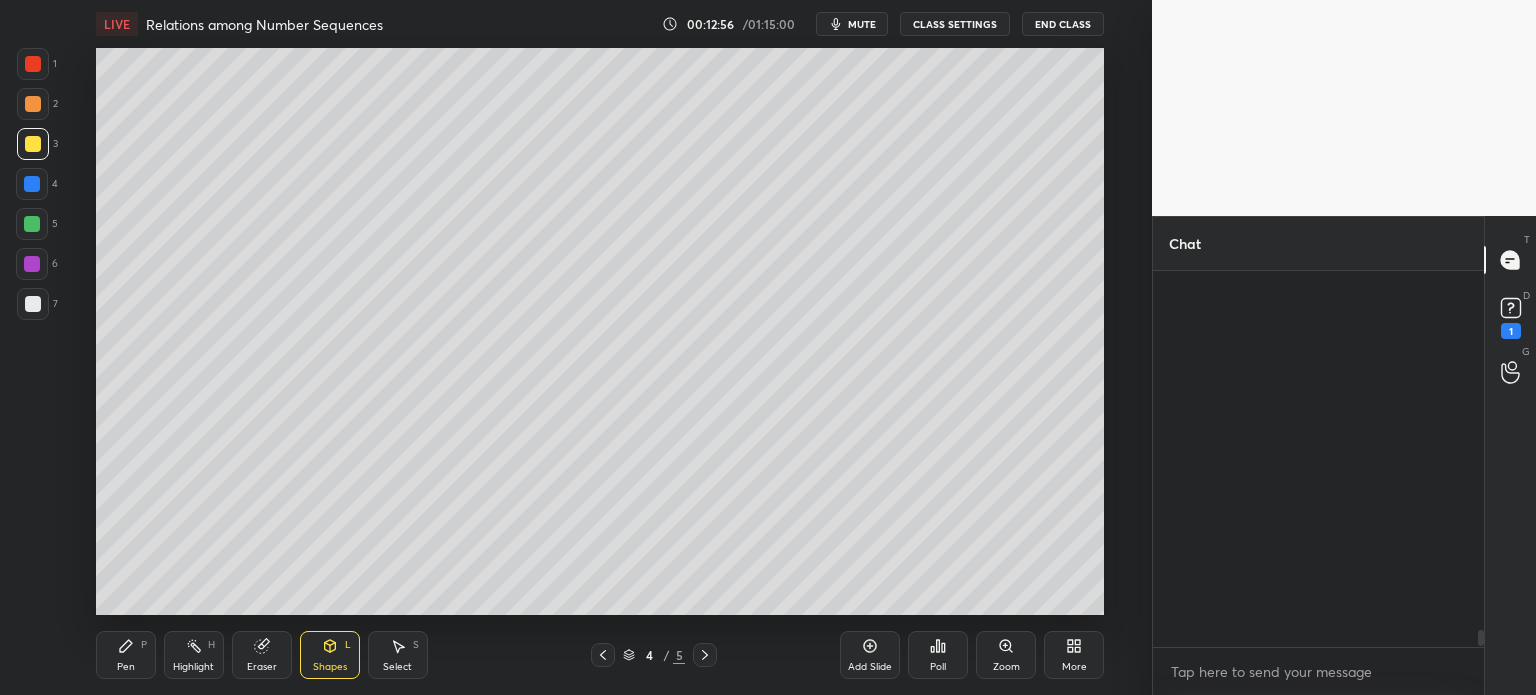 scroll, scrollTop: 8068, scrollLeft: 0, axis: vertical 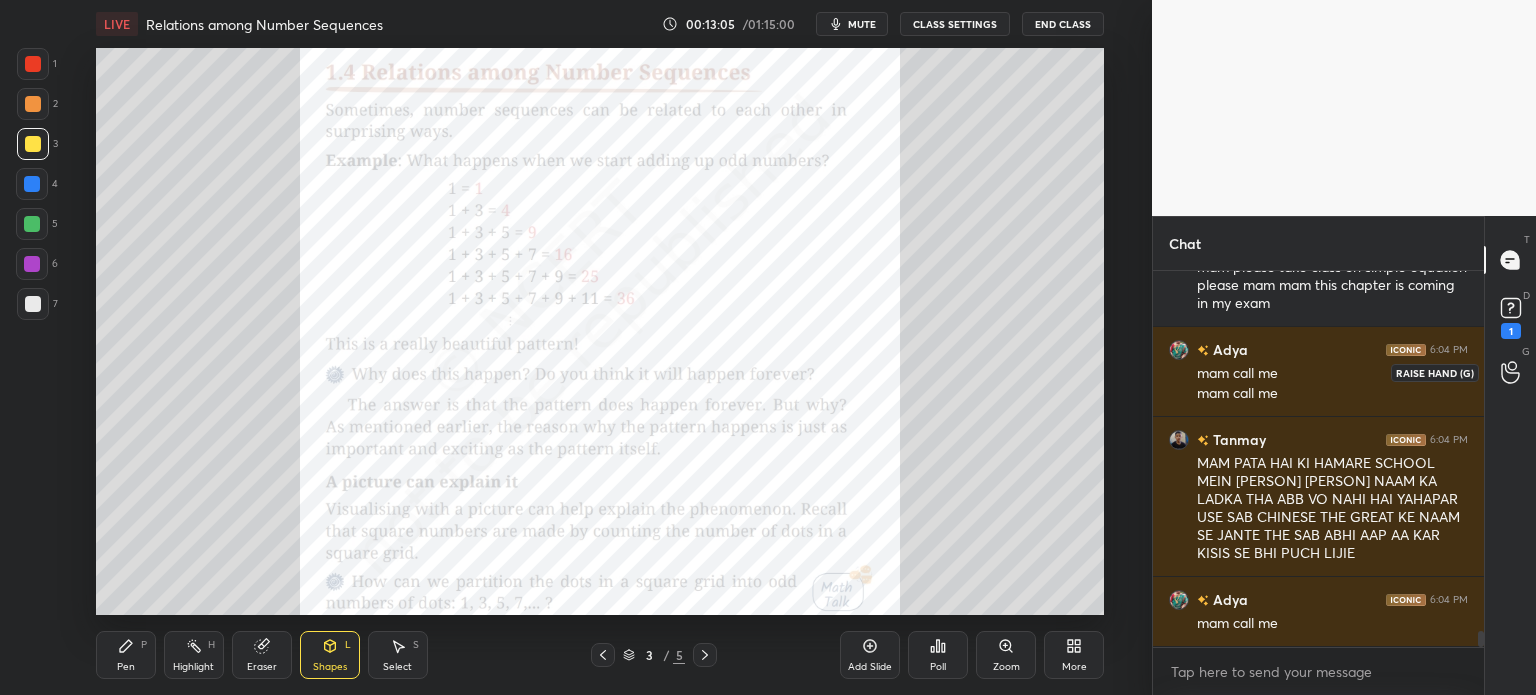 click 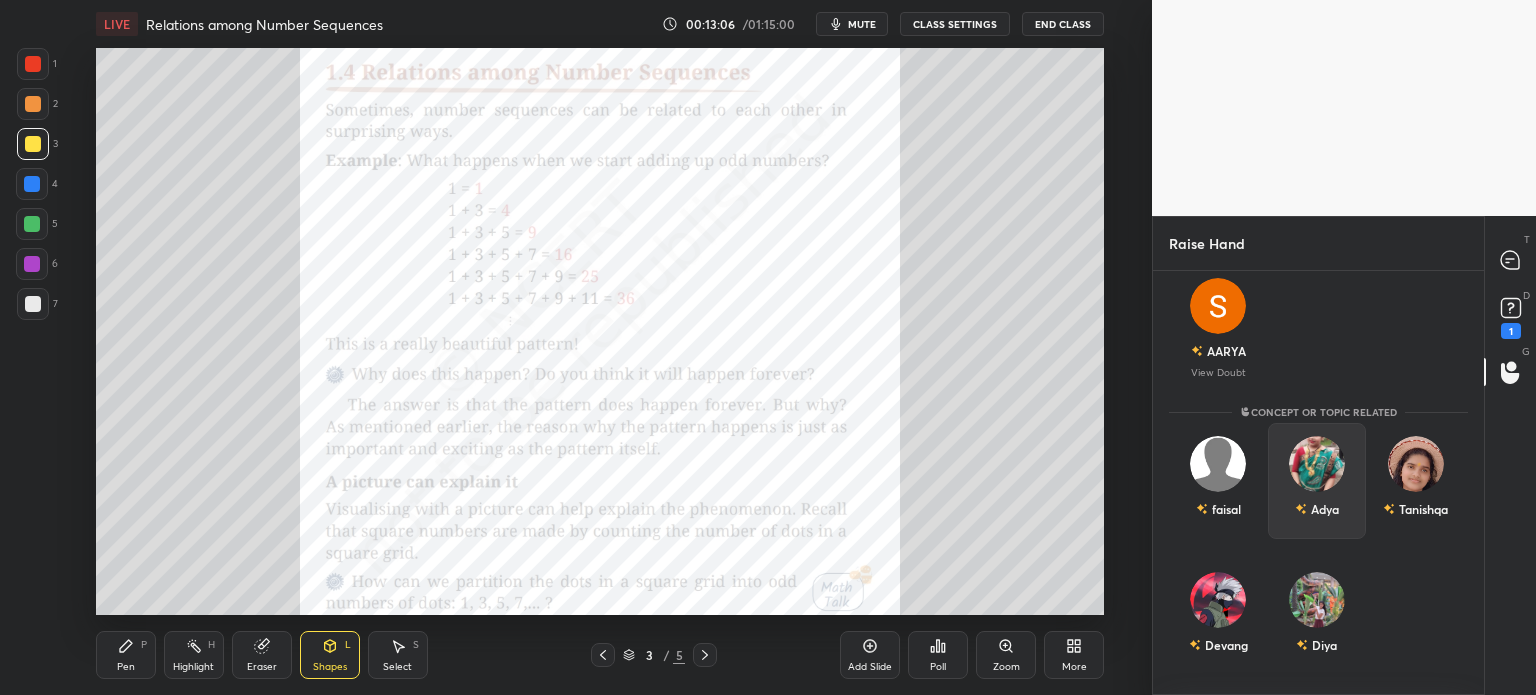click on "Adya" at bounding box center (1317, 509) 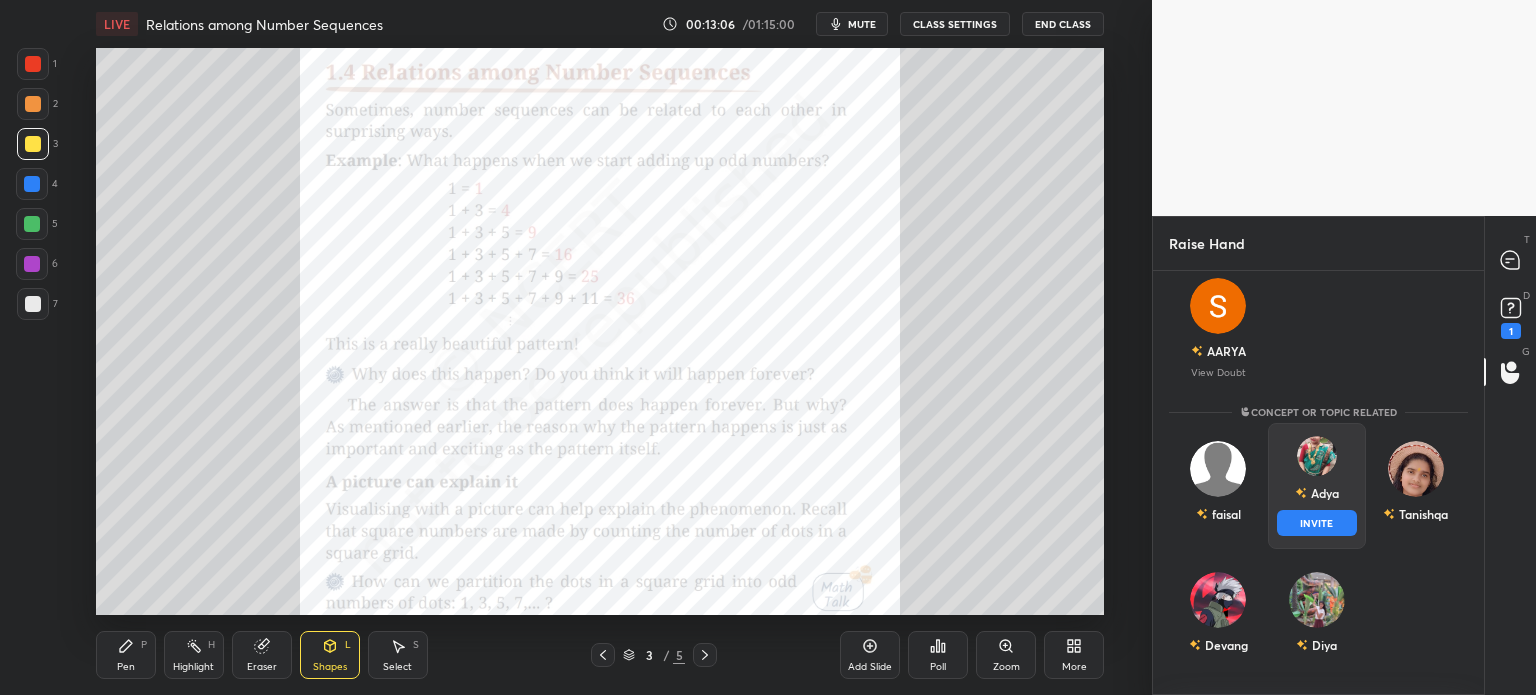 click on "Adya INVITE" at bounding box center [1317, 486] 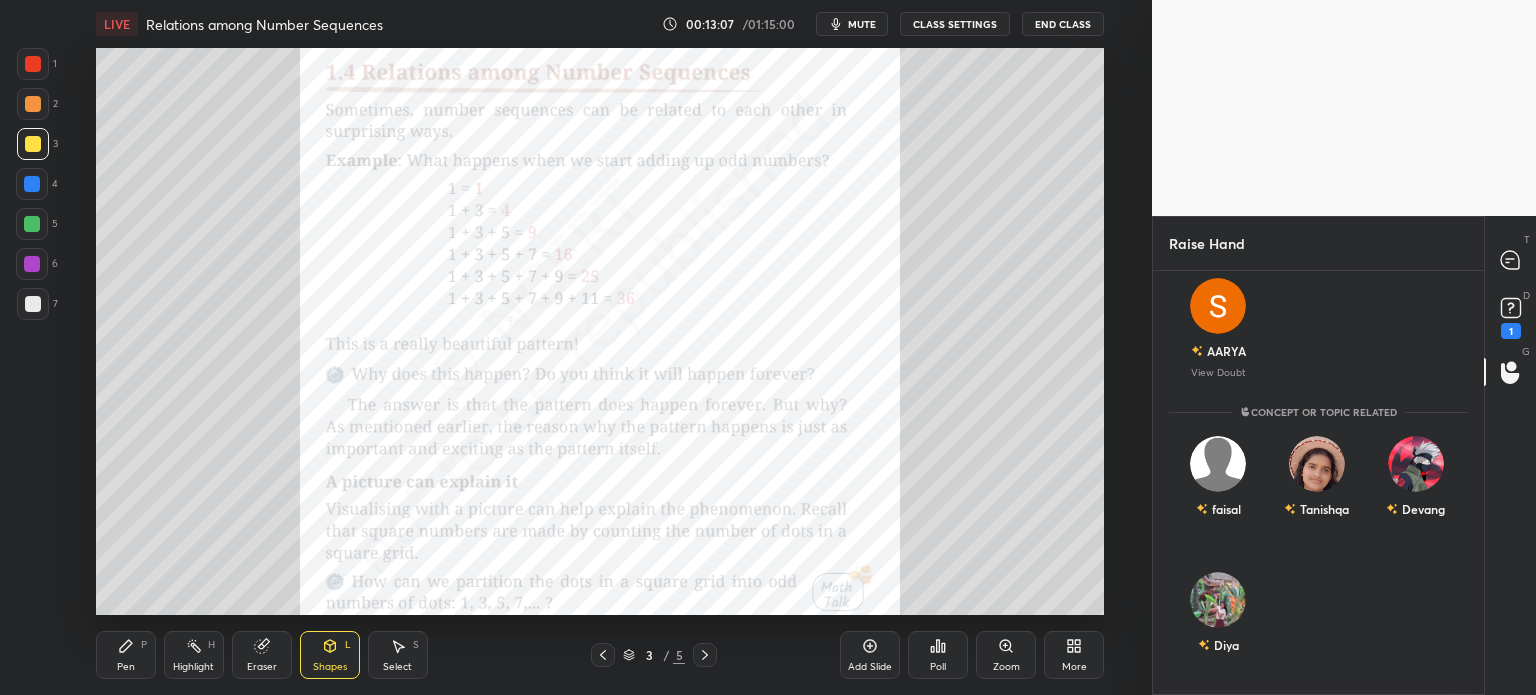 scroll, scrollTop: 338, scrollLeft: 325, axis: both 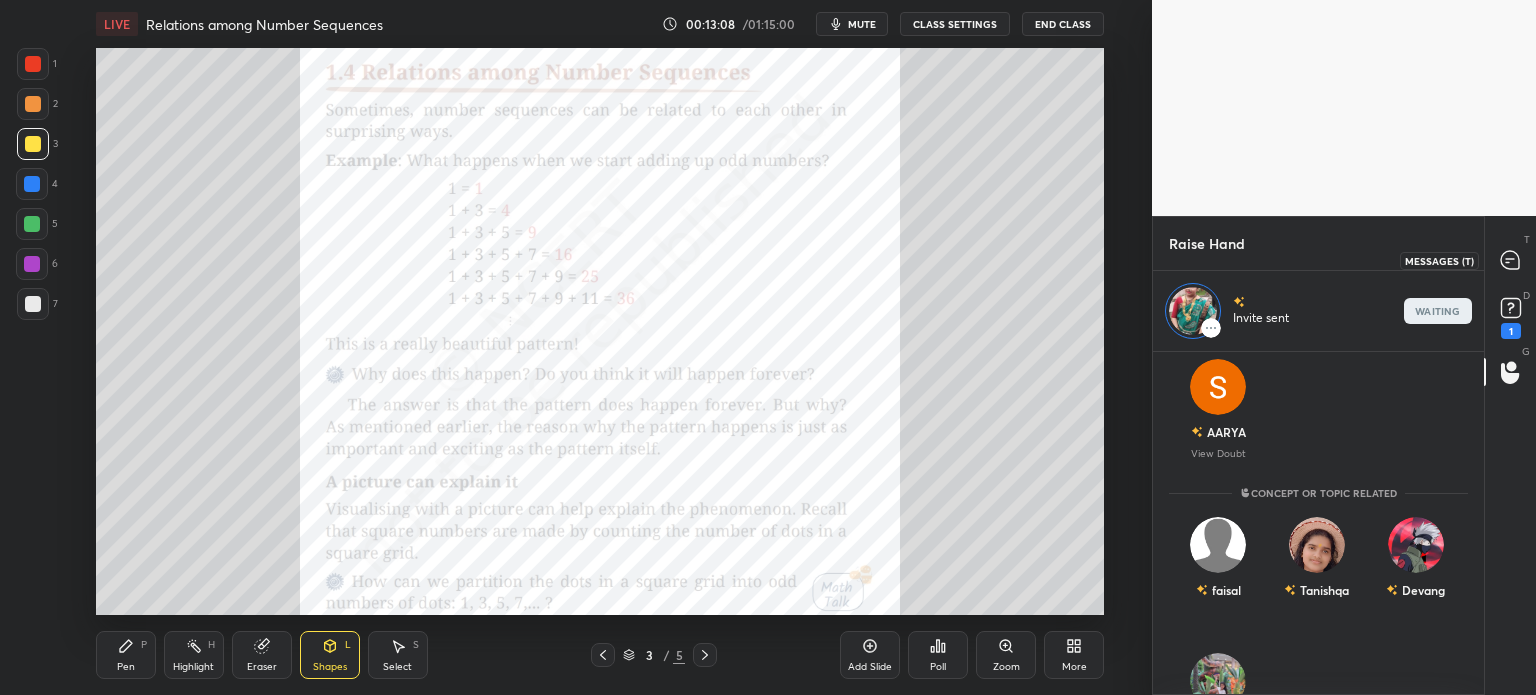 click 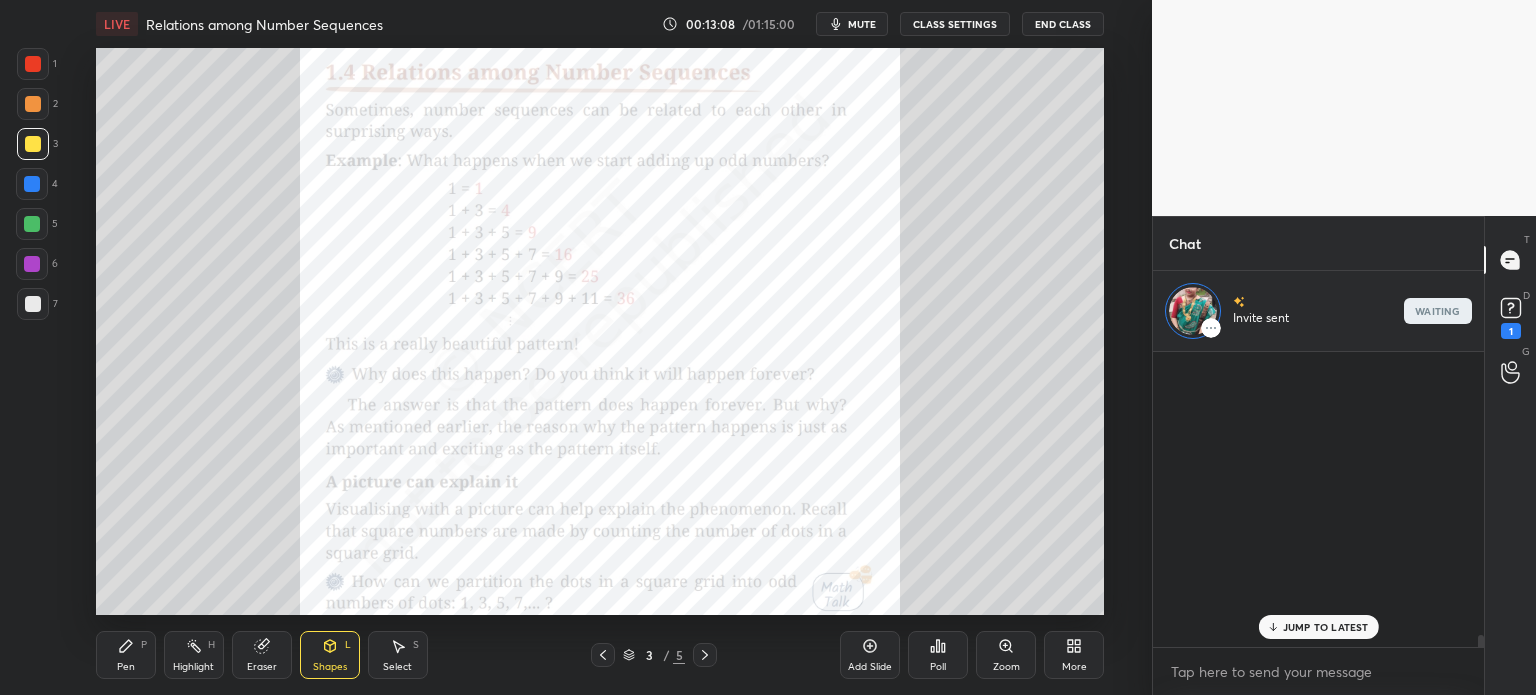 scroll, scrollTop: 6, scrollLeft: 6, axis: both 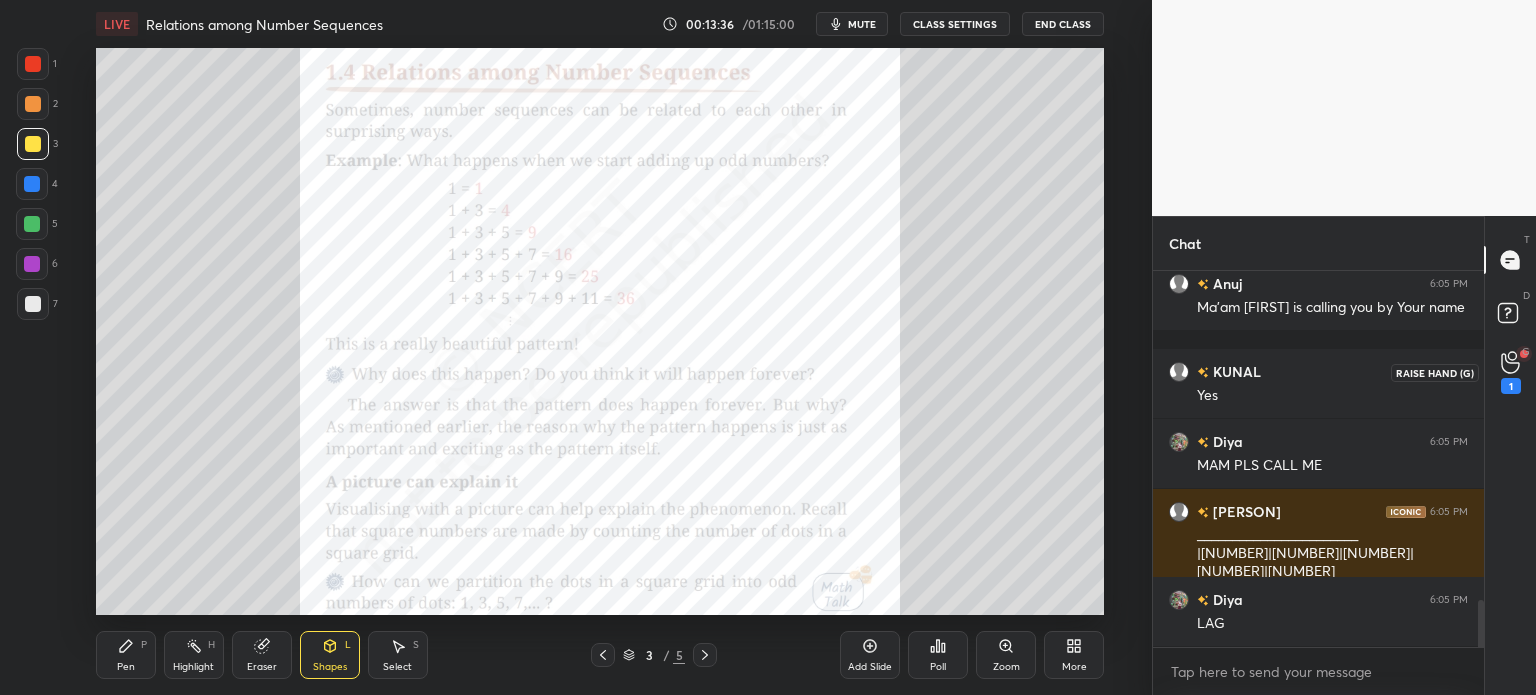 click 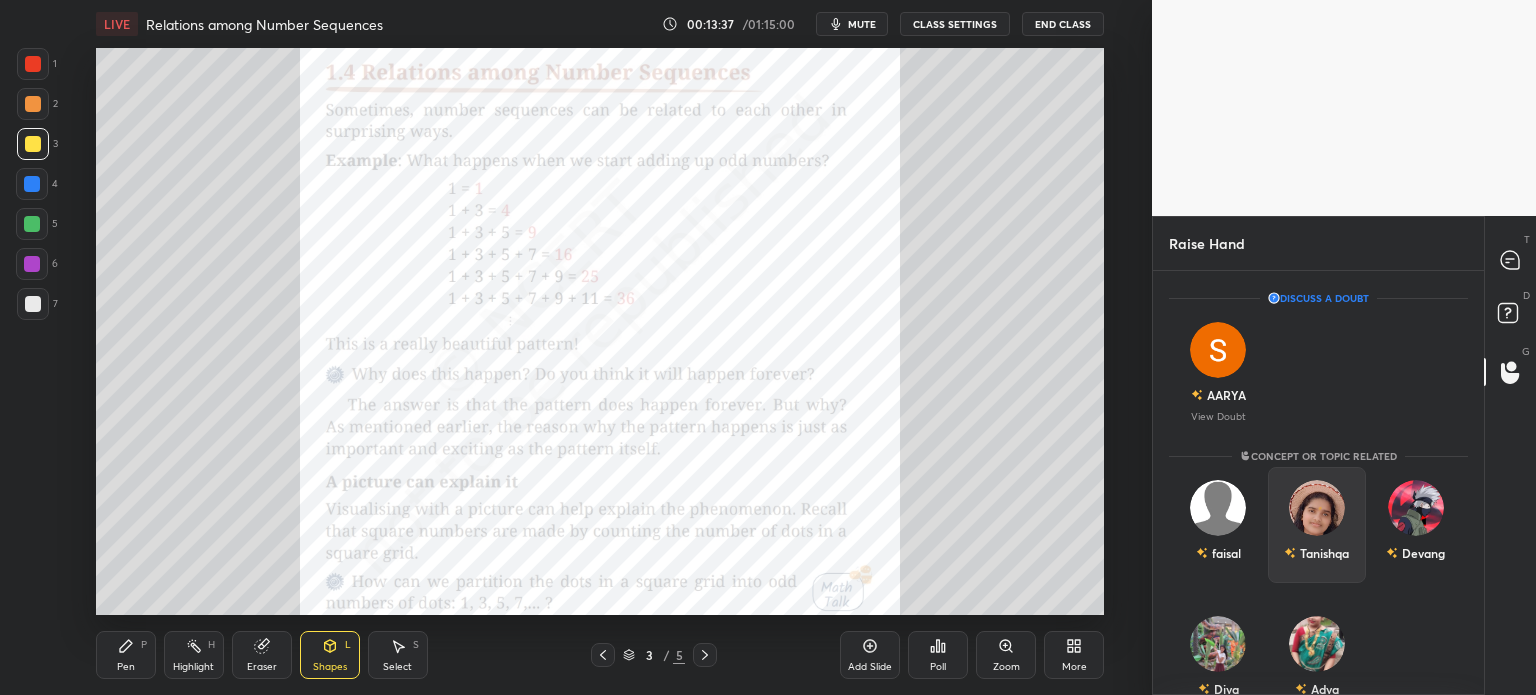 scroll, scrollTop: 44, scrollLeft: 0, axis: vertical 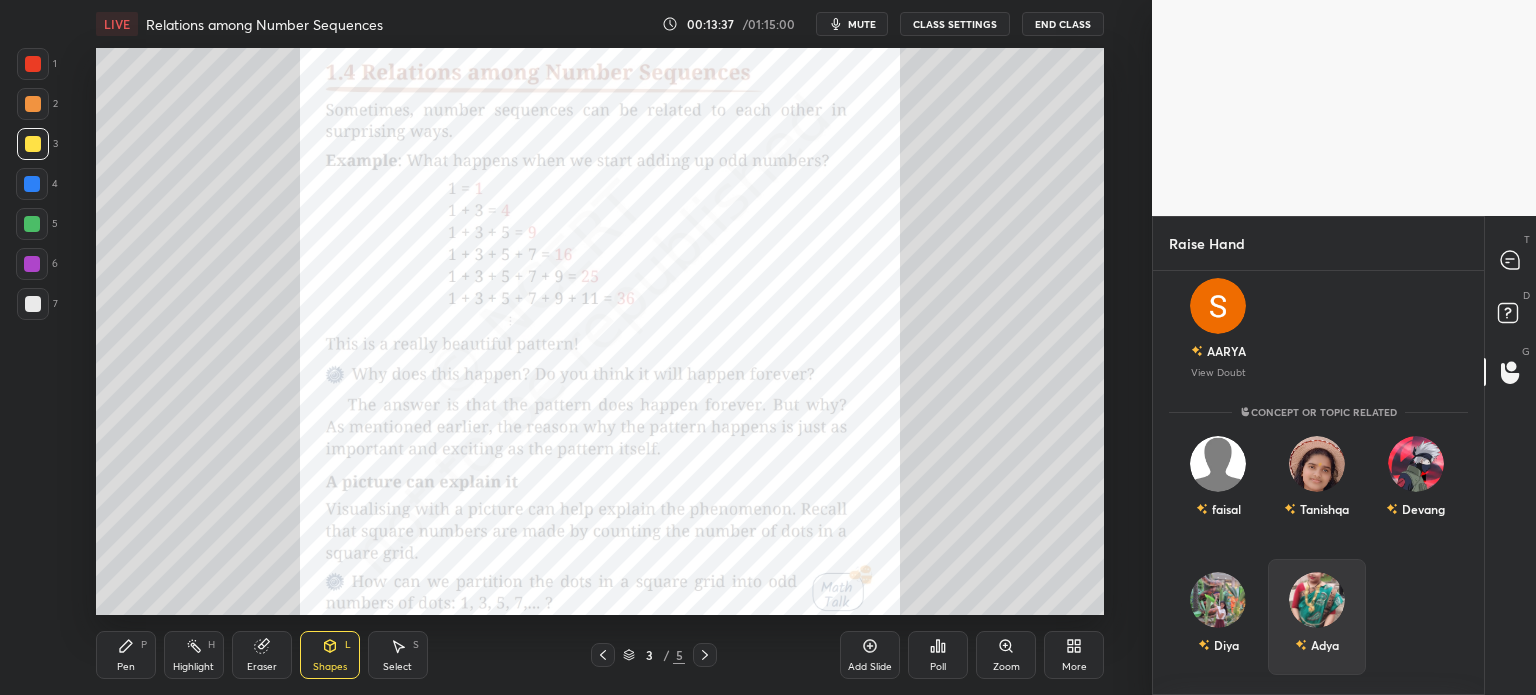 click at bounding box center [1317, 600] 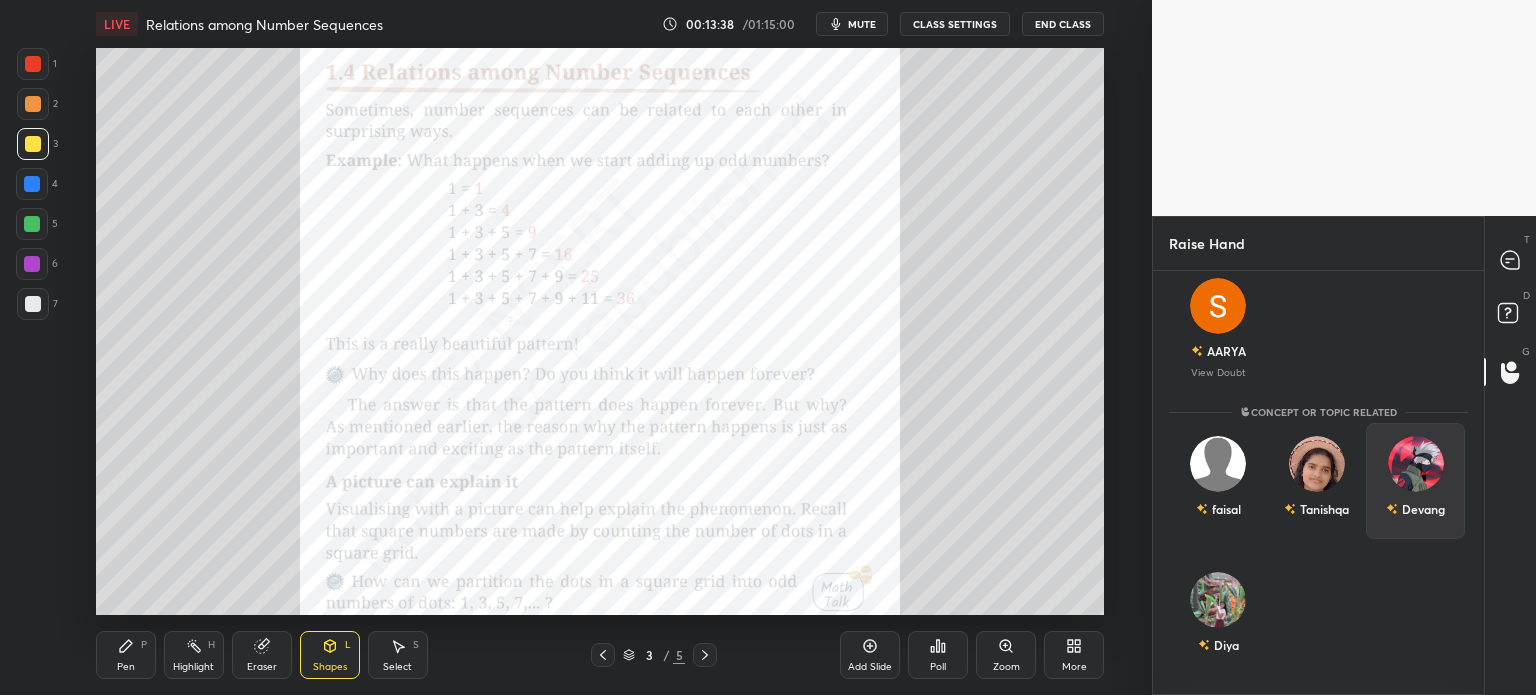 scroll, scrollTop: 338, scrollLeft: 325, axis: both 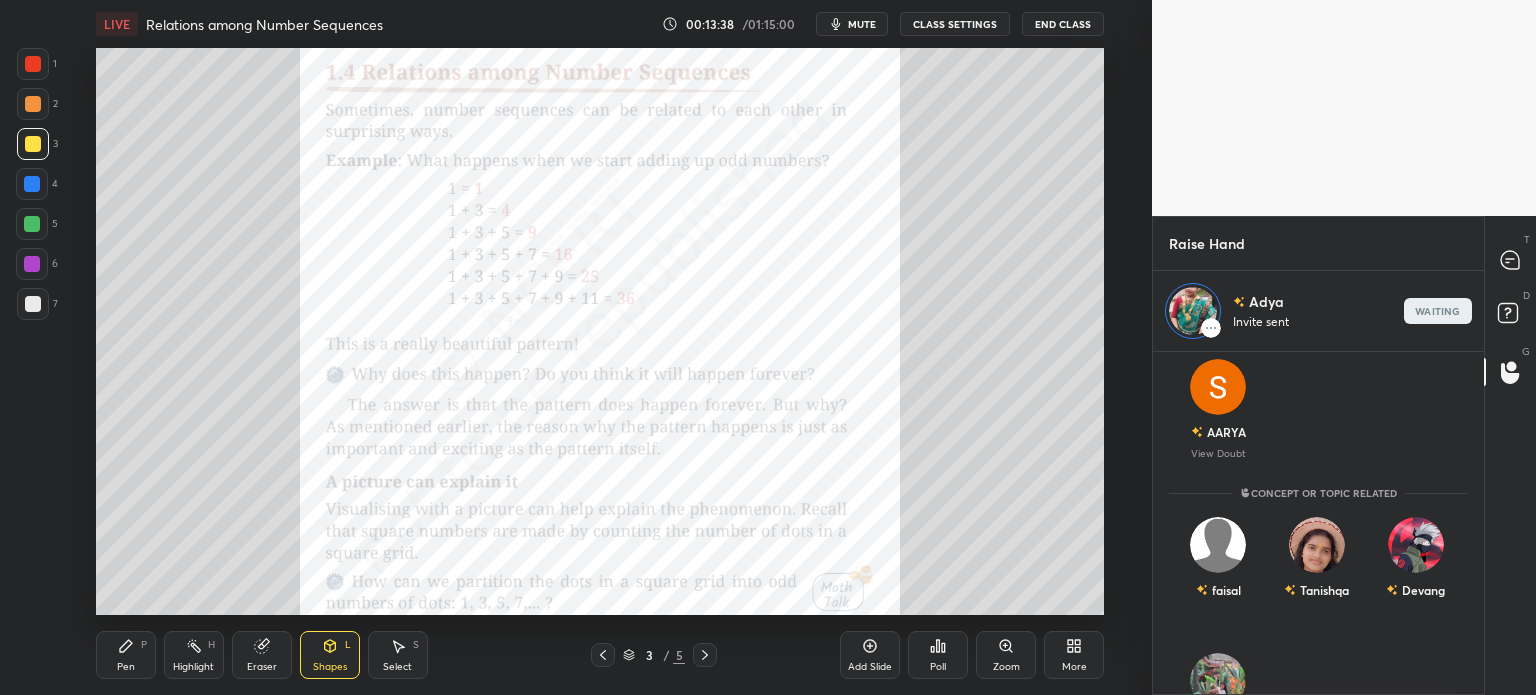 click on "T Messages (T)" at bounding box center (1510, 260) 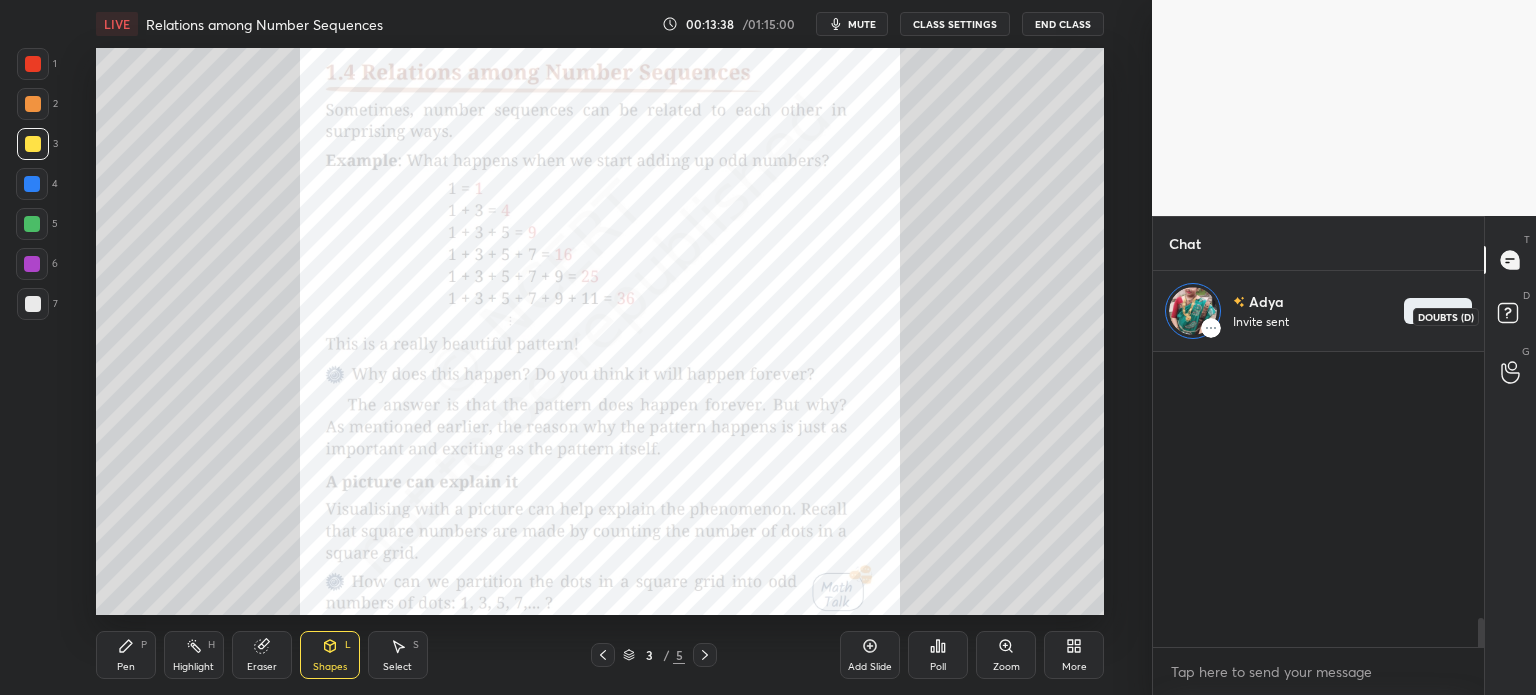 scroll, scrollTop: 3056, scrollLeft: 0, axis: vertical 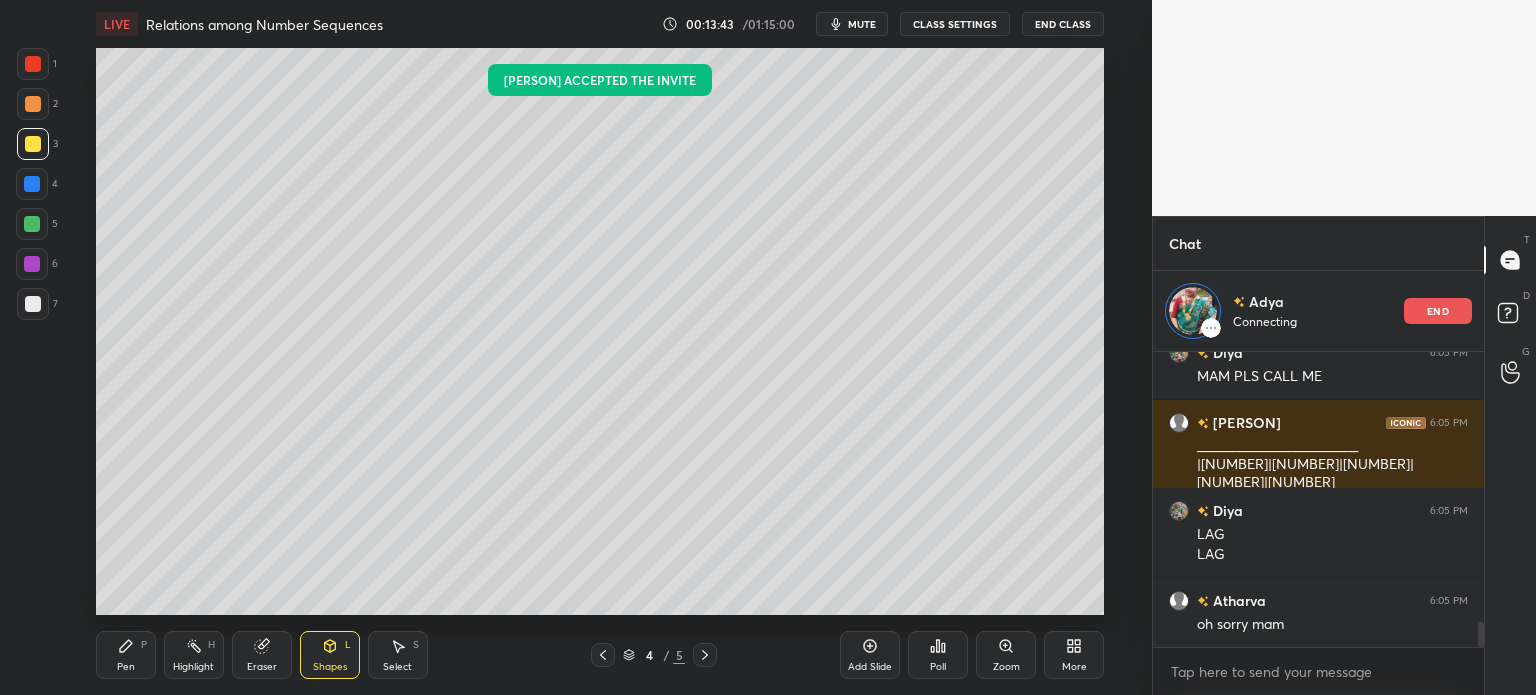 click on "Pen P" at bounding box center [126, 655] 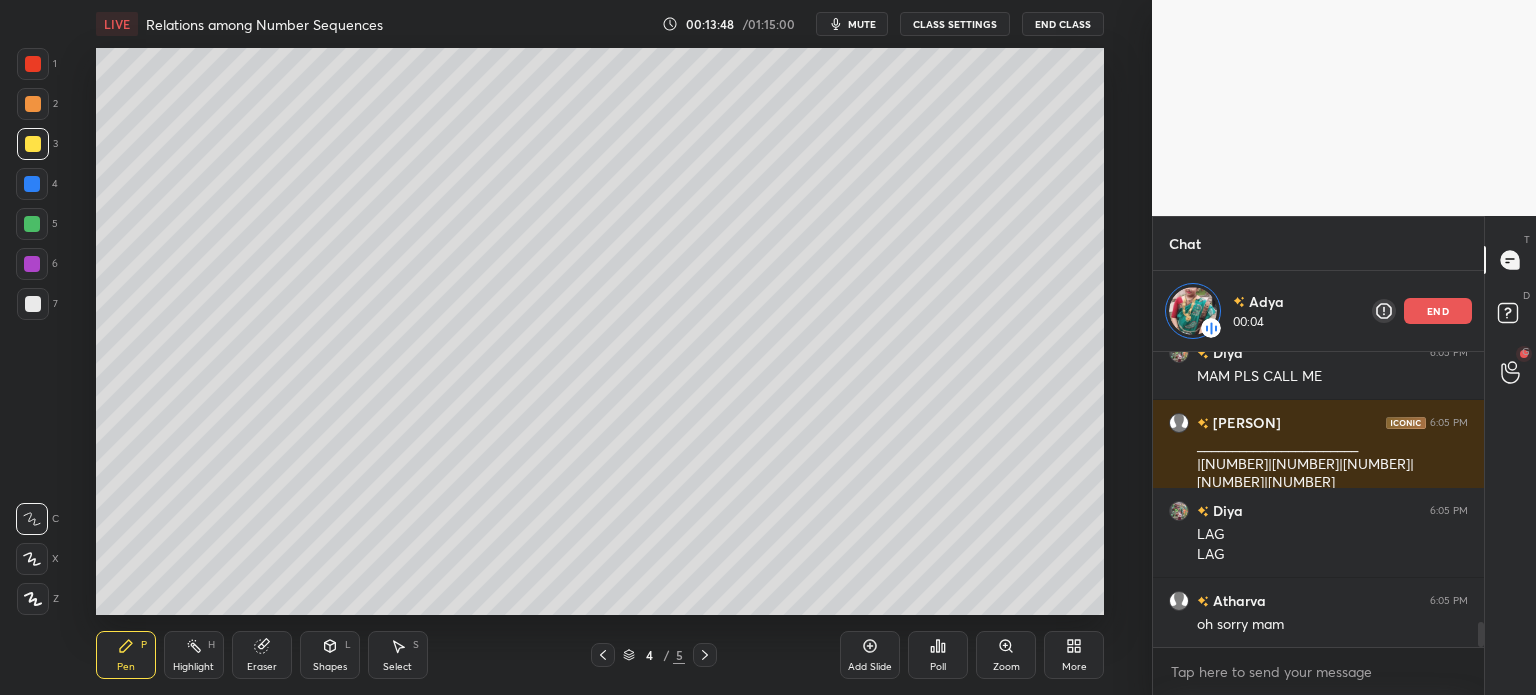 click at bounding box center (33, 304) 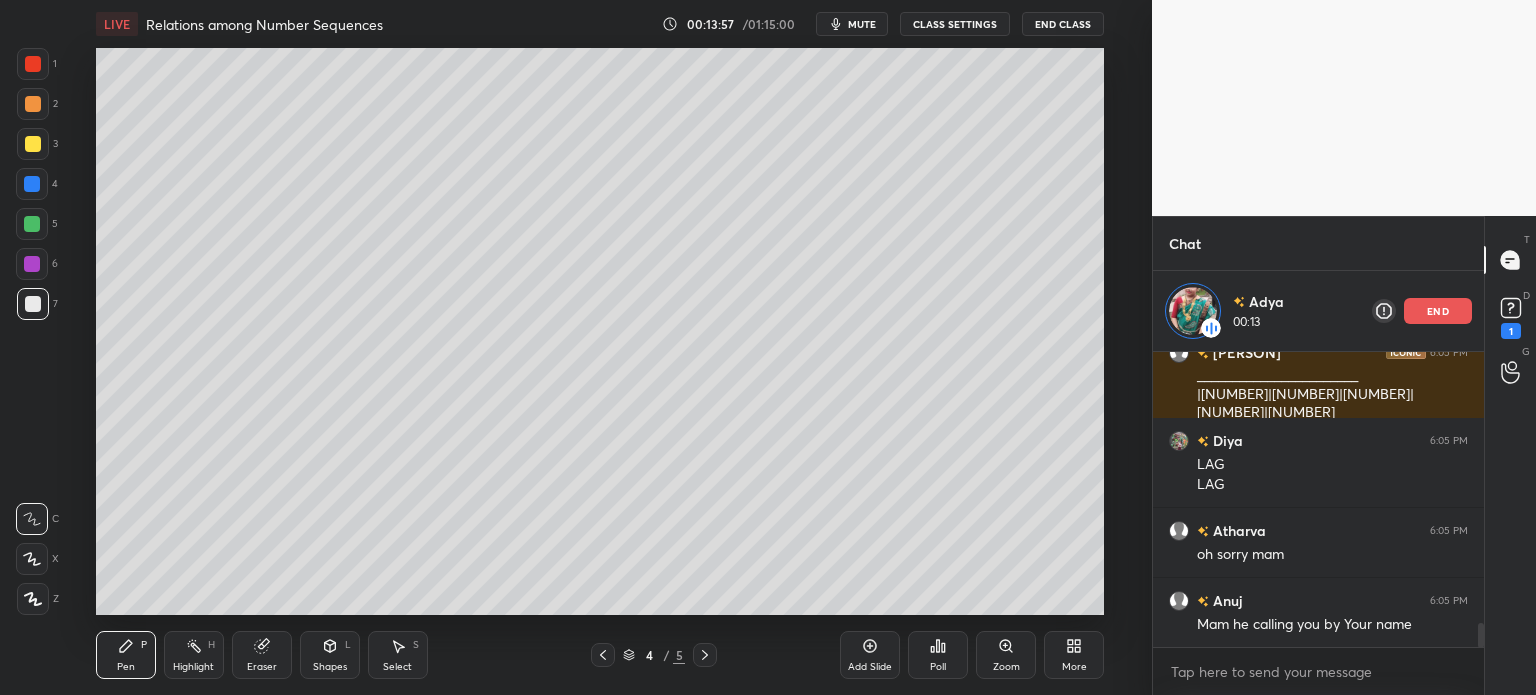 scroll, scrollTop: 3322, scrollLeft: 0, axis: vertical 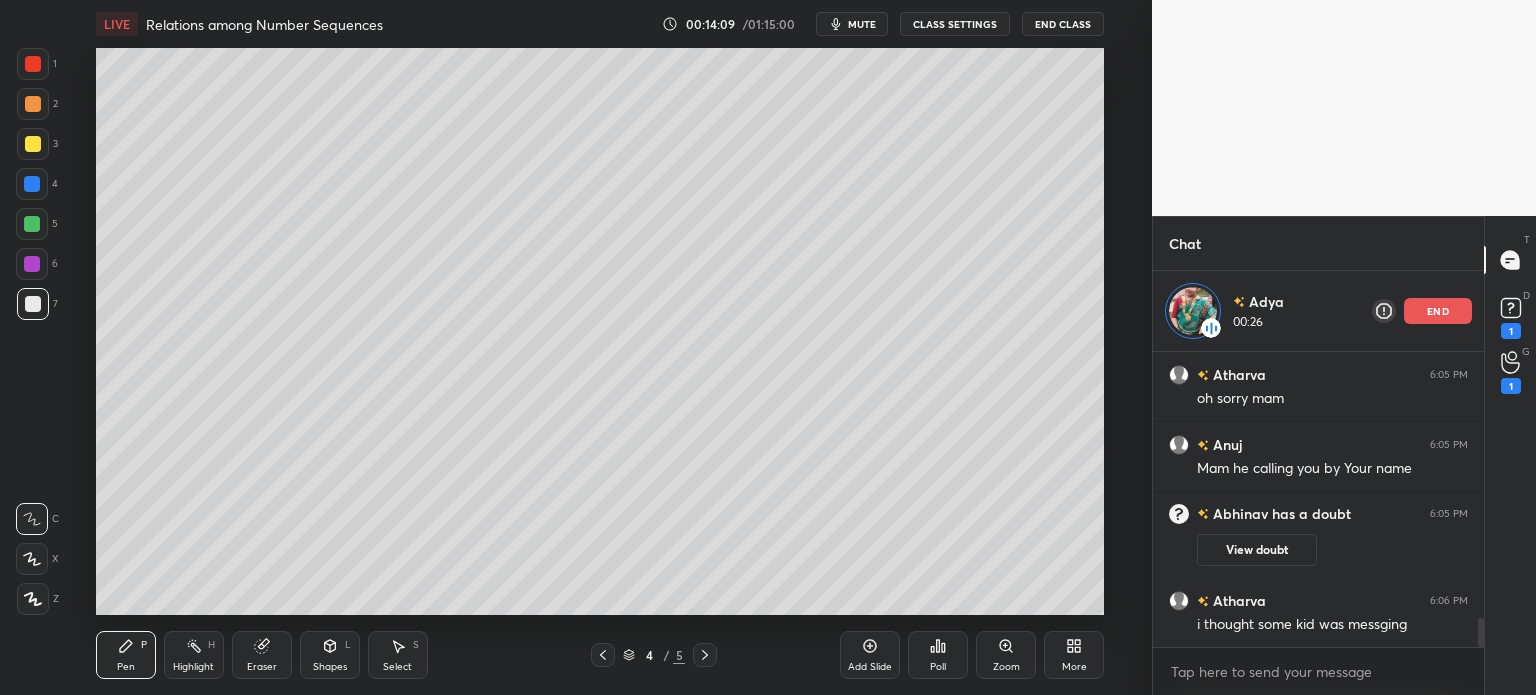 click on "Eraser" at bounding box center (262, 655) 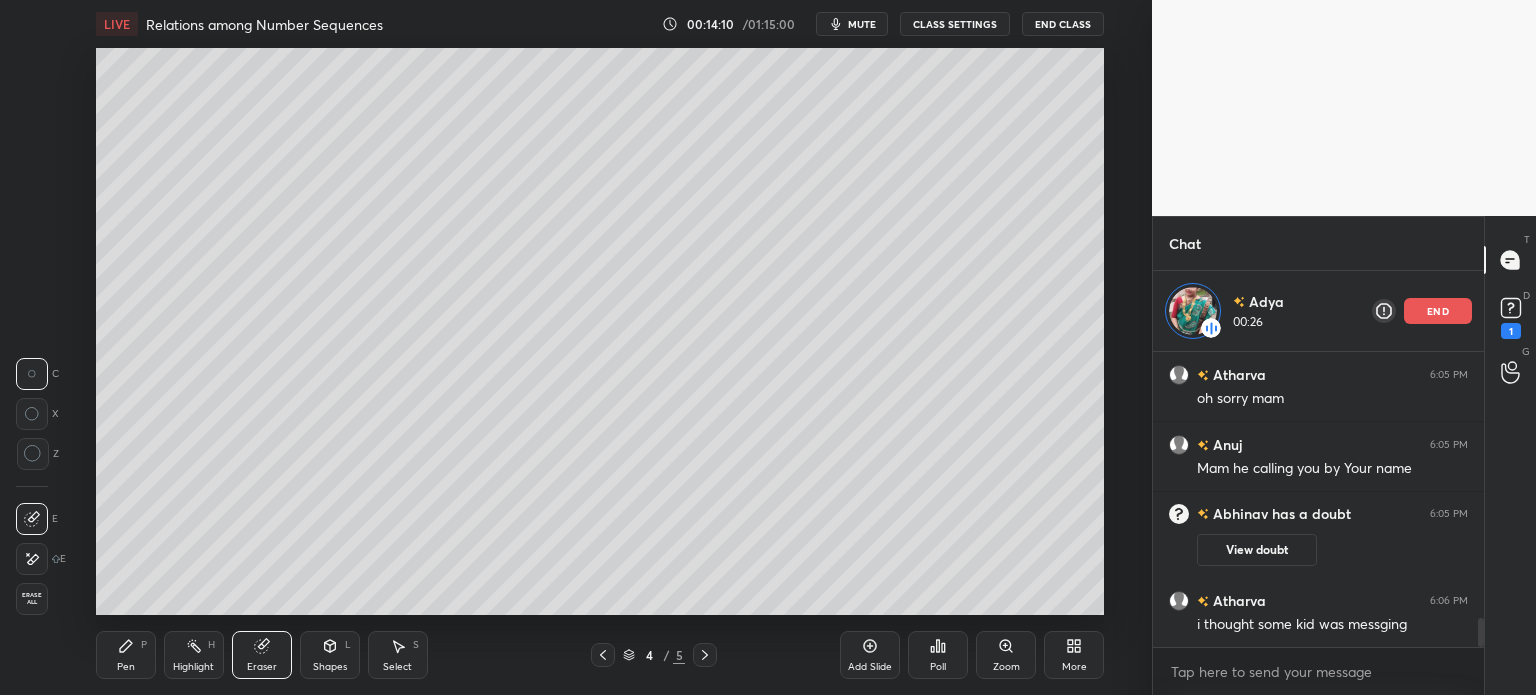 click 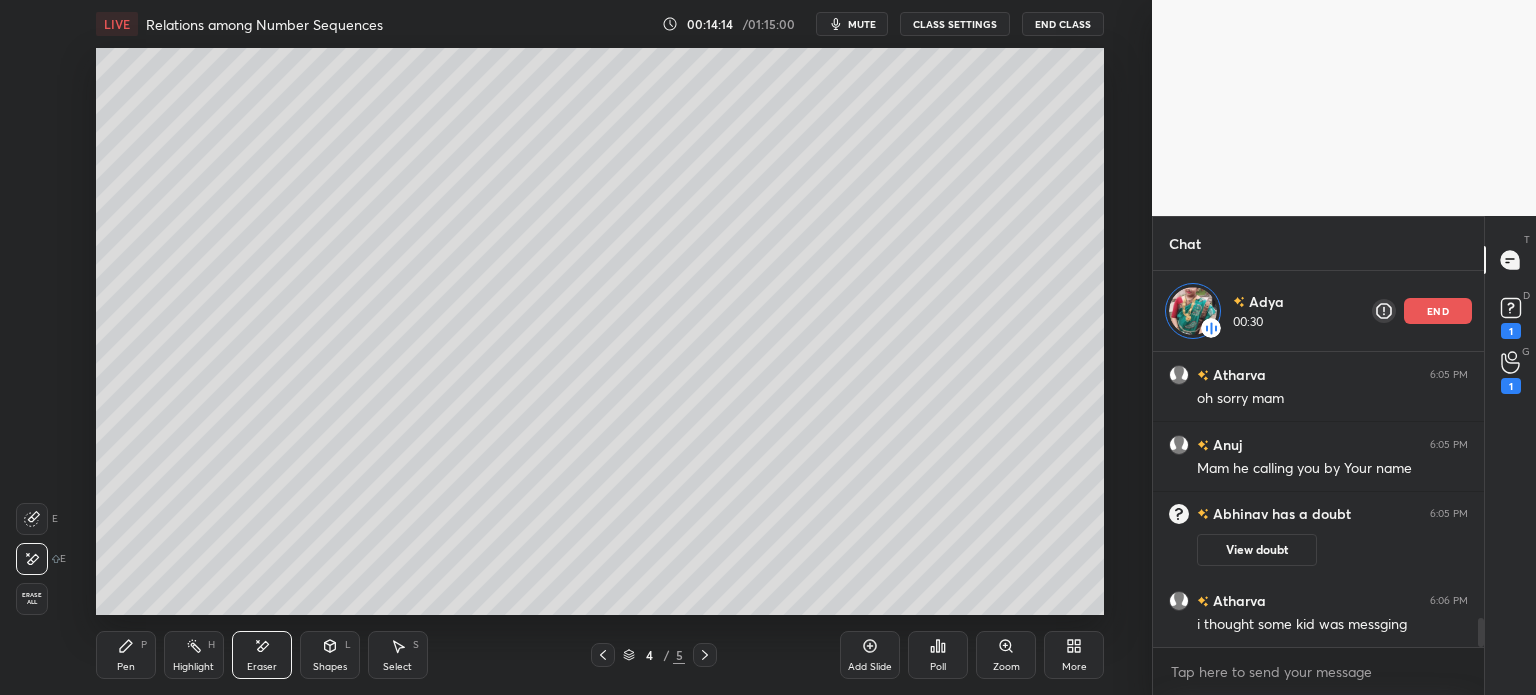 click on "Pen P" at bounding box center [126, 655] 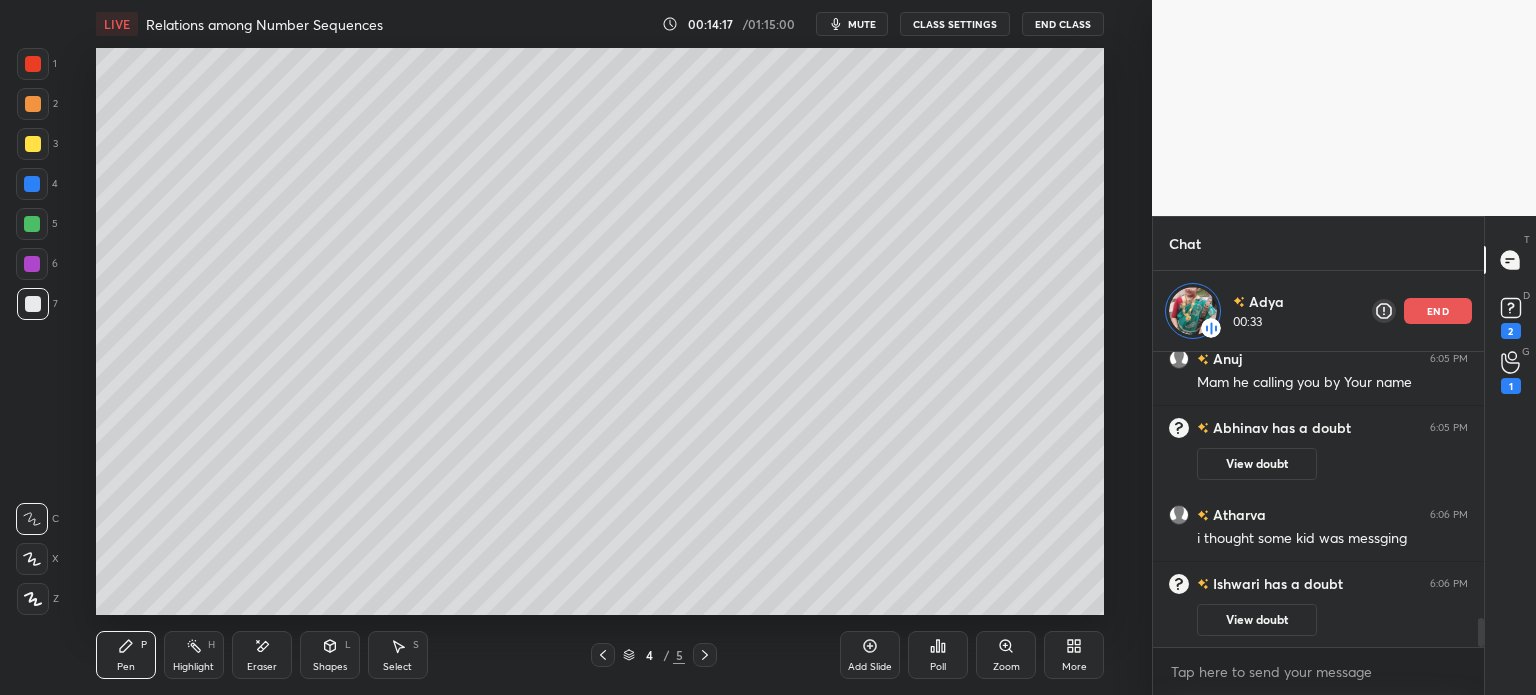 click on "Eraser" at bounding box center (262, 667) 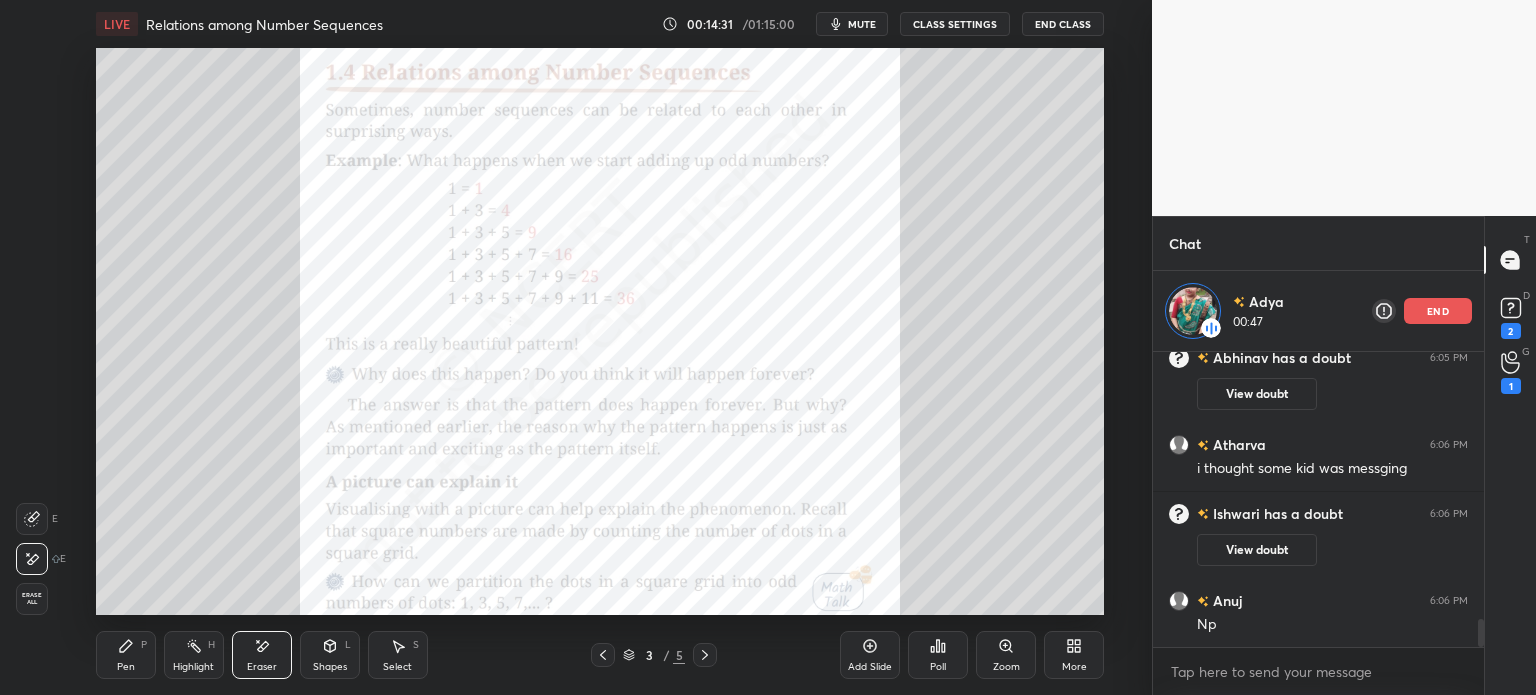 click on "Pen" at bounding box center (126, 667) 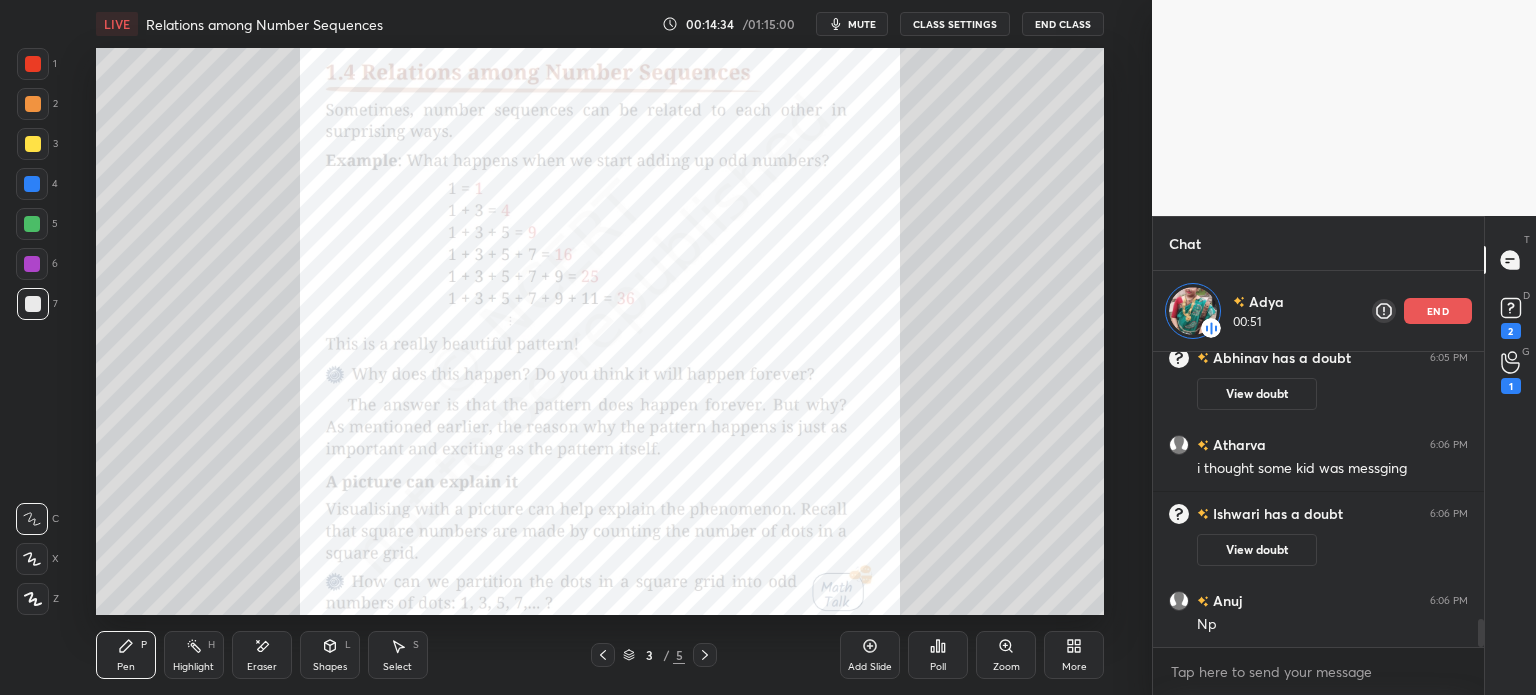 scroll, scrollTop: 2934, scrollLeft: 0, axis: vertical 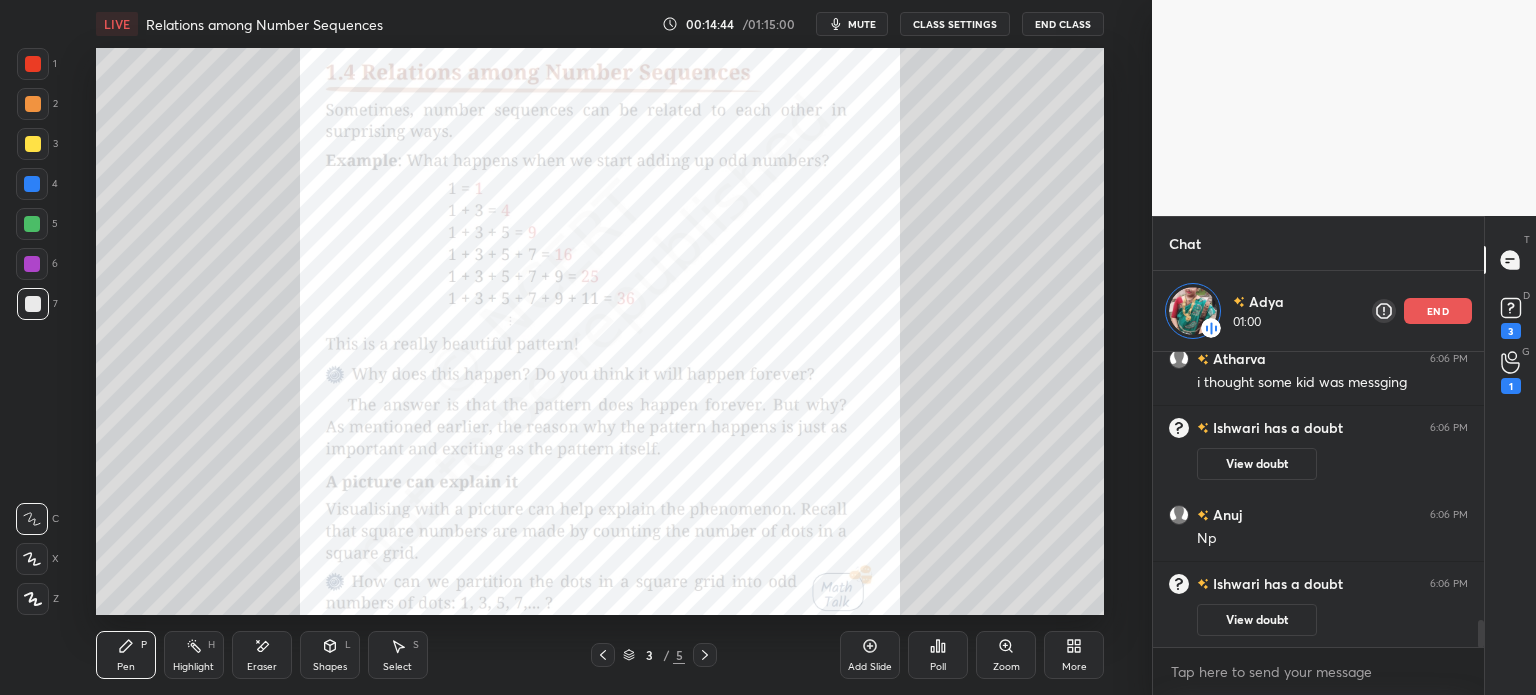 click on "end" at bounding box center (1438, 311) 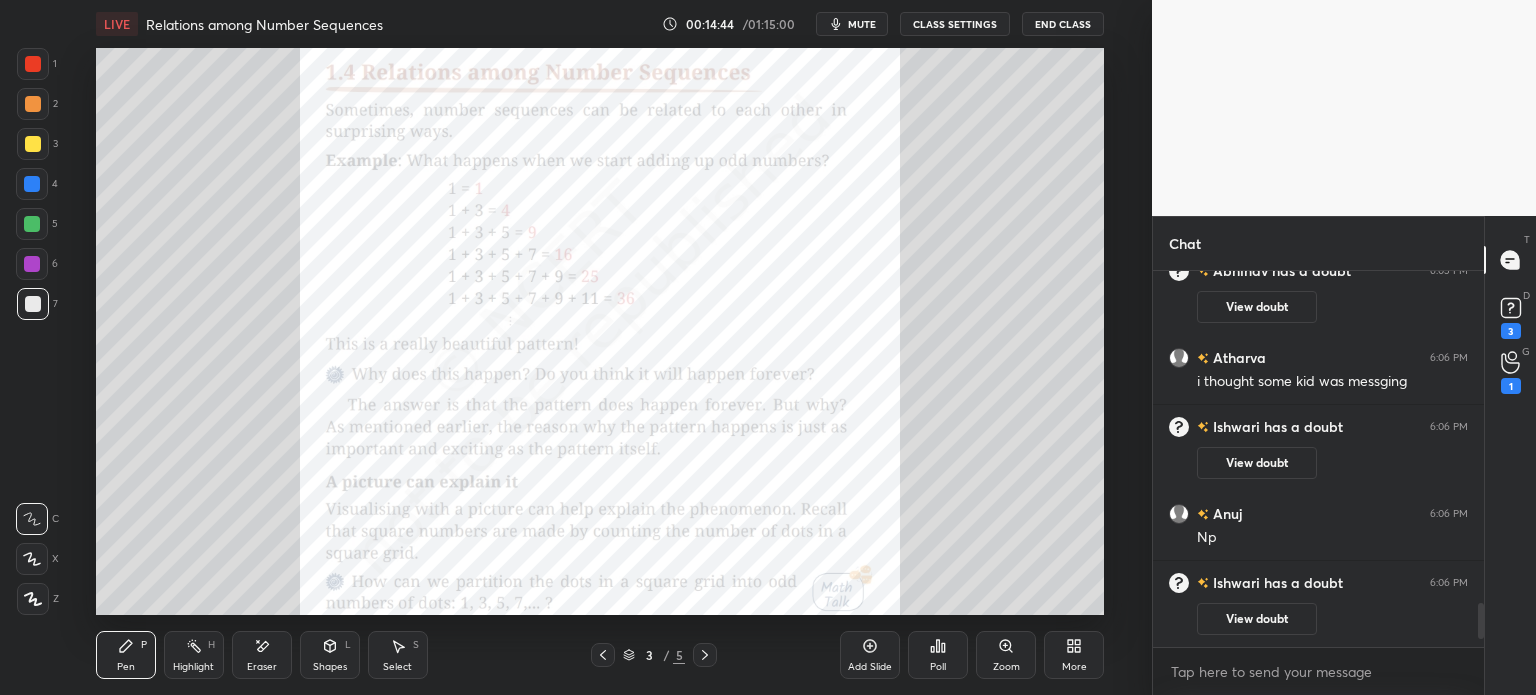 scroll, scrollTop: 2806, scrollLeft: 0, axis: vertical 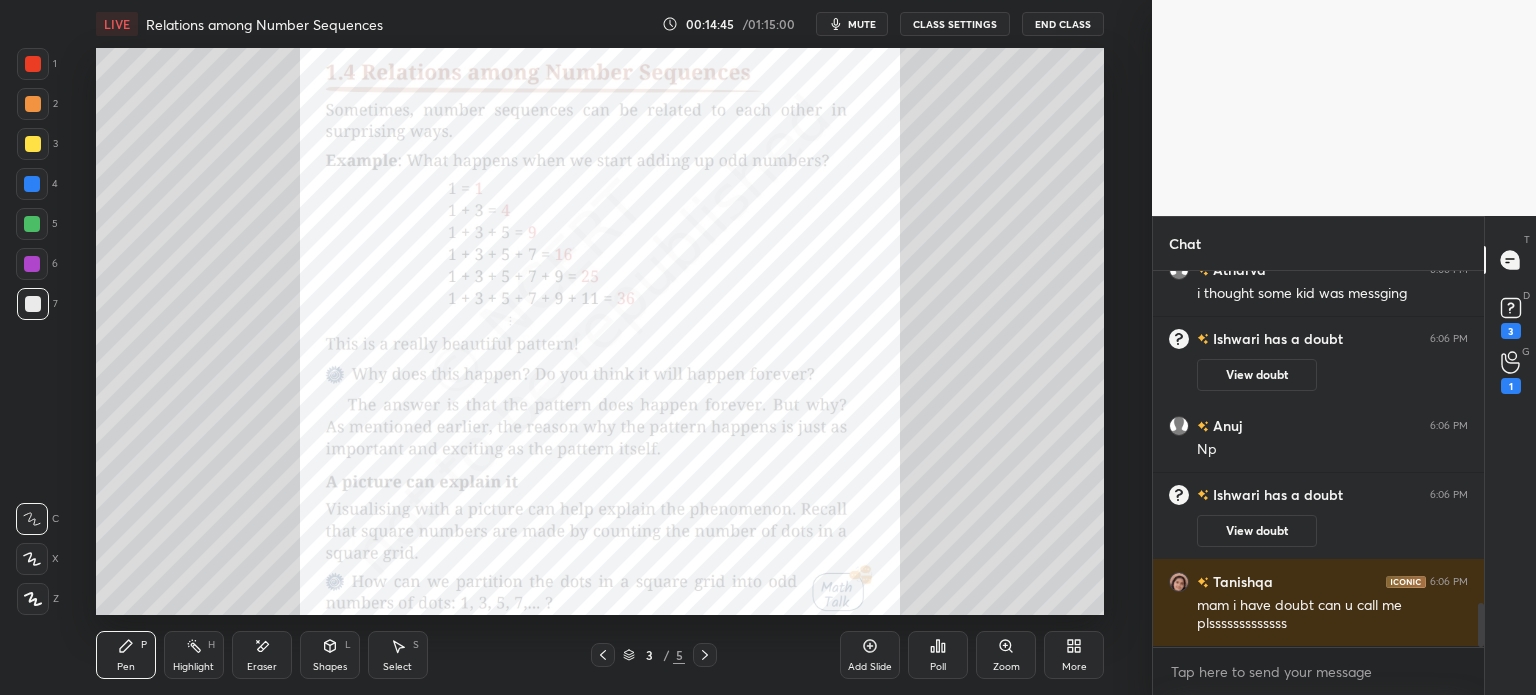 click at bounding box center (33, 64) 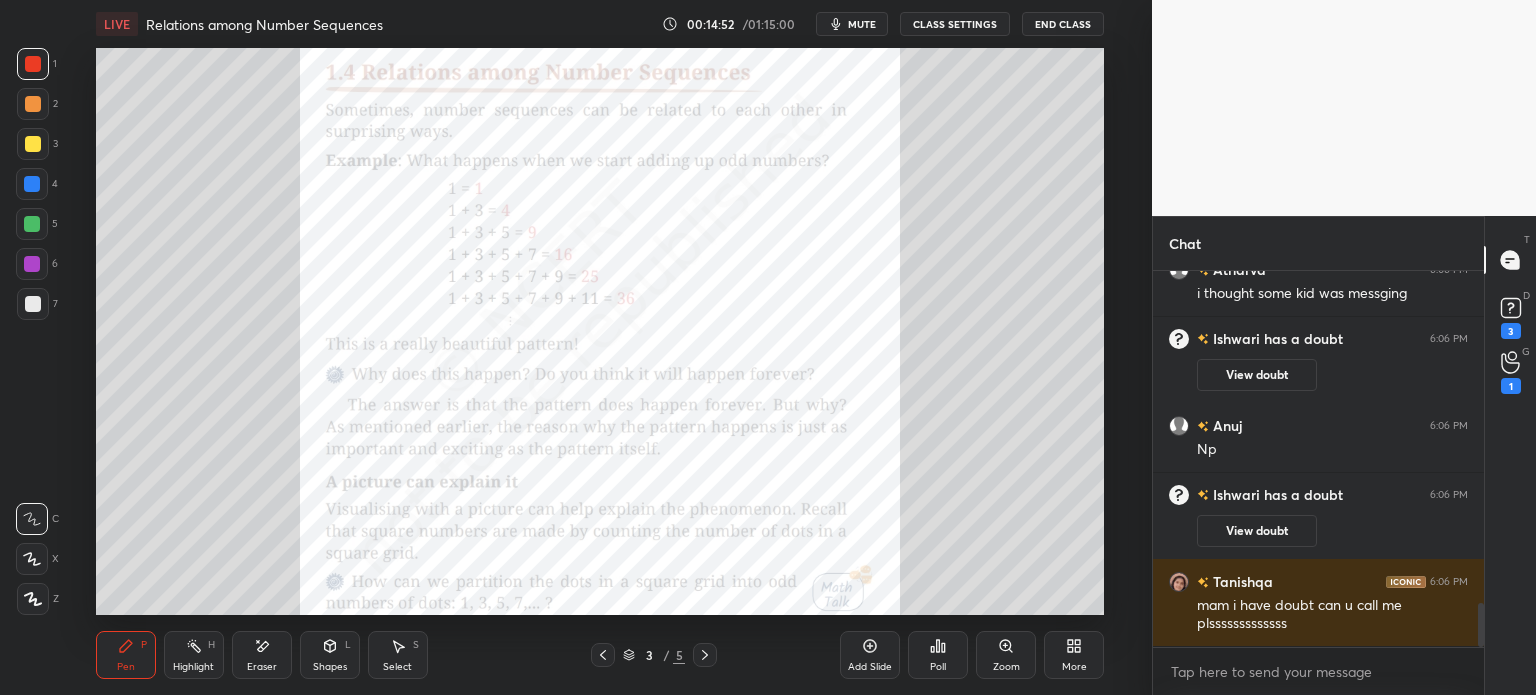 click on "CLASS SETTINGS" at bounding box center [955, 24] 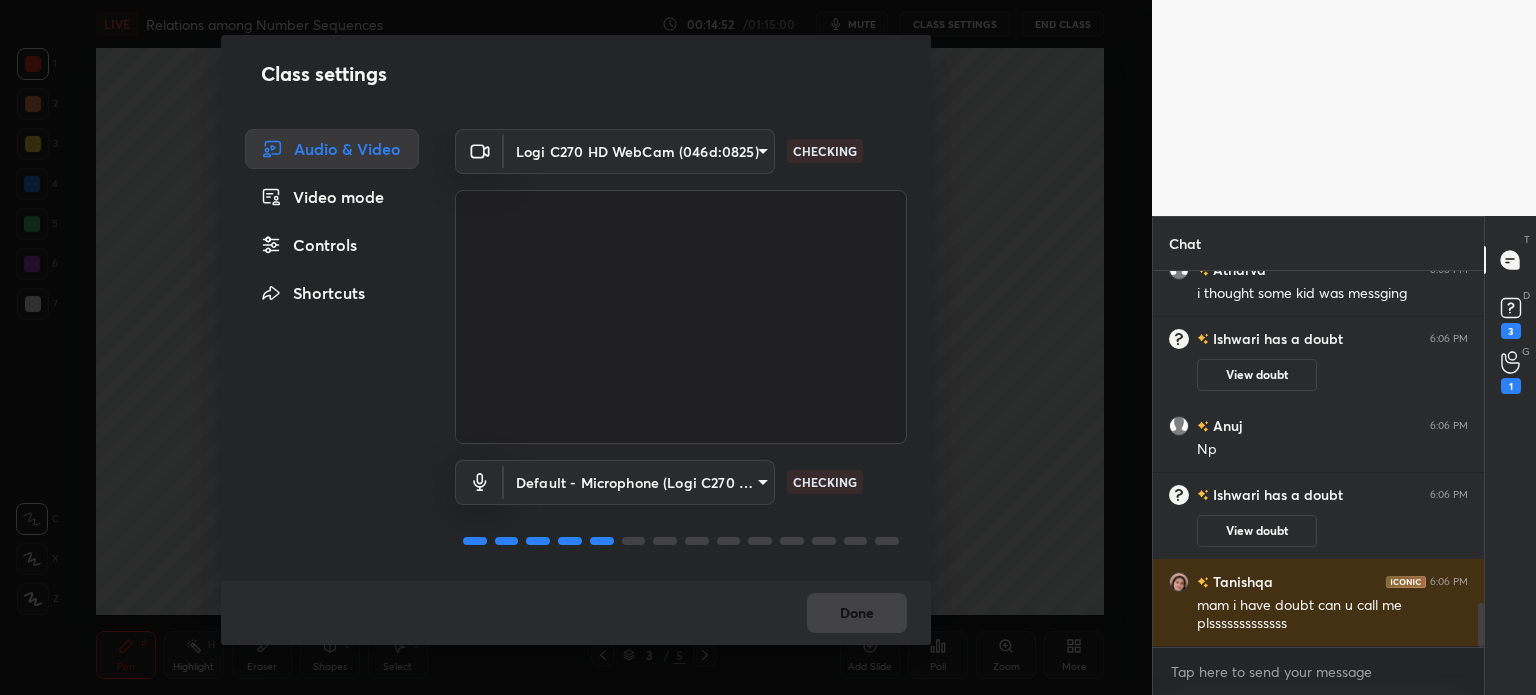 click on "Video mode" at bounding box center (332, 197) 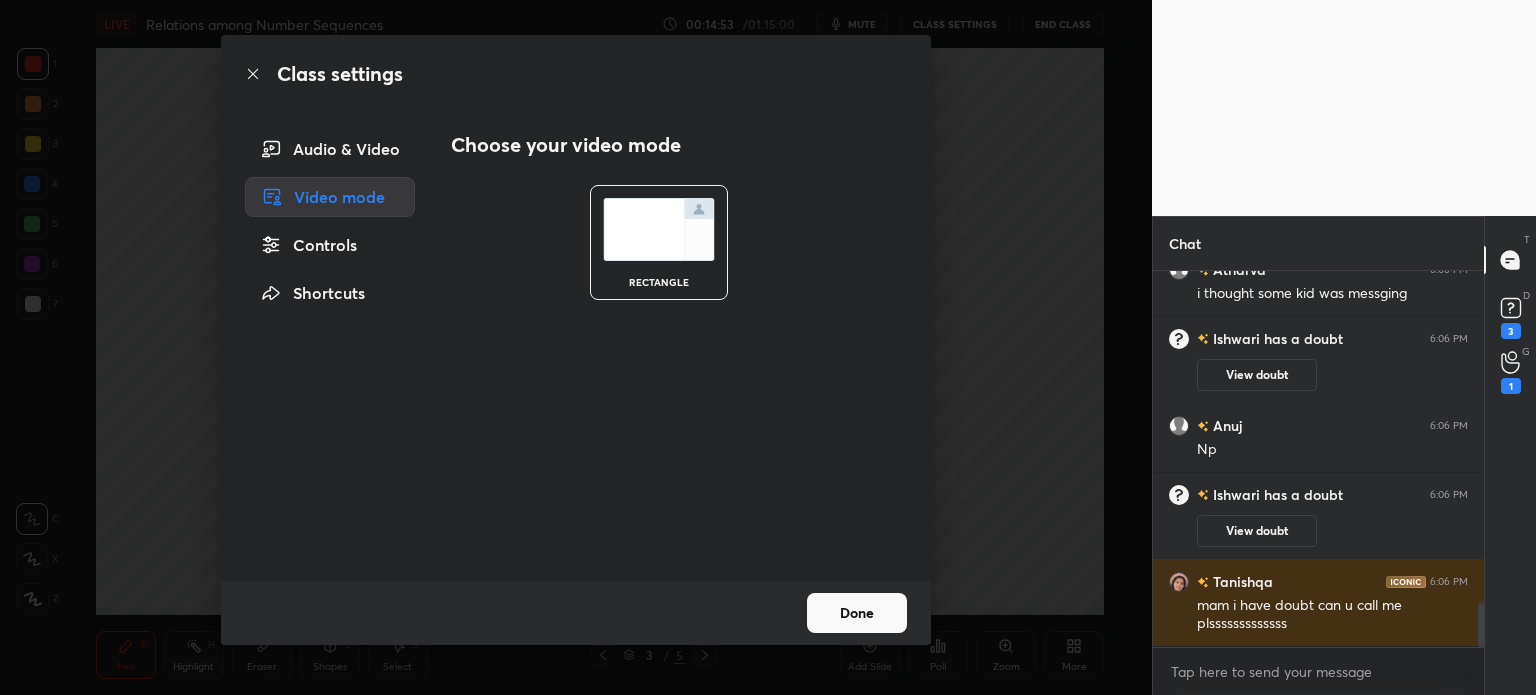 click on "Controls" at bounding box center [330, 245] 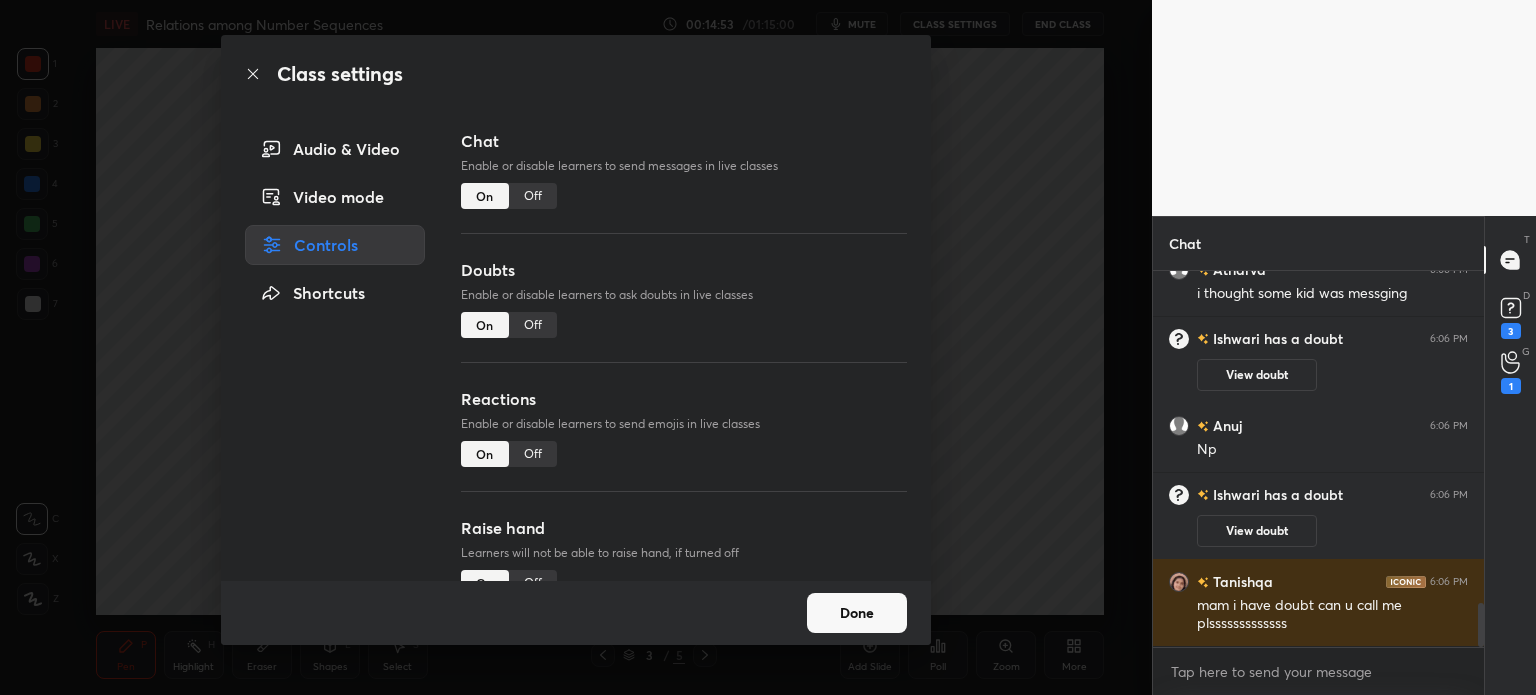 click on "Chat Enable or disable learners to send messages in live classes On Off" at bounding box center (684, 193) 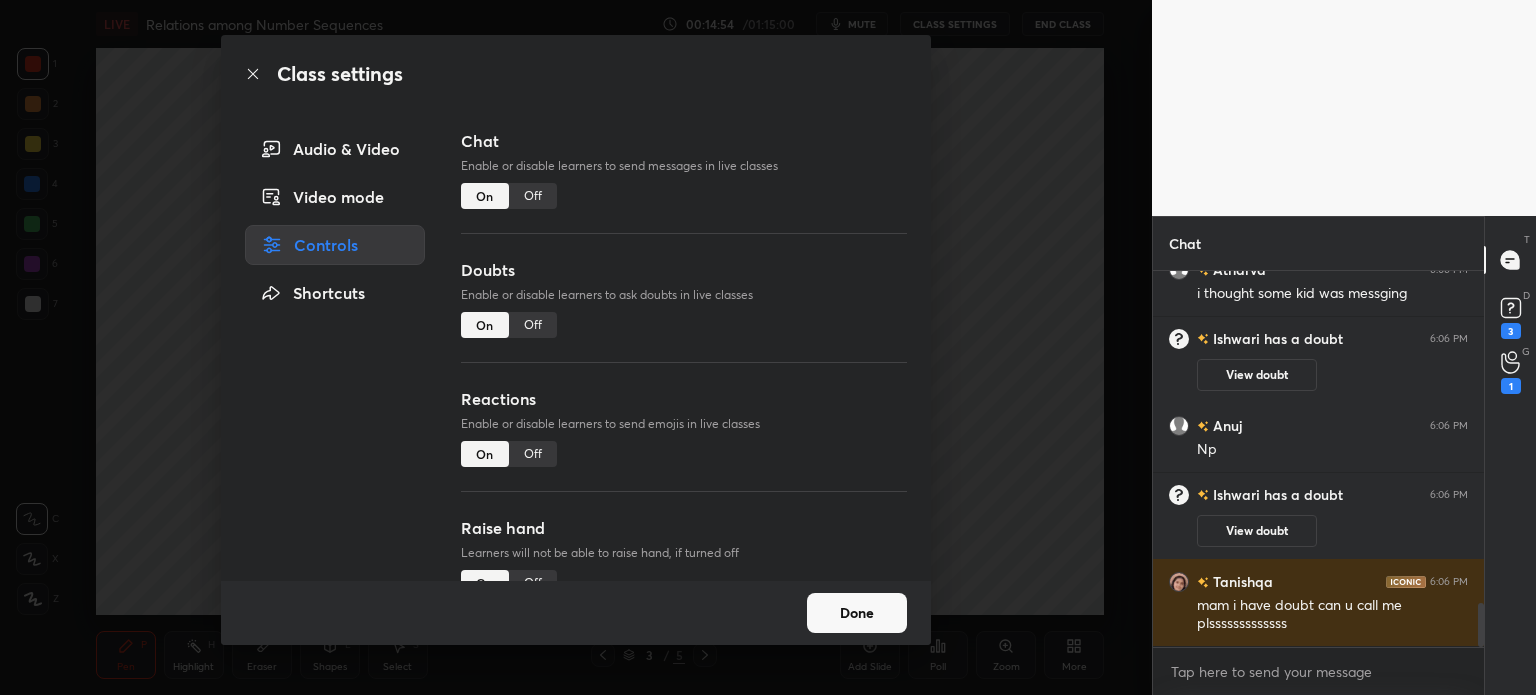scroll, scrollTop: 2274, scrollLeft: 0, axis: vertical 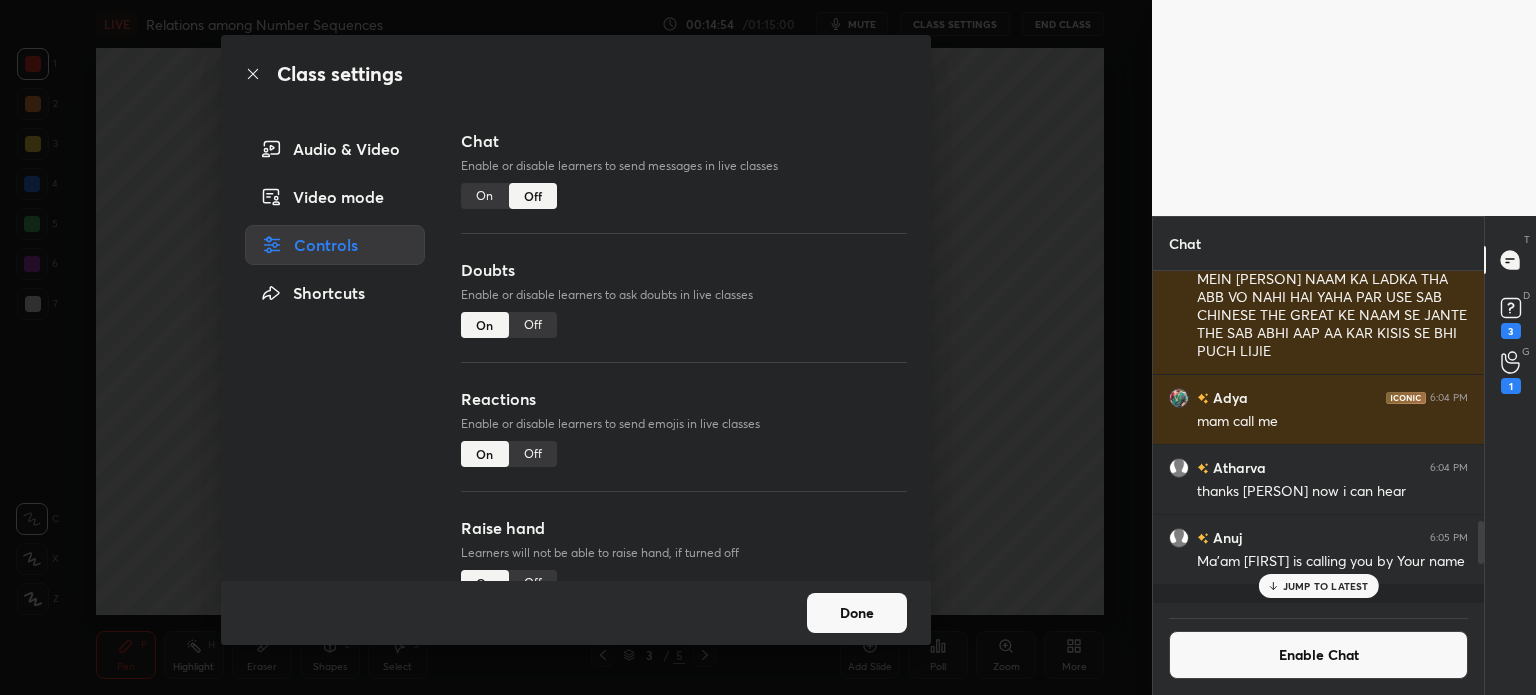 click on "Off" at bounding box center (533, 325) 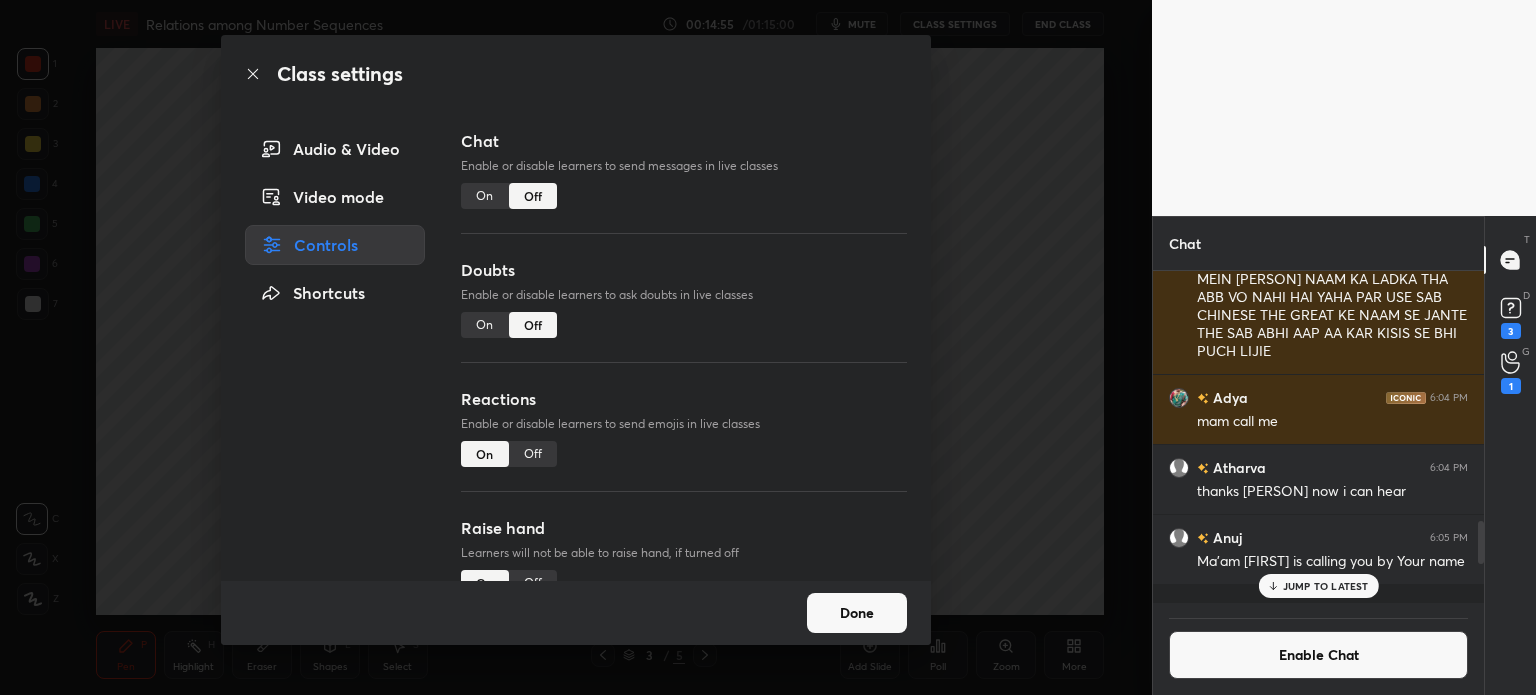 click on "Done" at bounding box center (857, 613) 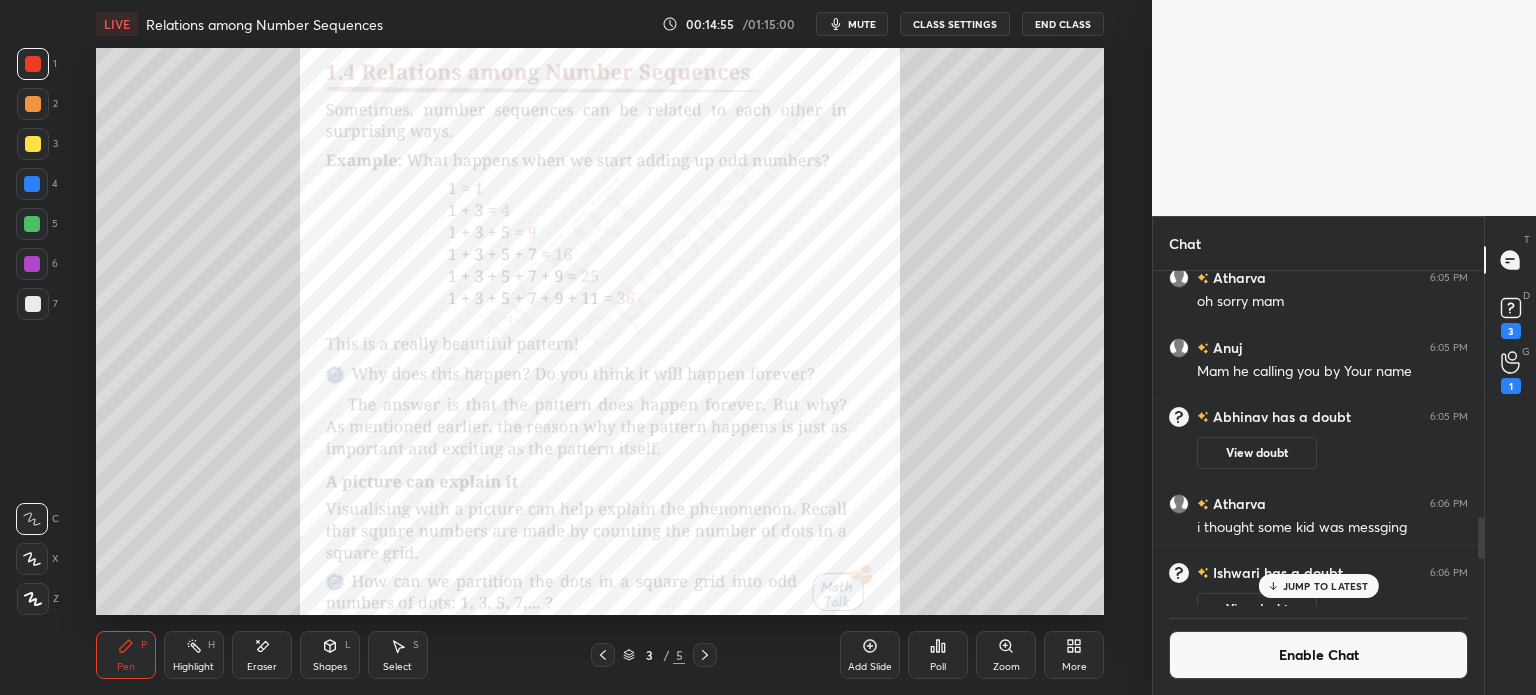 scroll, scrollTop: 3215, scrollLeft: 0, axis: vertical 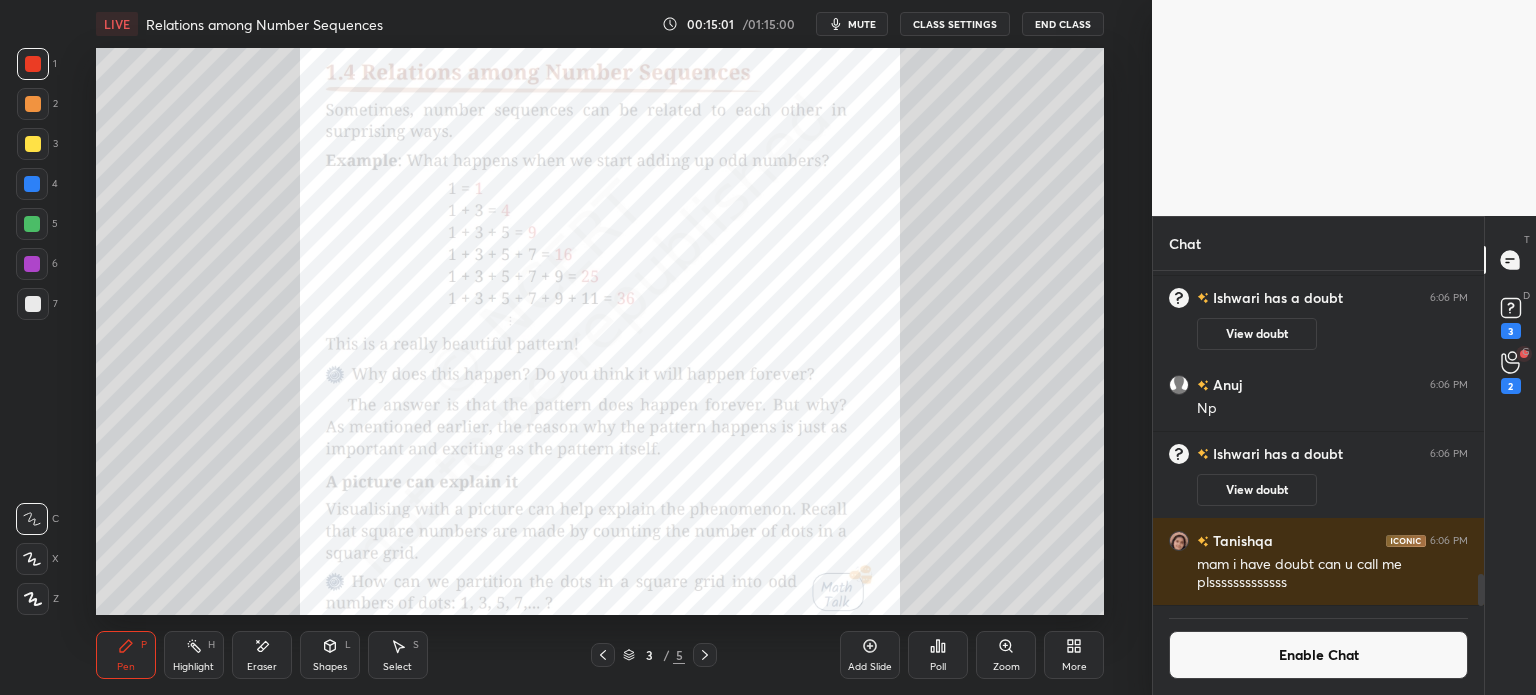click on "Zoom" at bounding box center (1006, 655) 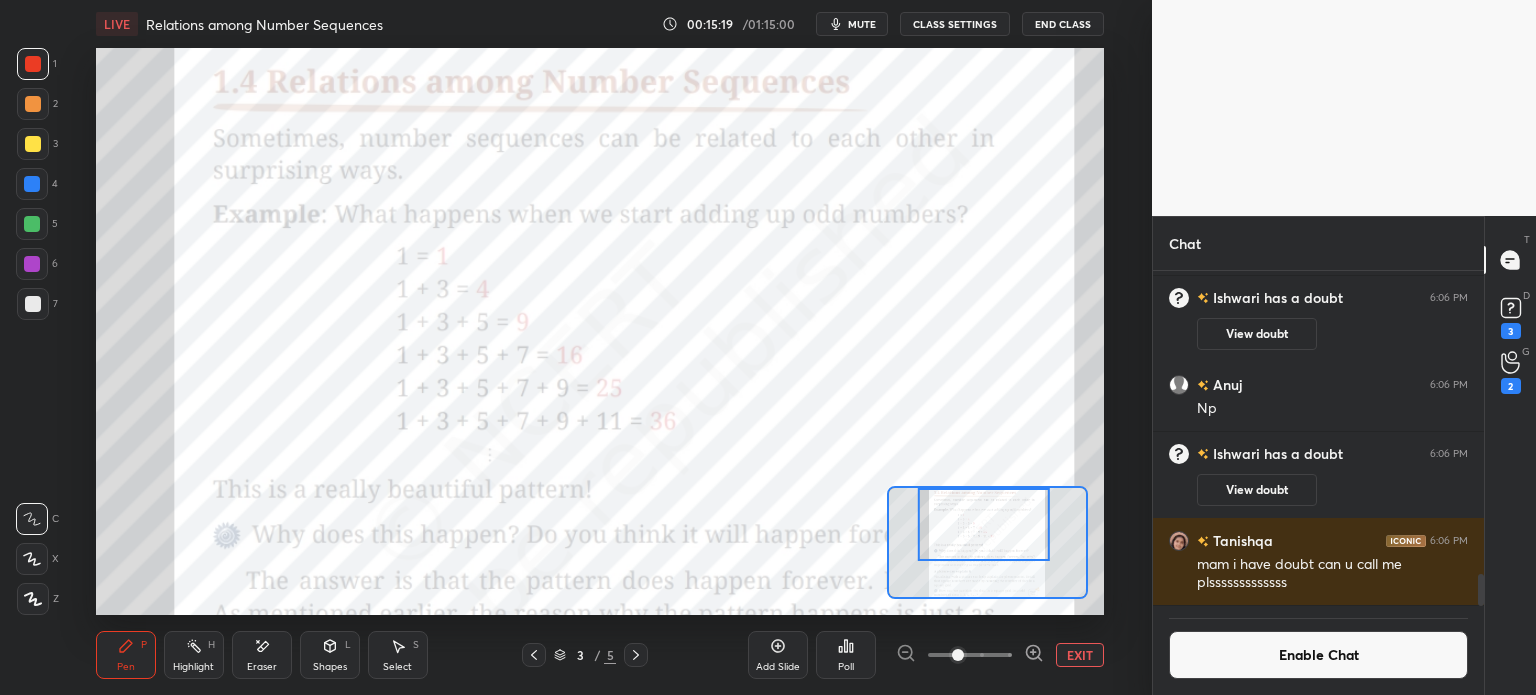 click on "EXIT" at bounding box center (1080, 655) 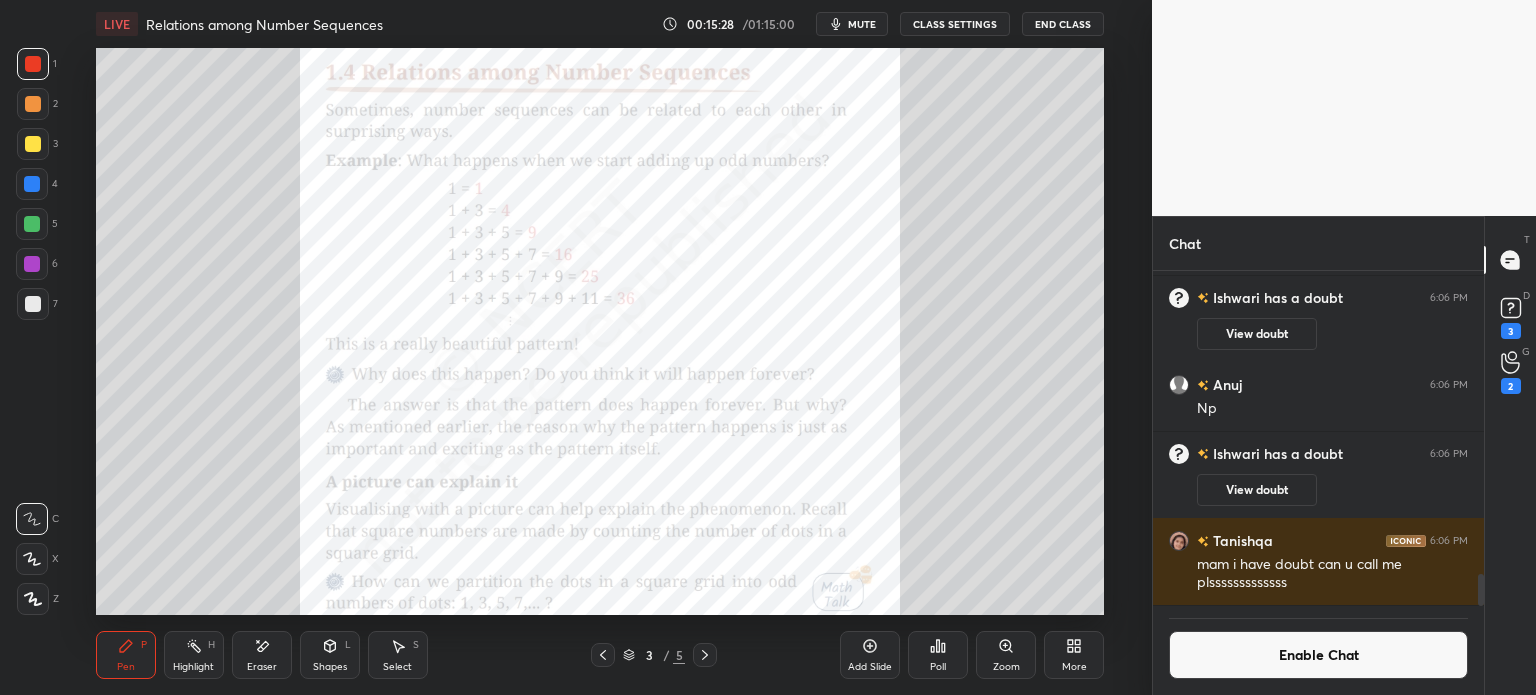 click on "Add Slide" at bounding box center [870, 655] 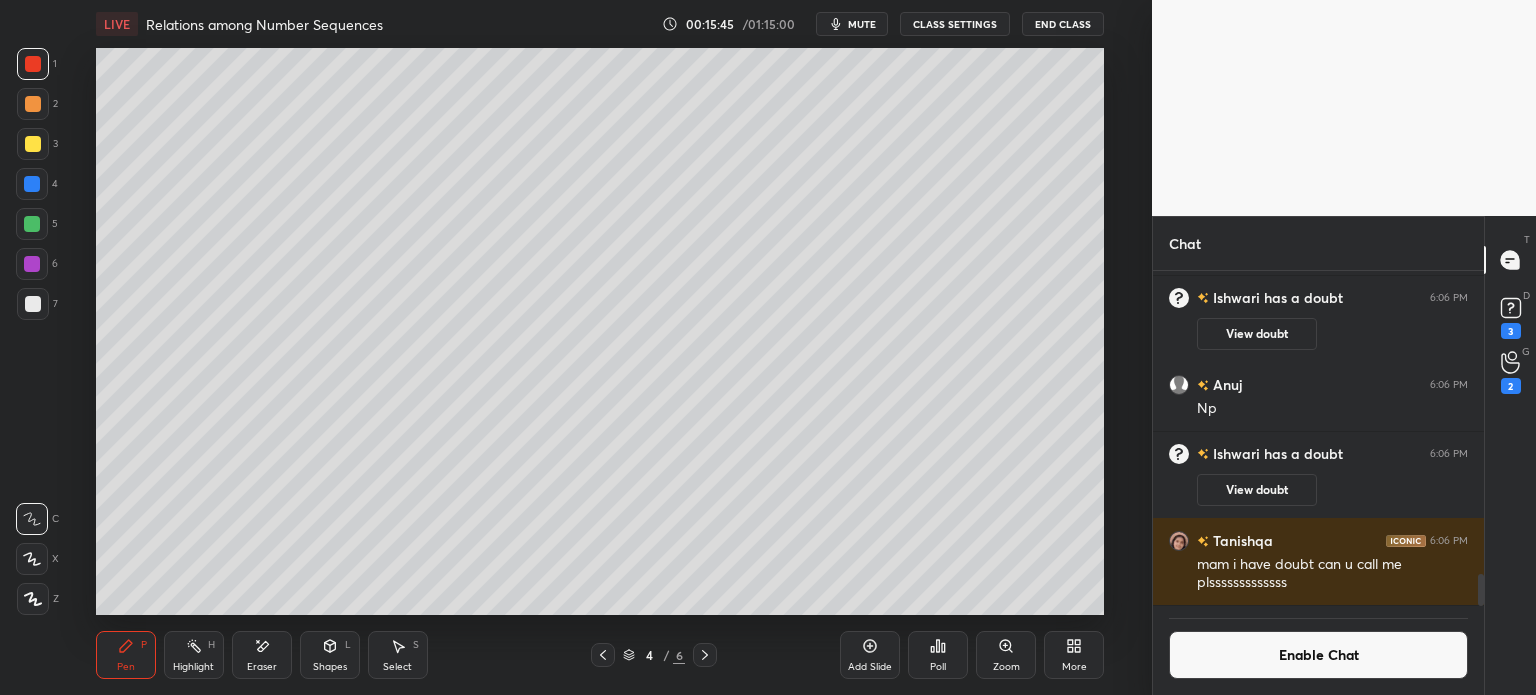 click on "Select S" at bounding box center [398, 655] 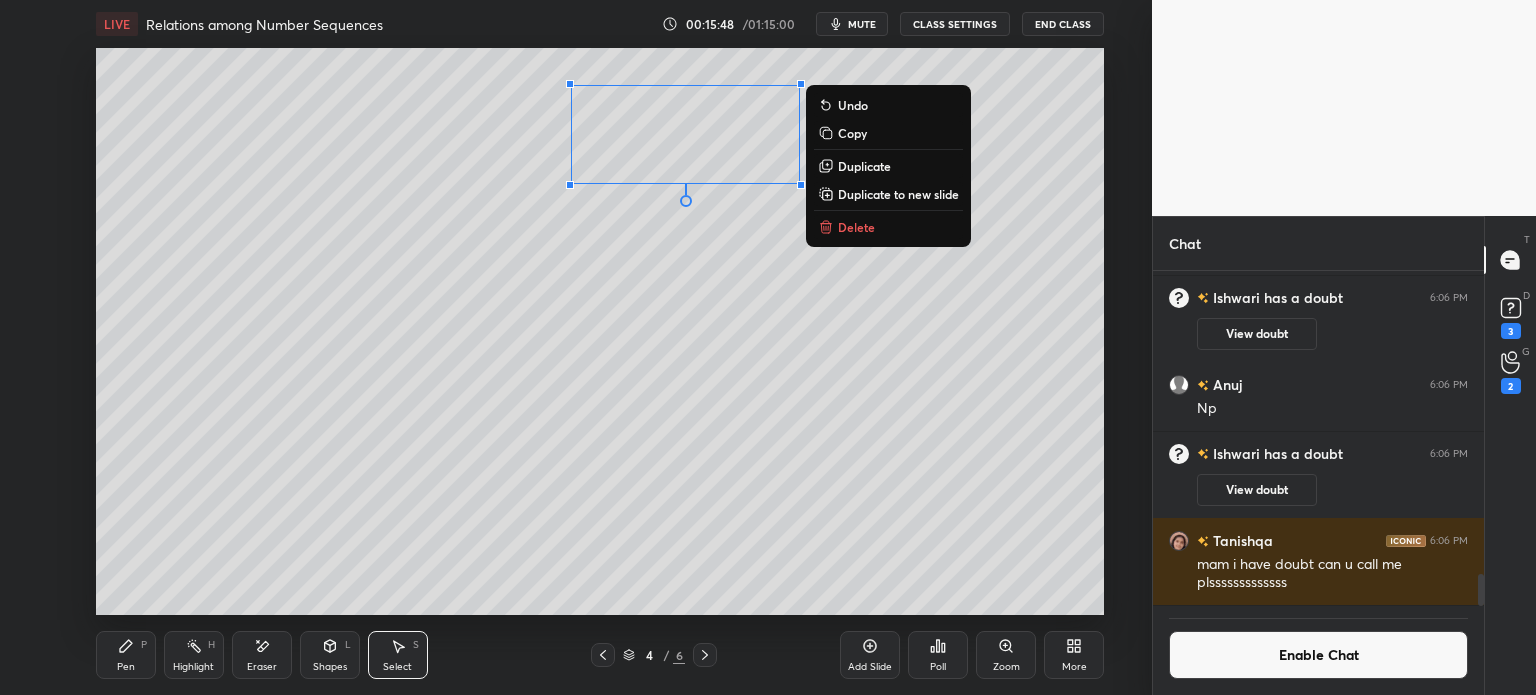 click on "0 ° Undo Copy Duplicate Duplicate to new slide Delete" at bounding box center (600, 331) 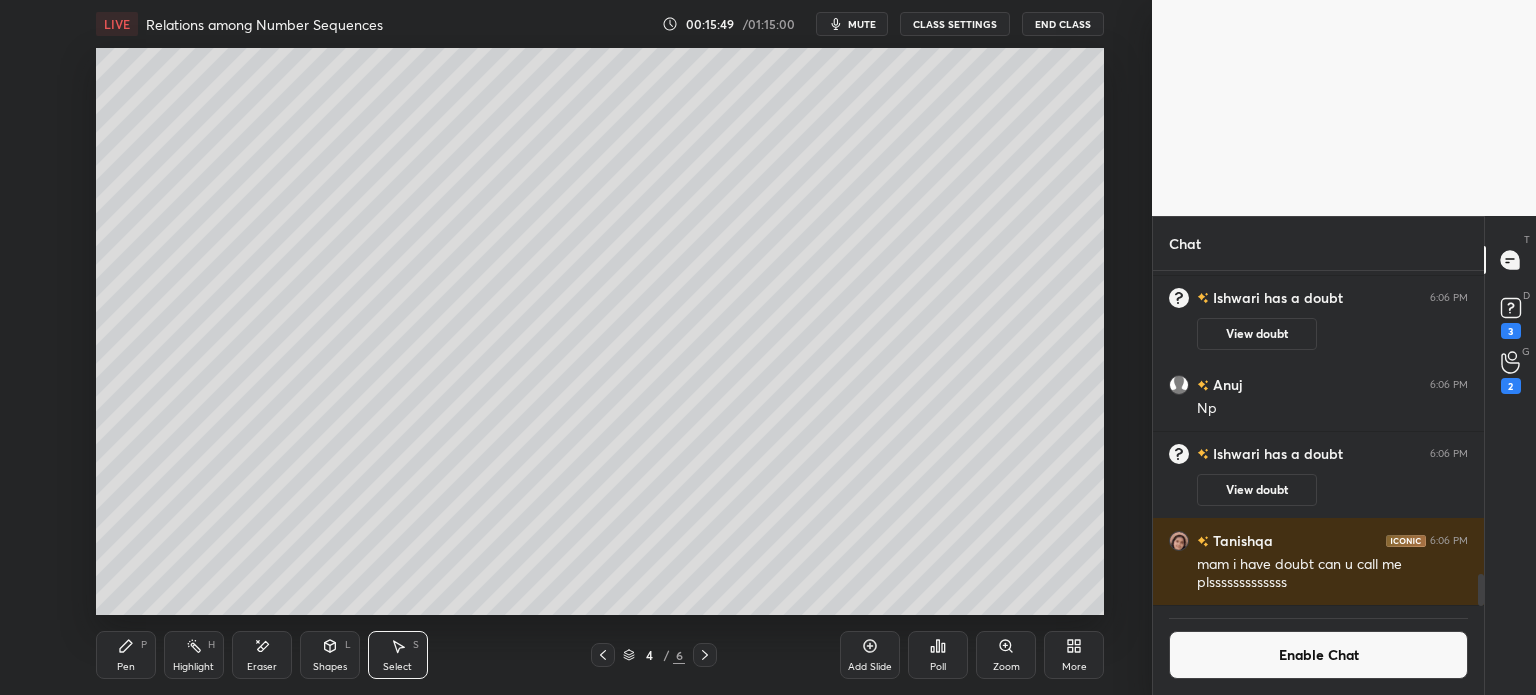 click on "Pen" at bounding box center [126, 667] 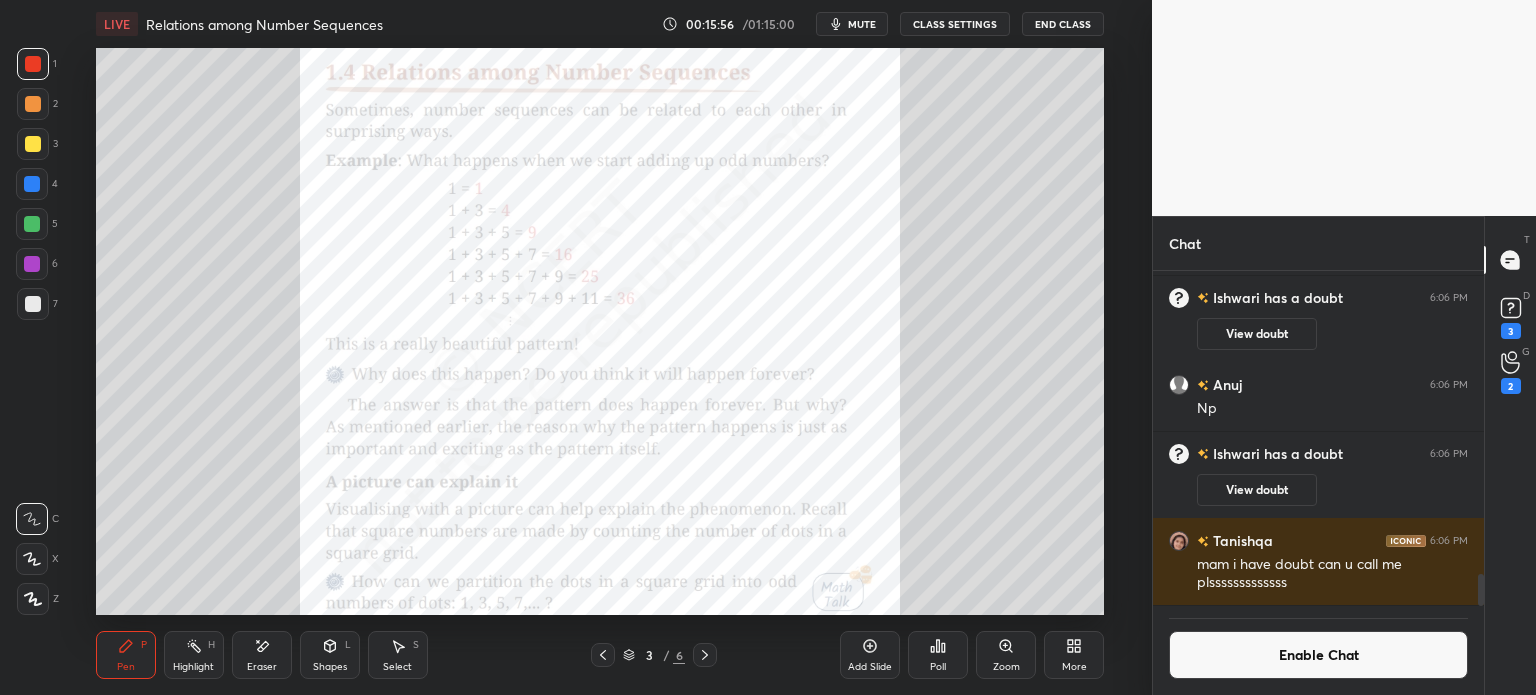 click on "Zoom" at bounding box center [1006, 655] 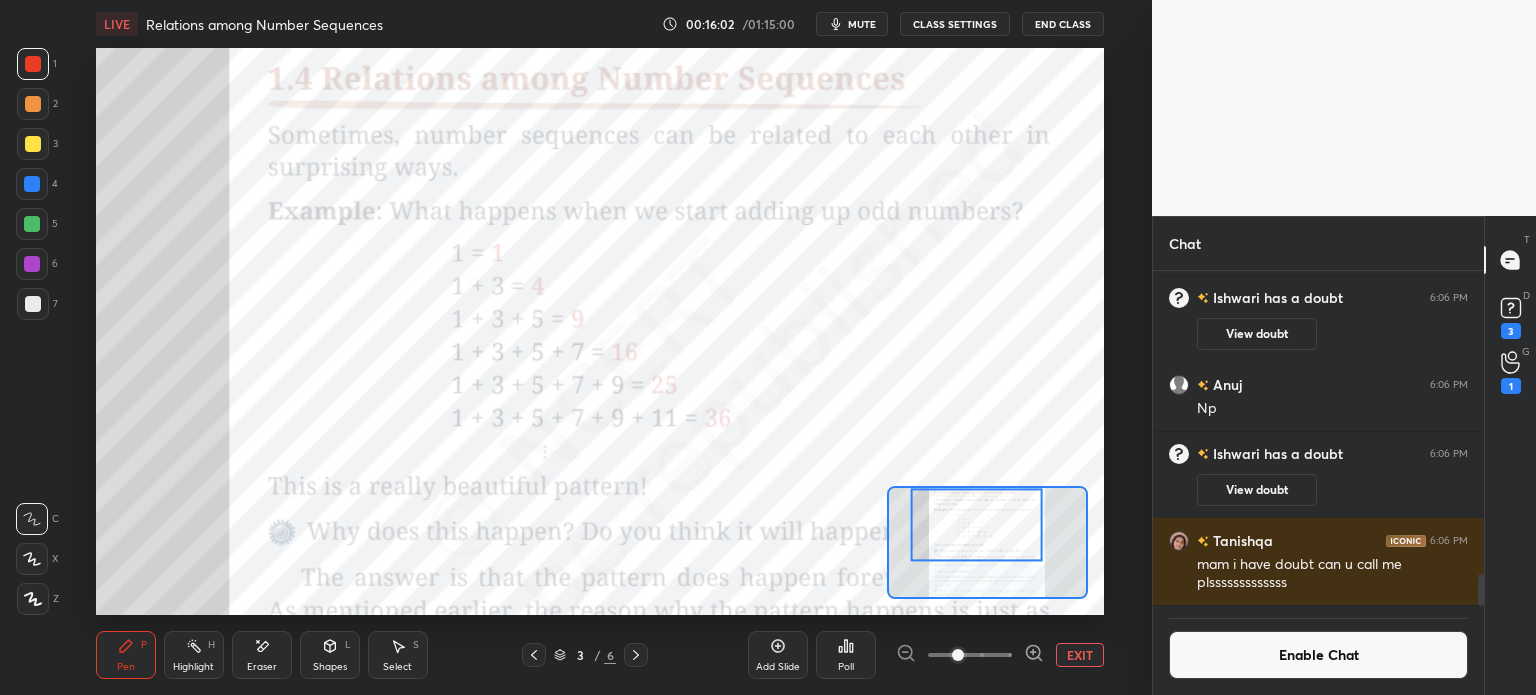 click at bounding box center (32, 559) 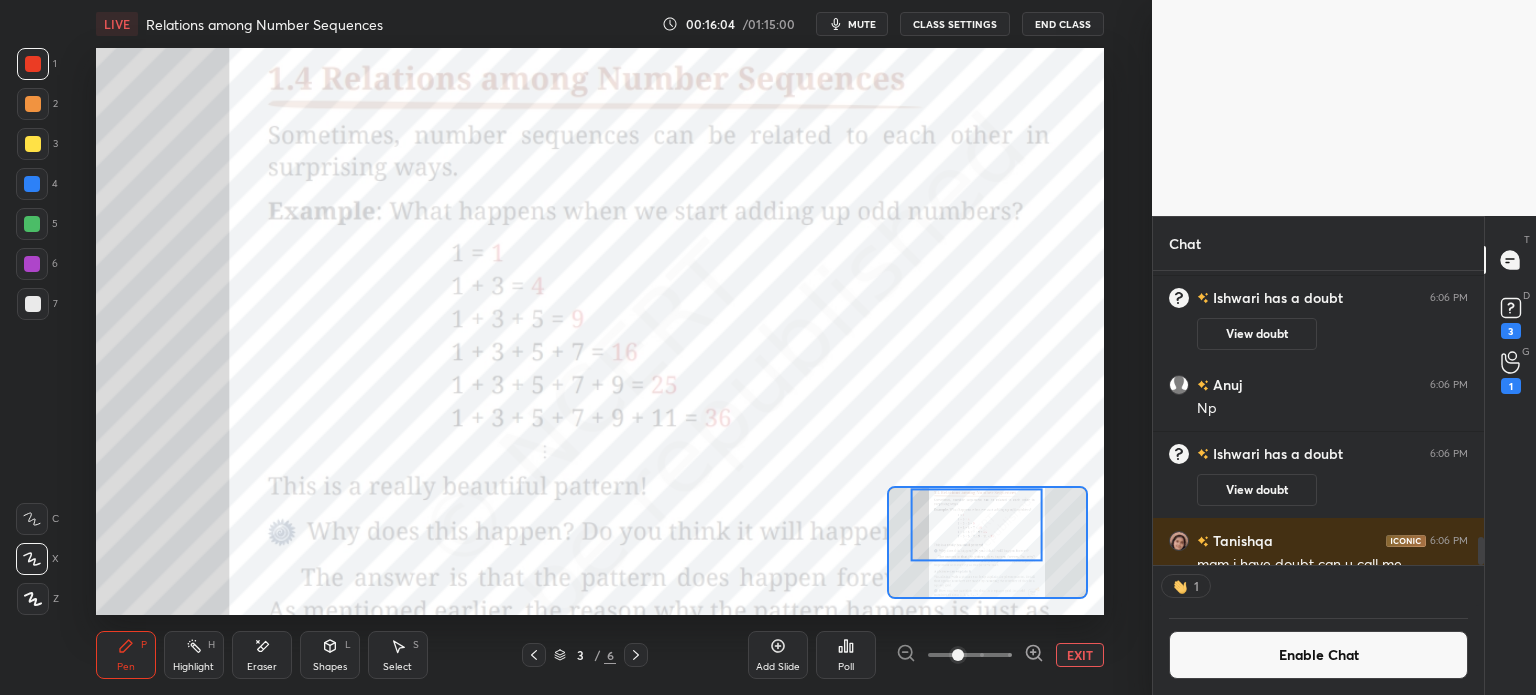 scroll, scrollTop: 288, scrollLeft: 325, axis: both 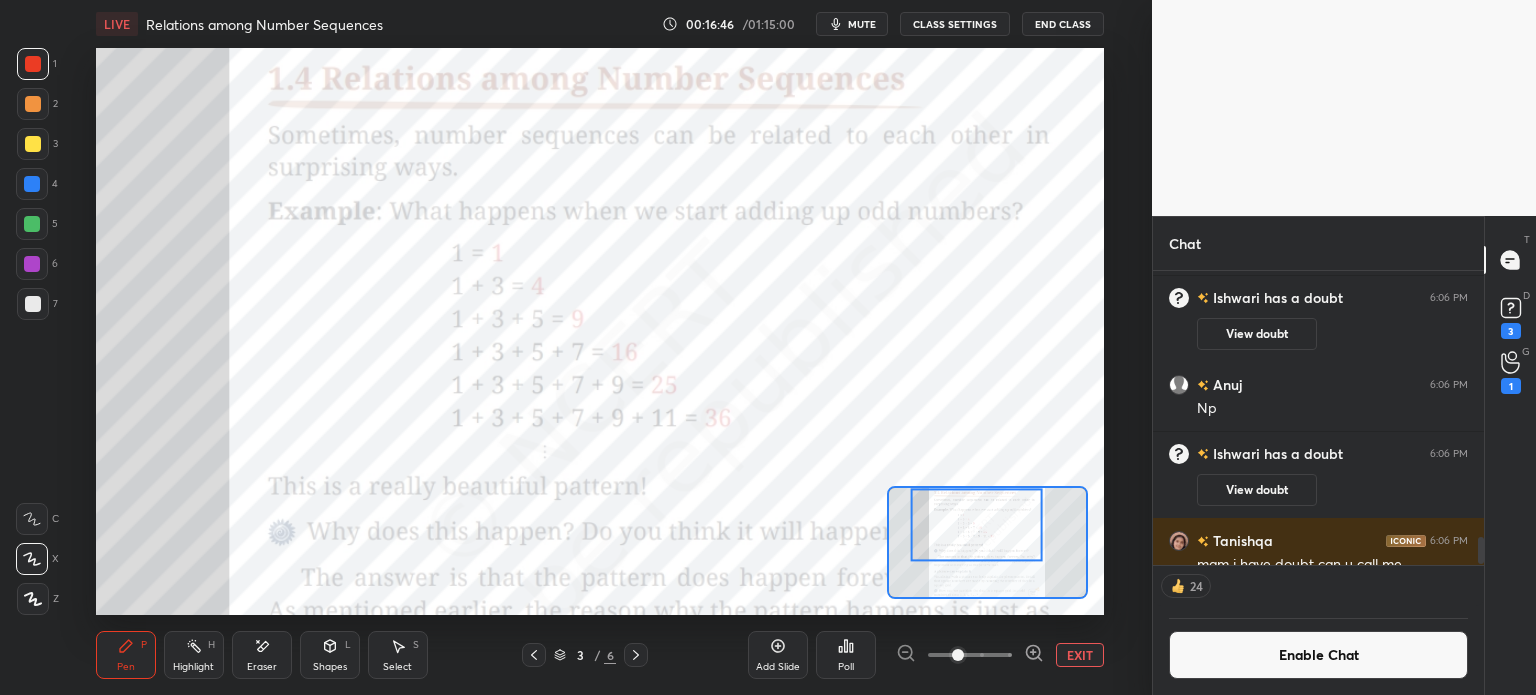 click 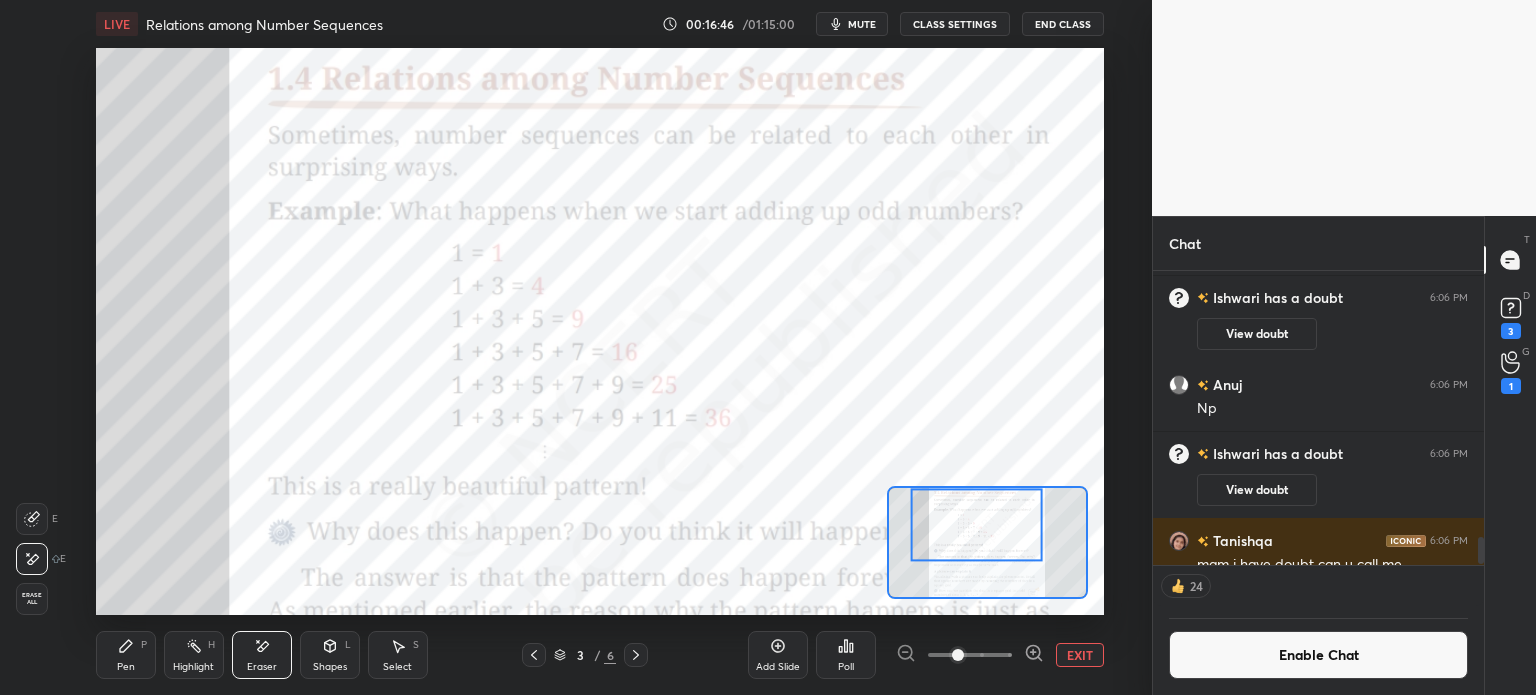 click on "Erase all" at bounding box center (32, 599) 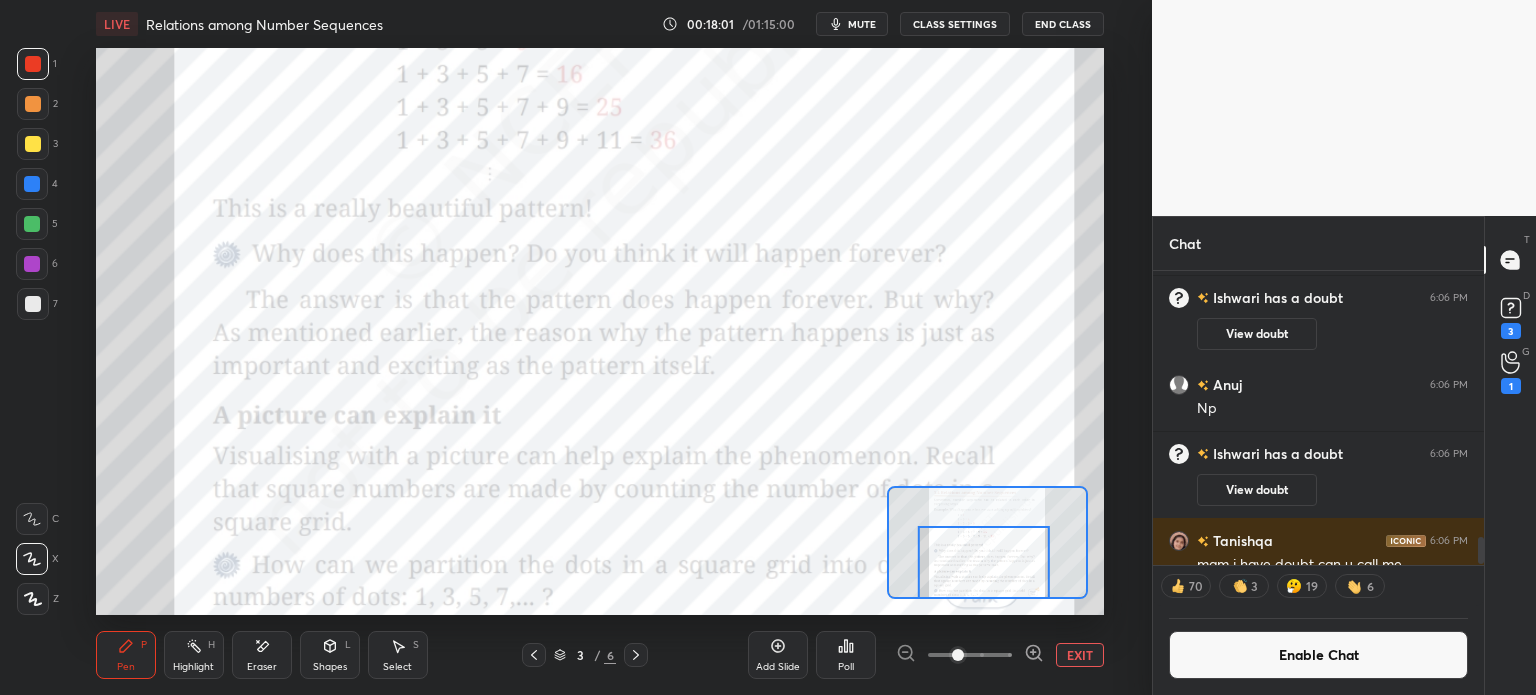 click 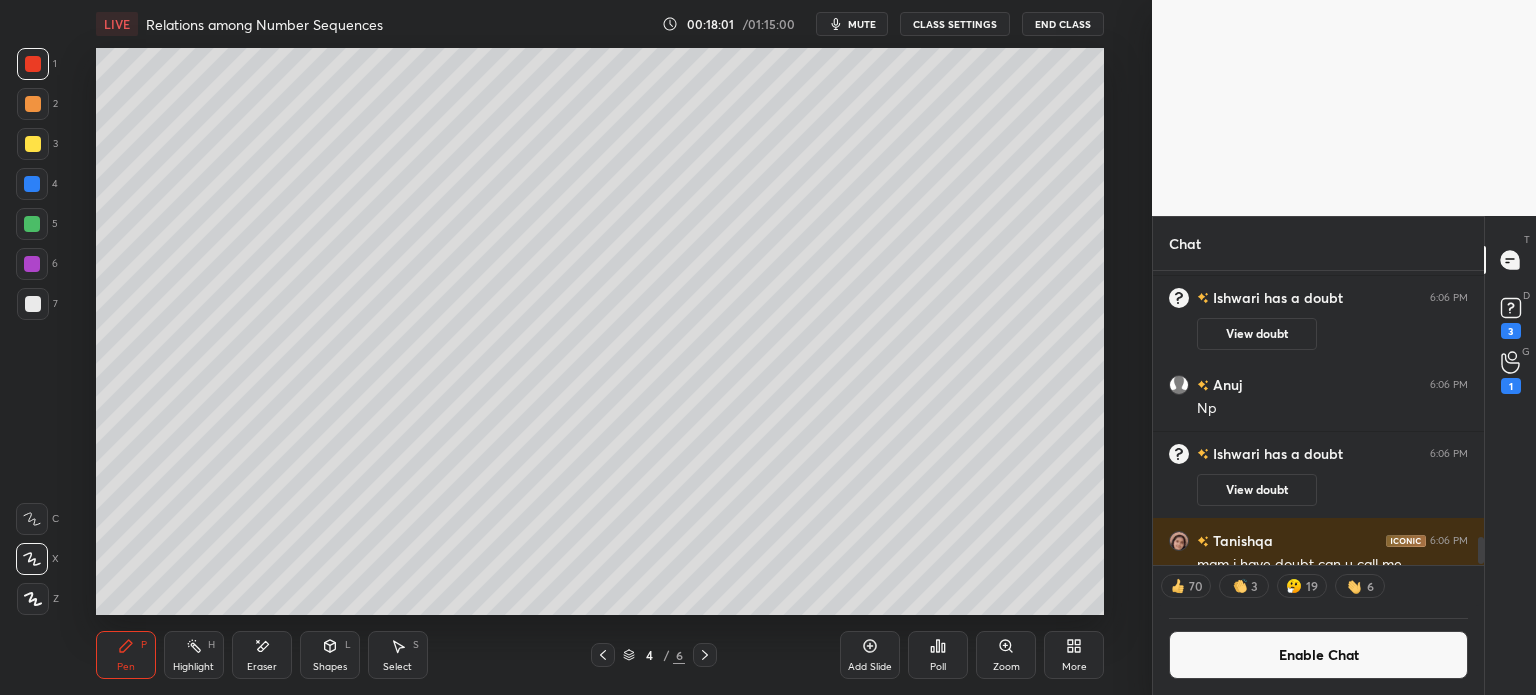 click on "4" at bounding box center [649, 655] 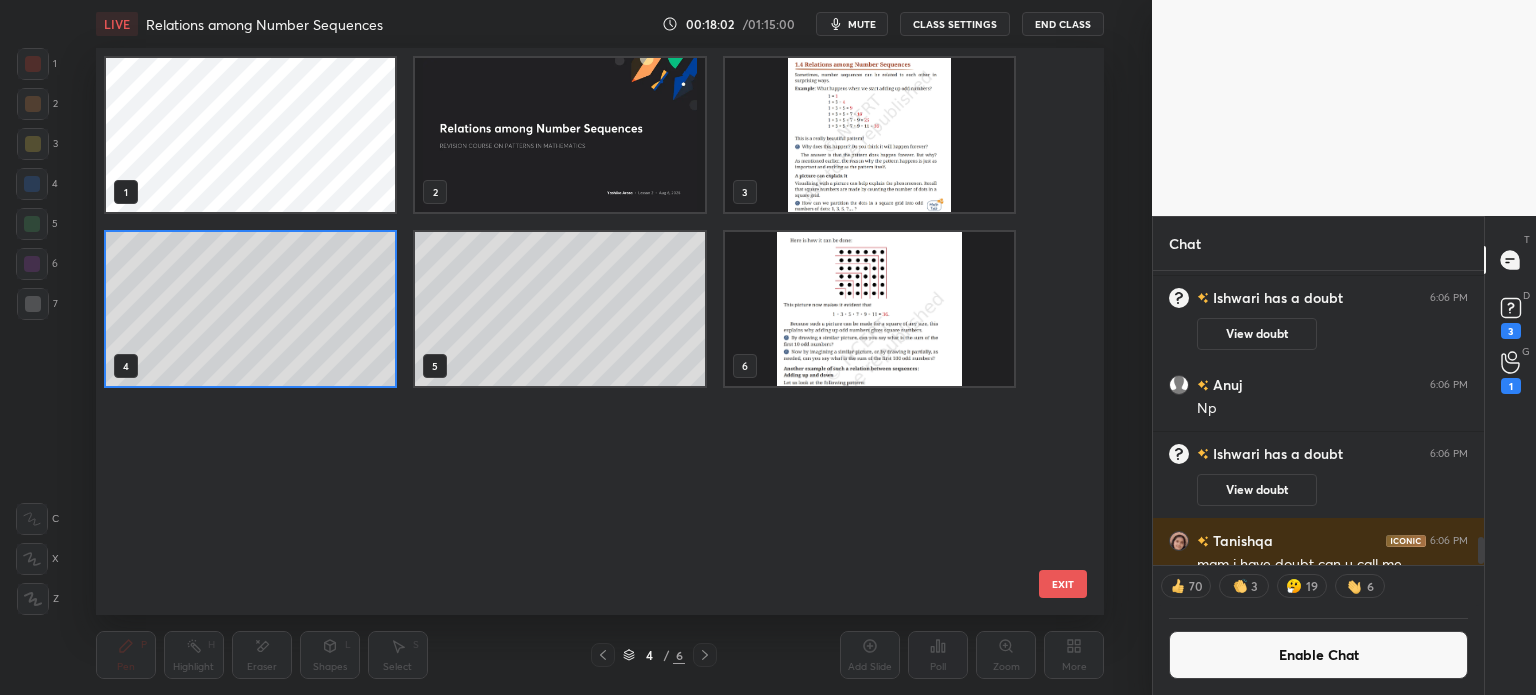 scroll, scrollTop: 6, scrollLeft: 10, axis: both 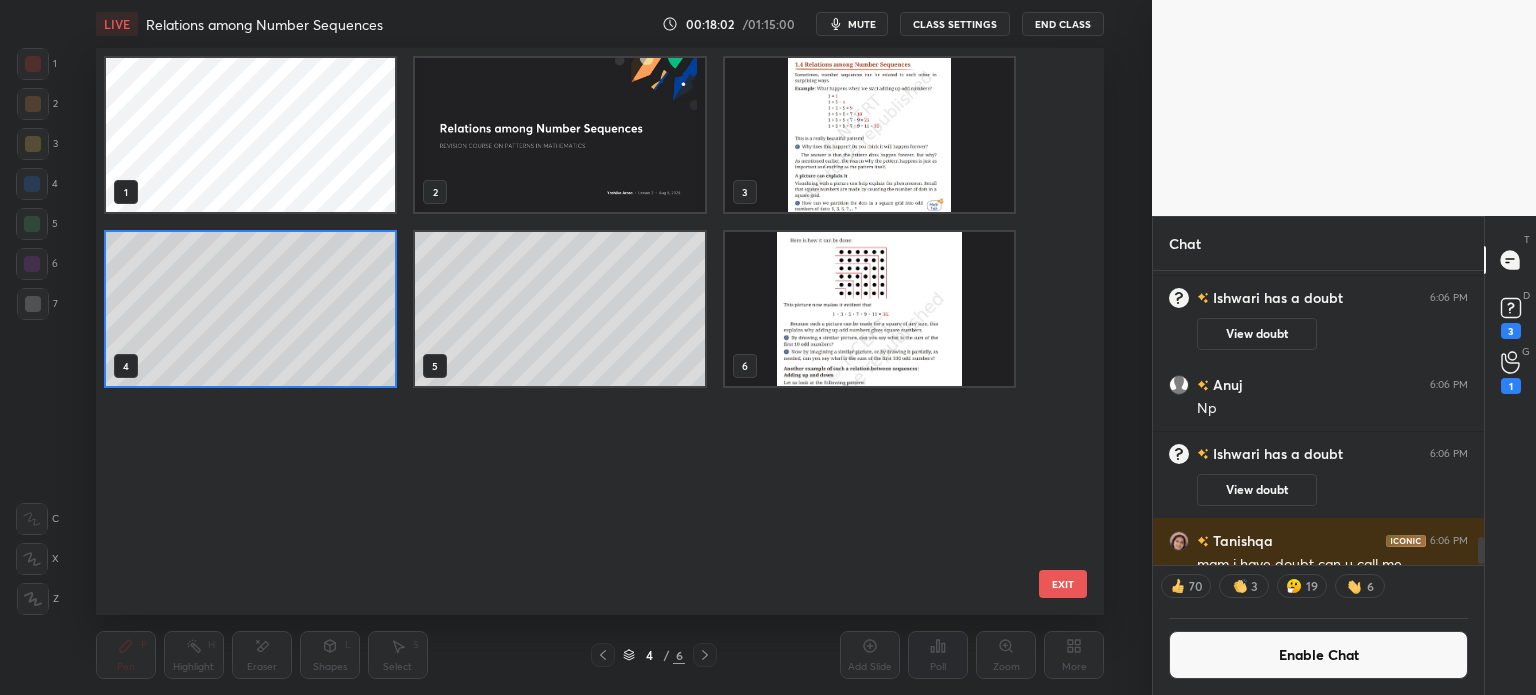 click at bounding box center [868, 309] 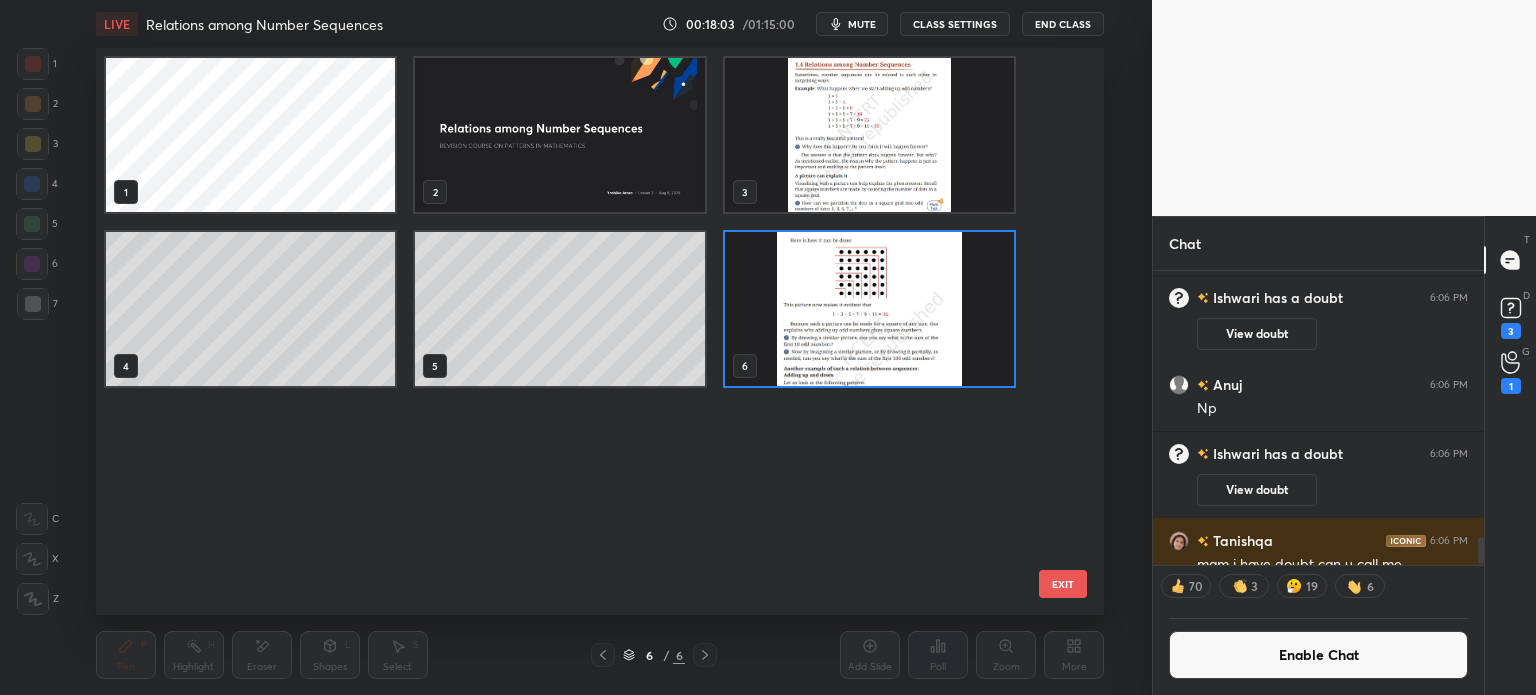 click at bounding box center (868, 309) 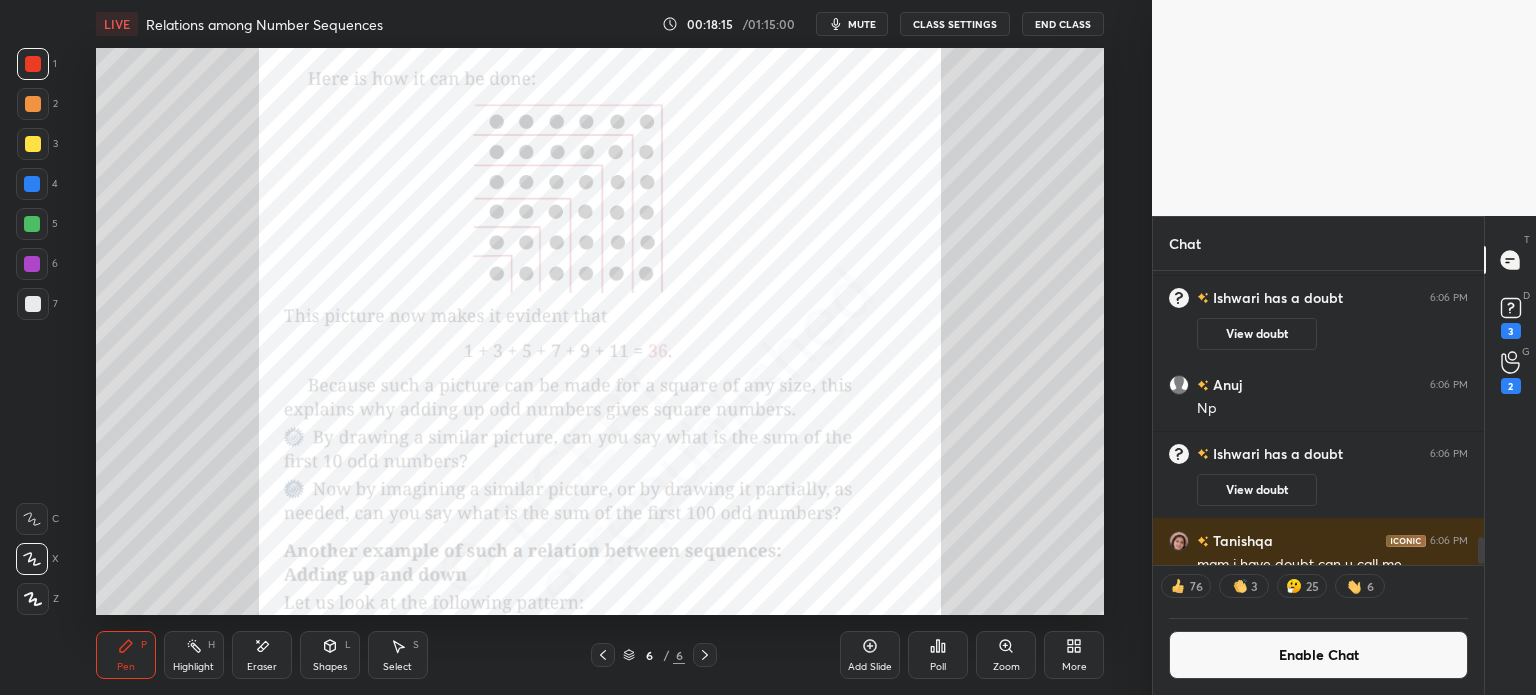 click 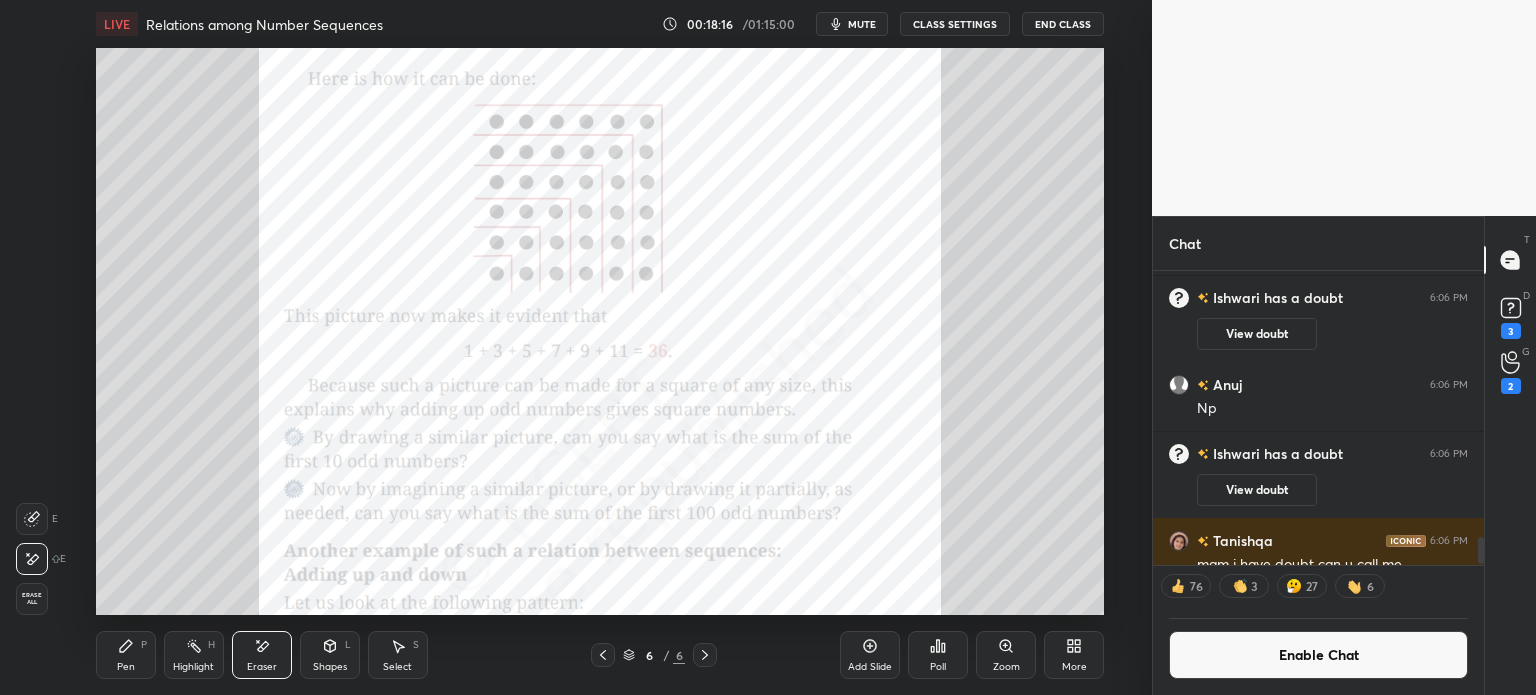 click on "Erase all" at bounding box center [32, 599] 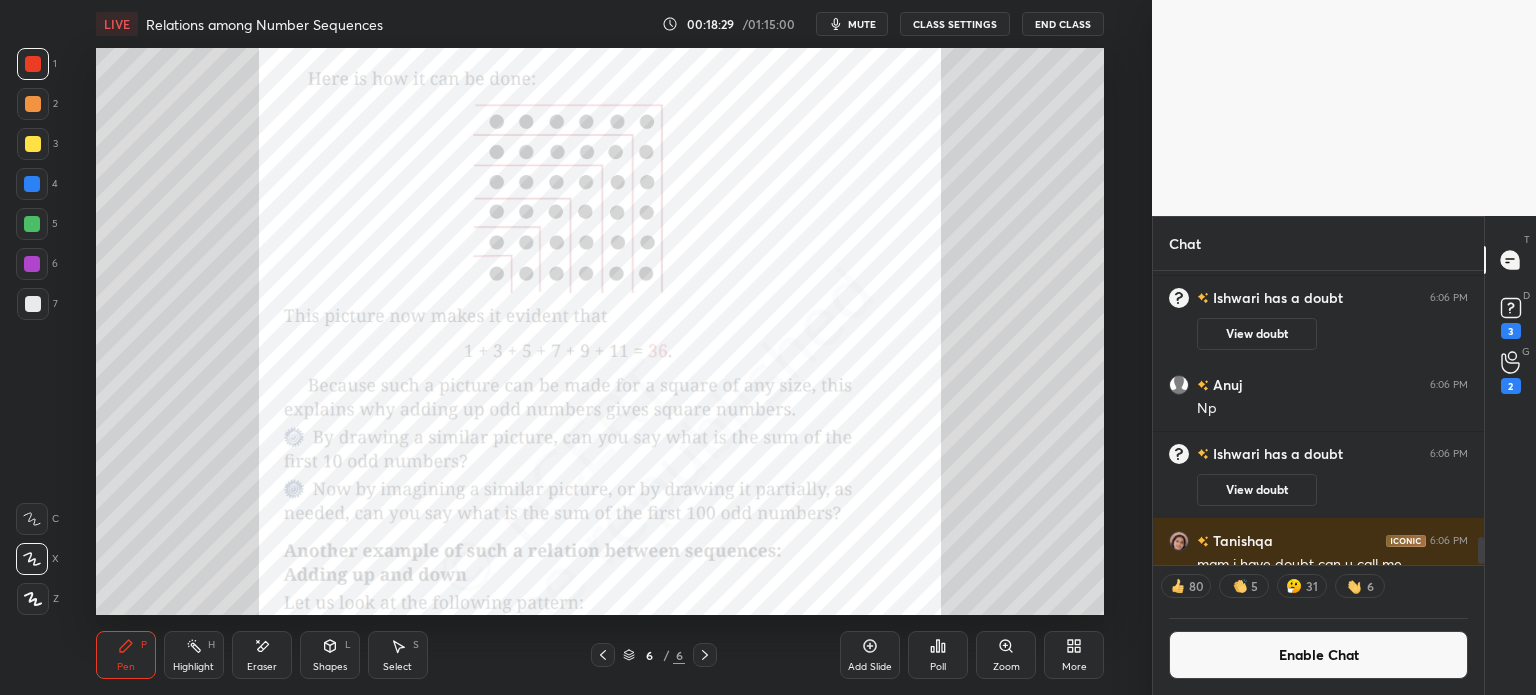 click on "Zoom" at bounding box center [1006, 655] 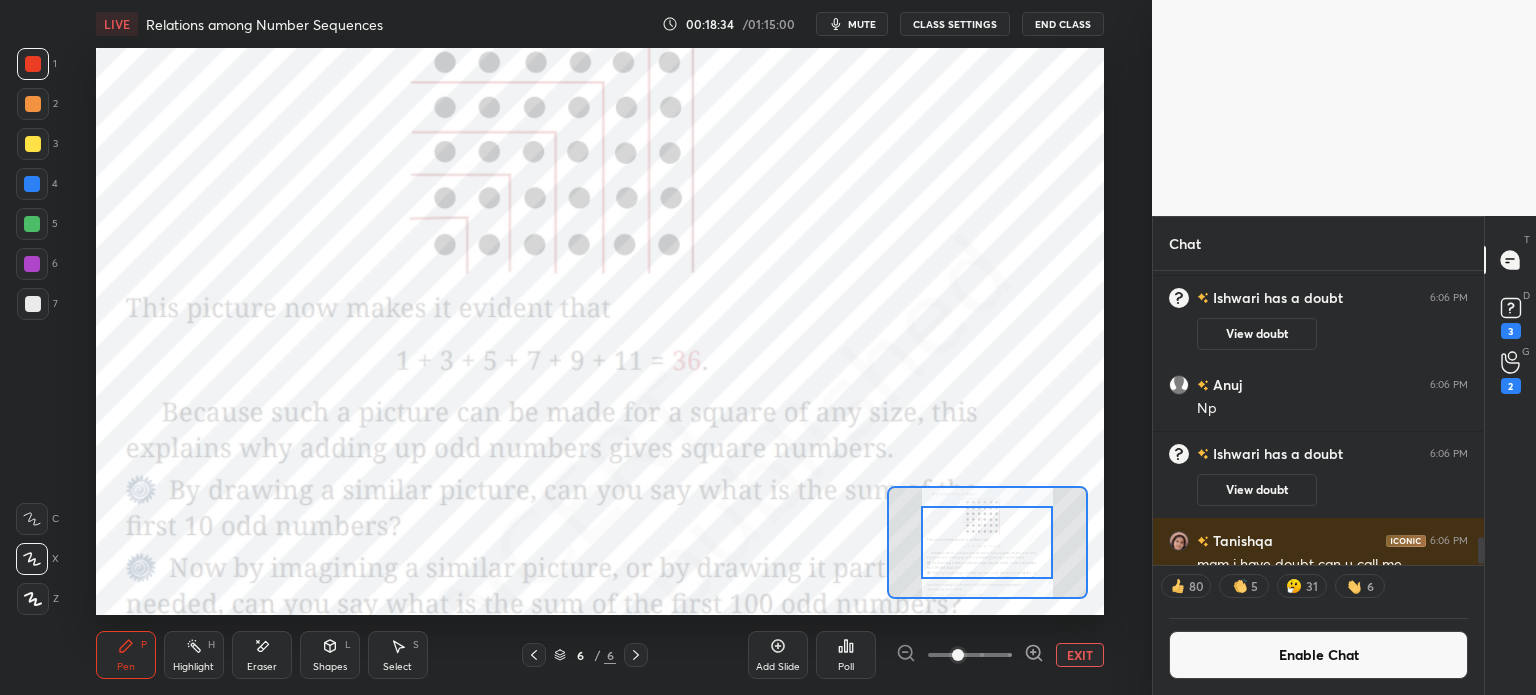 click on "EXIT" at bounding box center [1080, 655] 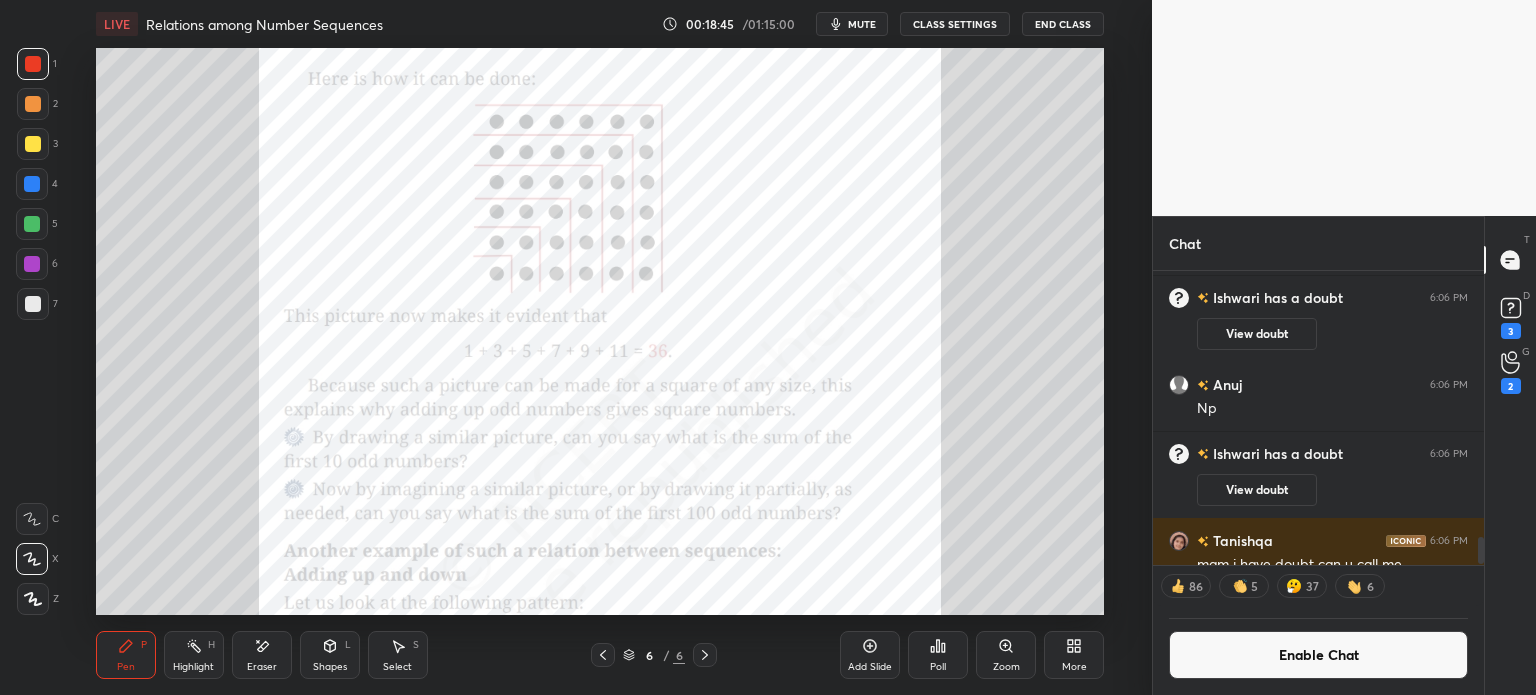 click on "mute" at bounding box center (862, 24) 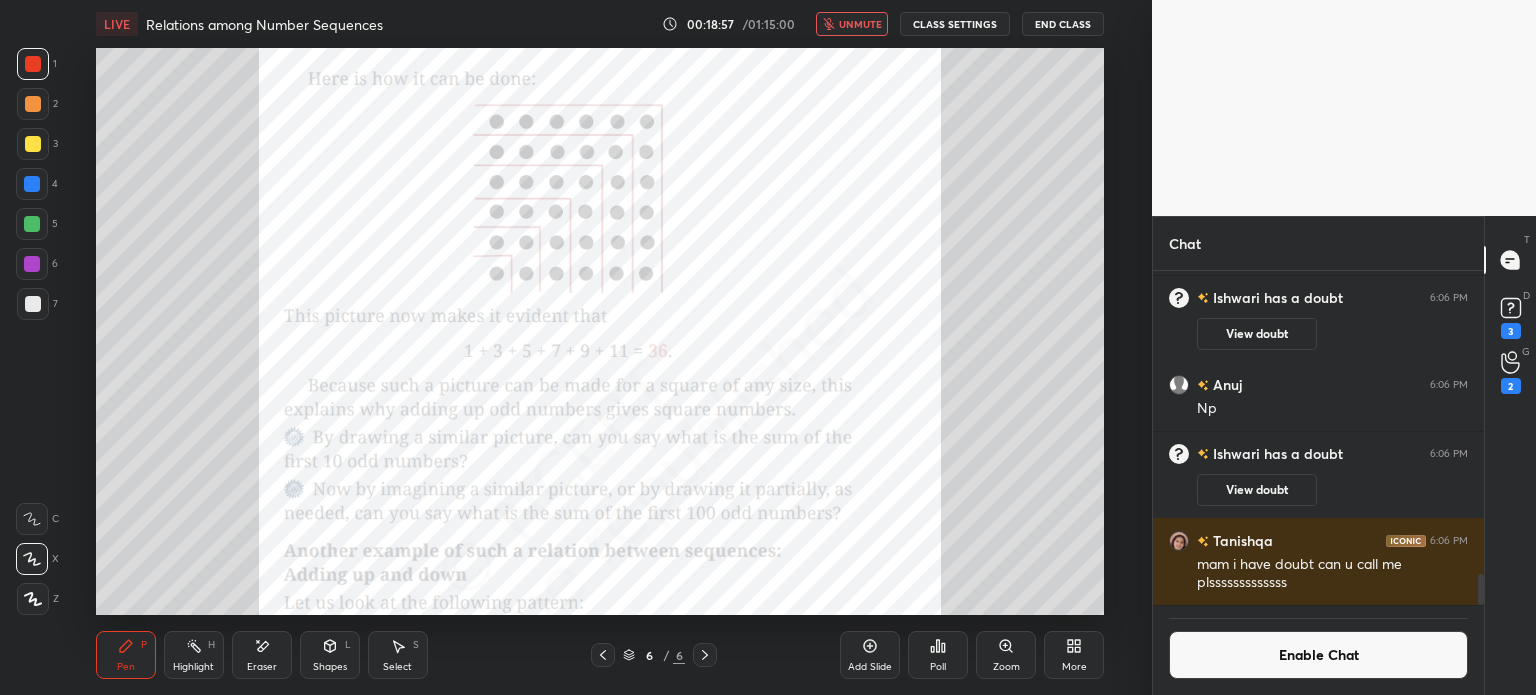 scroll, scrollTop: 6, scrollLeft: 6, axis: both 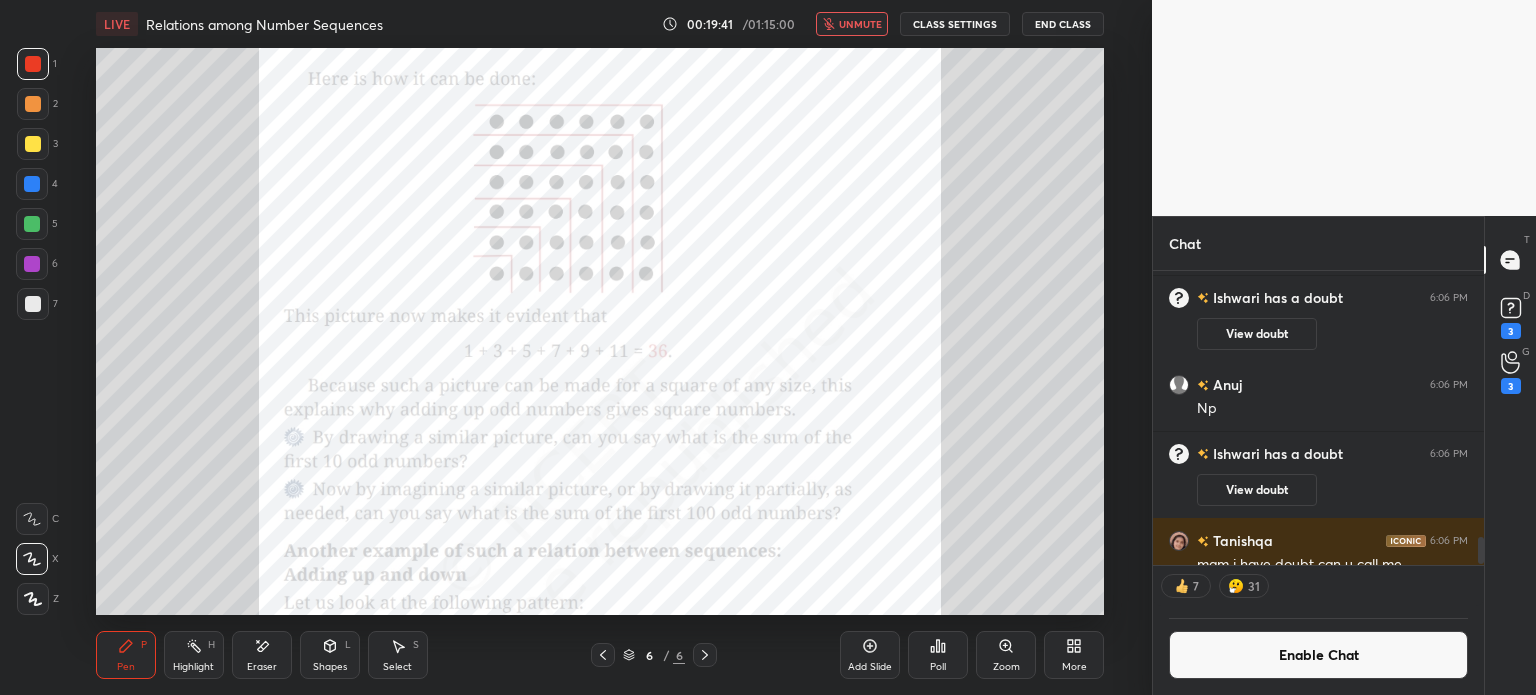 click on "unmute" at bounding box center [860, 24] 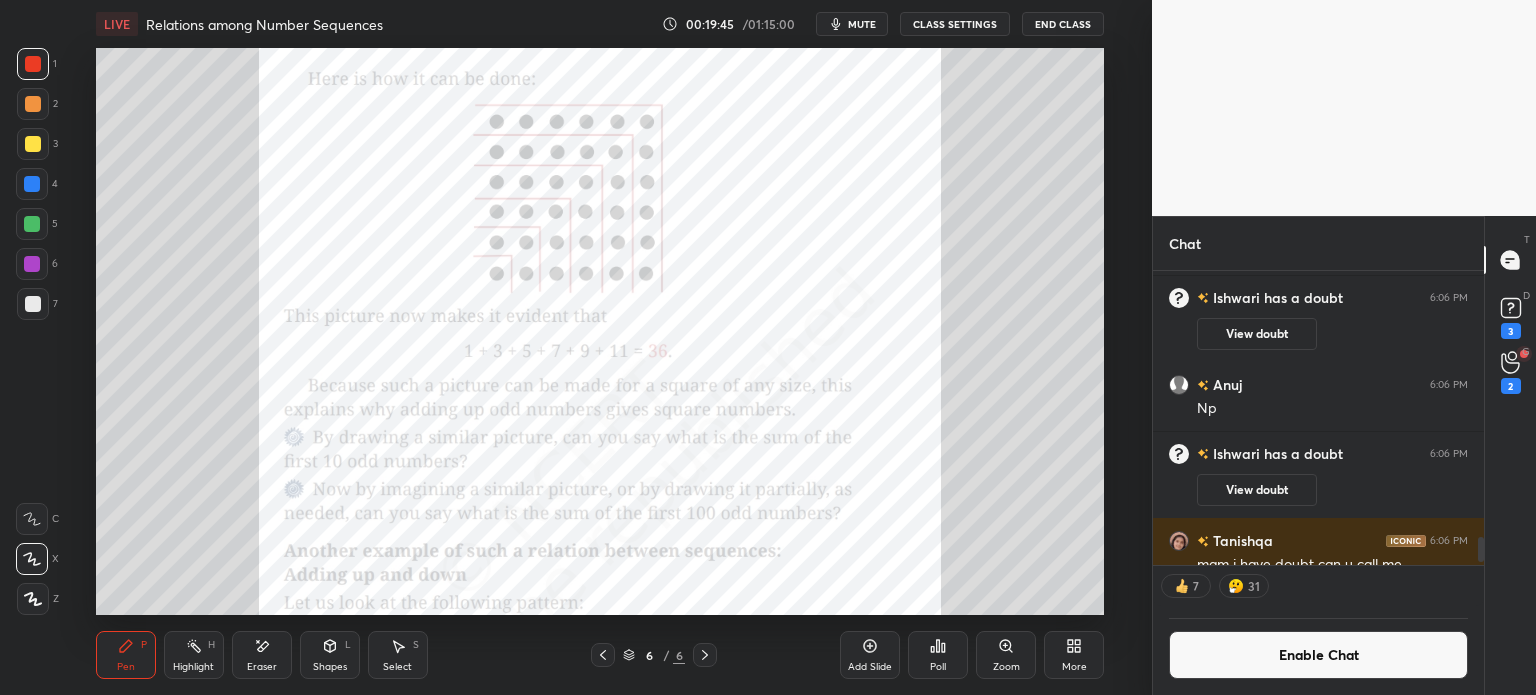click on "Eraser" at bounding box center (262, 655) 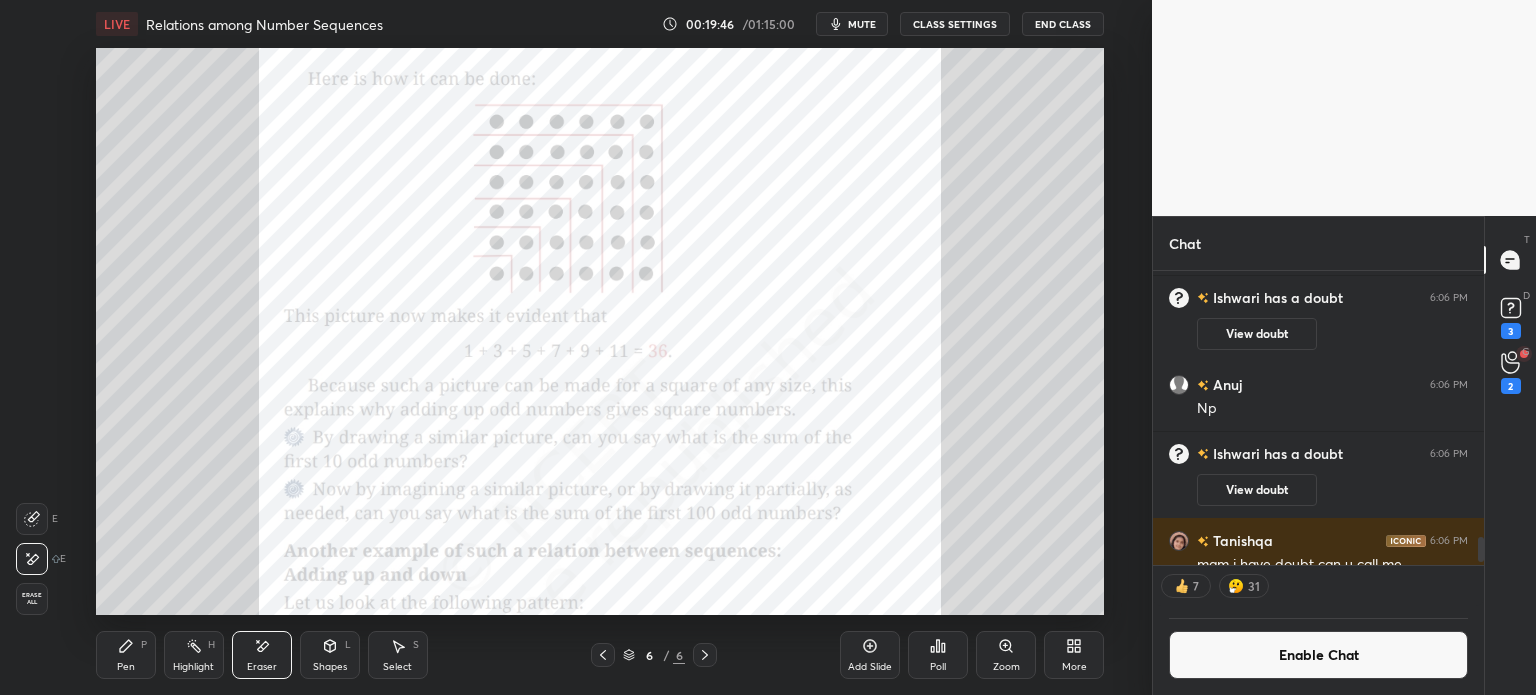 click on "E E Erase all" at bounding box center [41, 555] 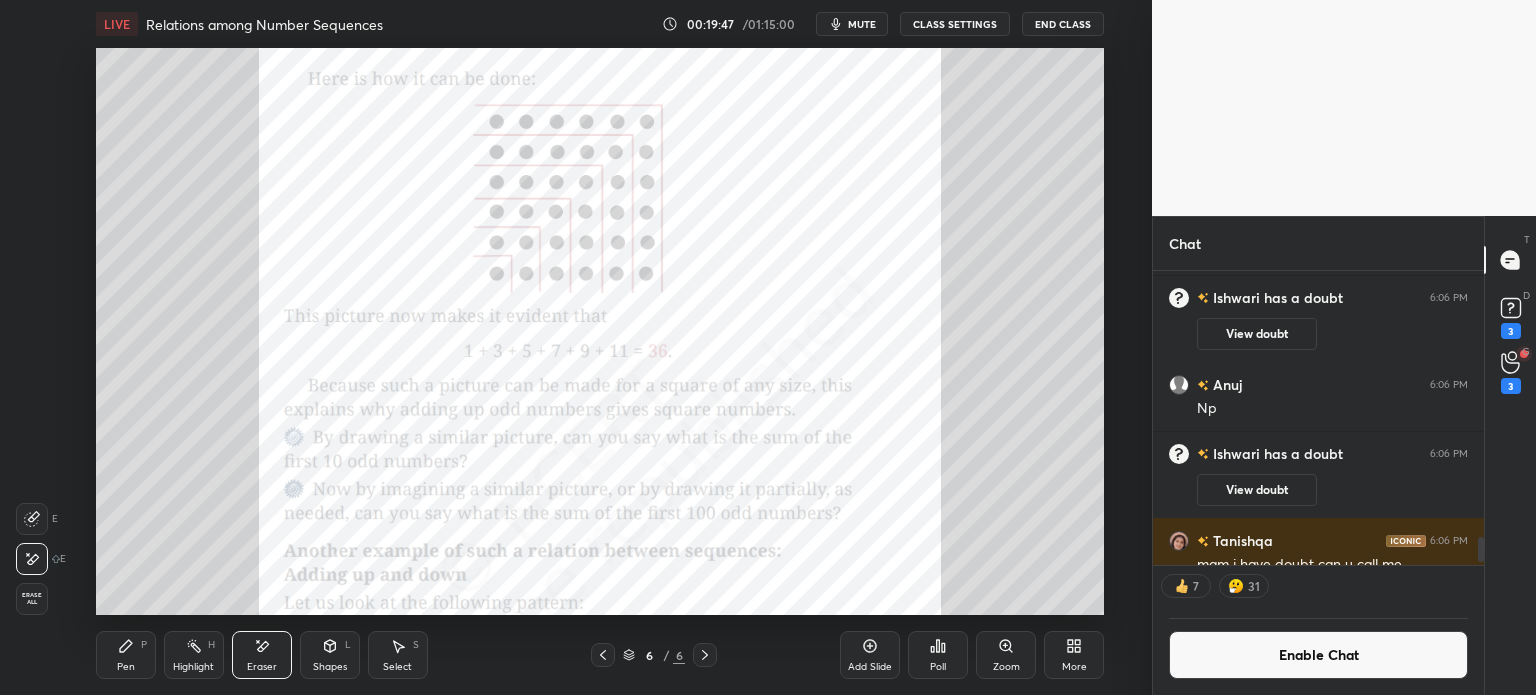 click on "Erase all" at bounding box center [32, 599] 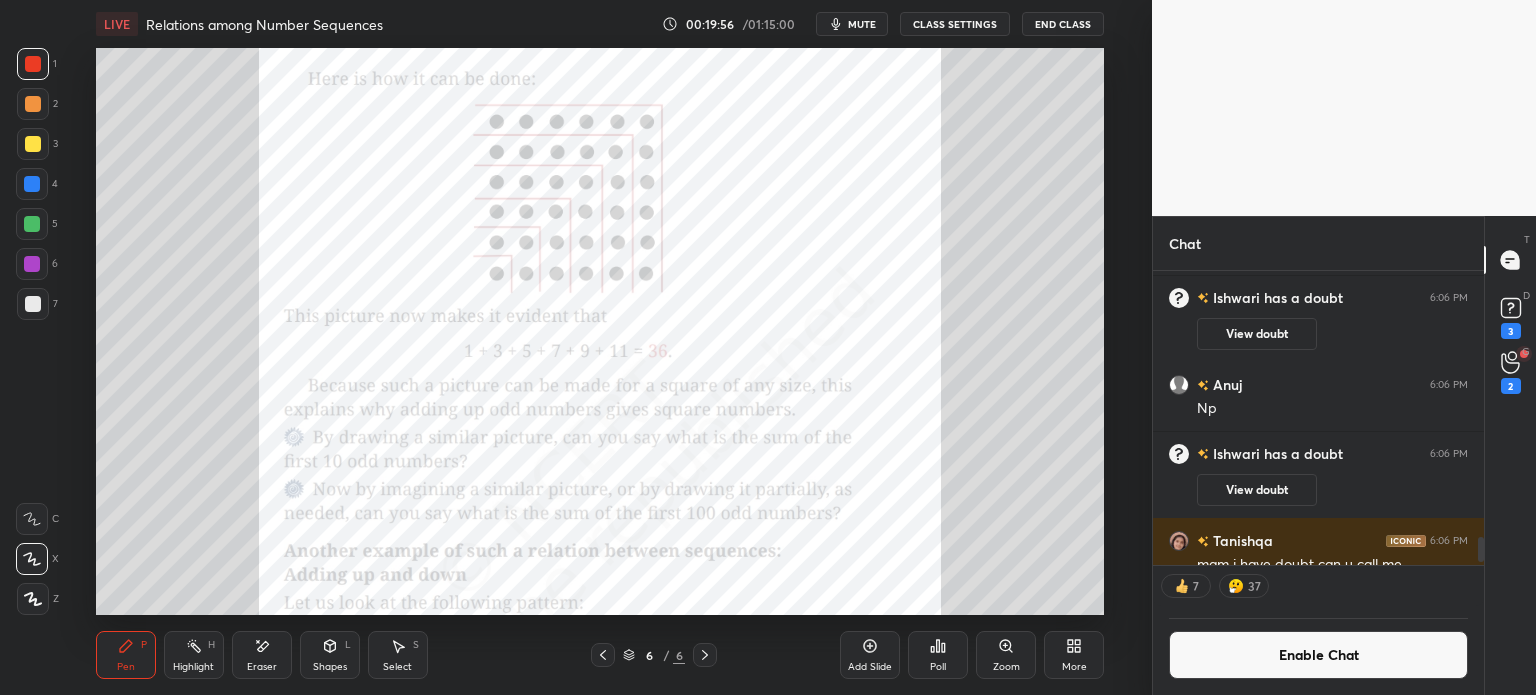 scroll, scrollTop: 3256, scrollLeft: 0, axis: vertical 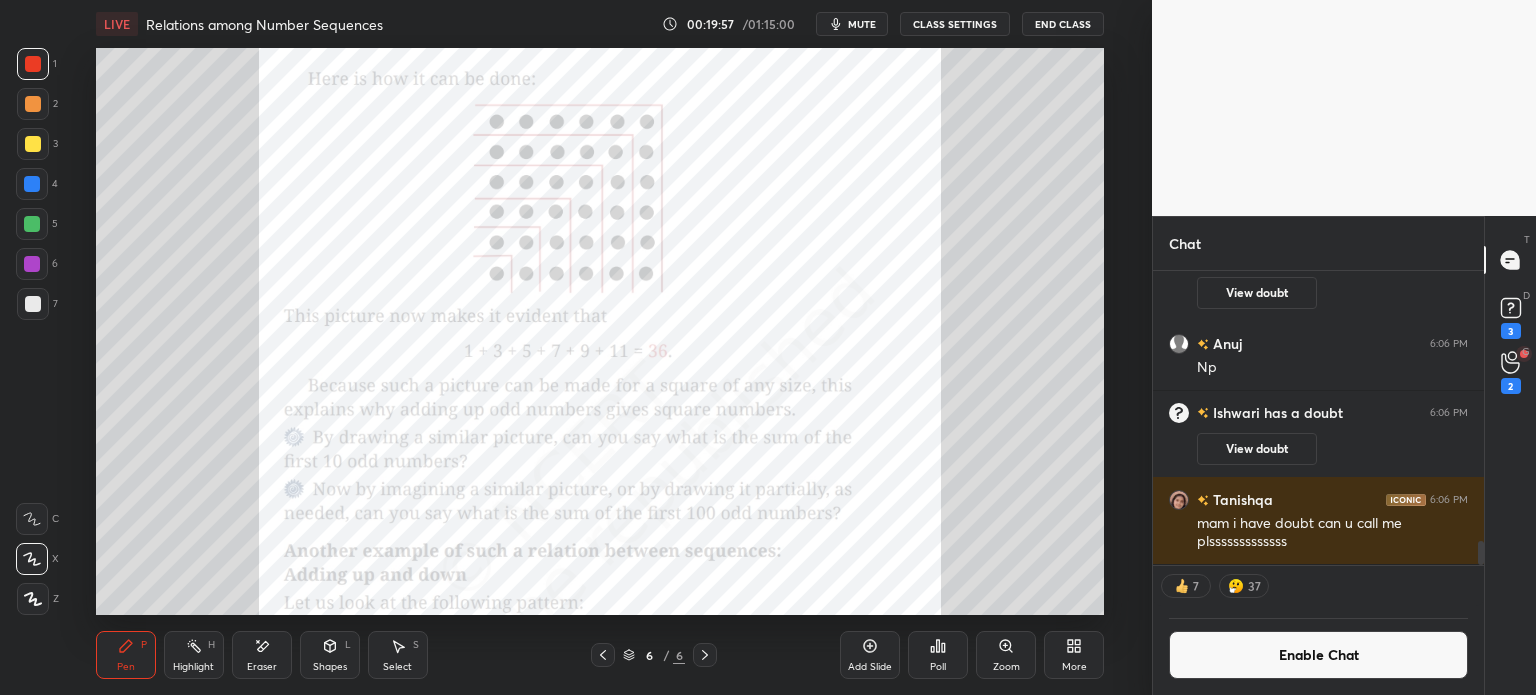 click on "Eraser" at bounding box center (262, 655) 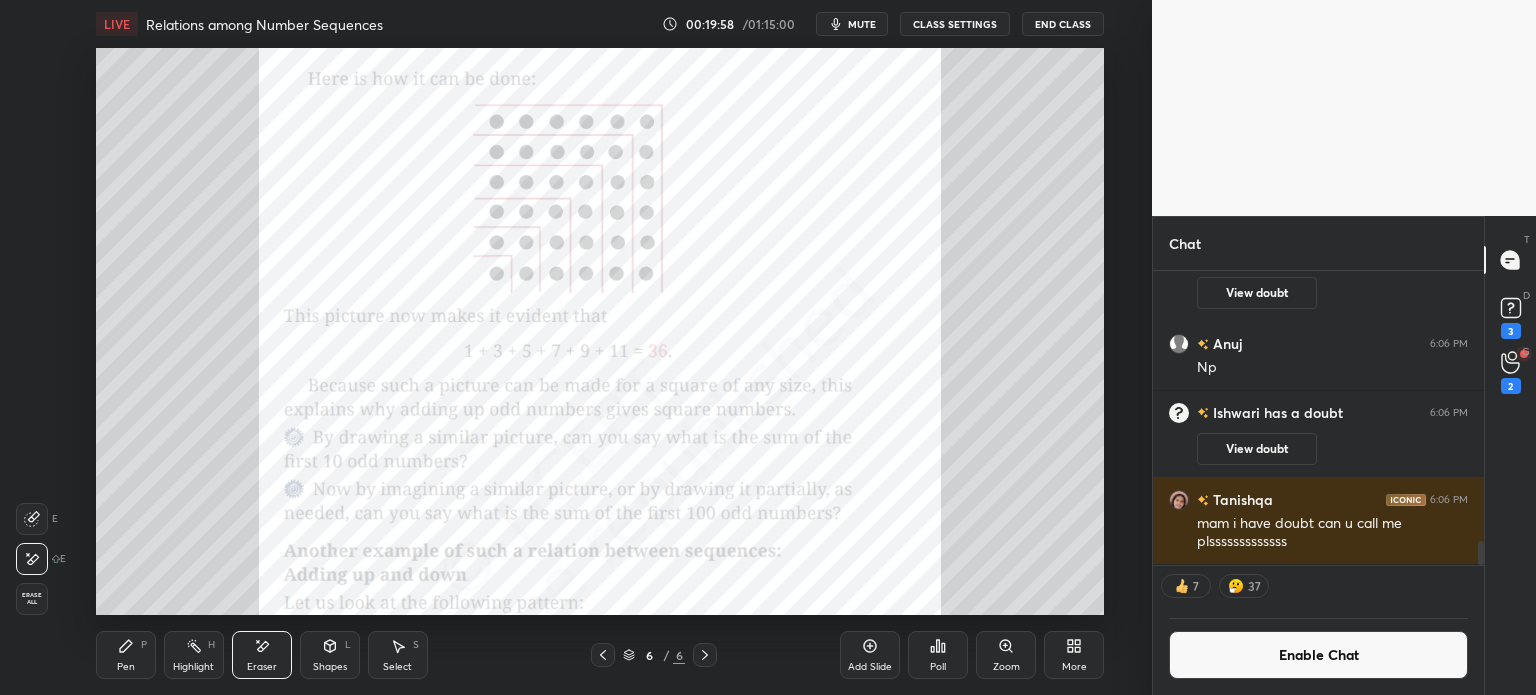 click on "Erase all" at bounding box center [32, 599] 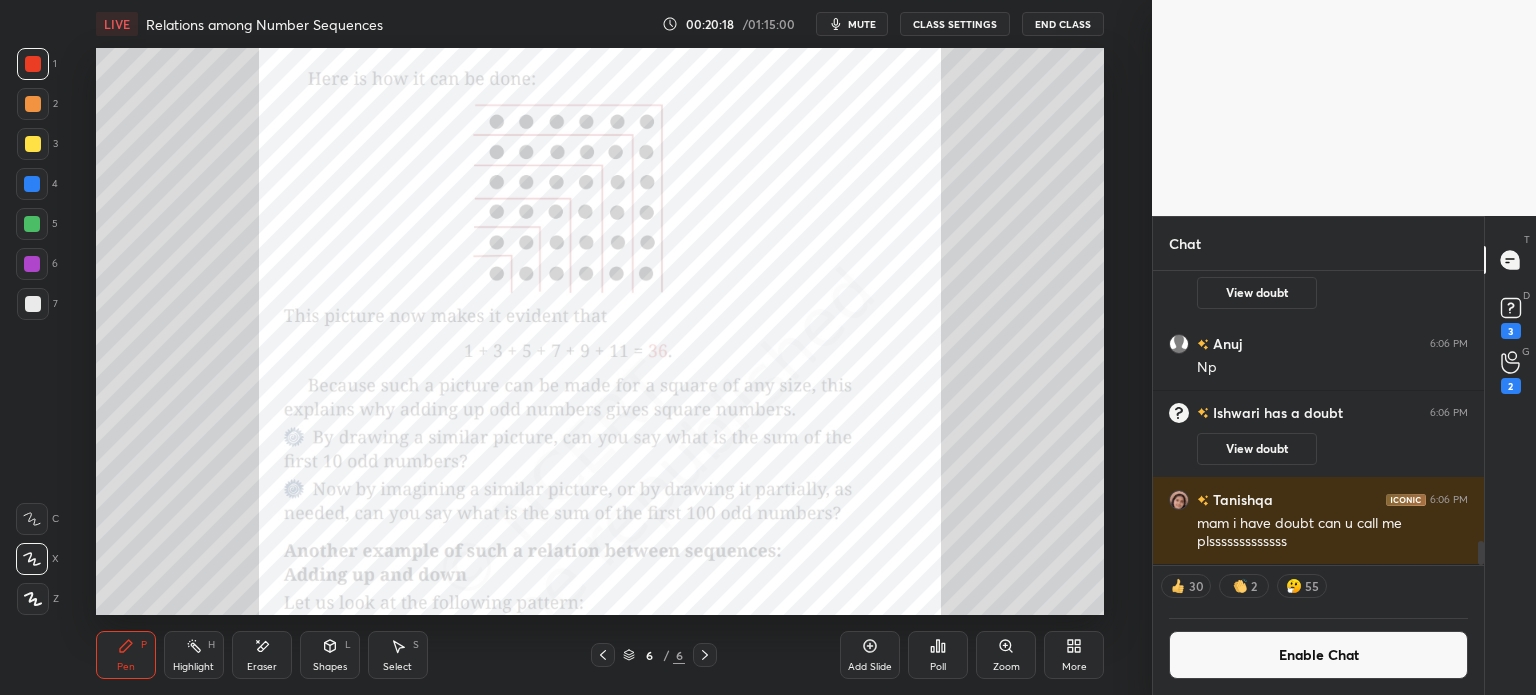 click on "More" at bounding box center [1074, 655] 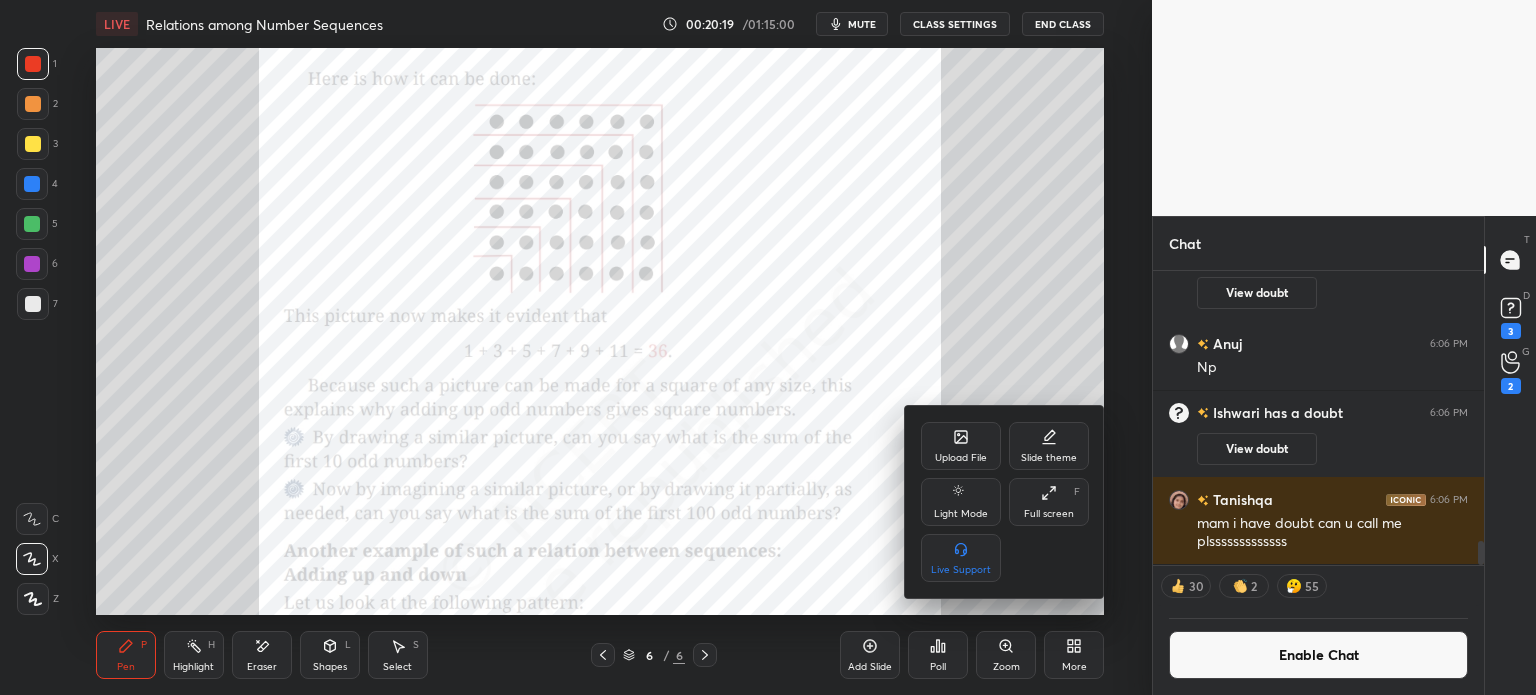 click 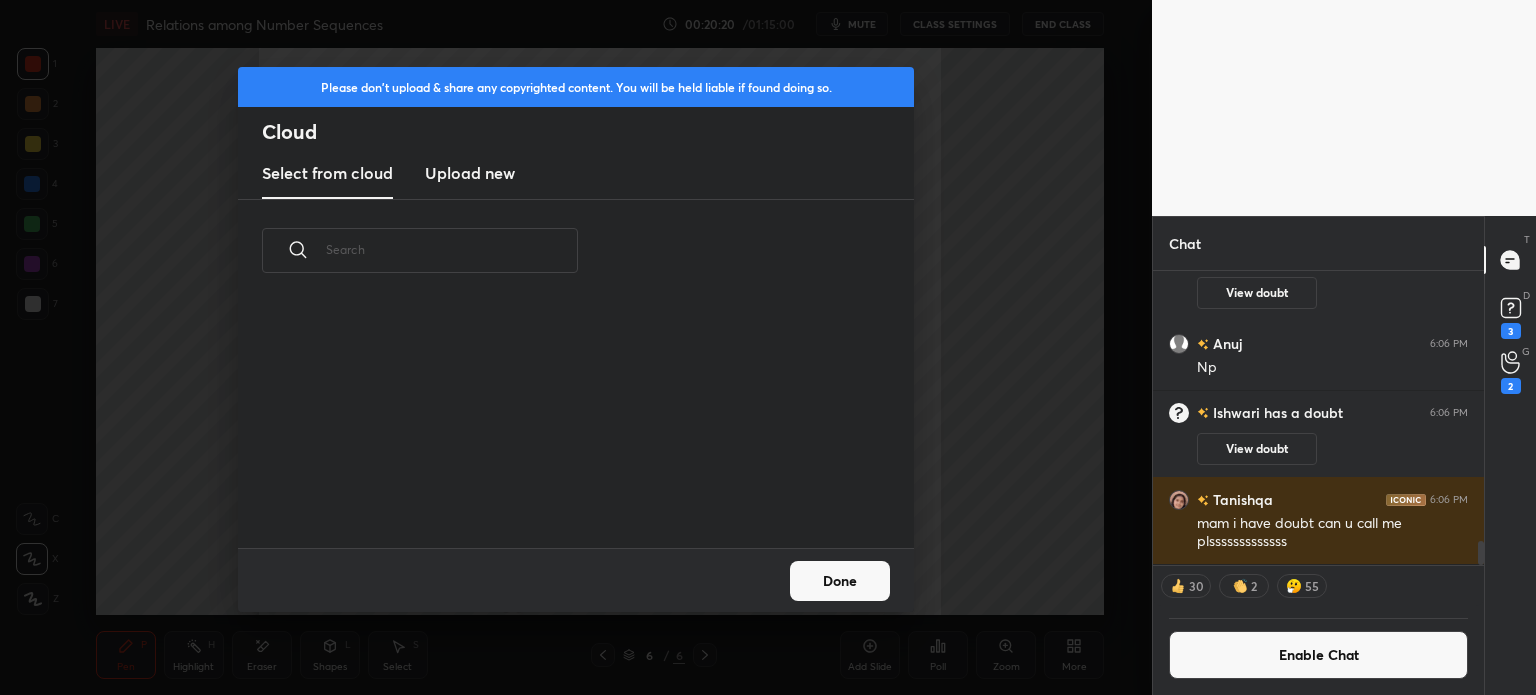 scroll, scrollTop: 5, scrollLeft: 10, axis: both 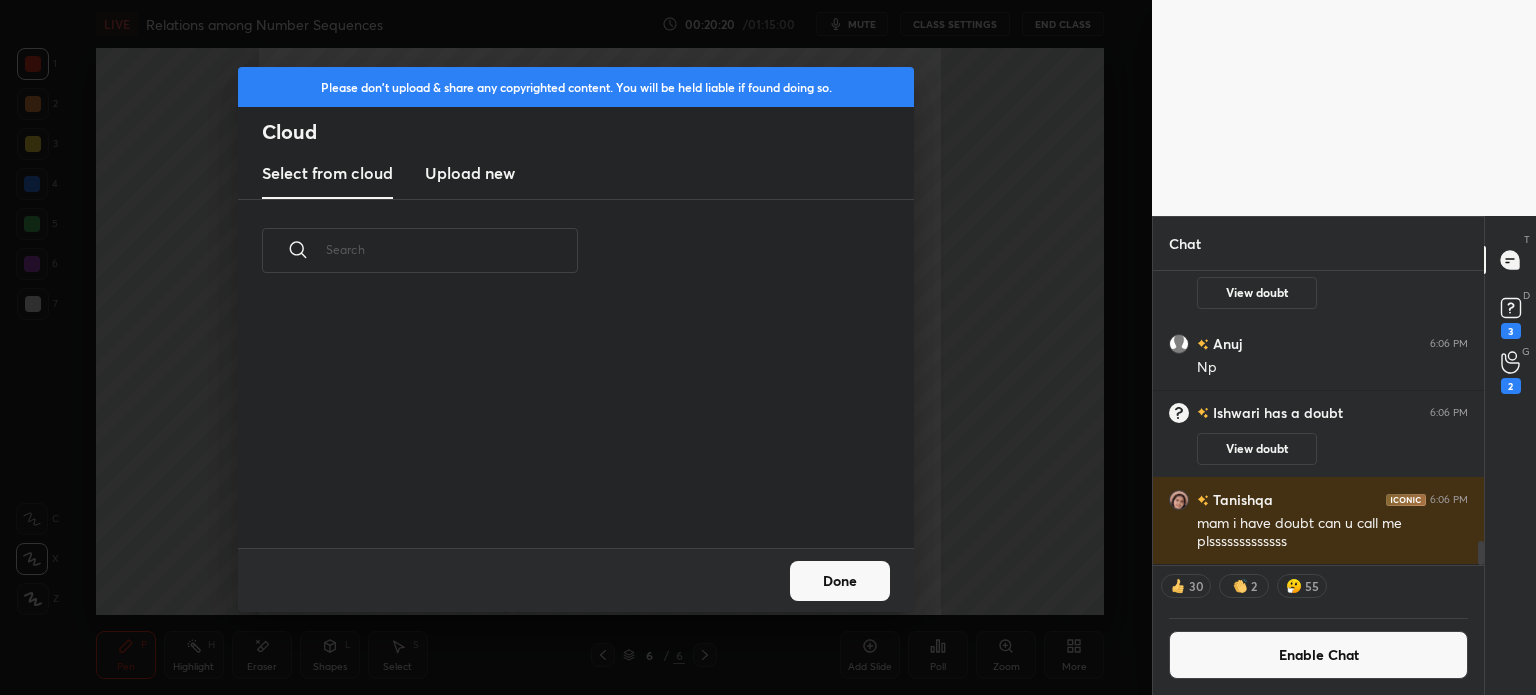 click on "Select from cloud Upload new" at bounding box center [576, 174] 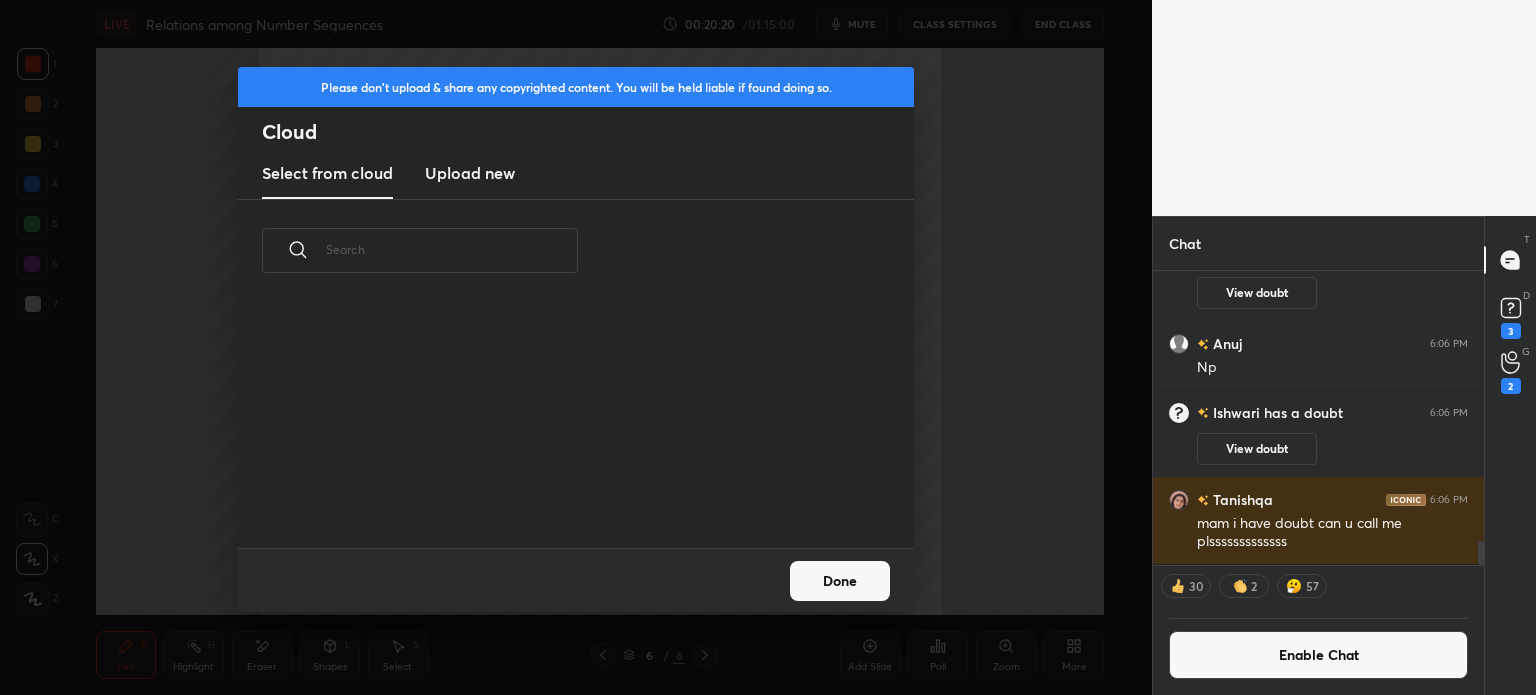 click on "Upload new" at bounding box center (470, 173) 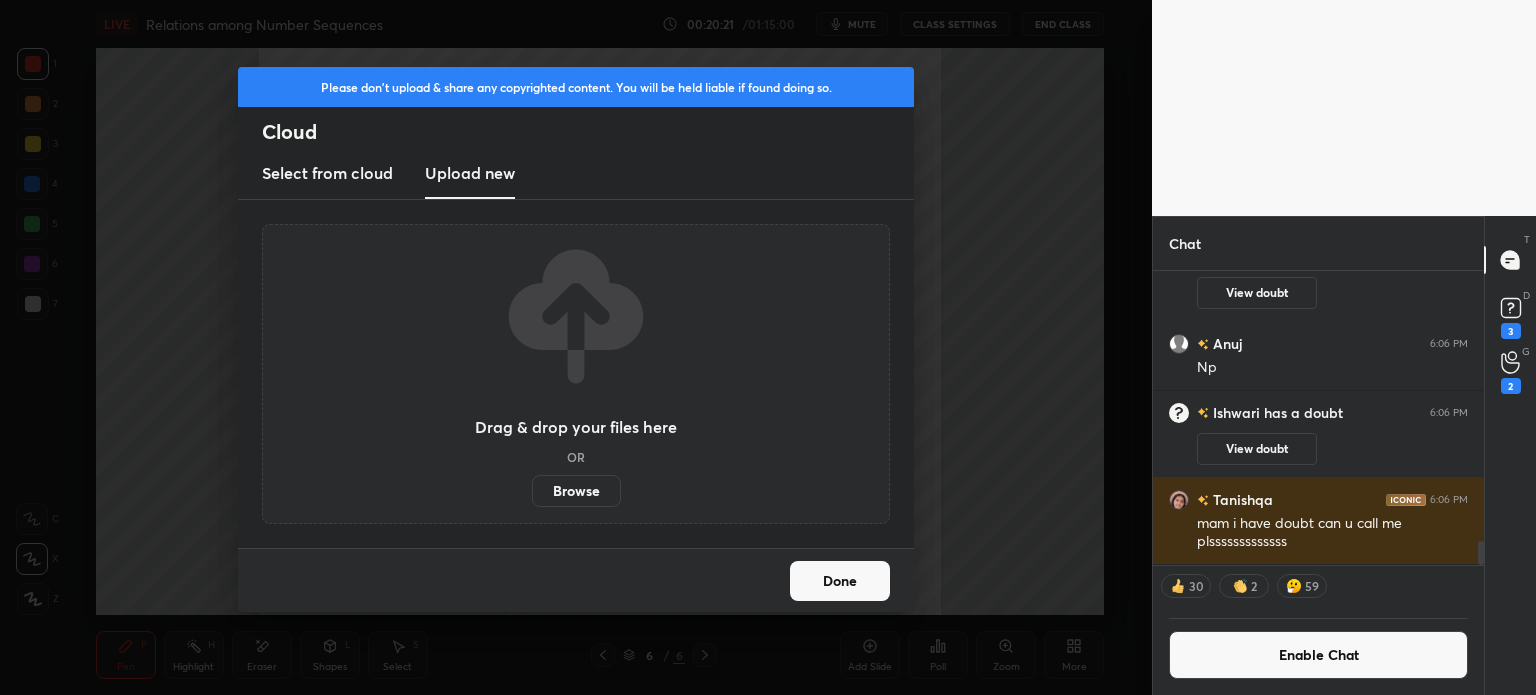 click on "Browse" at bounding box center (576, 491) 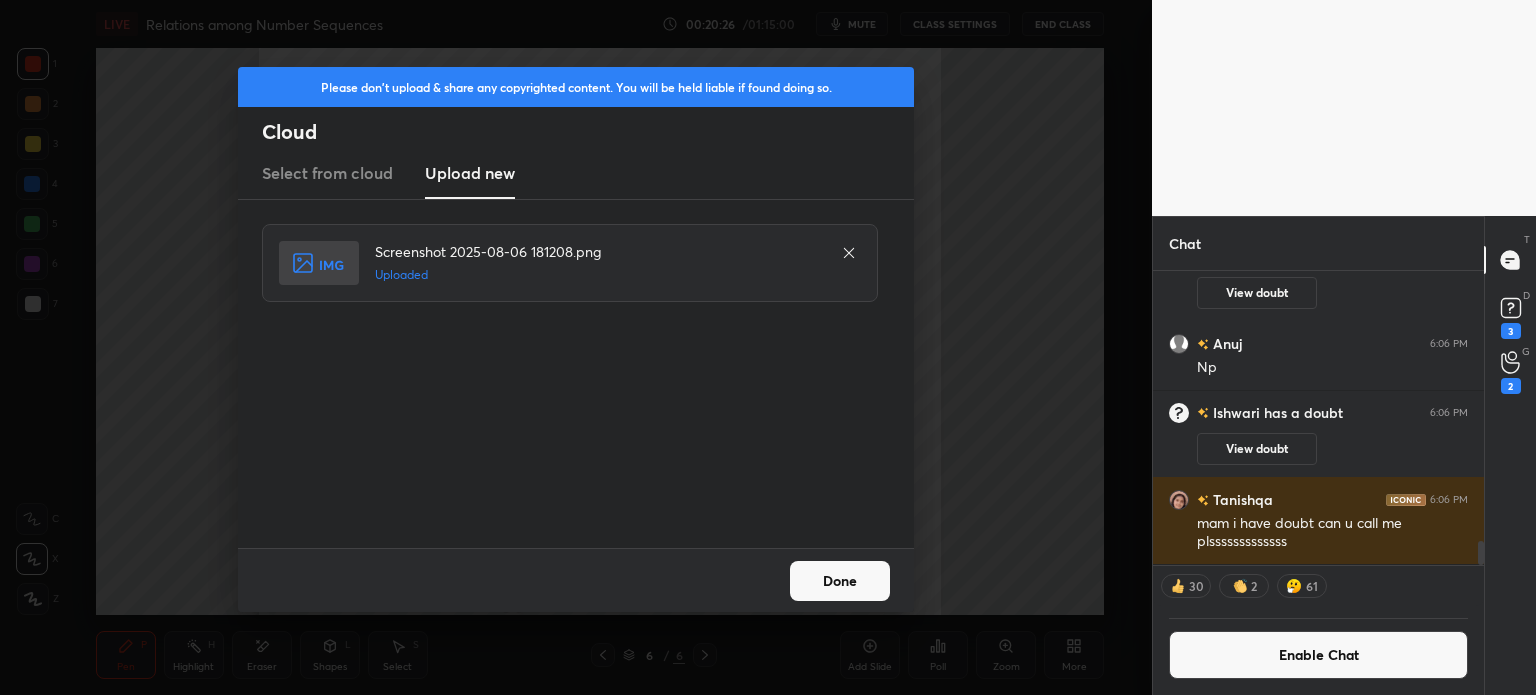 click on "Done" at bounding box center [840, 581] 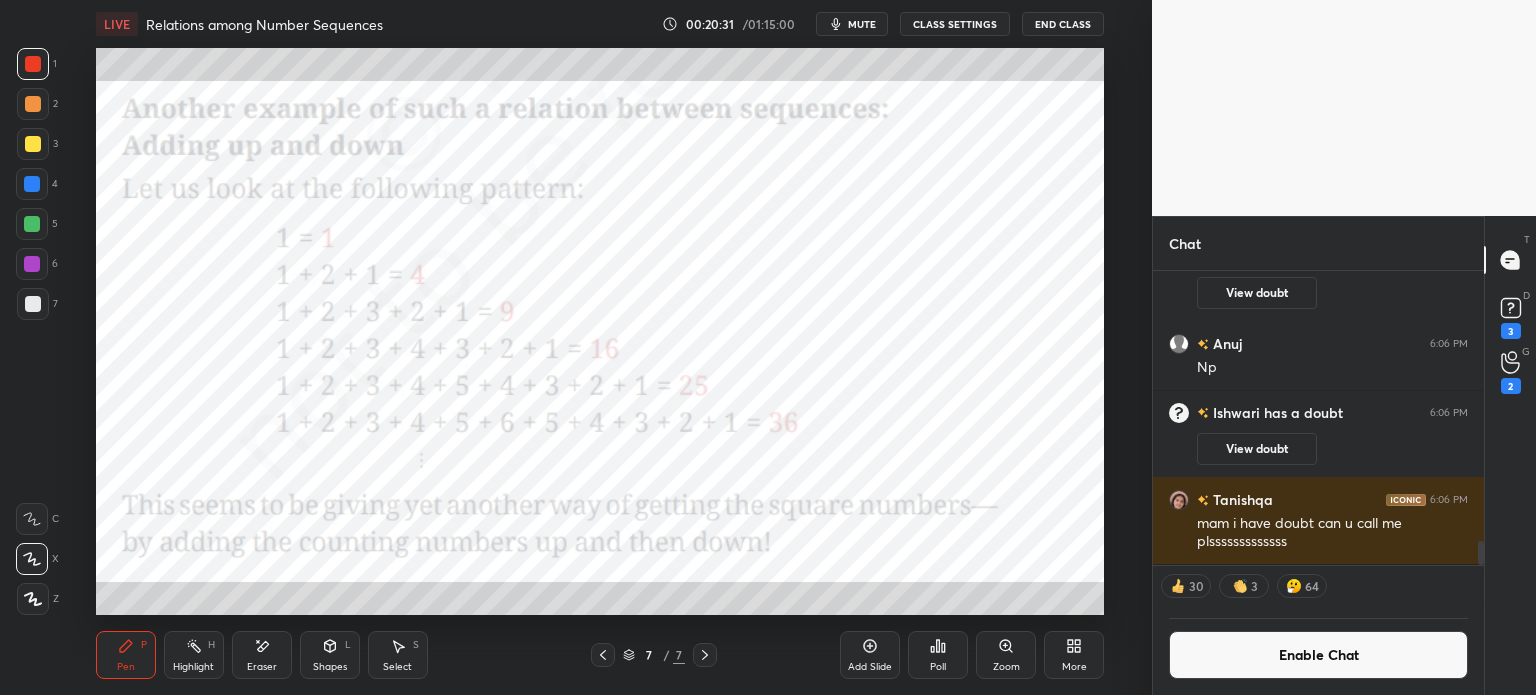 click on "Eraser" at bounding box center [262, 655] 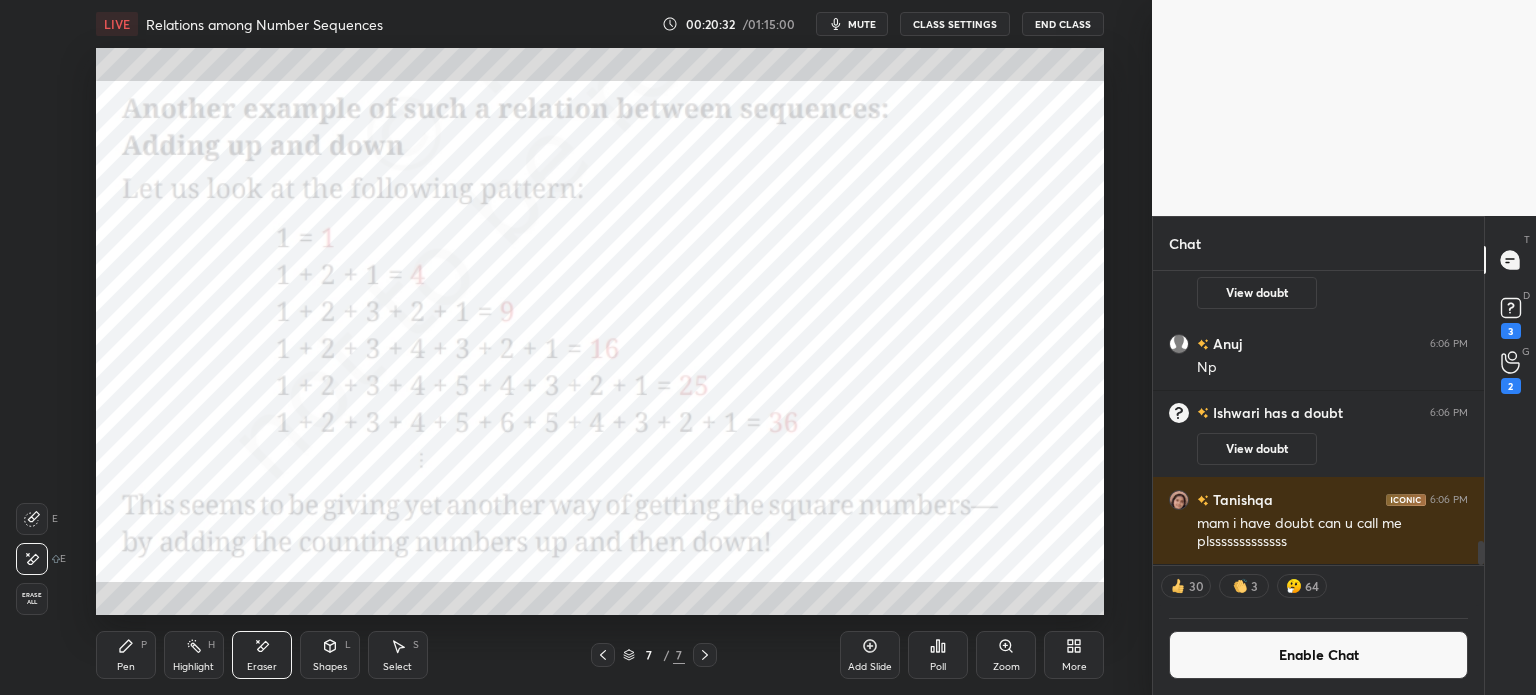 click on "Erase all" at bounding box center [32, 599] 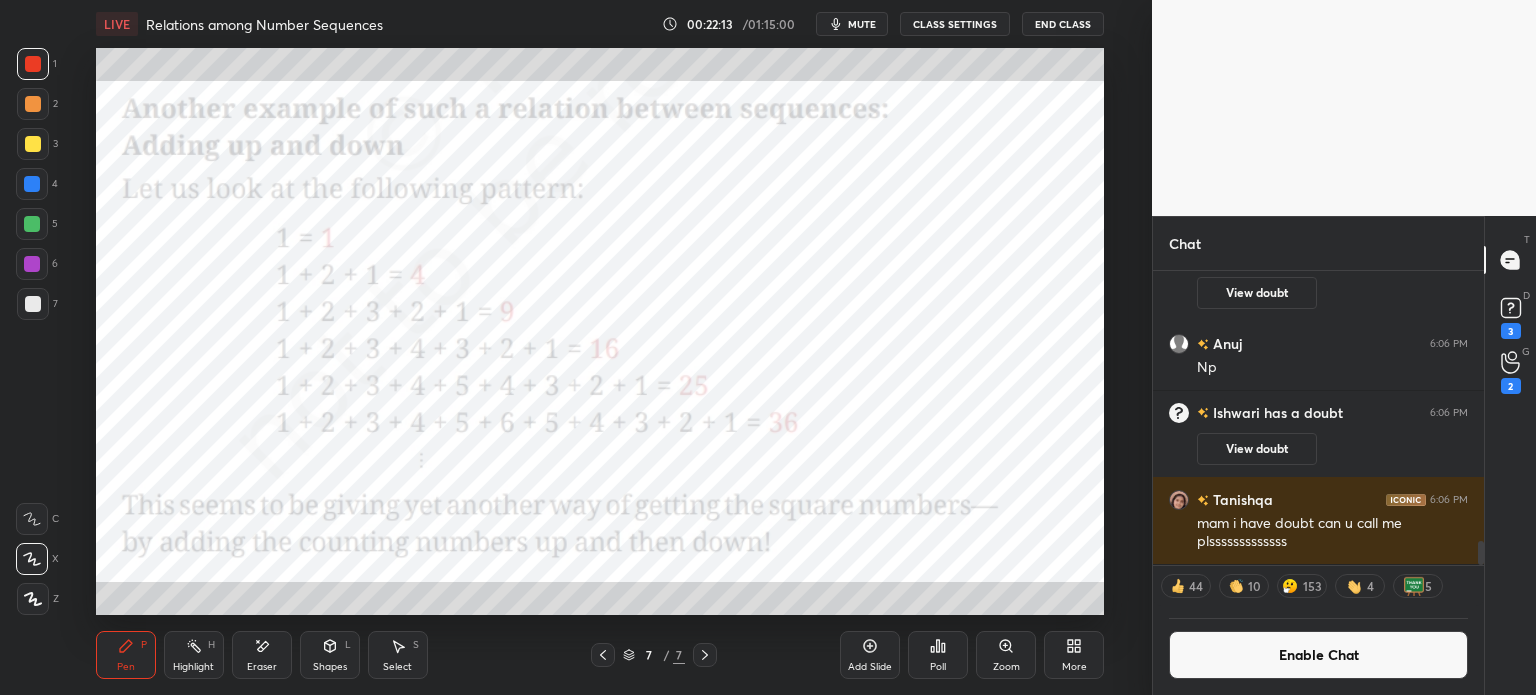 click on "More" at bounding box center [1074, 655] 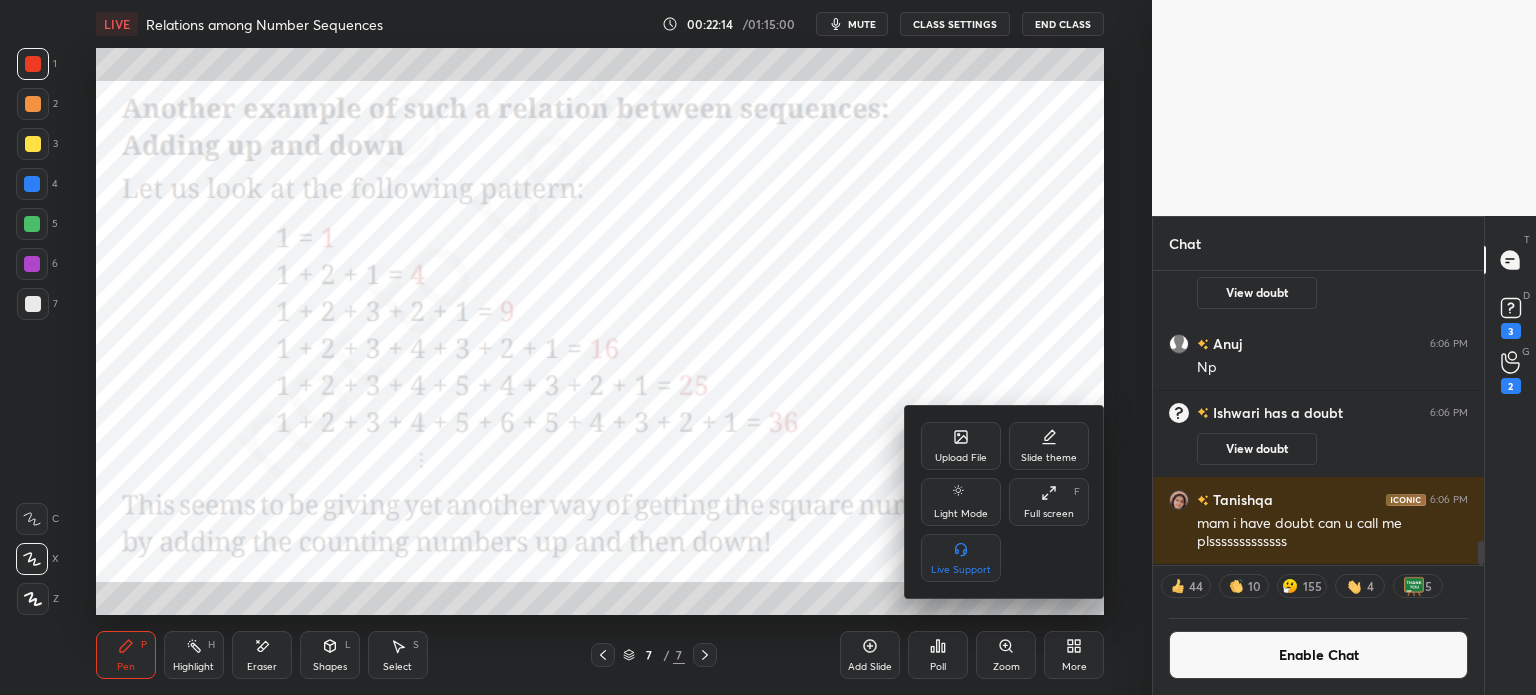 click 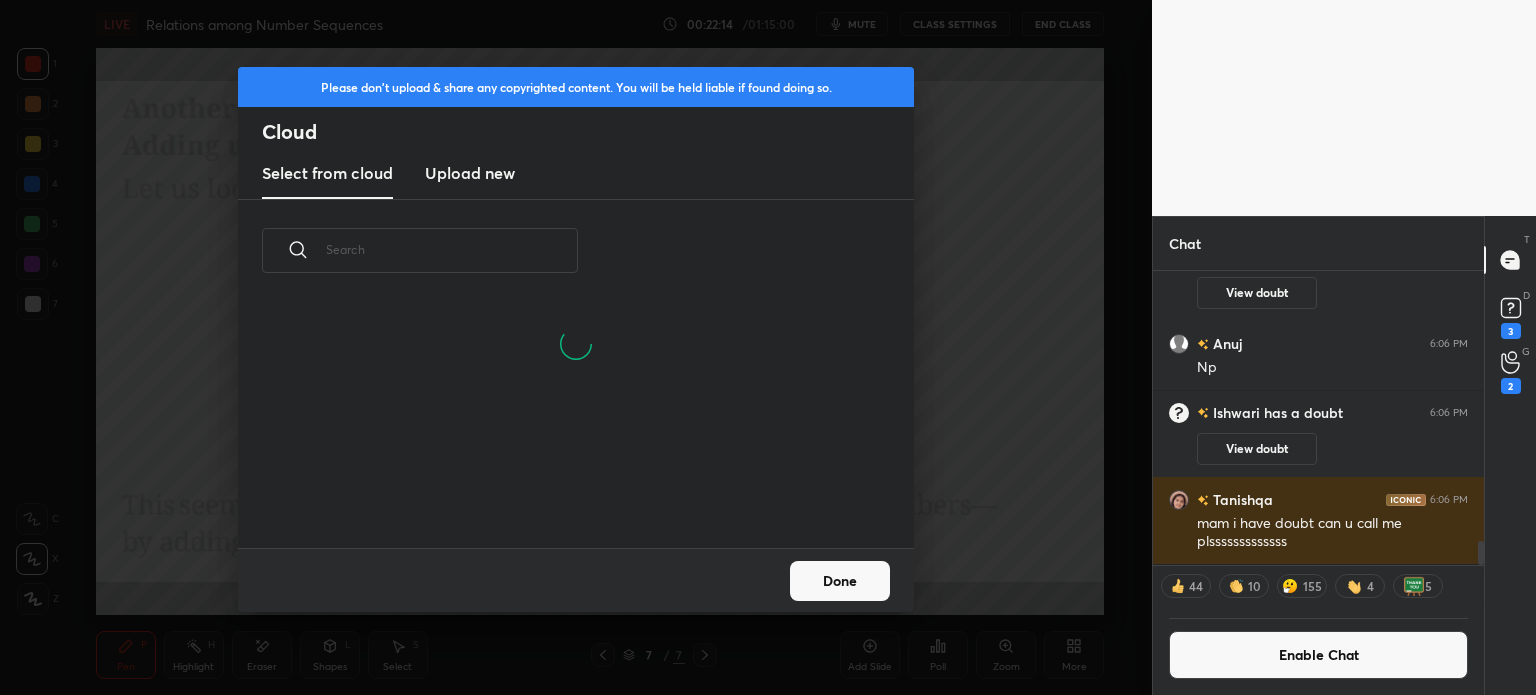 click on "Upload new" at bounding box center (470, 174) 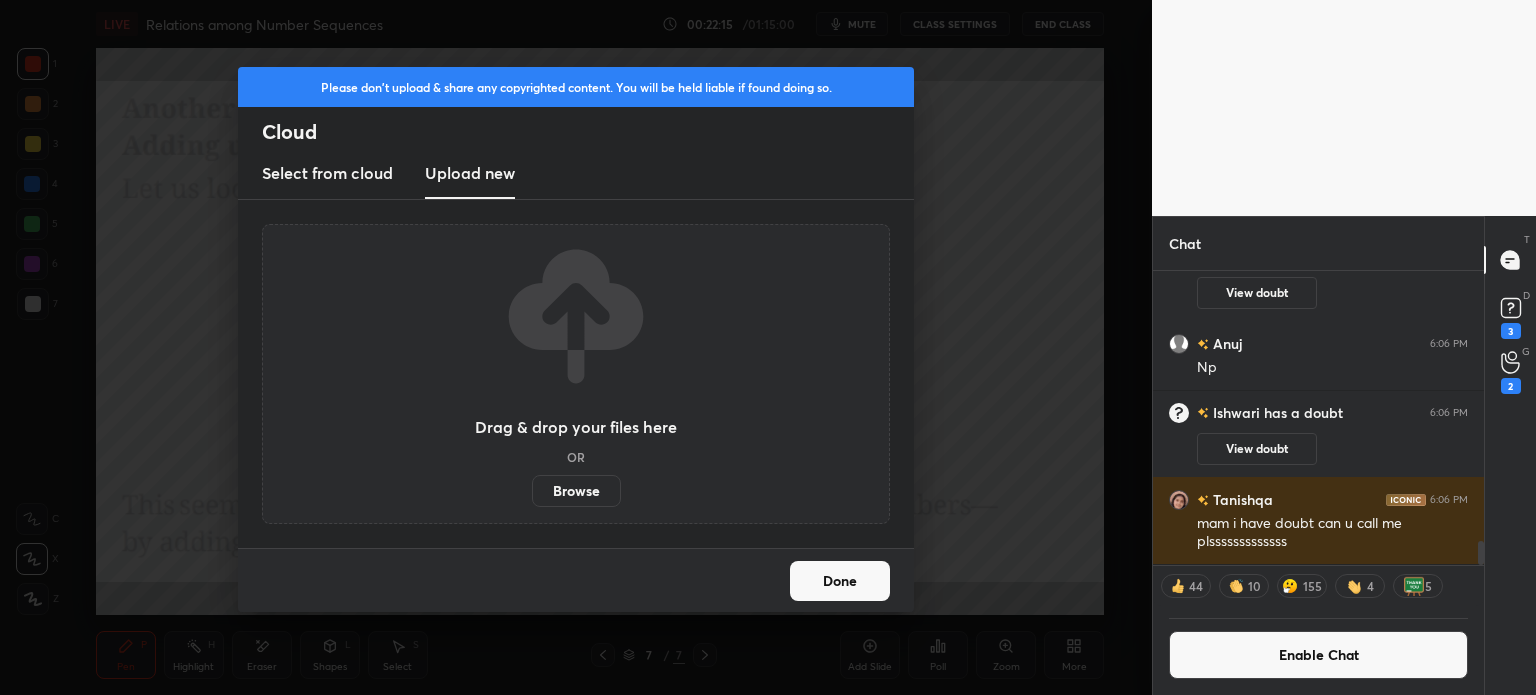 click on "Browse" at bounding box center (576, 491) 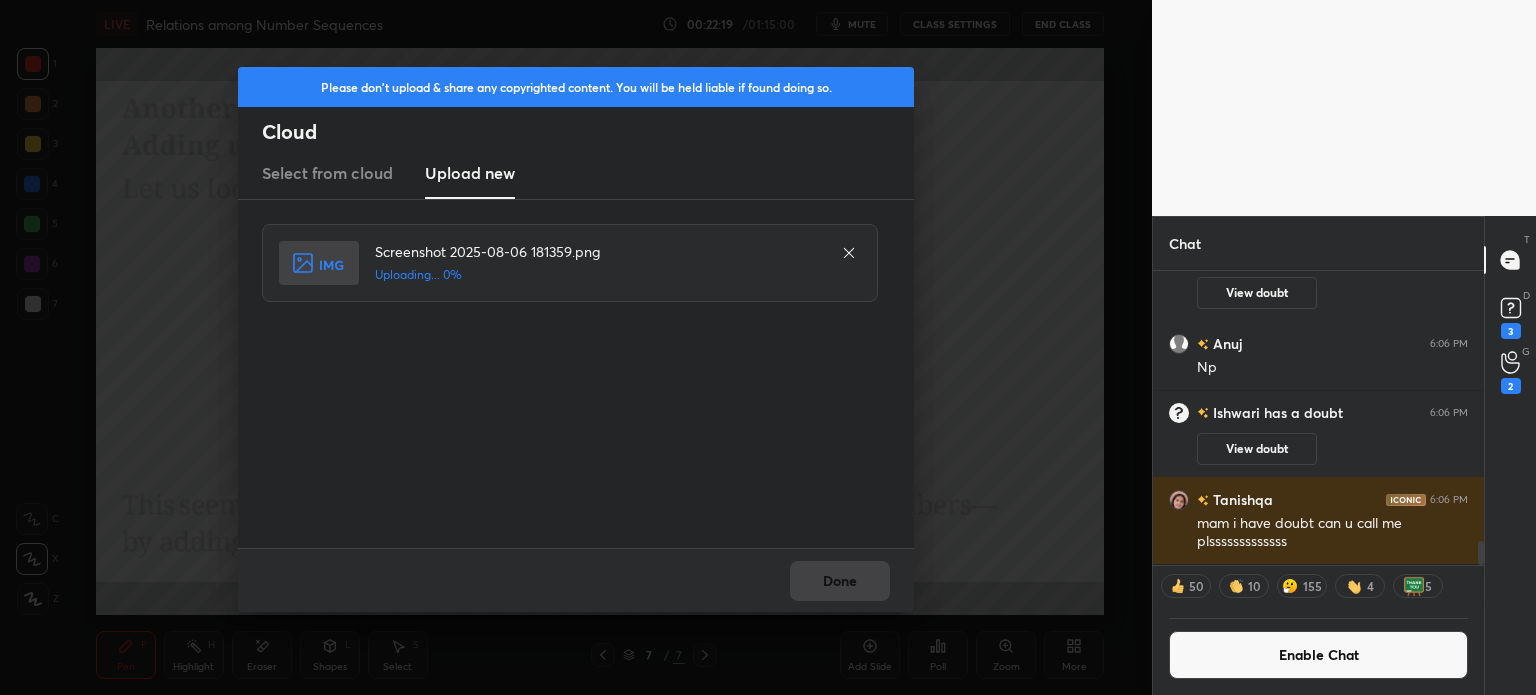 click on "Done" at bounding box center (576, 580) 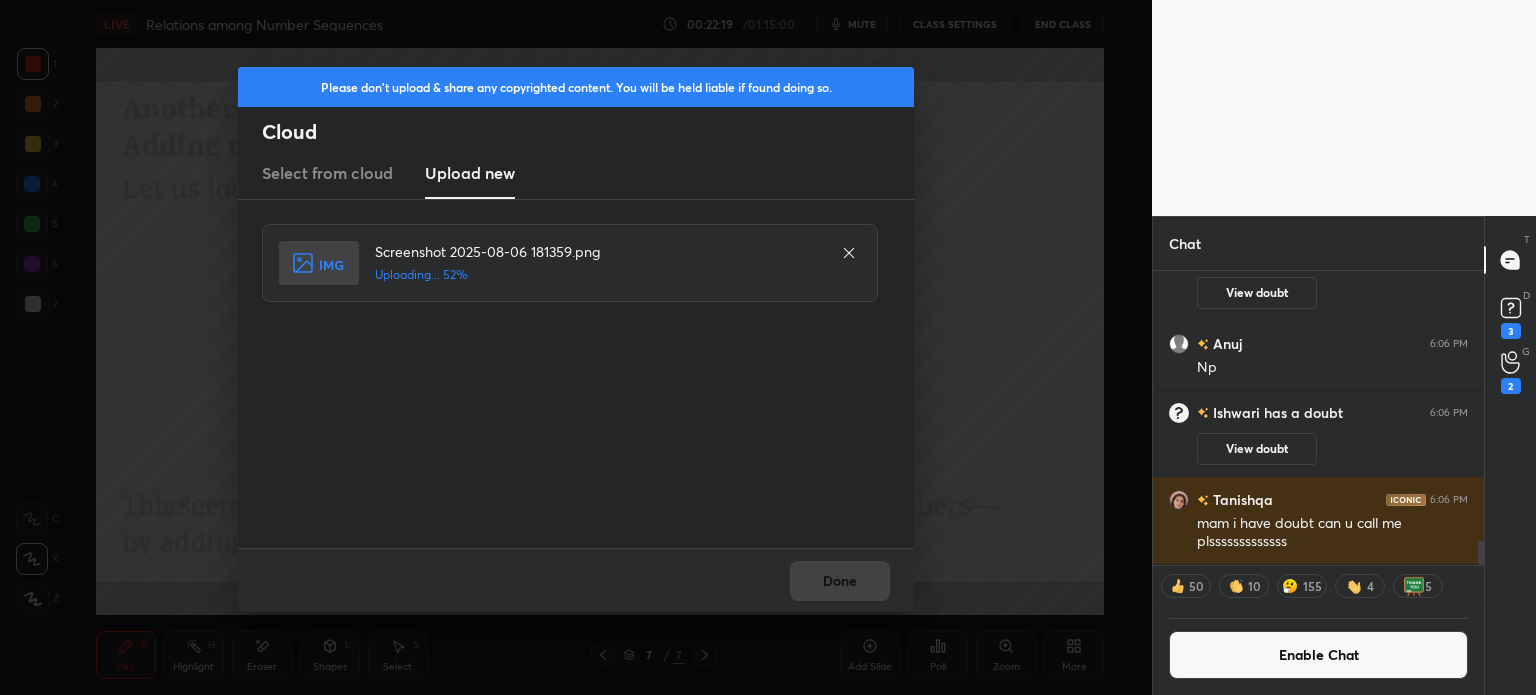 click on "Done" at bounding box center [576, 580] 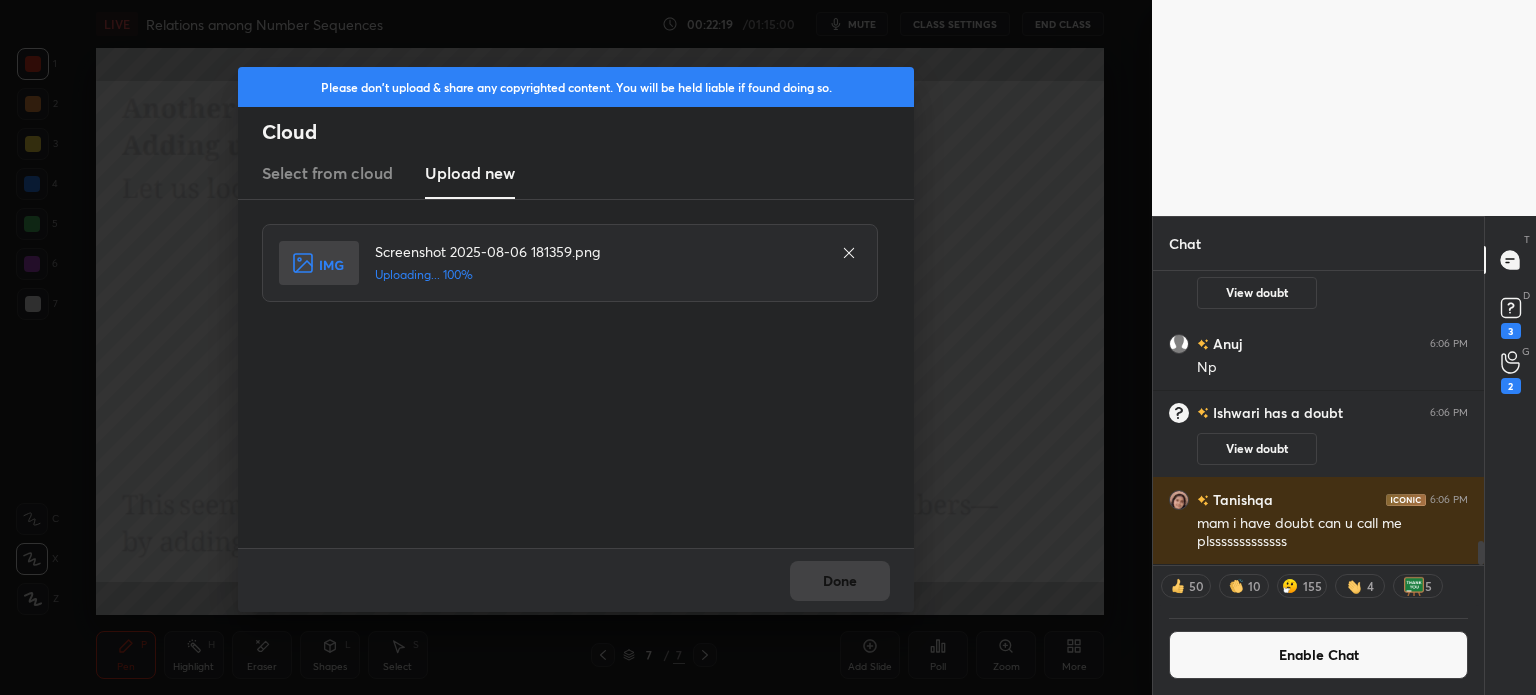click on "Done" at bounding box center [576, 580] 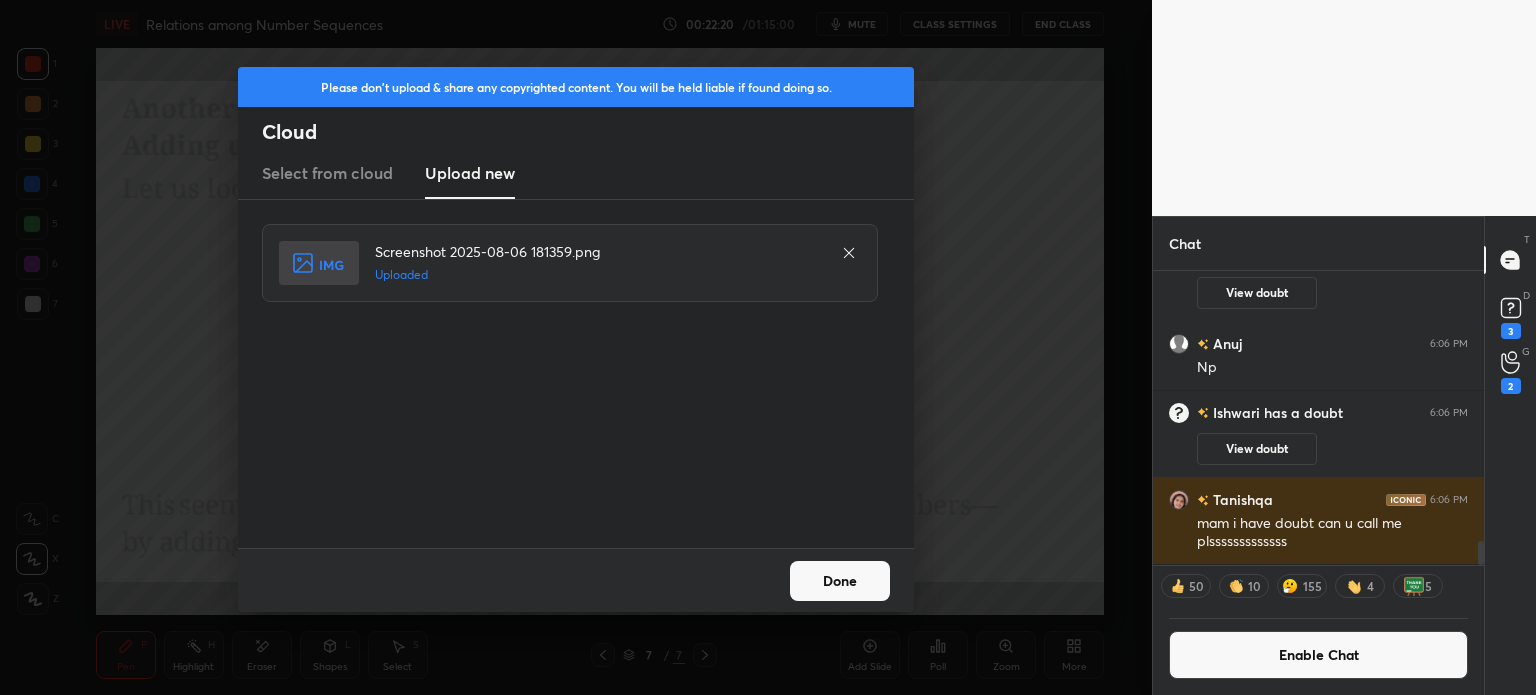 click on "Done" at bounding box center [840, 581] 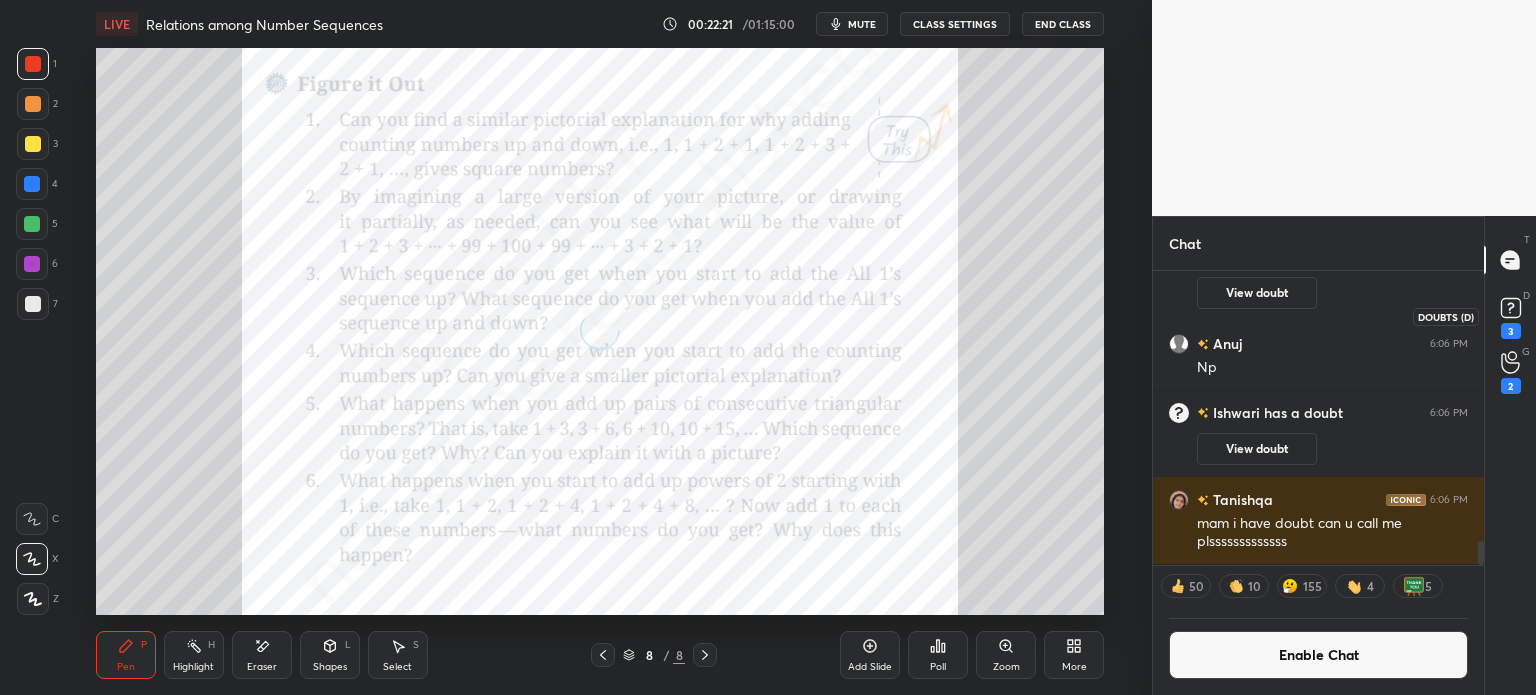 click on "3" at bounding box center [1511, 331] 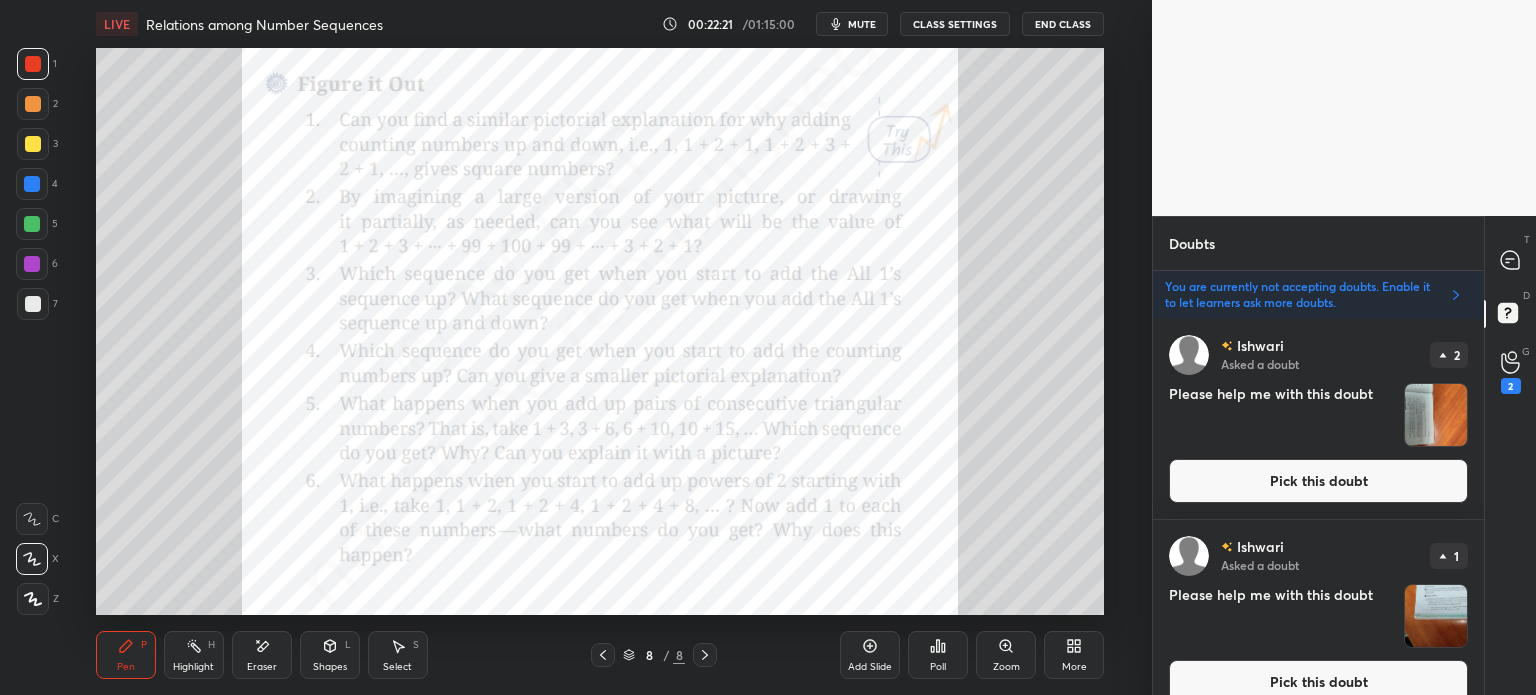 click at bounding box center [1436, 415] 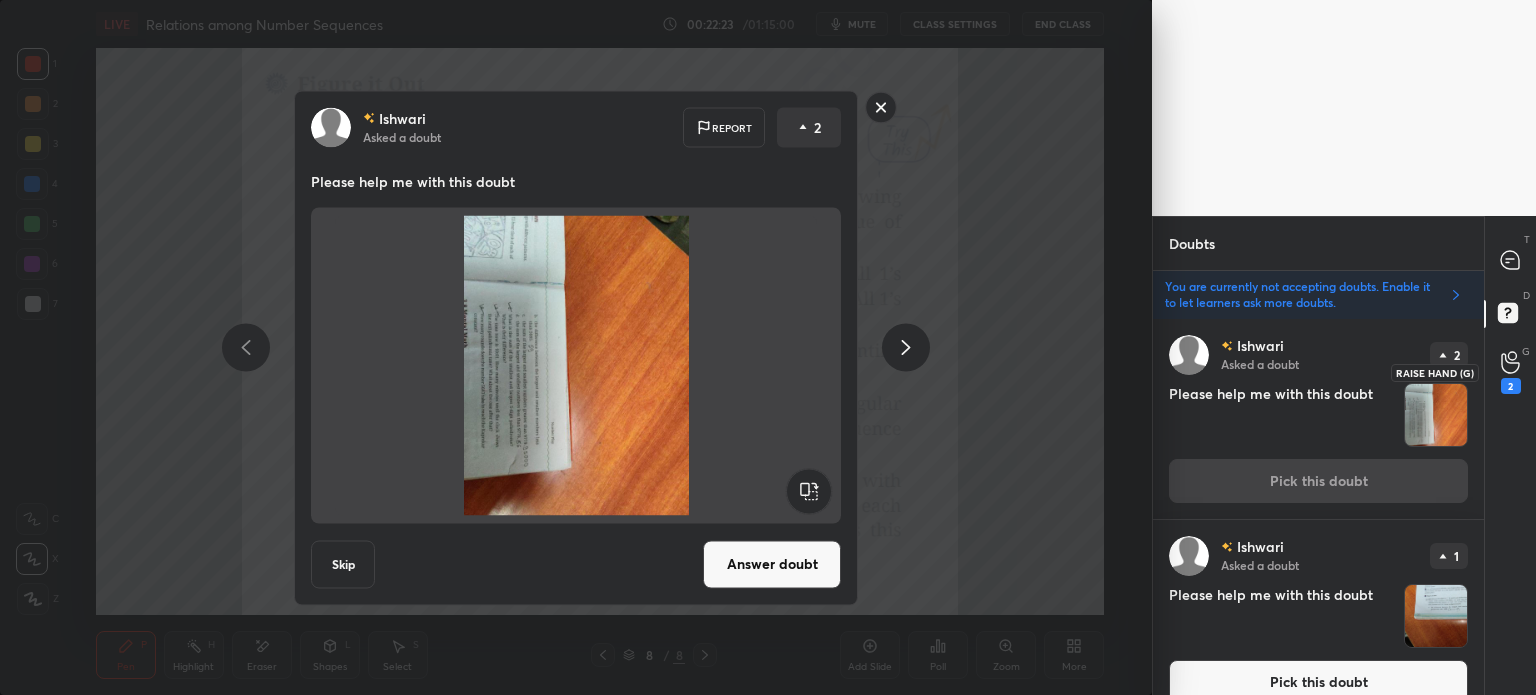 click 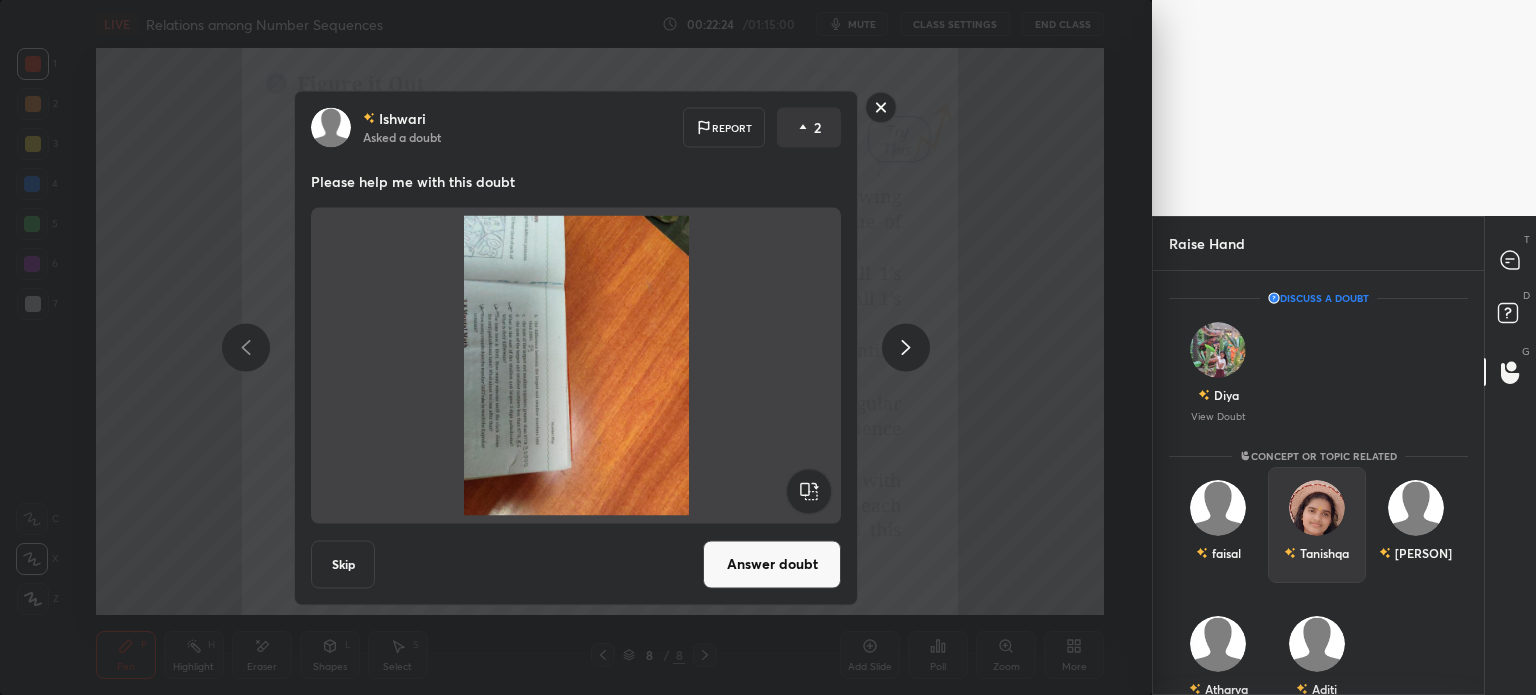 click on "Tanishqa" at bounding box center [1316, 553] 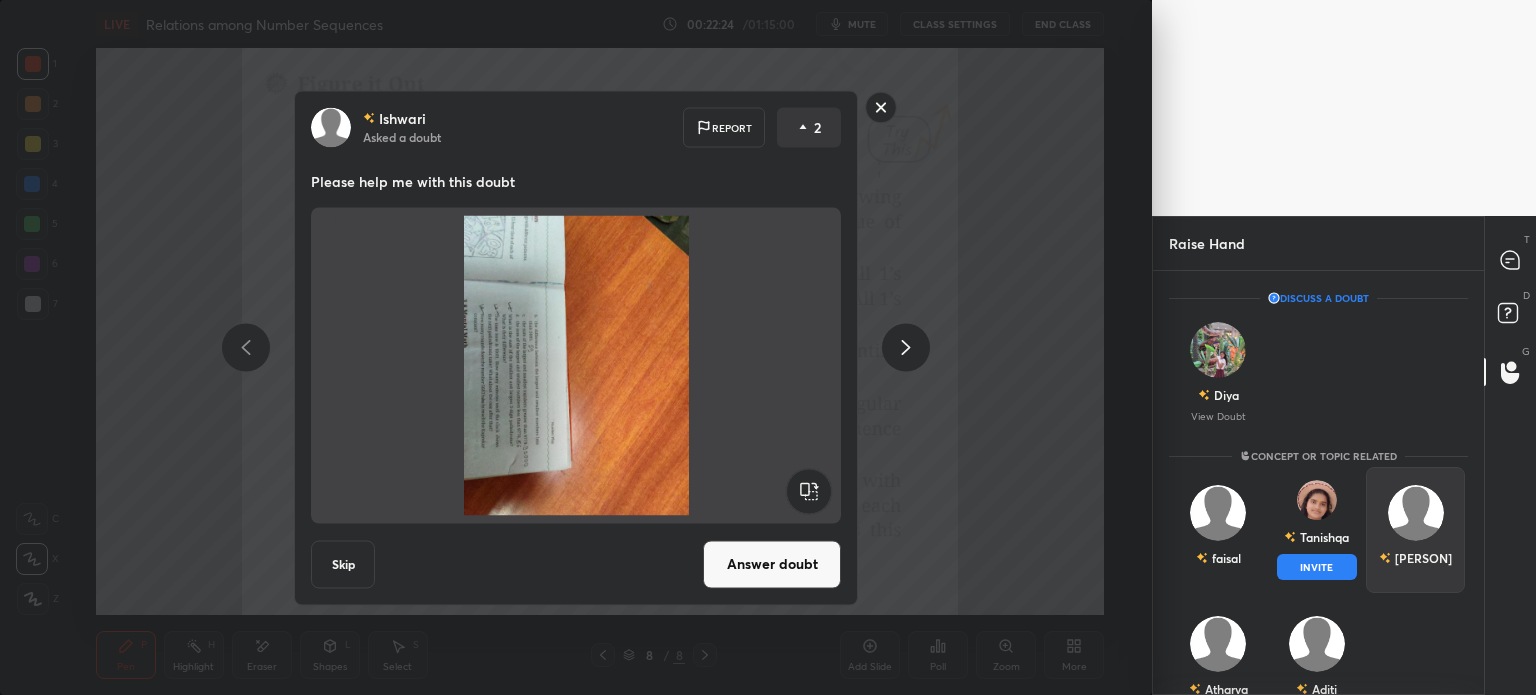 click on "INVITE" at bounding box center [1317, 567] 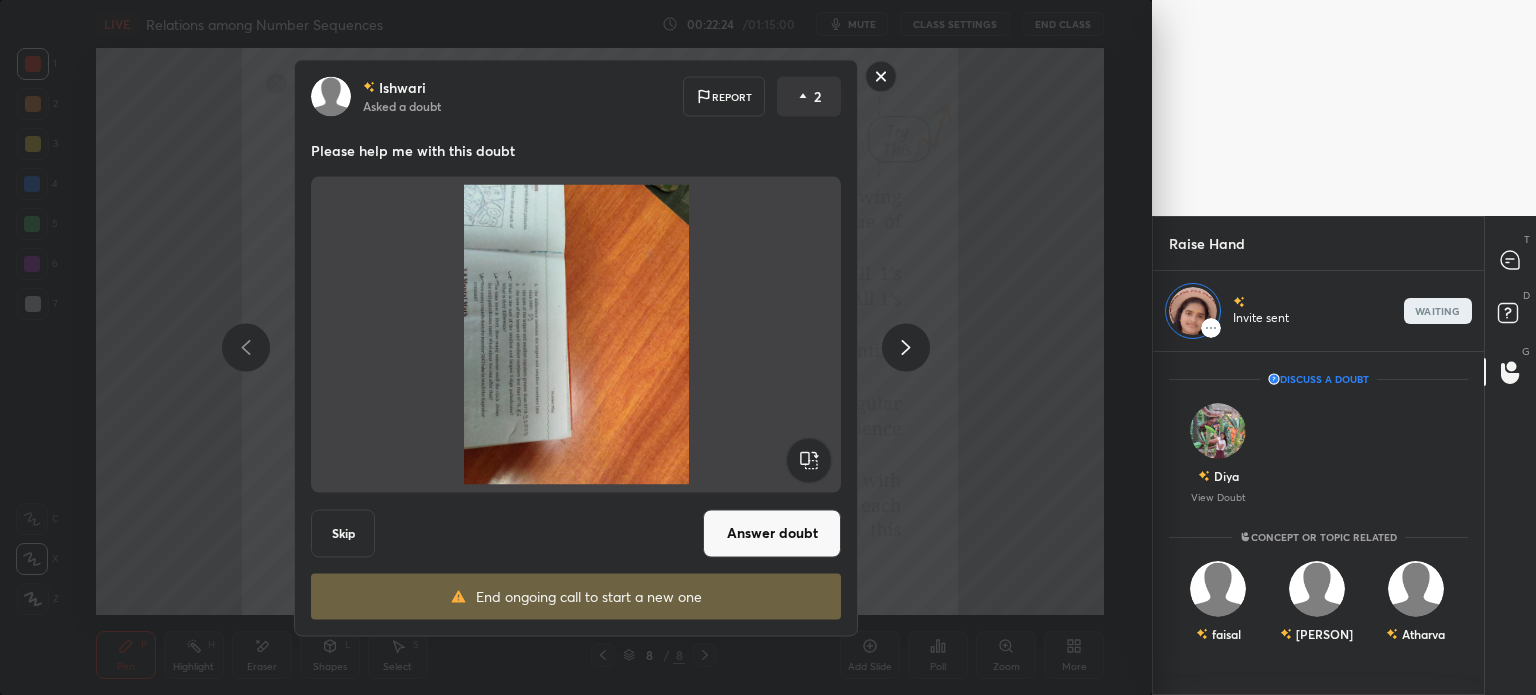 scroll, scrollTop: 338, scrollLeft: 325, axis: both 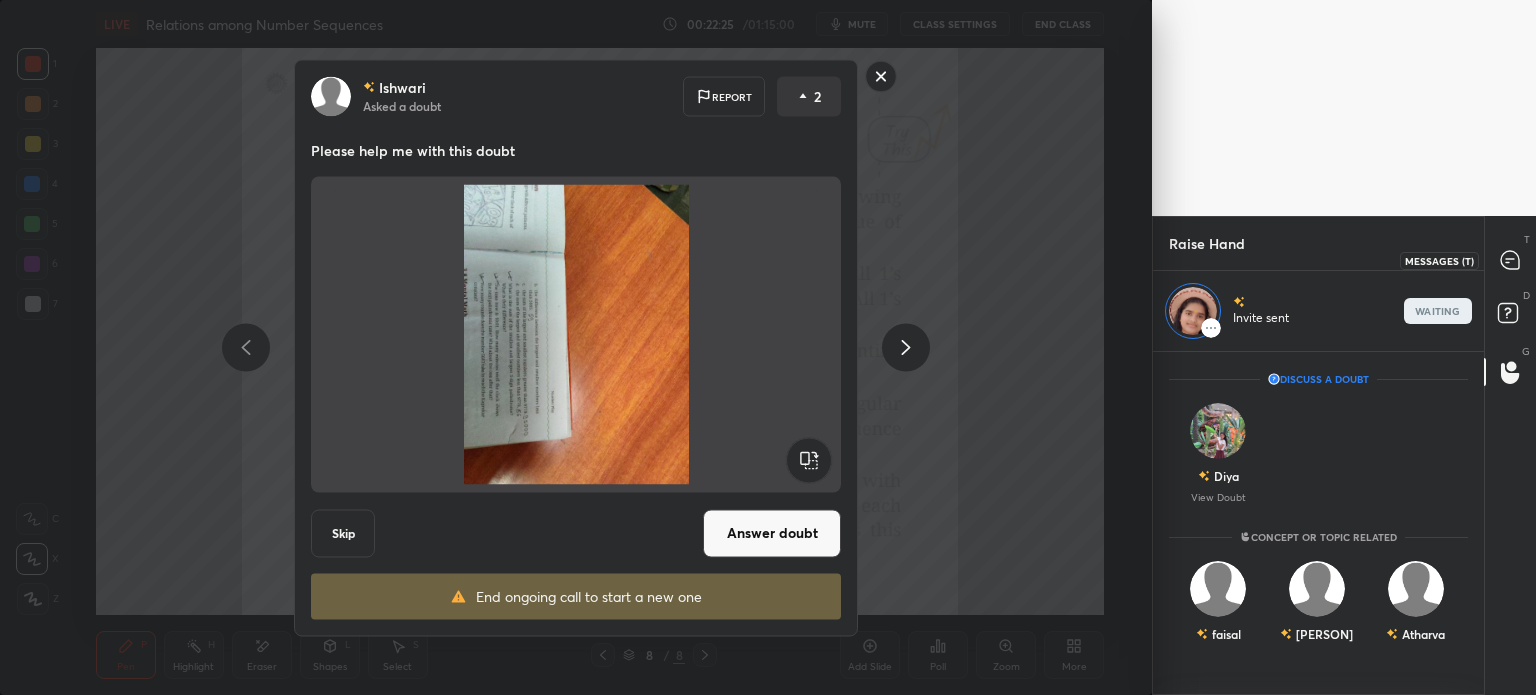 click at bounding box center (1511, 260) 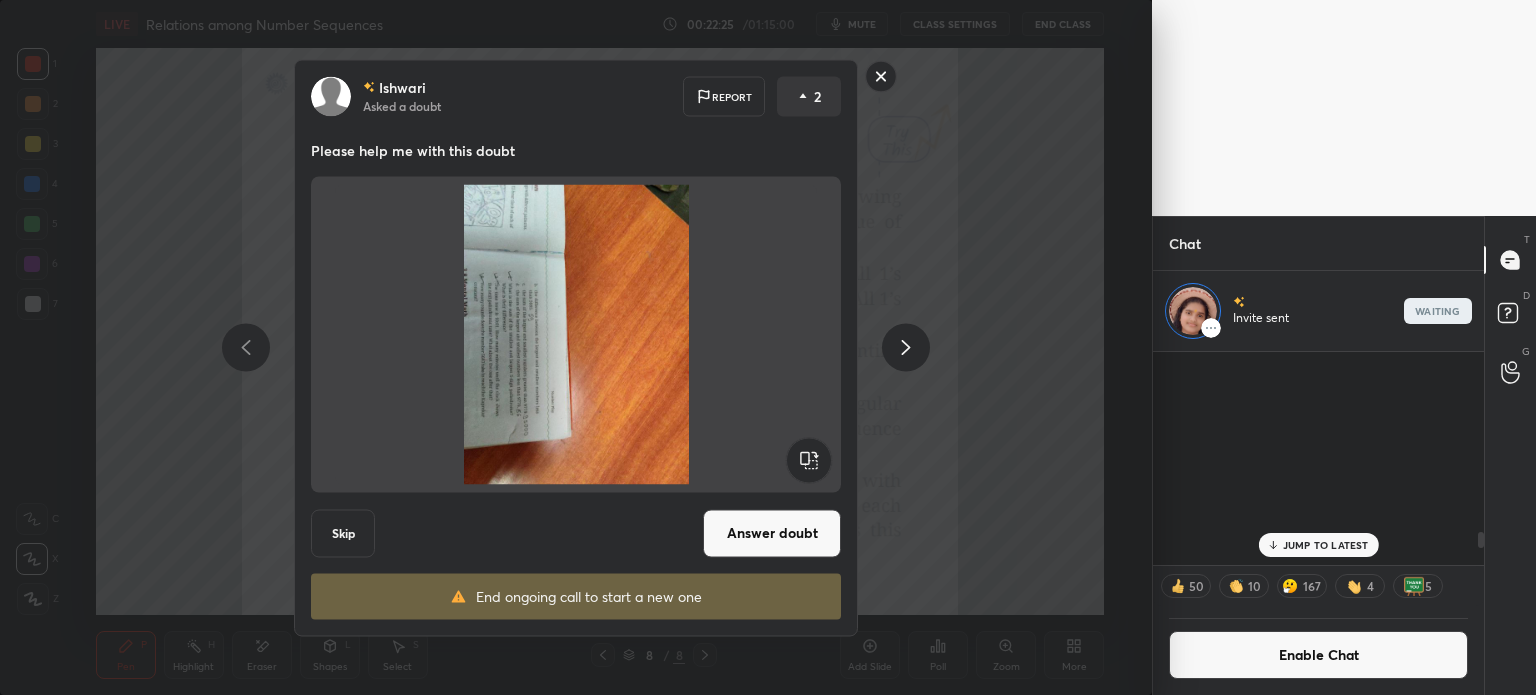 scroll, scrollTop: 337, scrollLeft: 325, axis: both 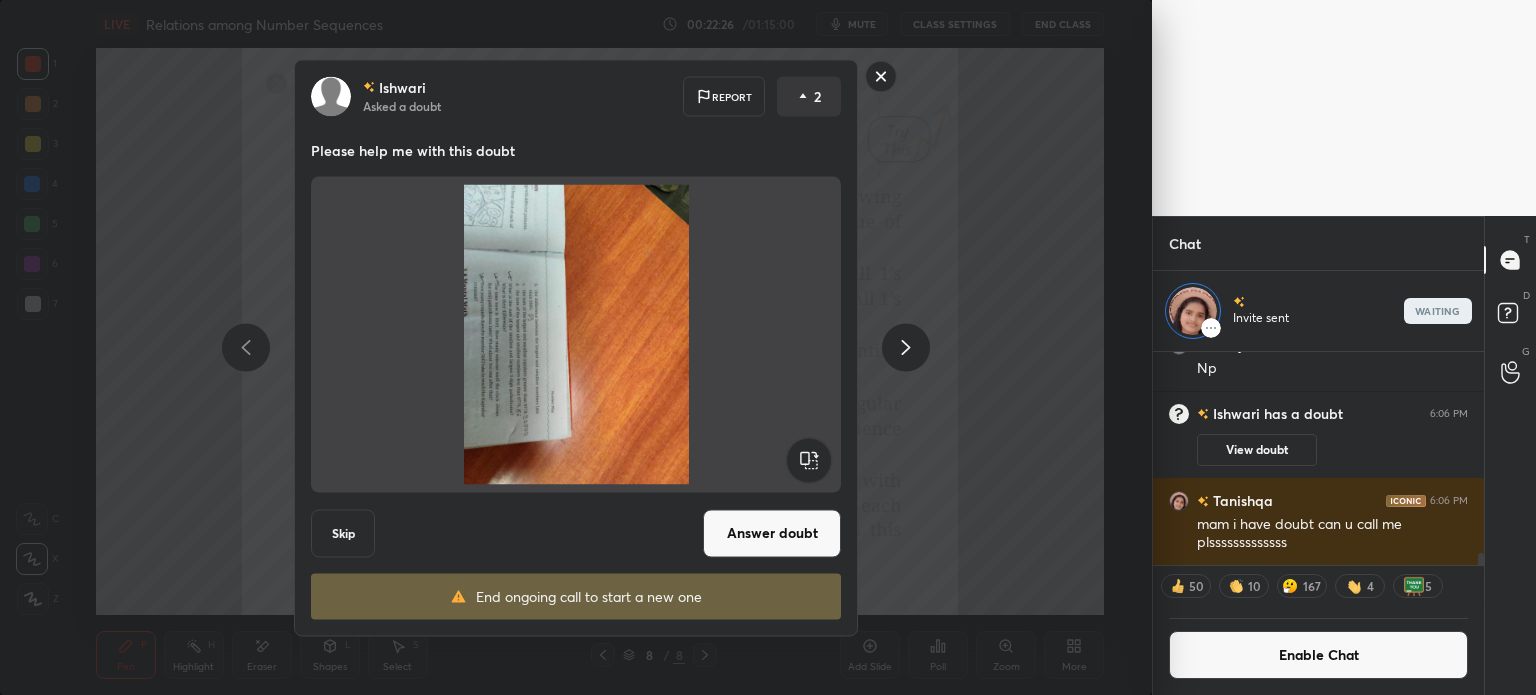 click 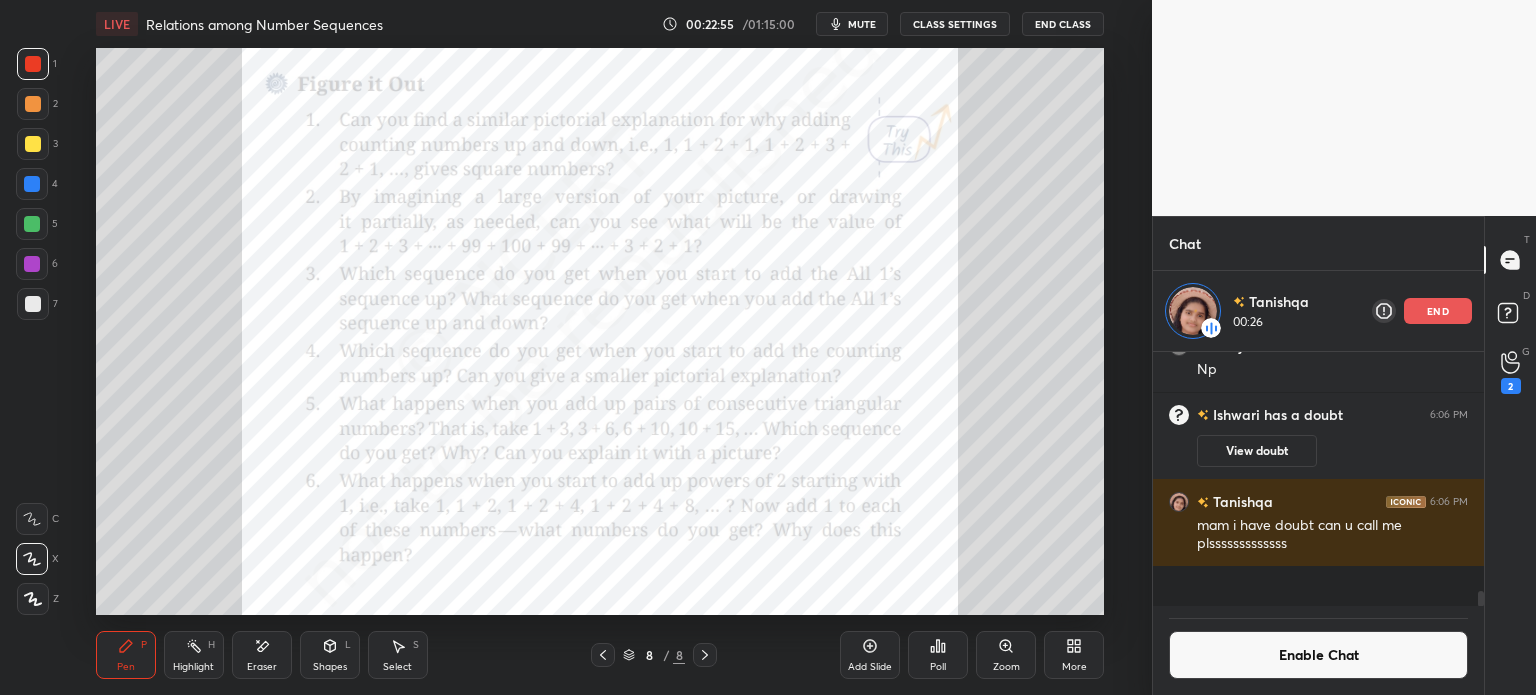 scroll, scrollTop: 7, scrollLeft: 6, axis: both 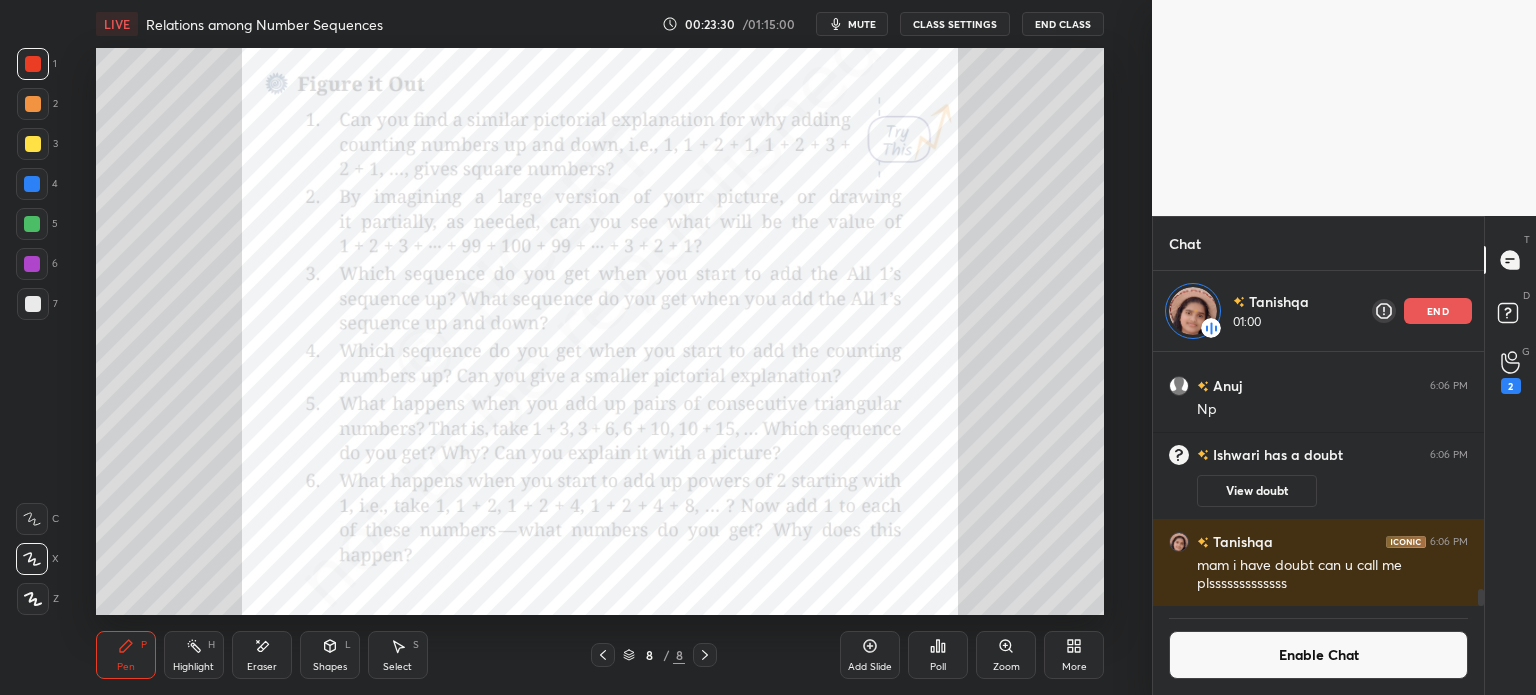 click on "end" at bounding box center [1438, 311] 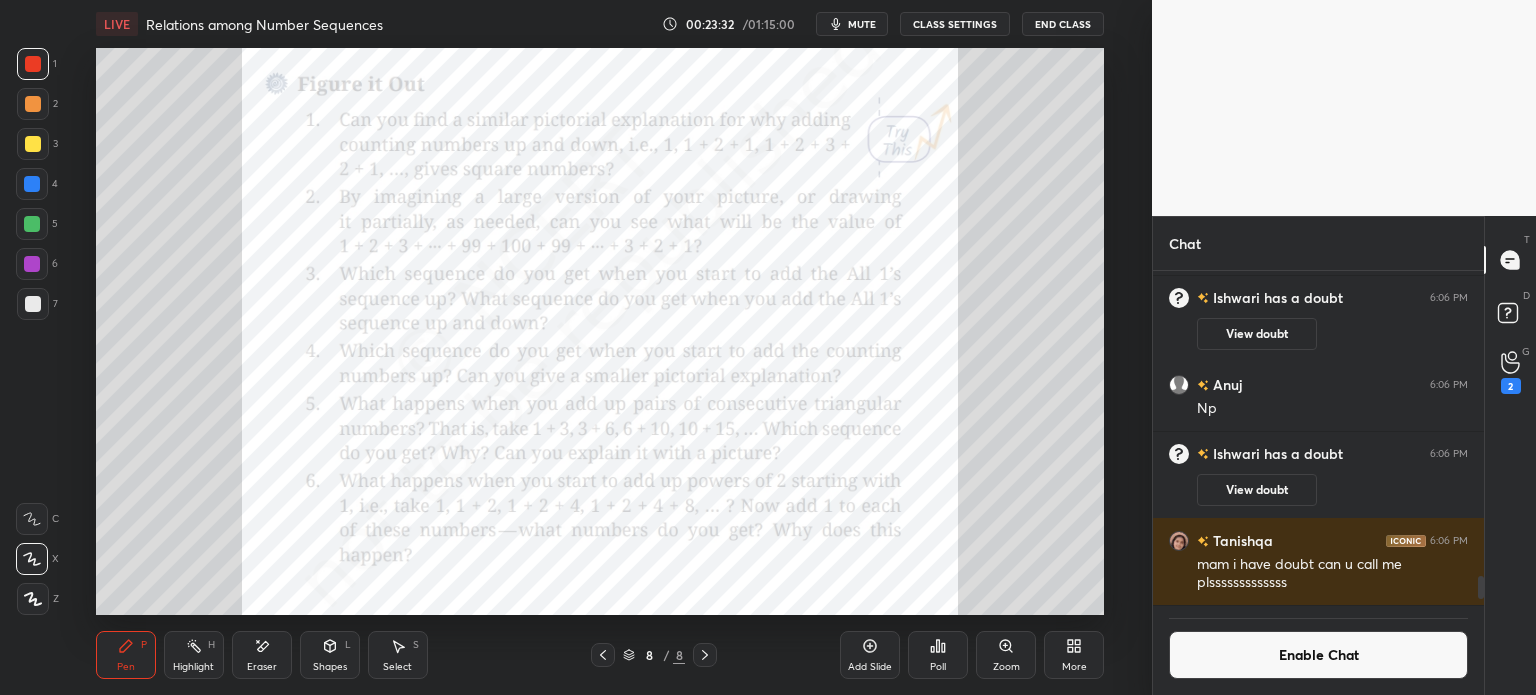 click on "Zoom" at bounding box center (1006, 655) 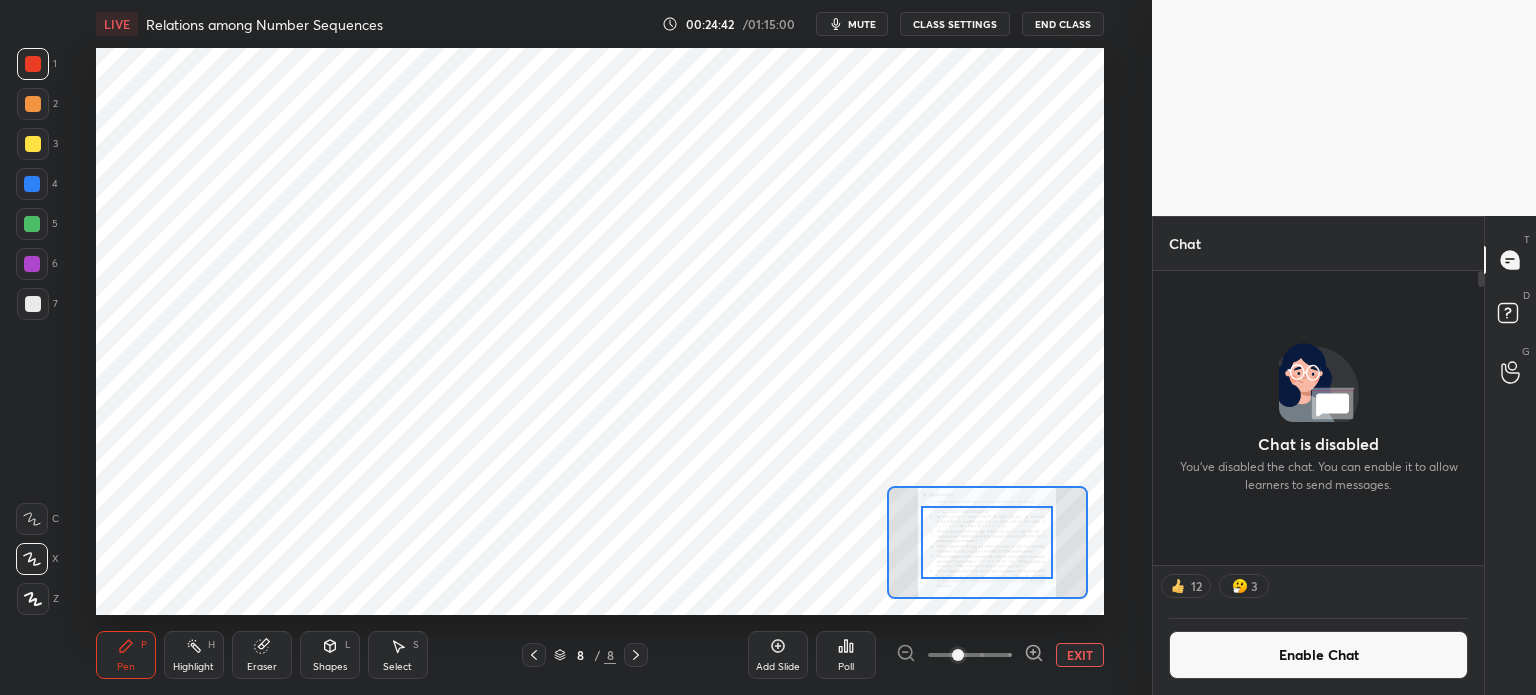 scroll, scrollTop: 0, scrollLeft: 0, axis: both 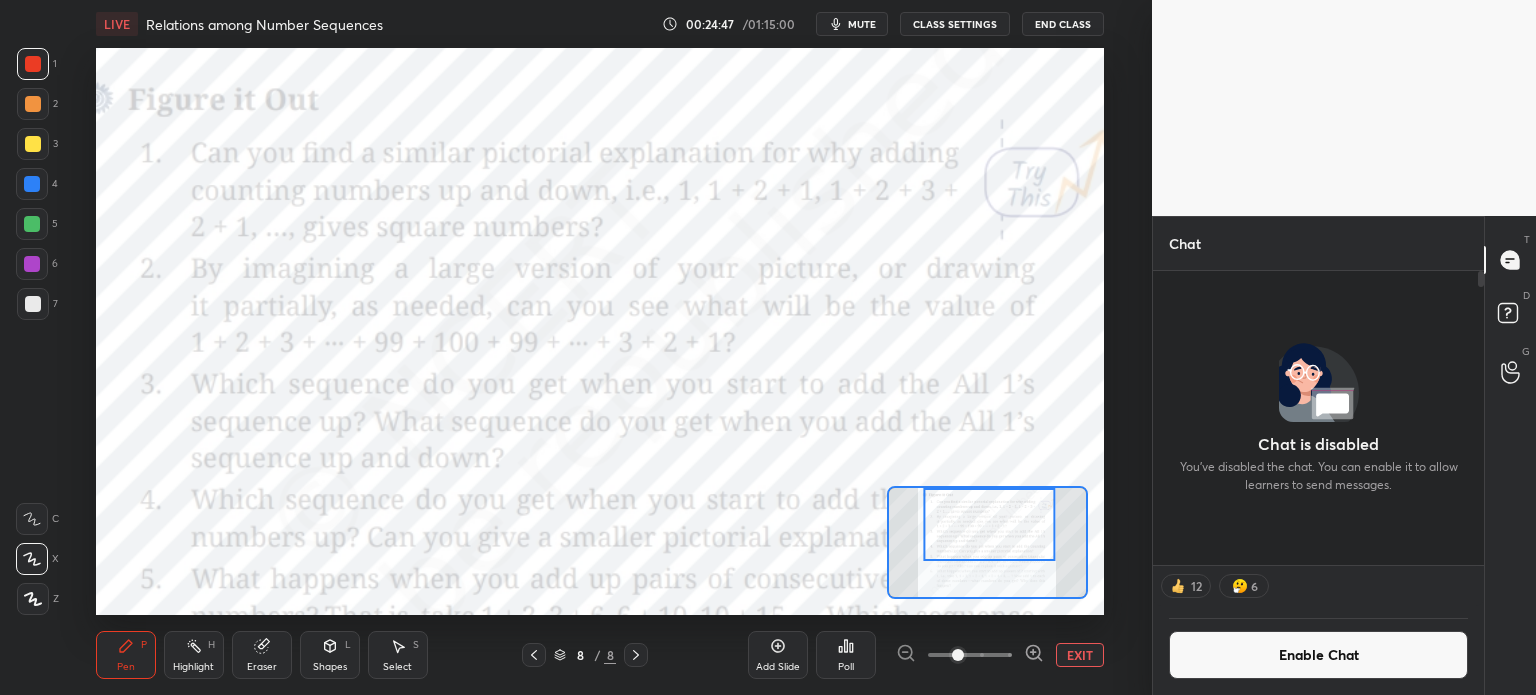 click on "Add Slide" at bounding box center (778, 655) 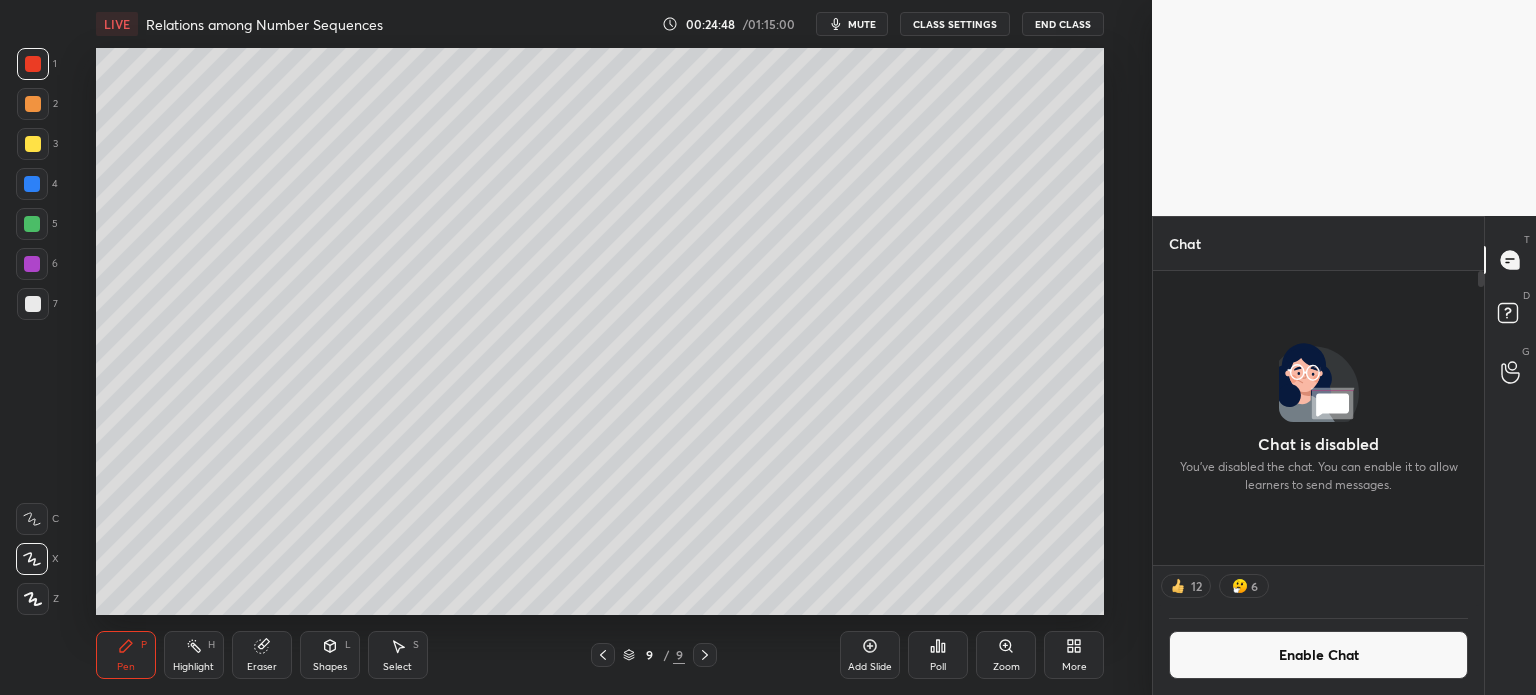click on "Shapes" at bounding box center [330, 667] 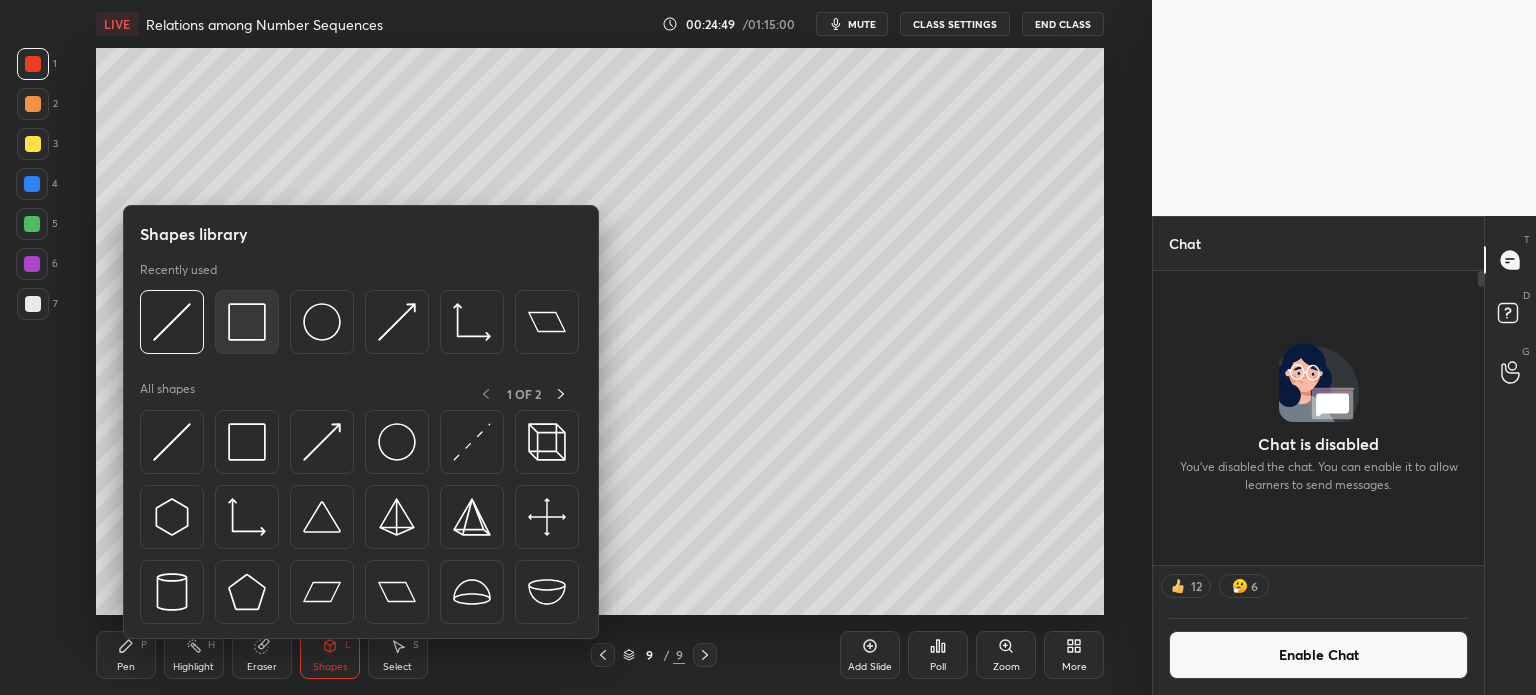 click at bounding box center [247, 322] 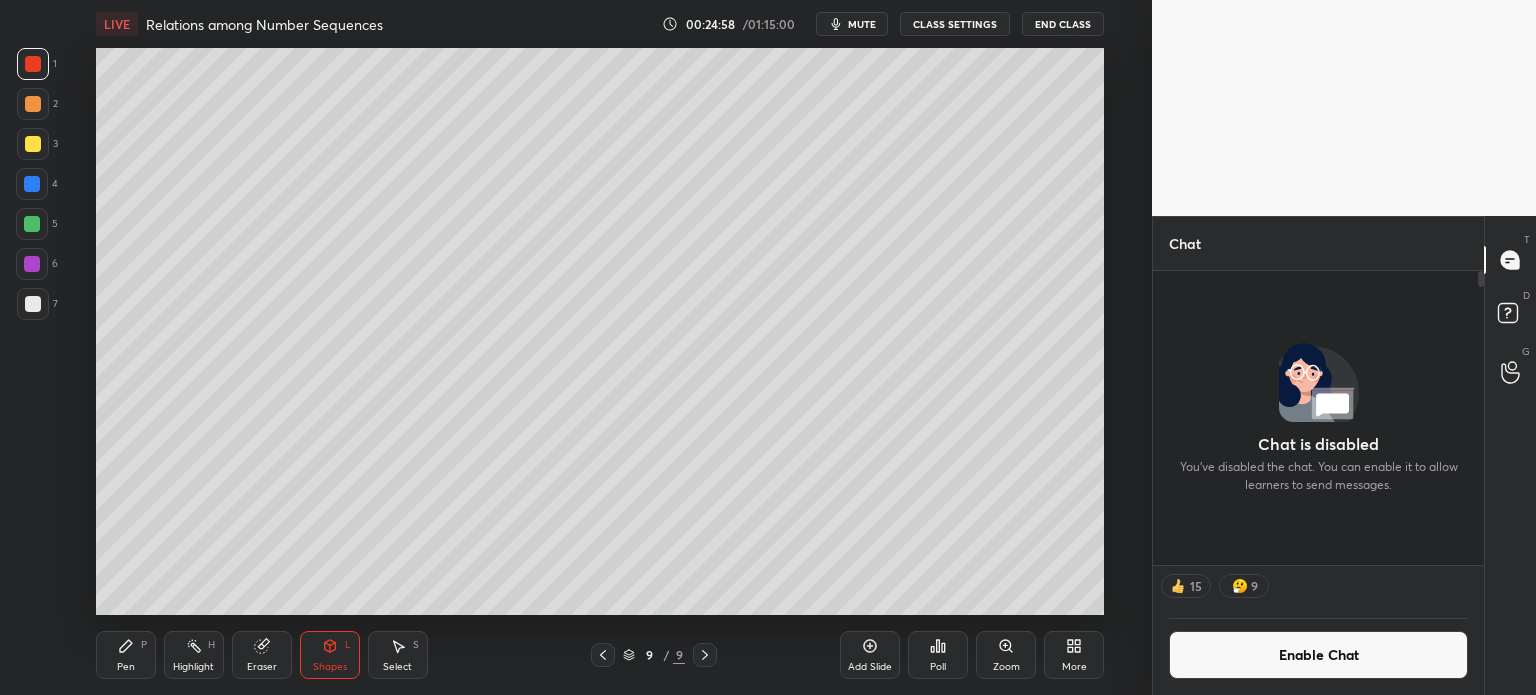 click 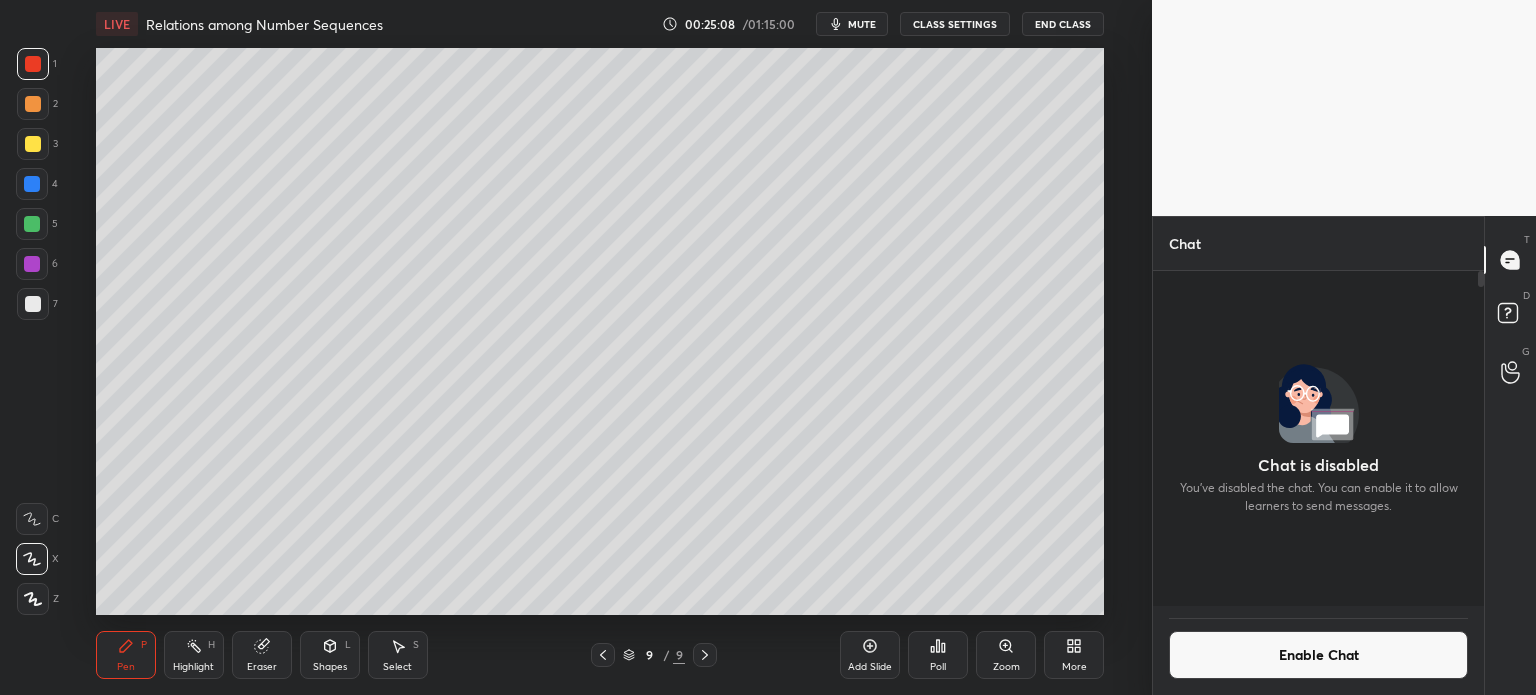scroll, scrollTop: 6, scrollLeft: 6, axis: both 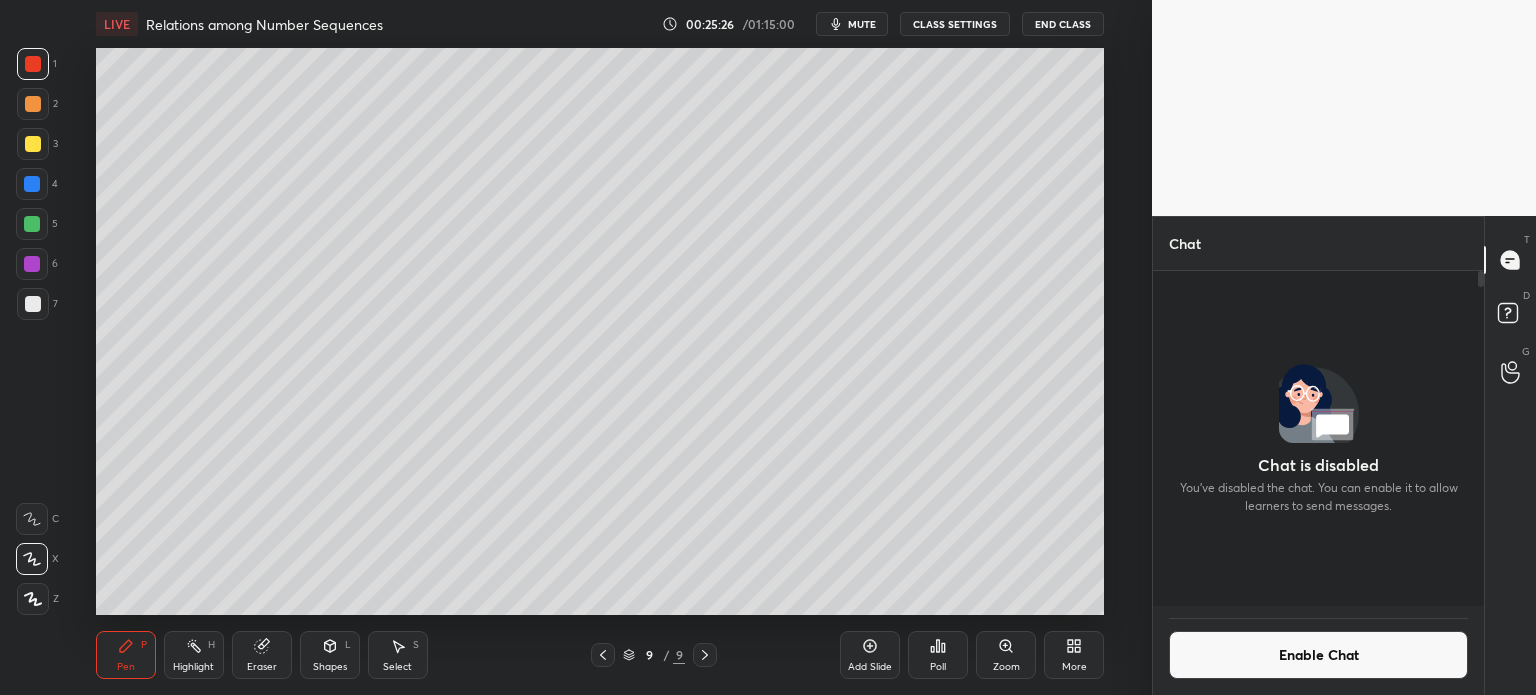 click on "Shapes L" at bounding box center (330, 655) 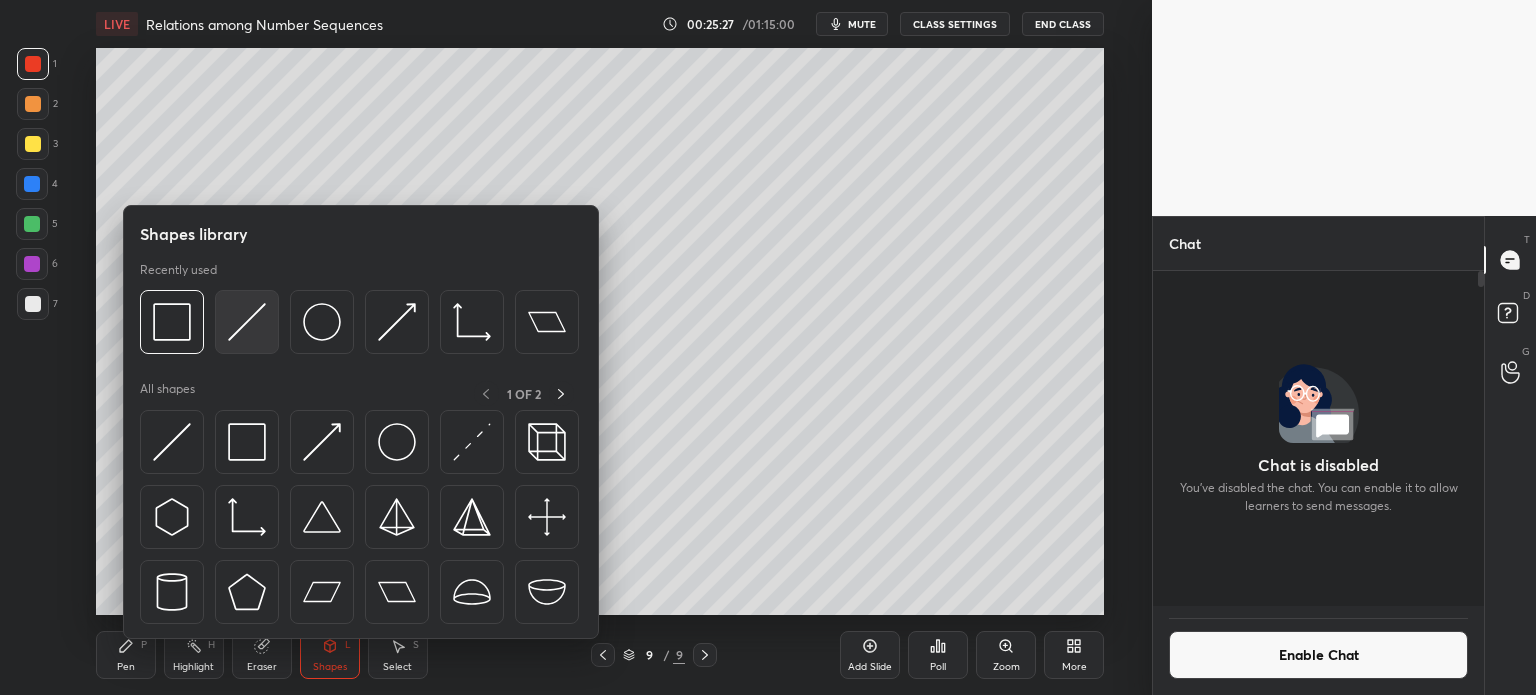click at bounding box center [247, 322] 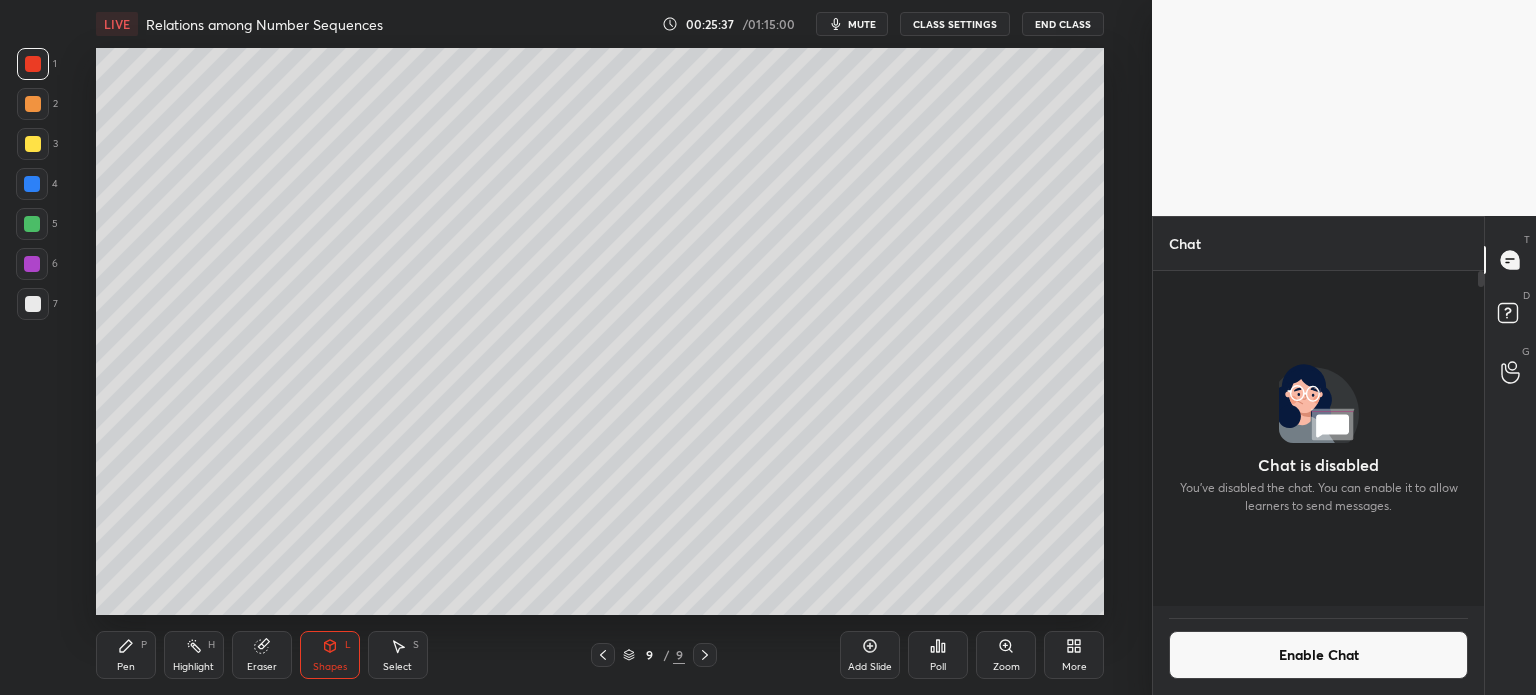 click on "Select S" at bounding box center [398, 655] 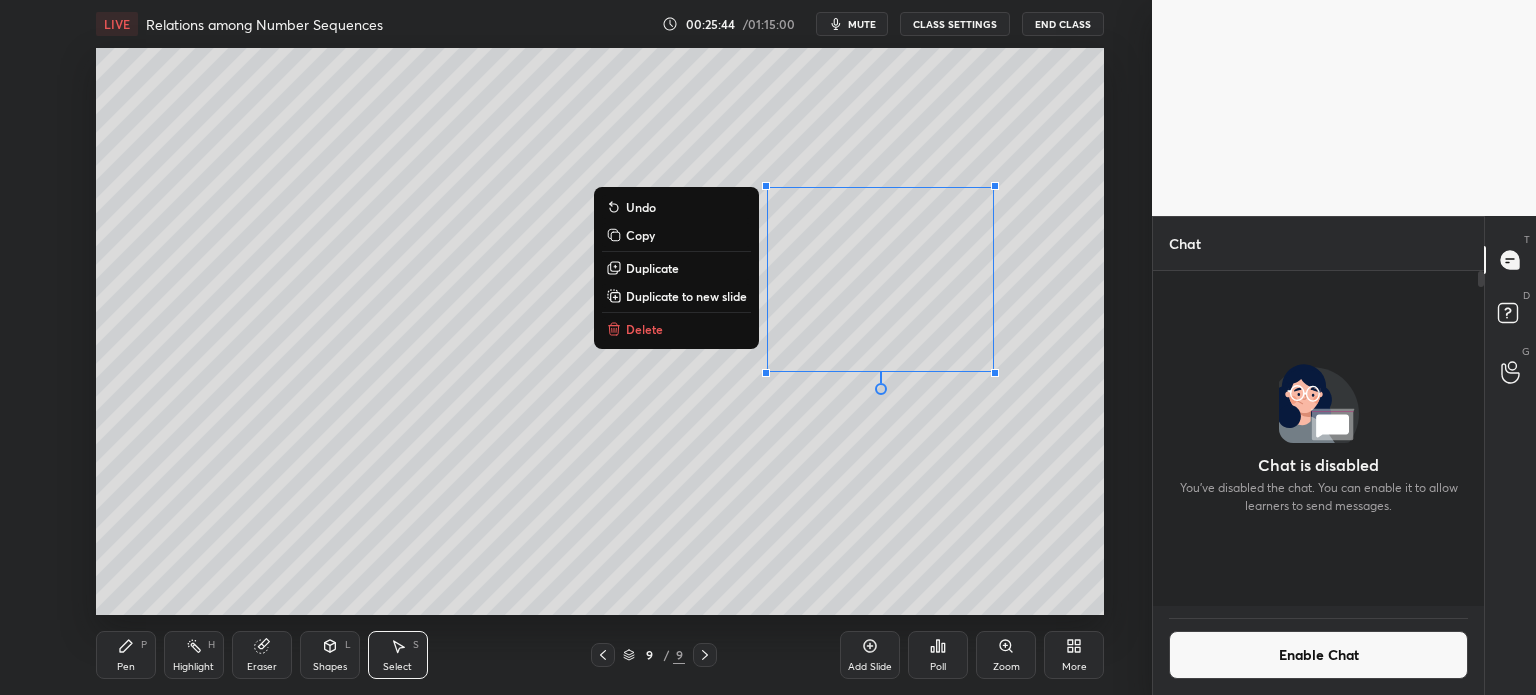 click on "0 ° Undo Copy Duplicate Duplicate to new slide Delete" at bounding box center [600, 331] 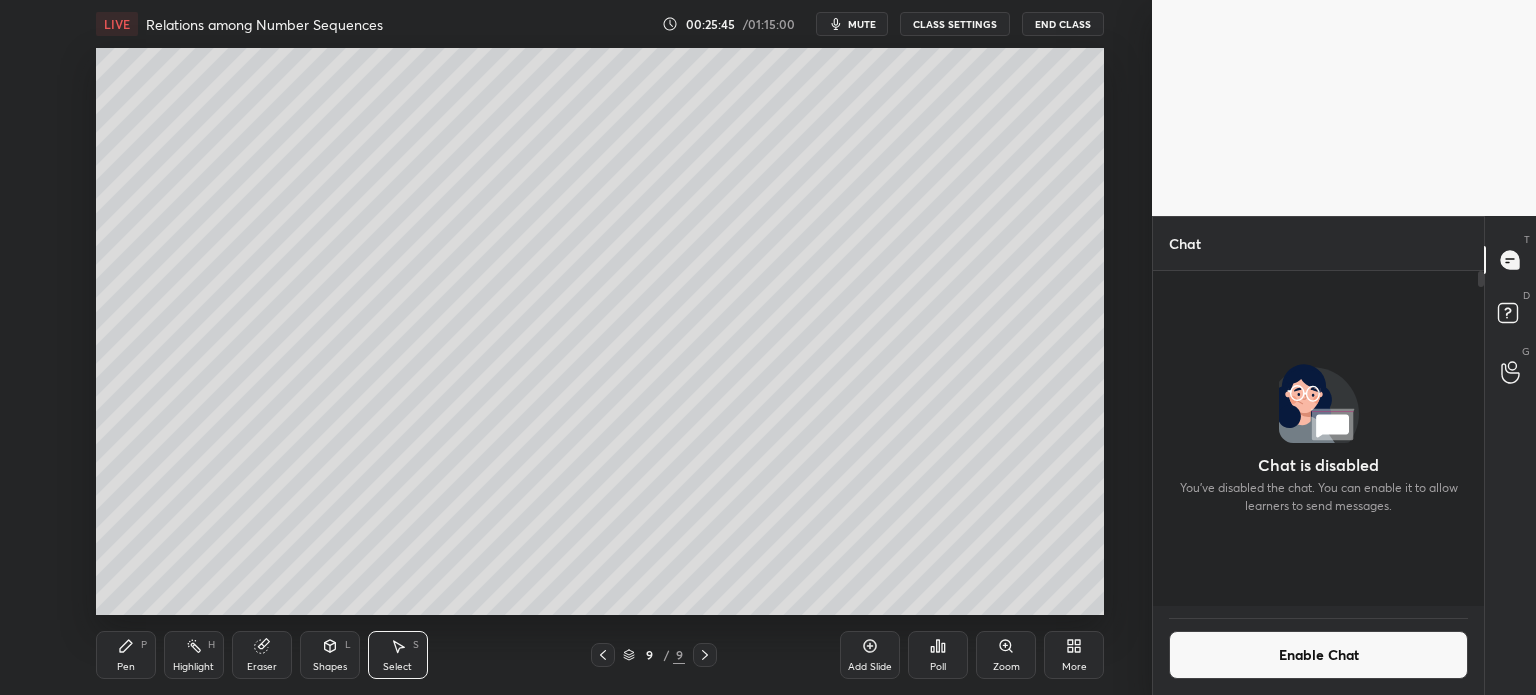 click on "Pen P" at bounding box center [126, 655] 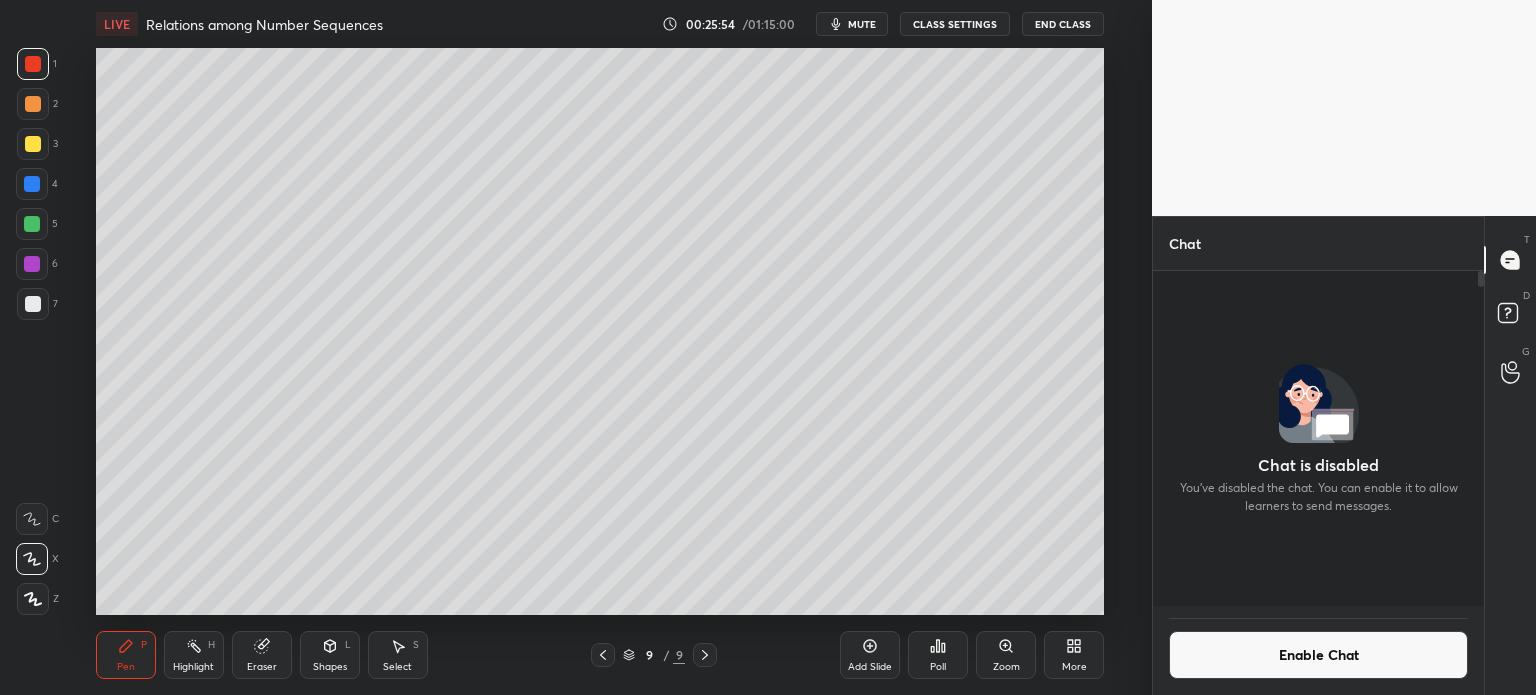 click on "Shapes" at bounding box center [330, 667] 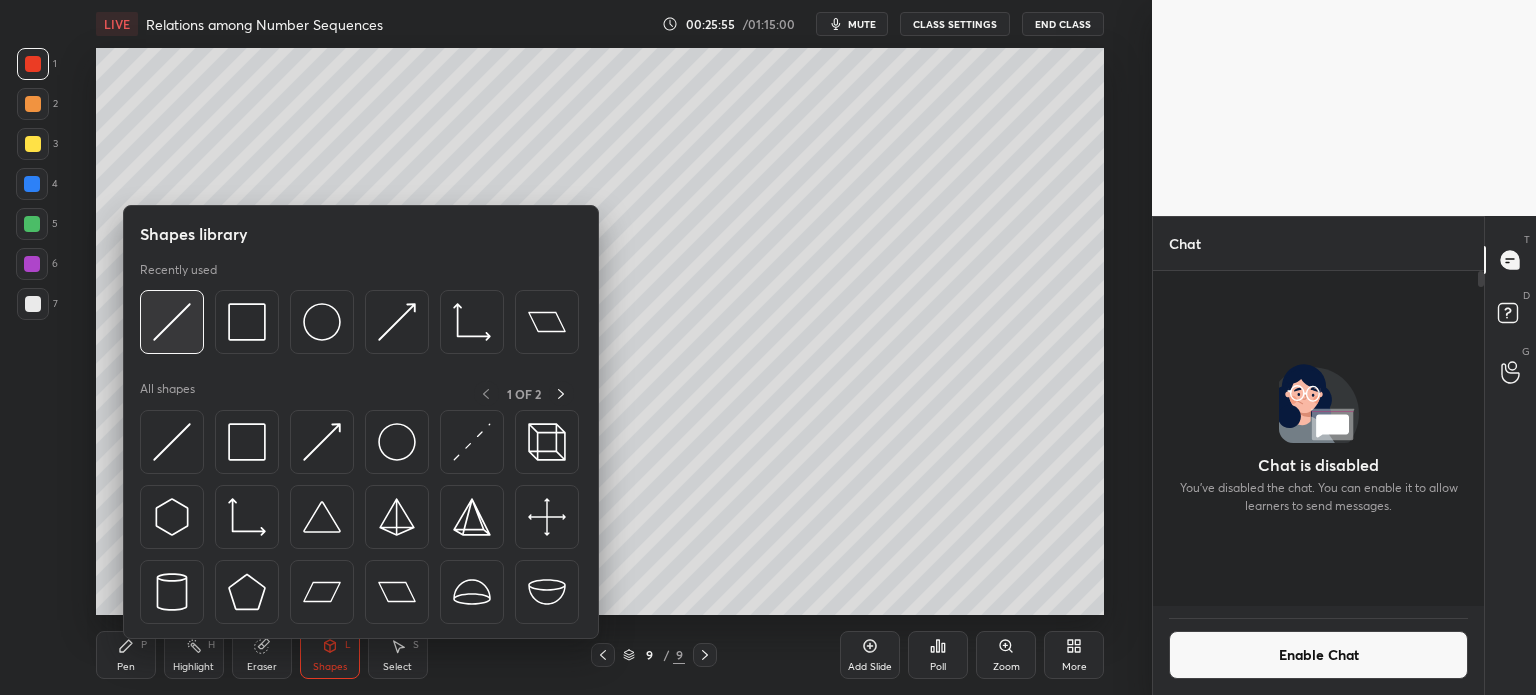 click at bounding box center (172, 322) 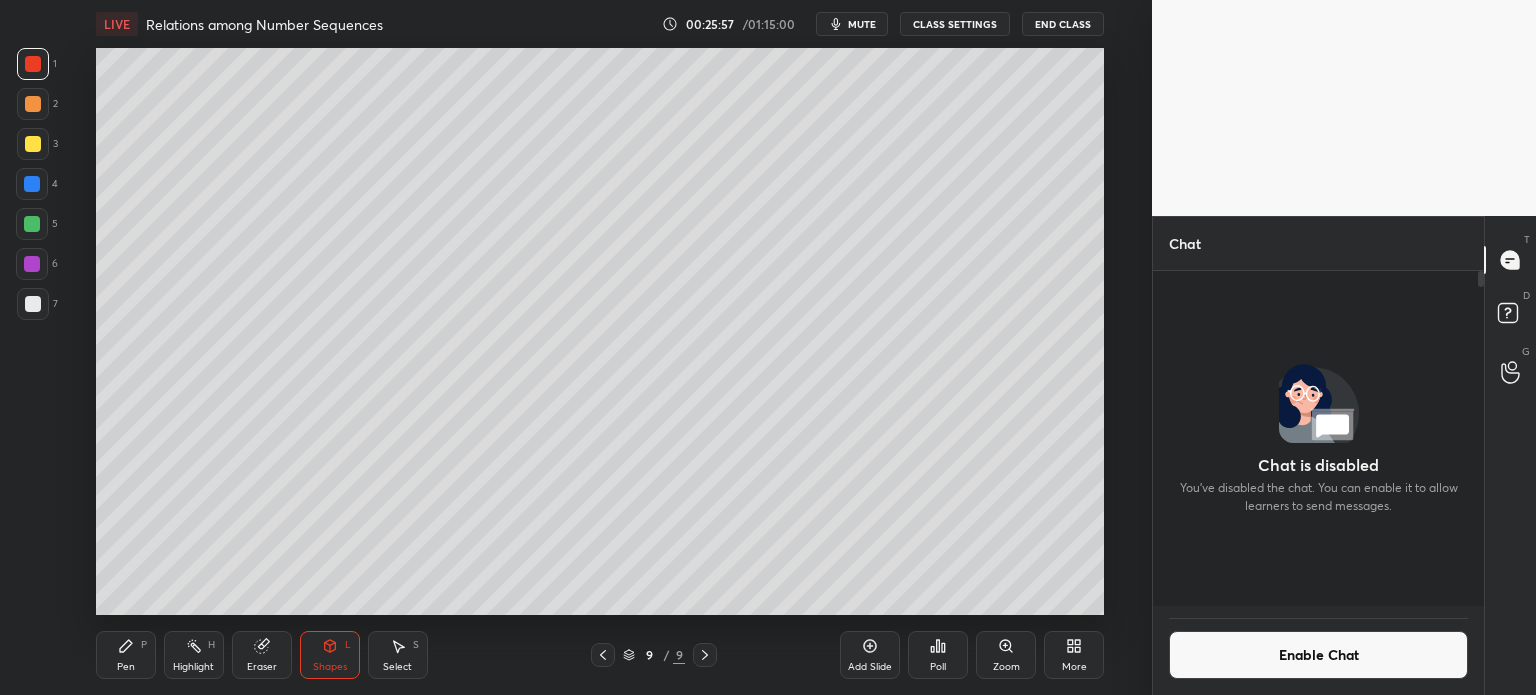 click on "Pen P" at bounding box center [126, 655] 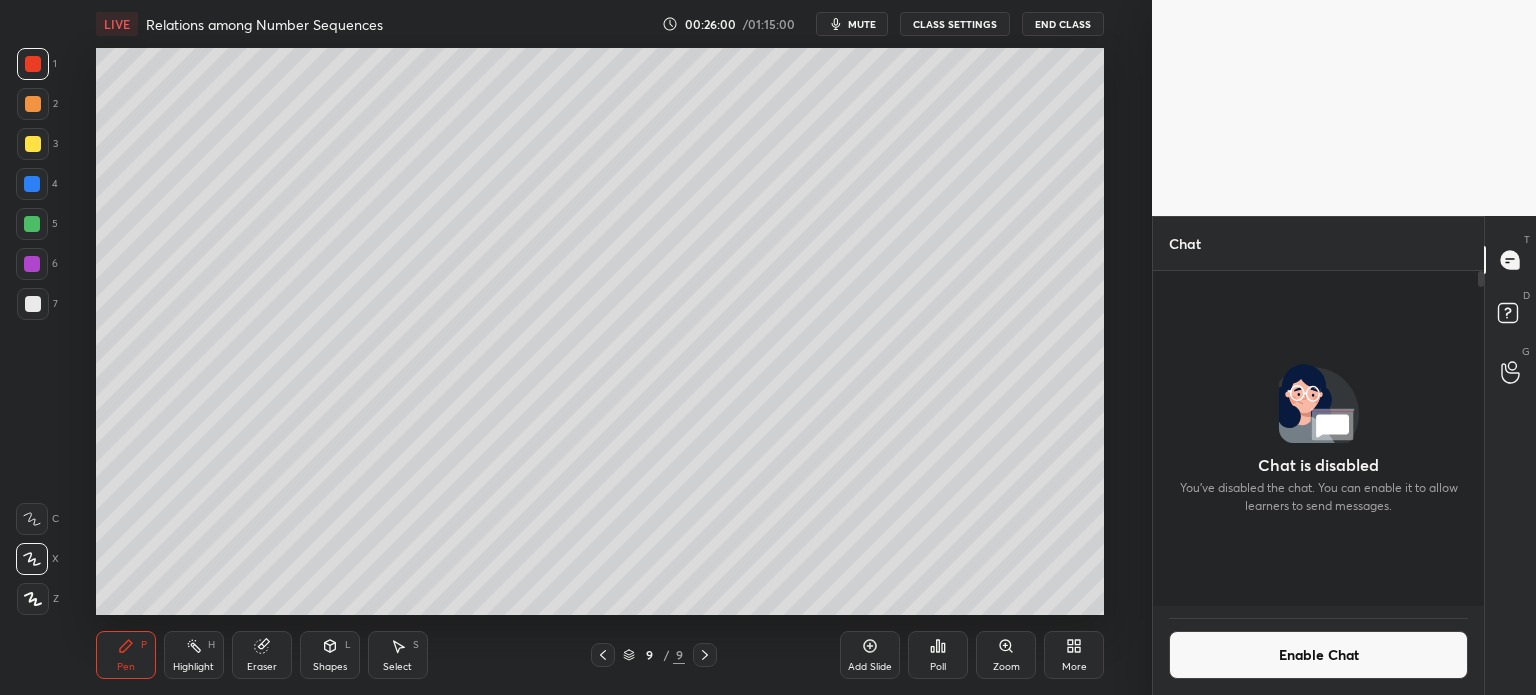 click at bounding box center [33, 144] 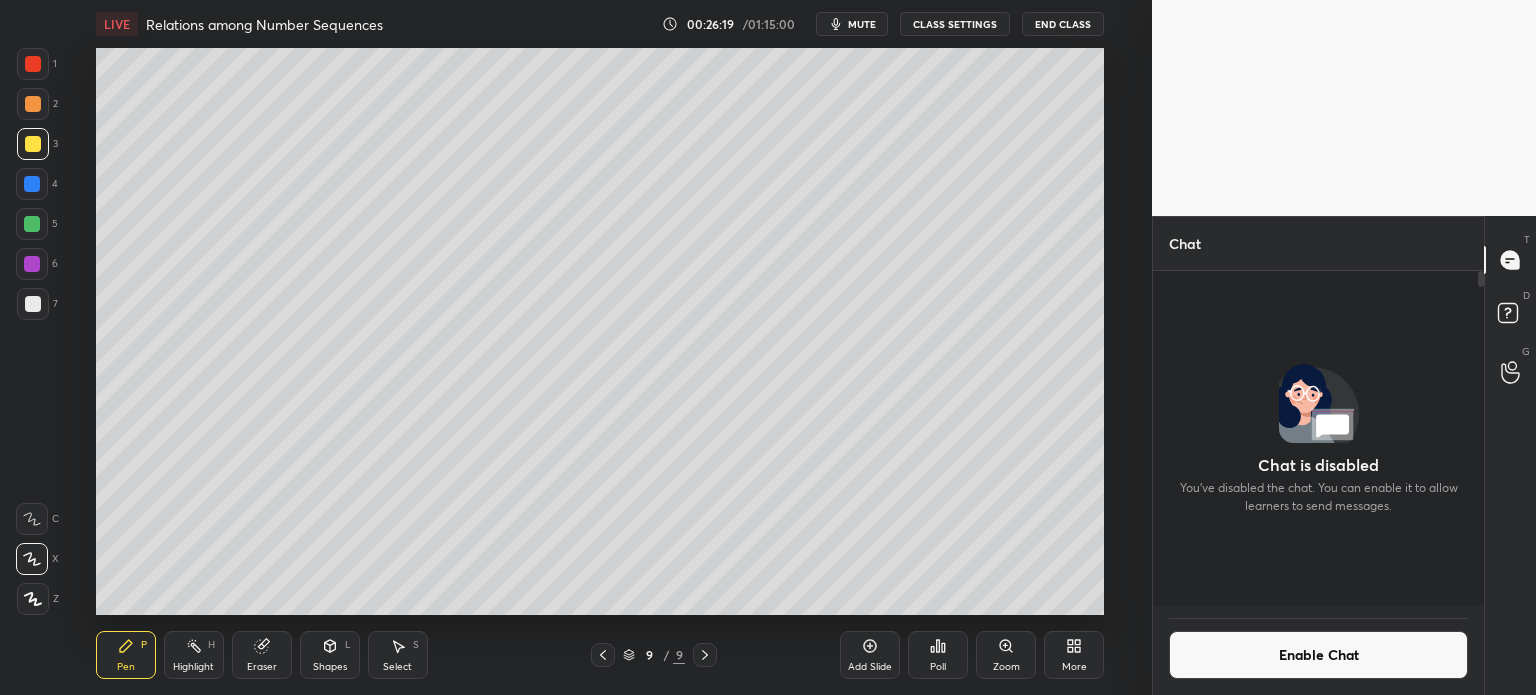 click on "Select" at bounding box center (397, 667) 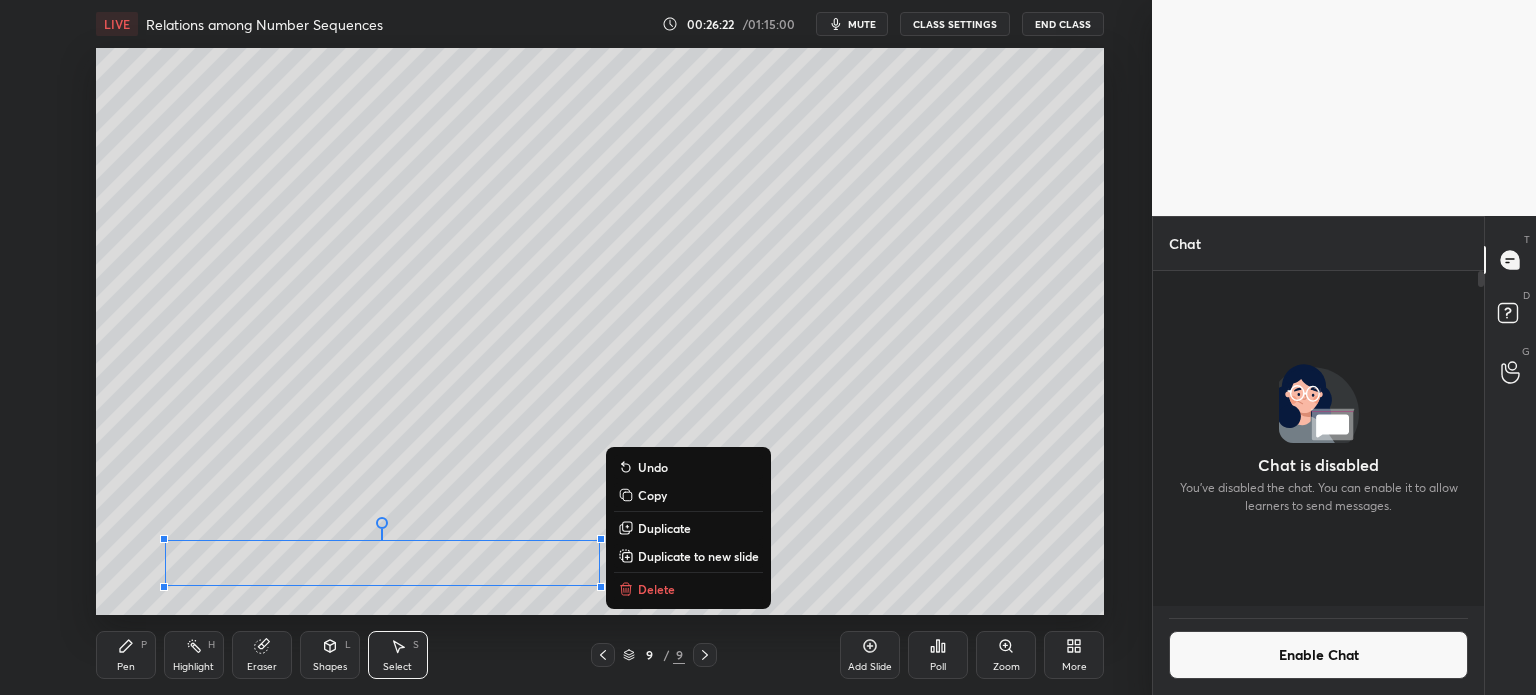 click on "Duplicate to new slide" at bounding box center [698, 556] 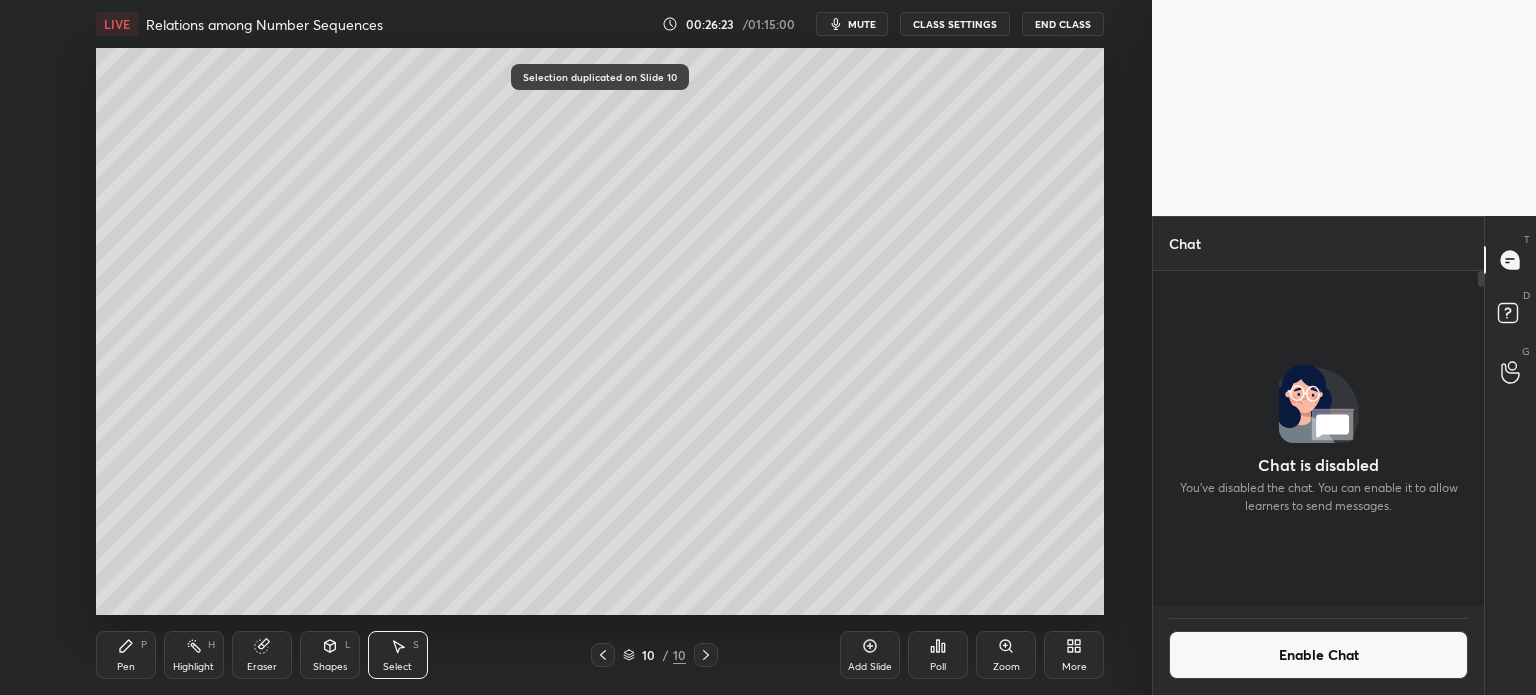click on "Shapes L" at bounding box center [330, 655] 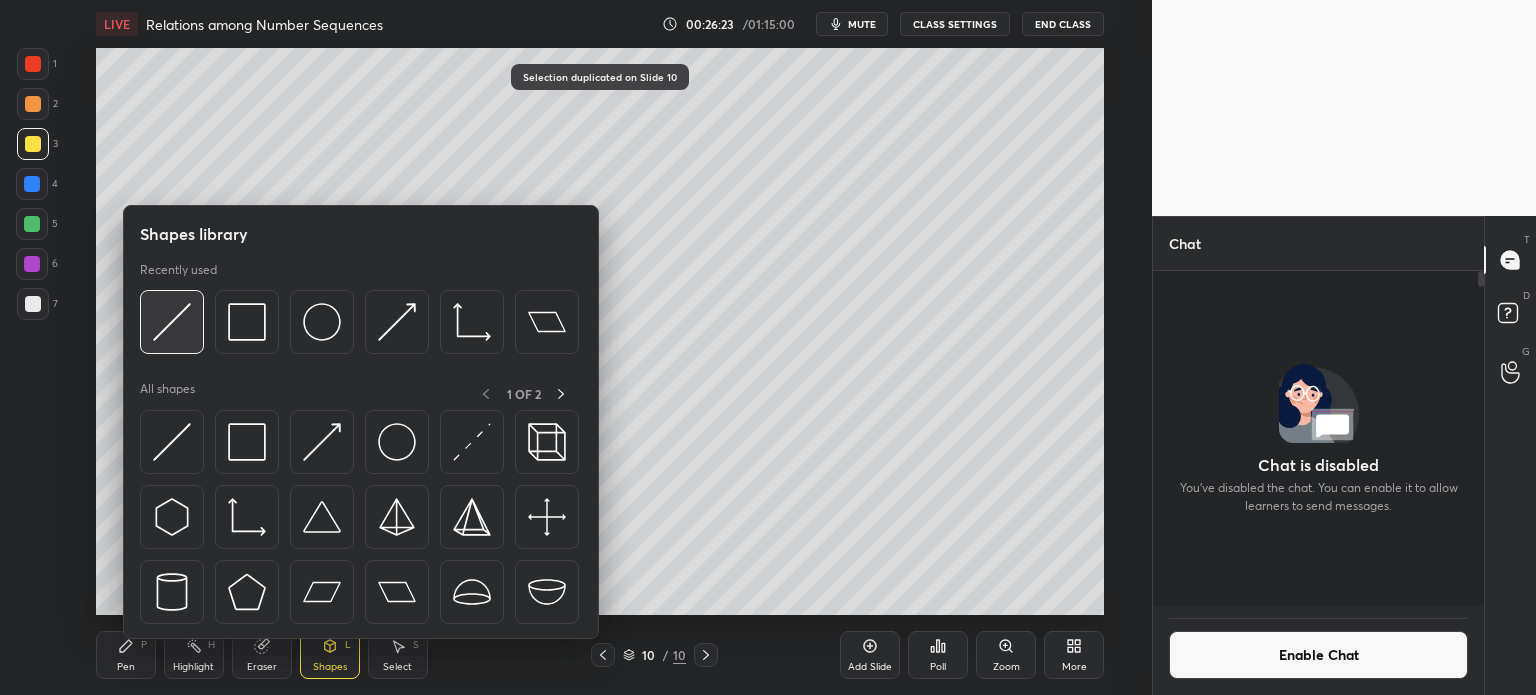 click at bounding box center (172, 322) 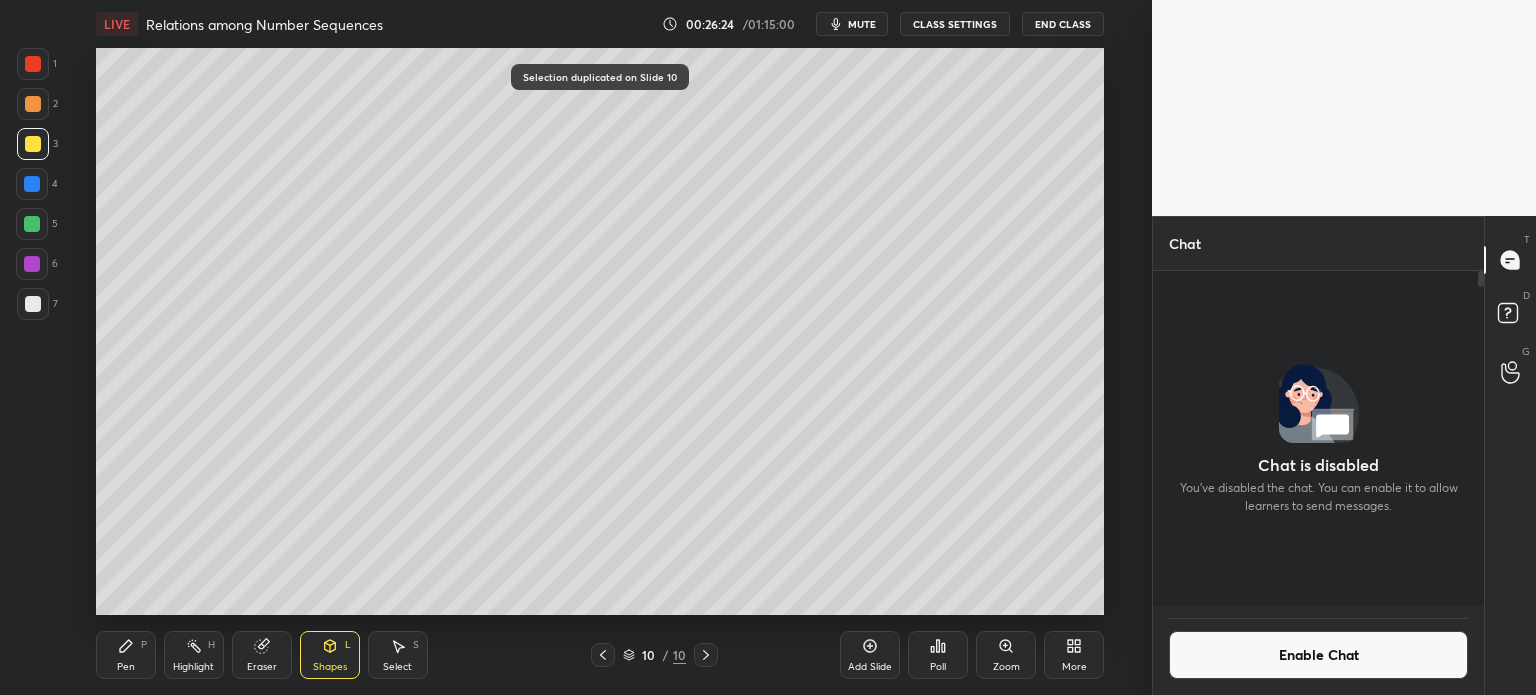 click at bounding box center [33, 304] 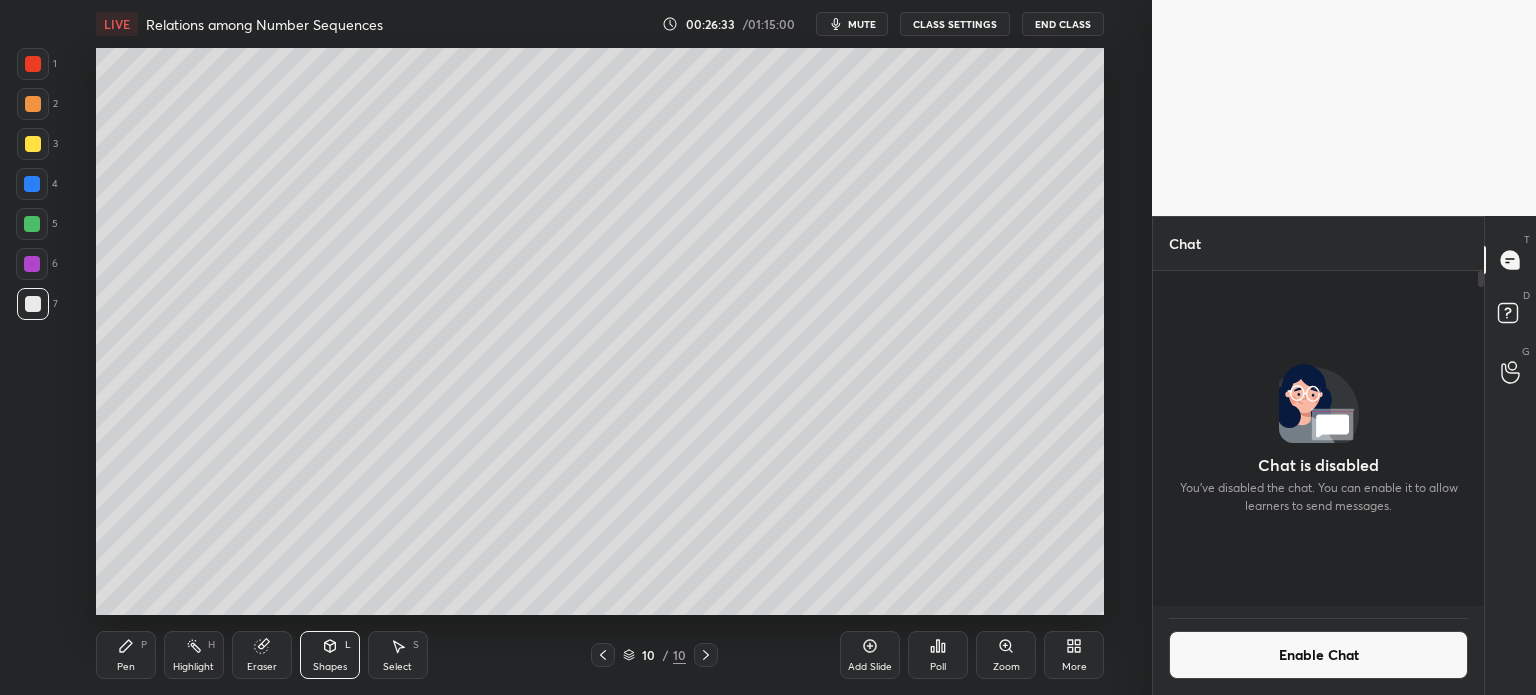 click on "Pen" at bounding box center (126, 667) 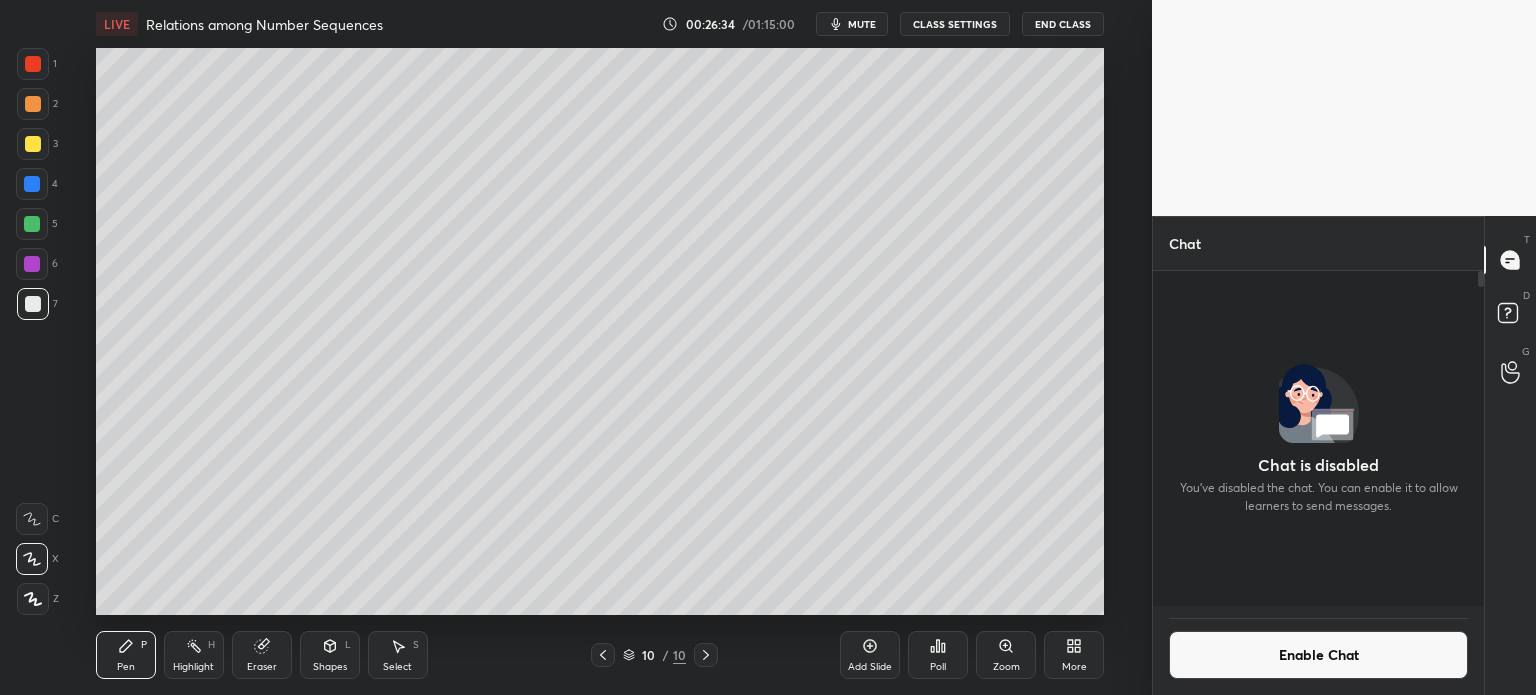 click at bounding box center (32, 224) 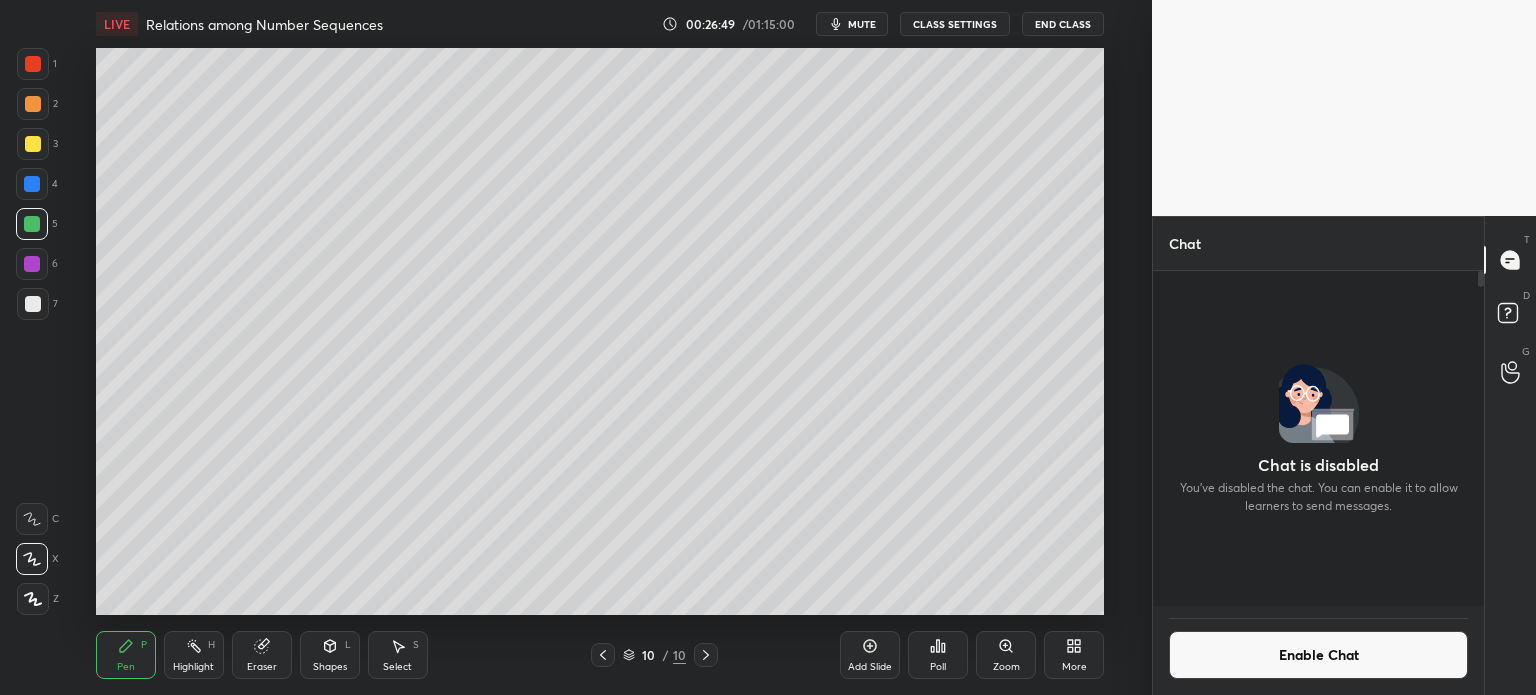 click on "Shapes L" at bounding box center [330, 655] 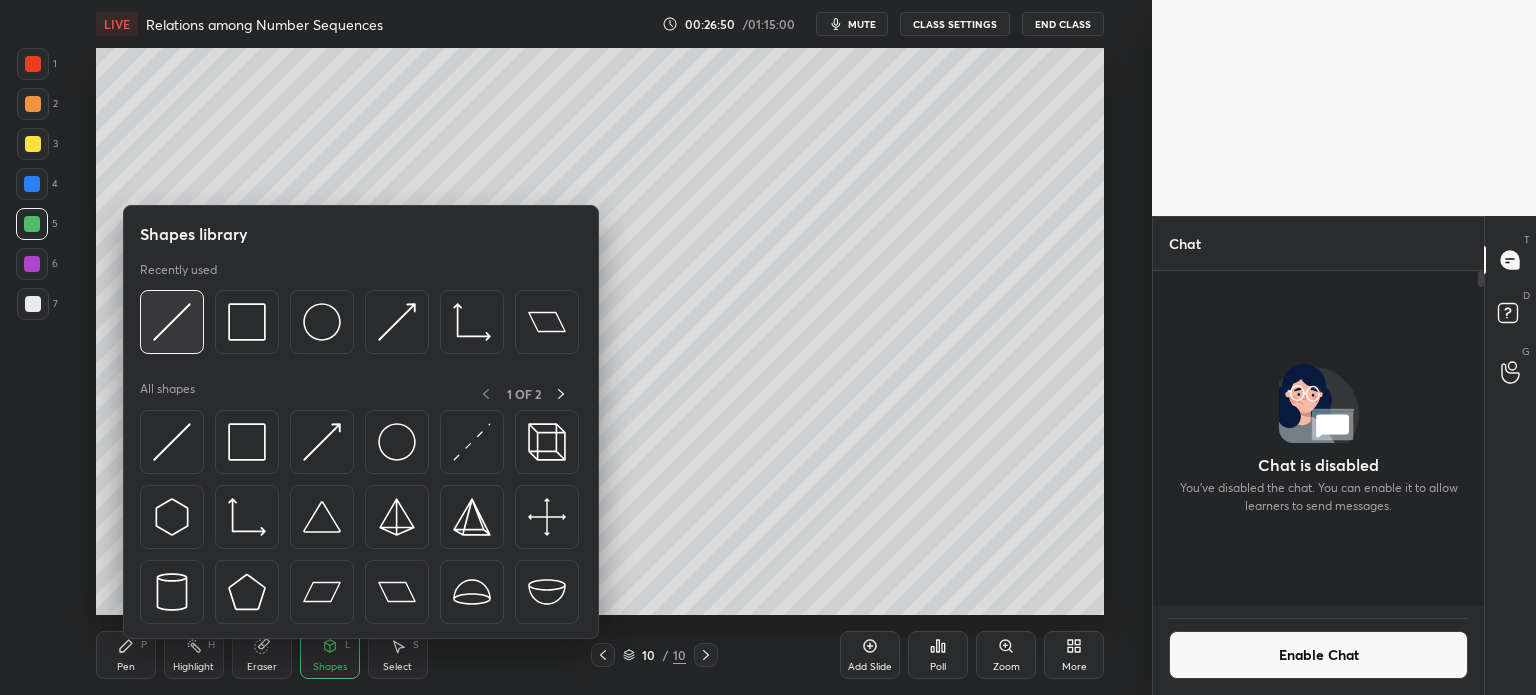 click at bounding box center [172, 322] 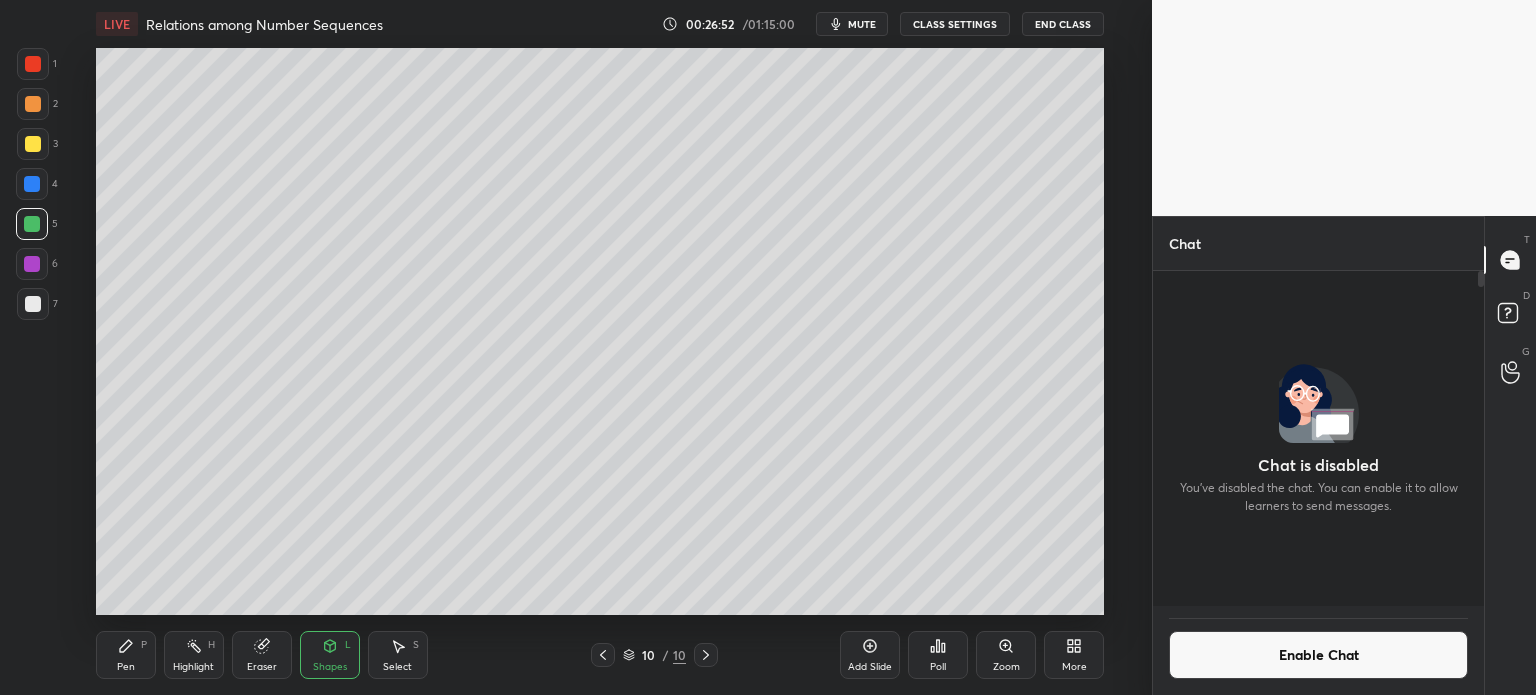 click at bounding box center [33, 304] 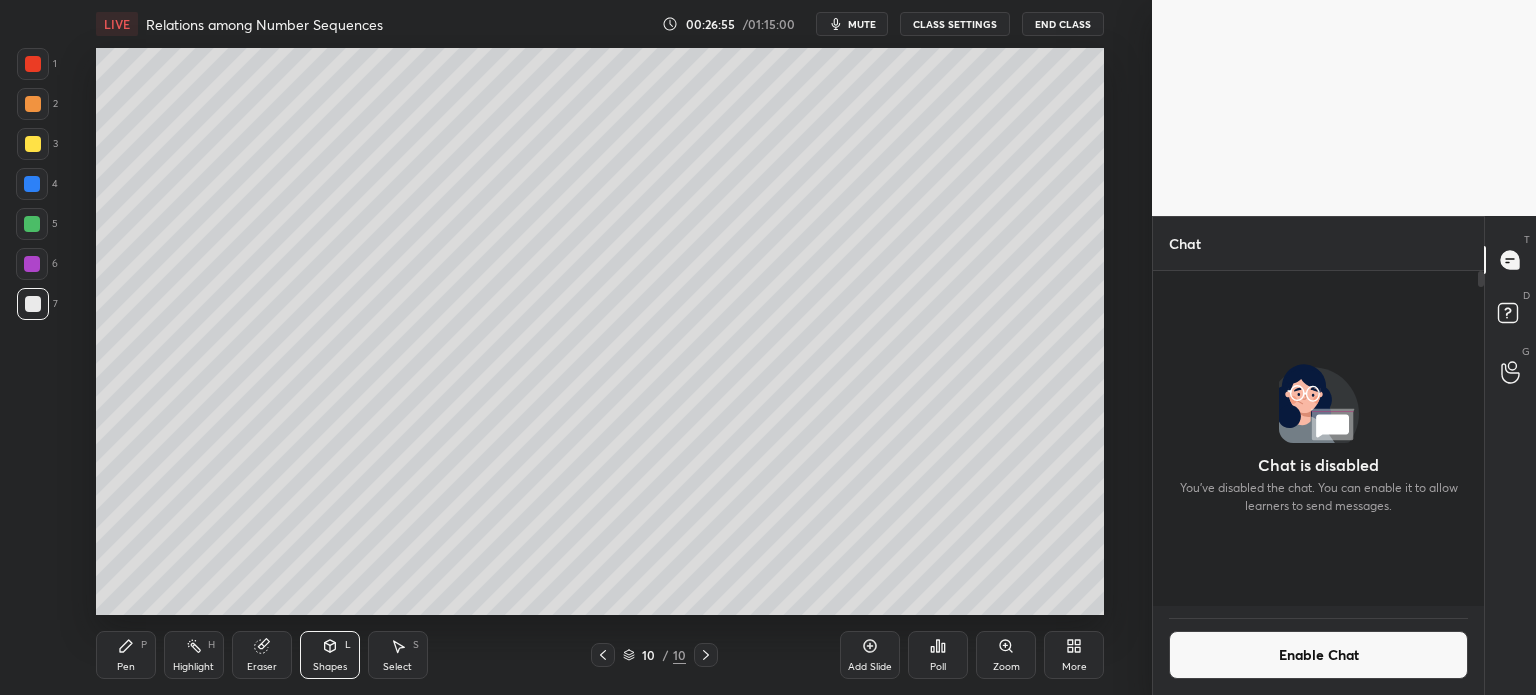 click on "Pen P" at bounding box center (126, 655) 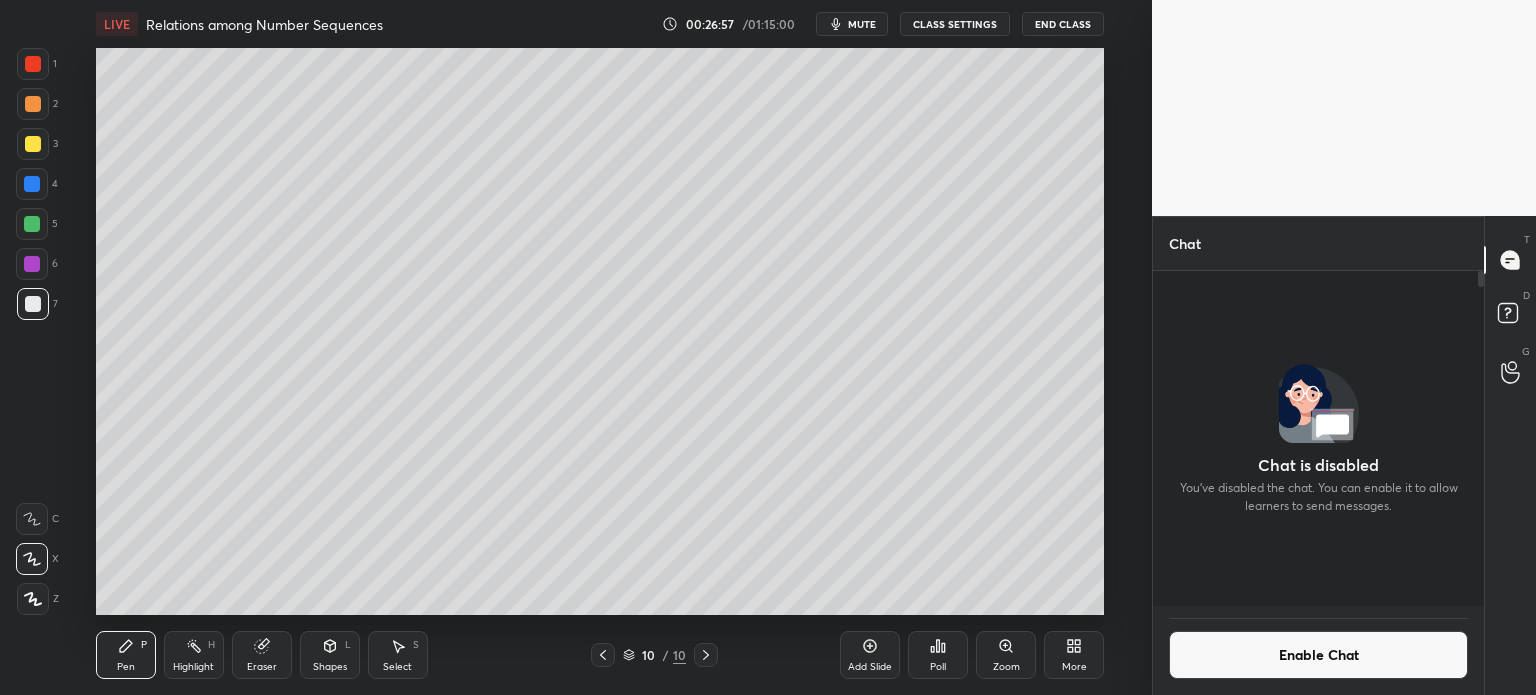click at bounding box center [32, 224] 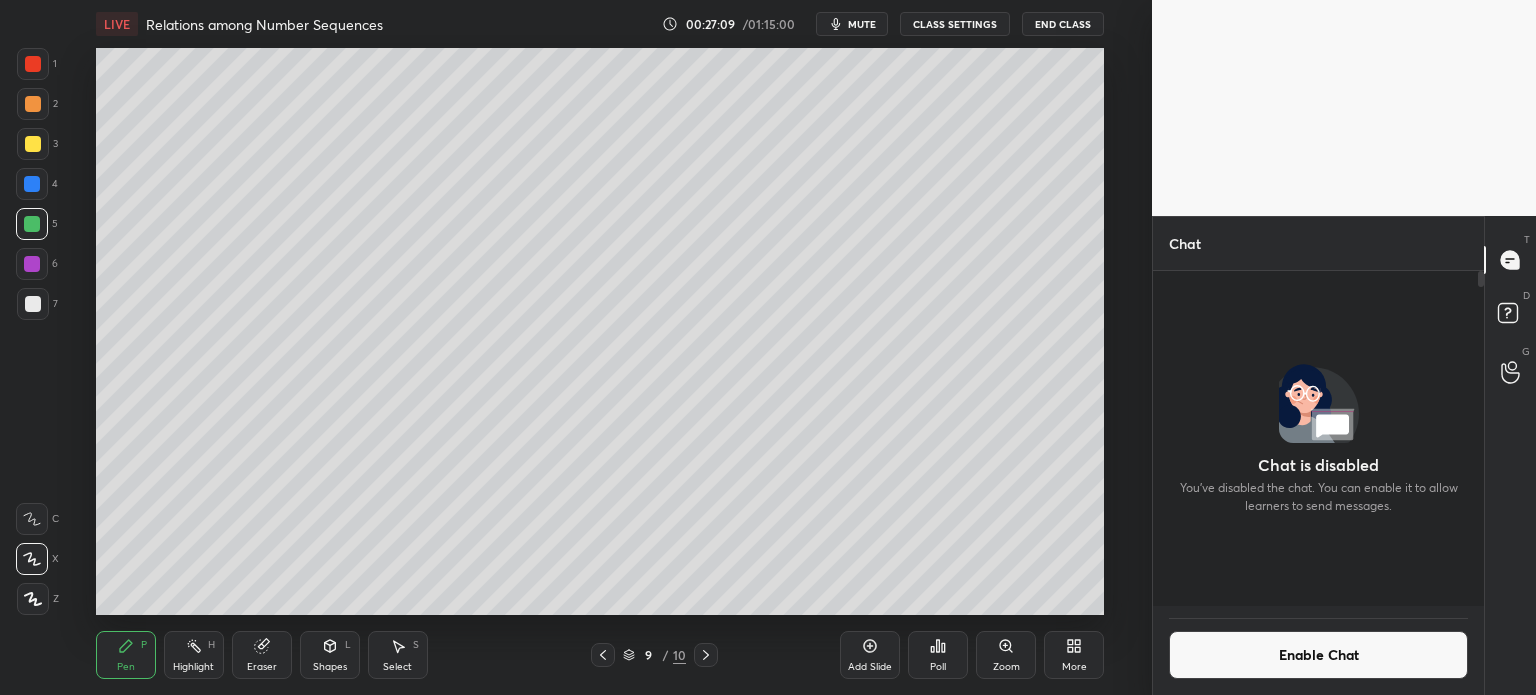 click at bounding box center [33, 304] 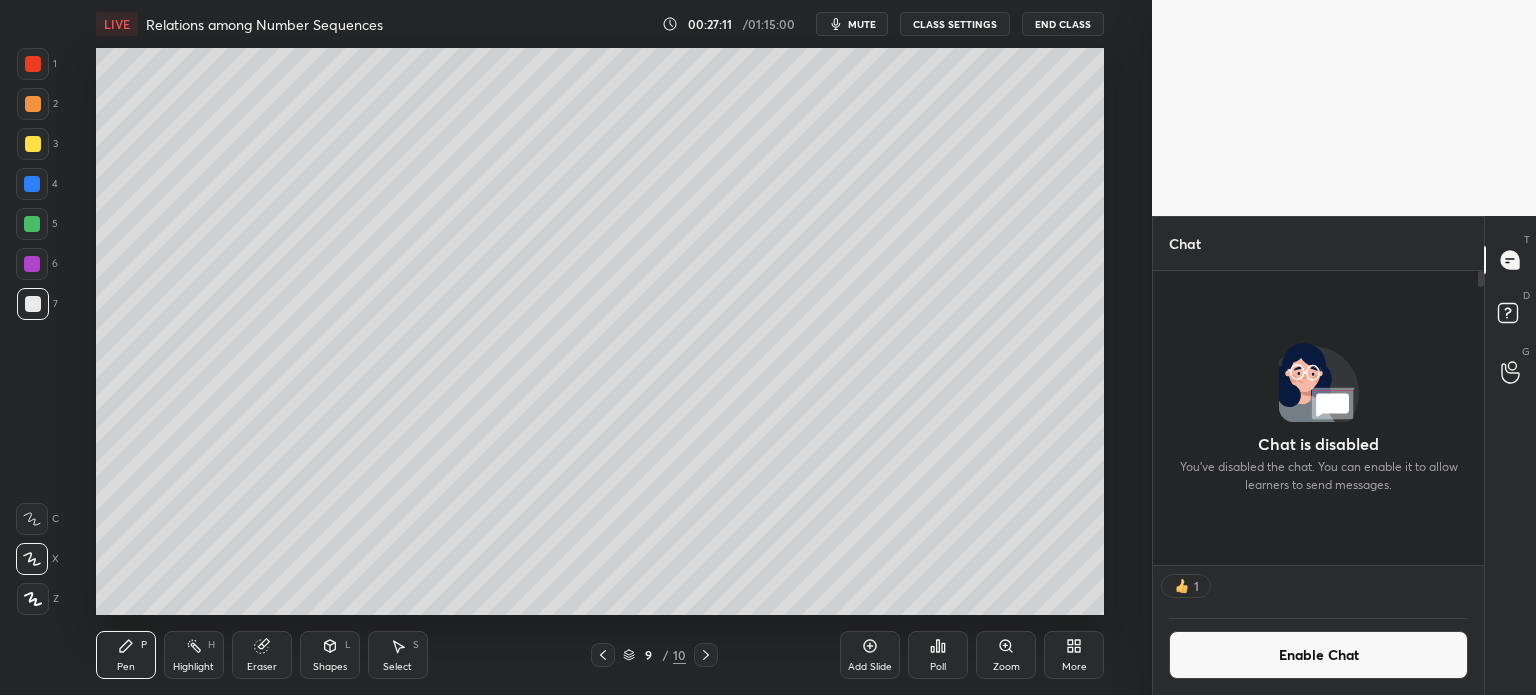 scroll, scrollTop: 288, scrollLeft: 325, axis: both 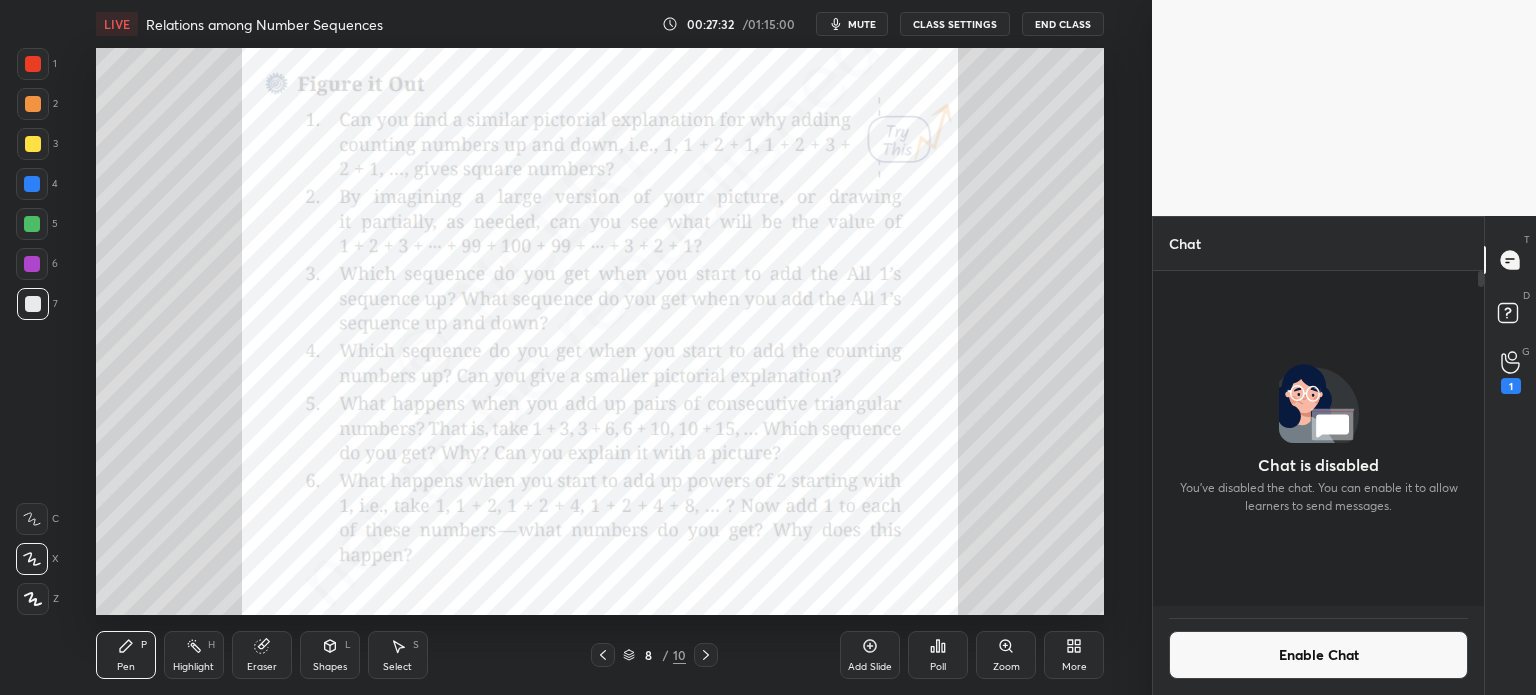 click at bounding box center (33, 64) 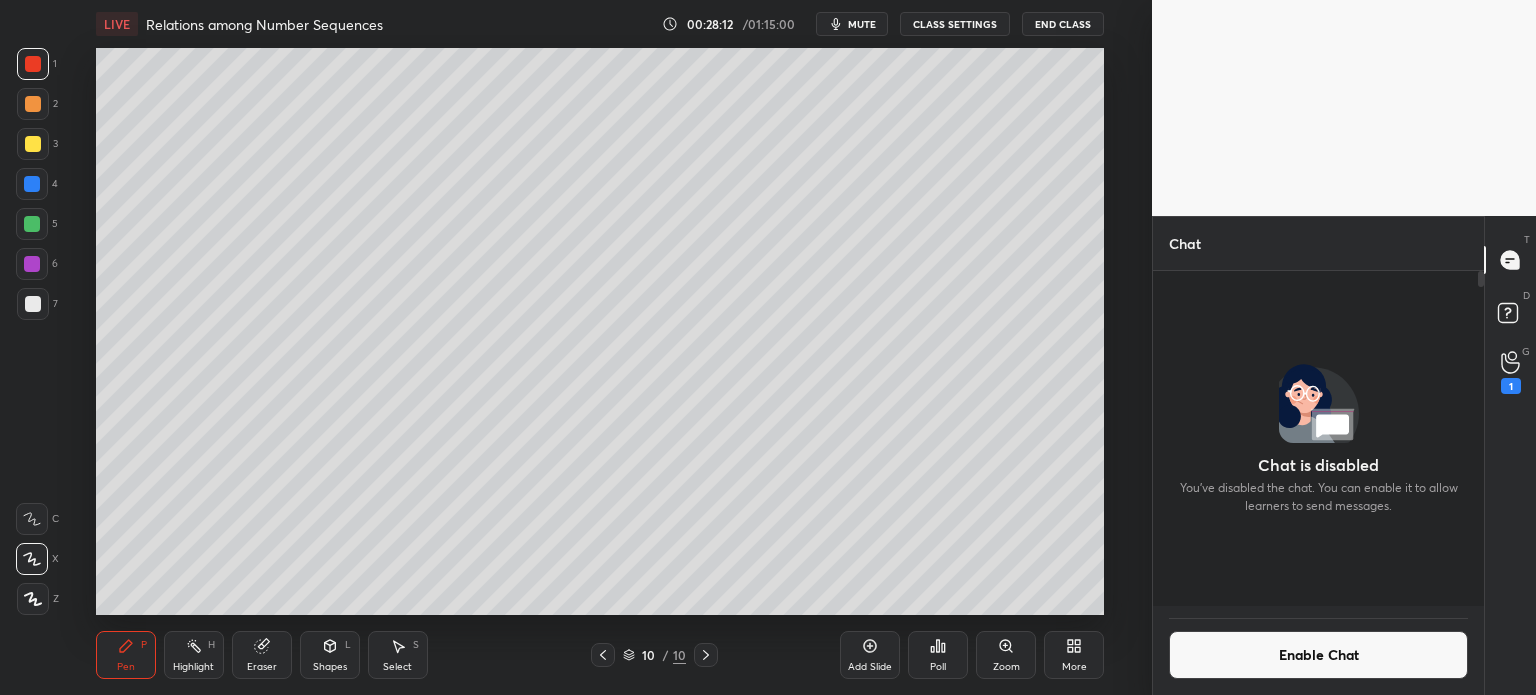 click on "Add Slide" at bounding box center [870, 655] 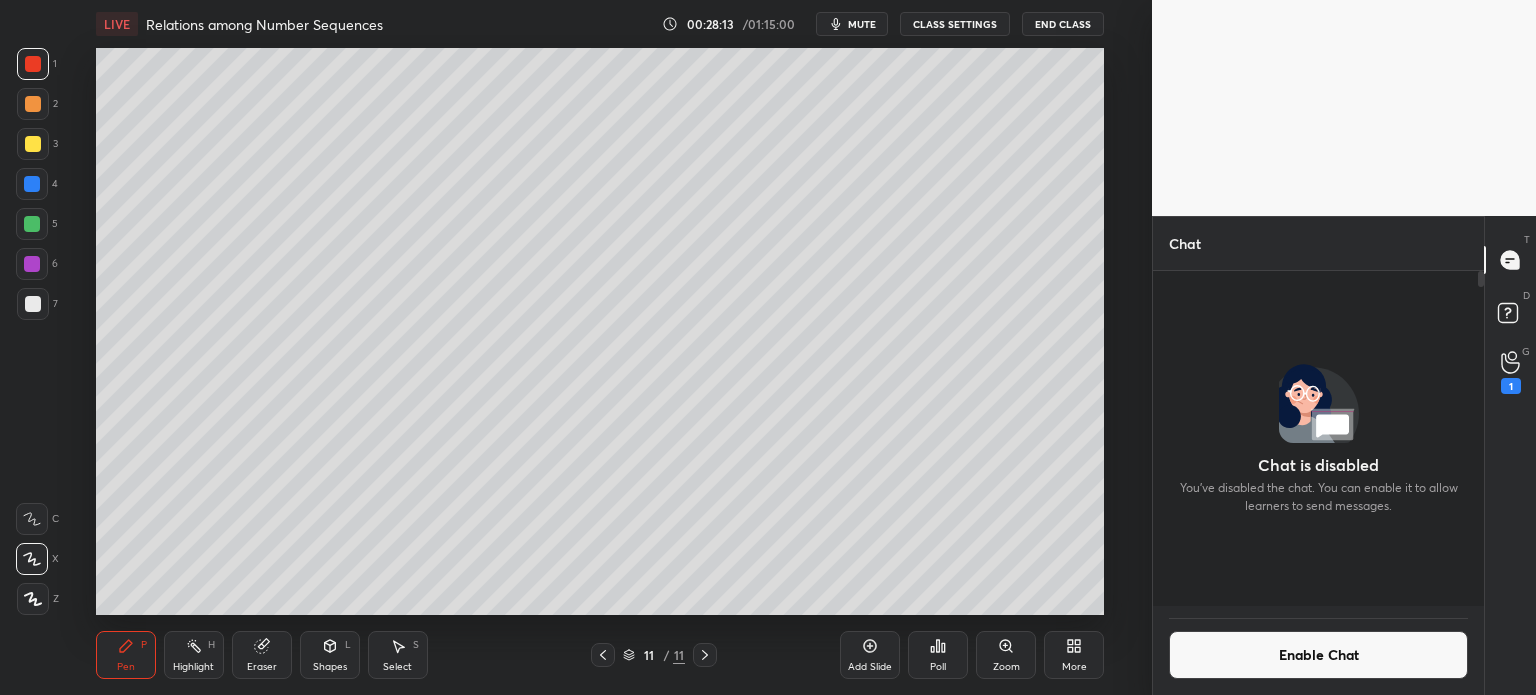 click at bounding box center [33, 144] 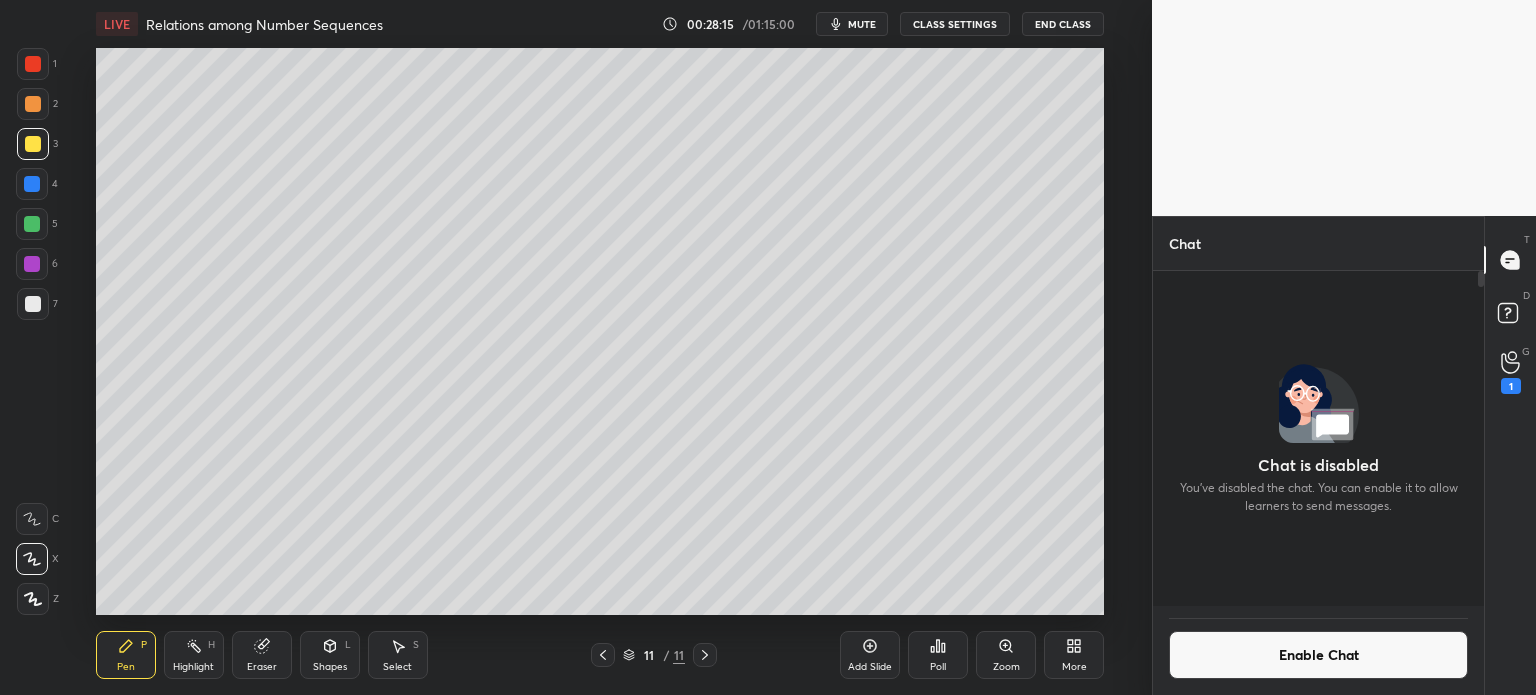 click at bounding box center (32, 519) 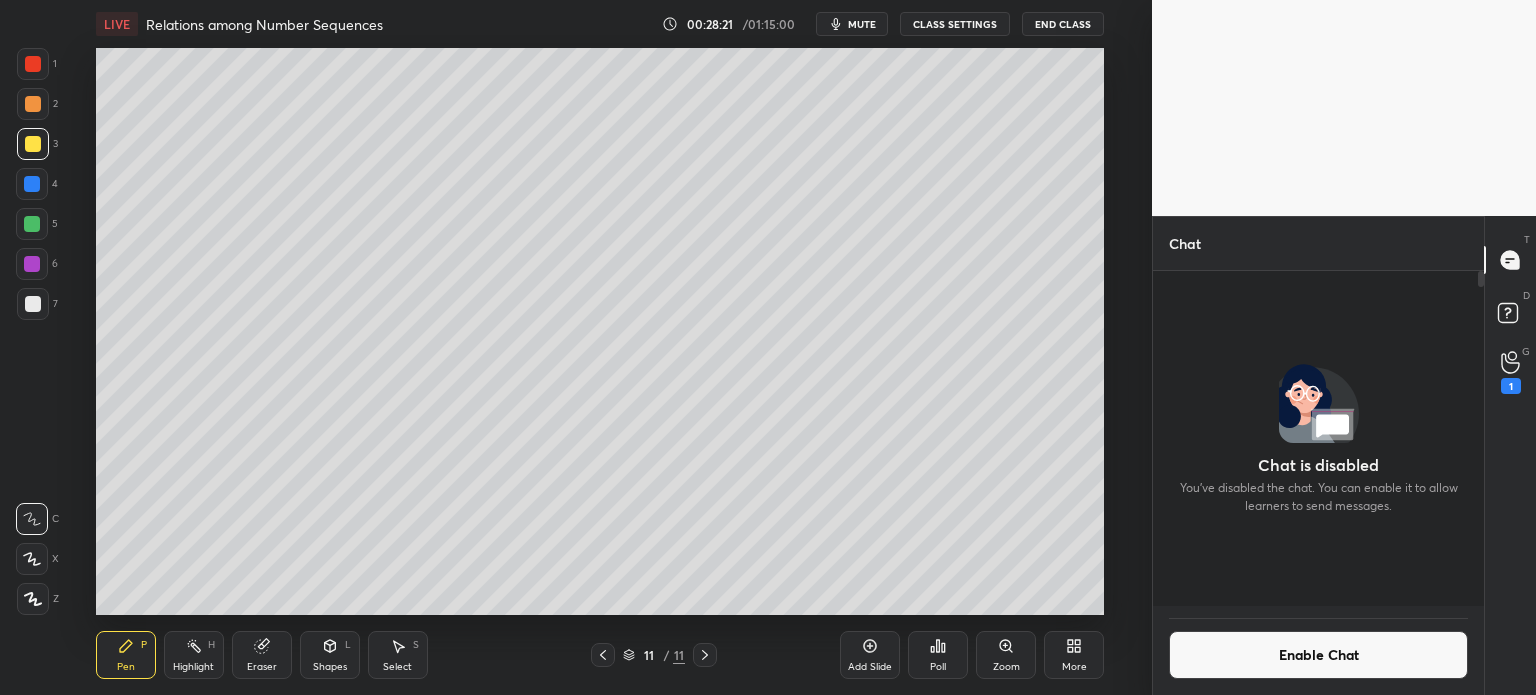 click at bounding box center [32, 184] 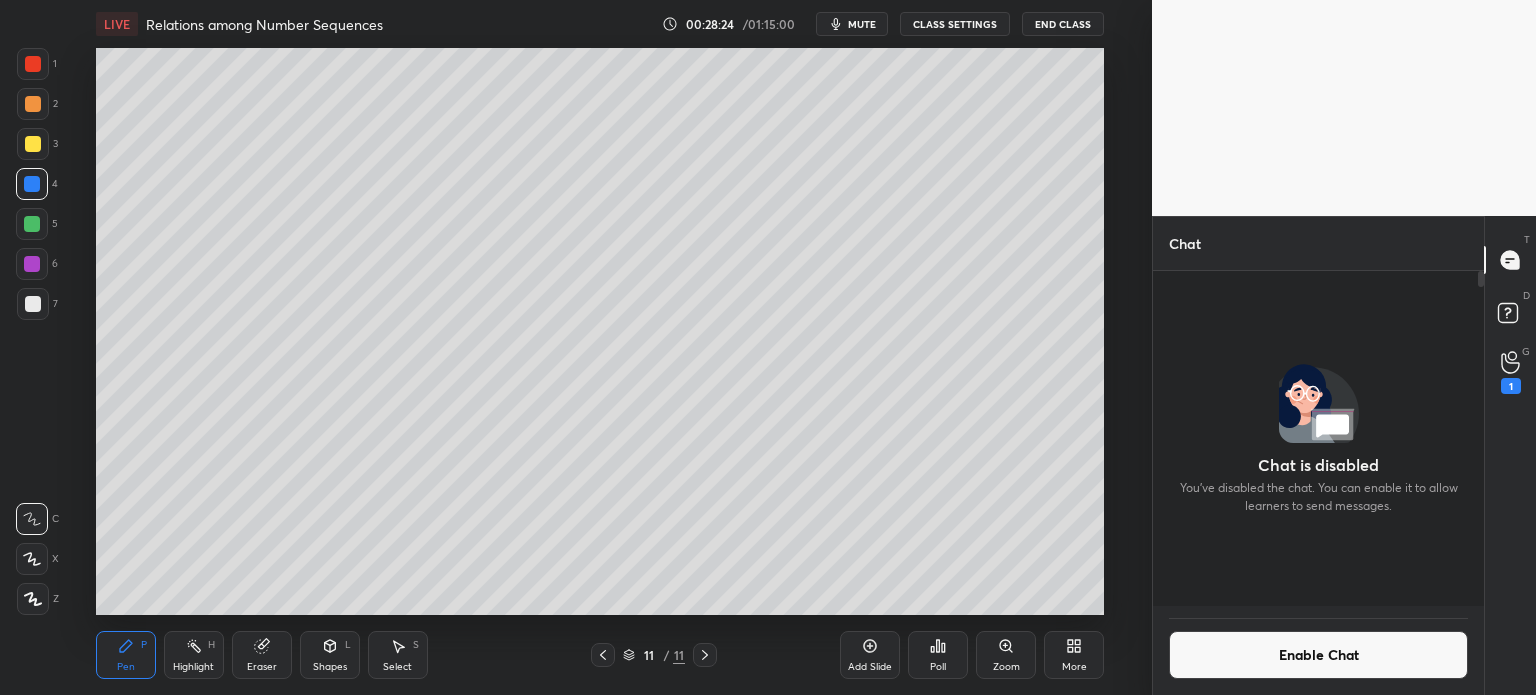 click at bounding box center (32, 224) 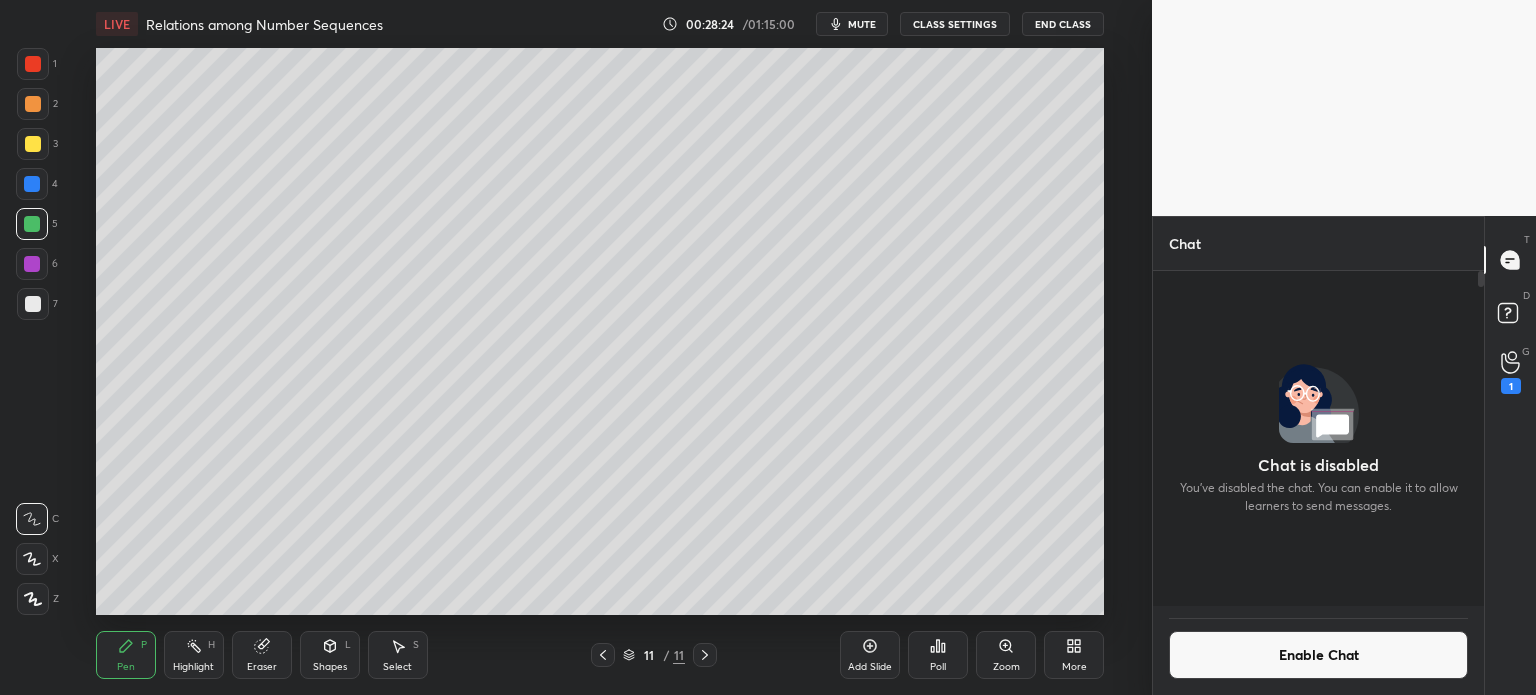 click at bounding box center [33, 144] 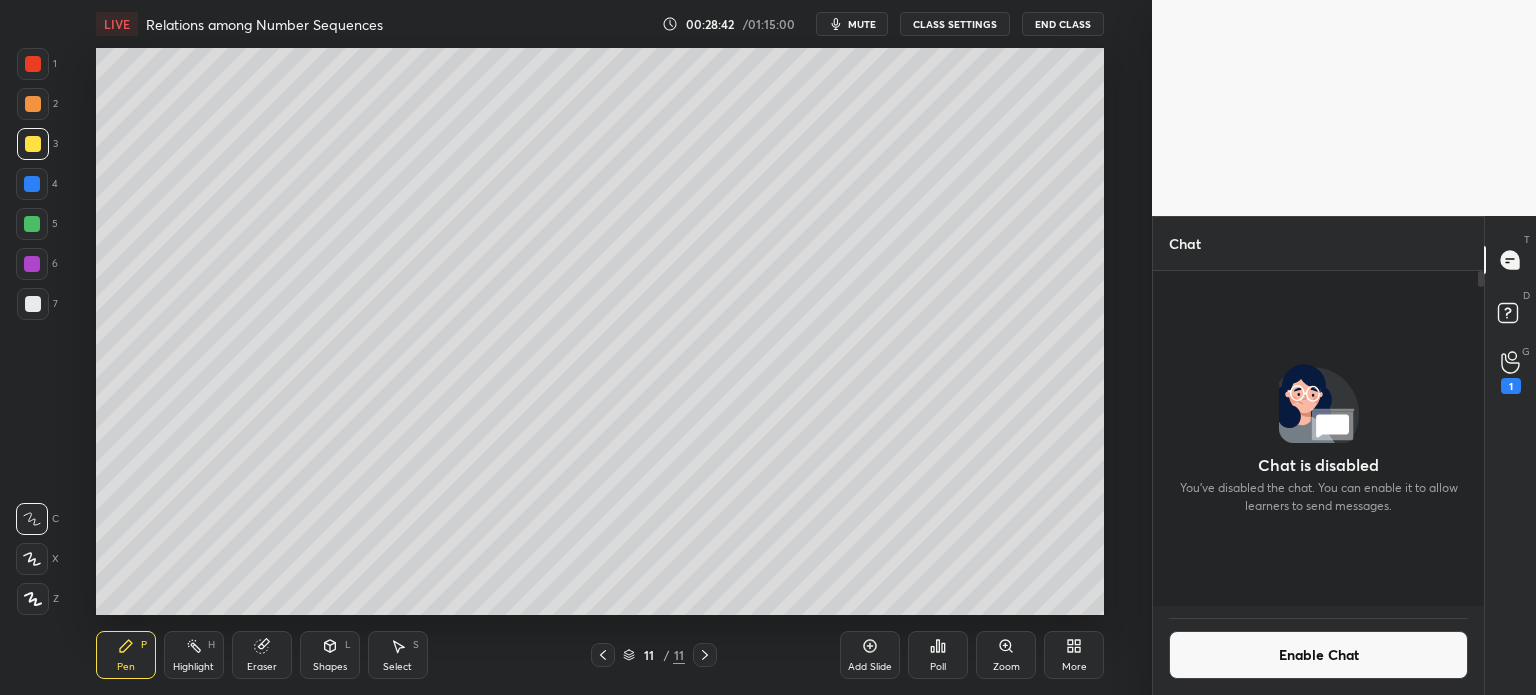 scroll, scrollTop: 288, scrollLeft: 325, axis: both 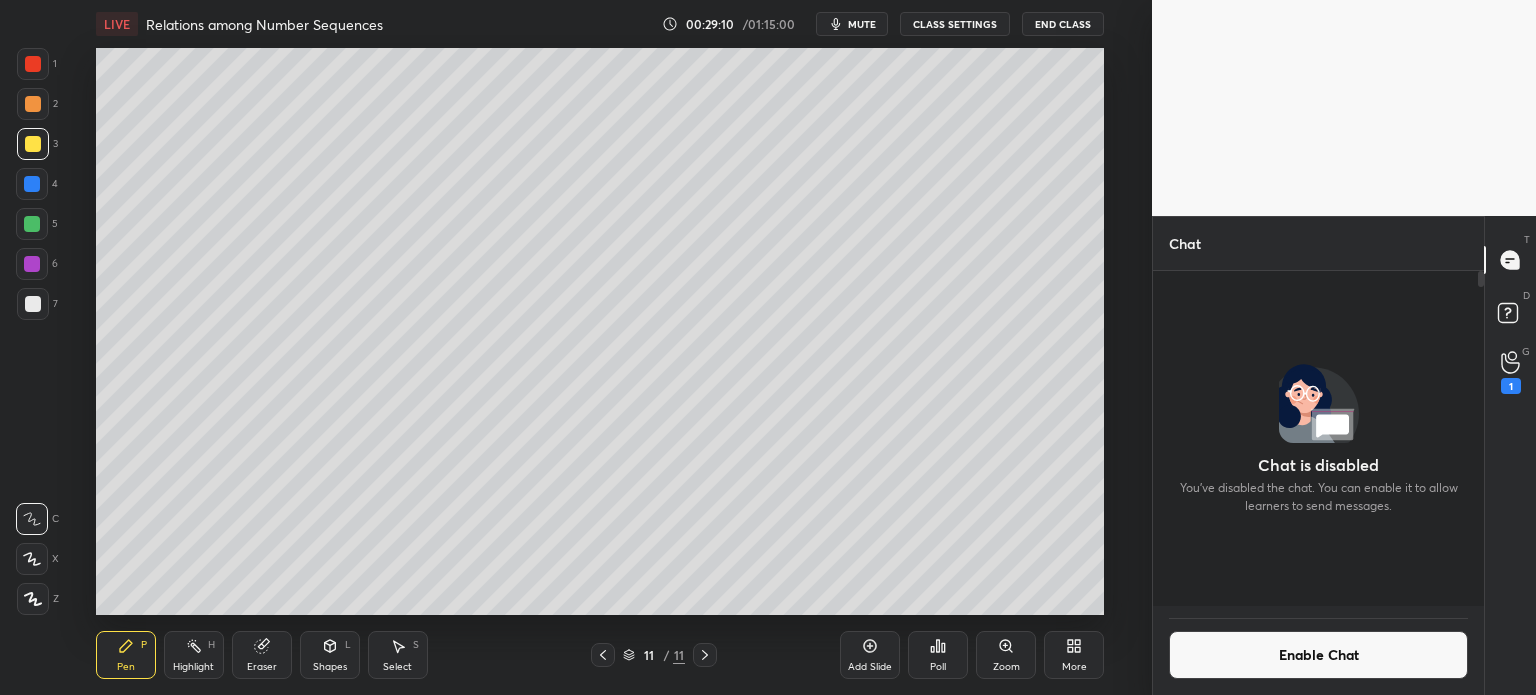 click at bounding box center [33, 304] 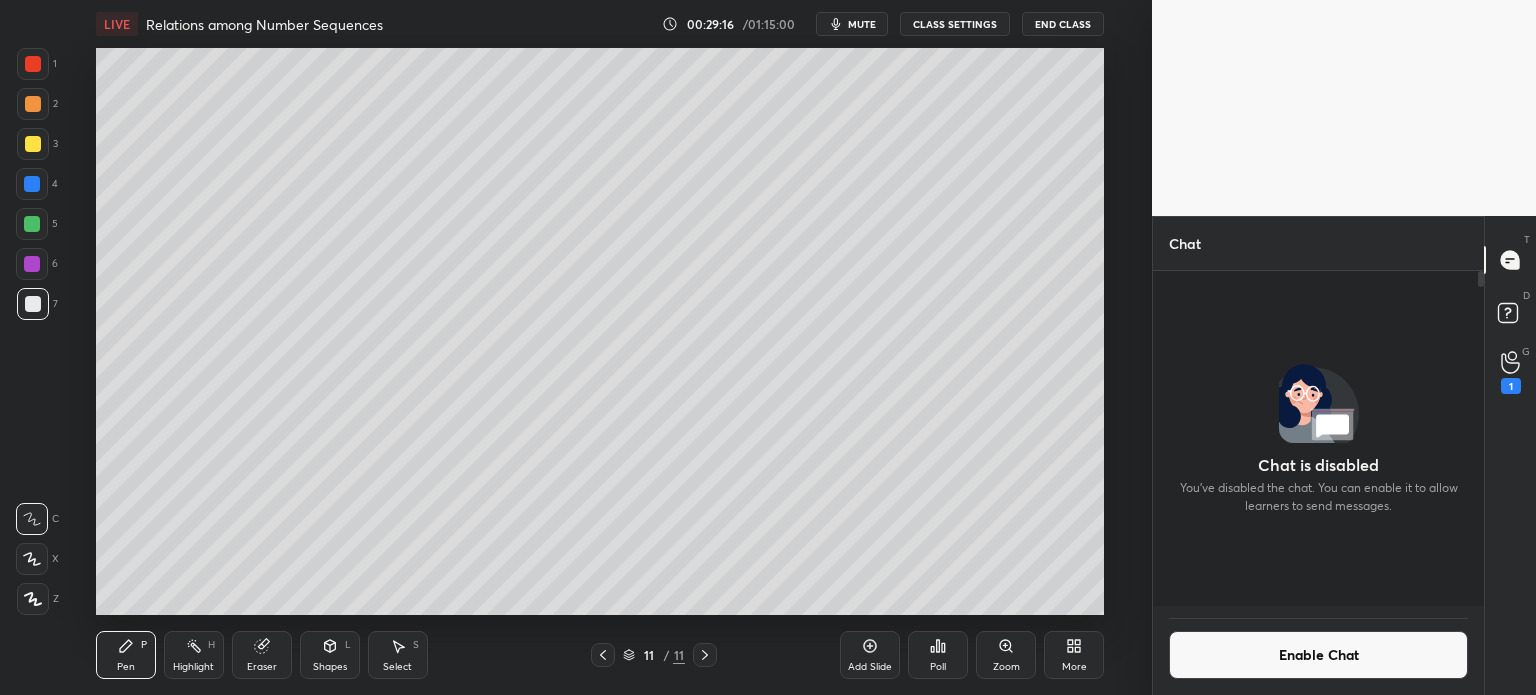 click on "Select S" at bounding box center (398, 655) 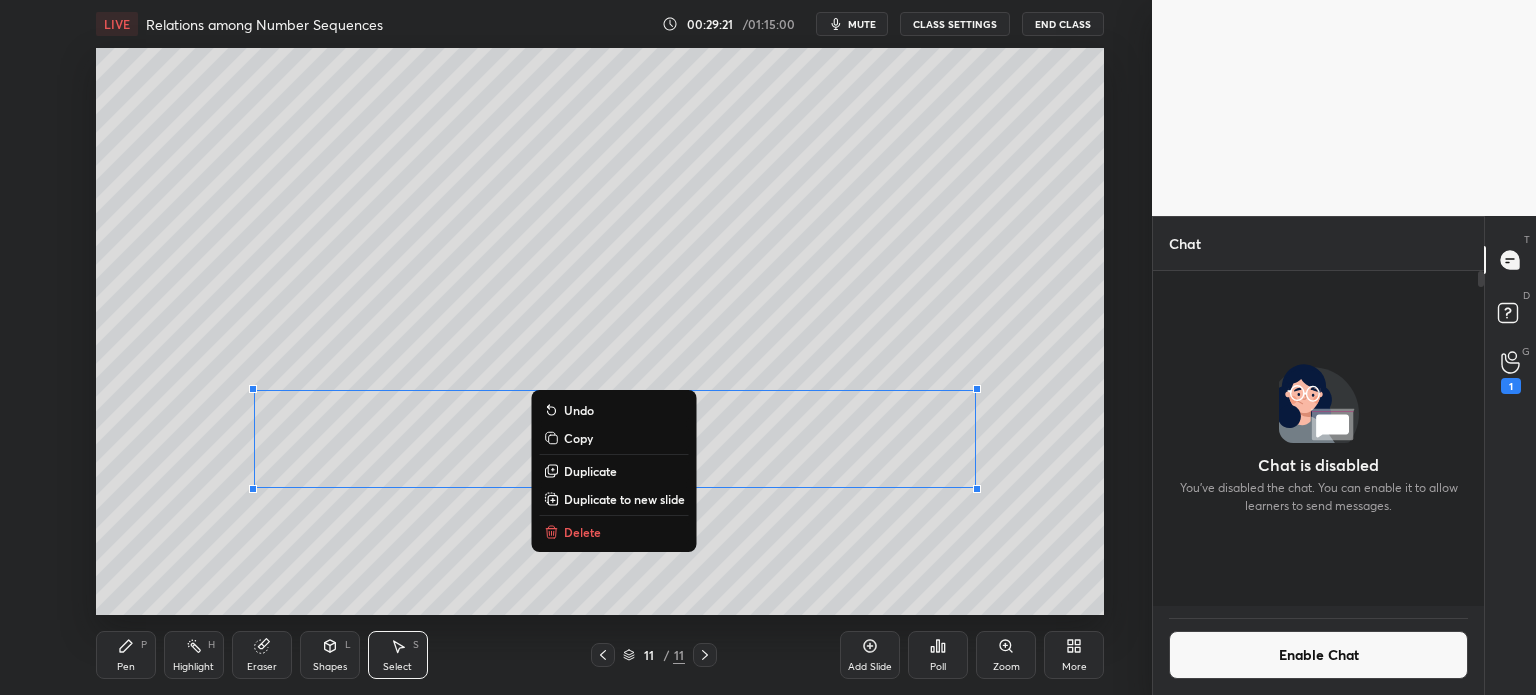 click on "0 ° Undo Copy Duplicate Duplicate to new slide Delete" at bounding box center [600, 331] 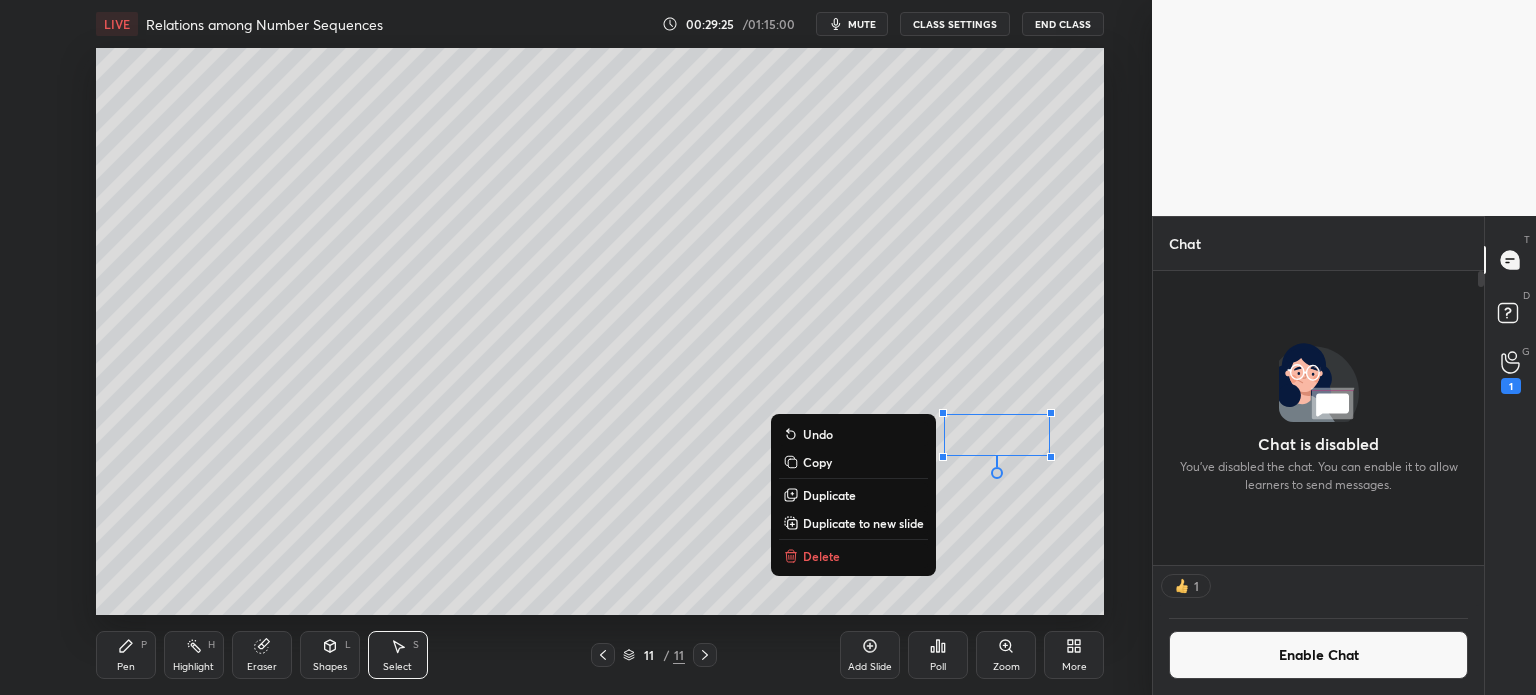 scroll, scrollTop: 299, scrollLeft: 325, axis: both 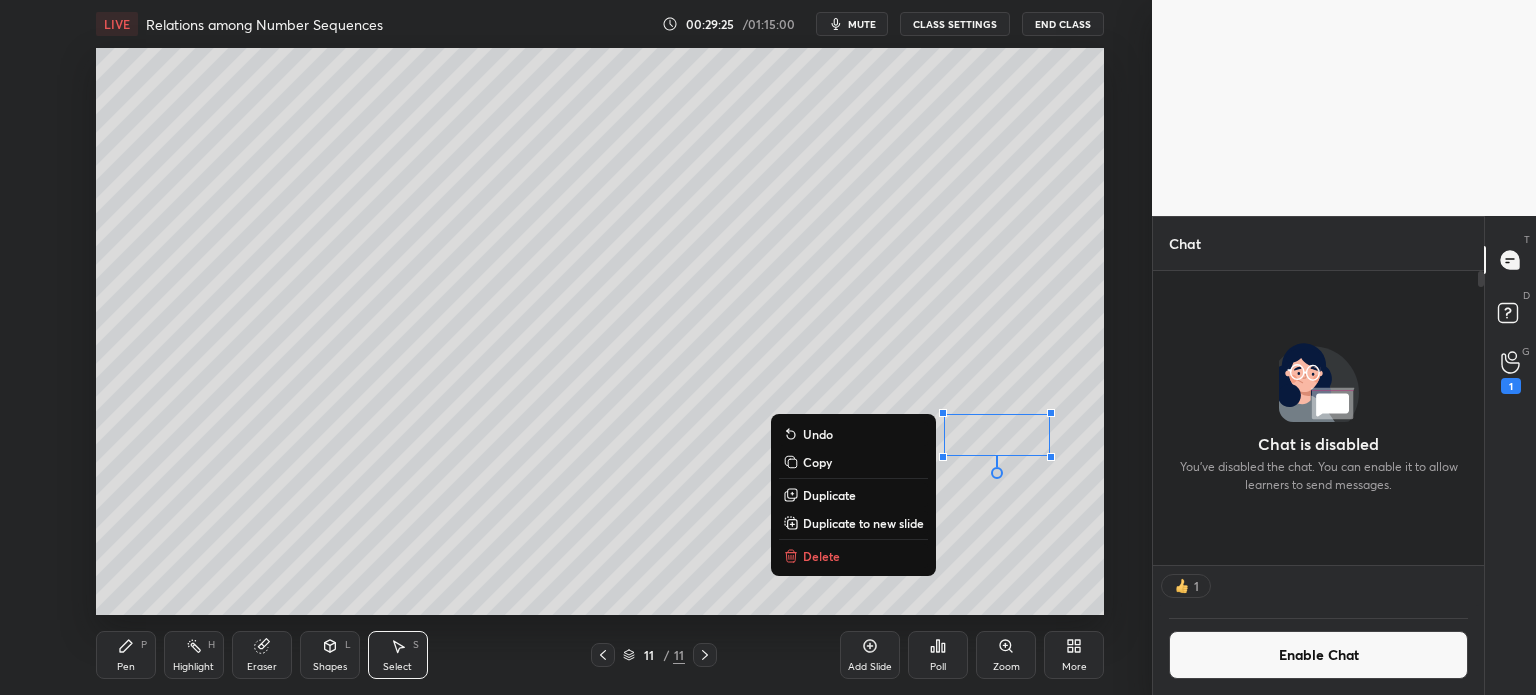 click on "Pen P" at bounding box center (126, 655) 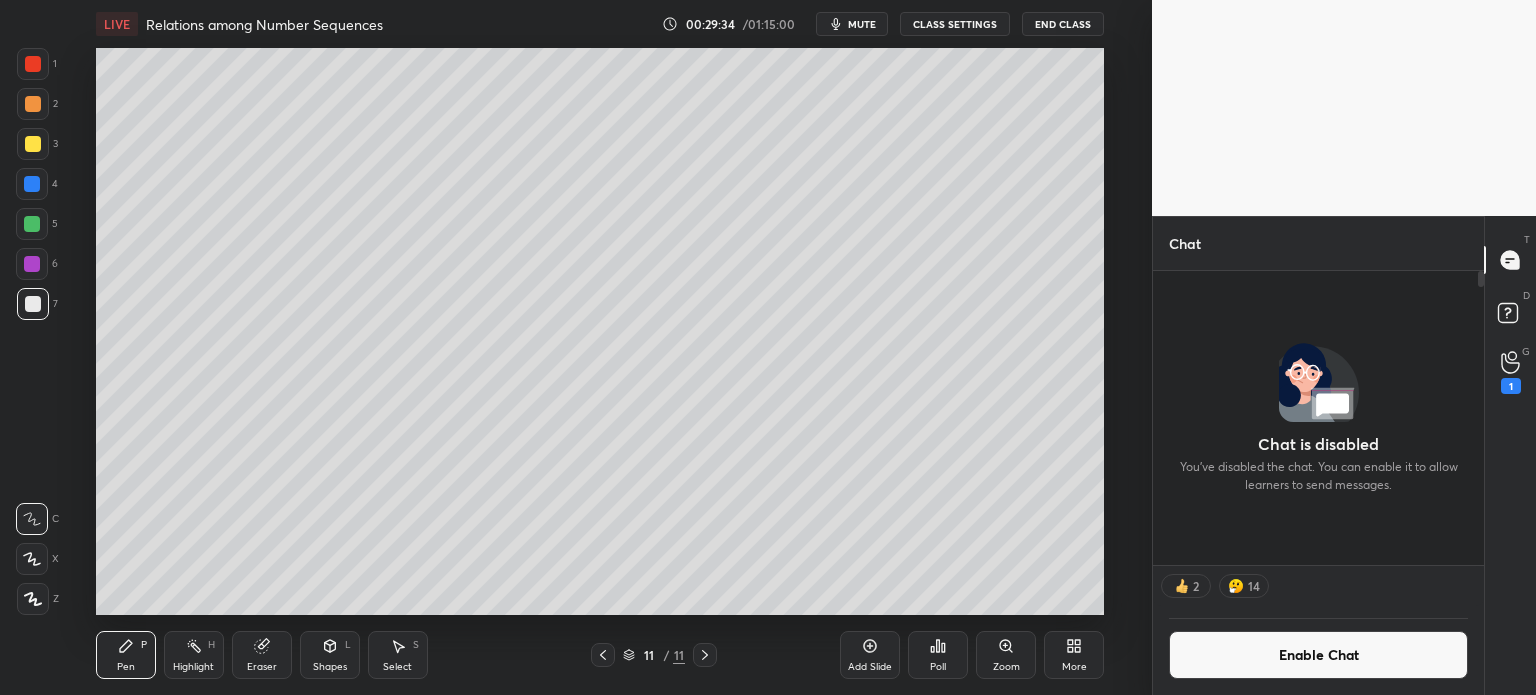 click at bounding box center (33, 144) 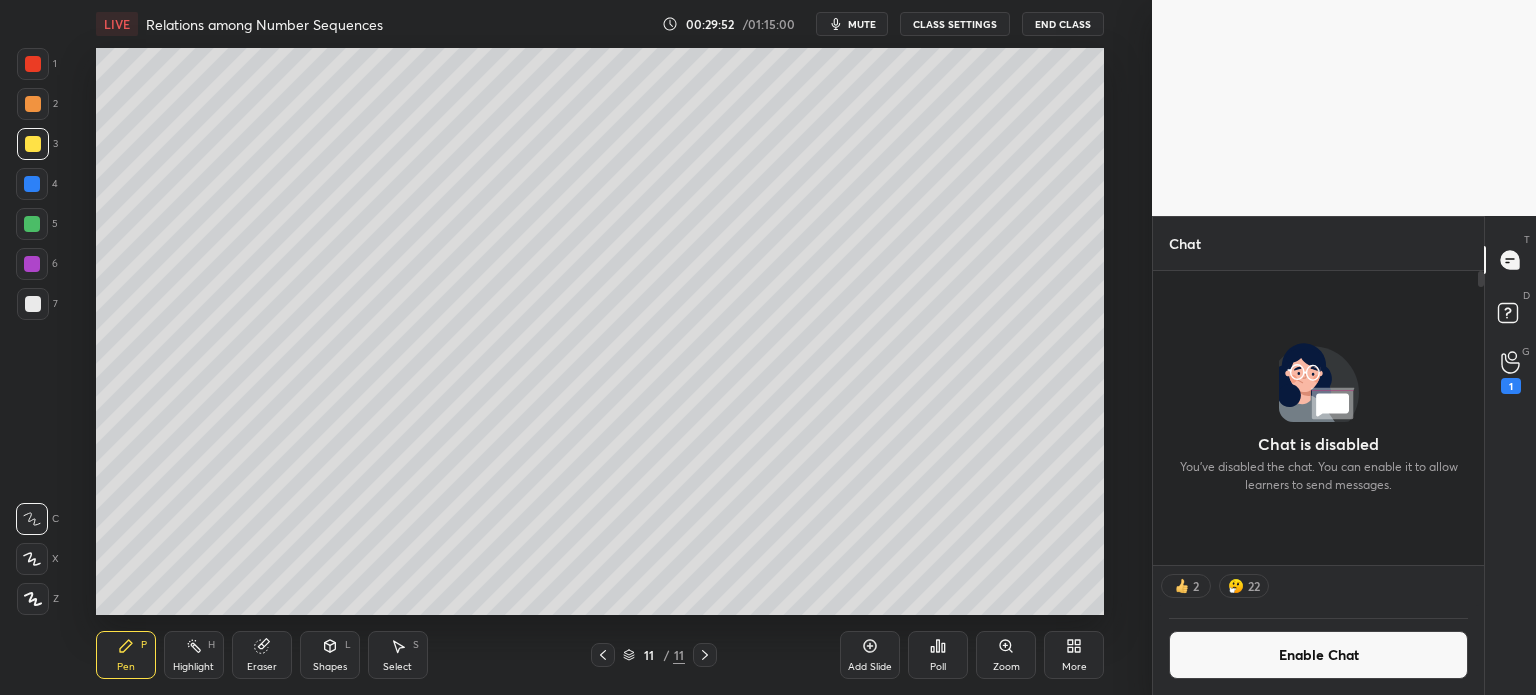click at bounding box center [33, 304] 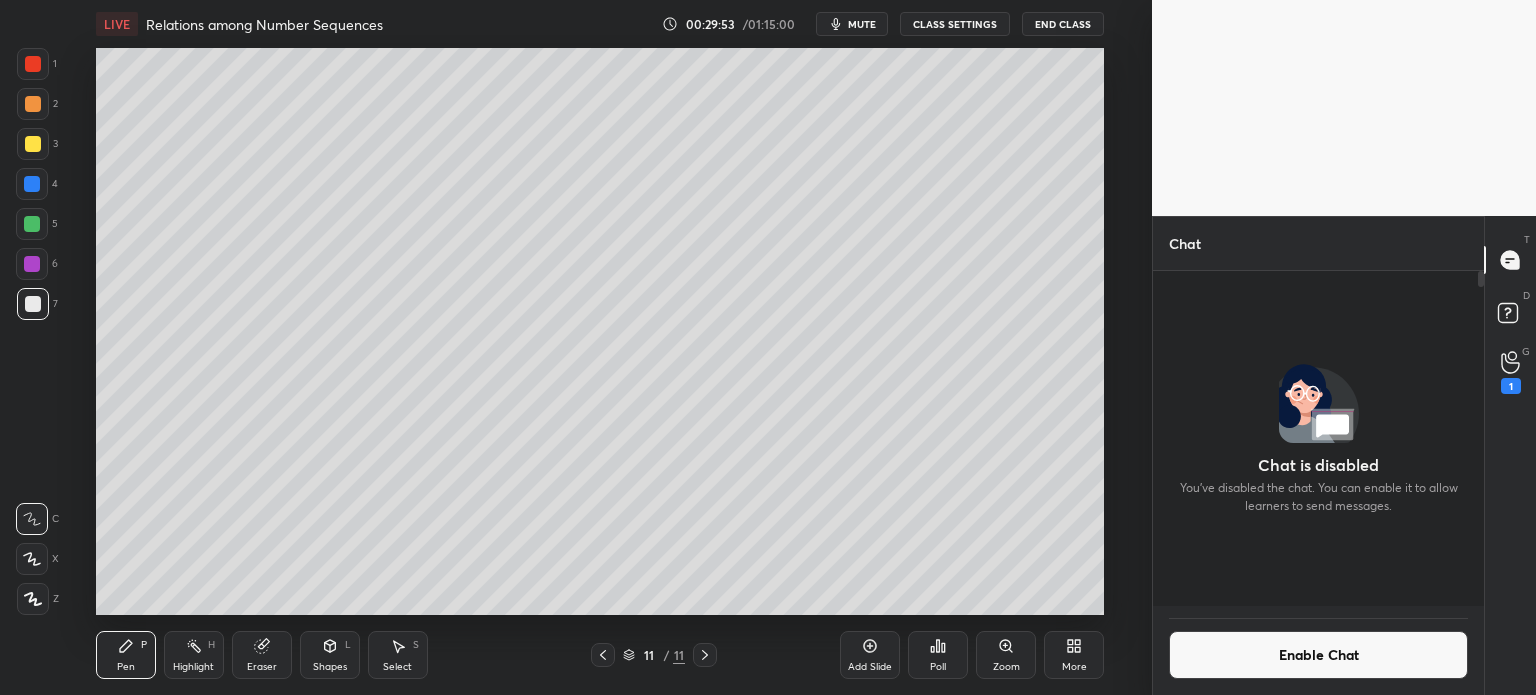 scroll, scrollTop: 6, scrollLeft: 6, axis: both 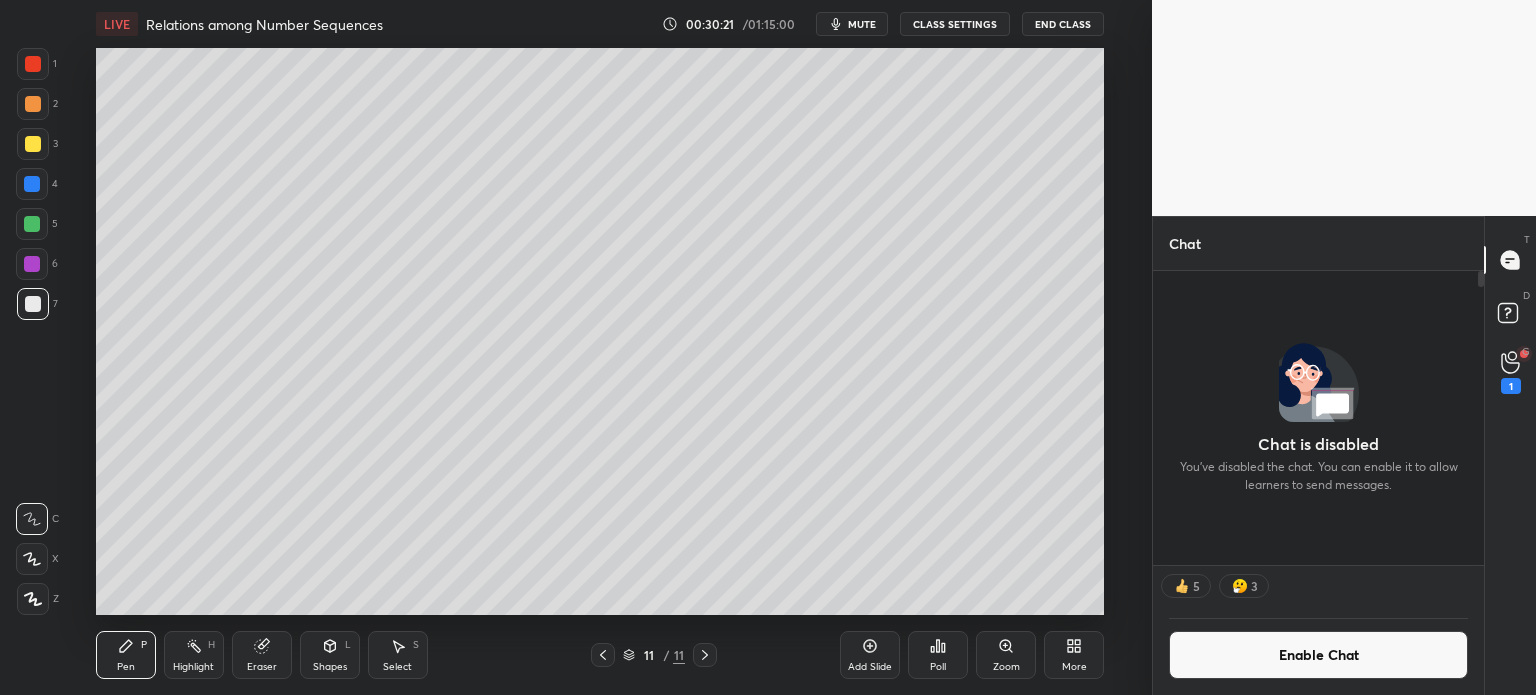 click on "Enable Chat" at bounding box center [1318, 655] 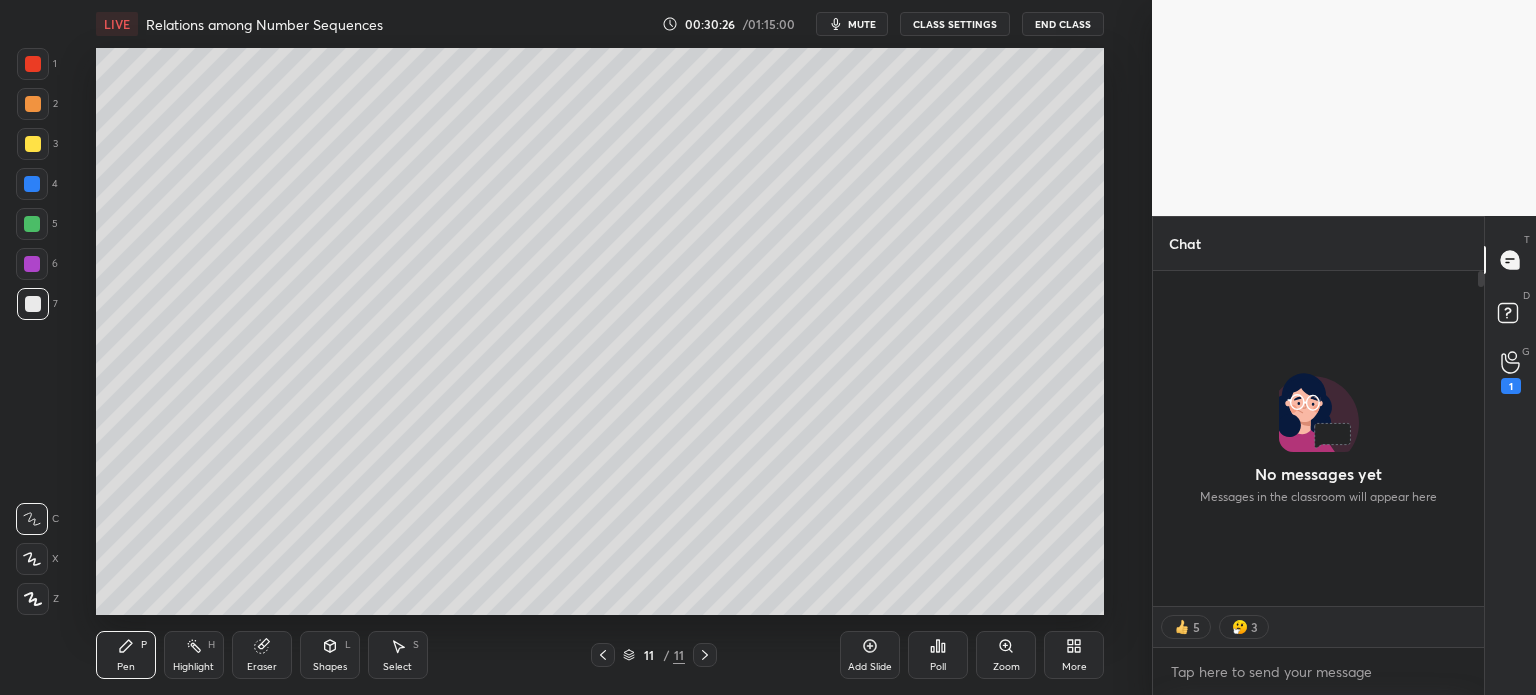 scroll, scrollTop: 5, scrollLeft: 6, axis: both 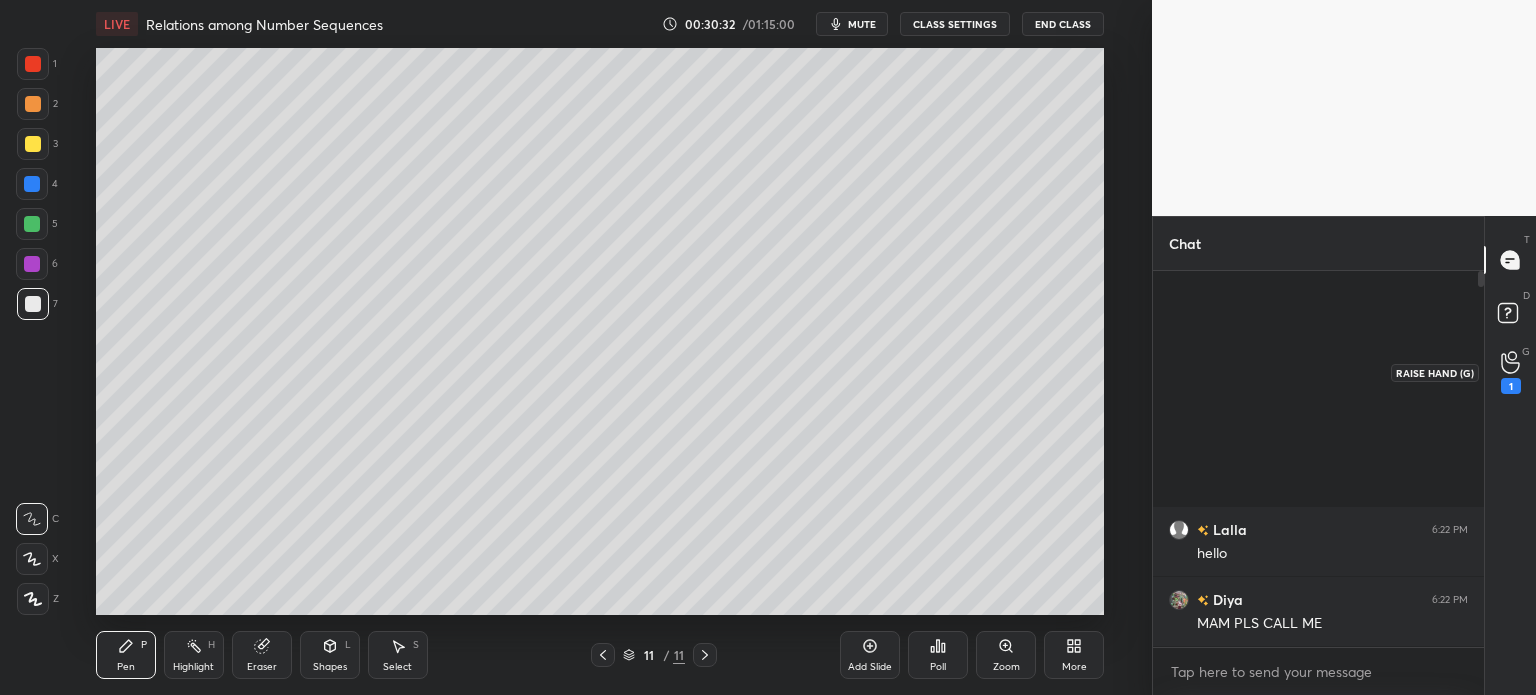 click on "1" at bounding box center (1511, 372) 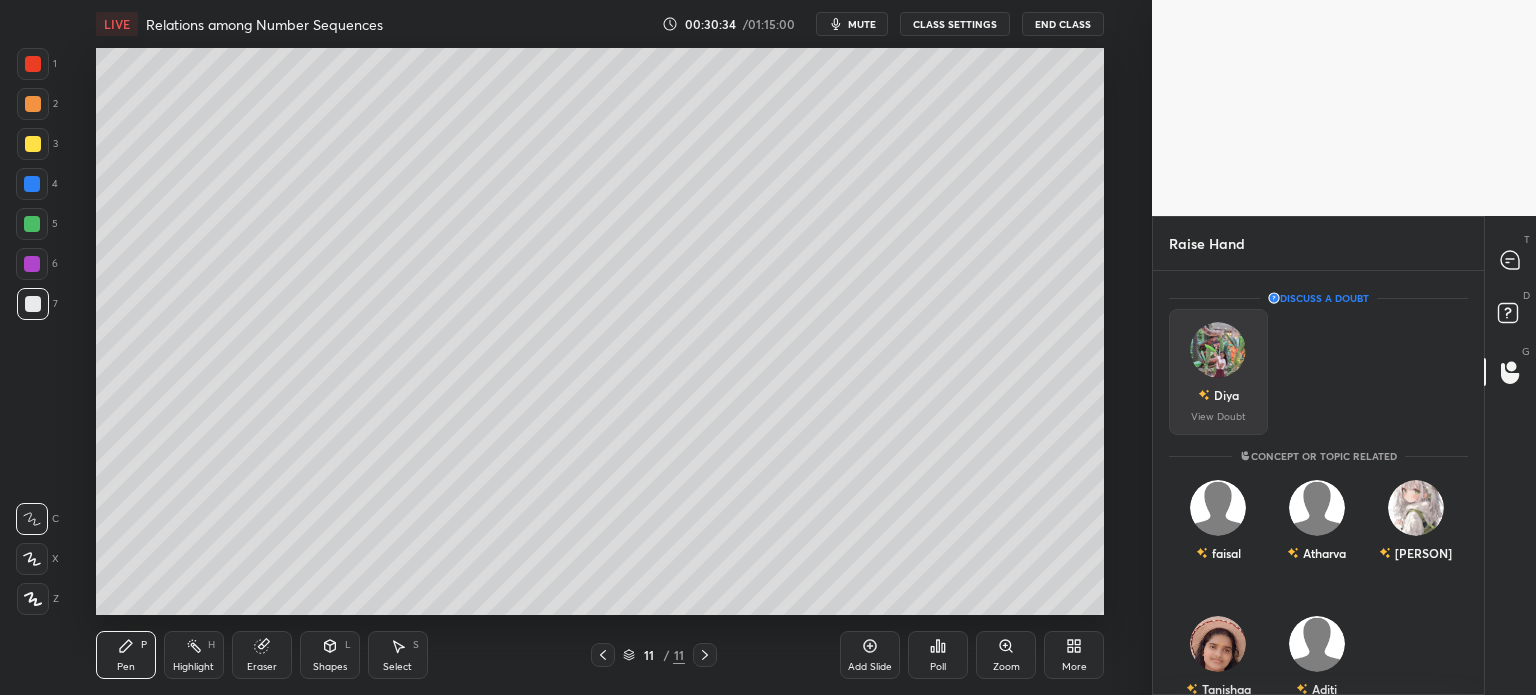 click on "Diya" at bounding box center (1226, 395) 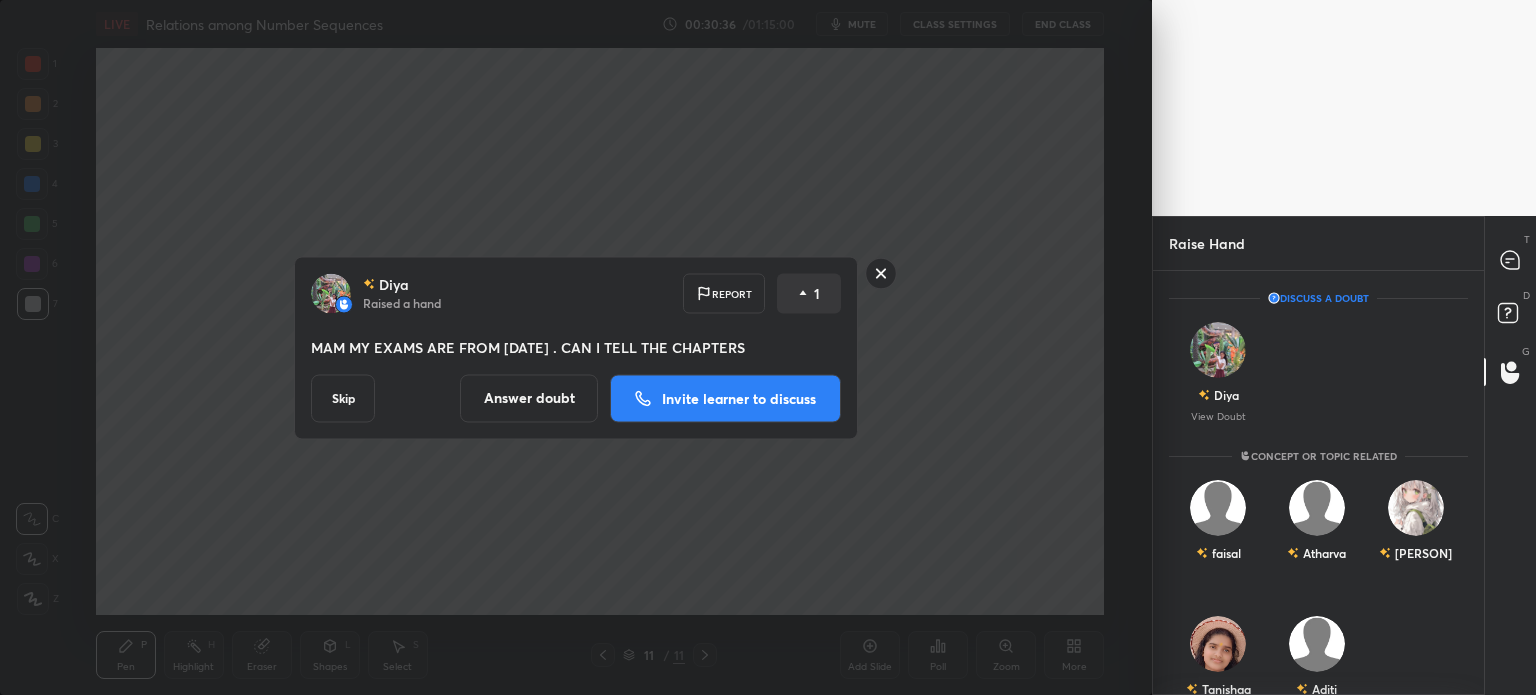 click on "Invite learner to discuss" at bounding box center (739, 398) 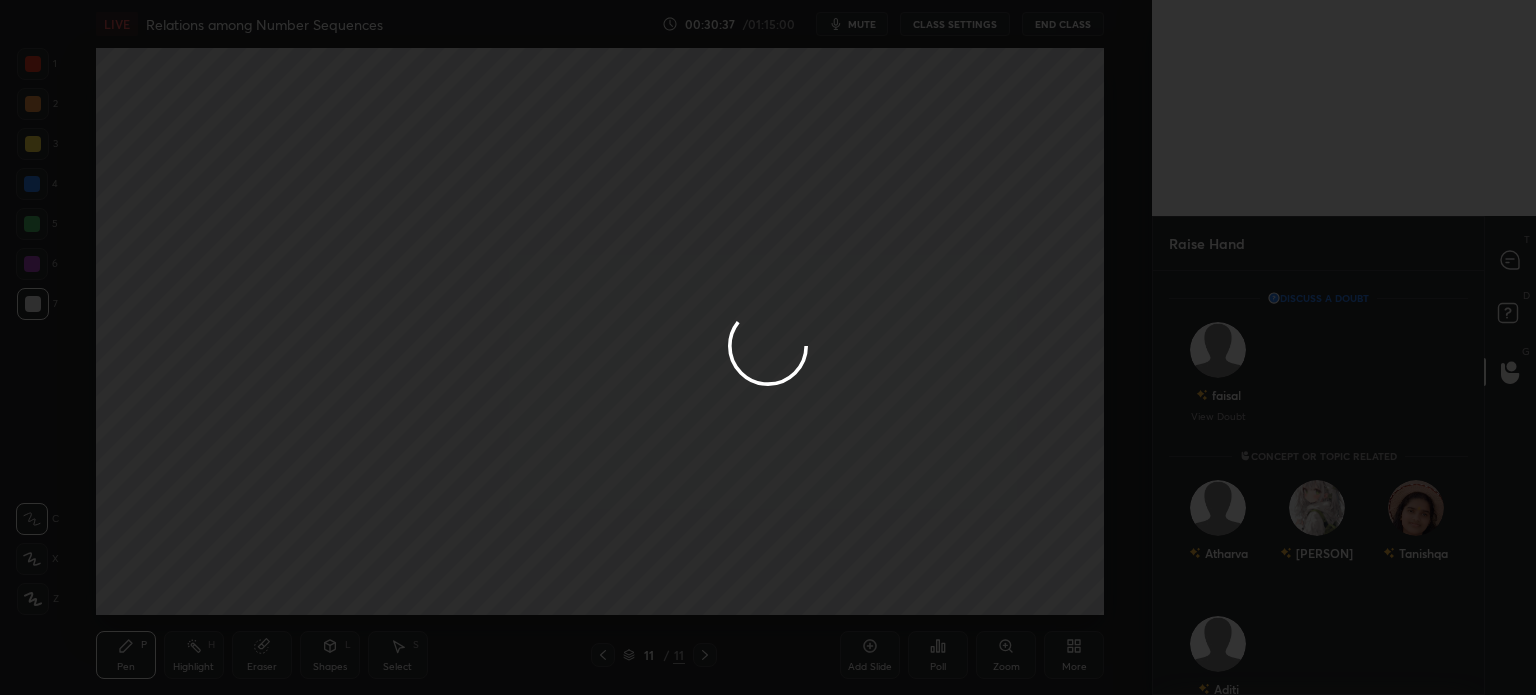 scroll, scrollTop: 338, scrollLeft: 325, axis: both 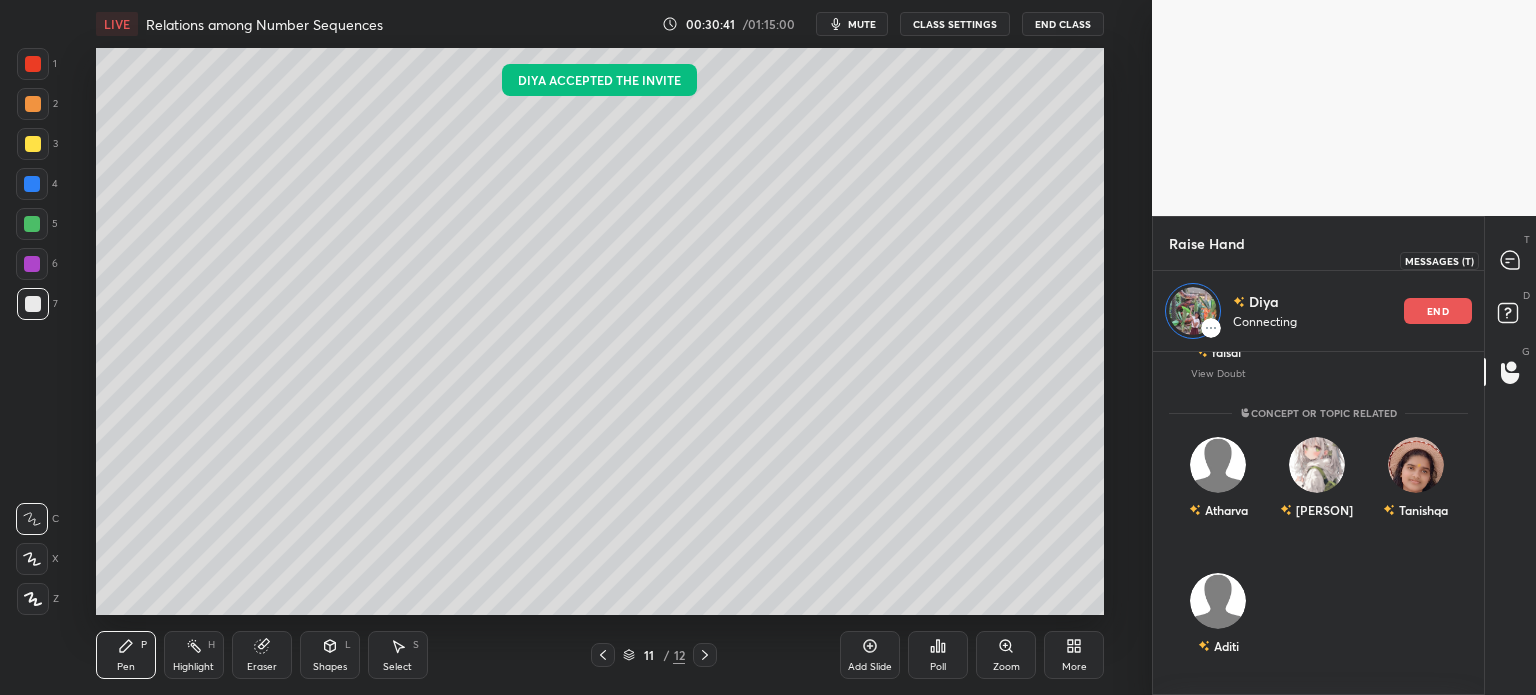 click at bounding box center (1511, 260) 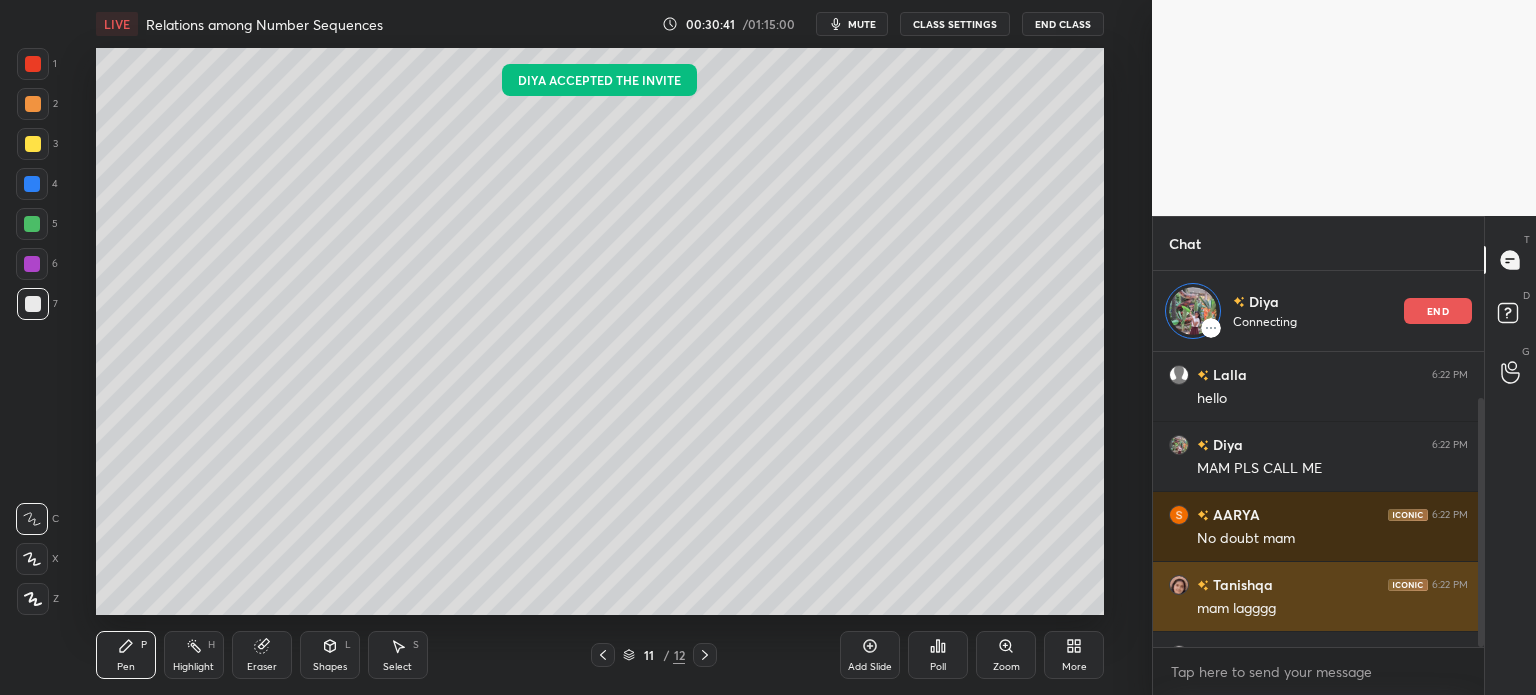 scroll, scrollTop: 54, scrollLeft: 0, axis: vertical 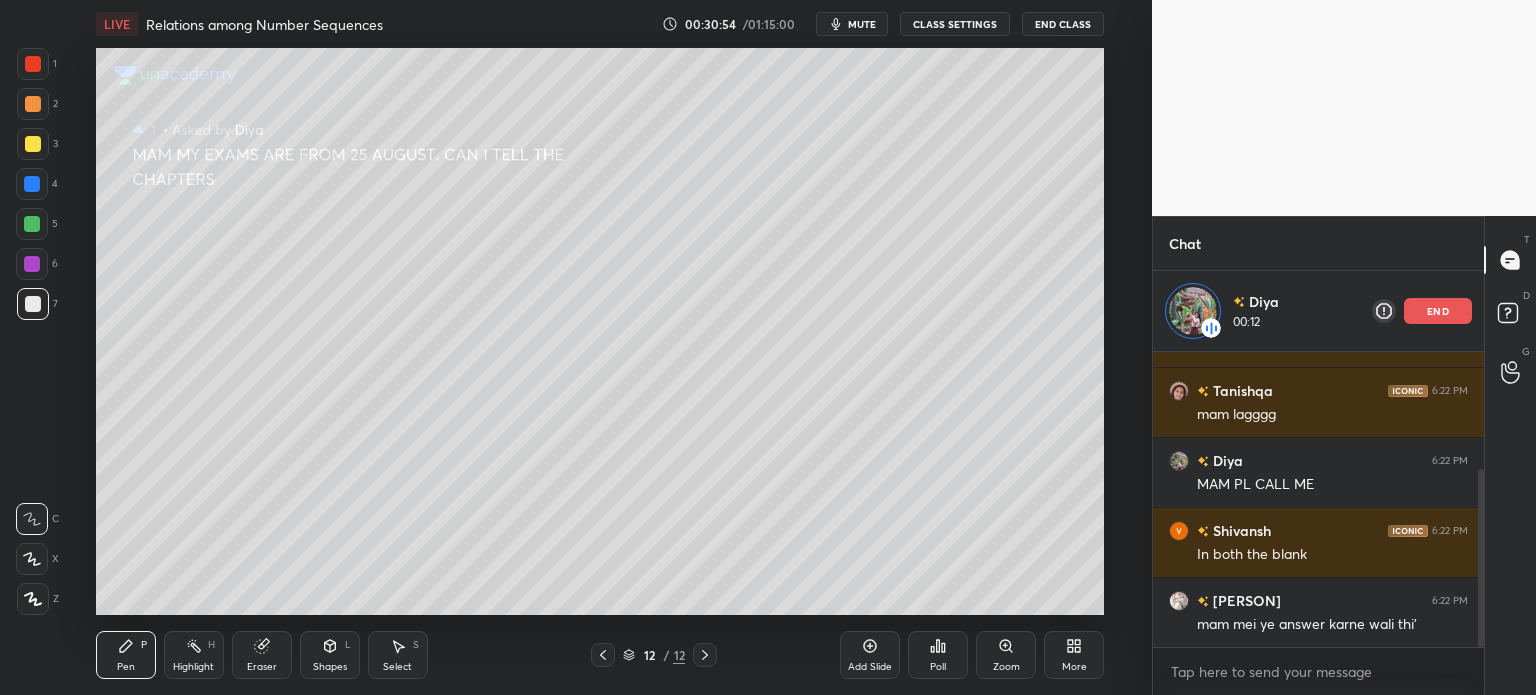 click on "6" at bounding box center [37, 264] 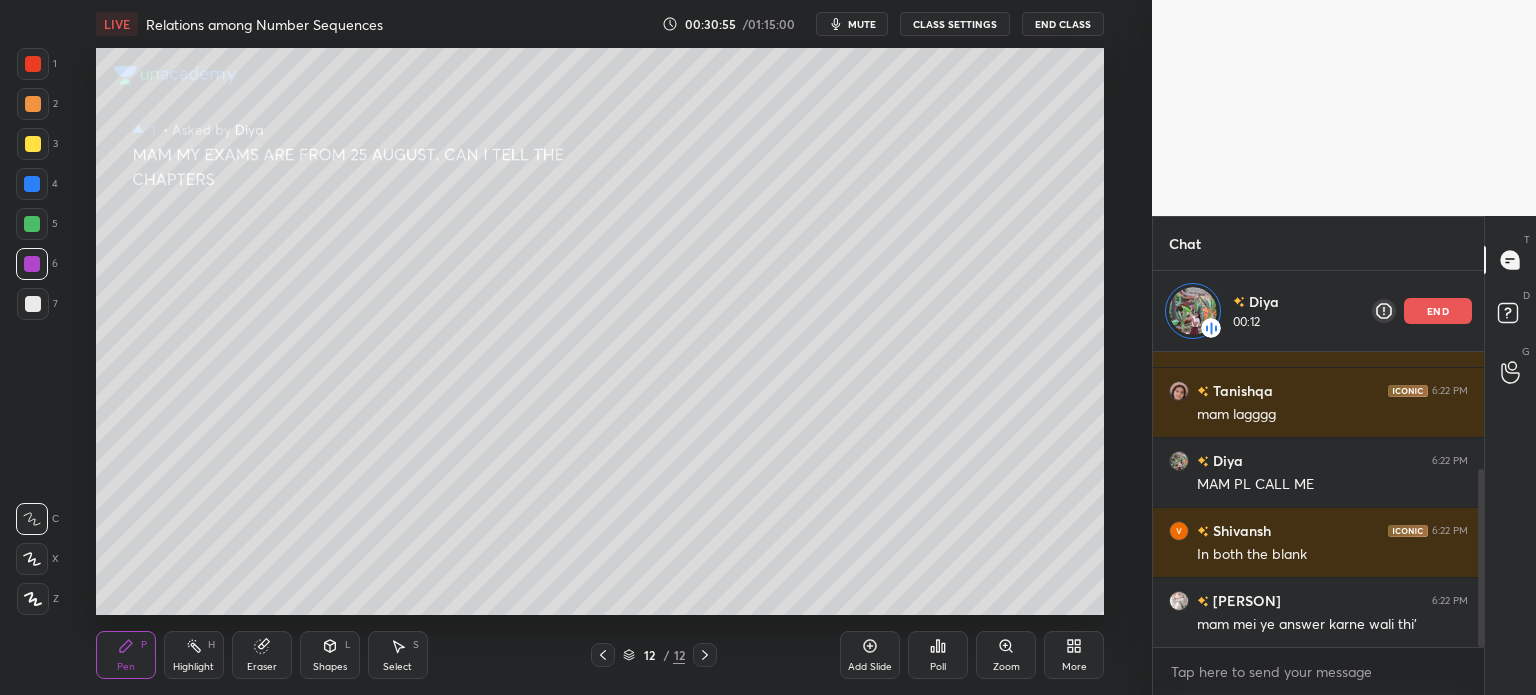 click at bounding box center [32, 224] 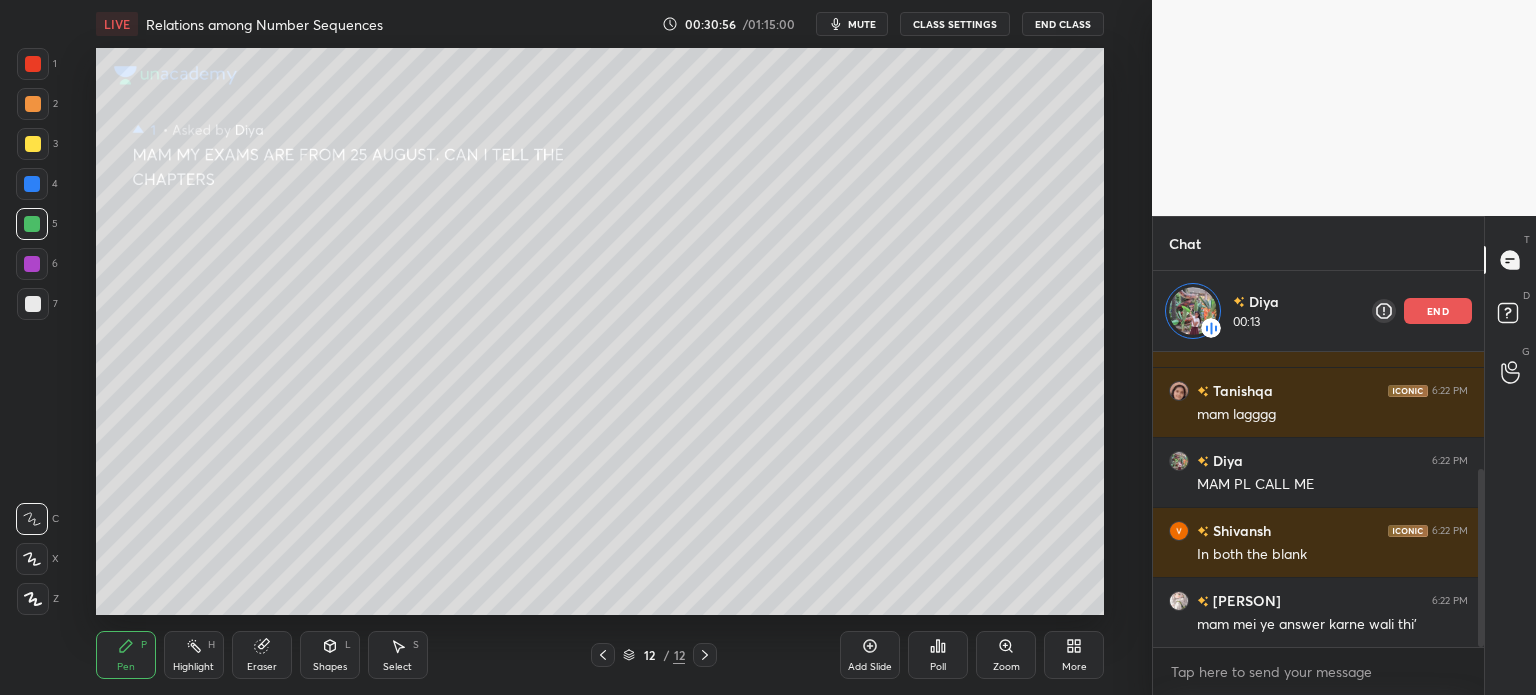 click on "Eraser" at bounding box center (262, 655) 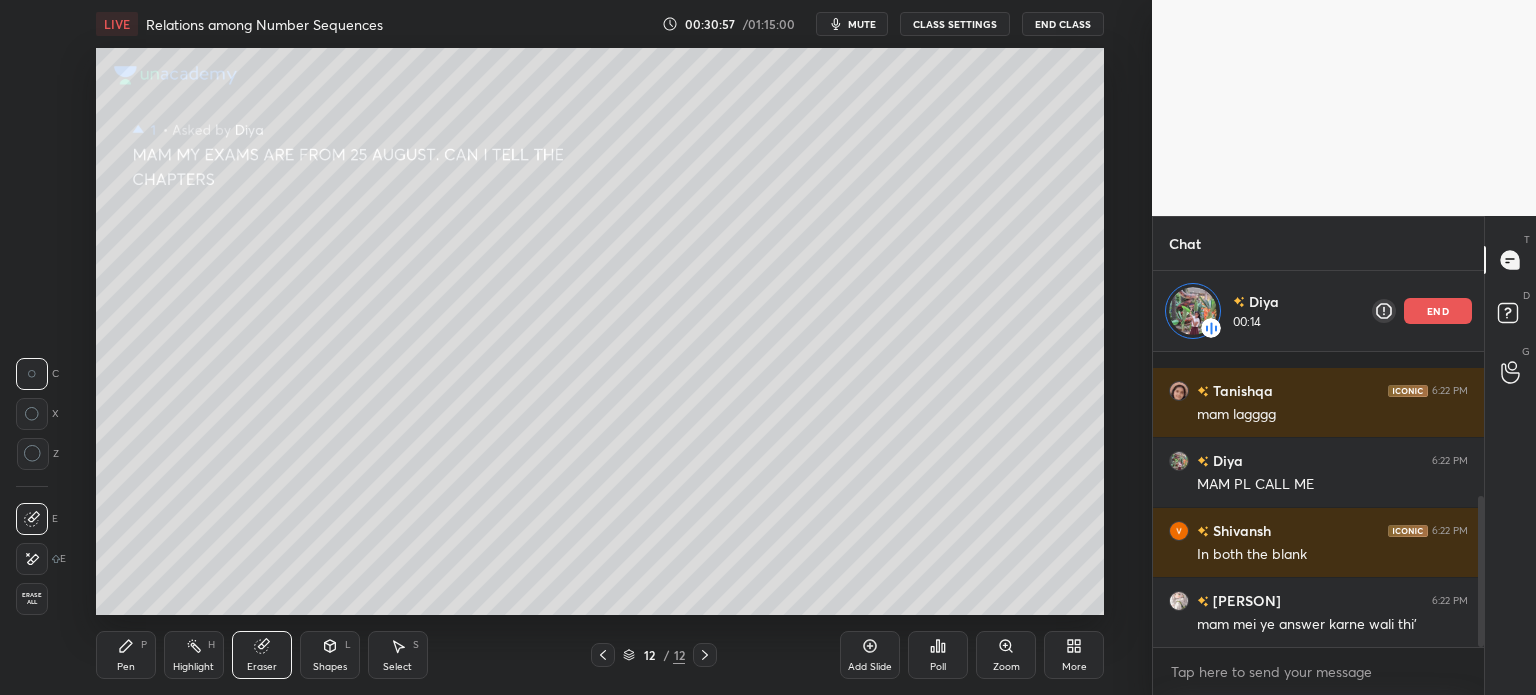 scroll, scrollTop: 282, scrollLeft: 0, axis: vertical 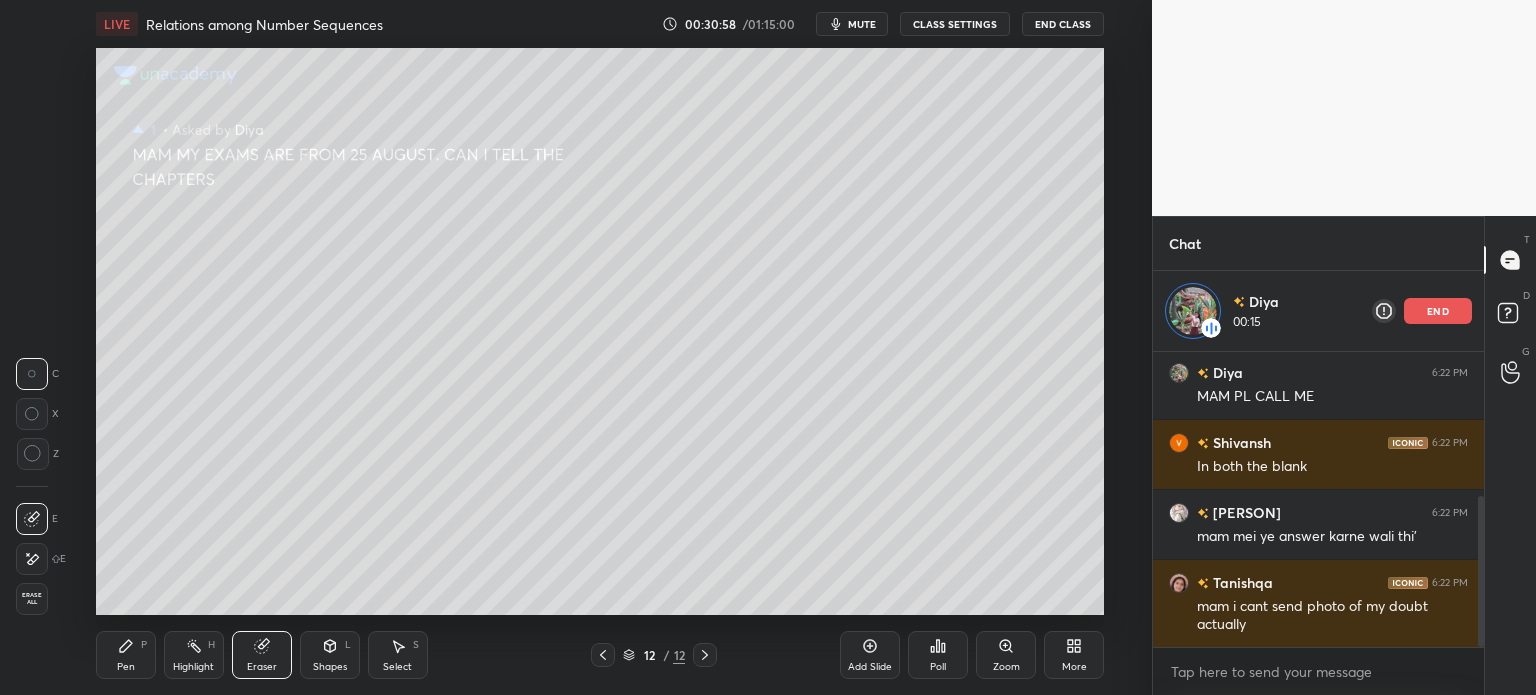 click 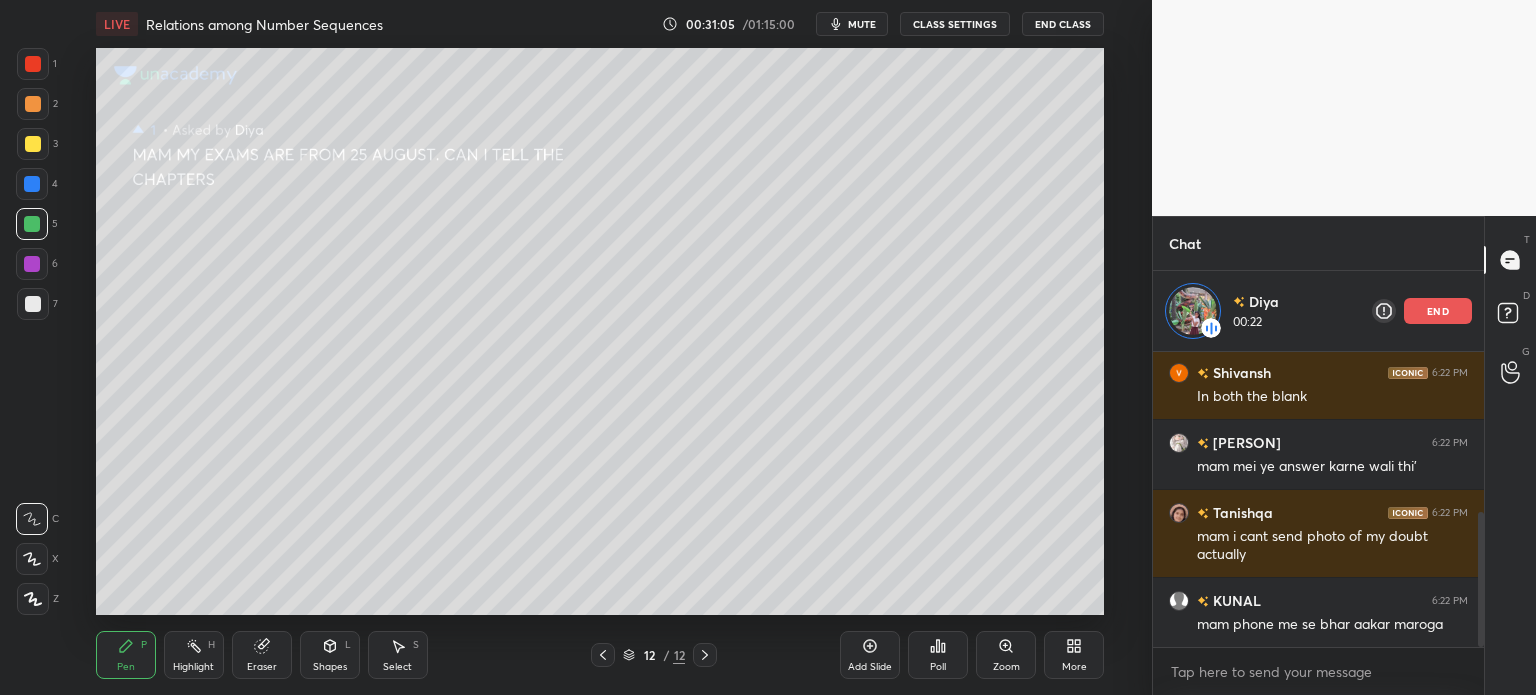 scroll, scrollTop: 422, scrollLeft: 0, axis: vertical 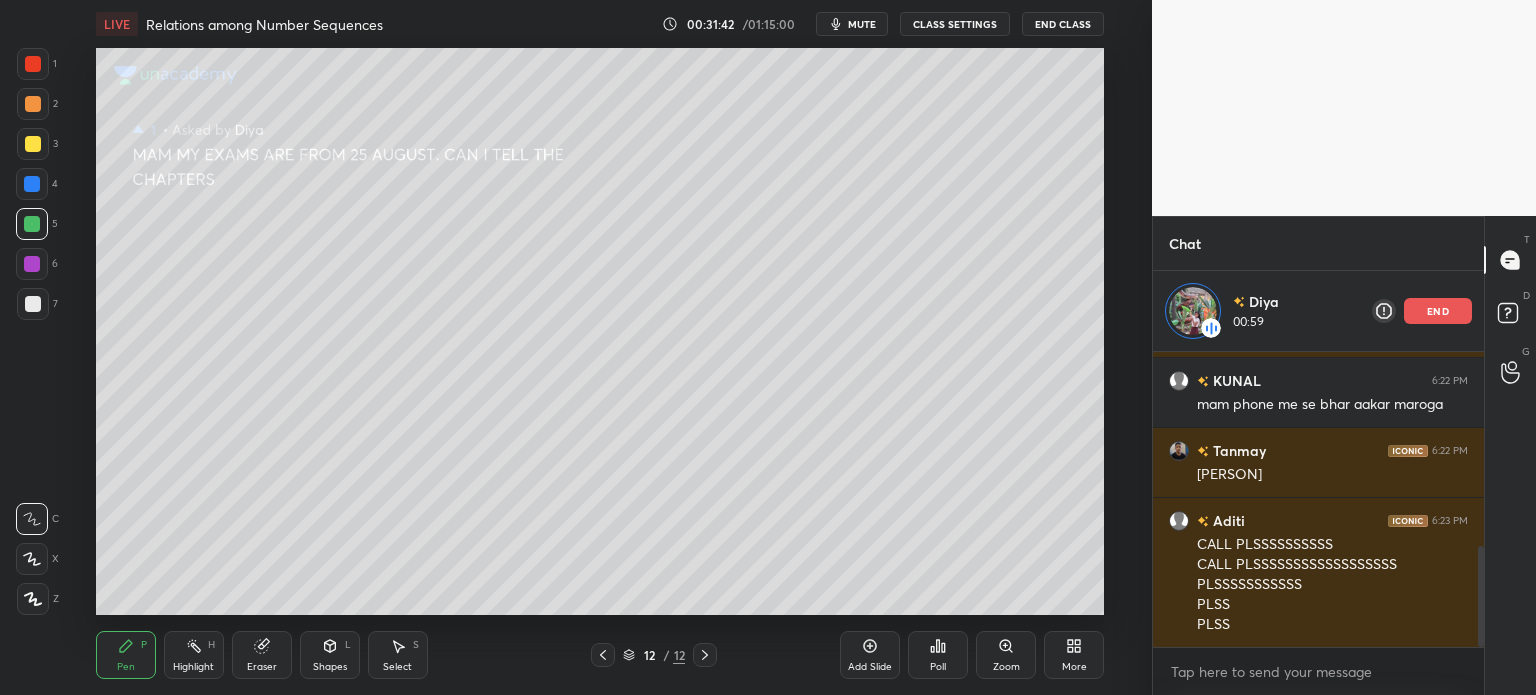 click on "end" at bounding box center (1438, 311) 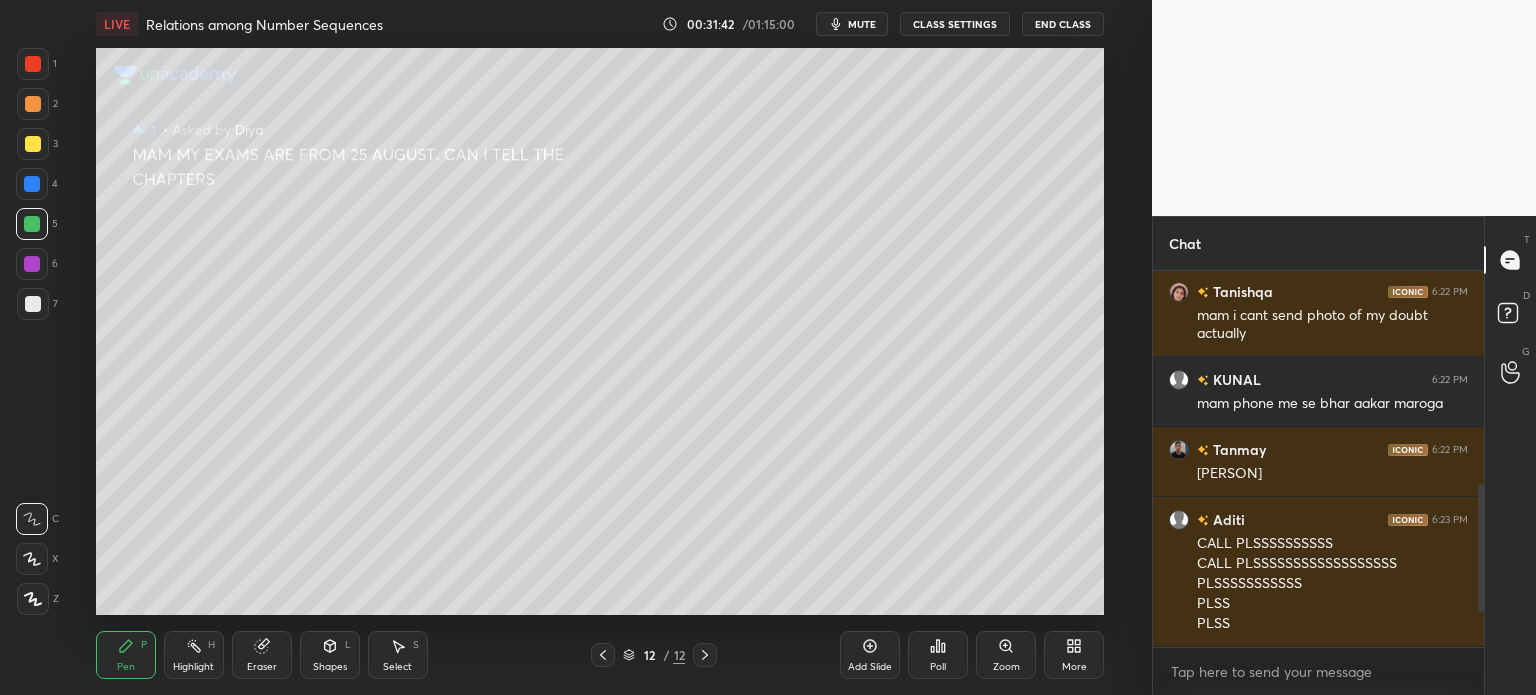 scroll, scrollTop: 5, scrollLeft: 6, axis: both 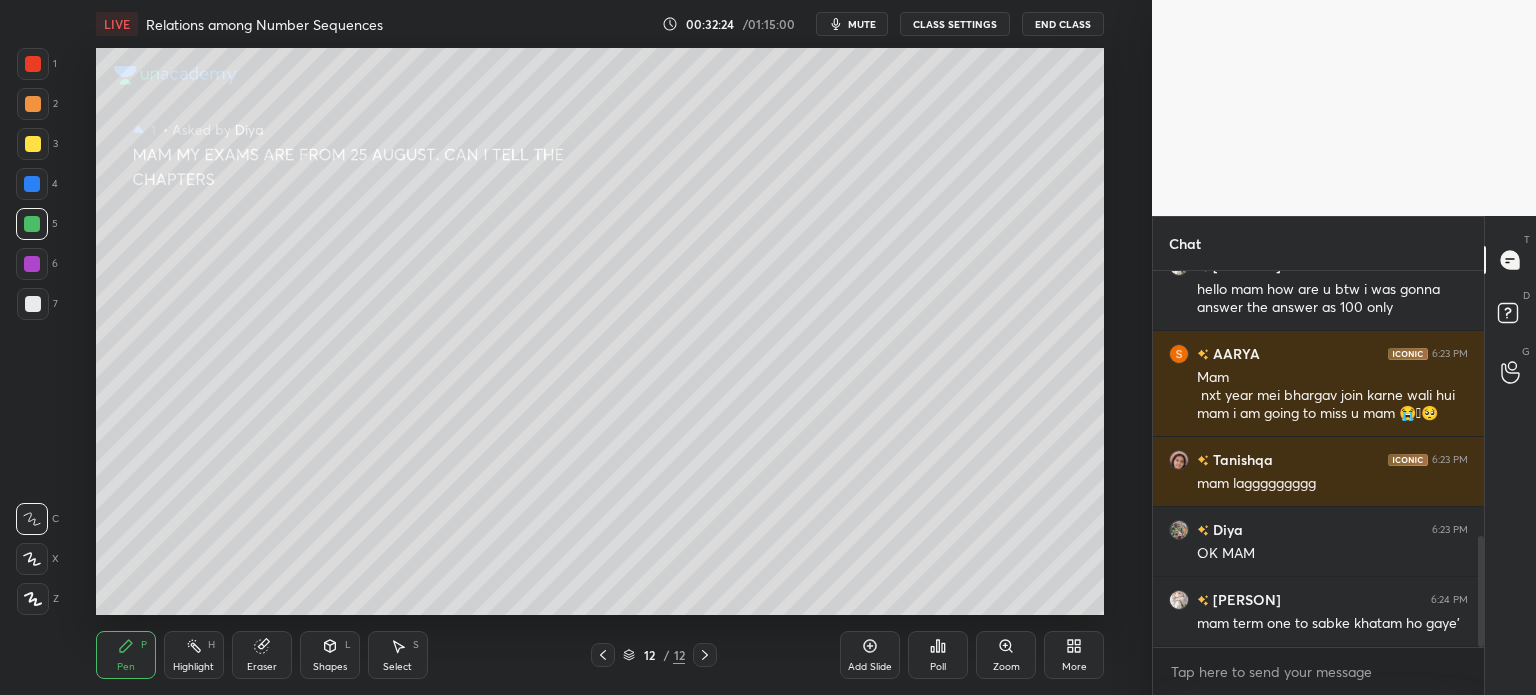 click 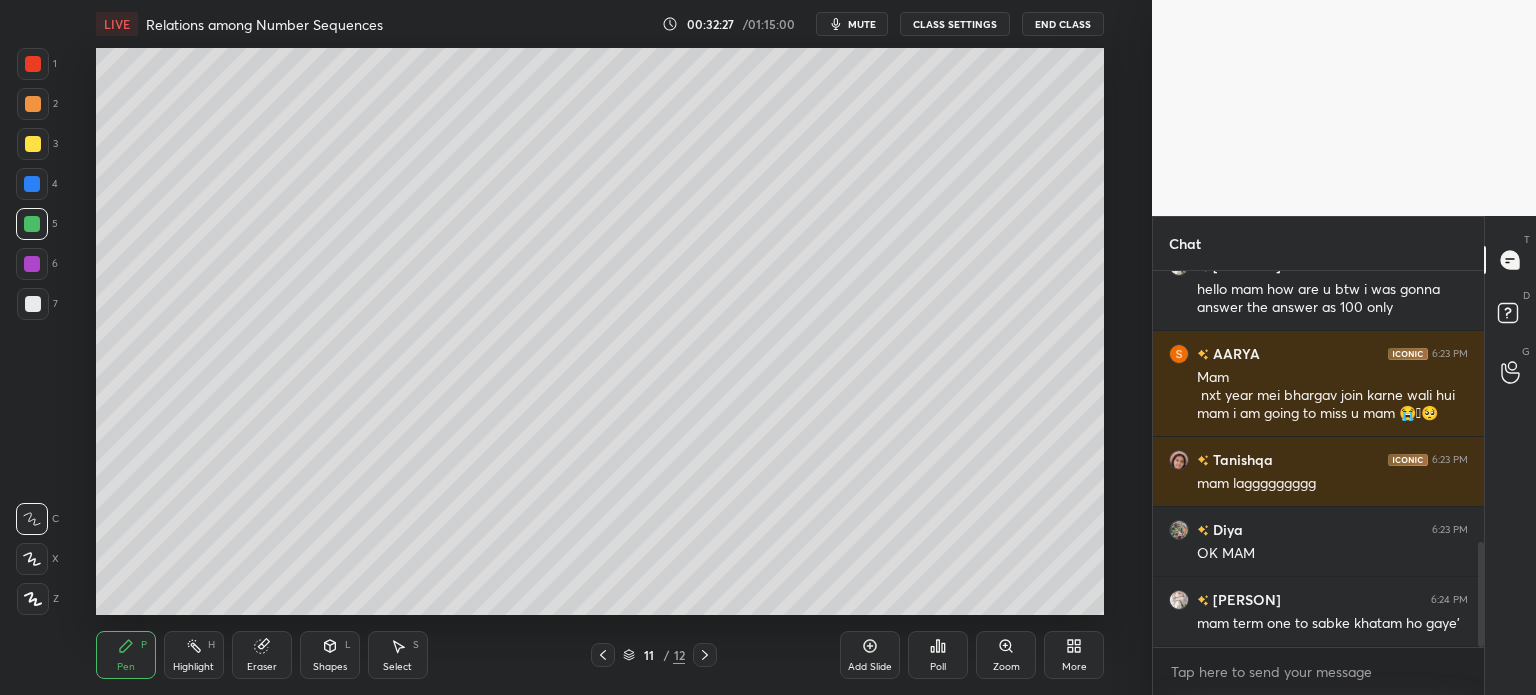 scroll, scrollTop: 966, scrollLeft: 0, axis: vertical 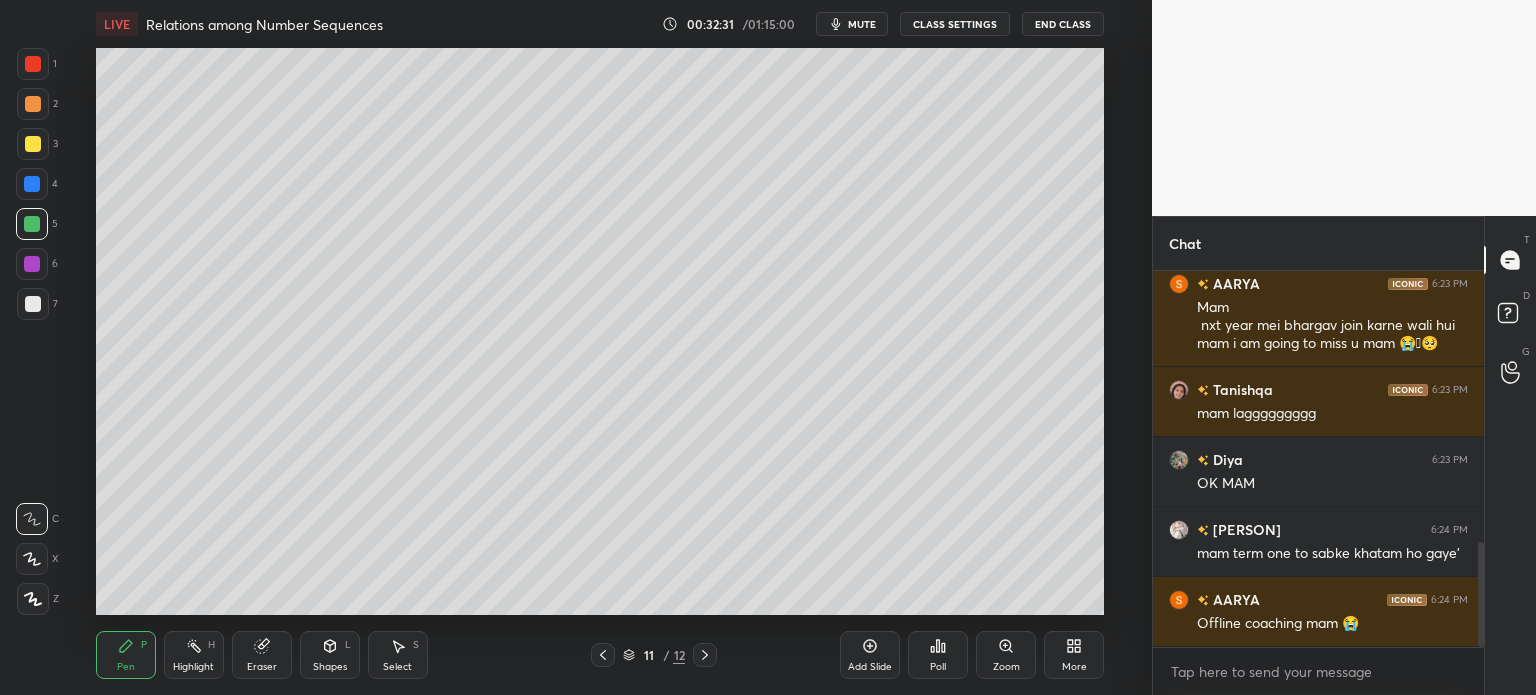 click 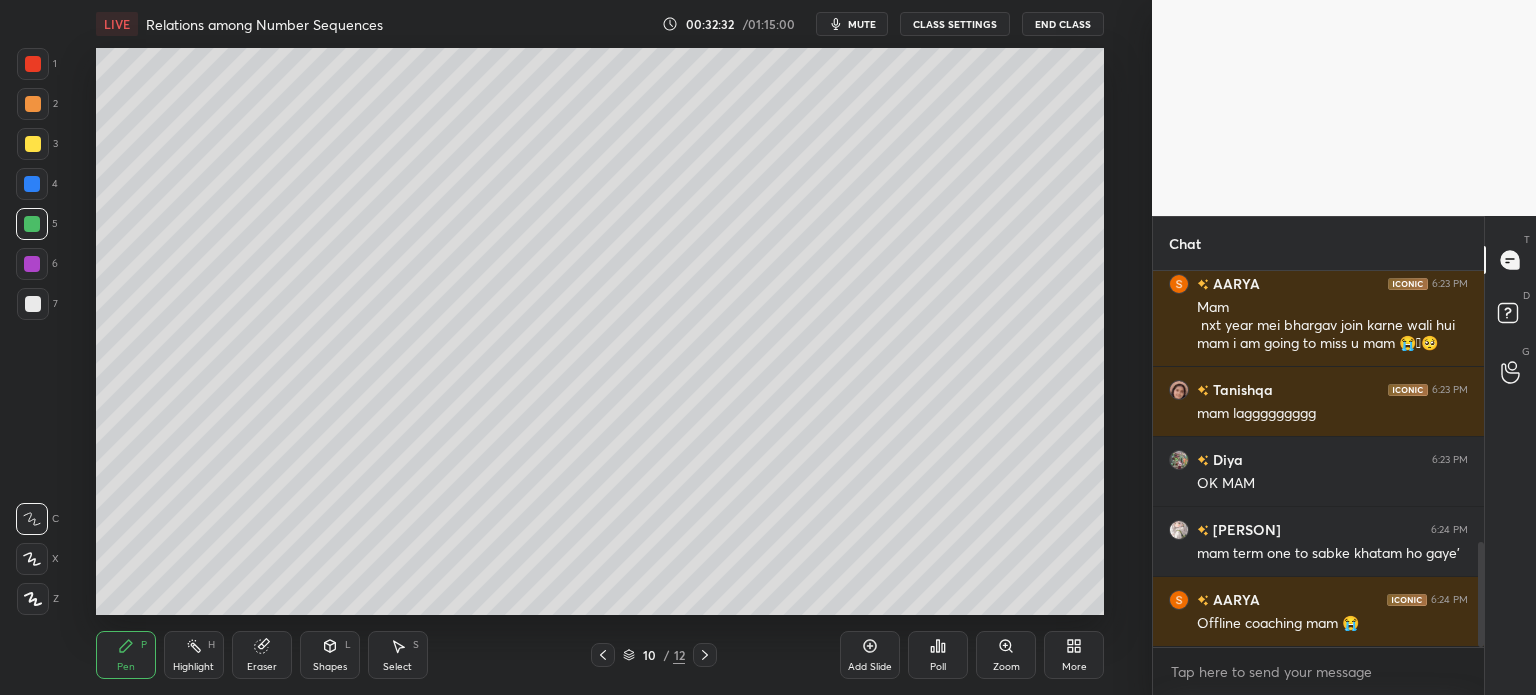 click 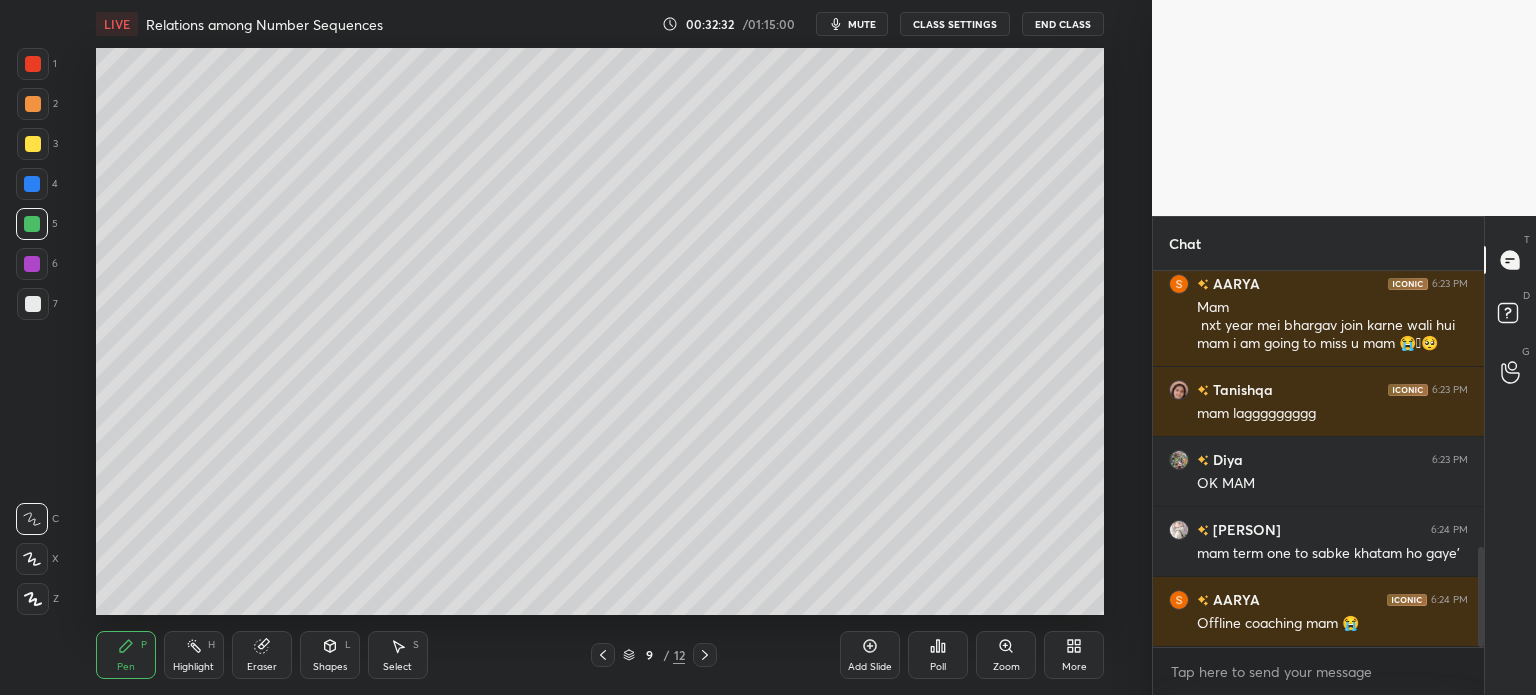 scroll, scrollTop: 1036, scrollLeft: 0, axis: vertical 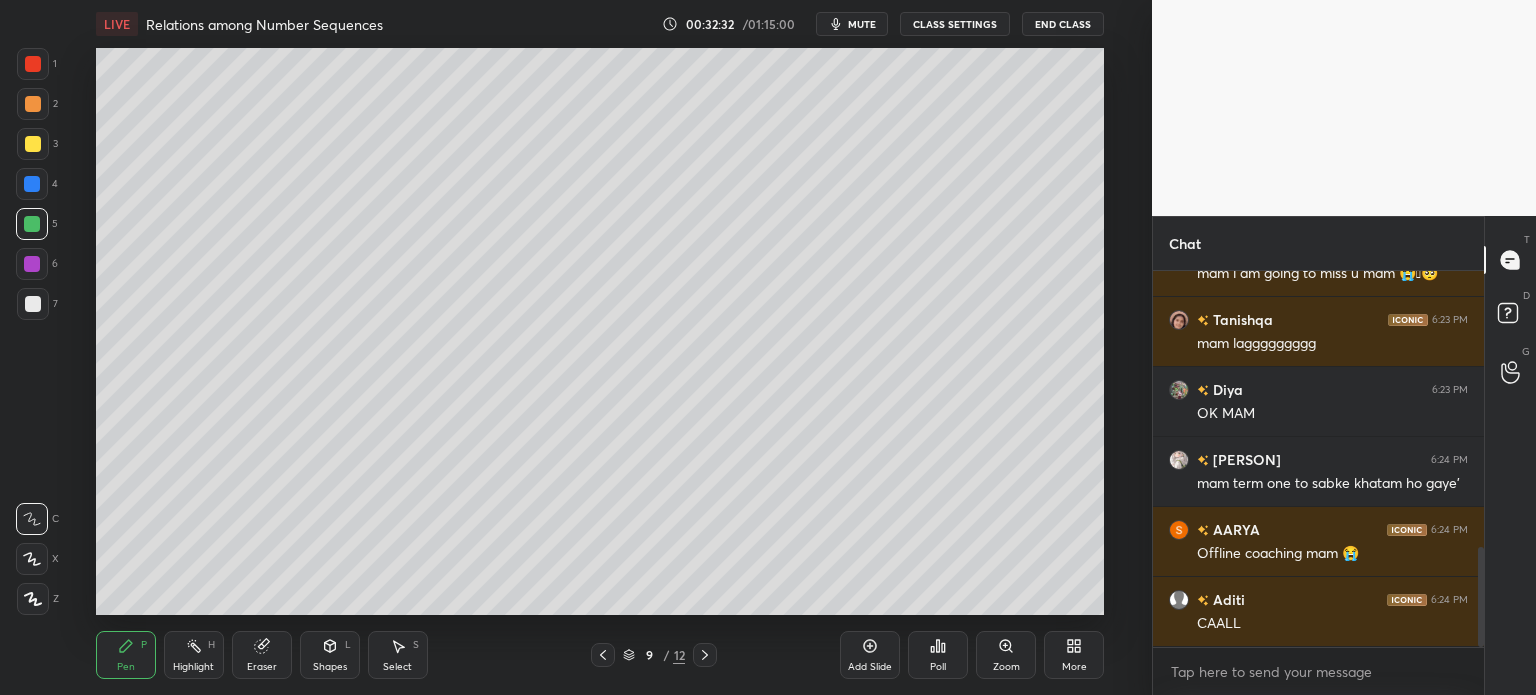 click on "9 / 12" at bounding box center [654, 655] 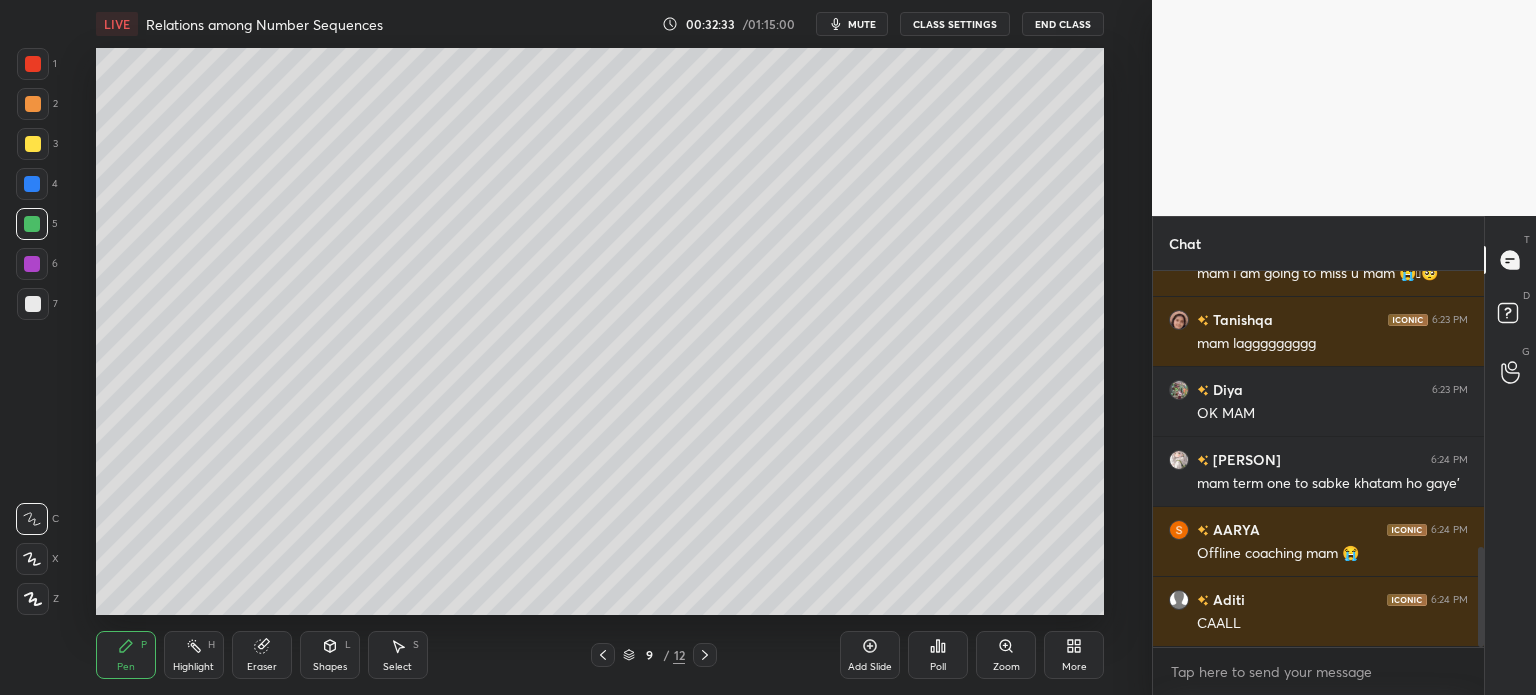 click on "9 / 12" at bounding box center [654, 655] 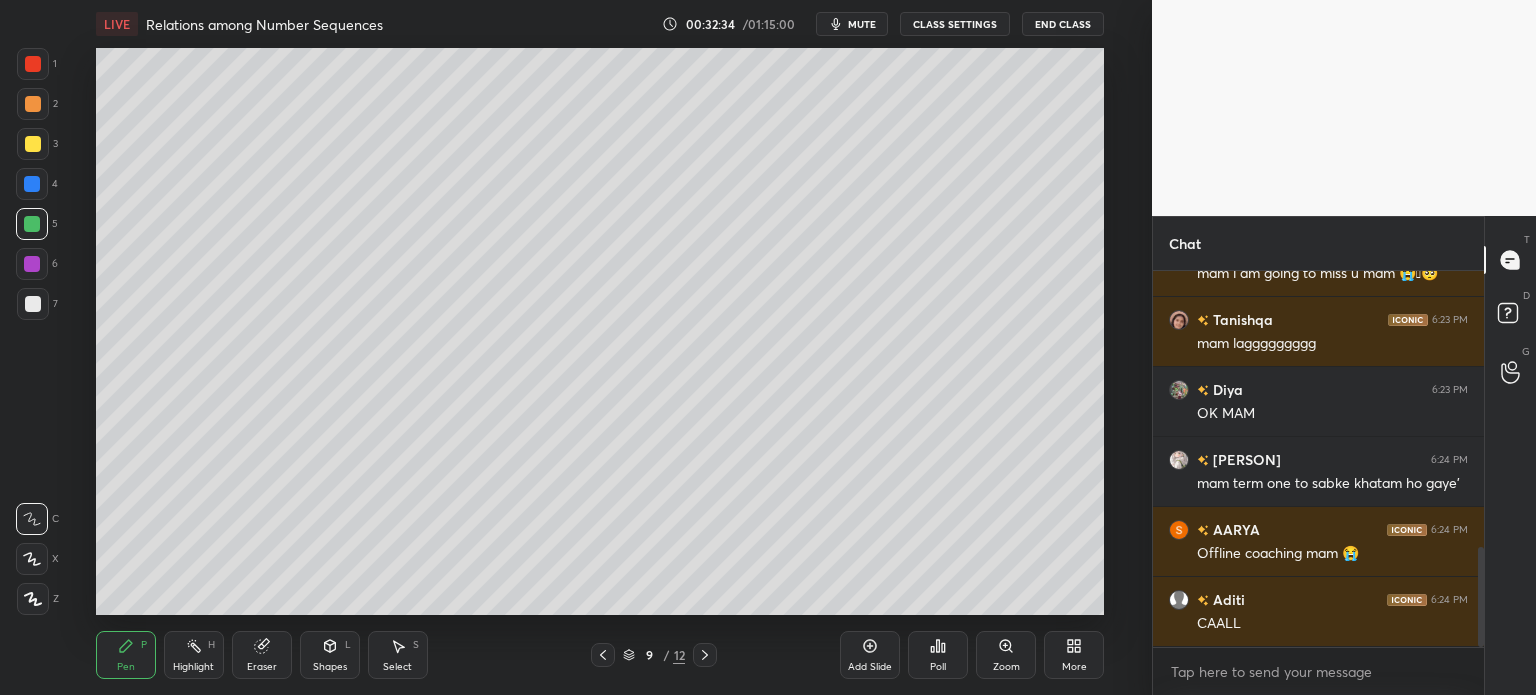 click 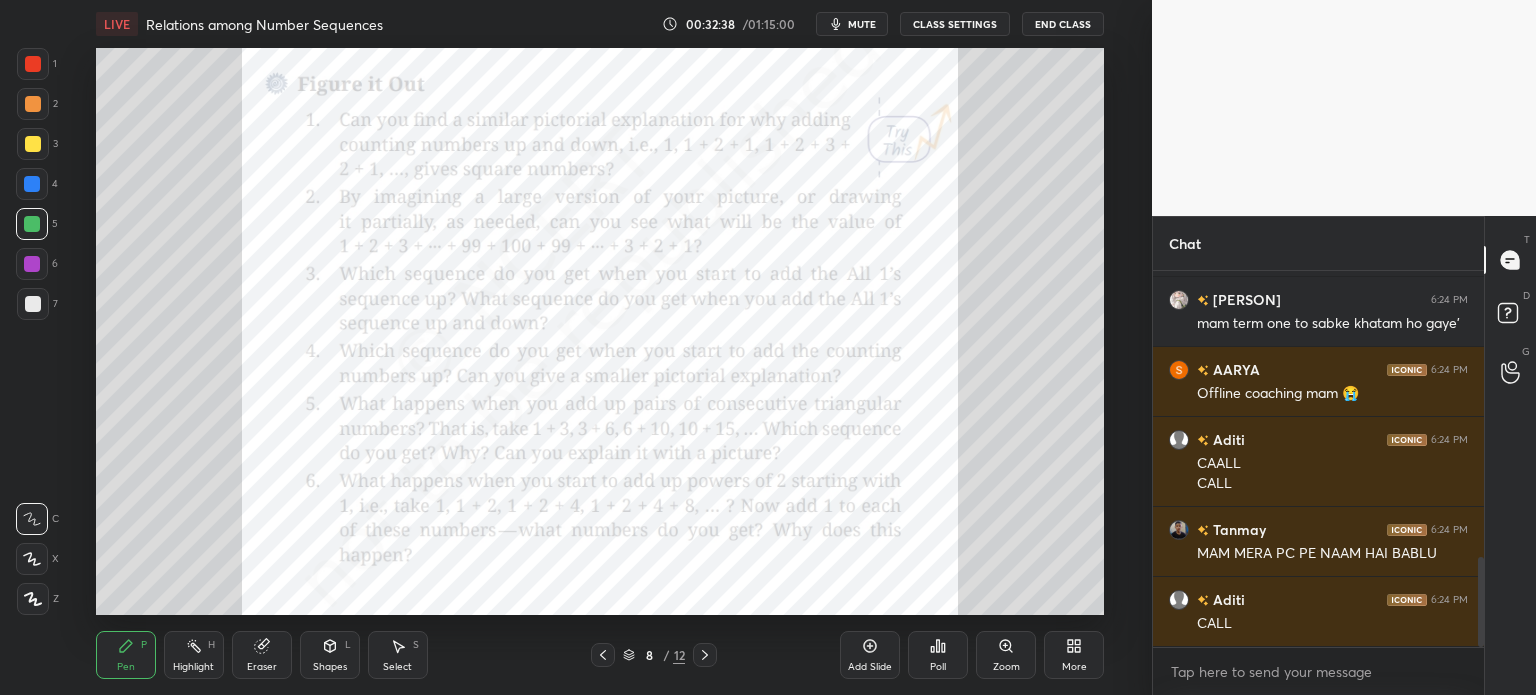 scroll, scrollTop: 1284, scrollLeft: 0, axis: vertical 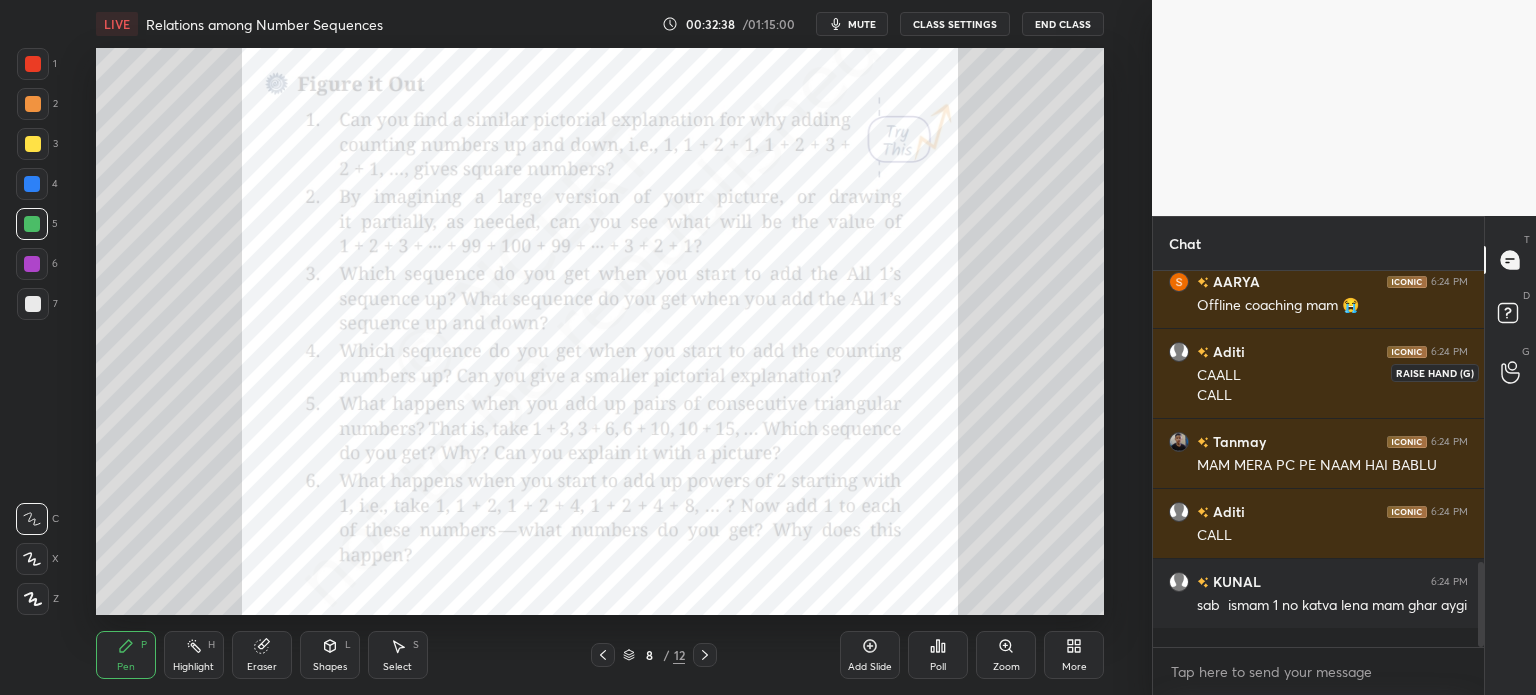click at bounding box center [1511, 372] 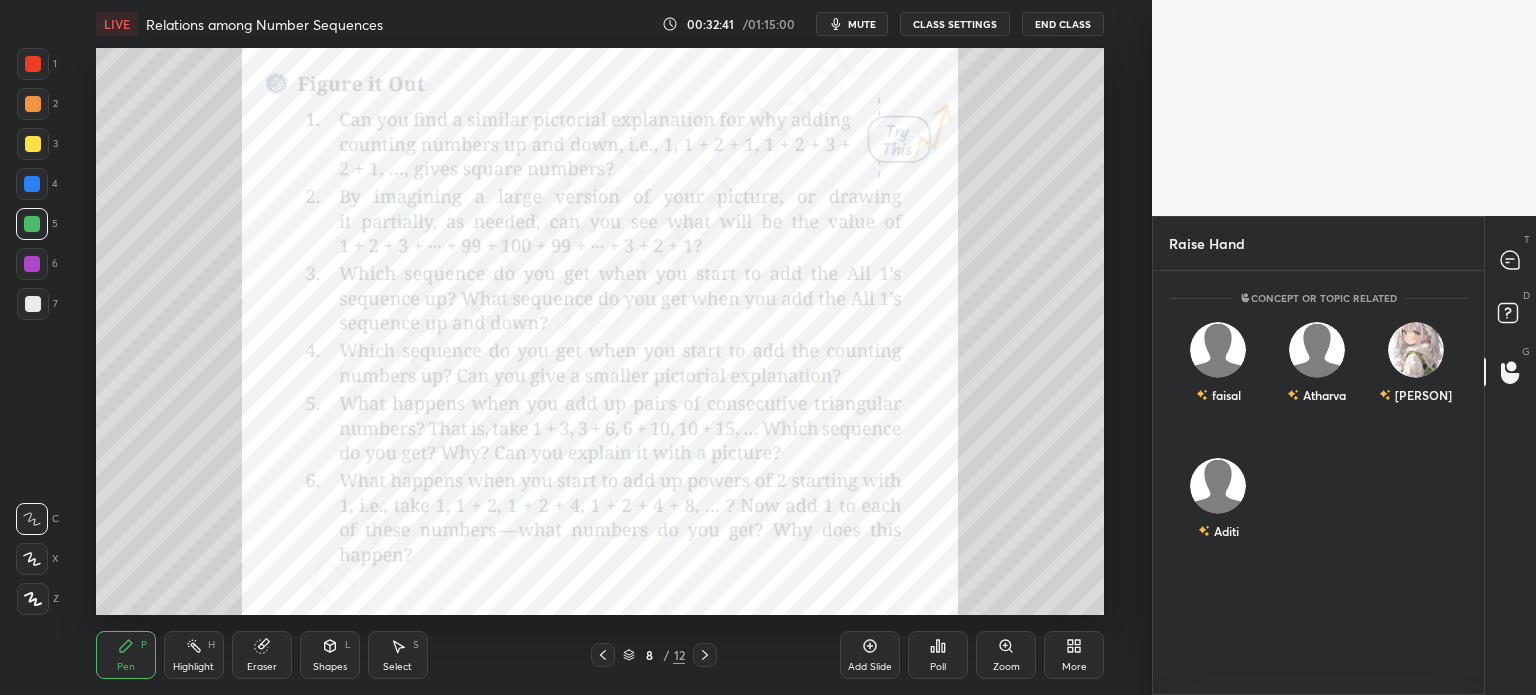 click on "T Messages (T)" at bounding box center [1510, 260] 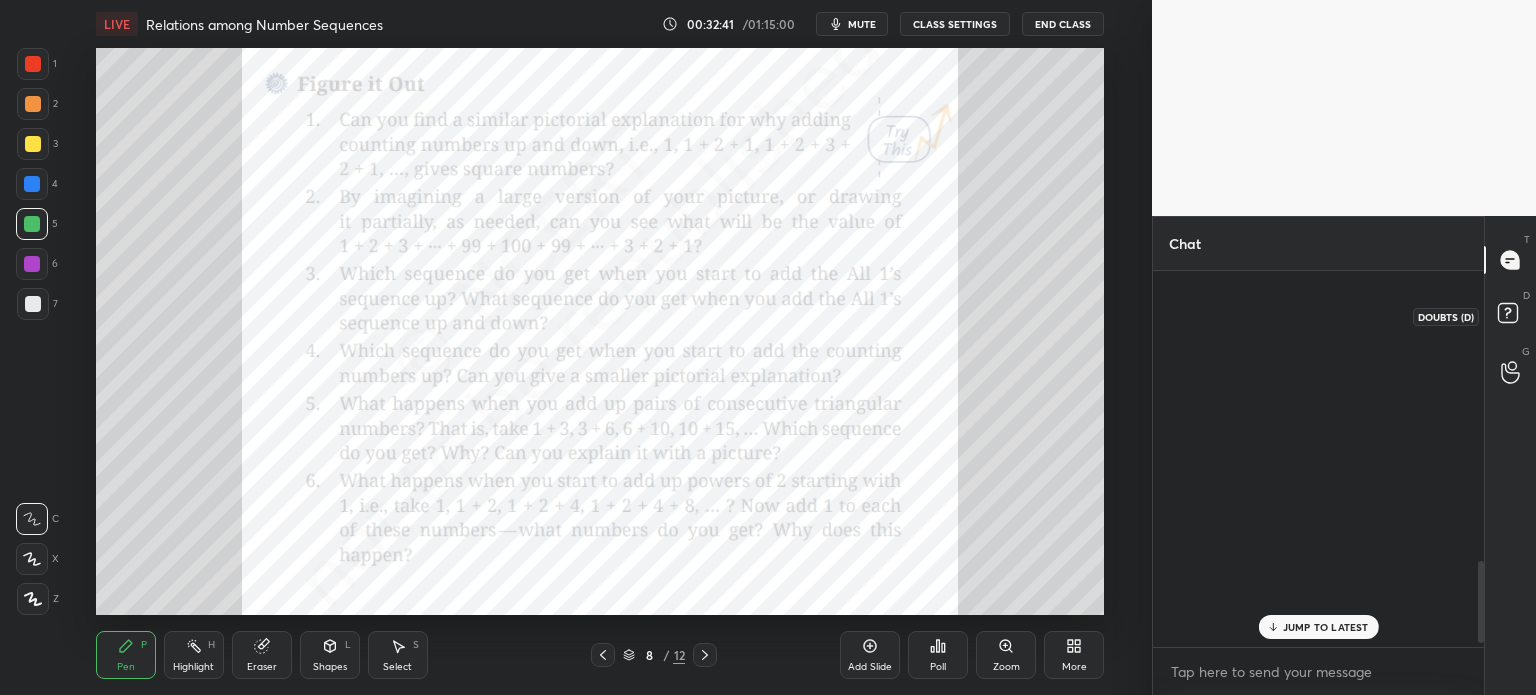 scroll, scrollTop: 1334, scrollLeft: 0, axis: vertical 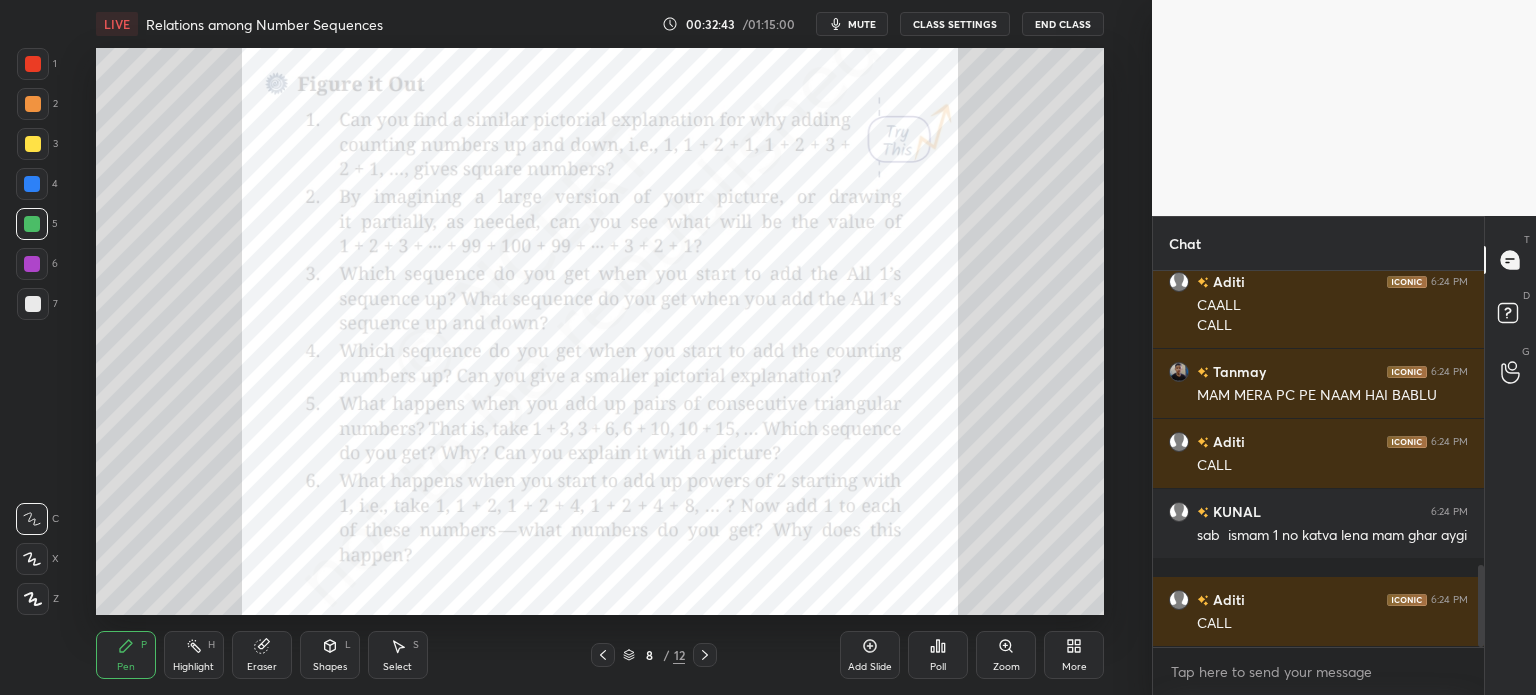click at bounding box center (1511, 372) 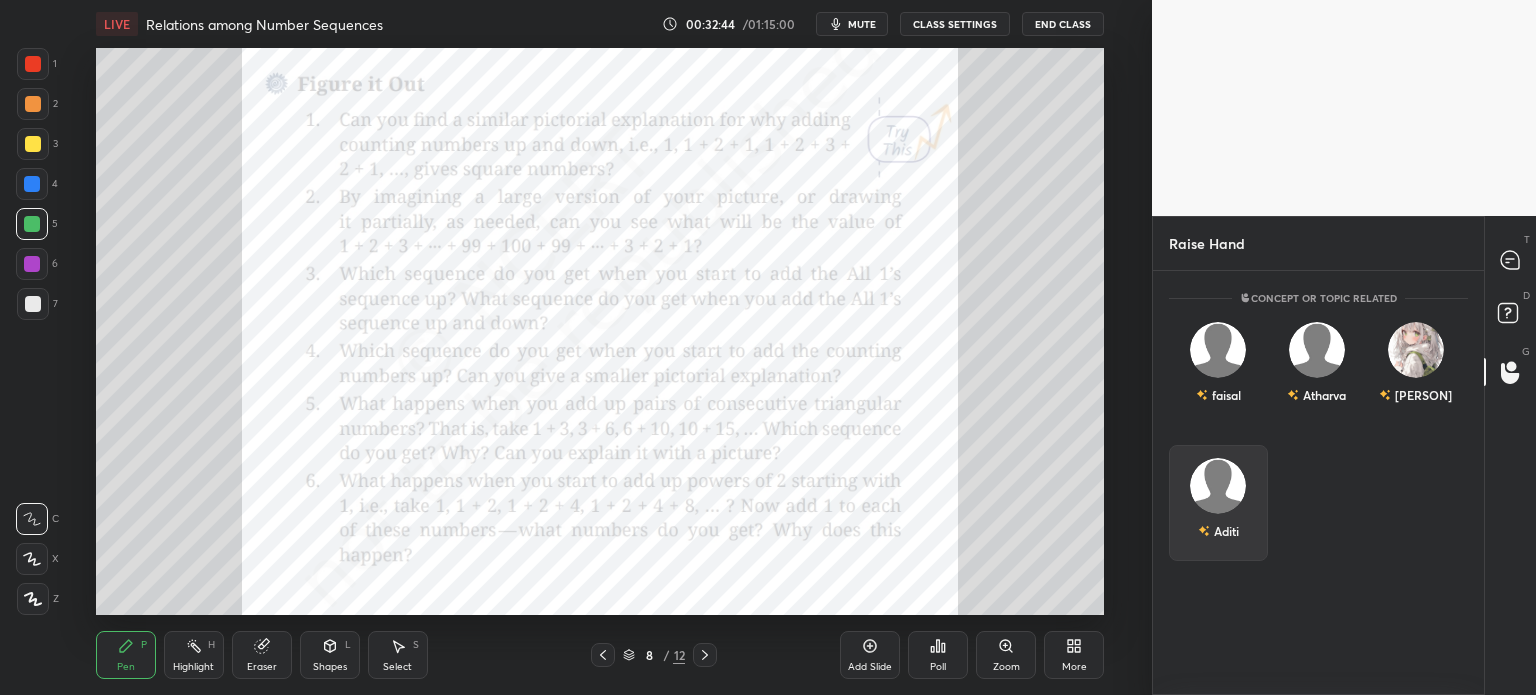 click on "Aditi" at bounding box center (1218, 503) 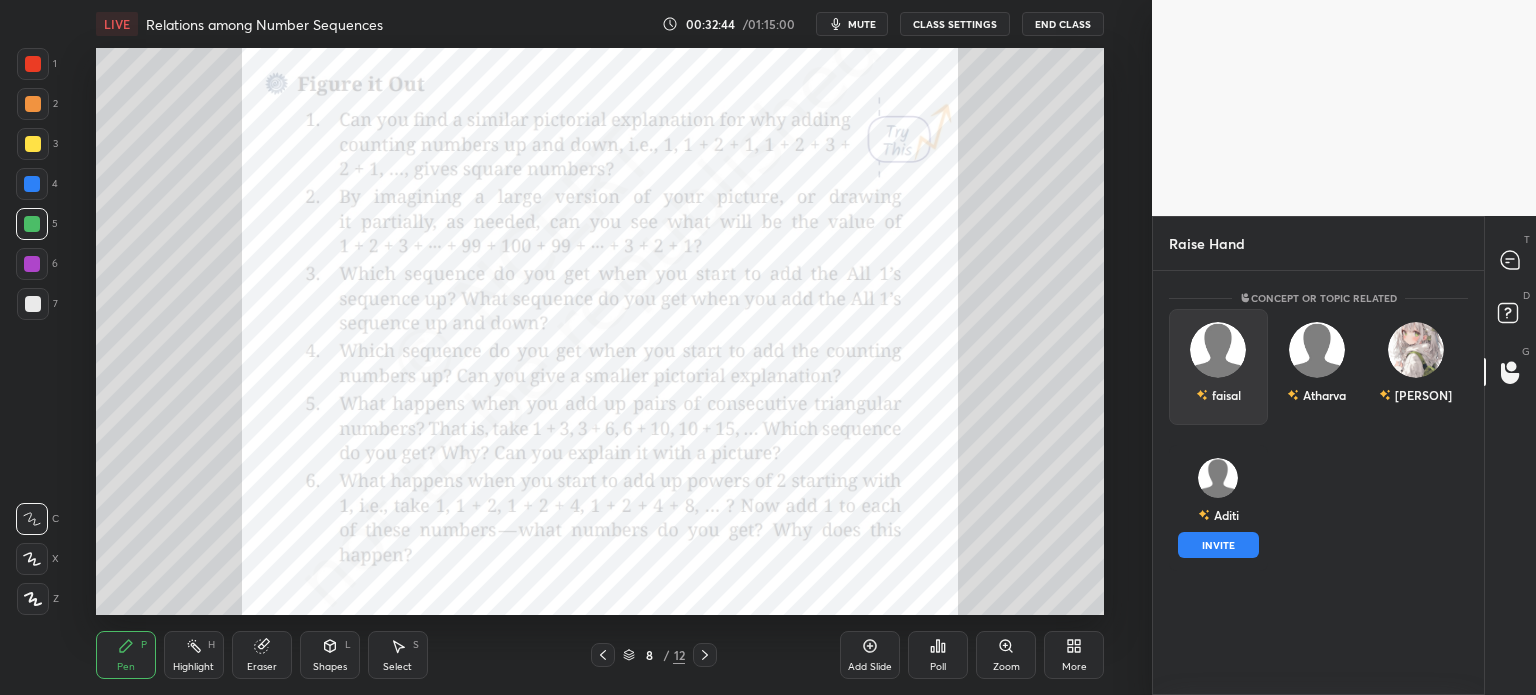 click on "INVITE" at bounding box center [1218, 545] 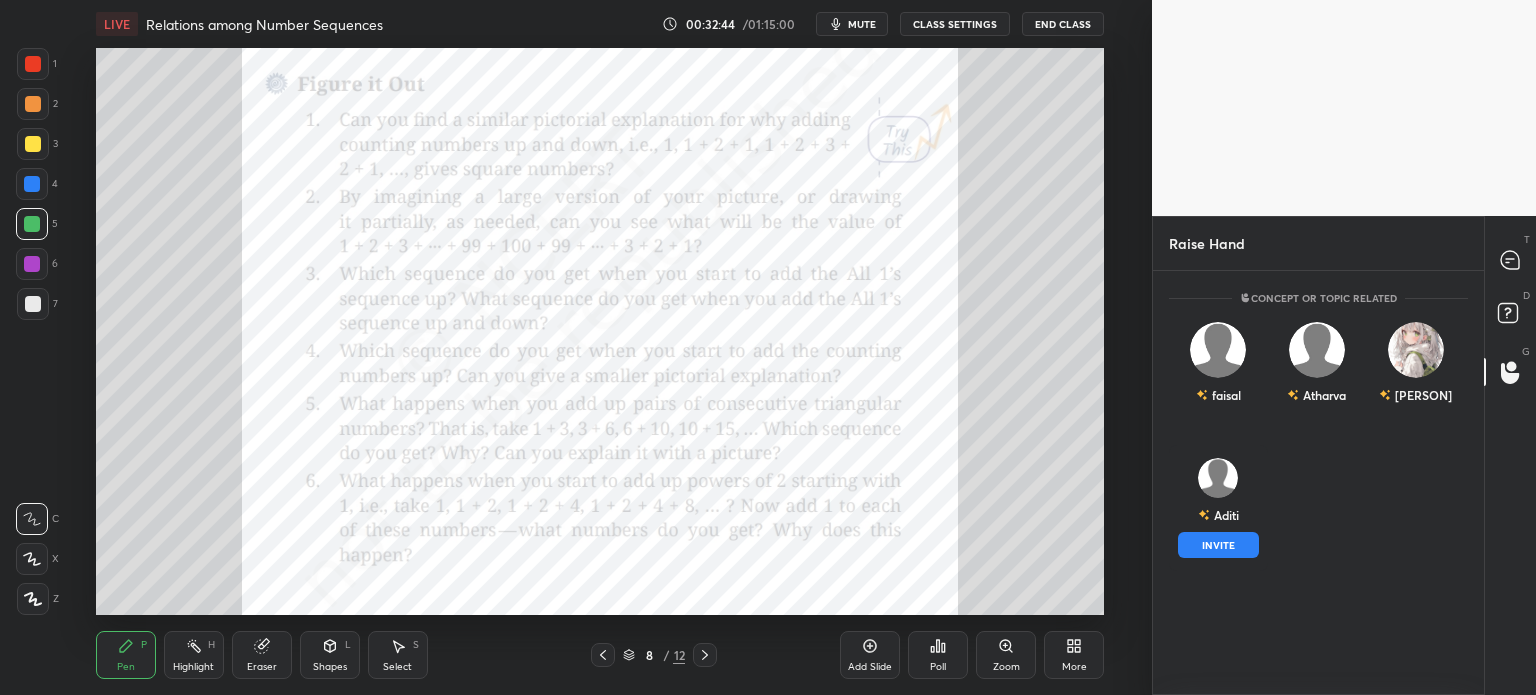 scroll, scrollTop: 338, scrollLeft: 325, axis: both 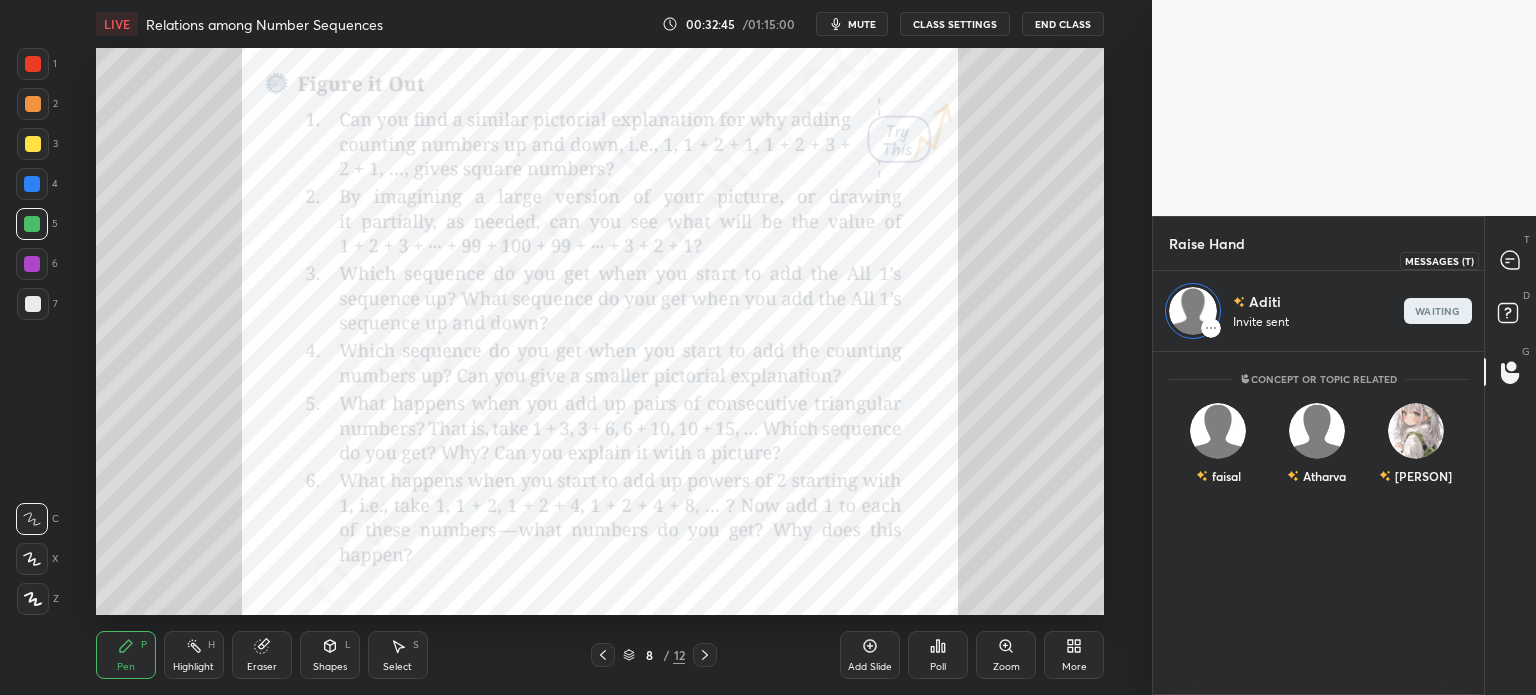 click at bounding box center [1511, 260] 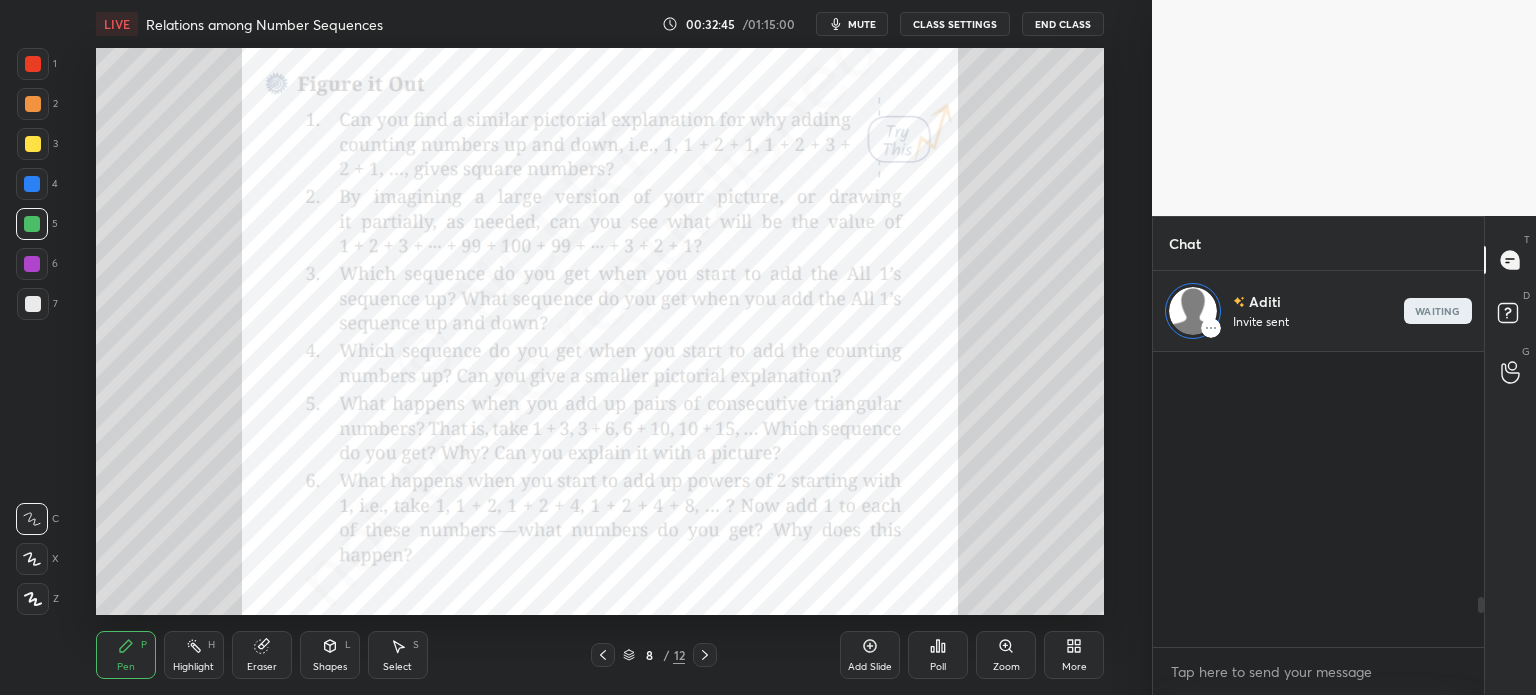 scroll, scrollTop: 337, scrollLeft: 325, axis: both 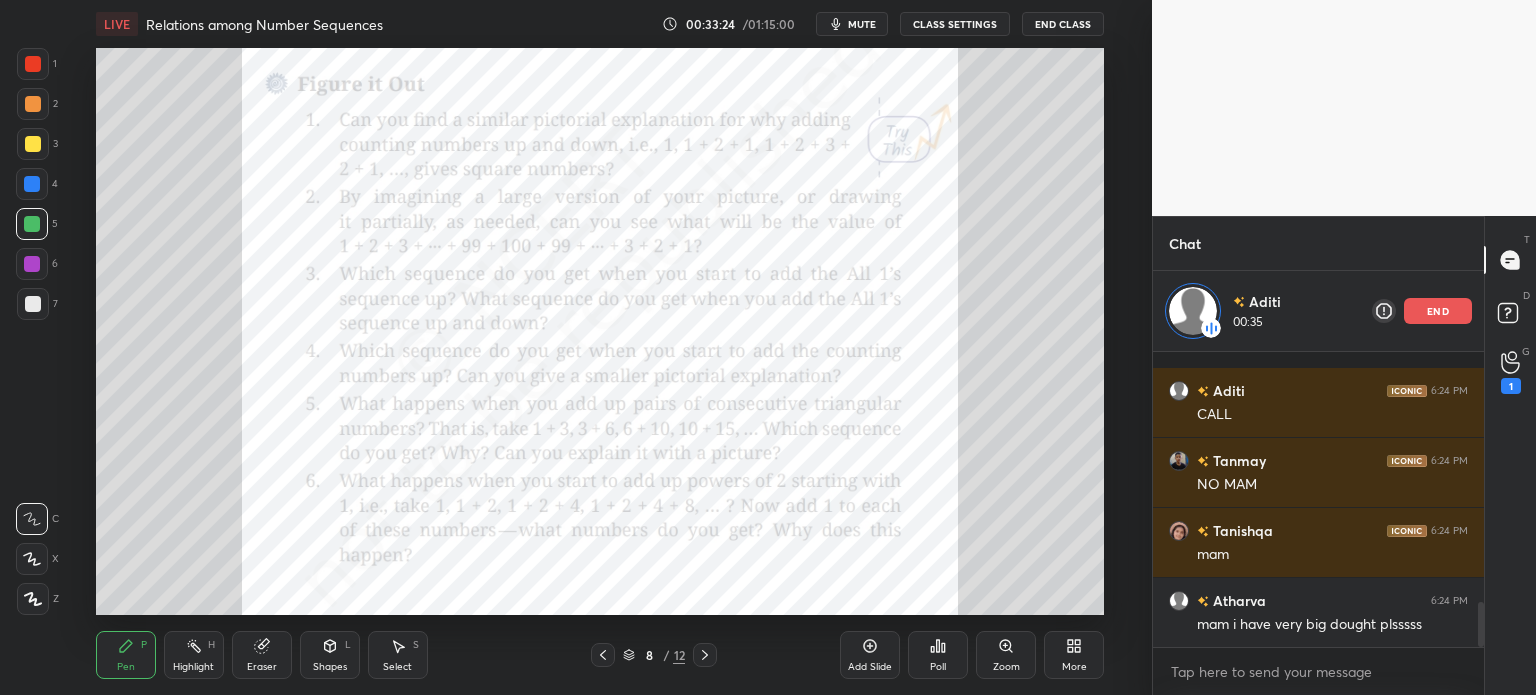 click 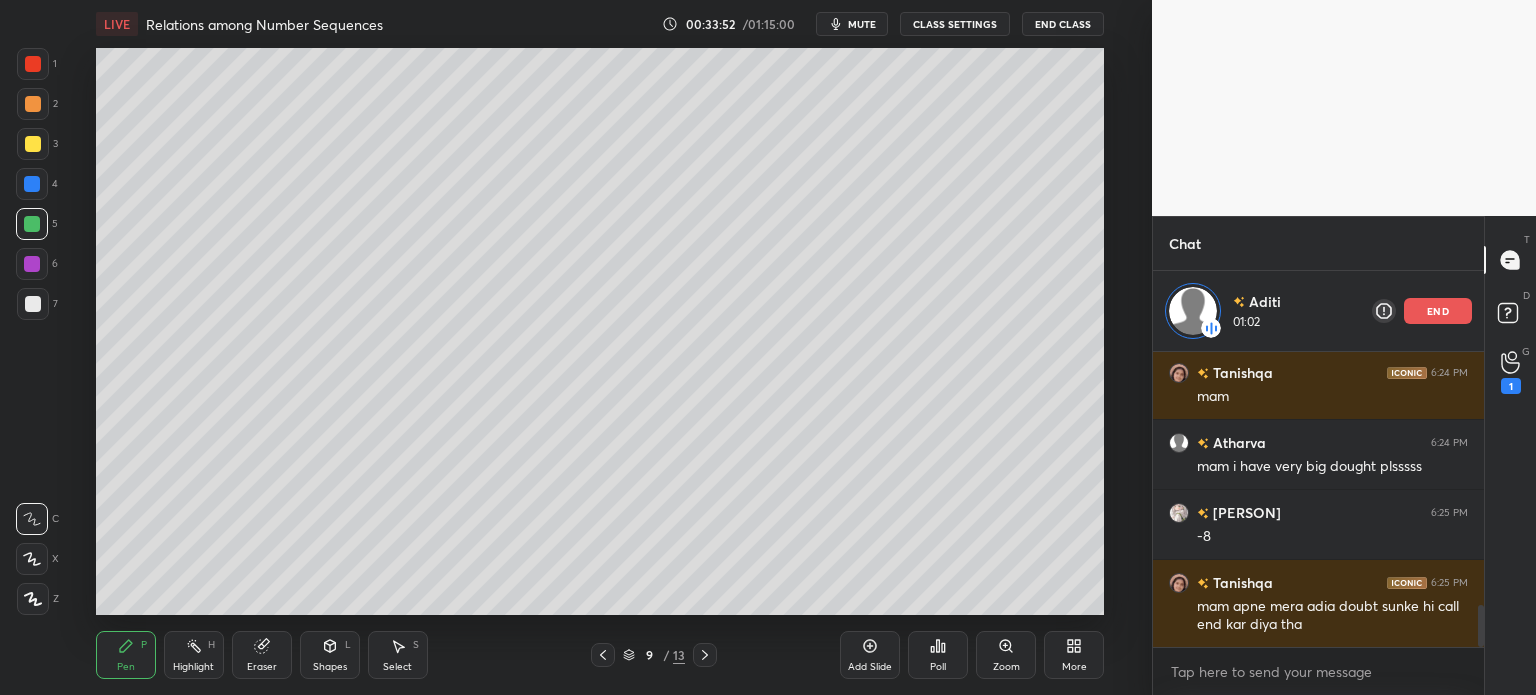 scroll, scrollTop: 1872, scrollLeft: 0, axis: vertical 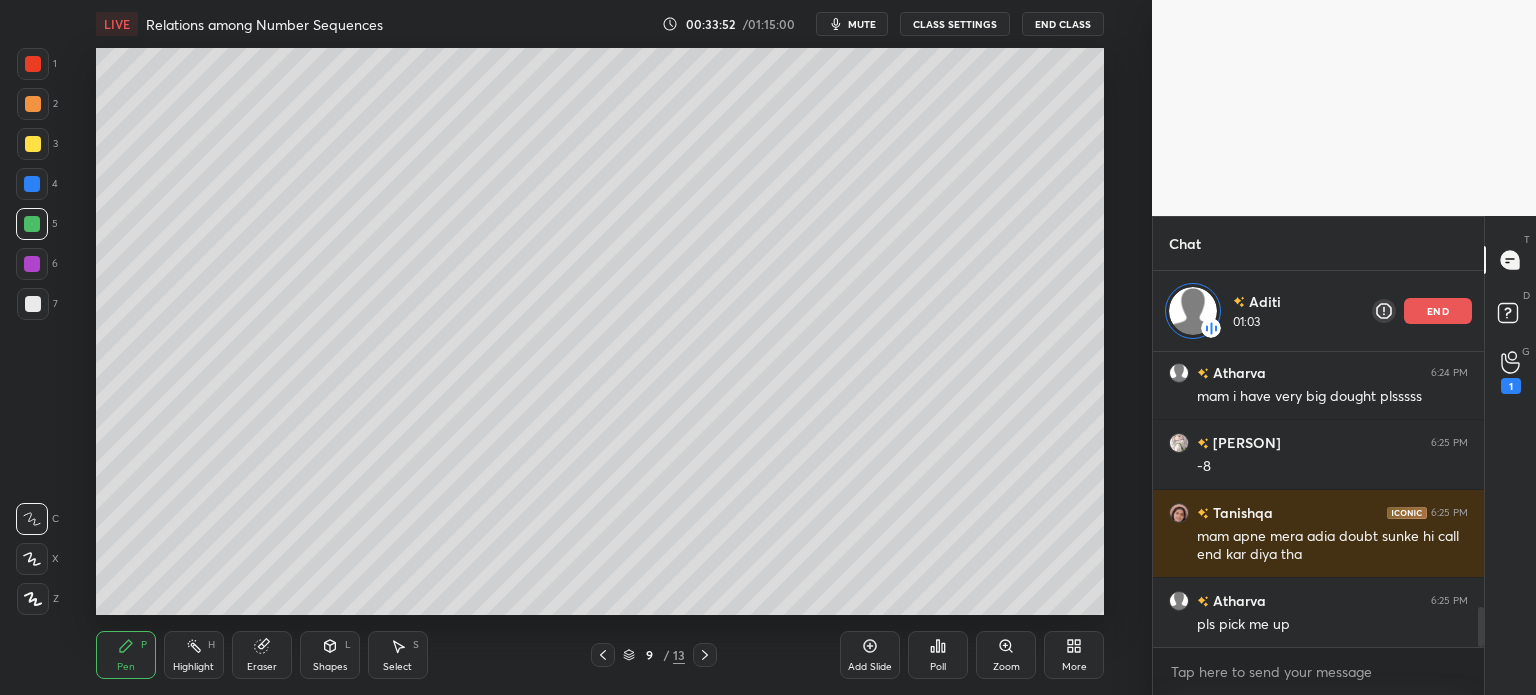 click 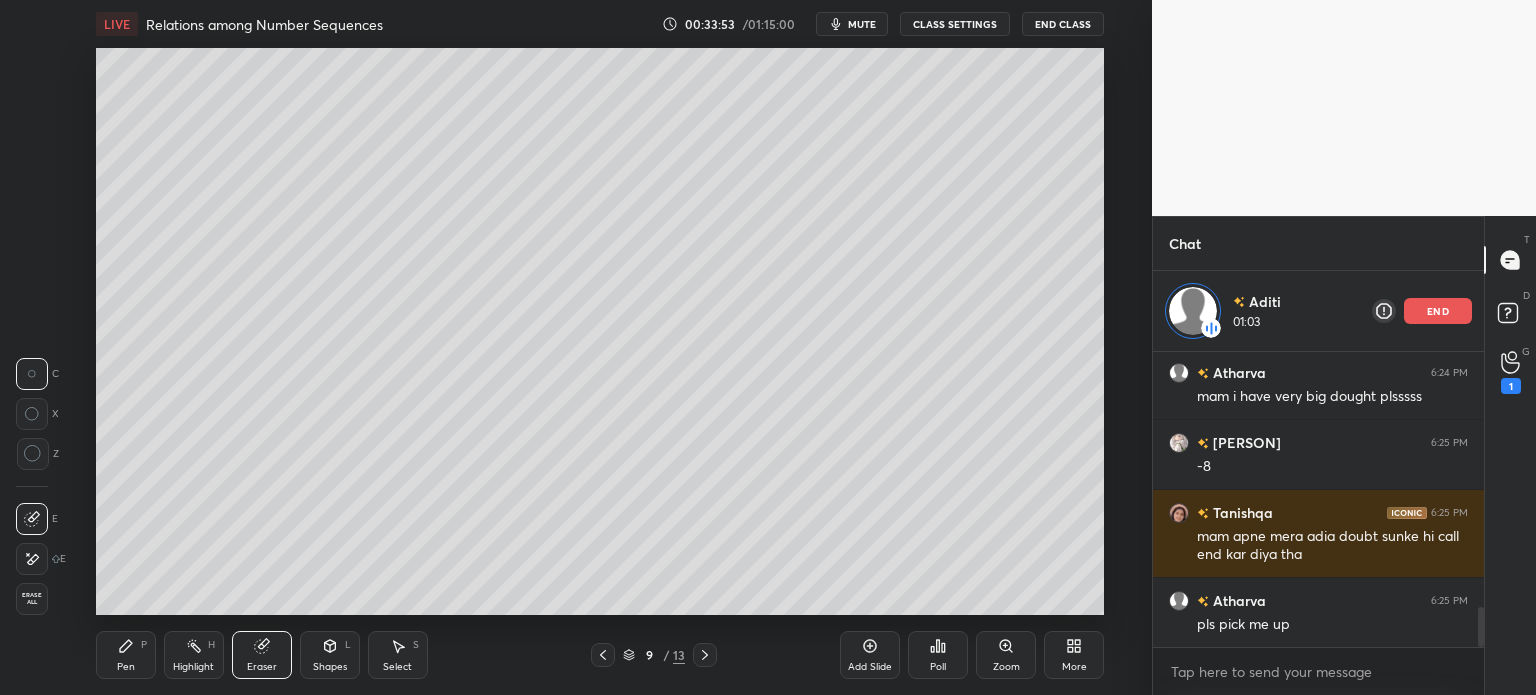 click 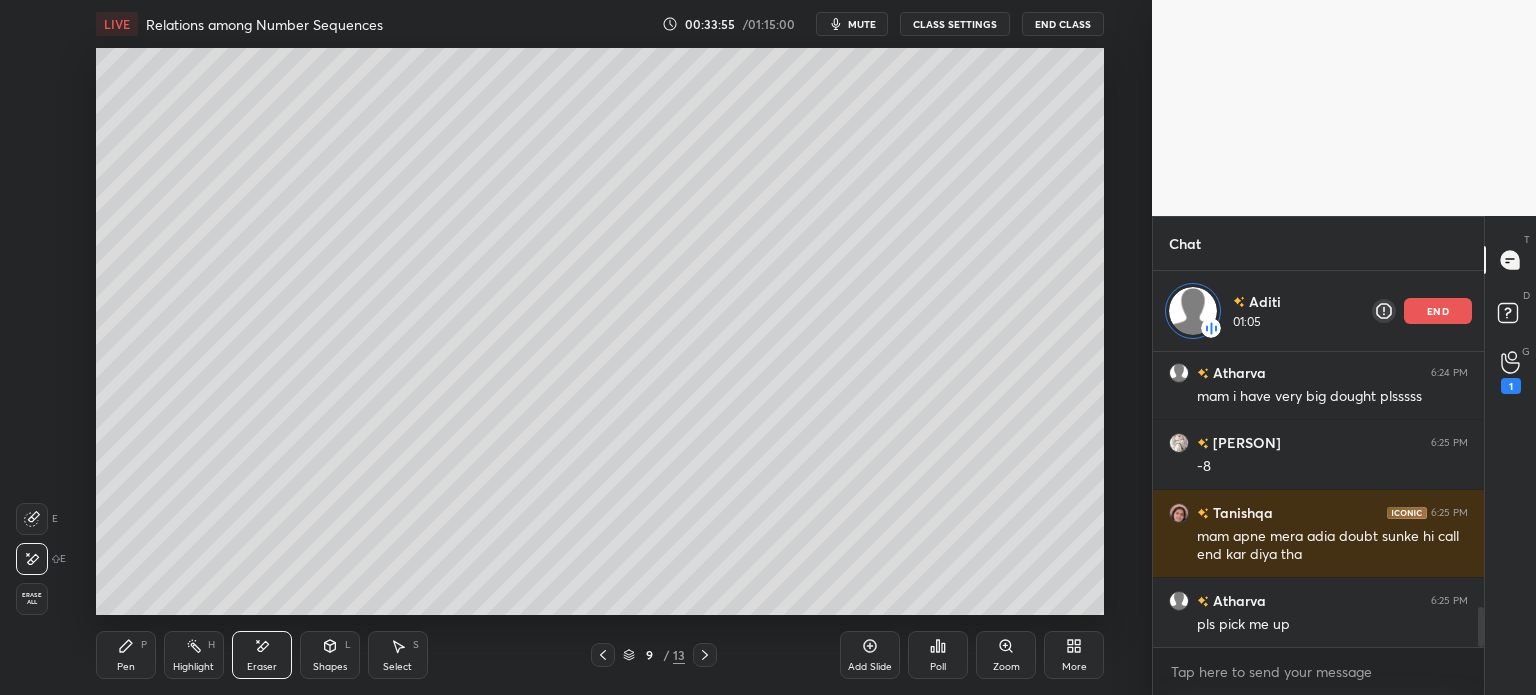 click on "Pen" at bounding box center (126, 667) 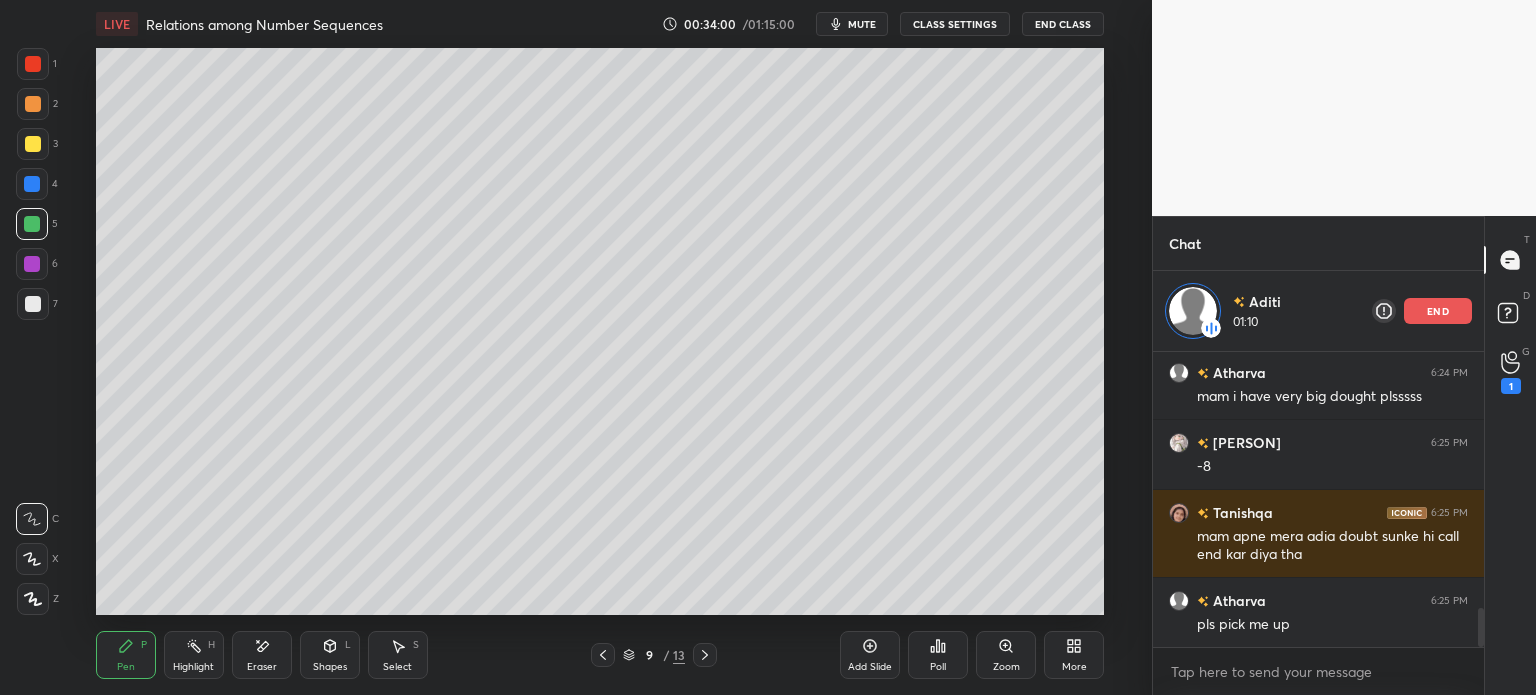 scroll, scrollTop: 1942, scrollLeft: 0, axis: vertical 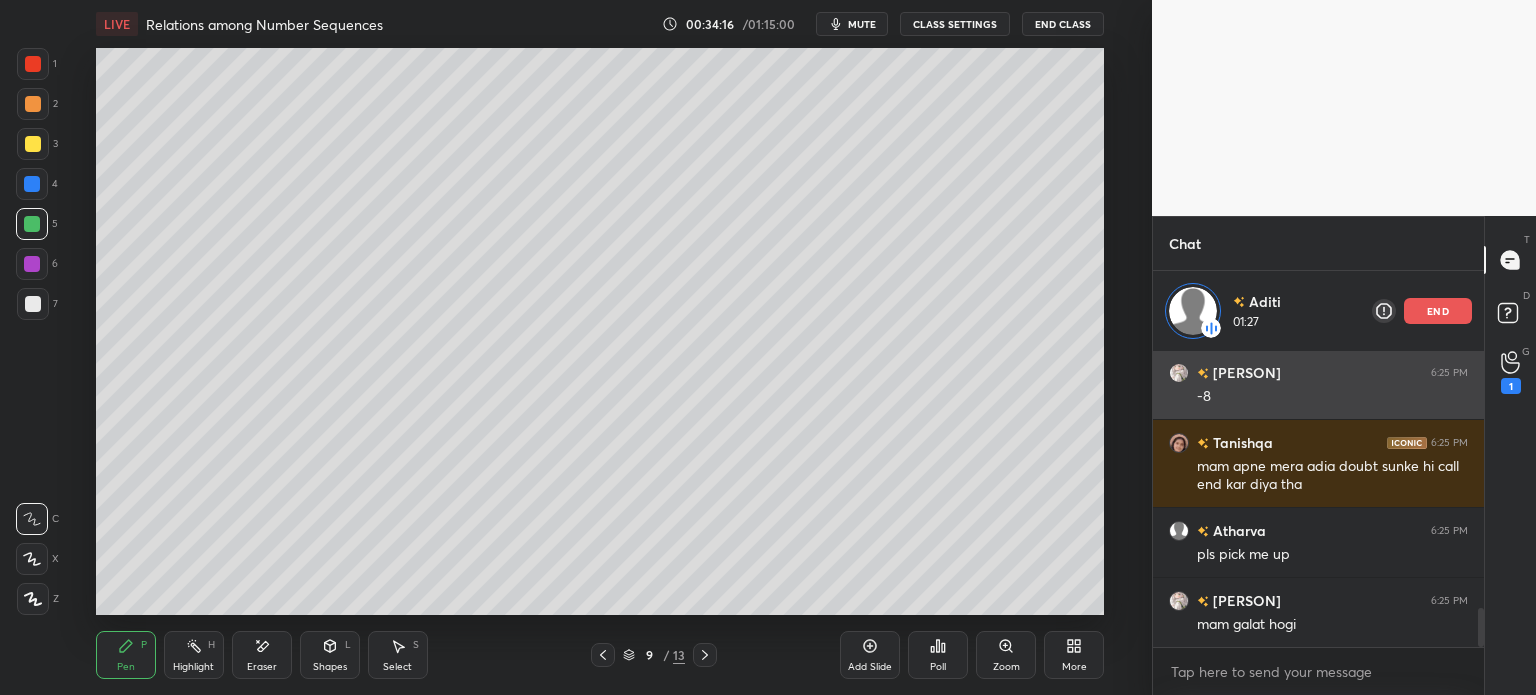 click on "end" at bounding box center [1438, 311] 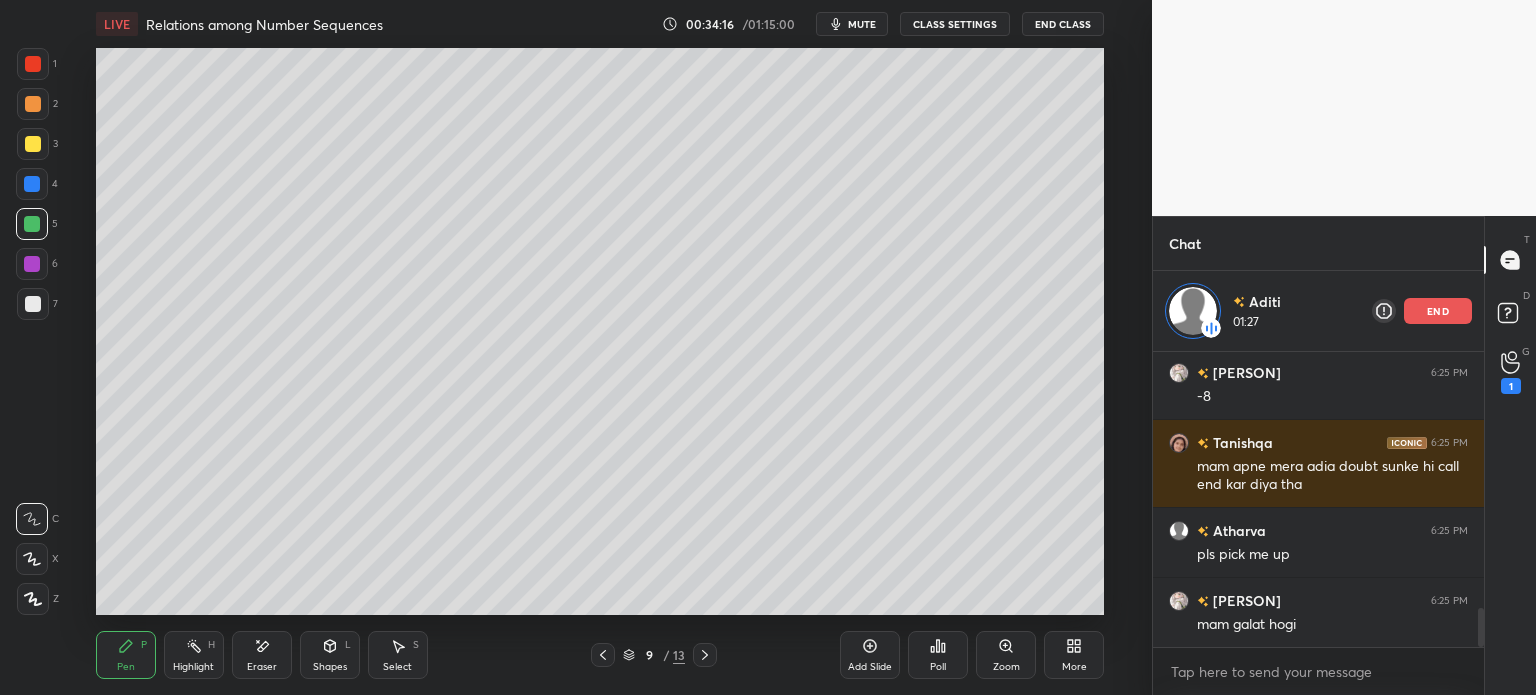 scroll, scrollTop: 5, scrollLeft: 6, axis: both 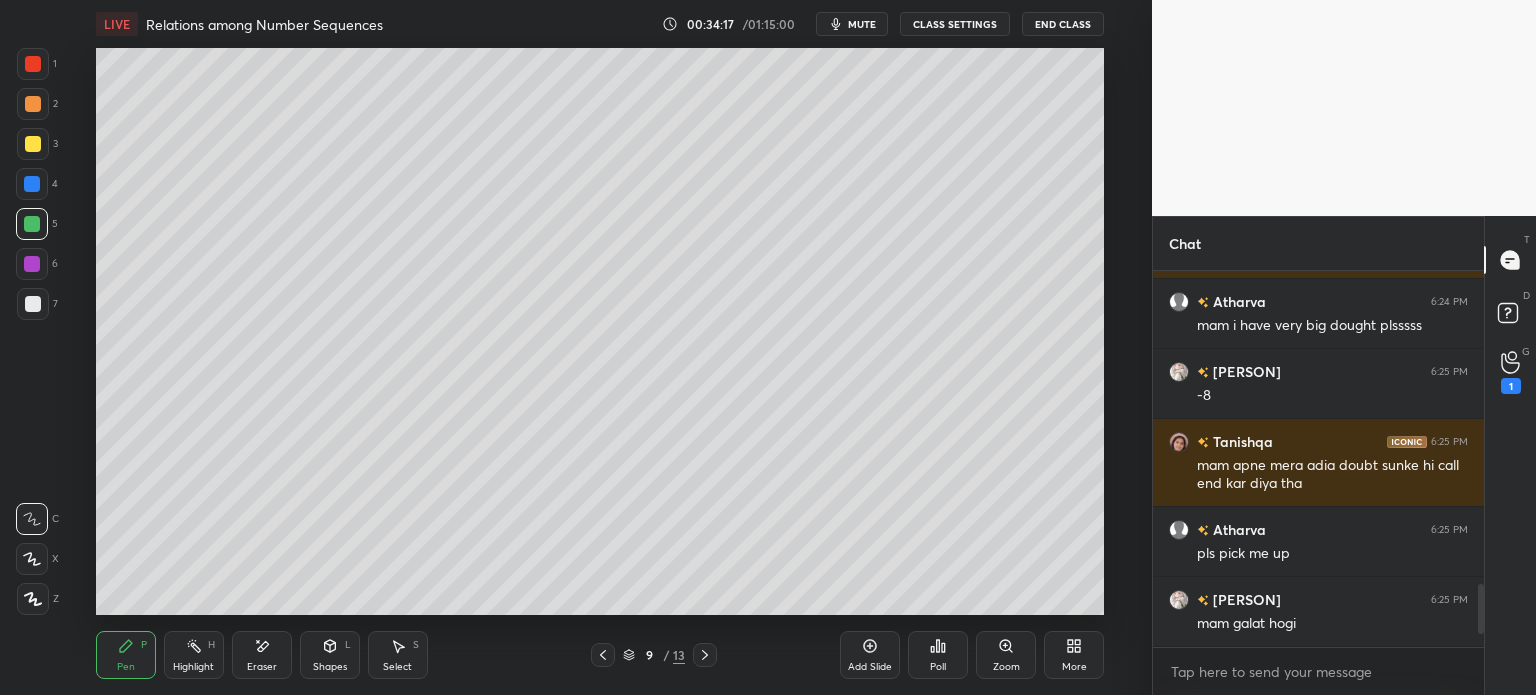 click on "G Raise Hand (G) 1" at bounding box center [1510, 372] 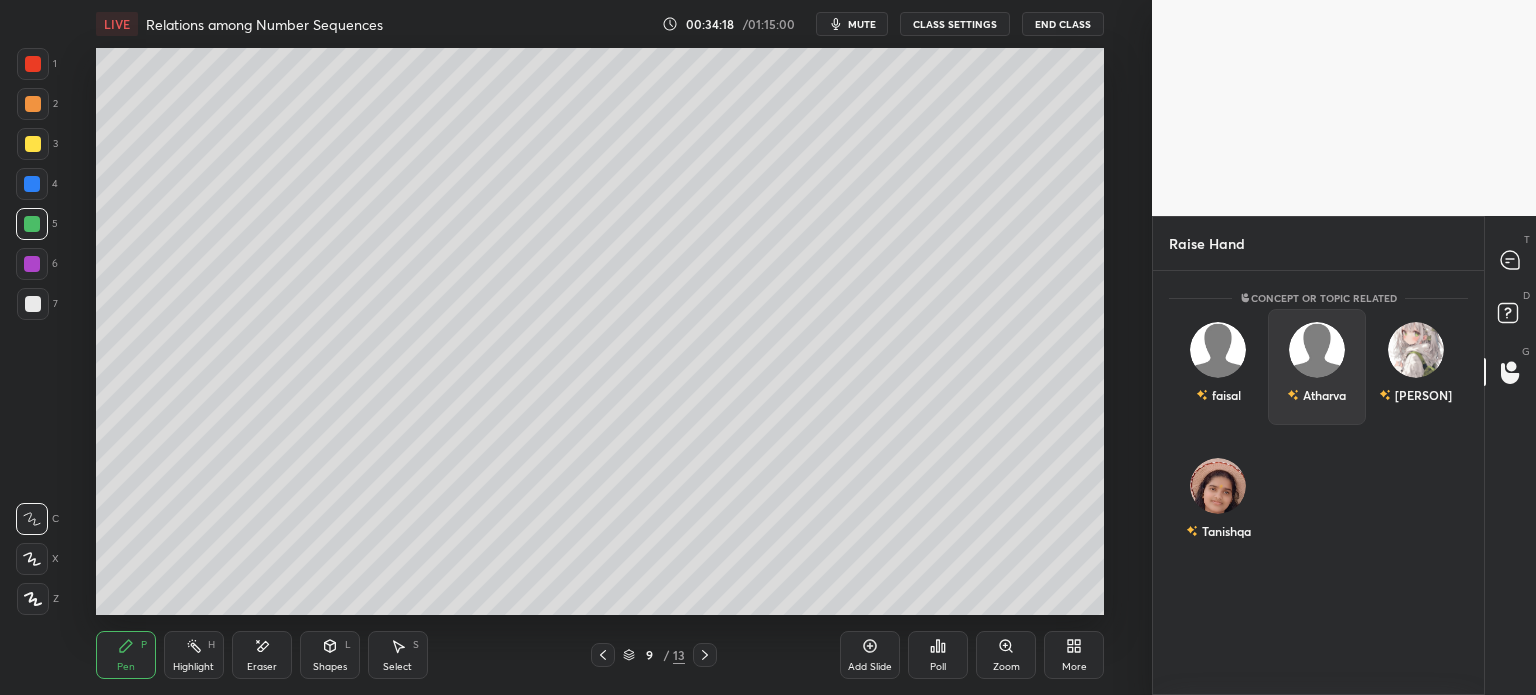 click on "Atharva" at bounding box center [1317, 367] 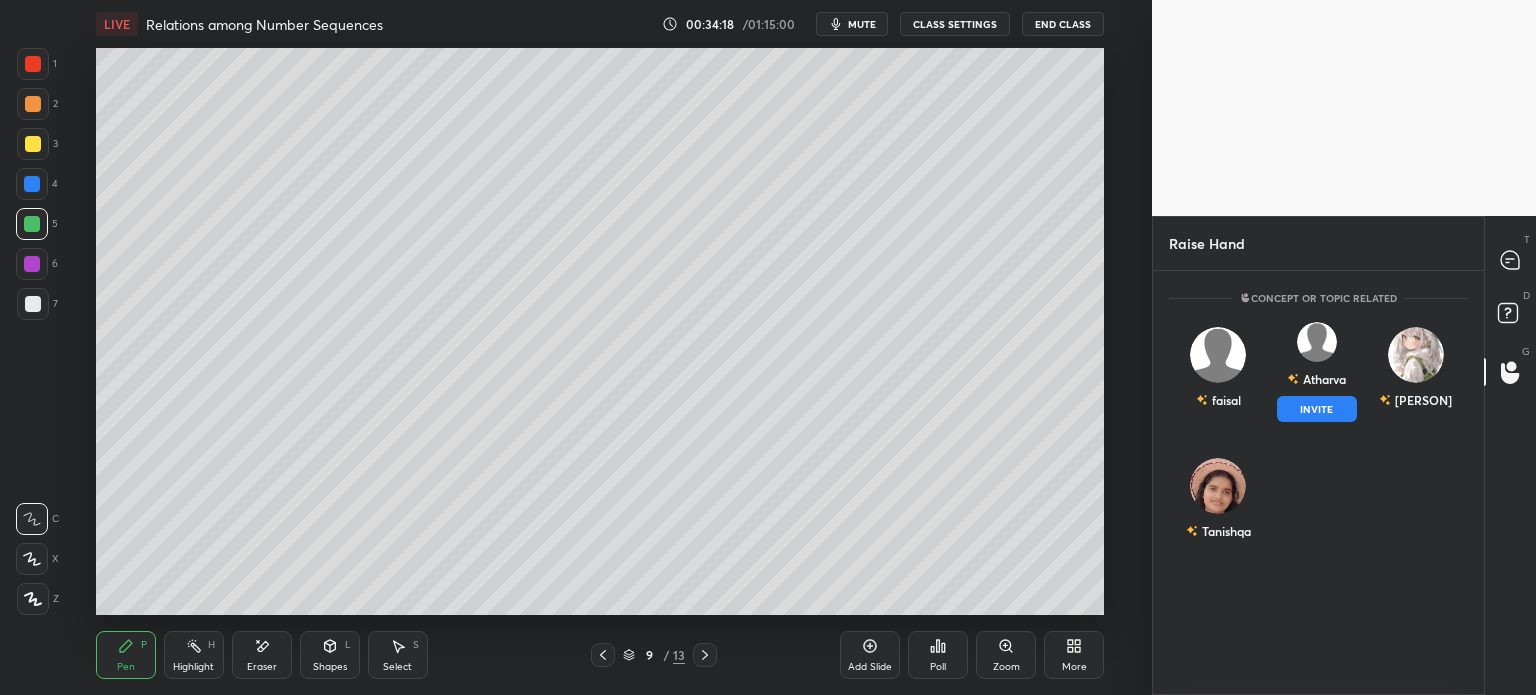 click on "INVITE" at bounding box center (1317, 409) 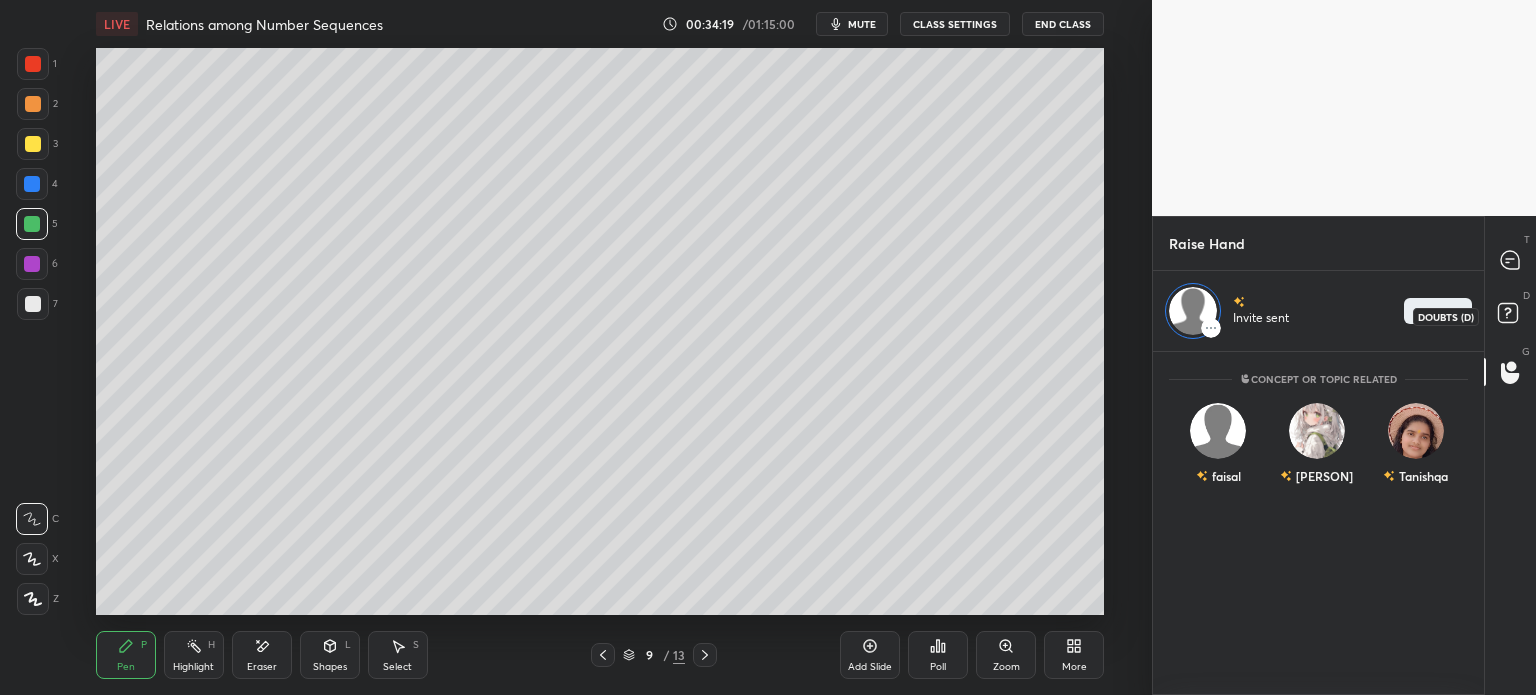click at bounding box center [1511, 260] 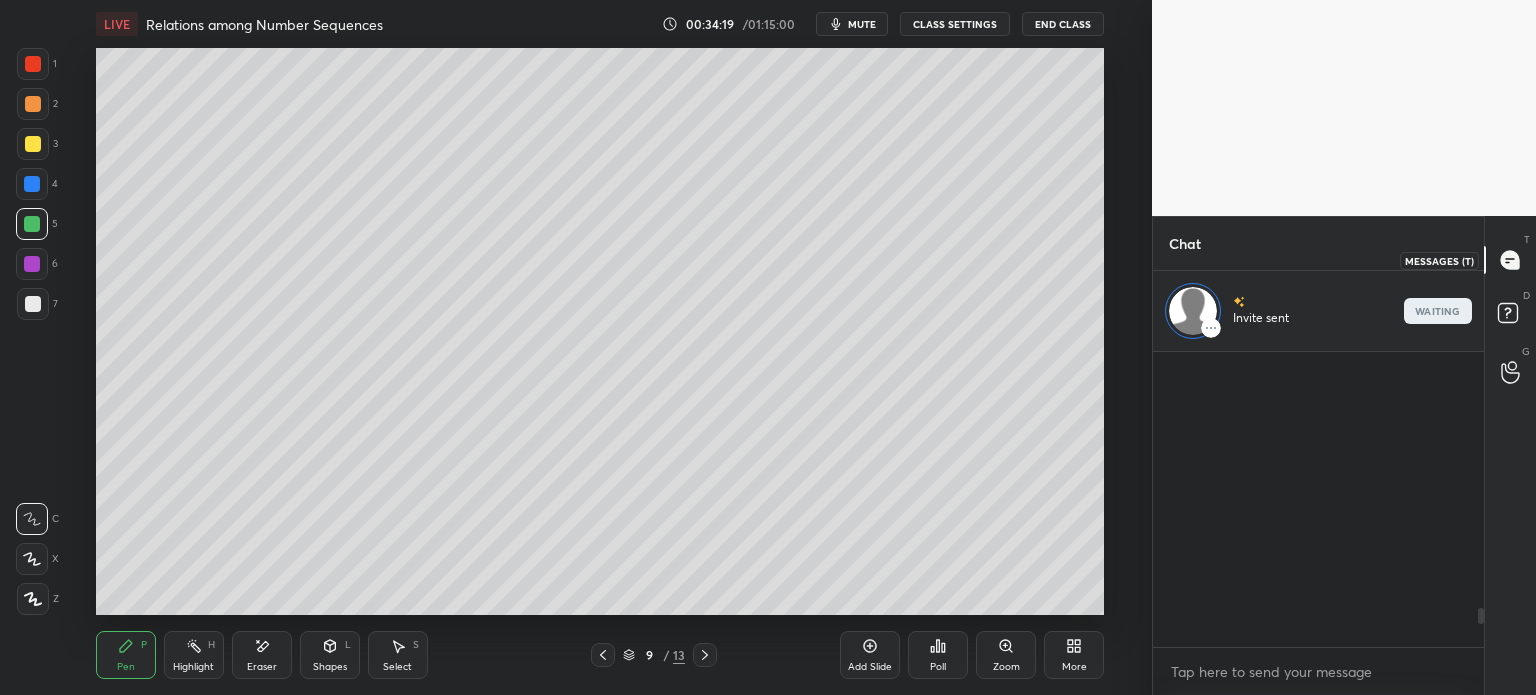 scroll, scrollTop: 337, scrollLeft: 325, axis: both 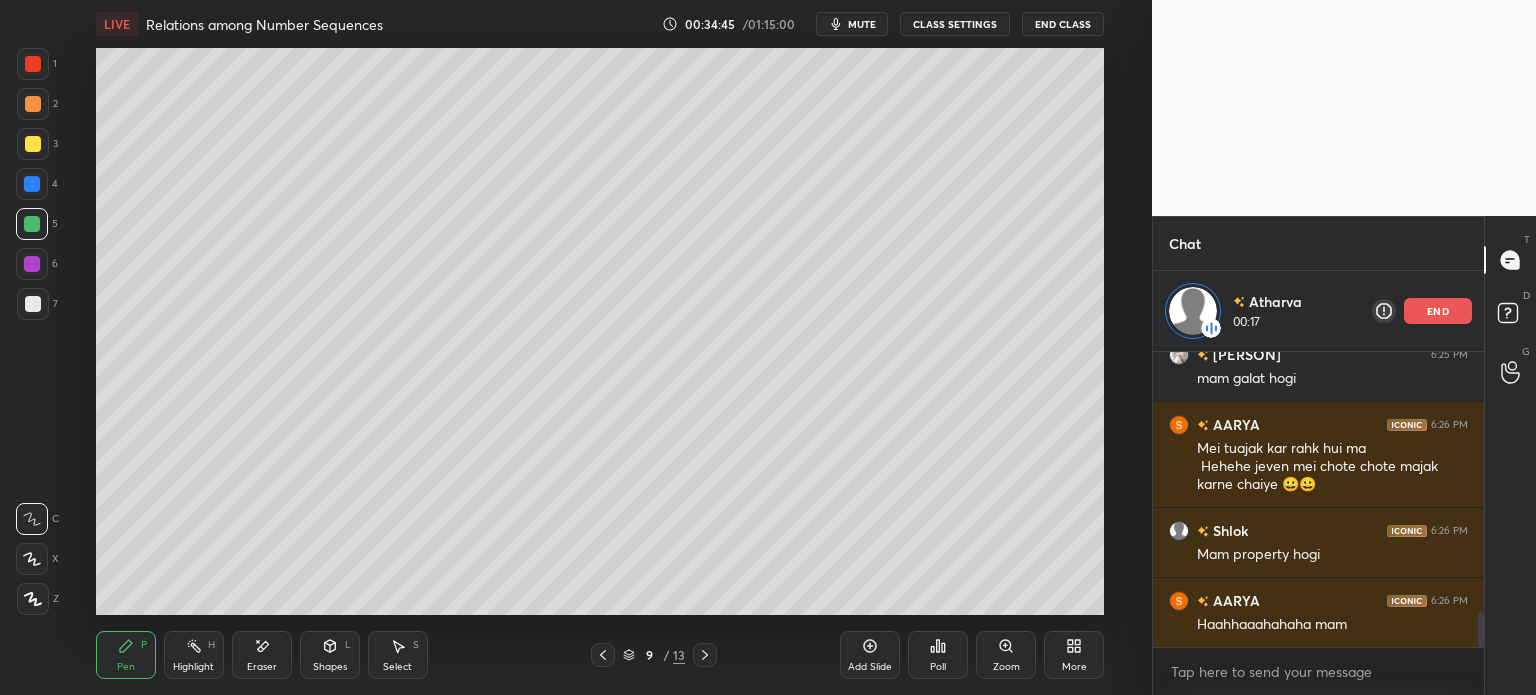 click 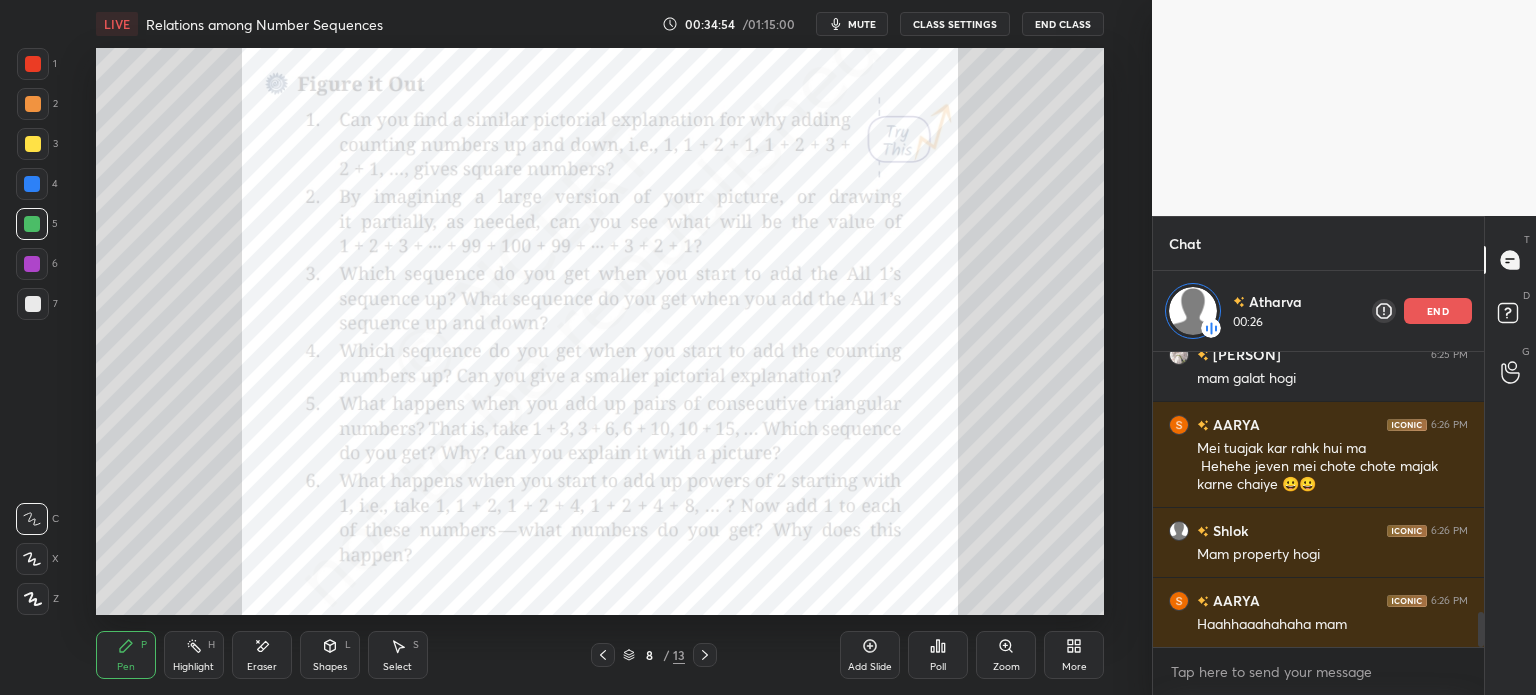 click 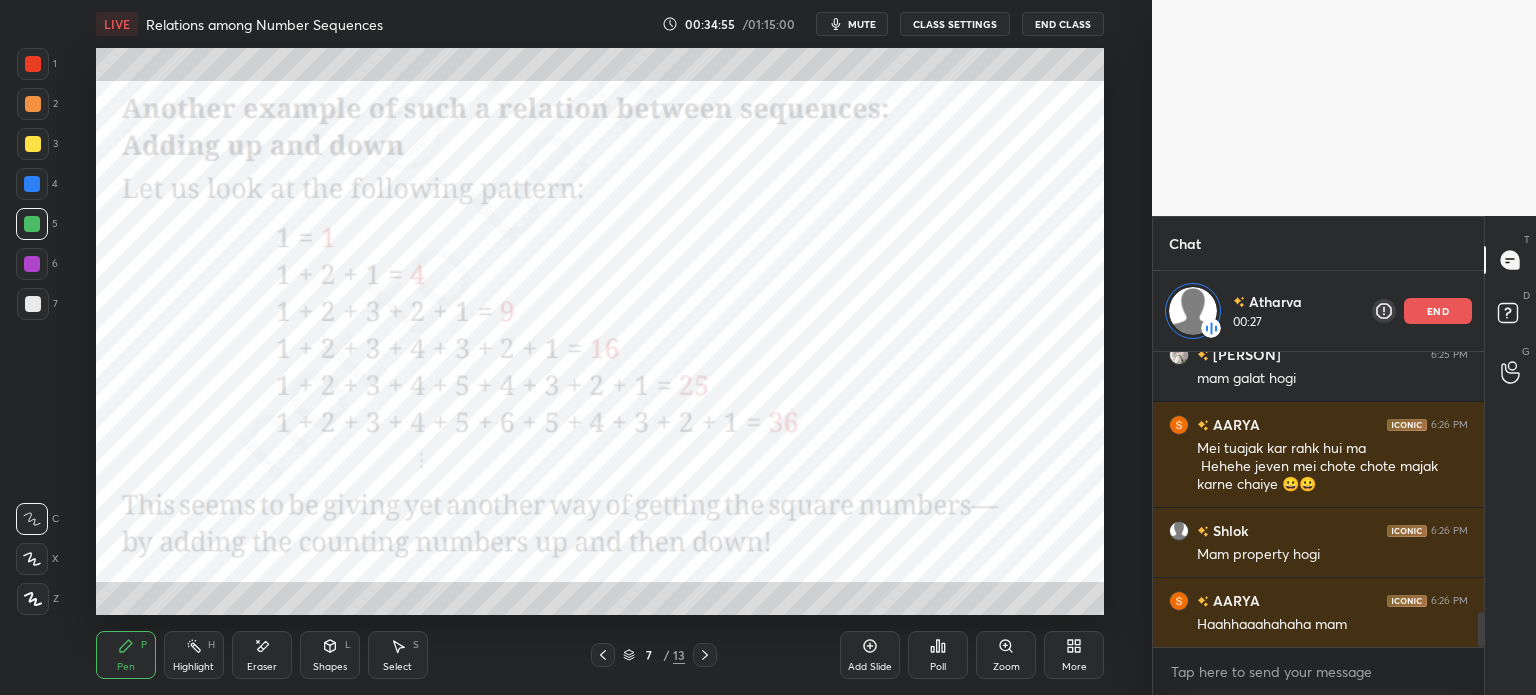click 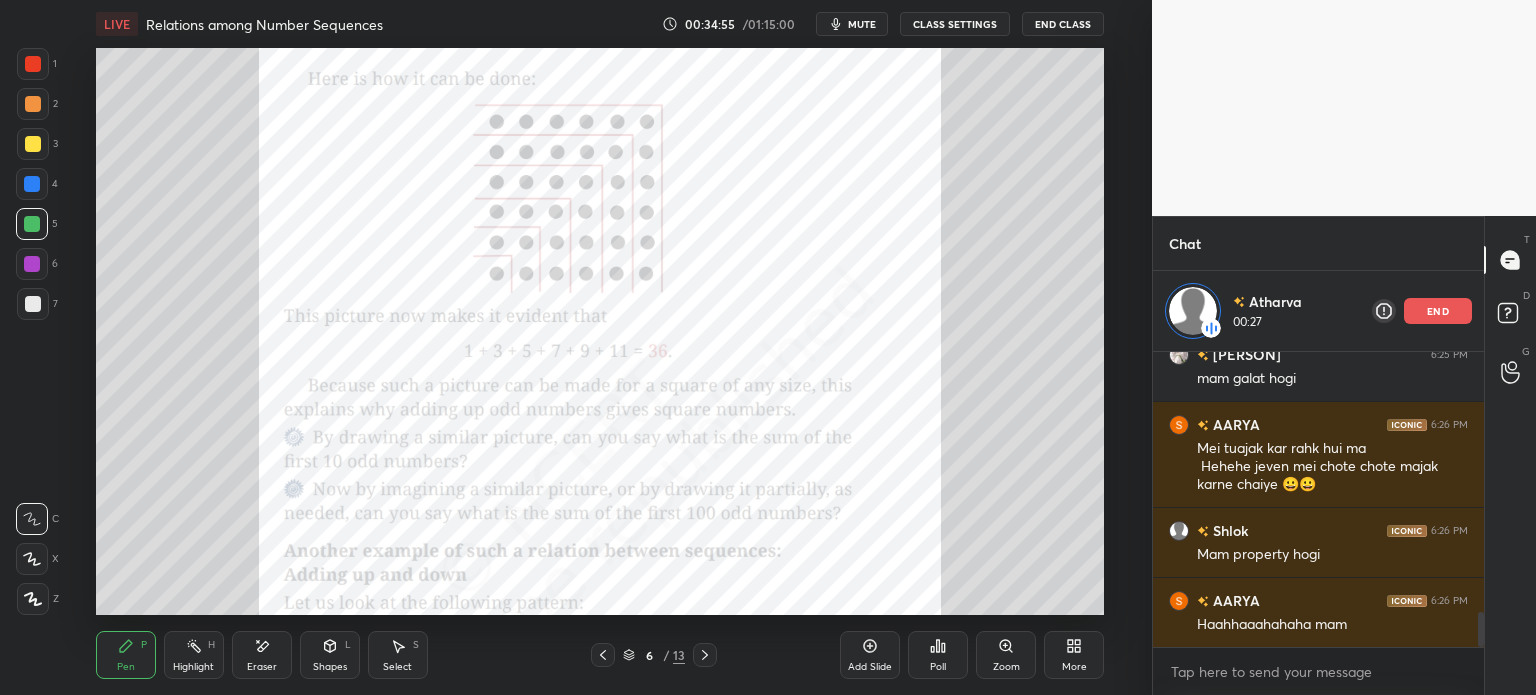 click 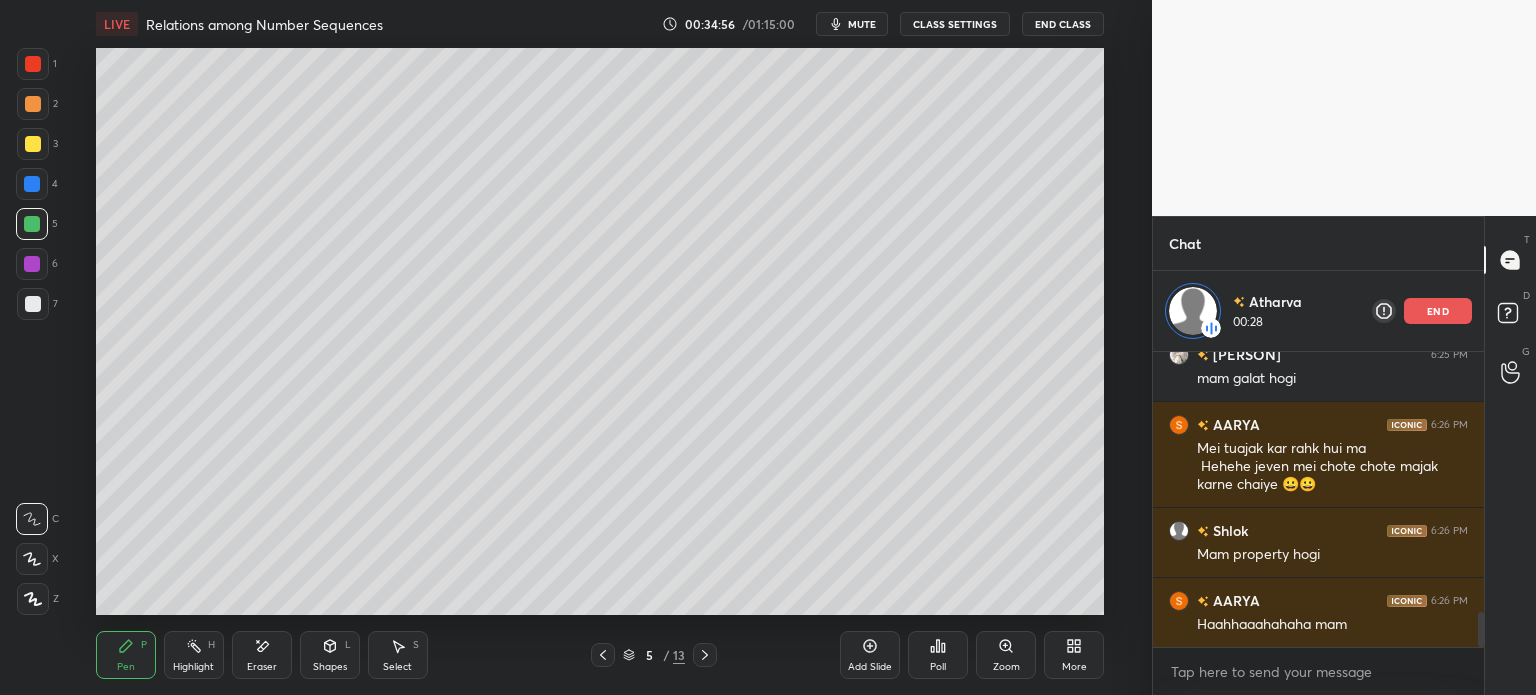 click at bounding box center (603, 655) 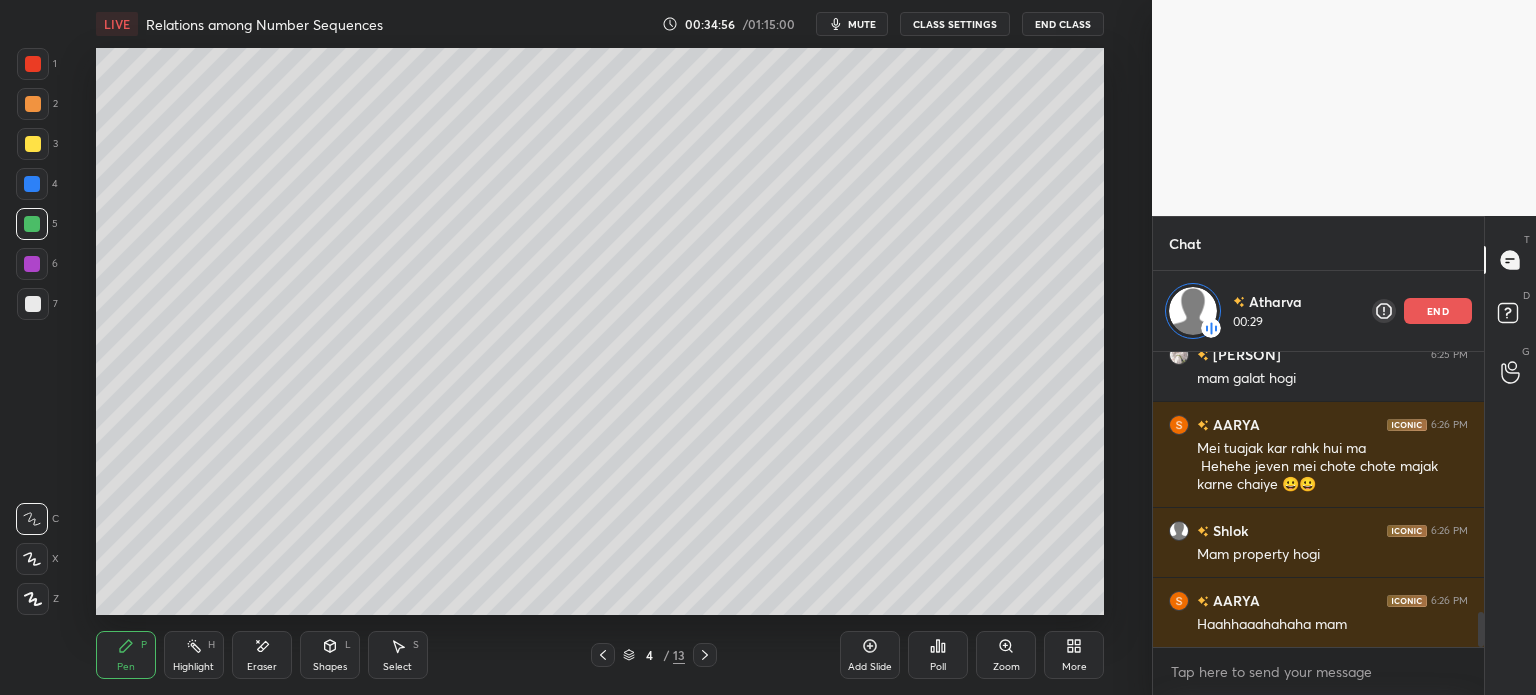 click 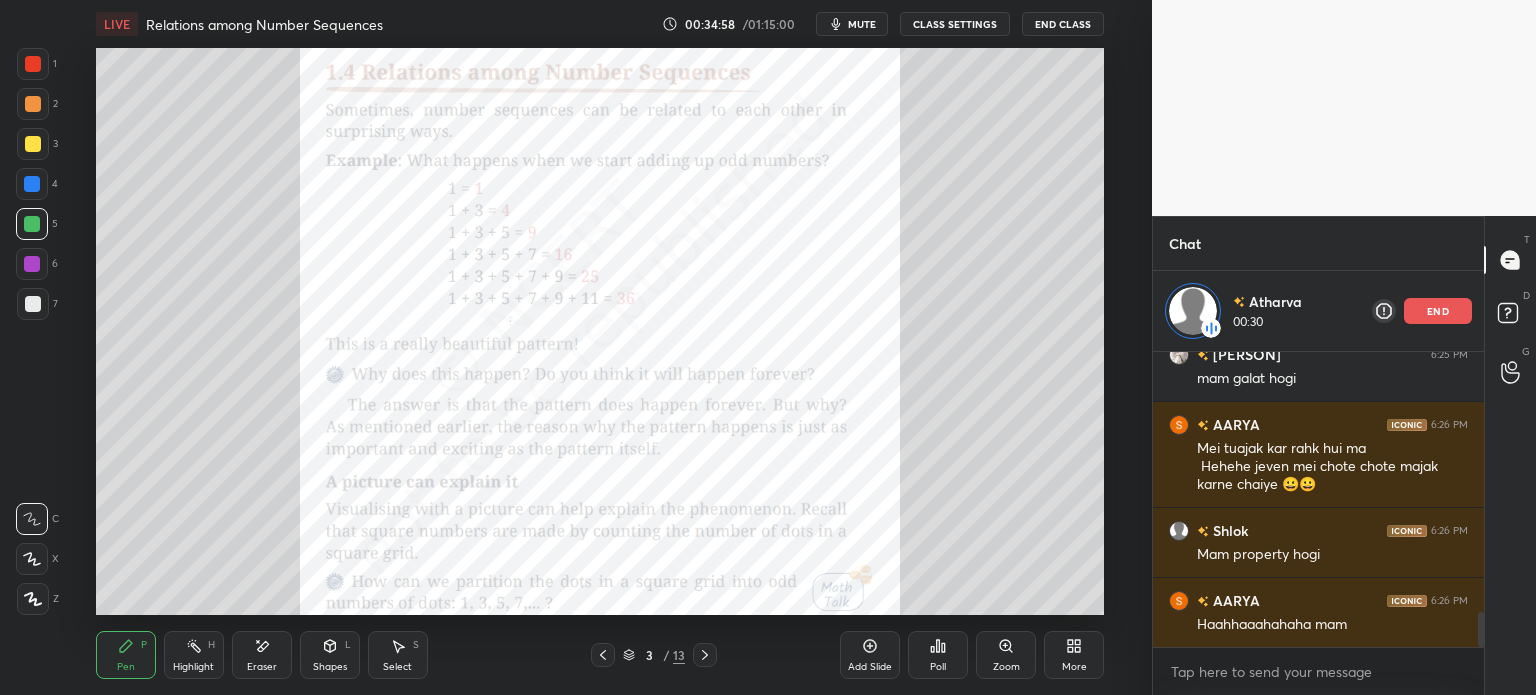 click 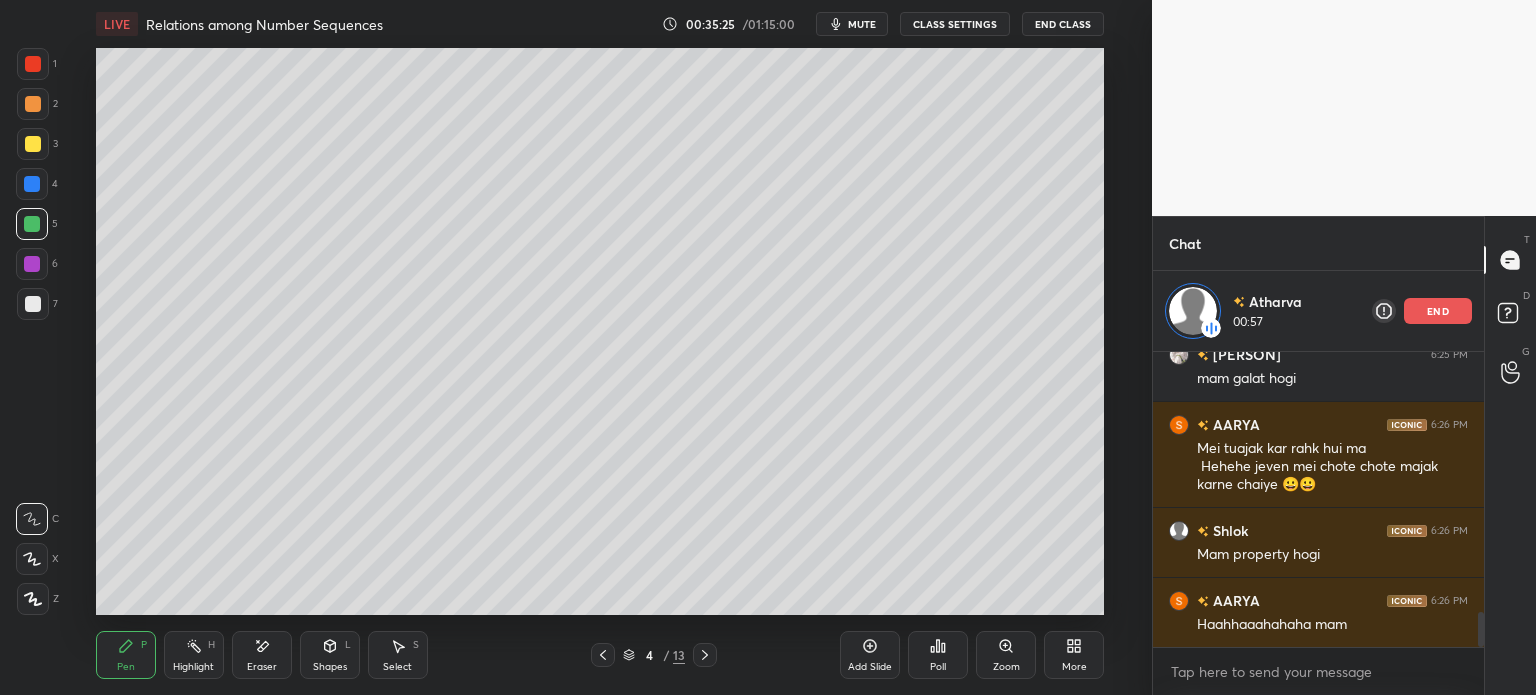 scroll, scrollTop: 2258, scrollLeft: 0, axis: vertical 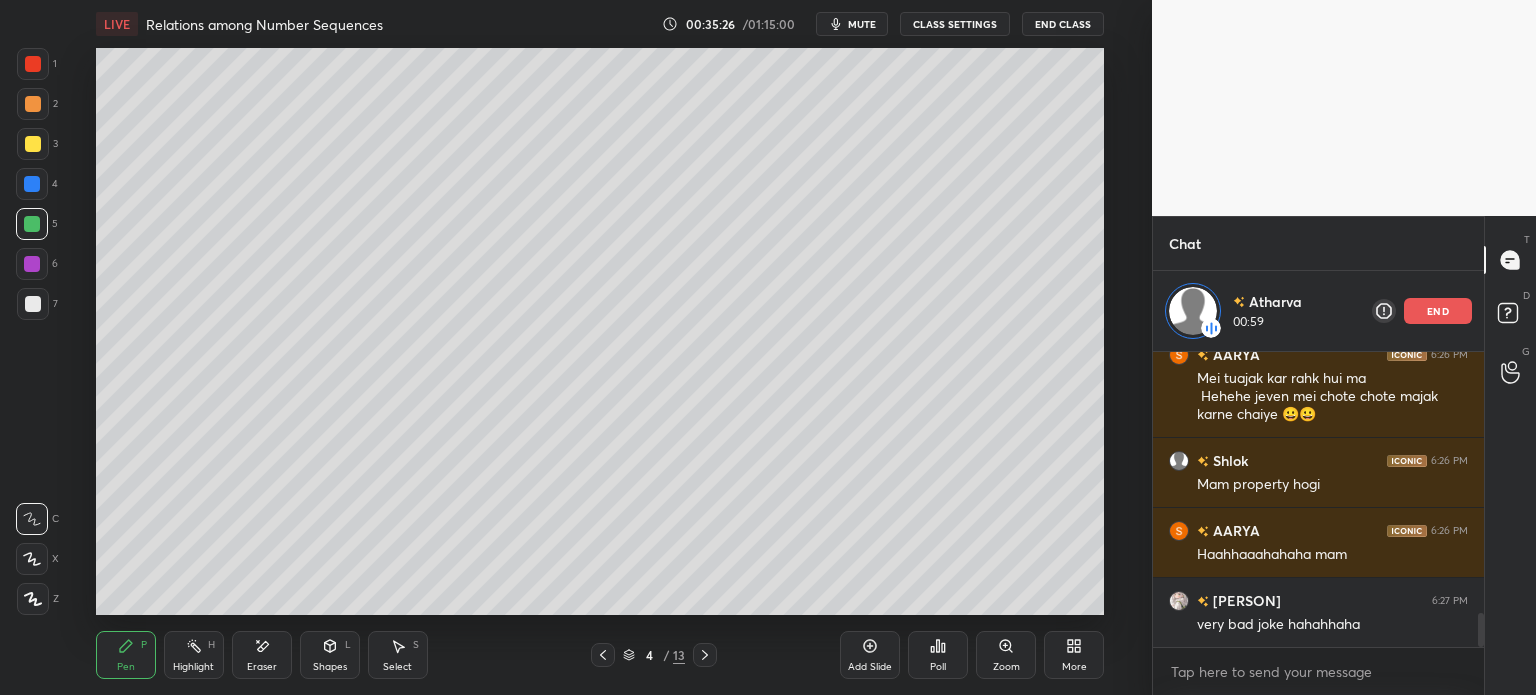 click 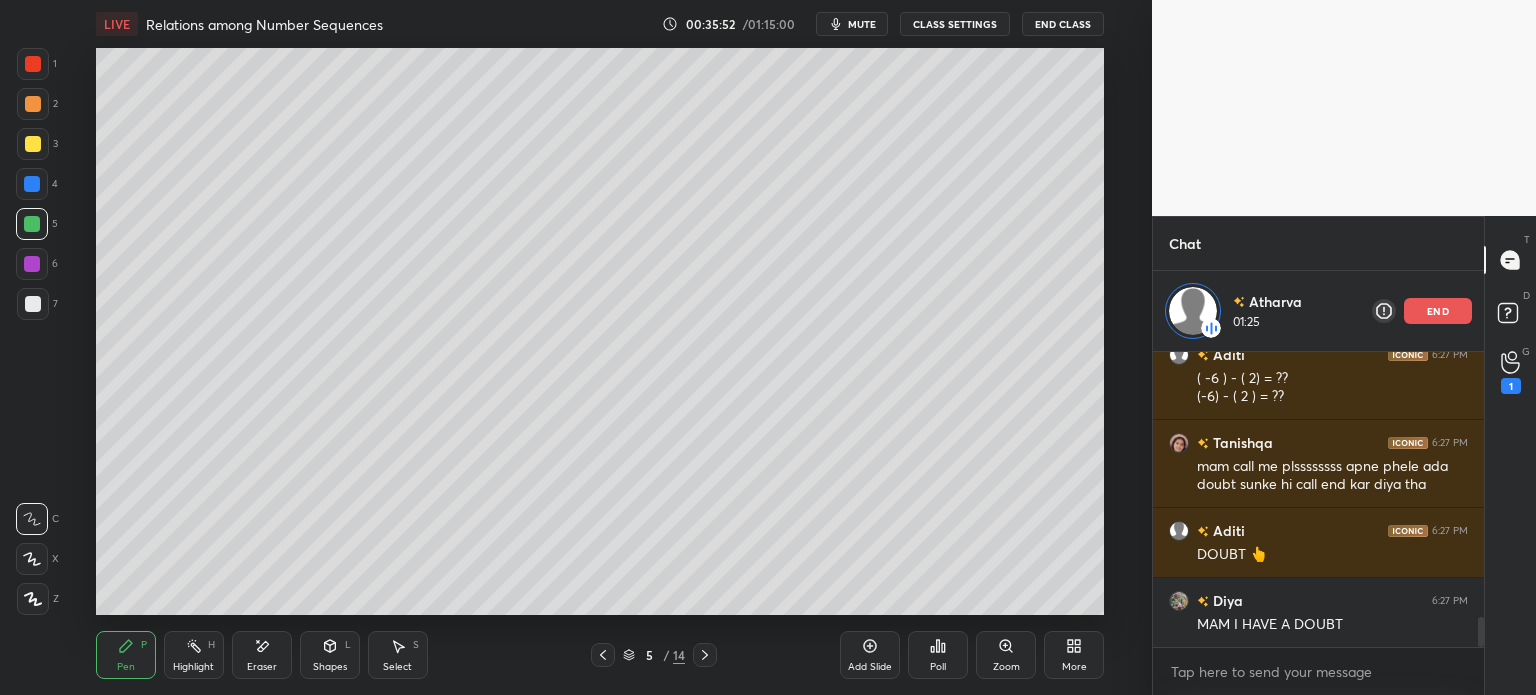 scroll, scrollTop: 2644, scrollLeft: 0, axis: vertical 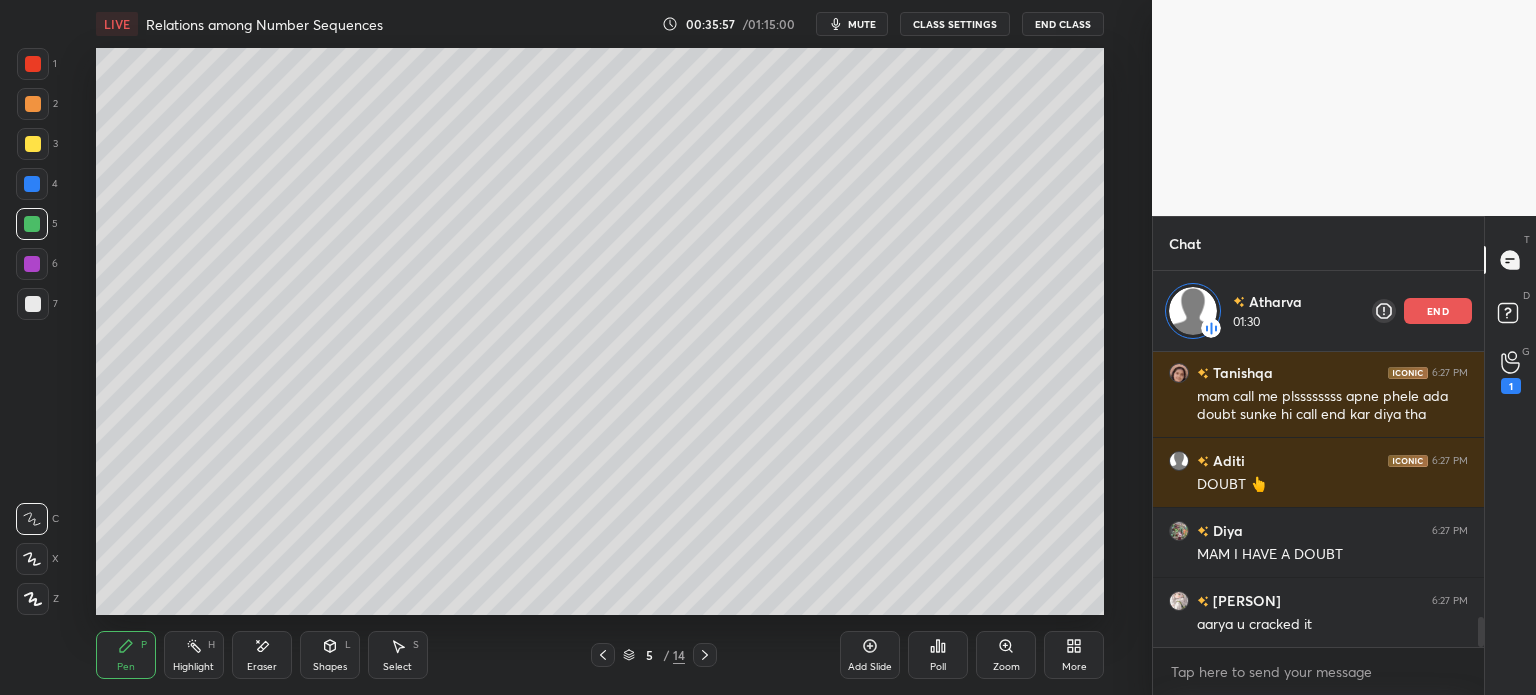 click at bounding box center (33, 304) 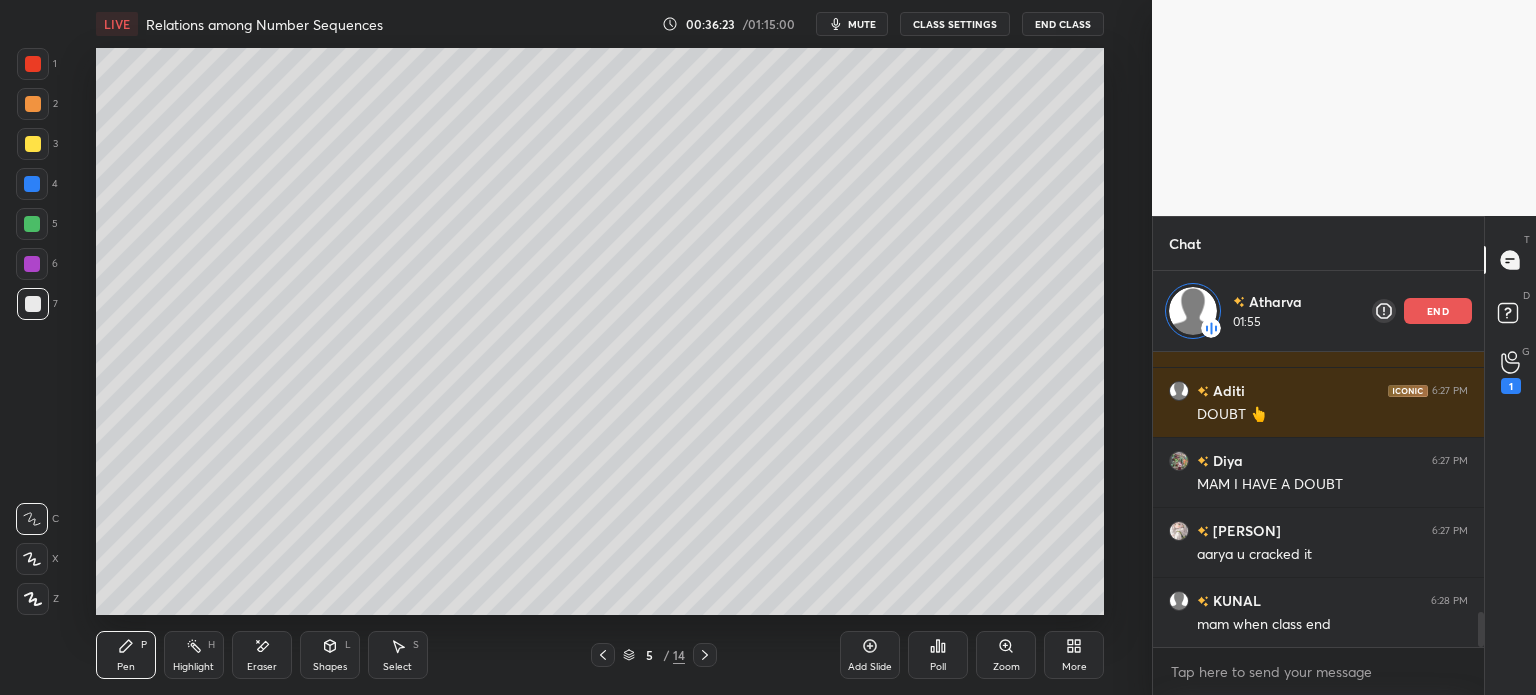 scroll, scrollTop: 2174, scrollLeft: 0, axis: vertical 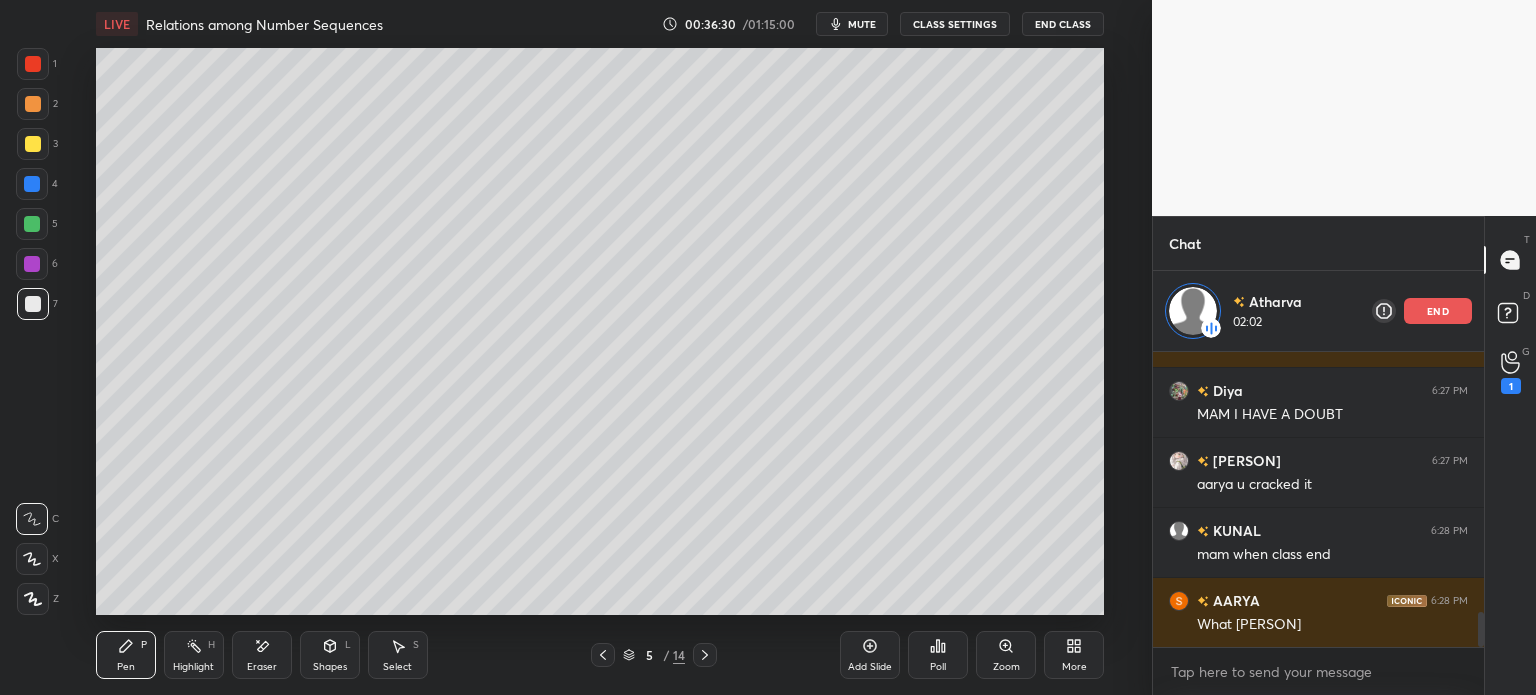 click on "Add Slide" at bounding box center (870, 655) 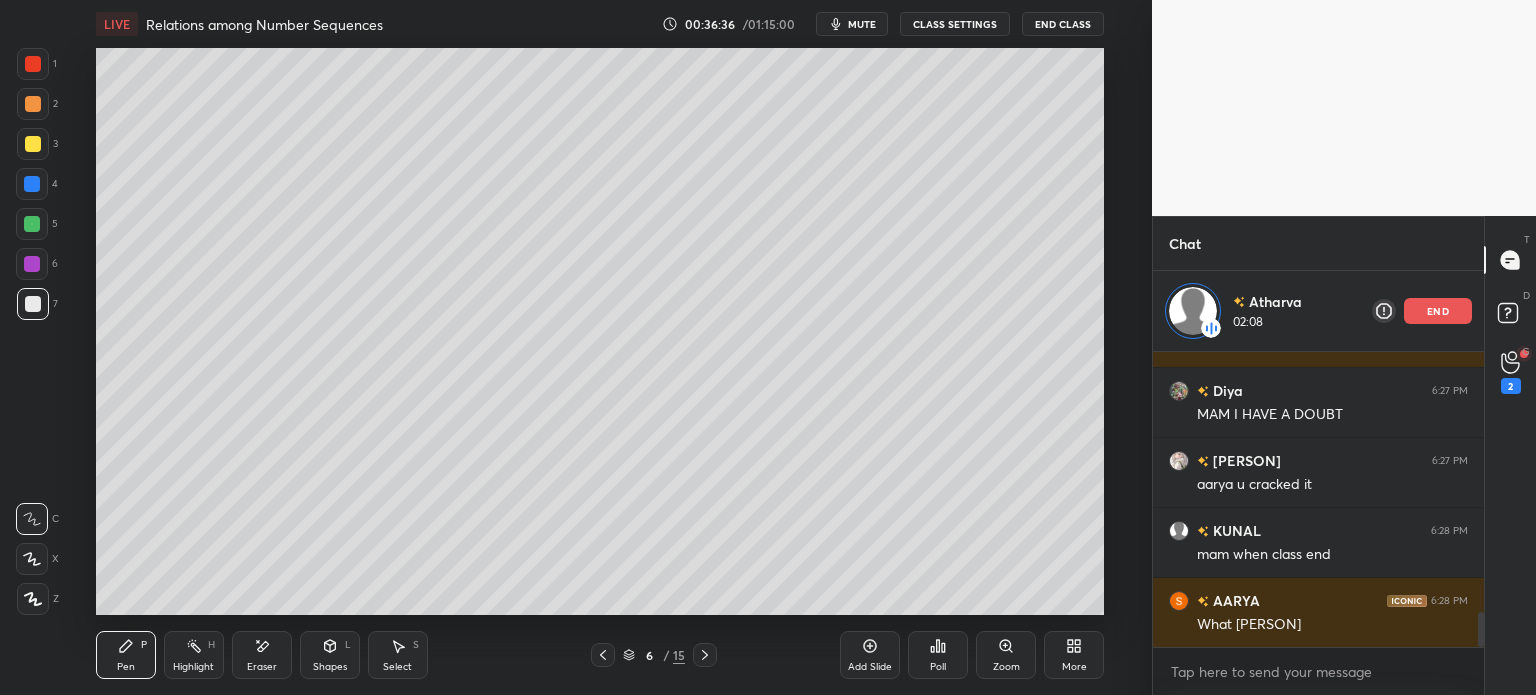 scroll, scrollTop: 2244, scrollLeft: 0, axis: vertical 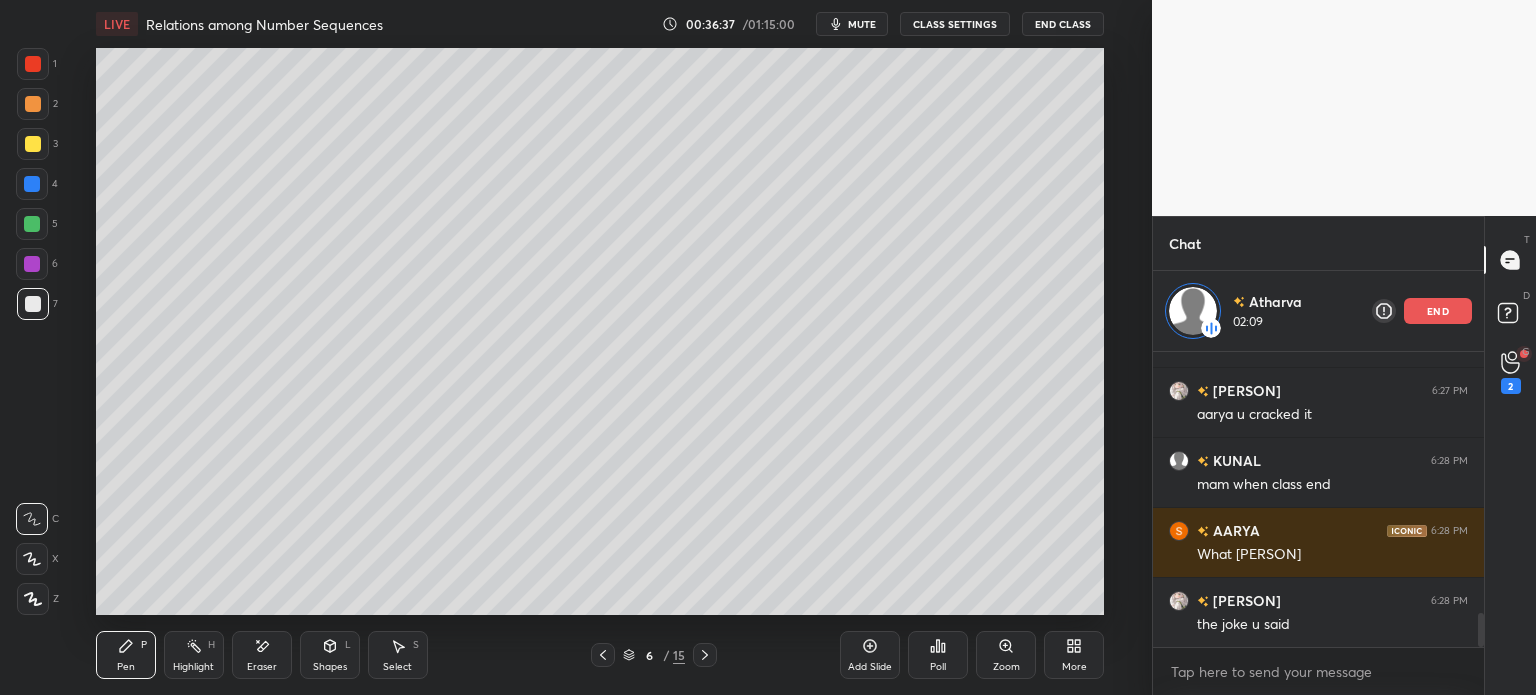click at bounding box center [603, 655] 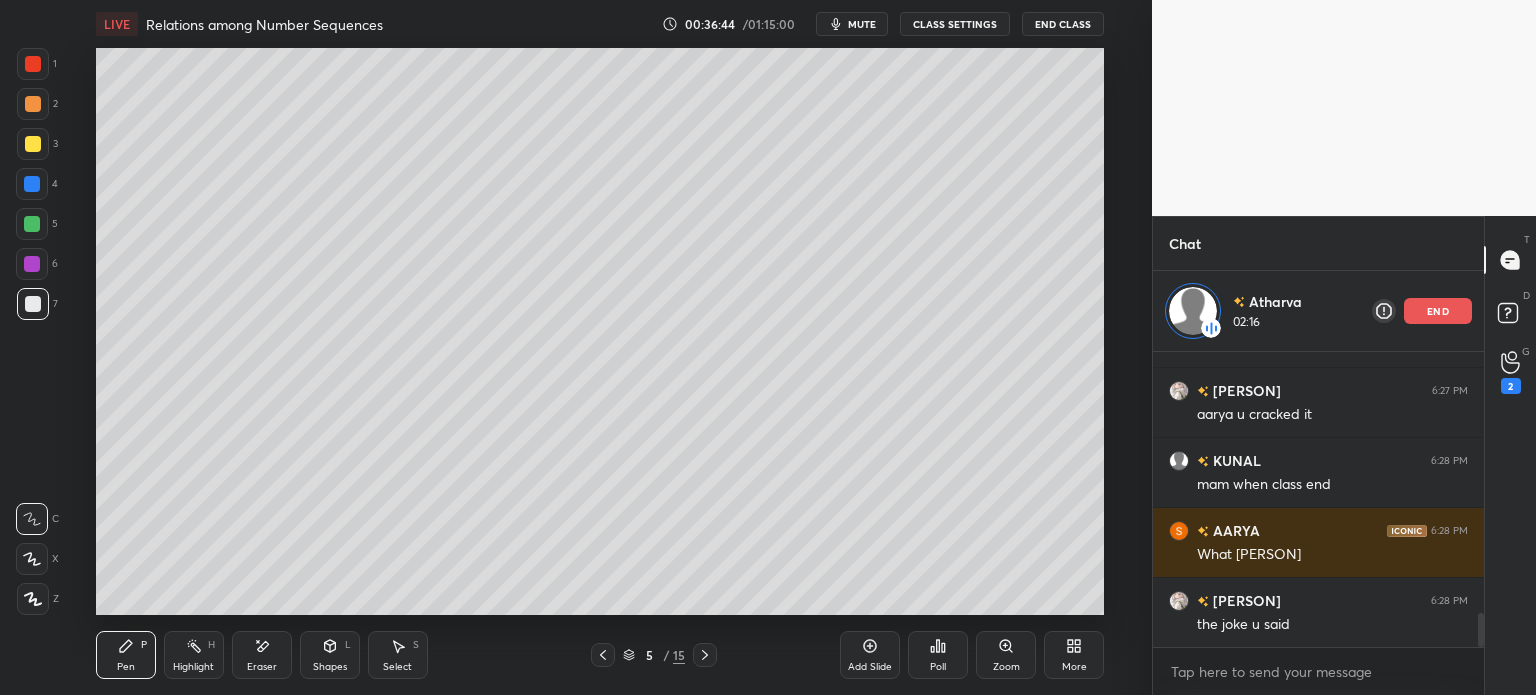 click 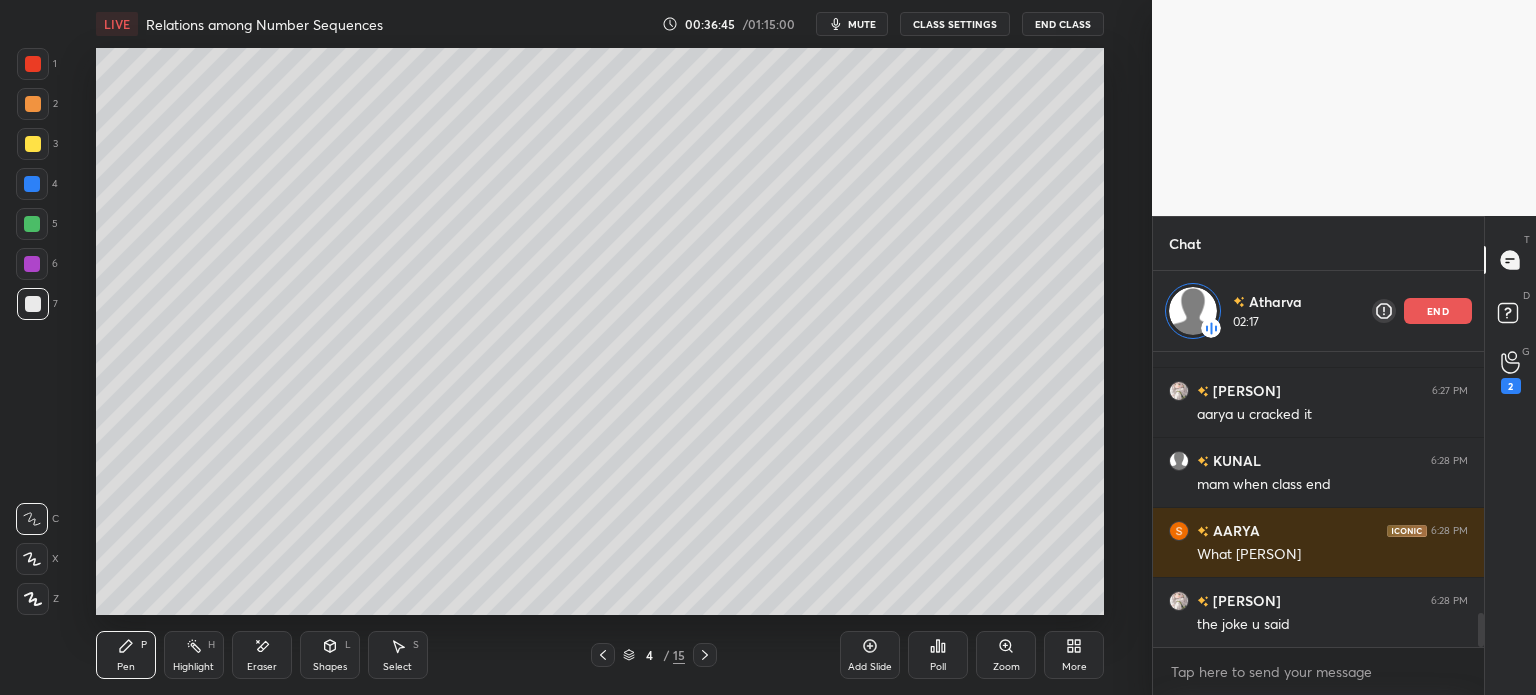 click 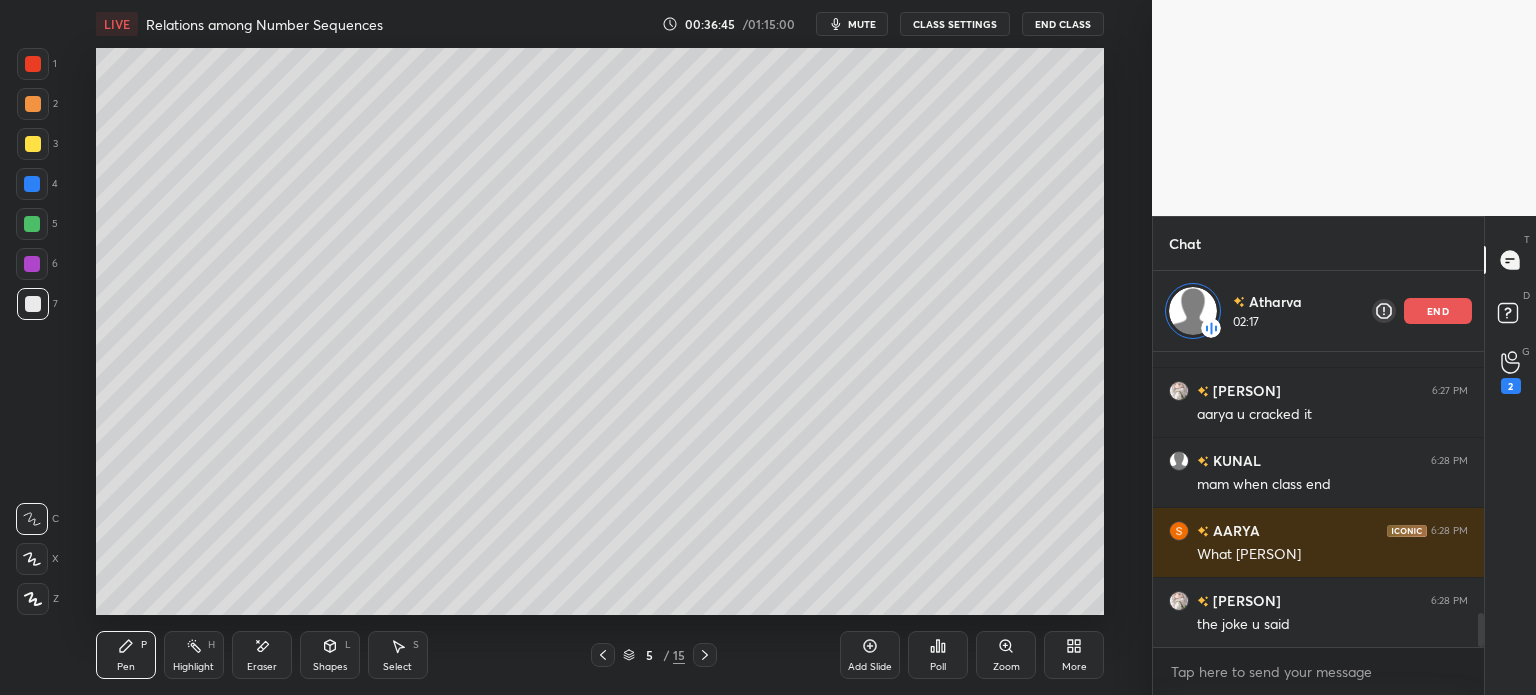 click on "Add Slide" at bounding box center (870, 655) 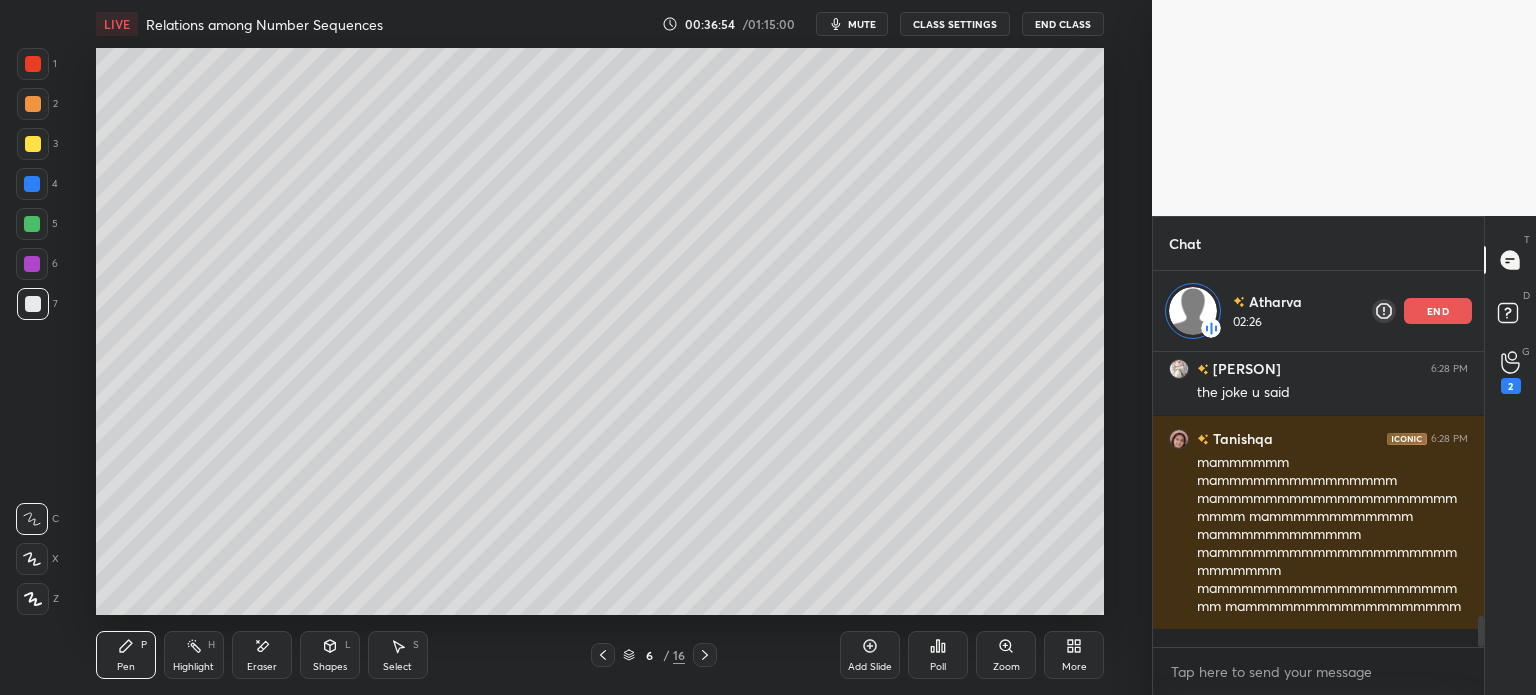 scroll, scrollTop: 2546, scrollLeft: 0, axis: vertical 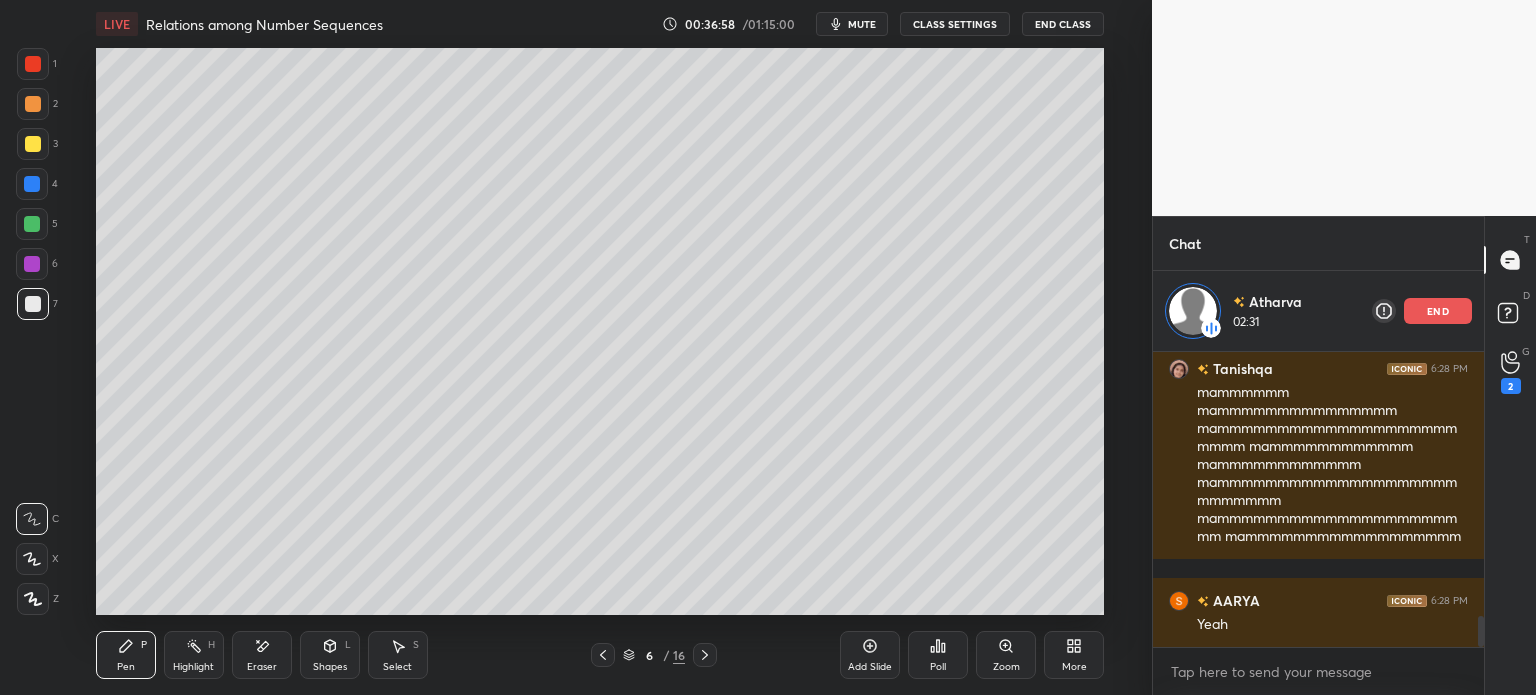 click on "CLASS SETTINGS" at bounding box center [955, 24] 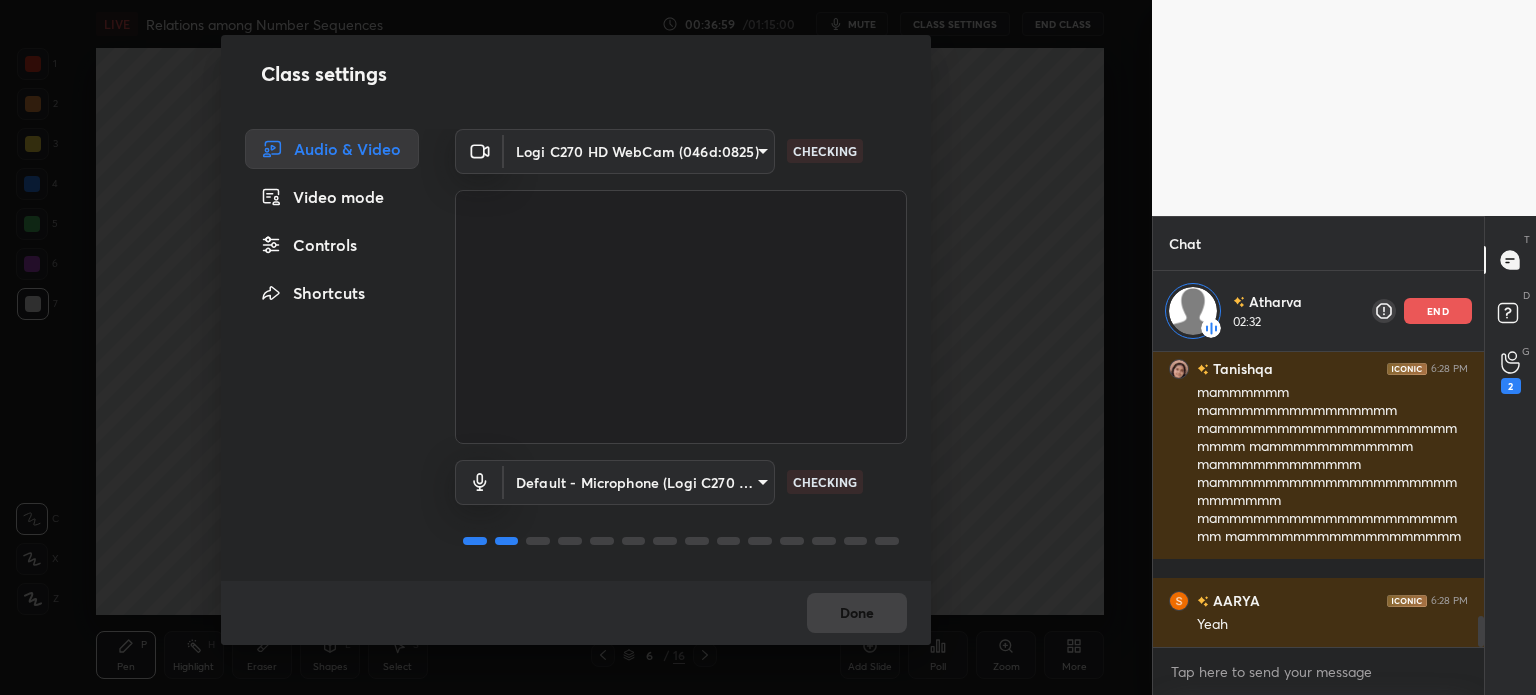 click on "Controls" at bounding box center [332, 245] 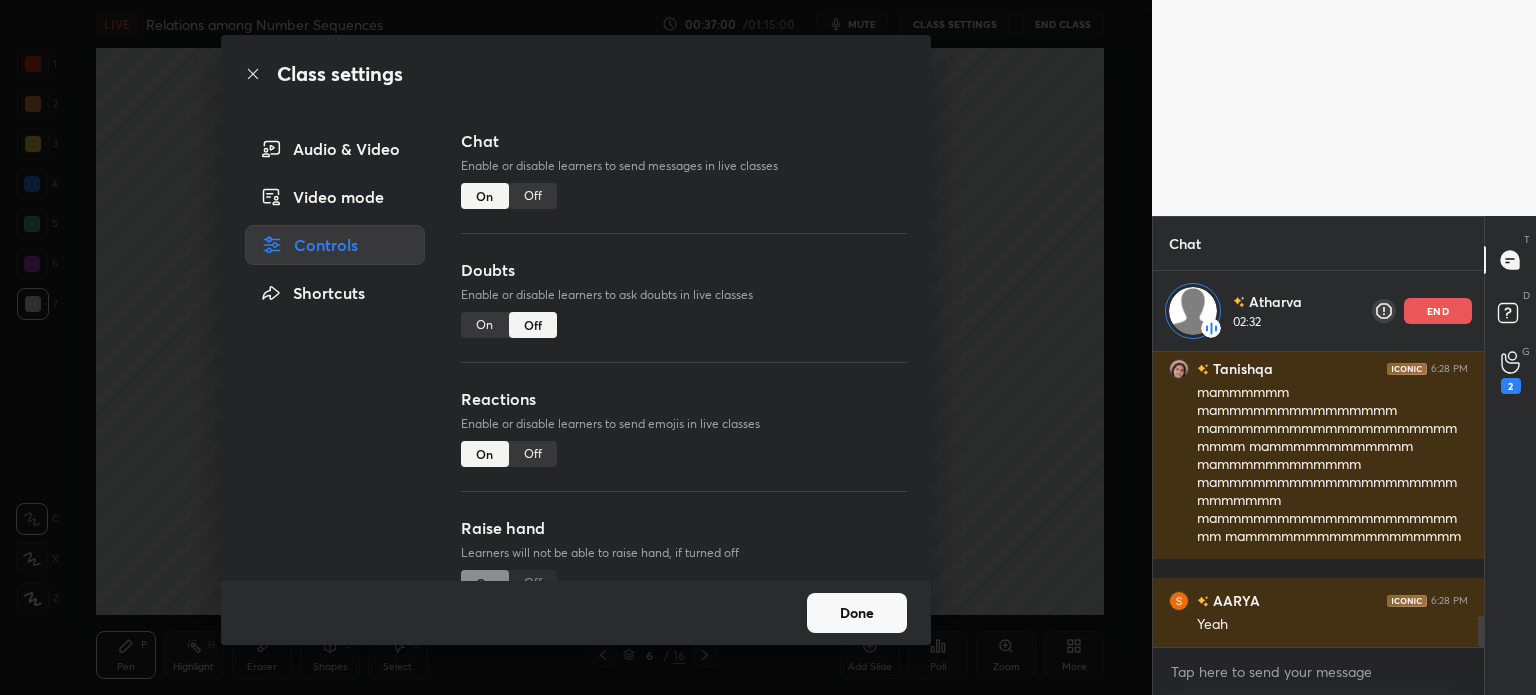 click on "Off" at bounding box center [533, 196] 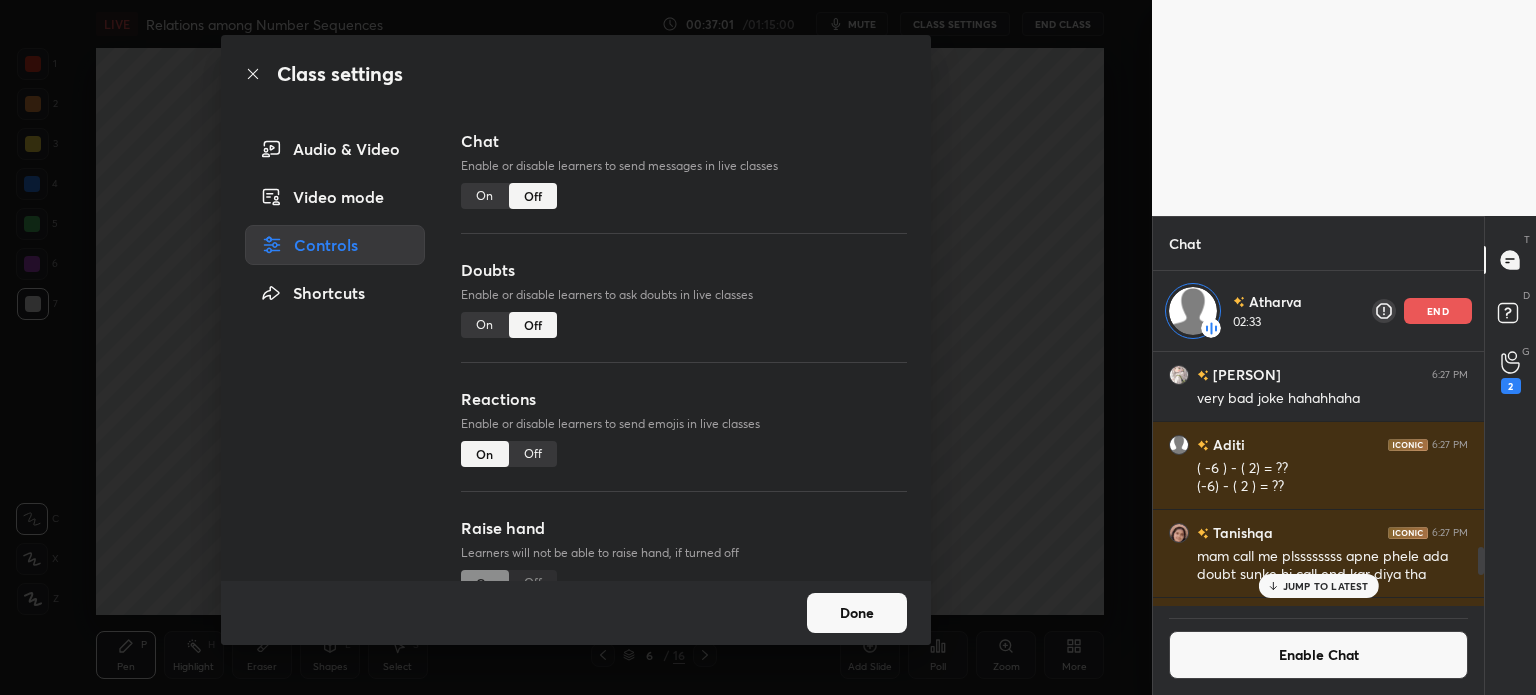 click on "Done" at bounding box center (857, 613) 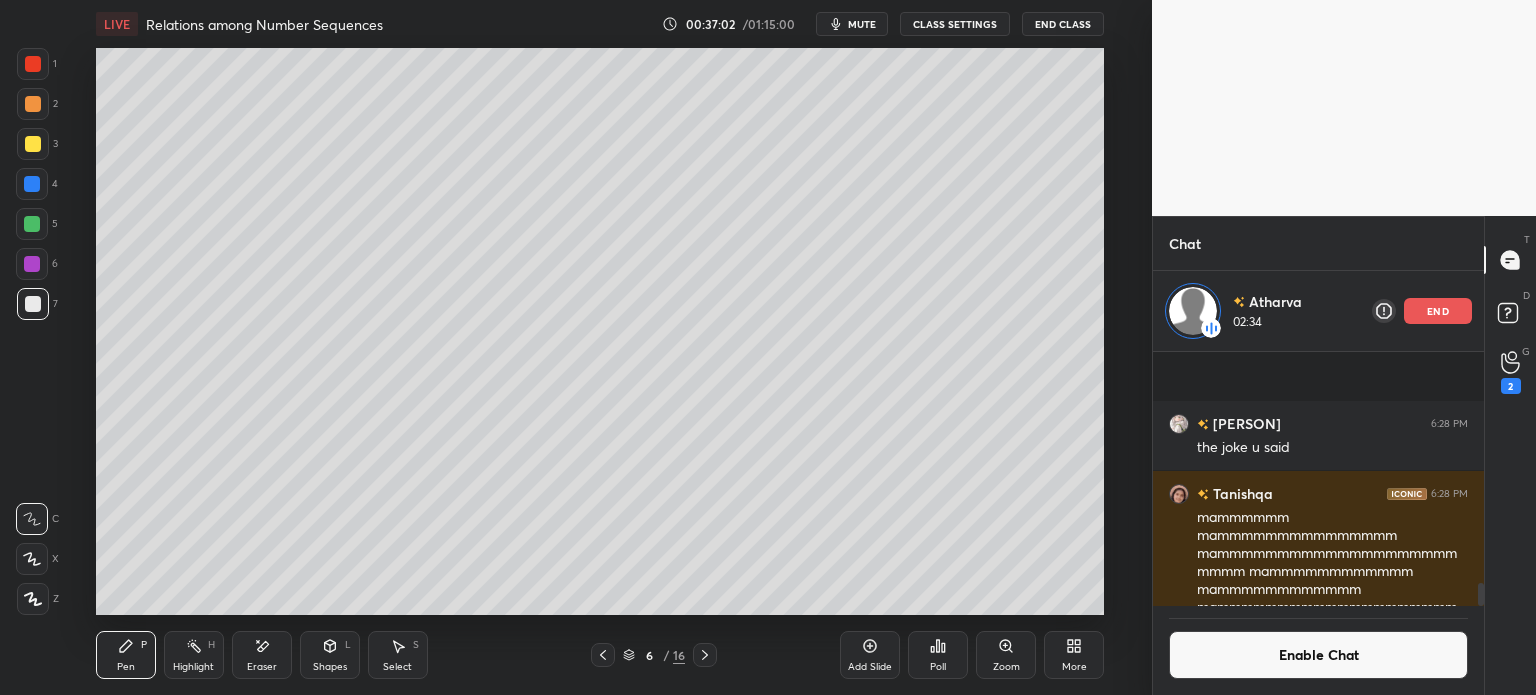 scroll, scrollTop: 2567, scrollLeft: 0, axis: vertical 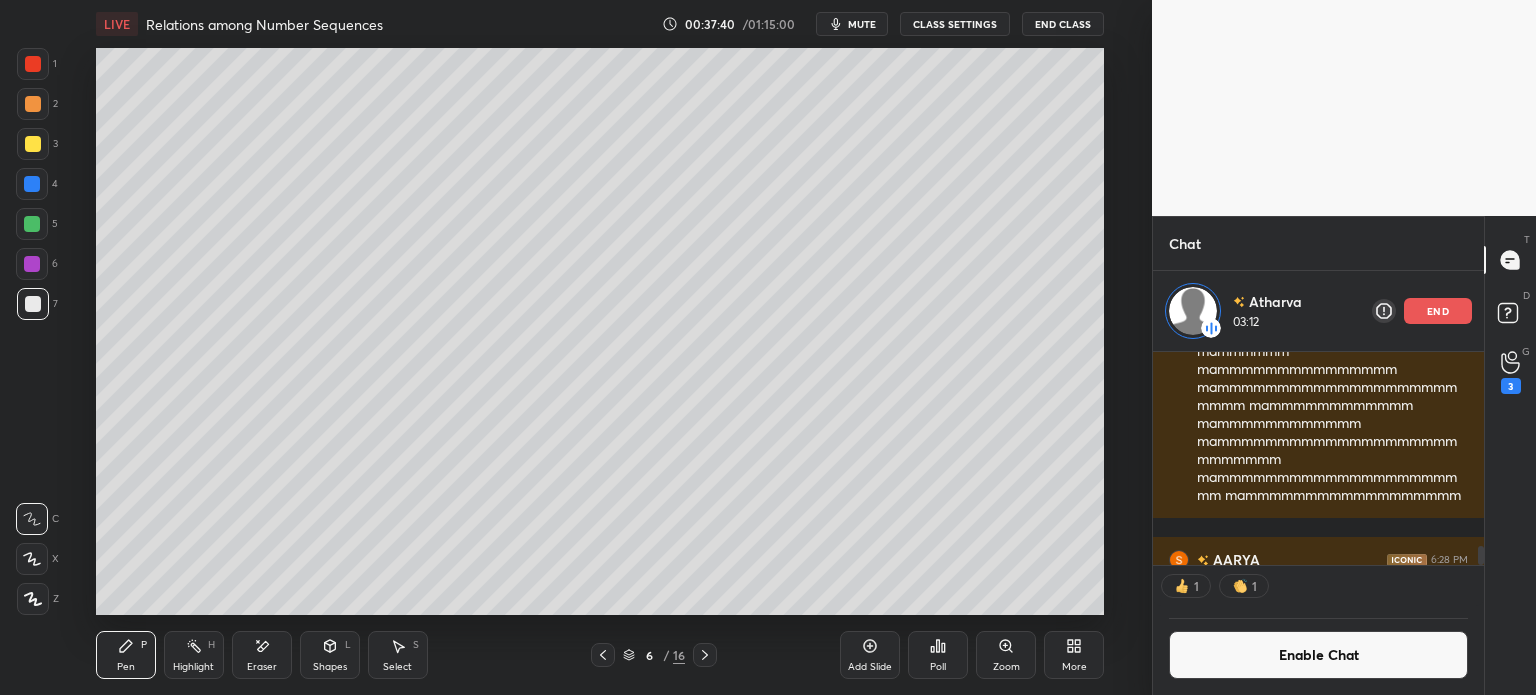 click 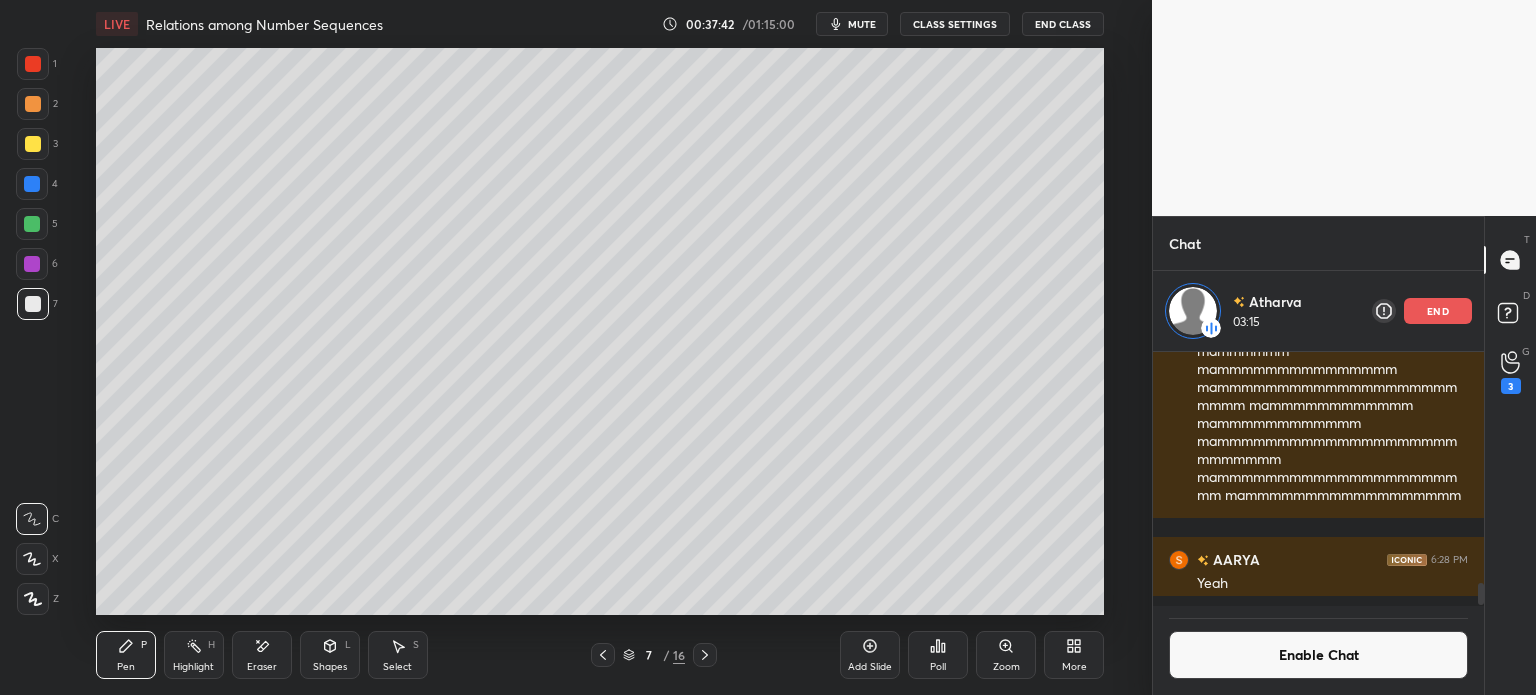 scroll, scrollTop: 7, scrollLeft: 6, axis: both 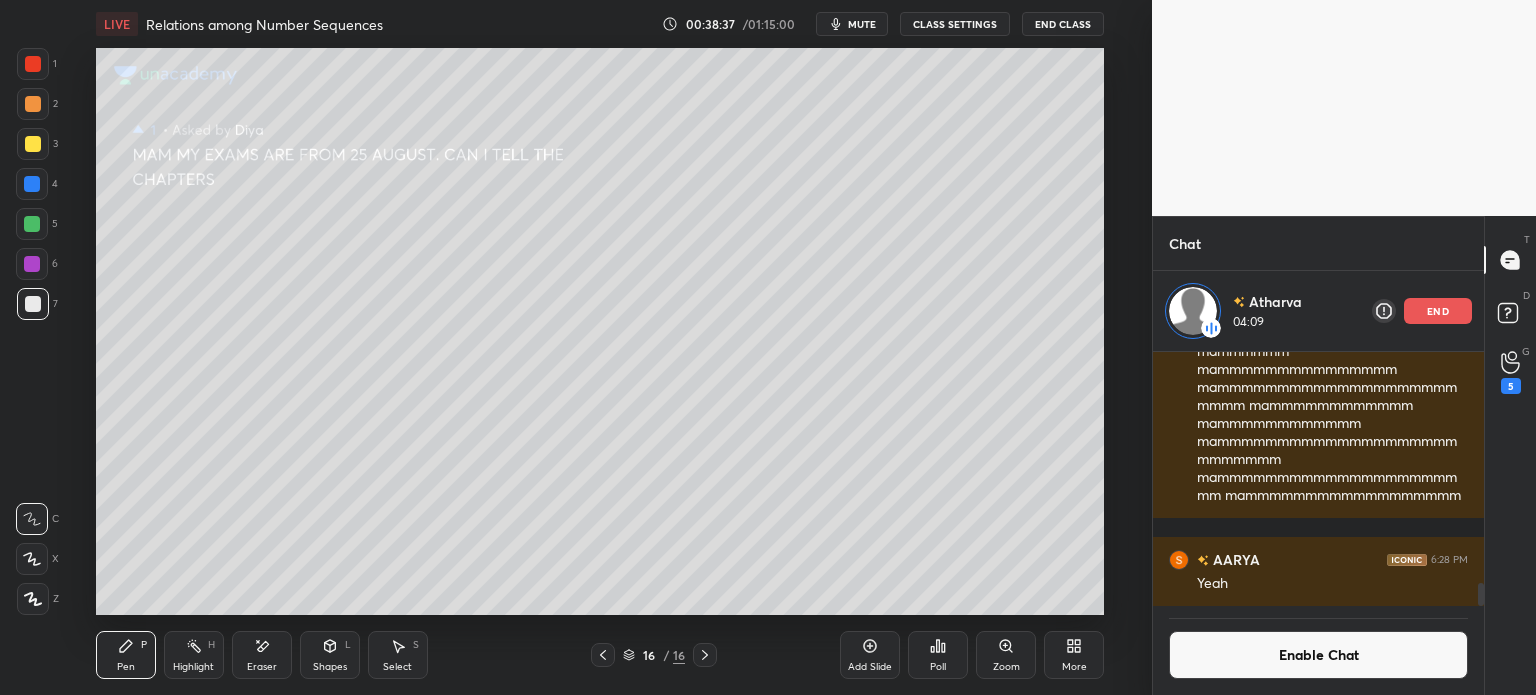 click on "end" at bounding box center [1438, 311] 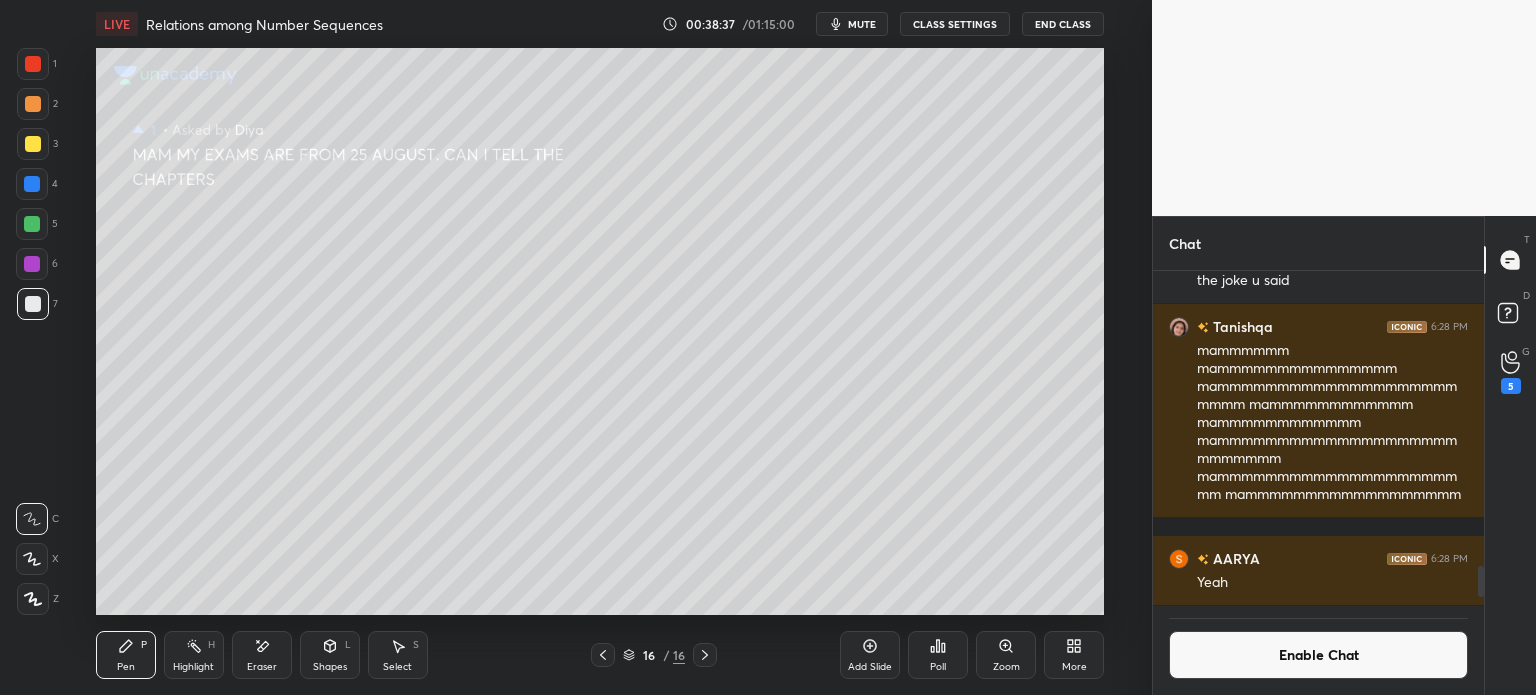 scroll, scrollTop: 6, scrollLeft: 6, axis: both 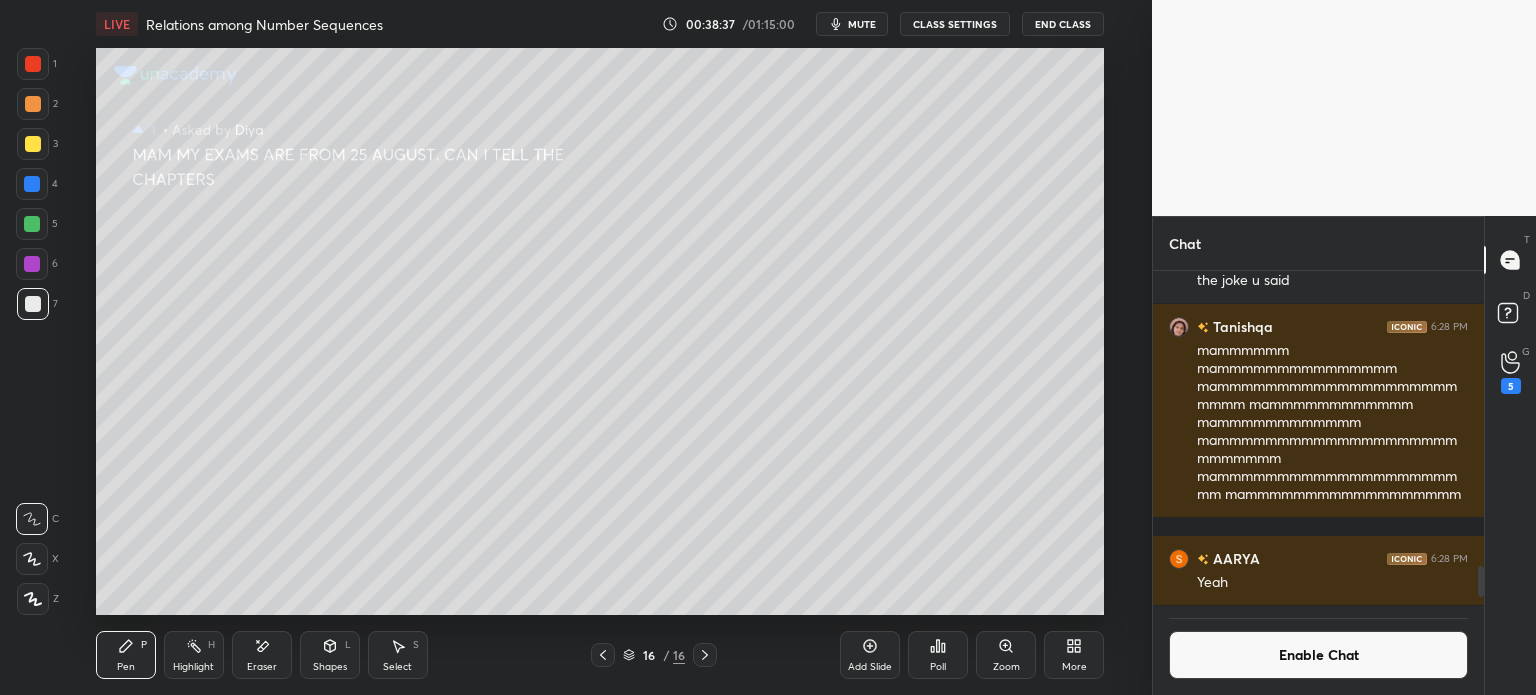 click on "5" at bounding box center [1511, 372] 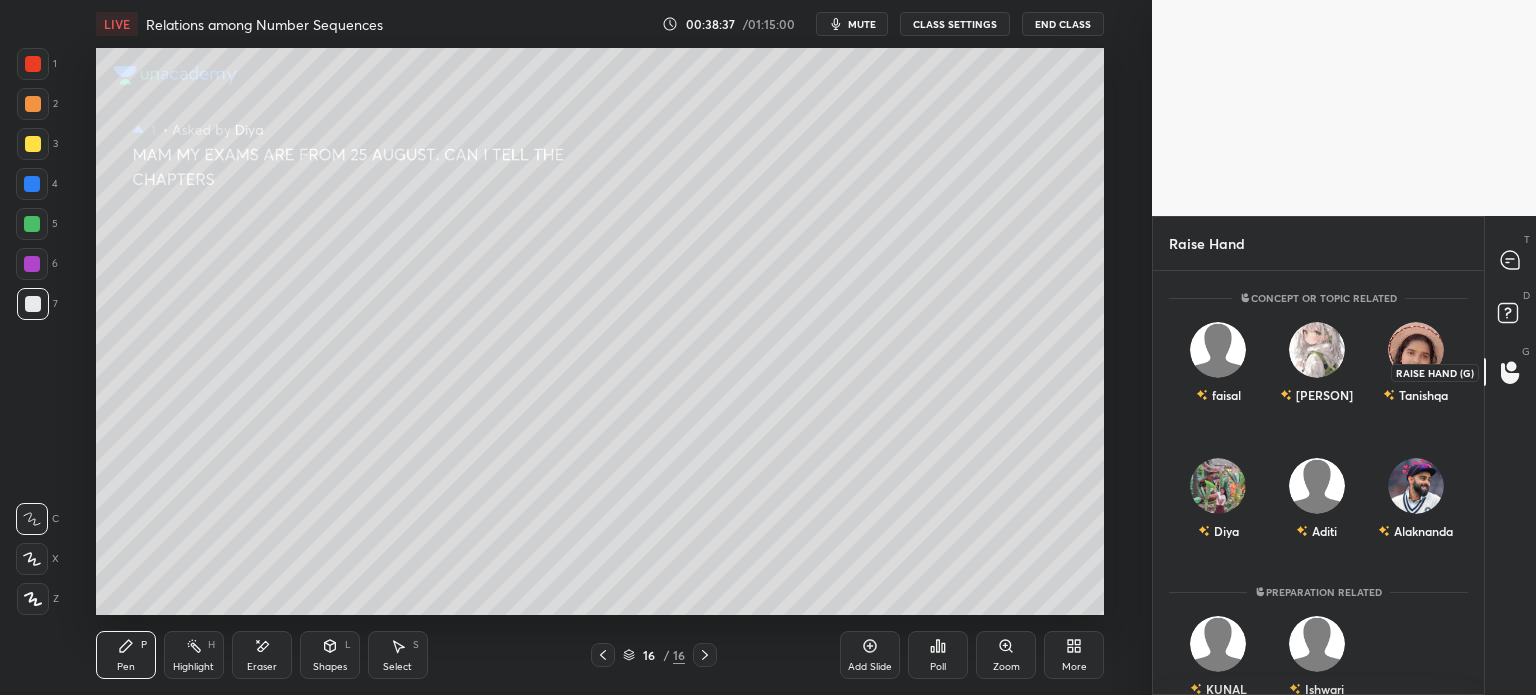 scroll, scrollTop: 5, scrollLeft: 6, axis: both 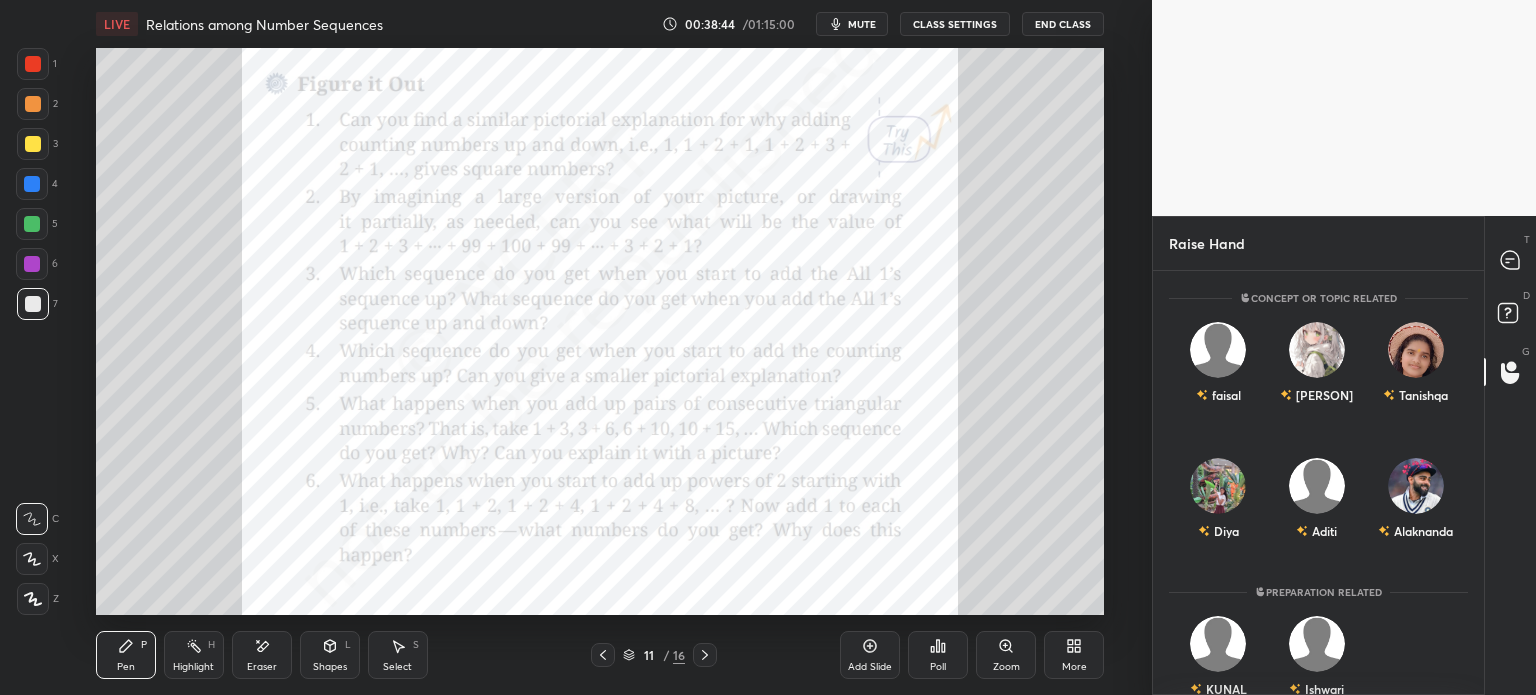 click on "Eraser" at bounding box center [262, 655] 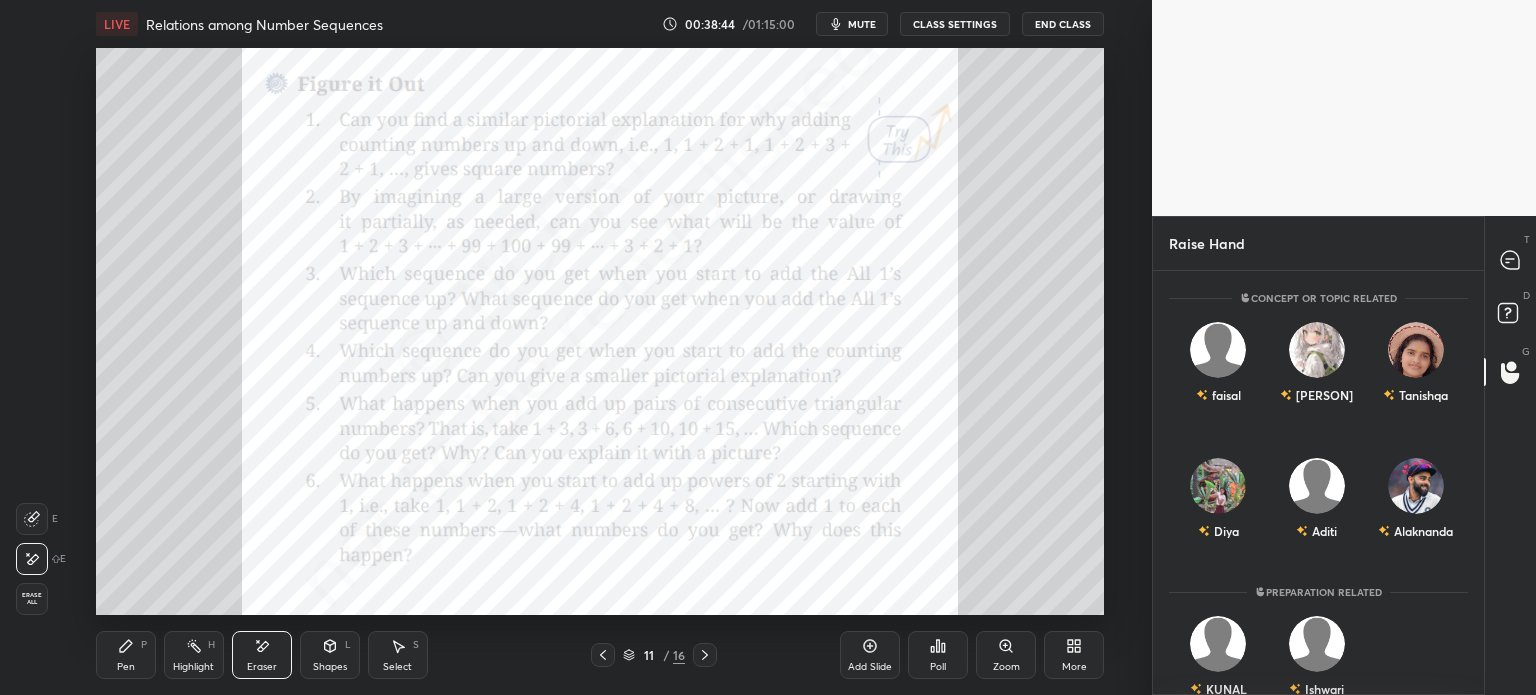 click on "Erase all" at bounding box center (32, 599) 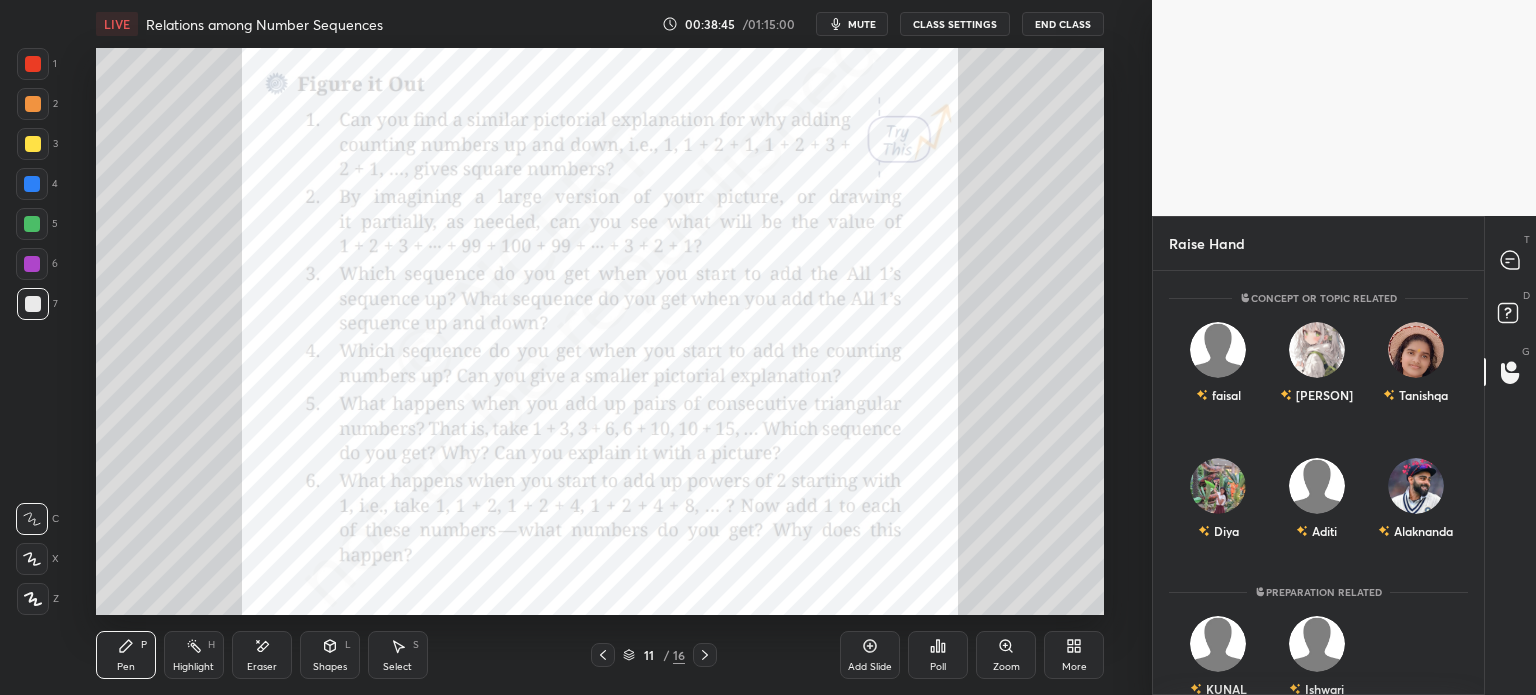 click 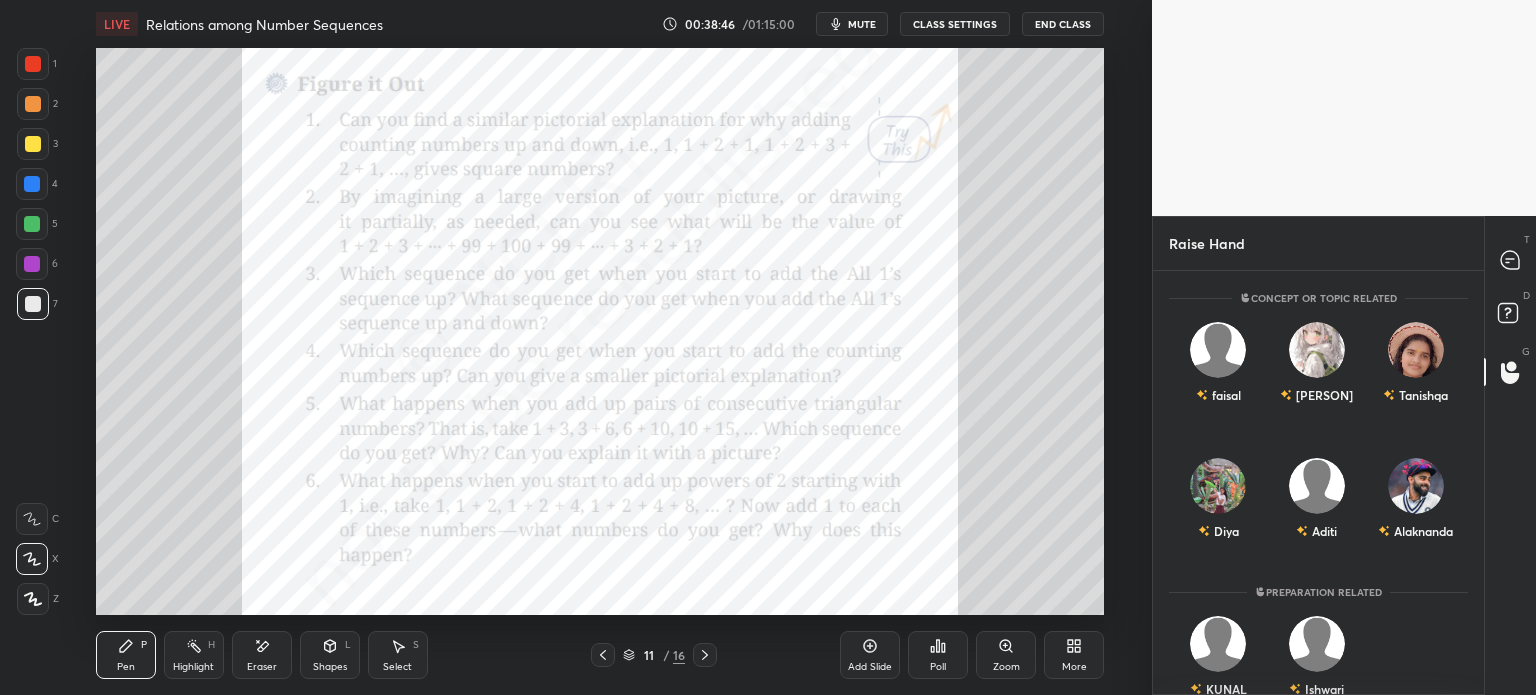 click at bounding box center (33, 64) 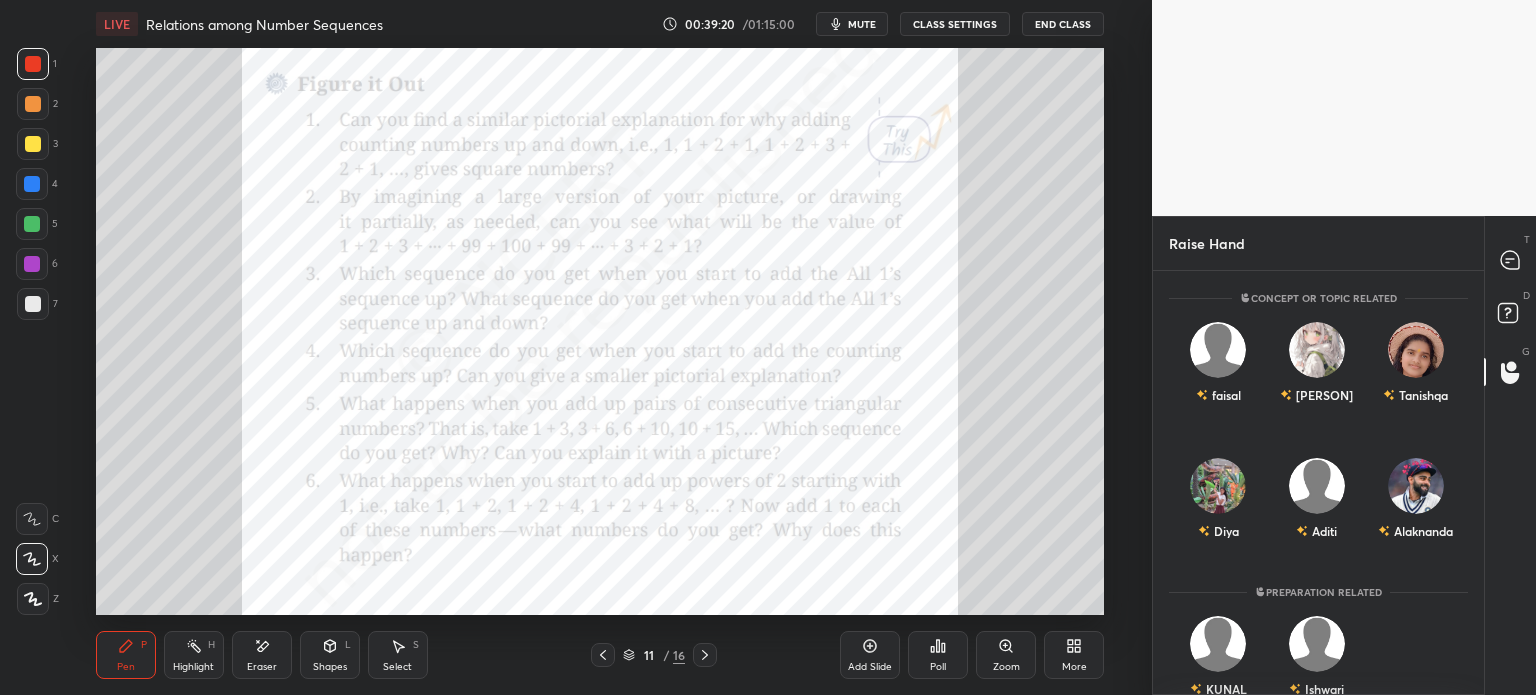 click on "Add Slide" at bounding box center (870, 667) 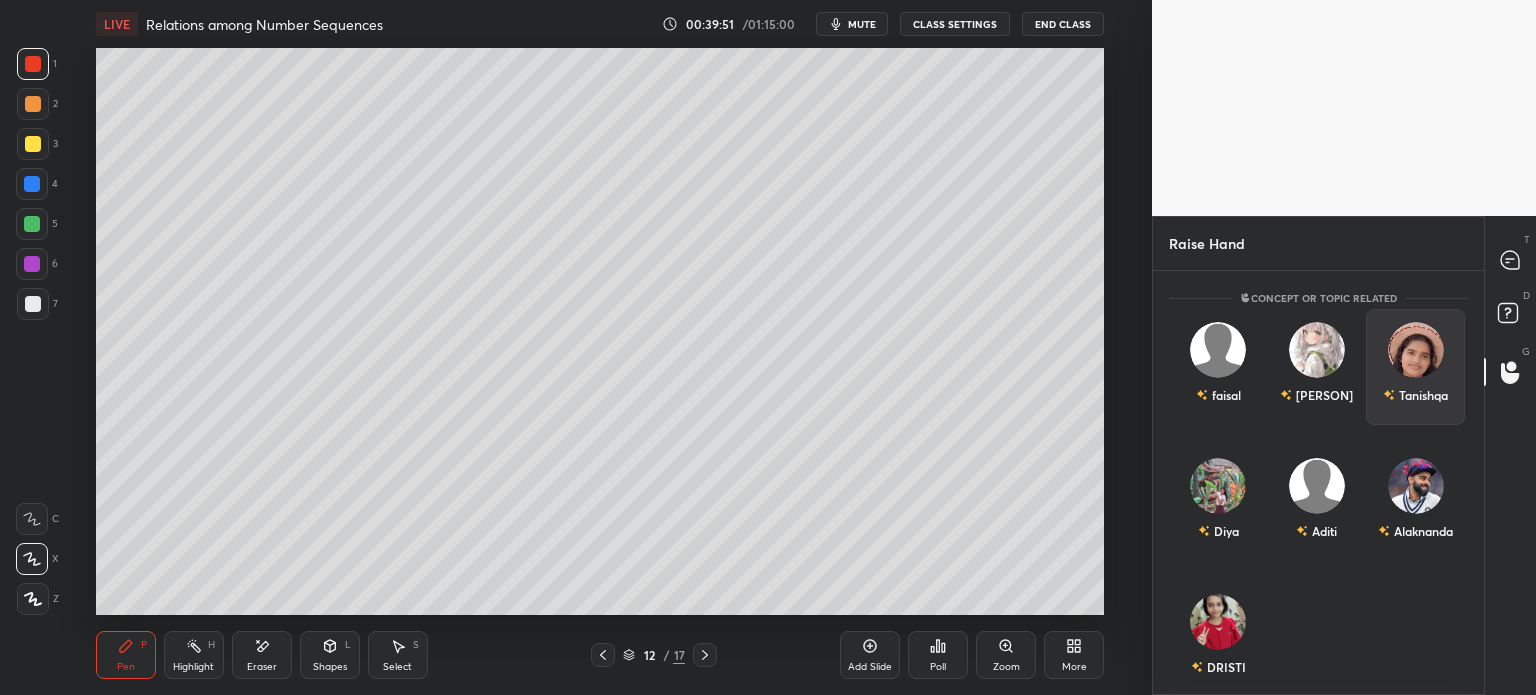 click on "Tanishqa" at bounding box center [1415, 395] 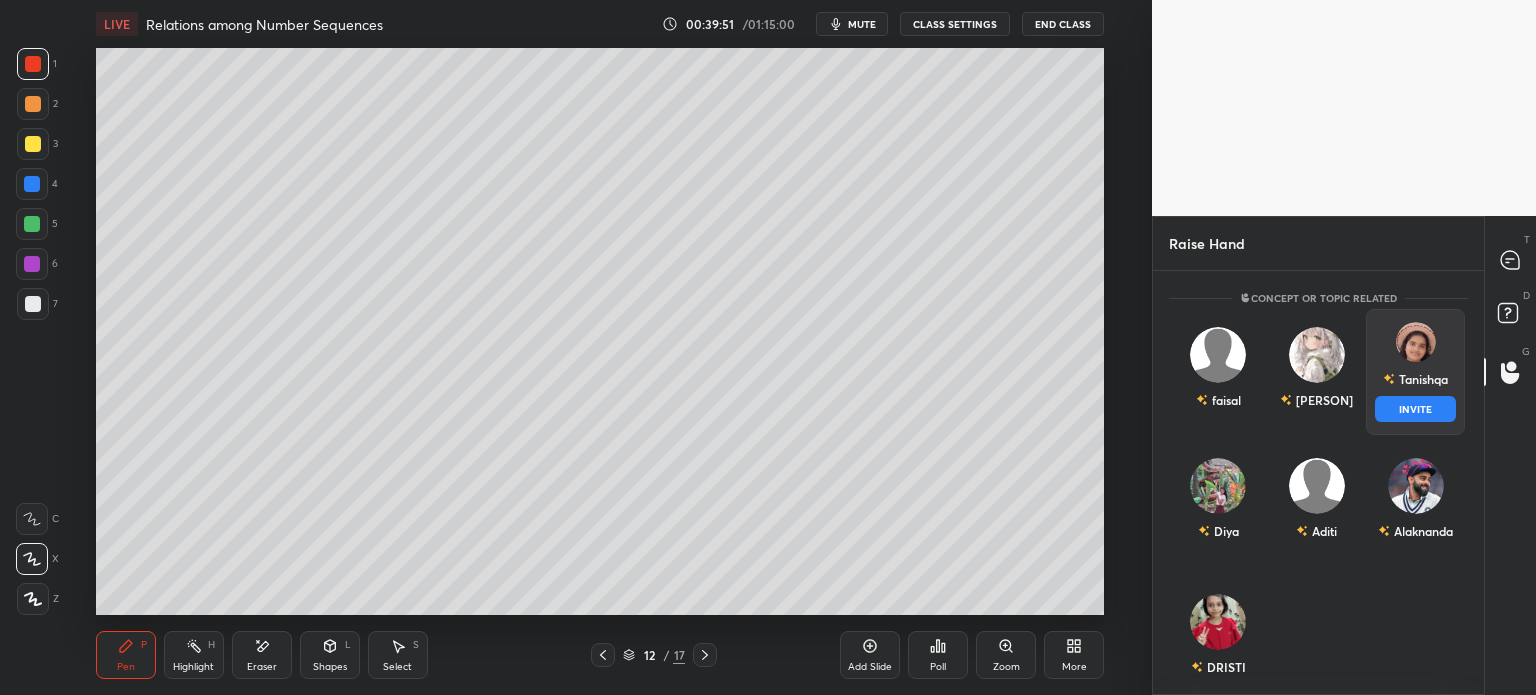 click on "Tanishqa INVITE" at bounding box center [1415, 372] 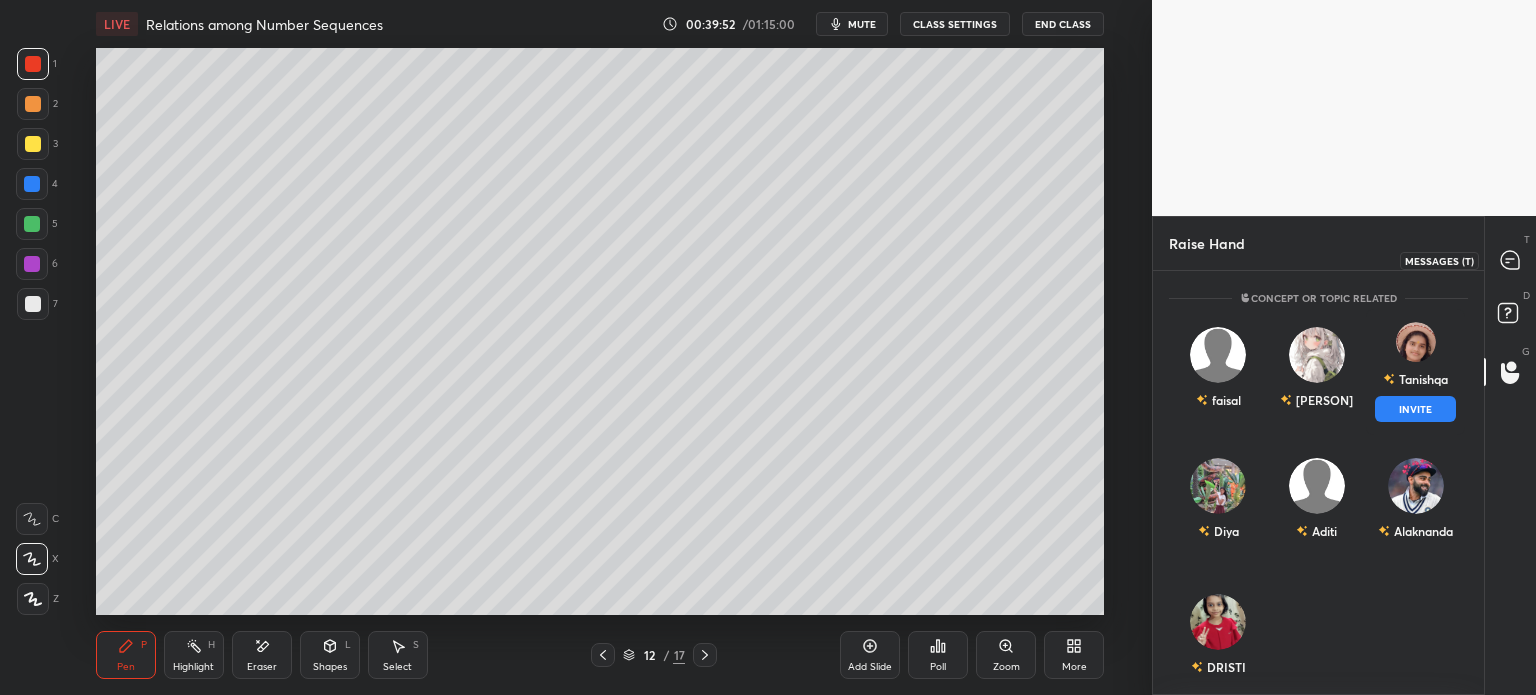 click 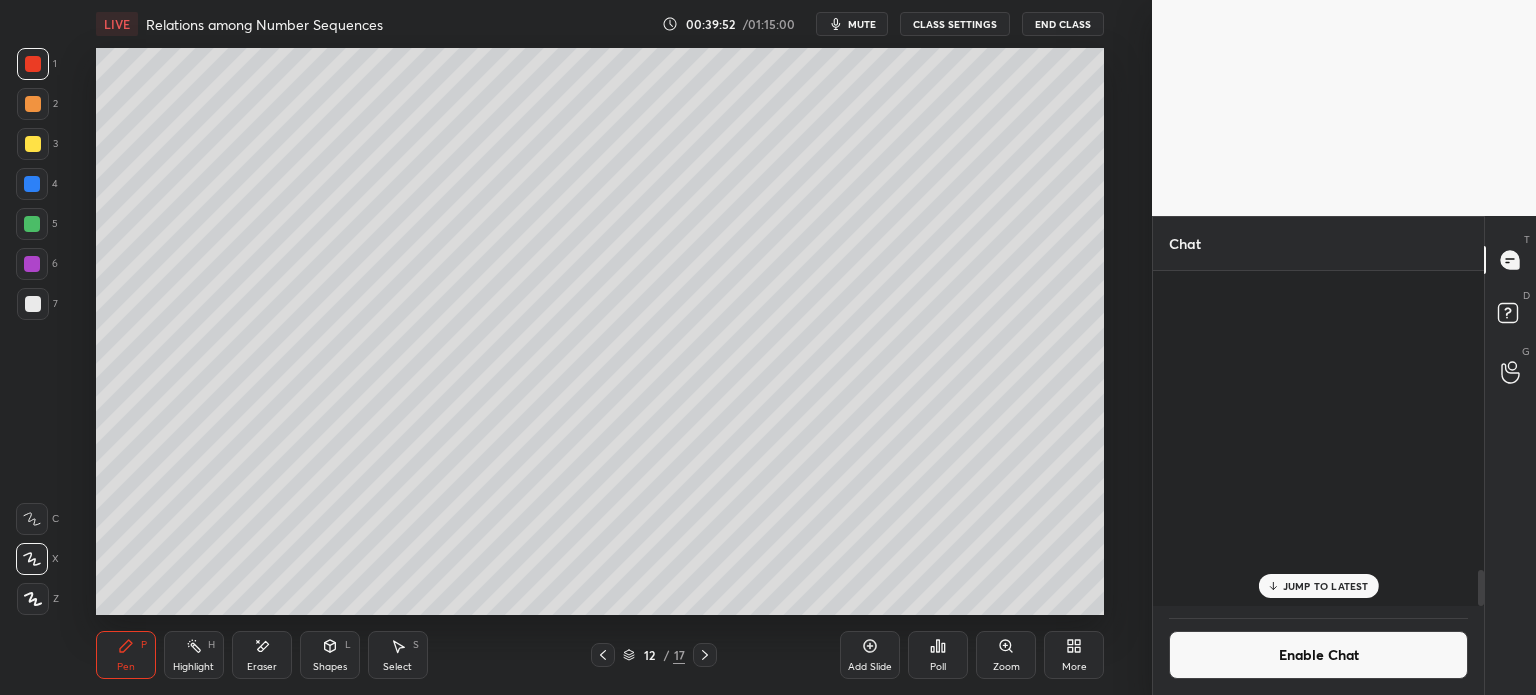 scroll, scrollTop: 2764, scrollLeft: 0, axis: vertical 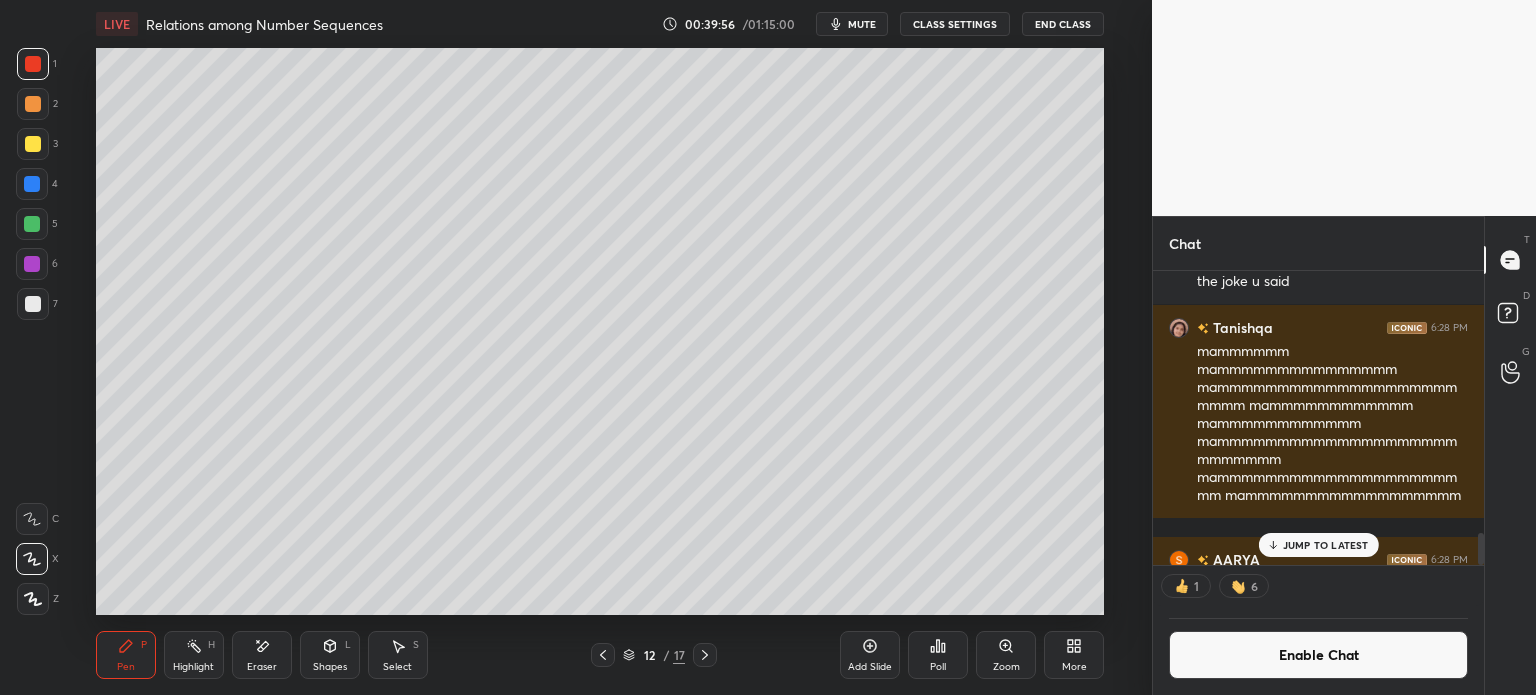 click 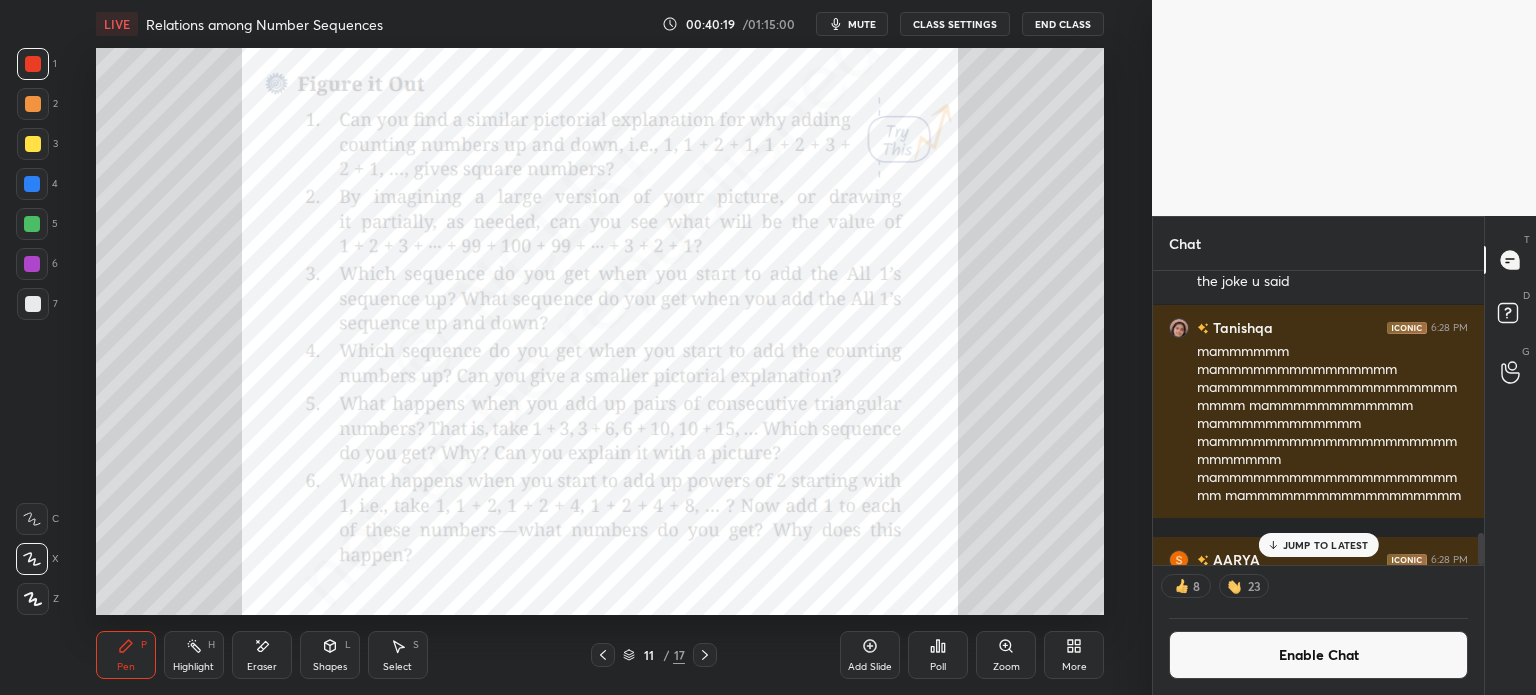 click 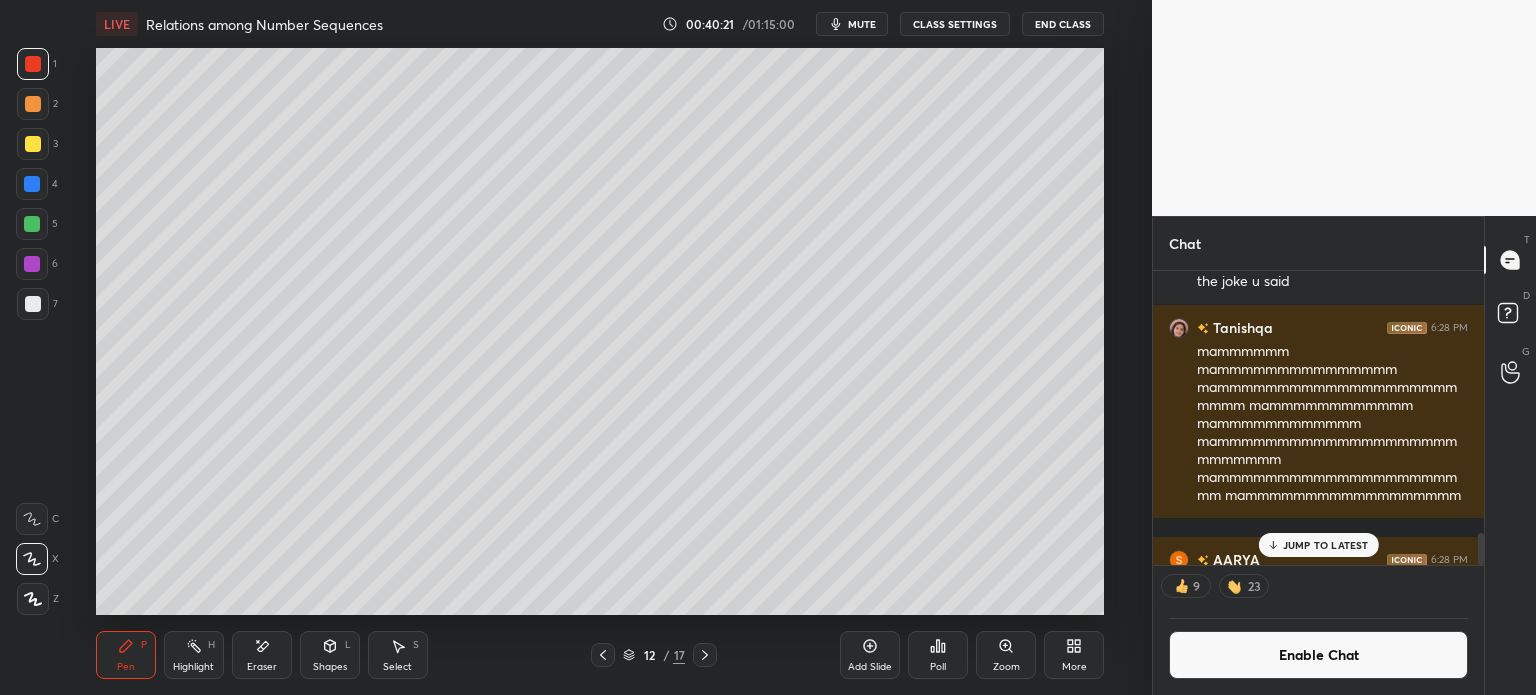 click 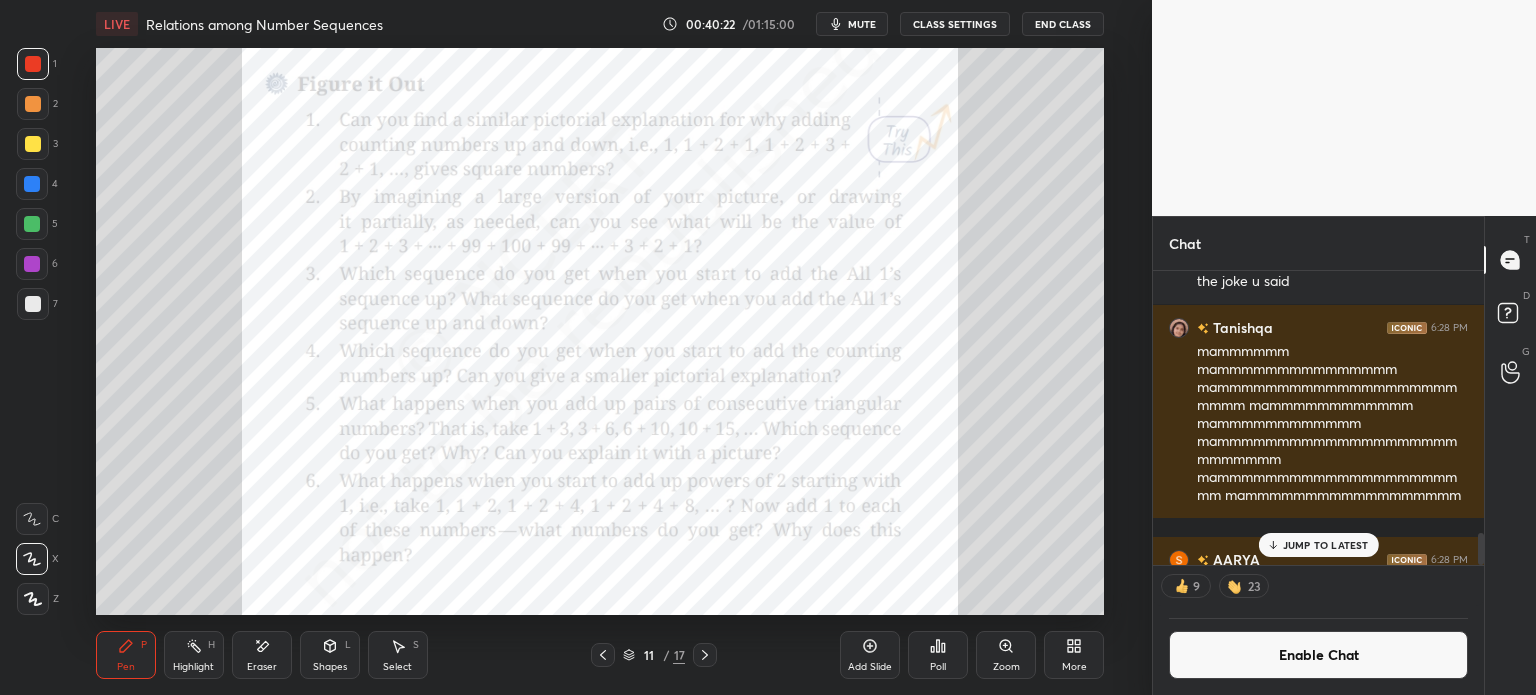 click 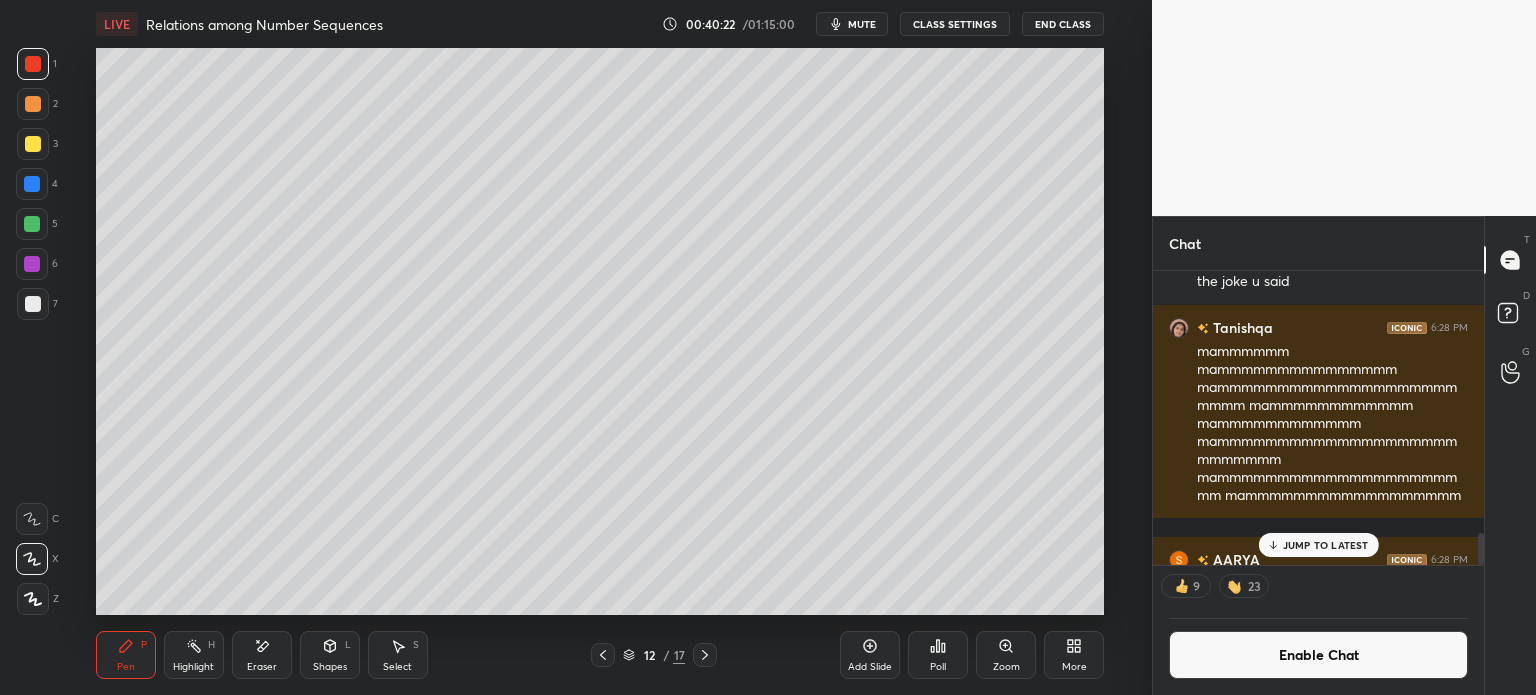 click on "Eraser" at bounding box center (262, 655) 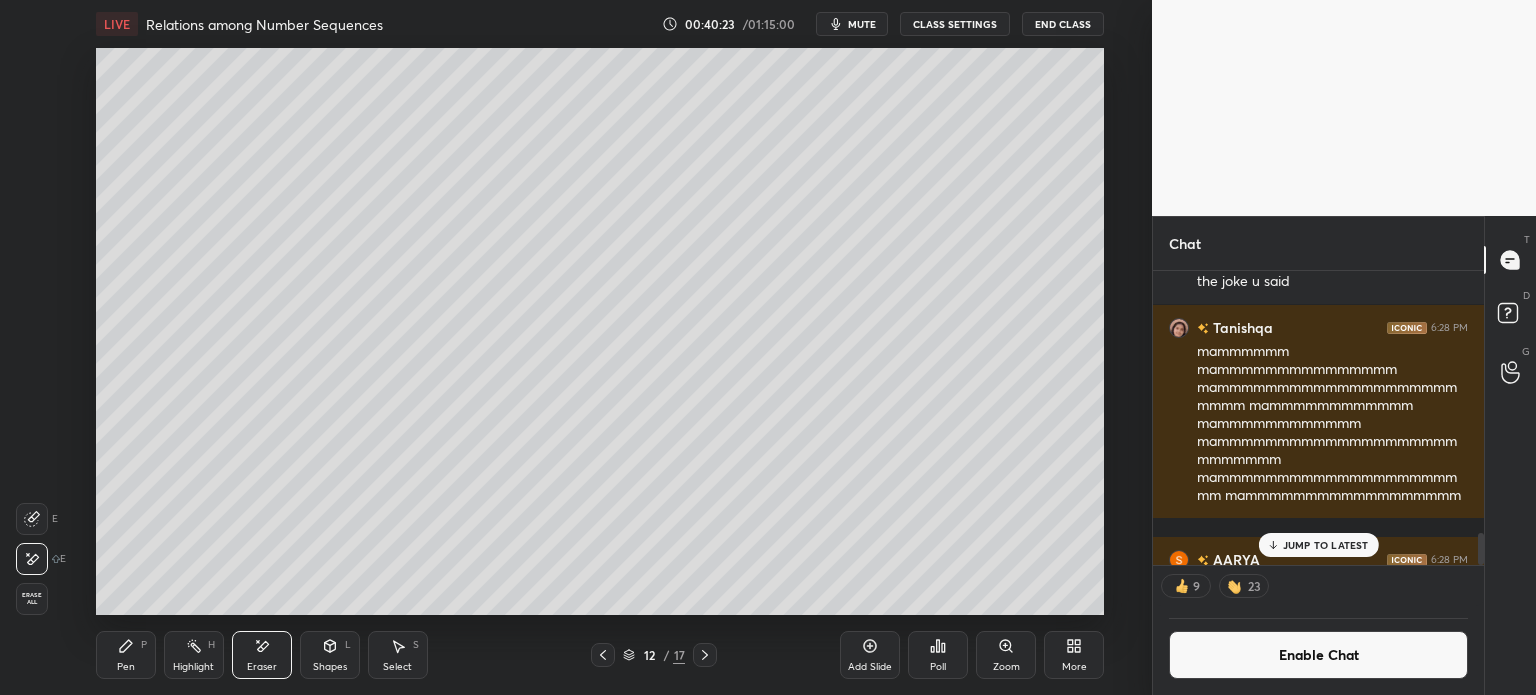 click on "Erase all" at bounding box center [32, 599] 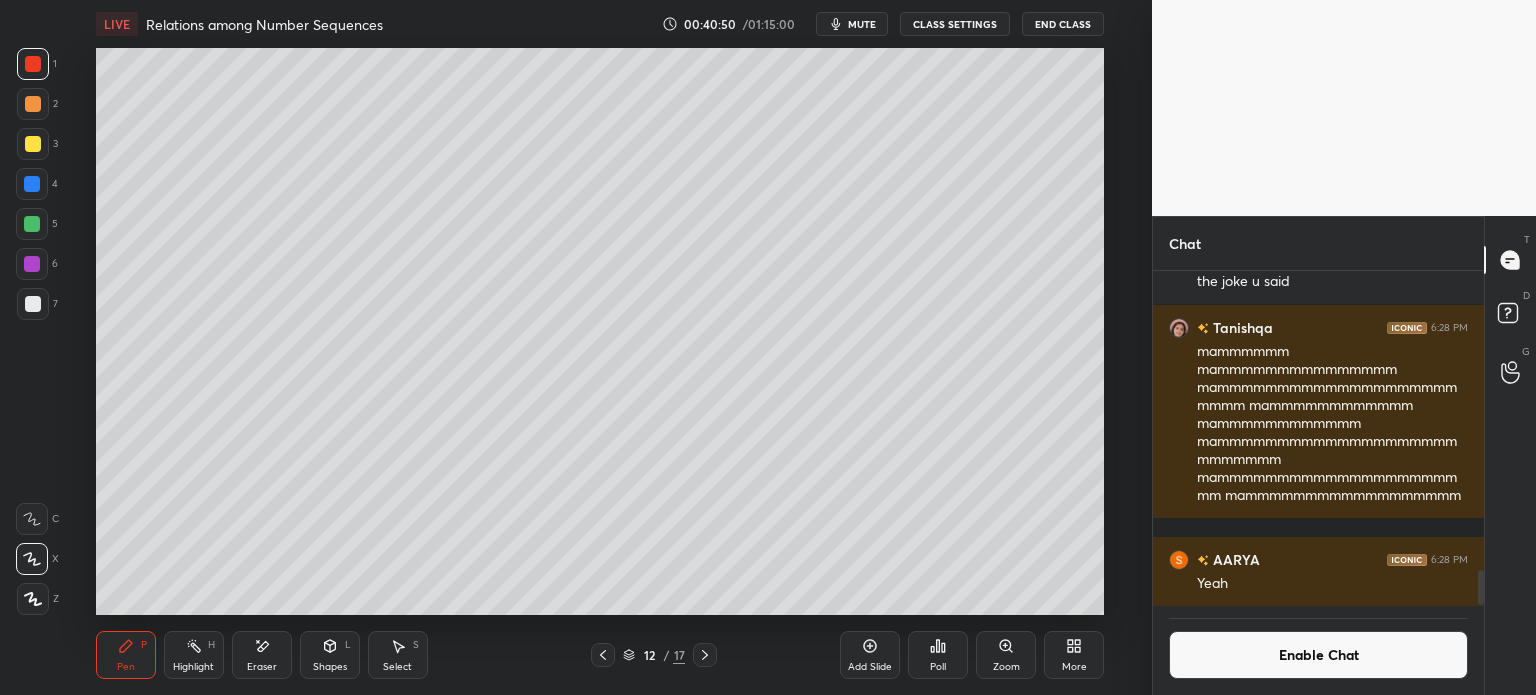 scroll, scrollTop: 6, scrollLeft: 6, axis: both 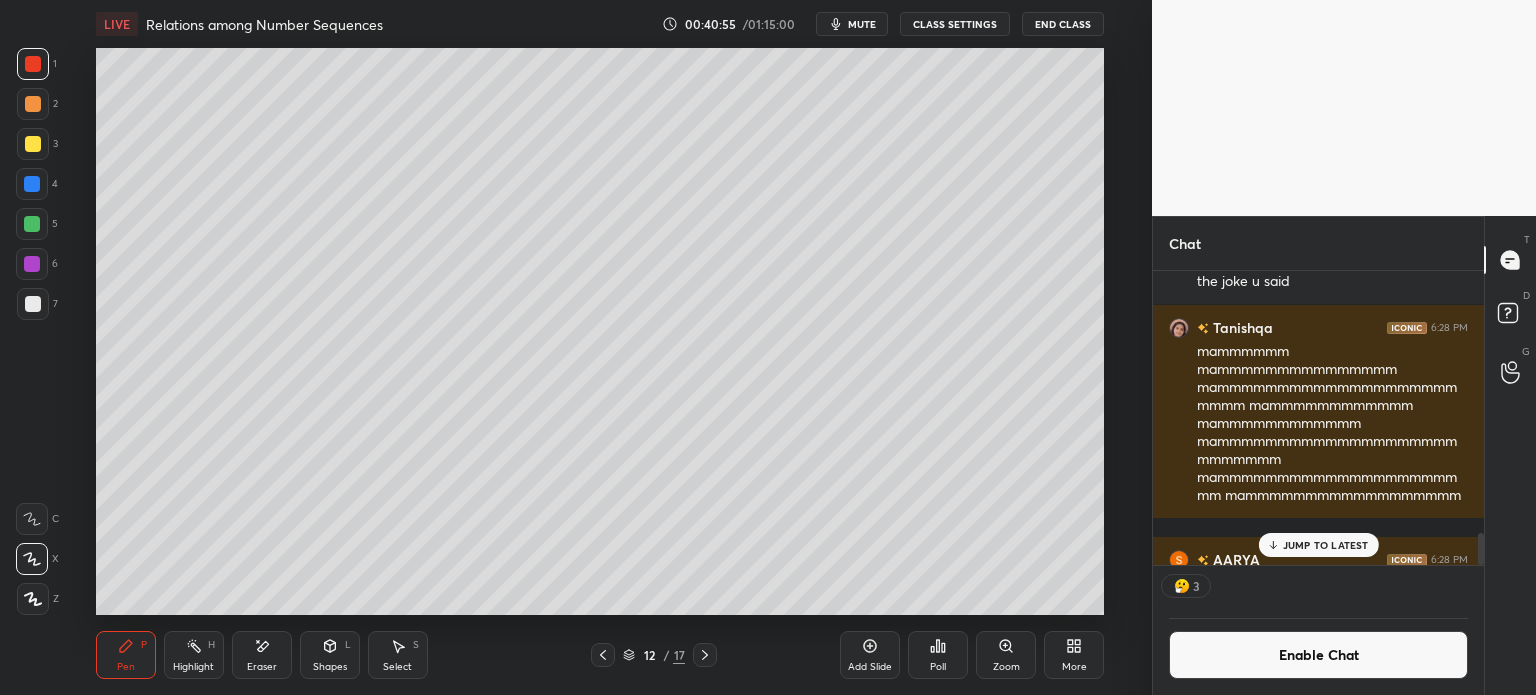 click at bounding box center [33, 144] 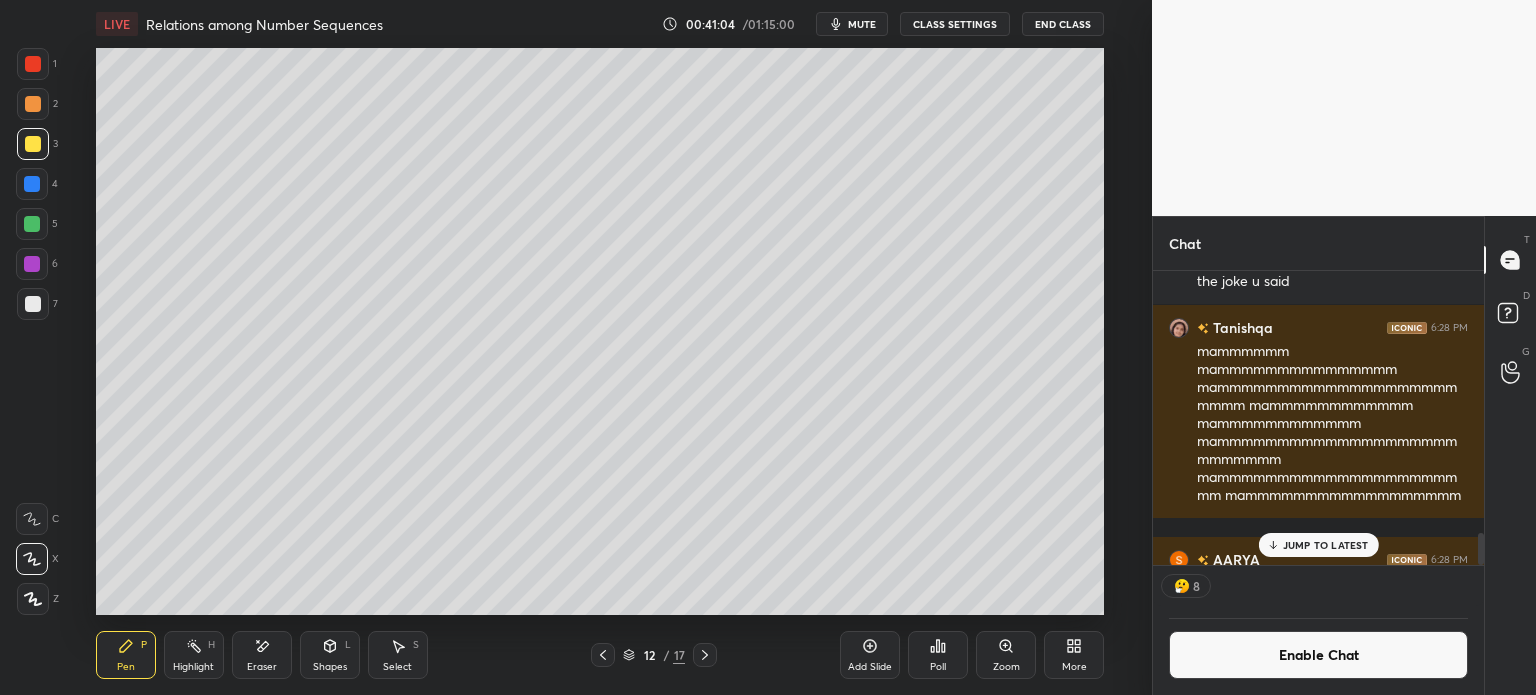 scroll, scrollTop: 2805, scrollLeft: 0, axis: vertical 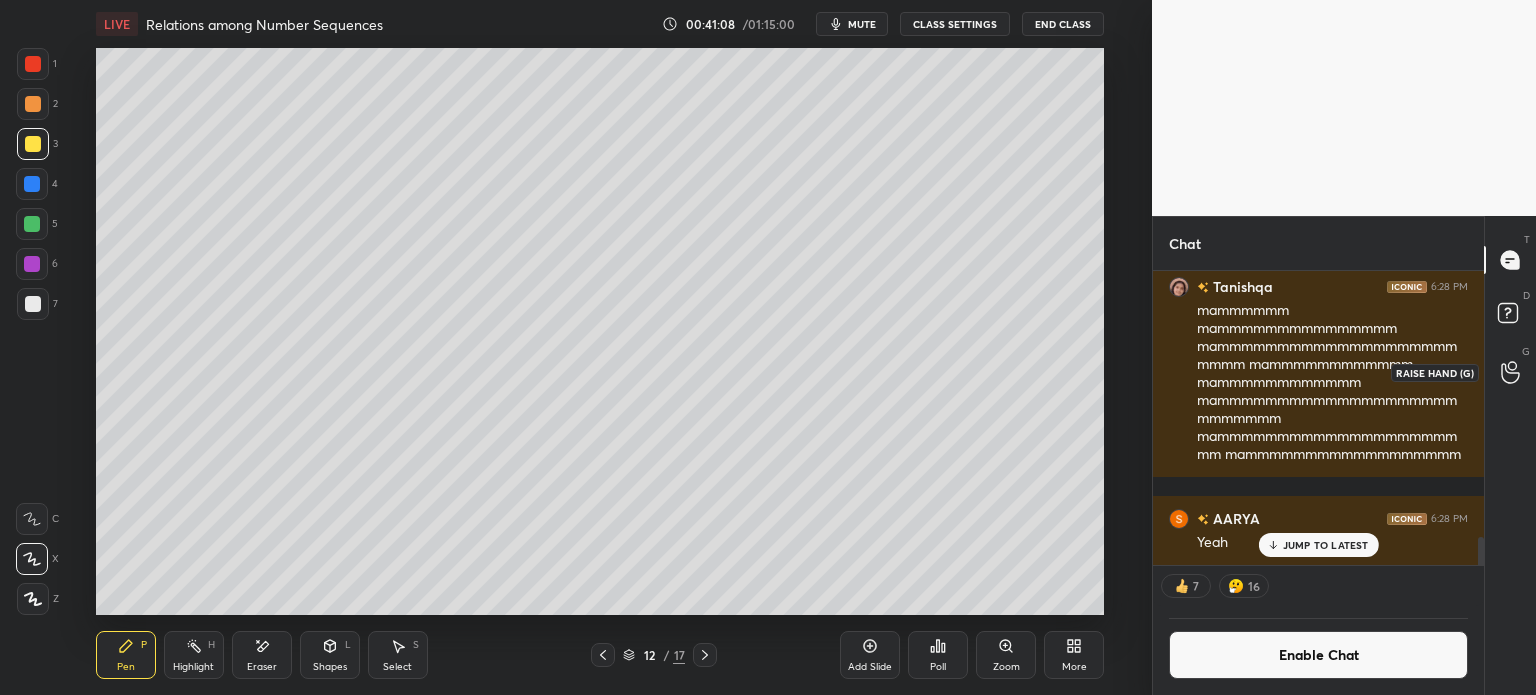 click 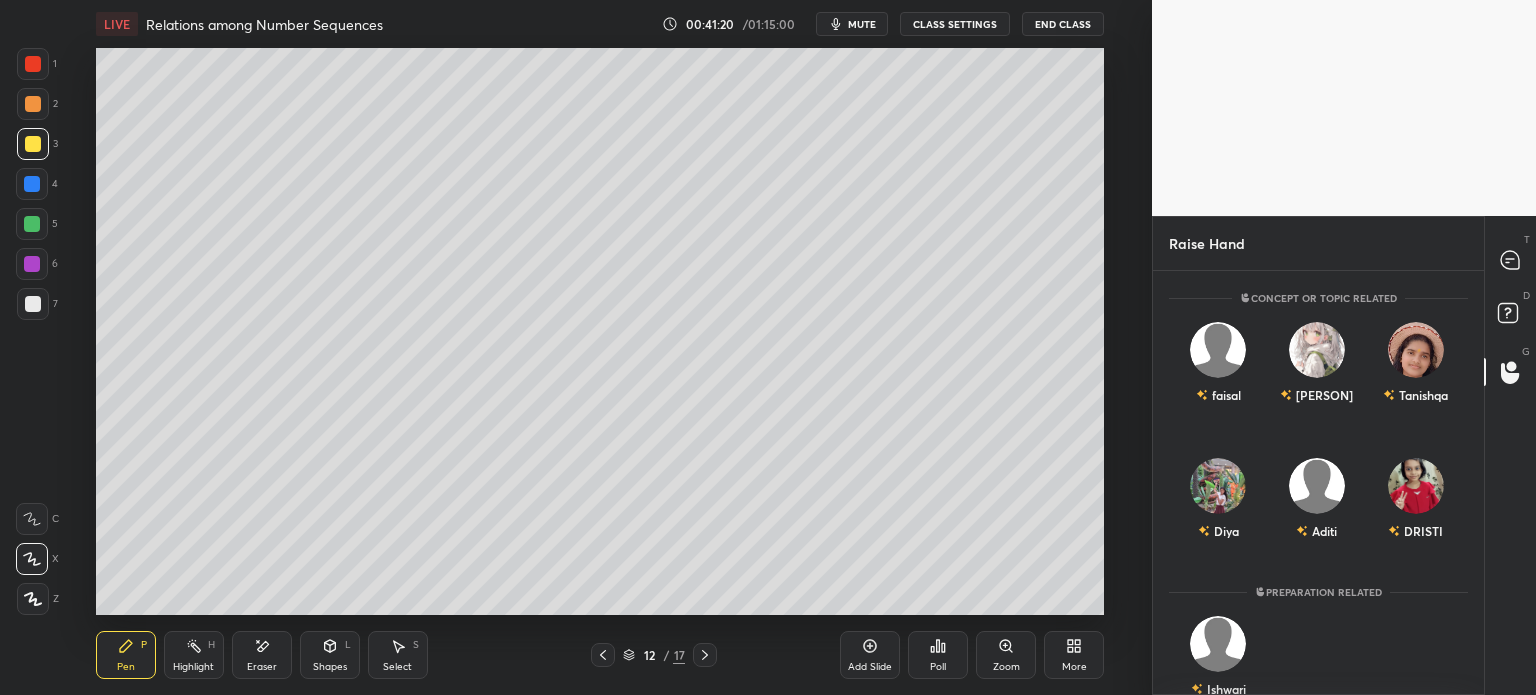 scroll, scrollTop: 44, scrollLeft: 0, axis: vertical 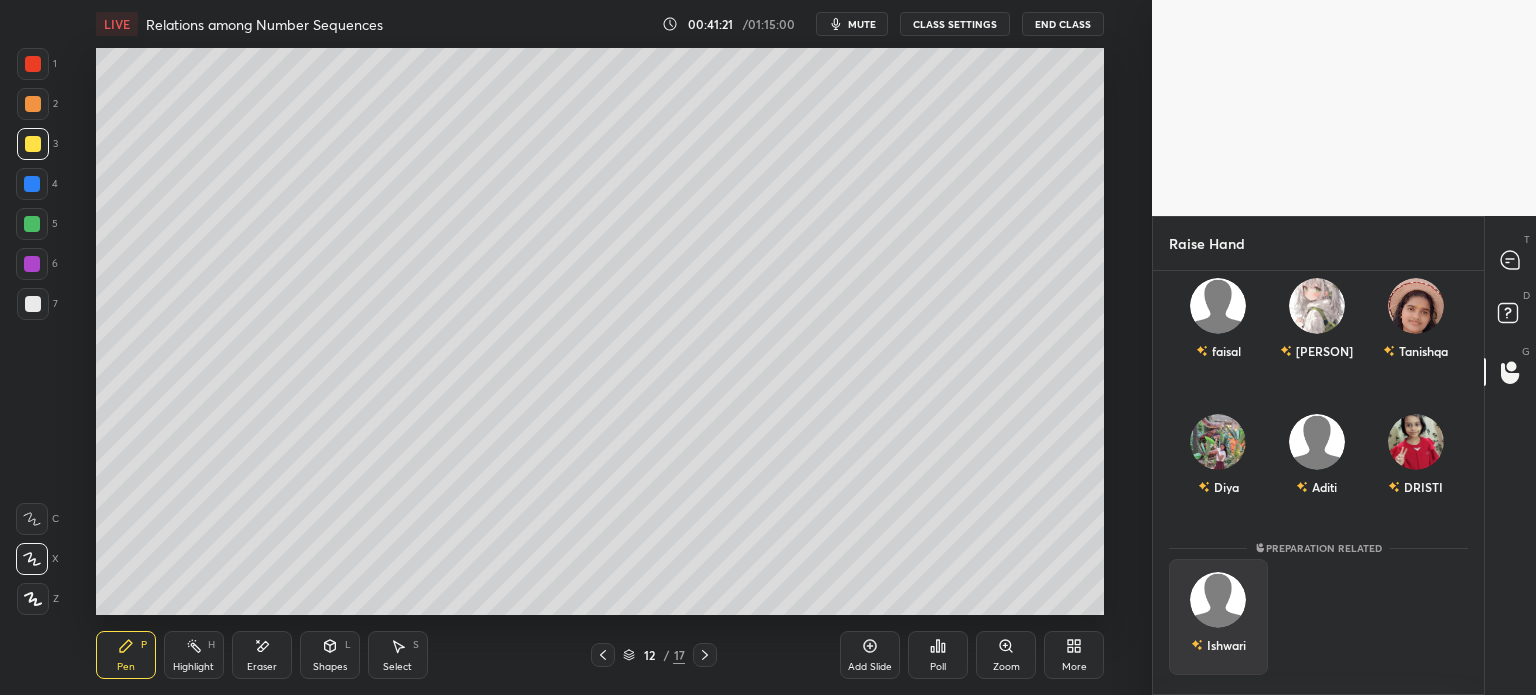 click at bounding box center (1218, 600) 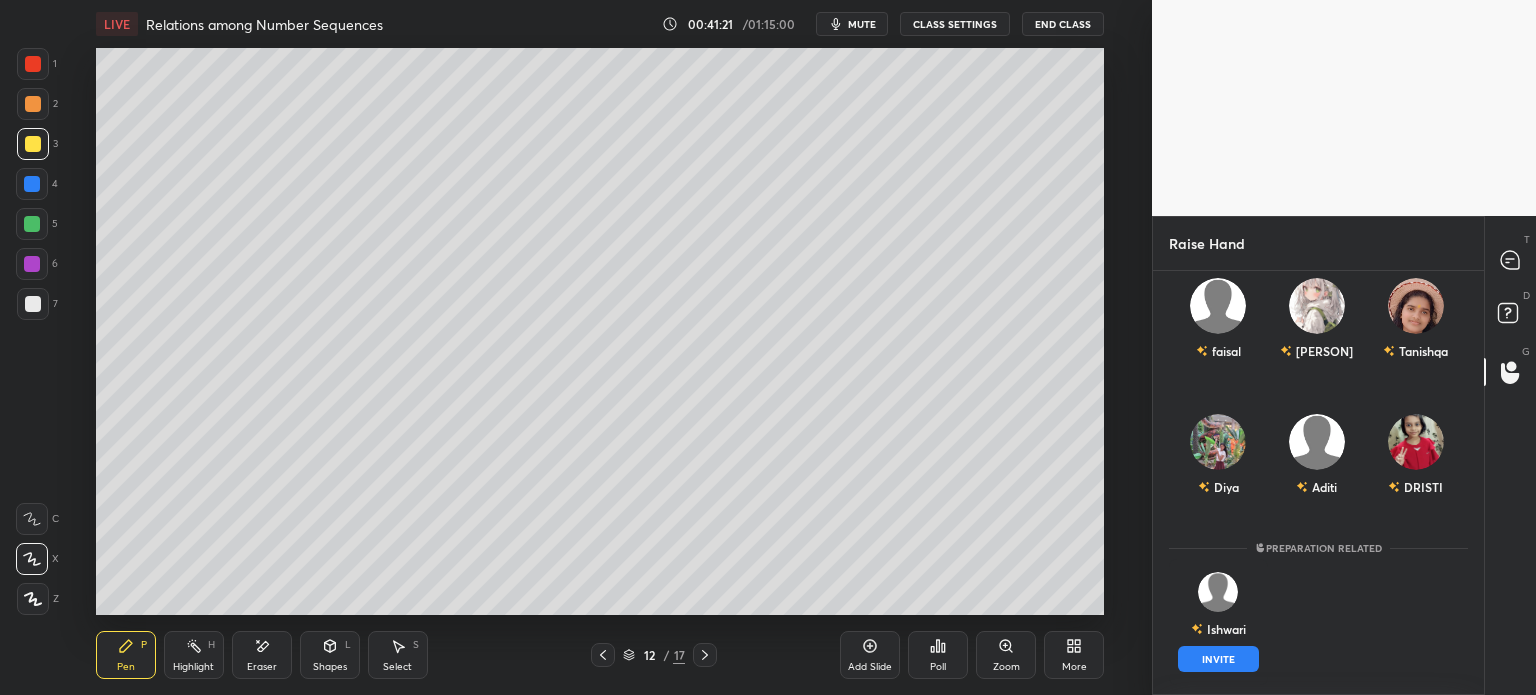 click on "INVITE" at bounding box center [1218, 659] 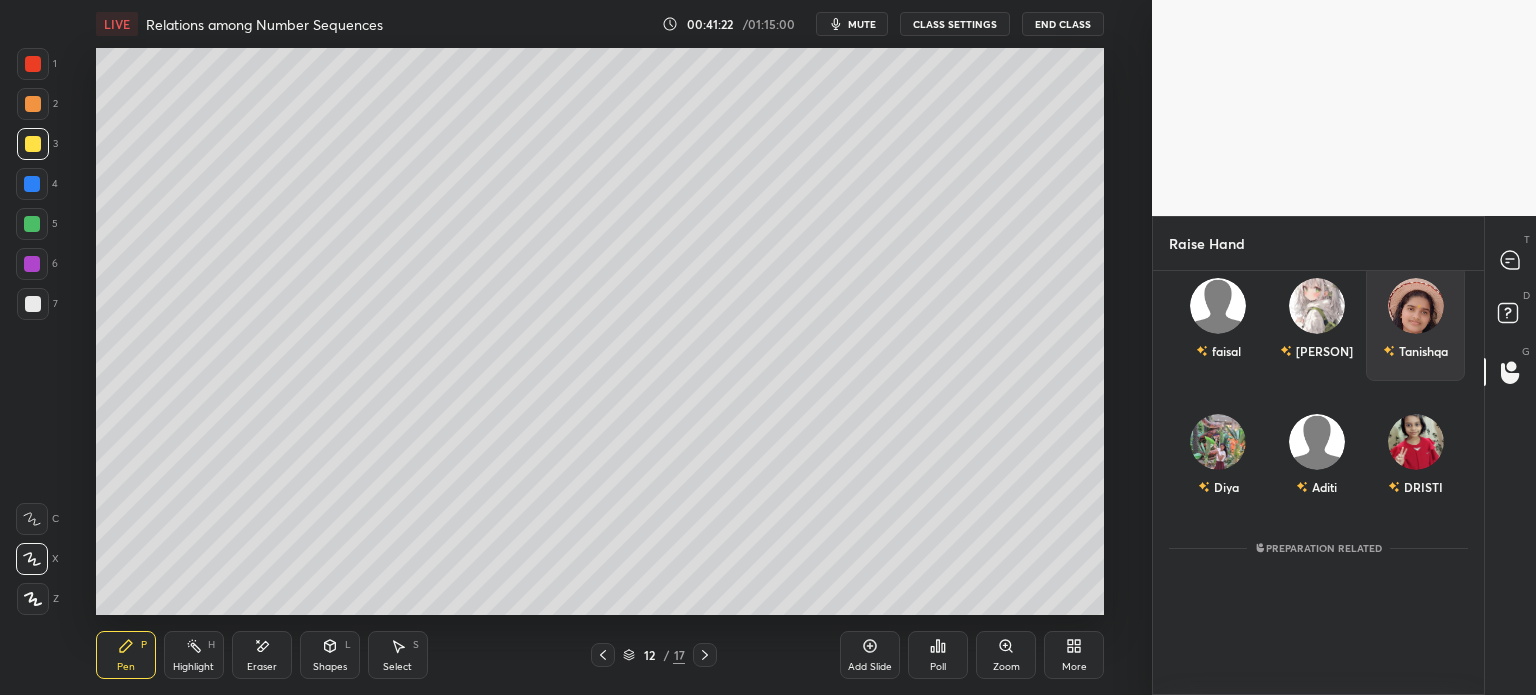 scroll, scrollTop: 338, scrollLeft: 325, axis: both 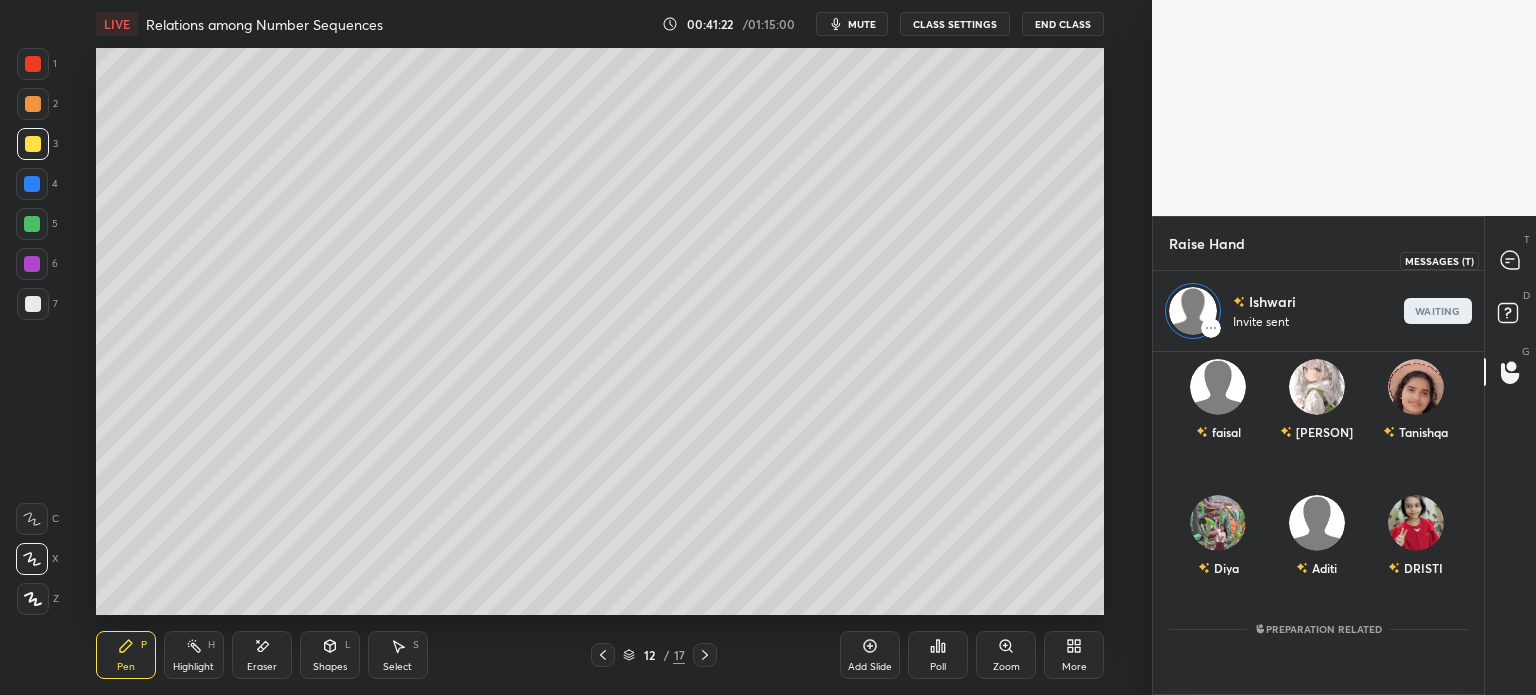 click at bounding box center (1511, 260) 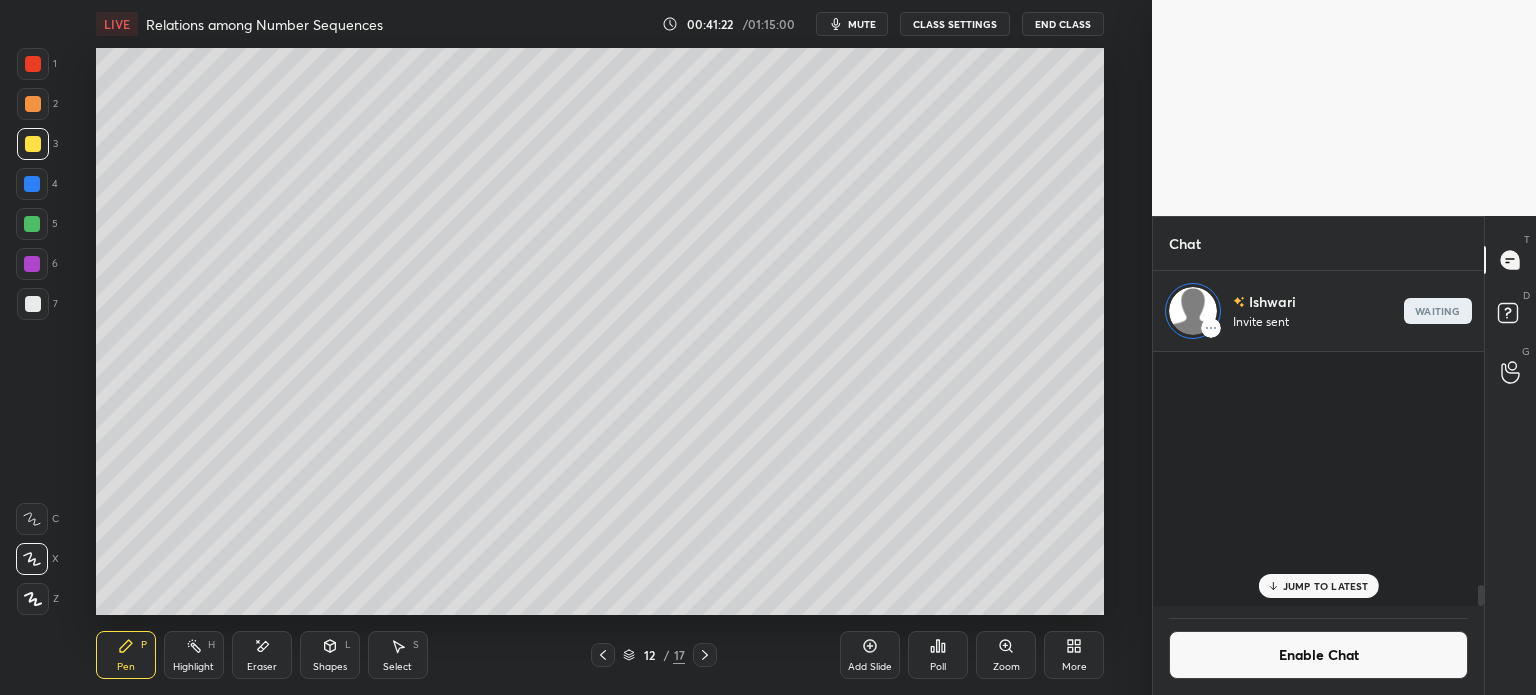 scroll, scrollTop: 2844, scrollLeft: 0, axis: vertical 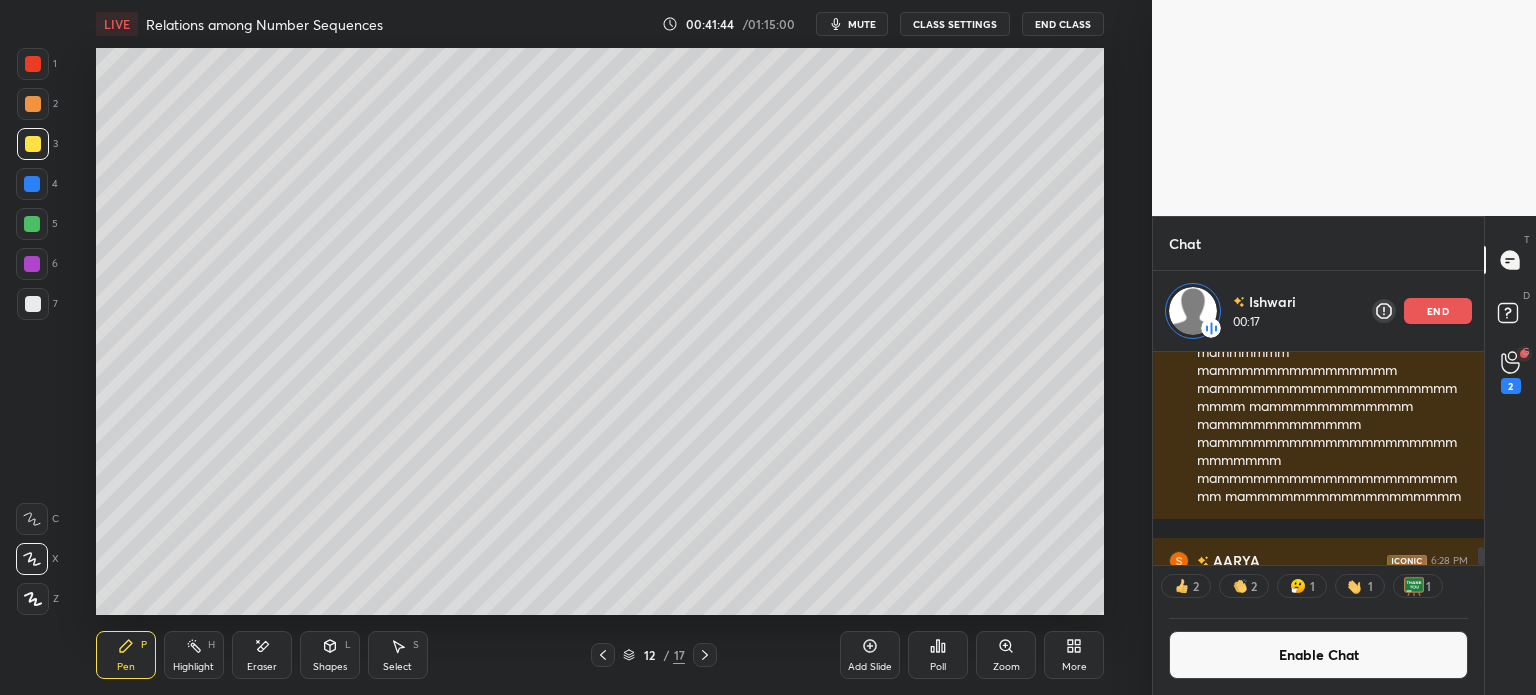 click 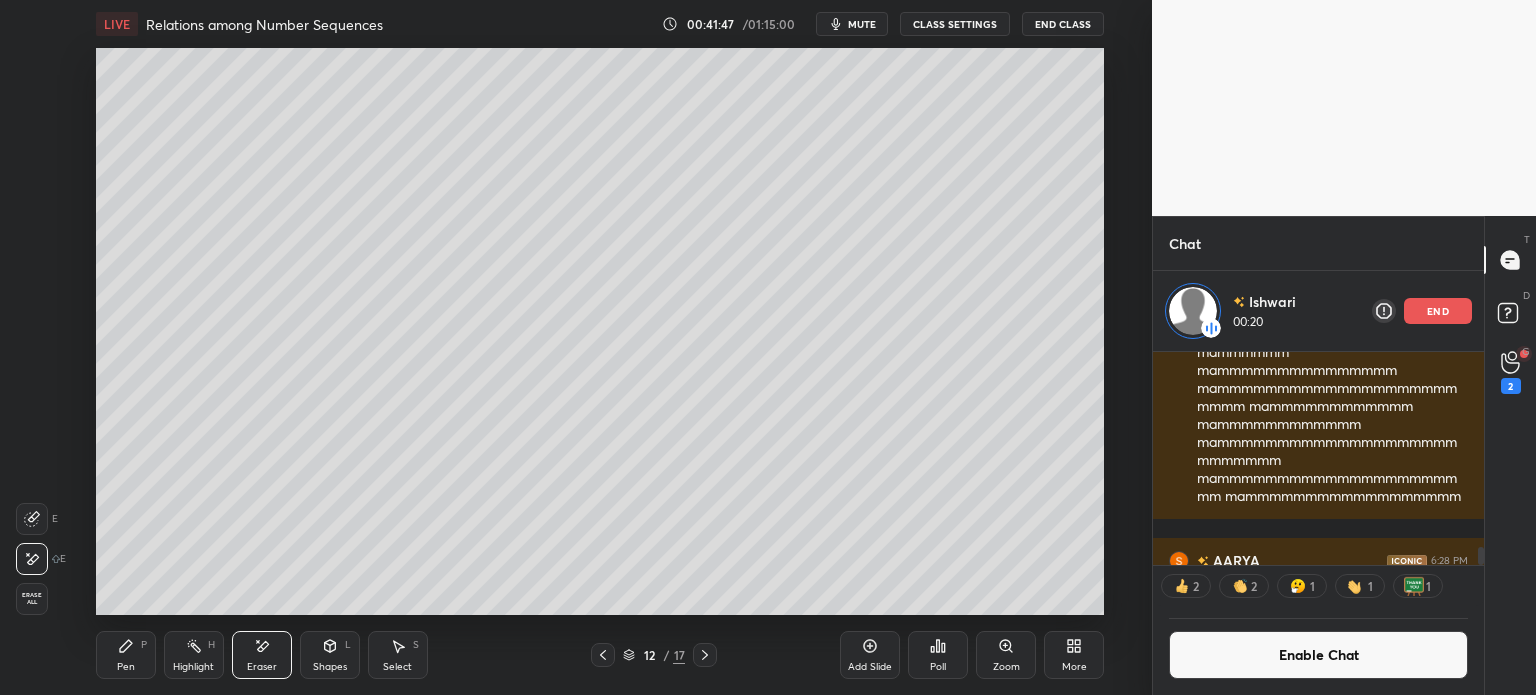 click on "Pen P" at bounding box center (126, 655) 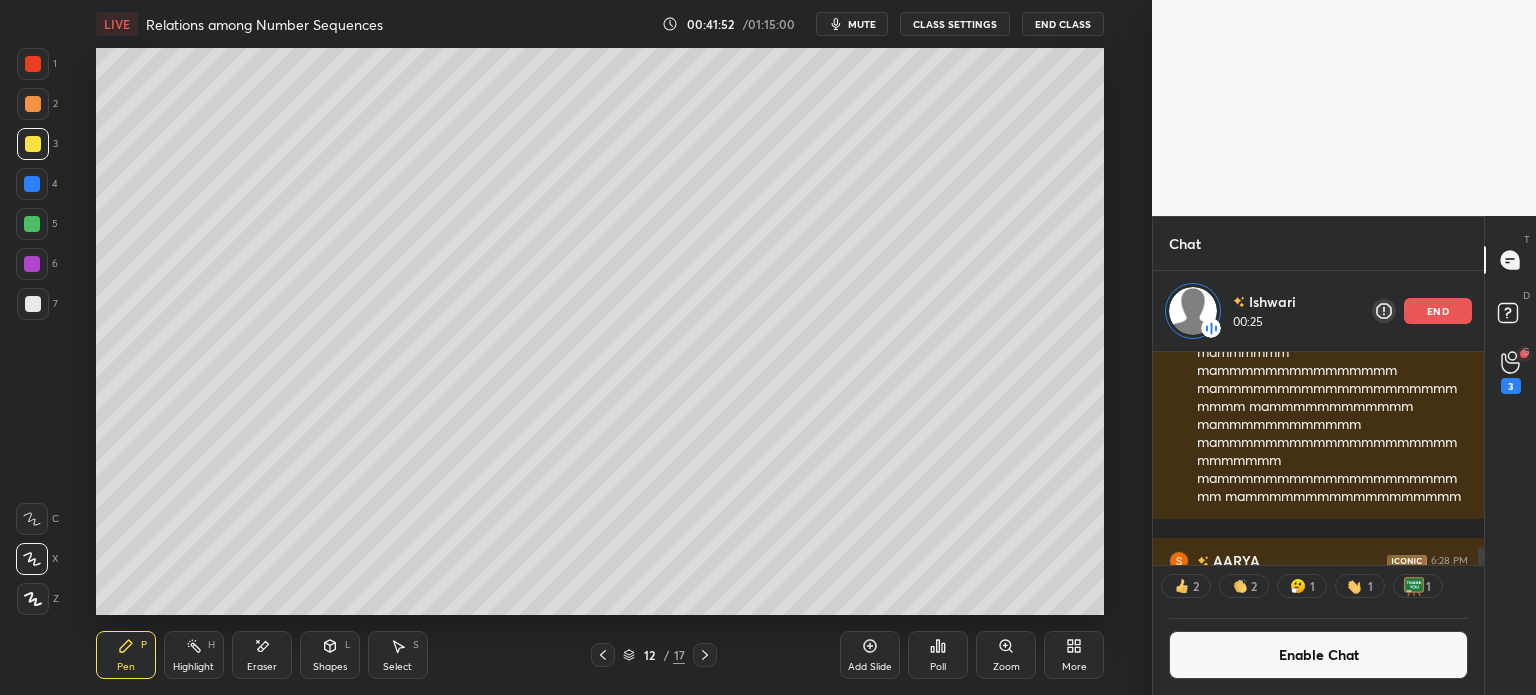 scroll, scrollTop: 7, scrollLeft: 6, axis: both 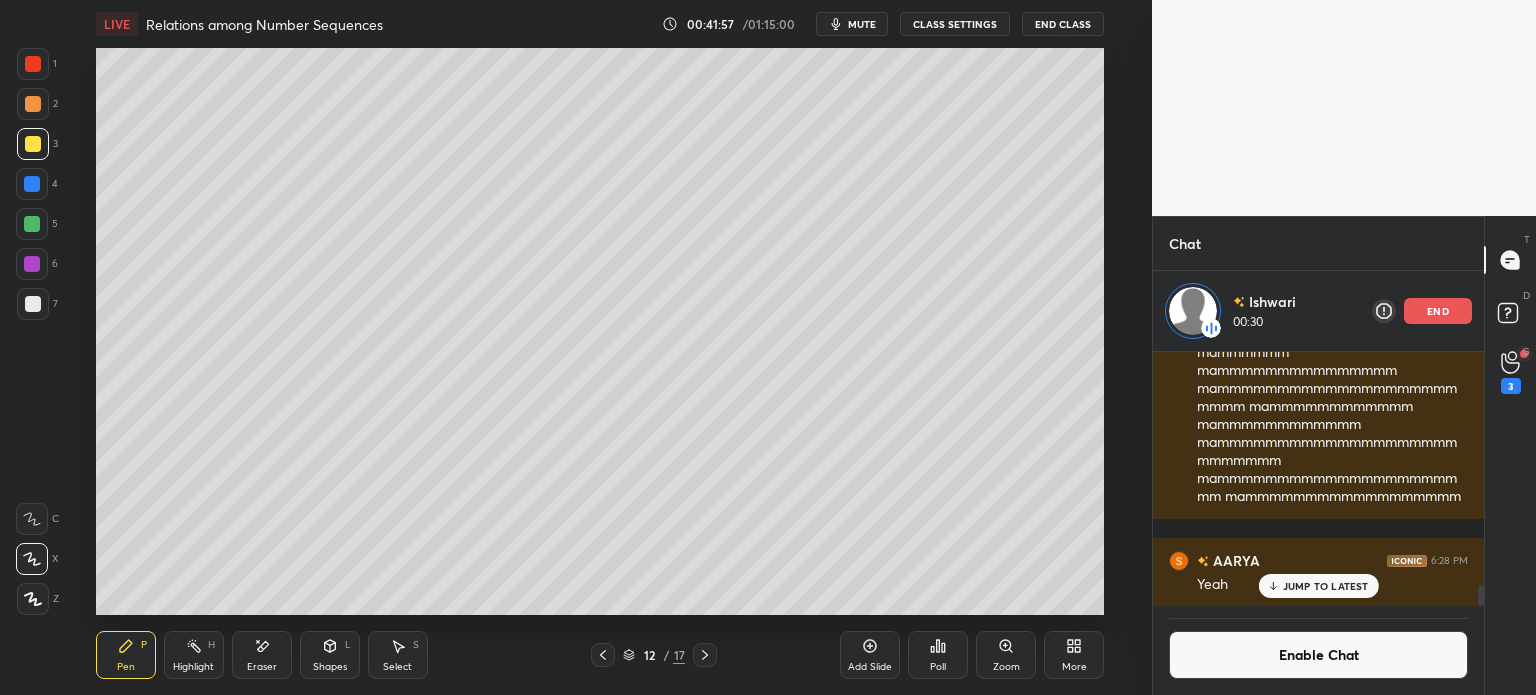 click on "end" at bounding box center [1438, 311] 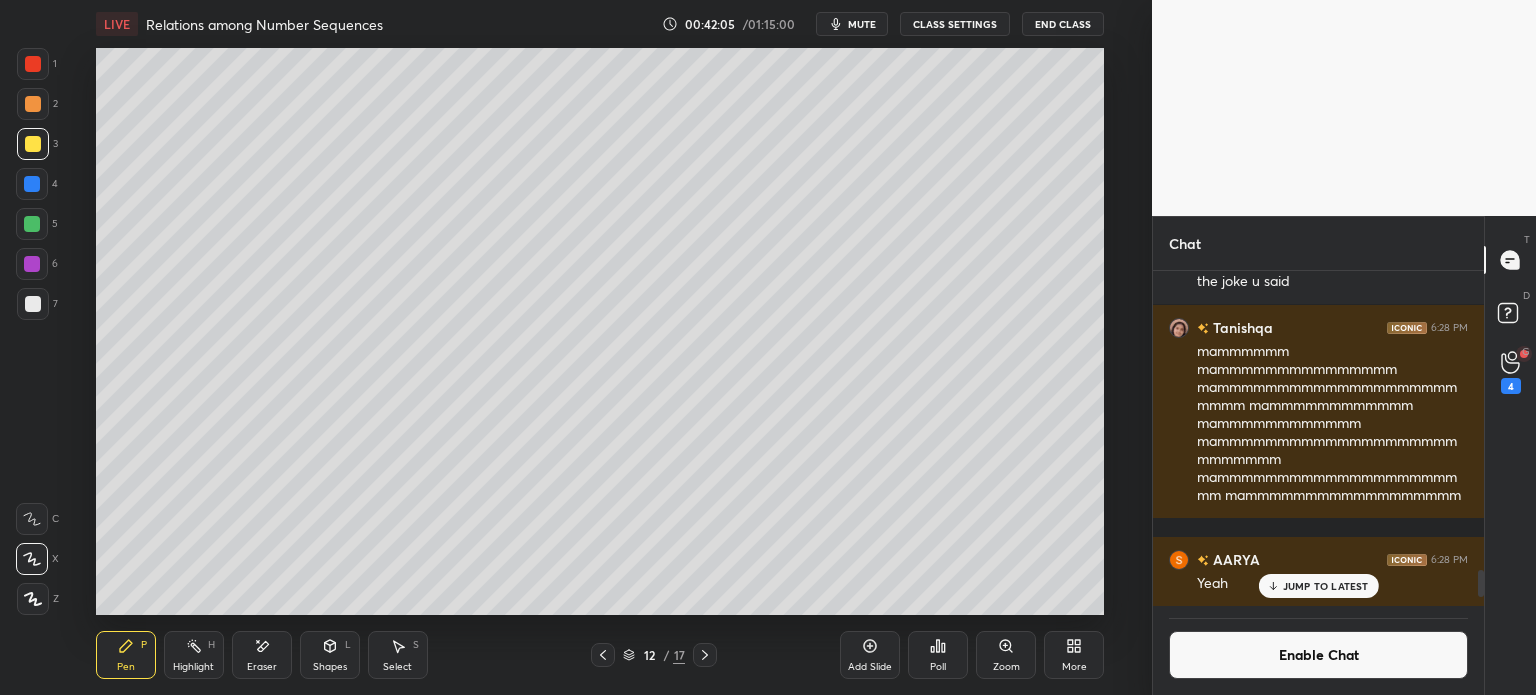 click on "Select S" at bounding box center (398, 655) 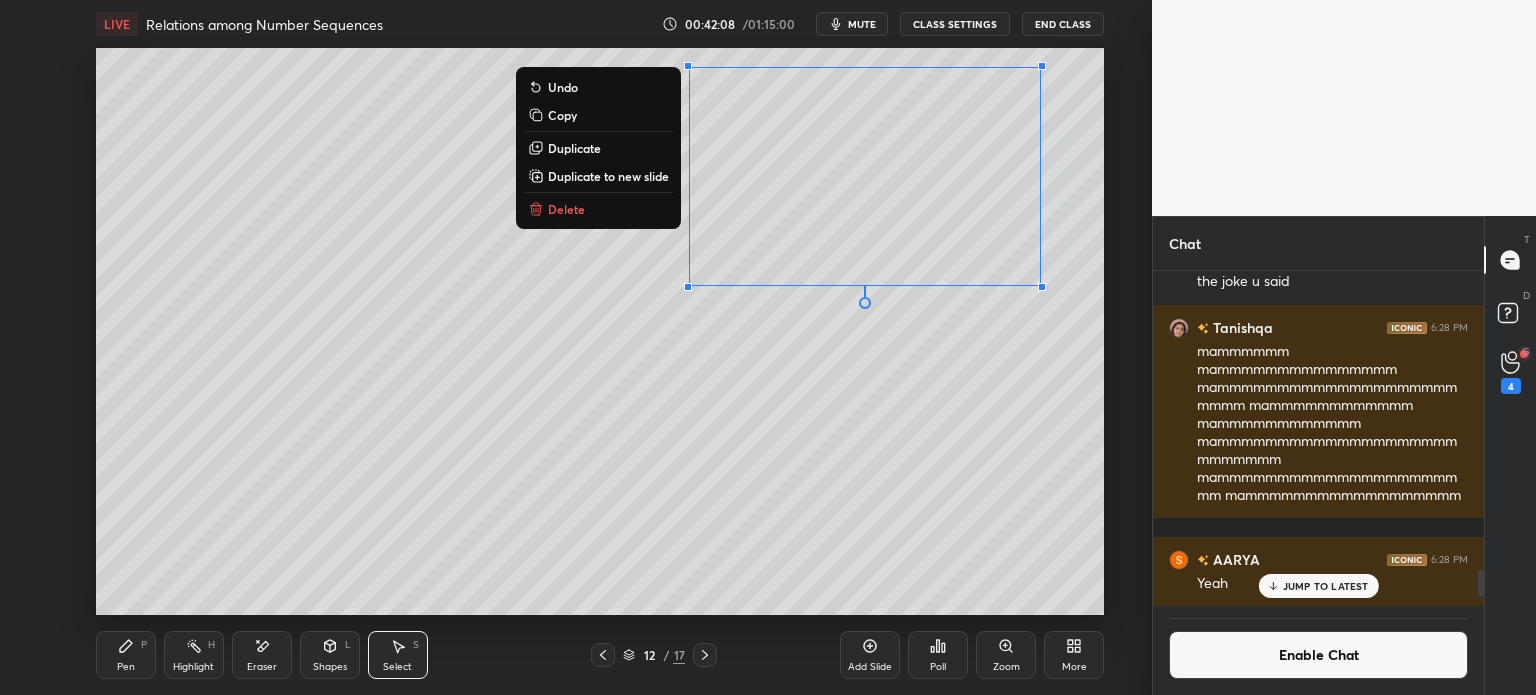 click on "Duplicate to new slide" at bounding box center [608, 176] 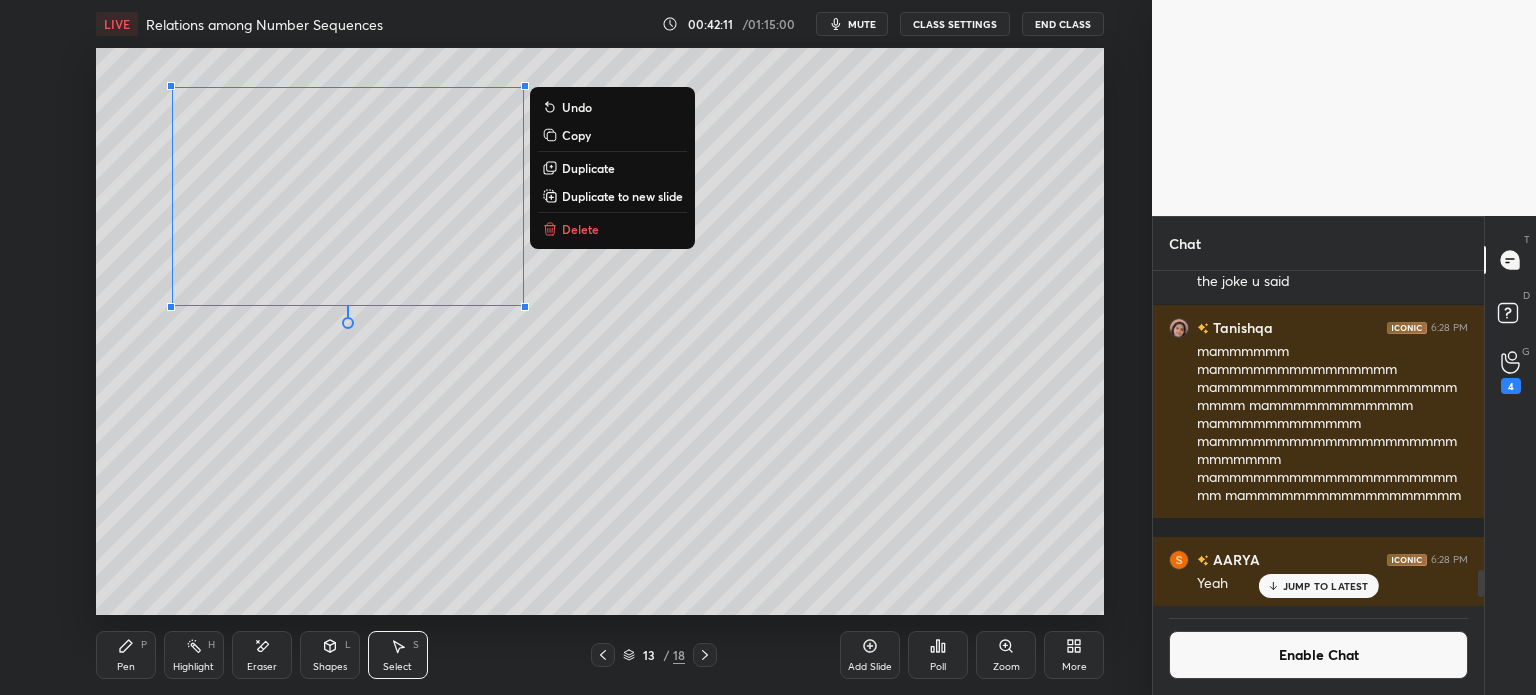 click 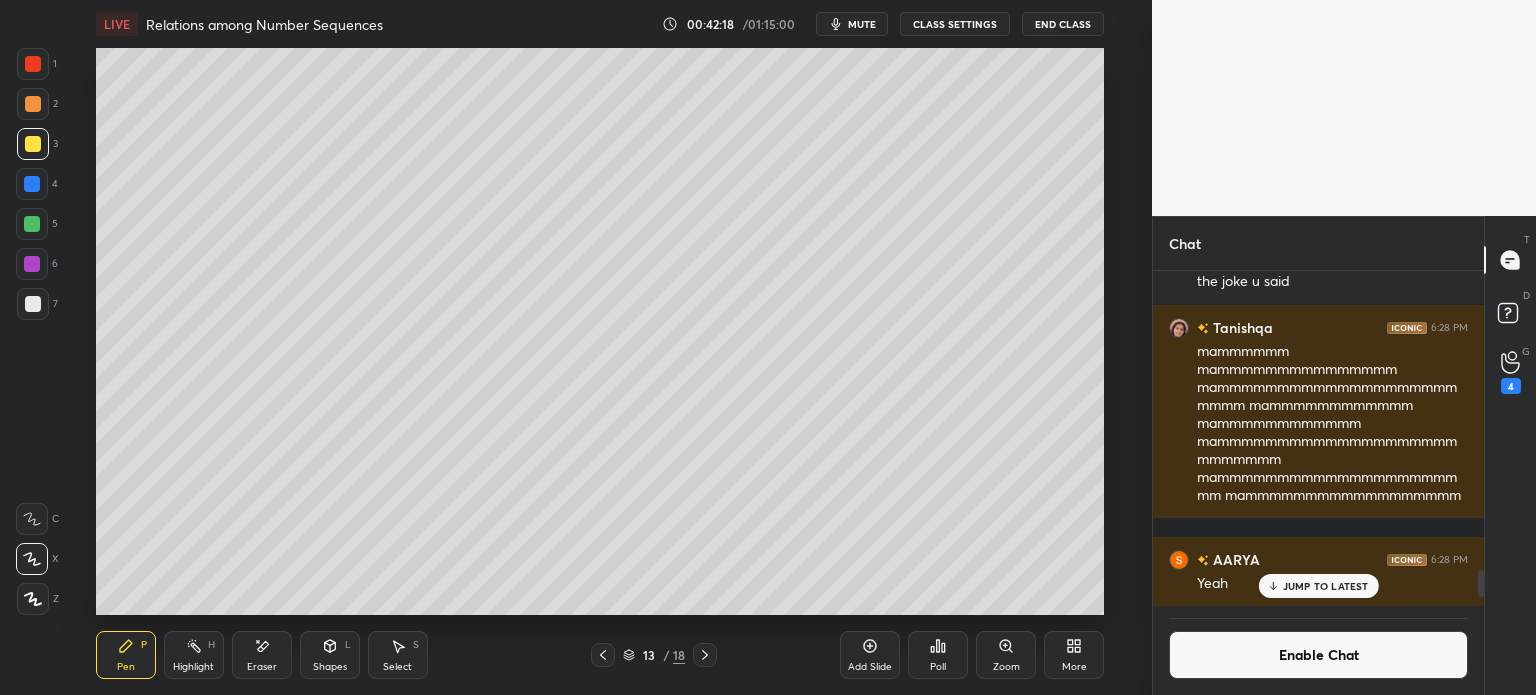 click on "Select S" at bounding box center [398, 655] 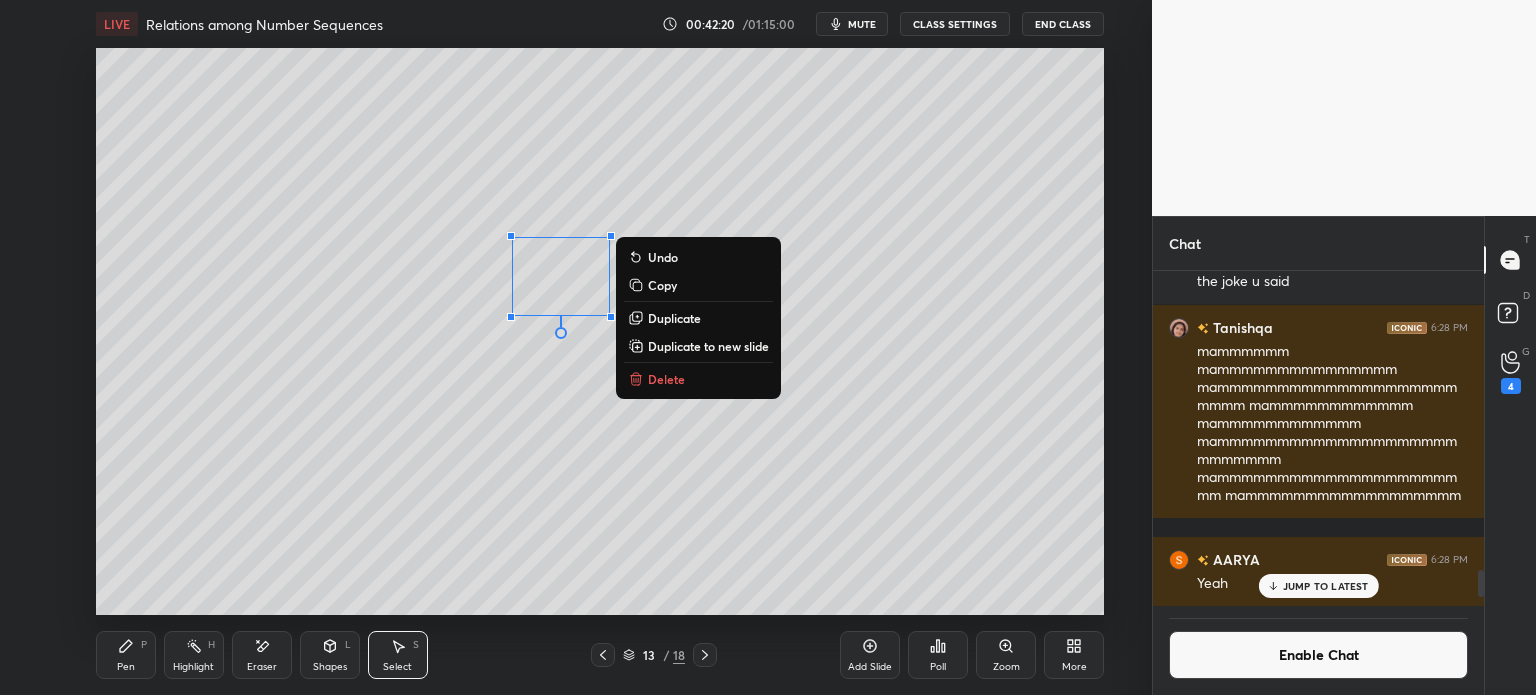 click on "Pen P" at bounding box center [126, 655] 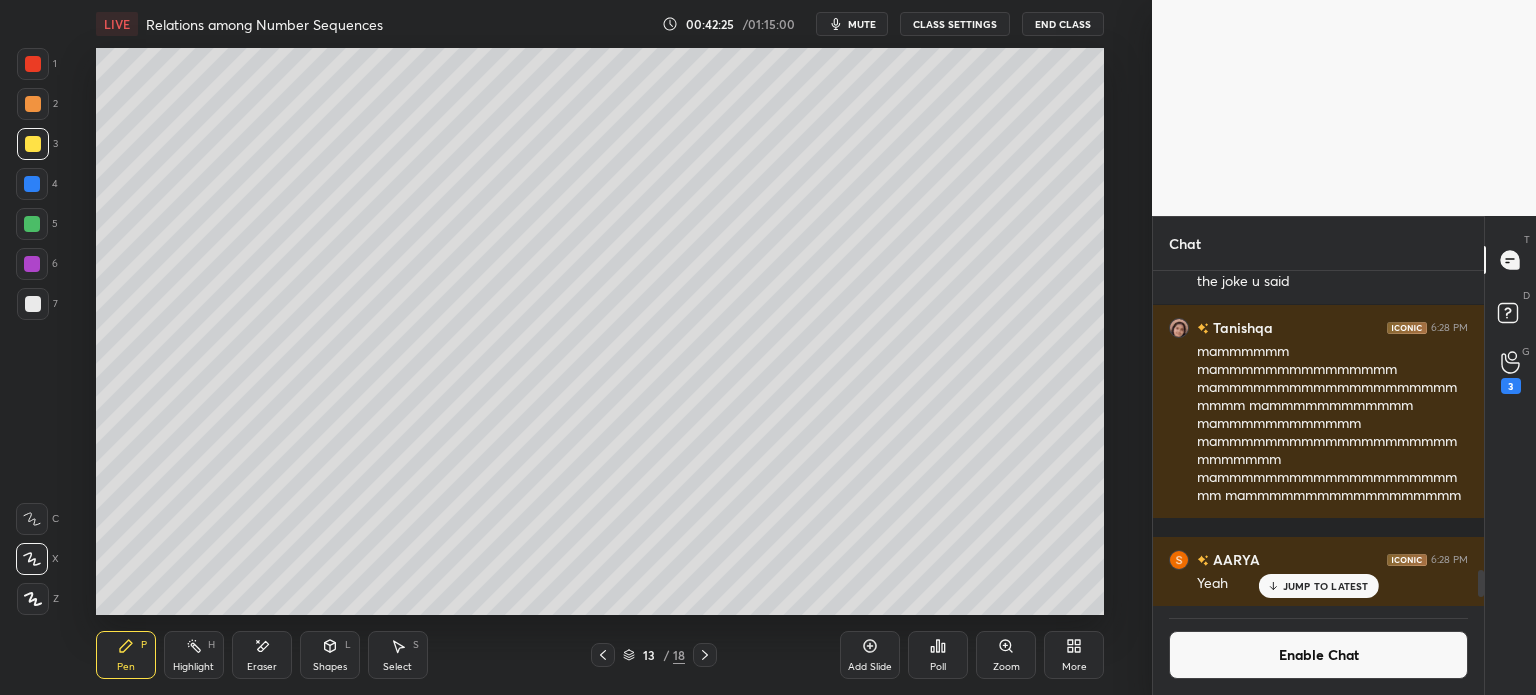 click on "L" at bounding box center (348, 645) 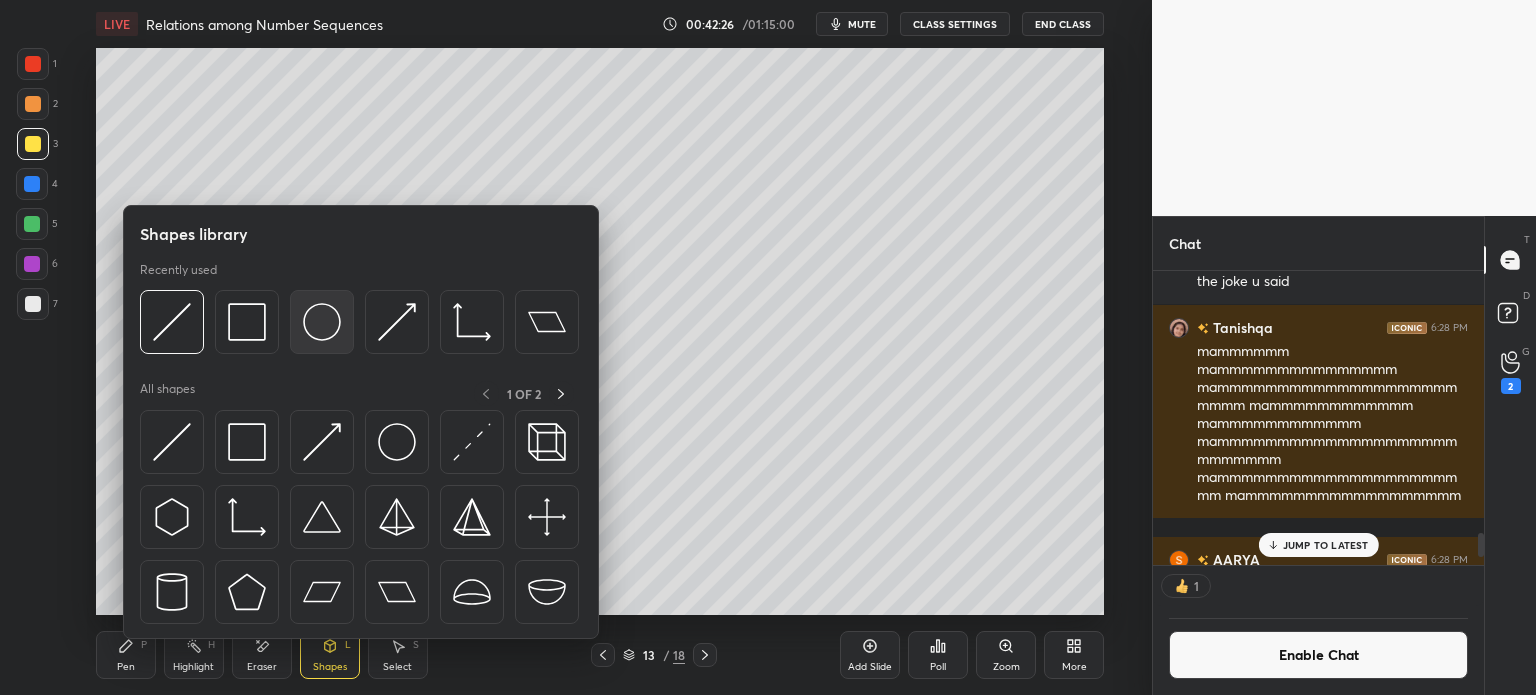 scroll, scrollTop: 299, scrollLeft: 325, axis: both 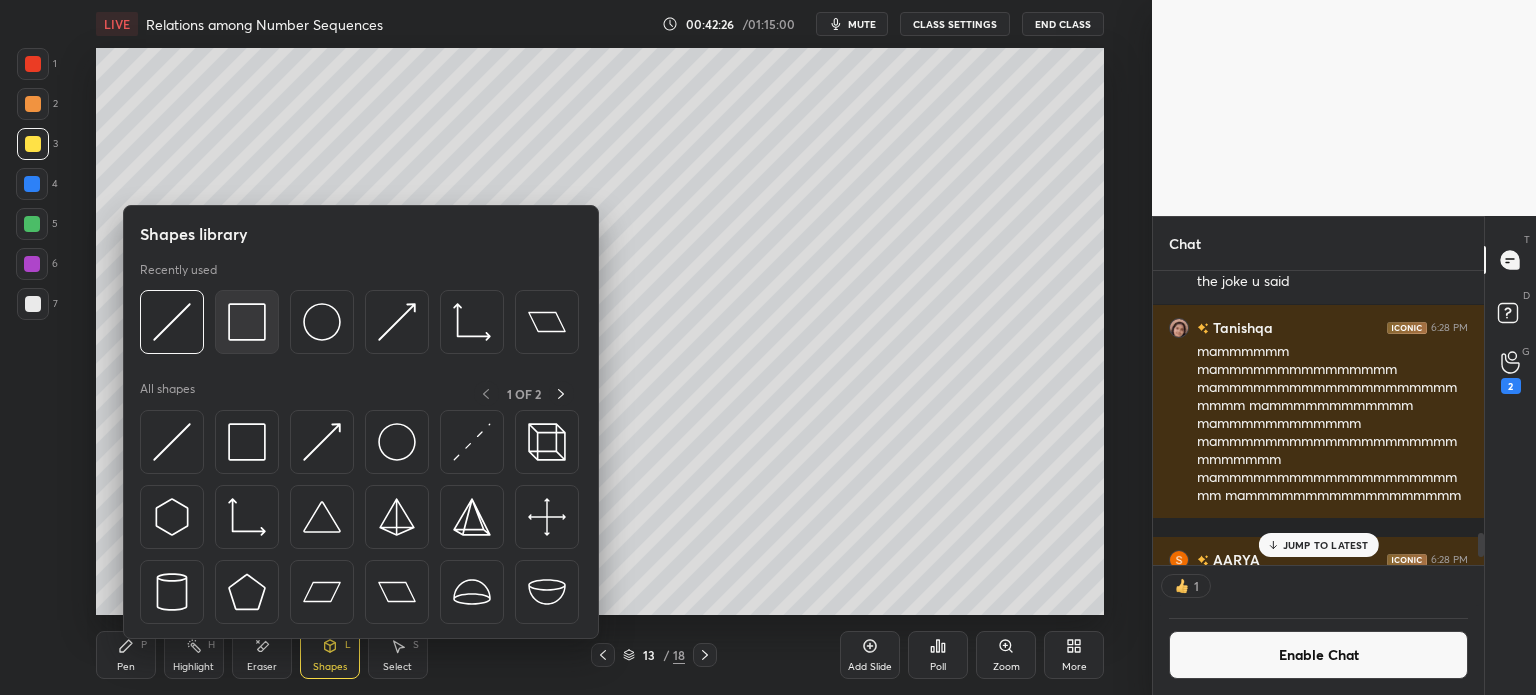 click at bounding box center (247, 322) 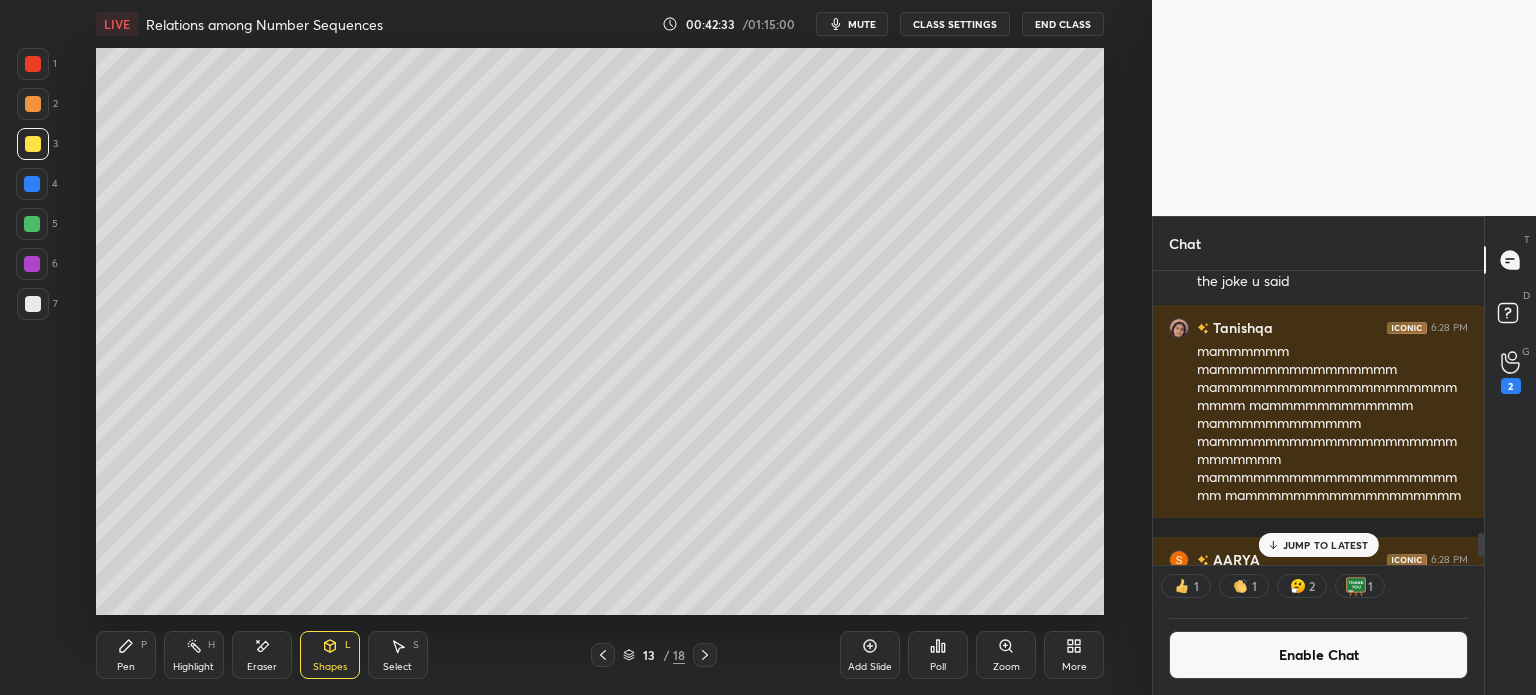 click at bounding box center [33, 304] 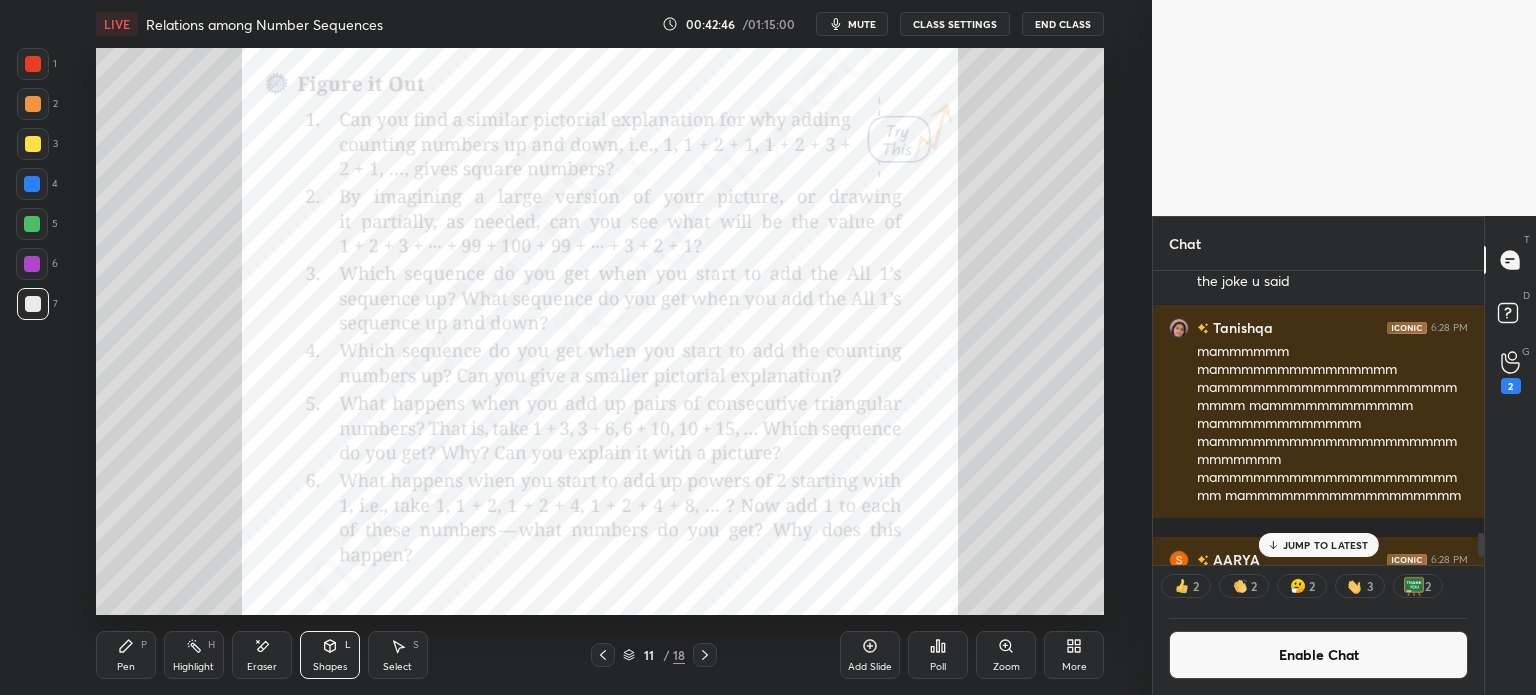 click 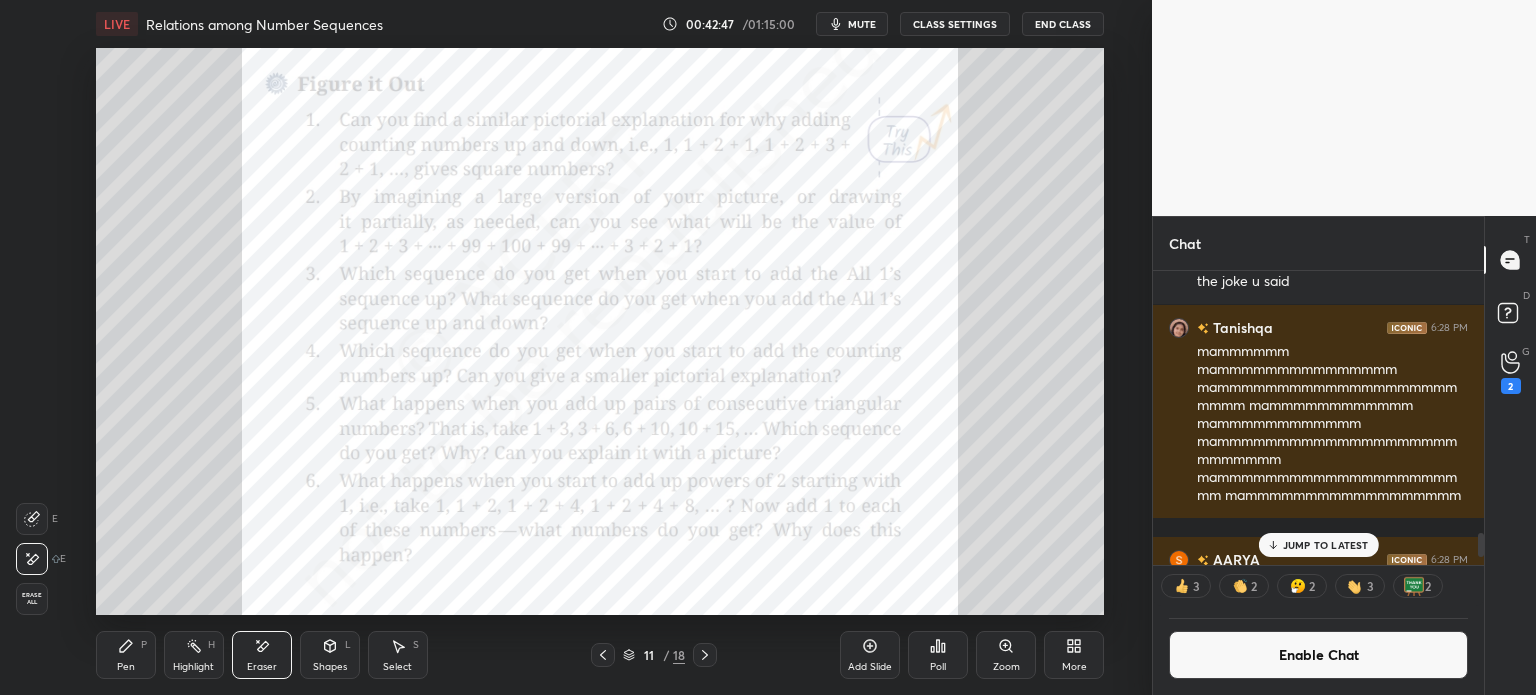 click on "Erase all" at bounding box center [32, 599] 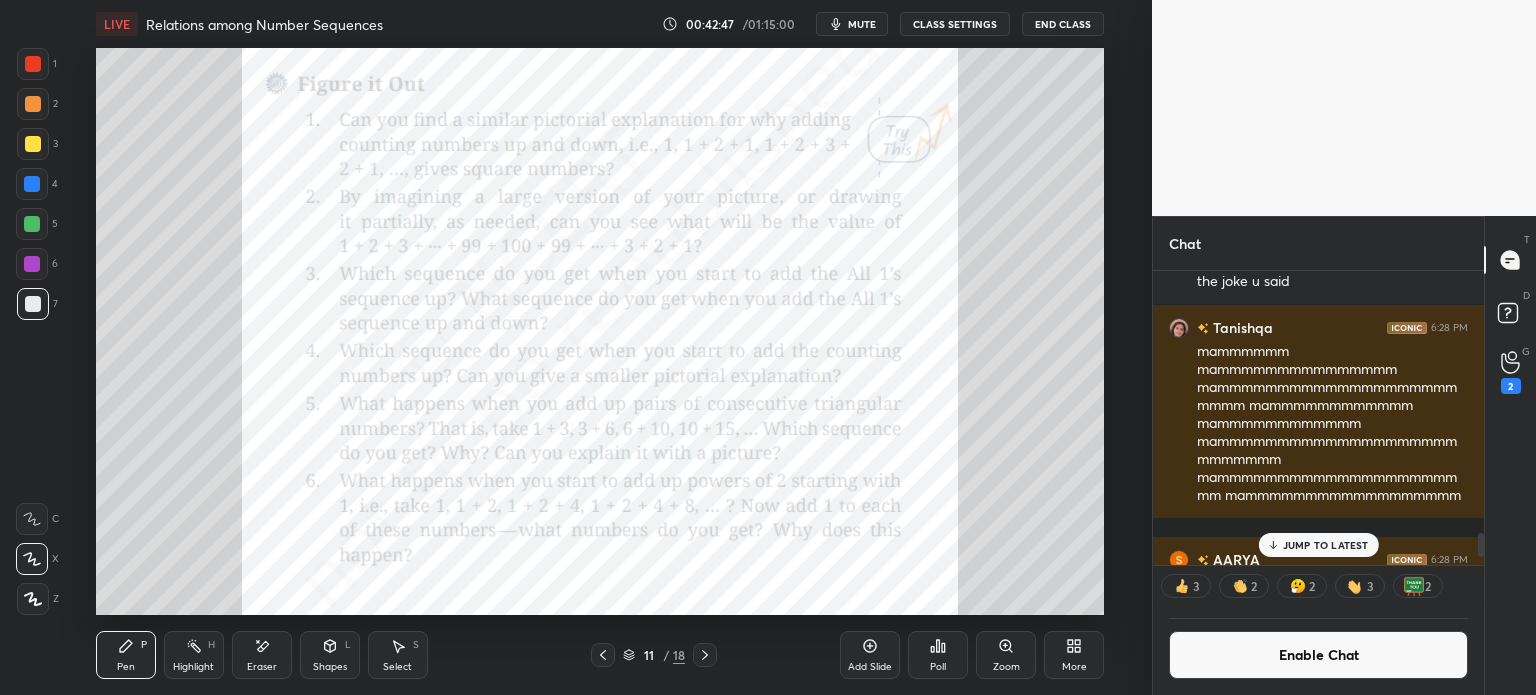 click at bounding box center (33, 64) 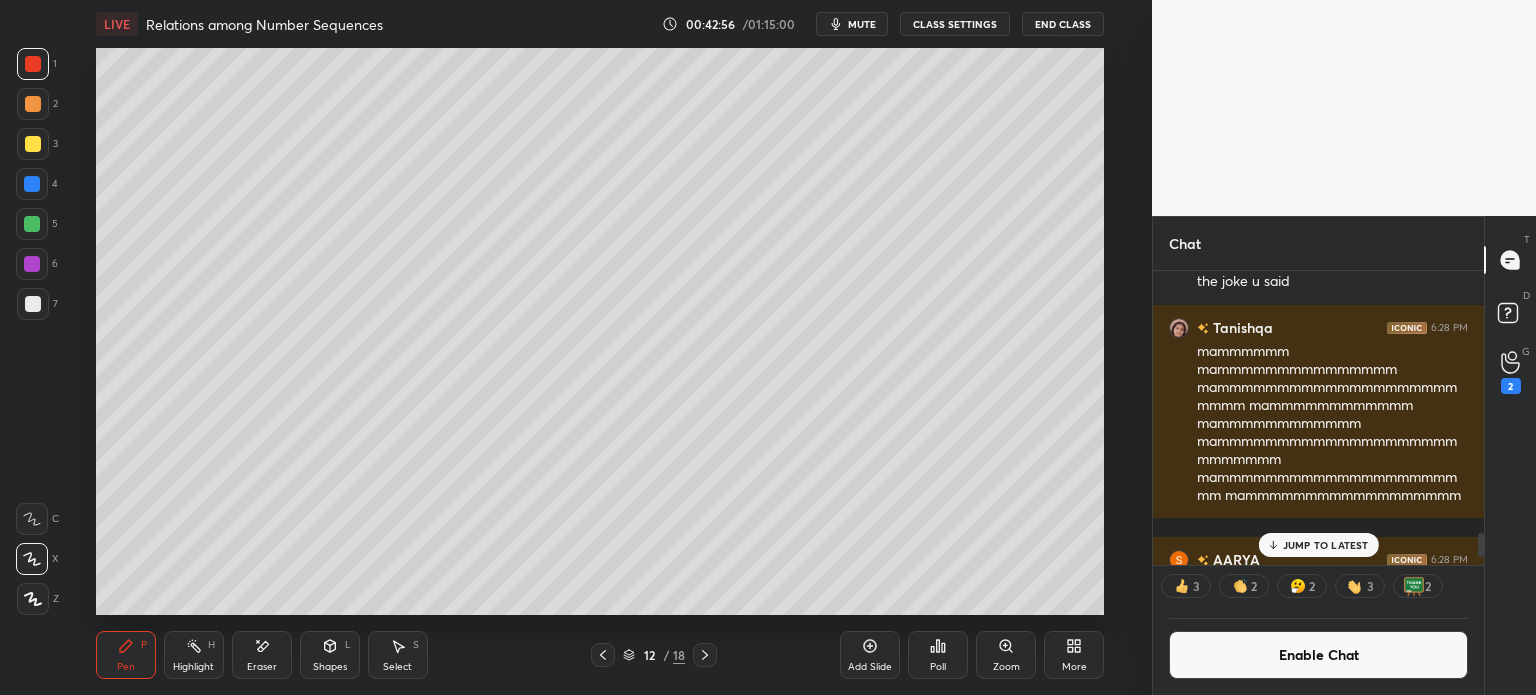 scroll, scrollTop: 6, scrollLeft: 6, axis: both 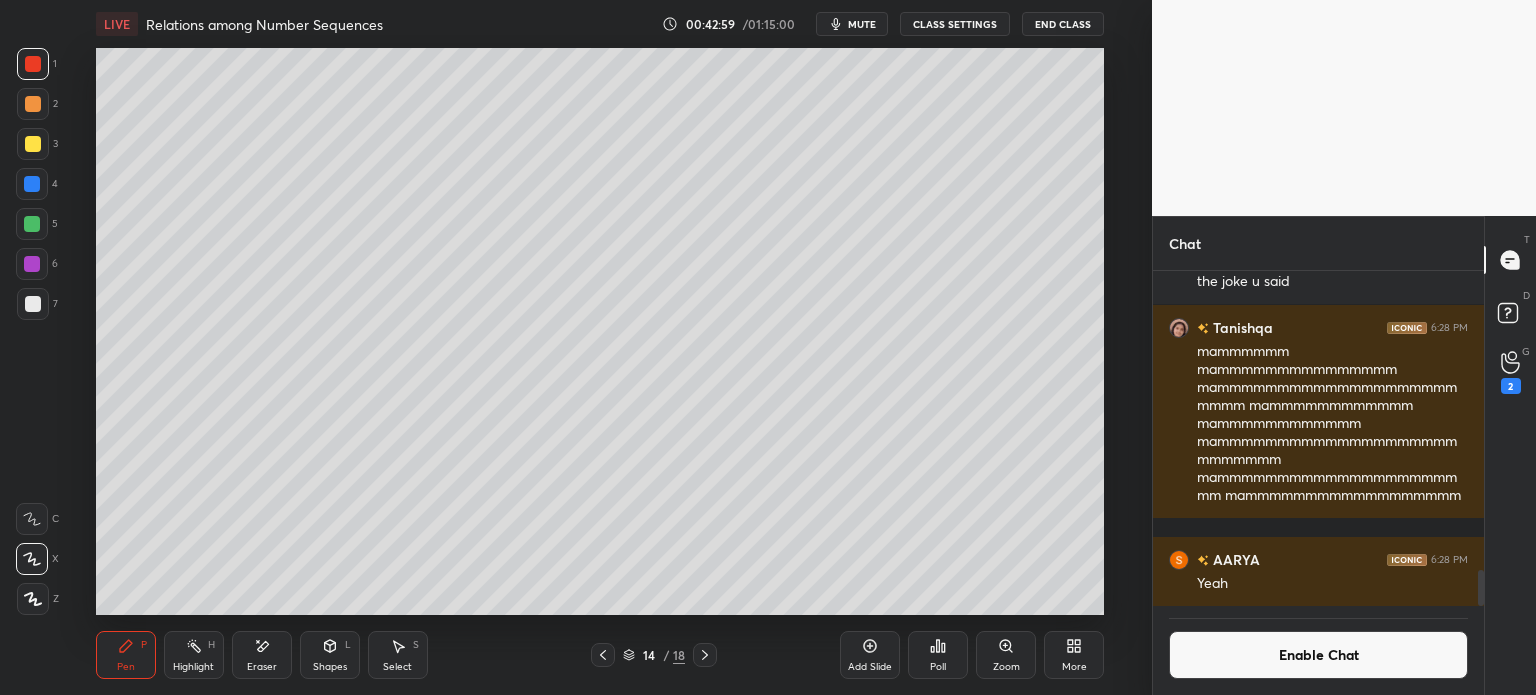 click on "Eraser" at bounding box center (262, 655) 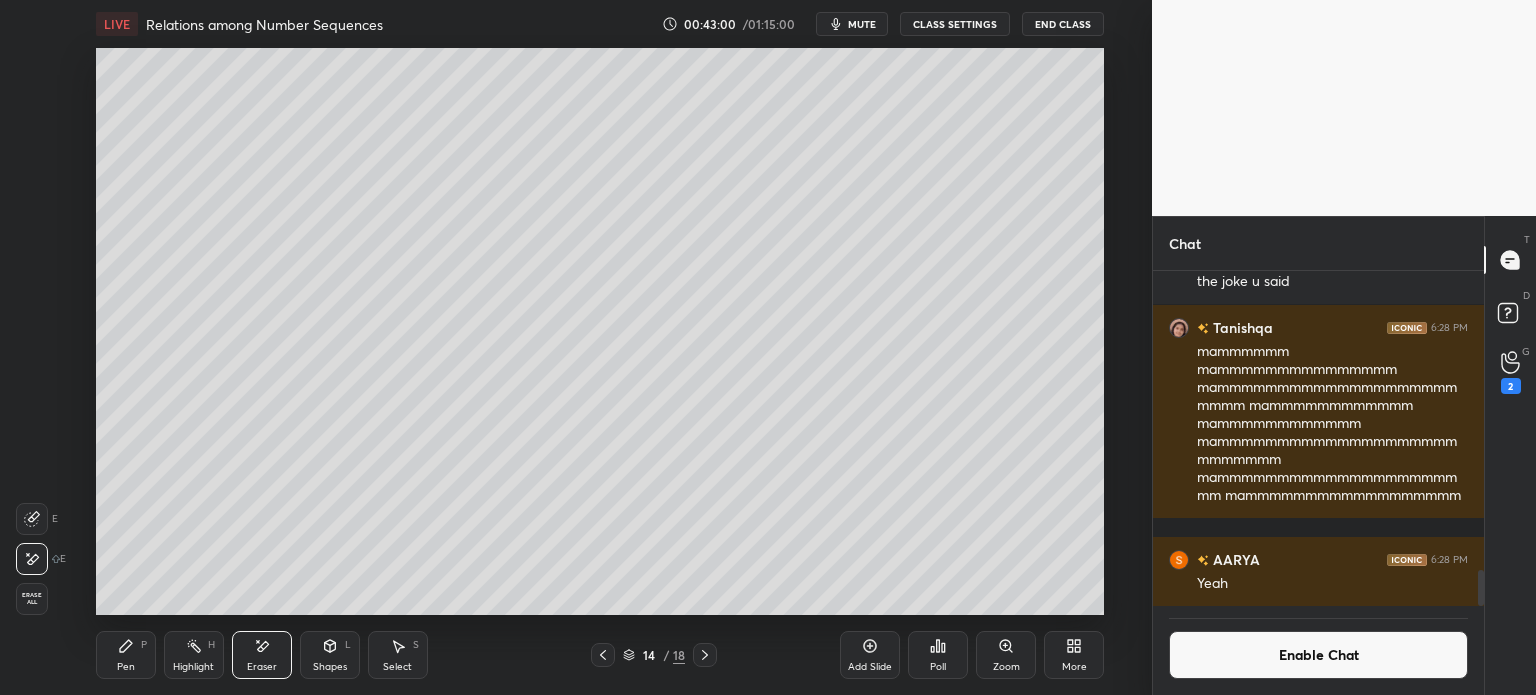 click on "Erase all" at bounding box center [32, 599] 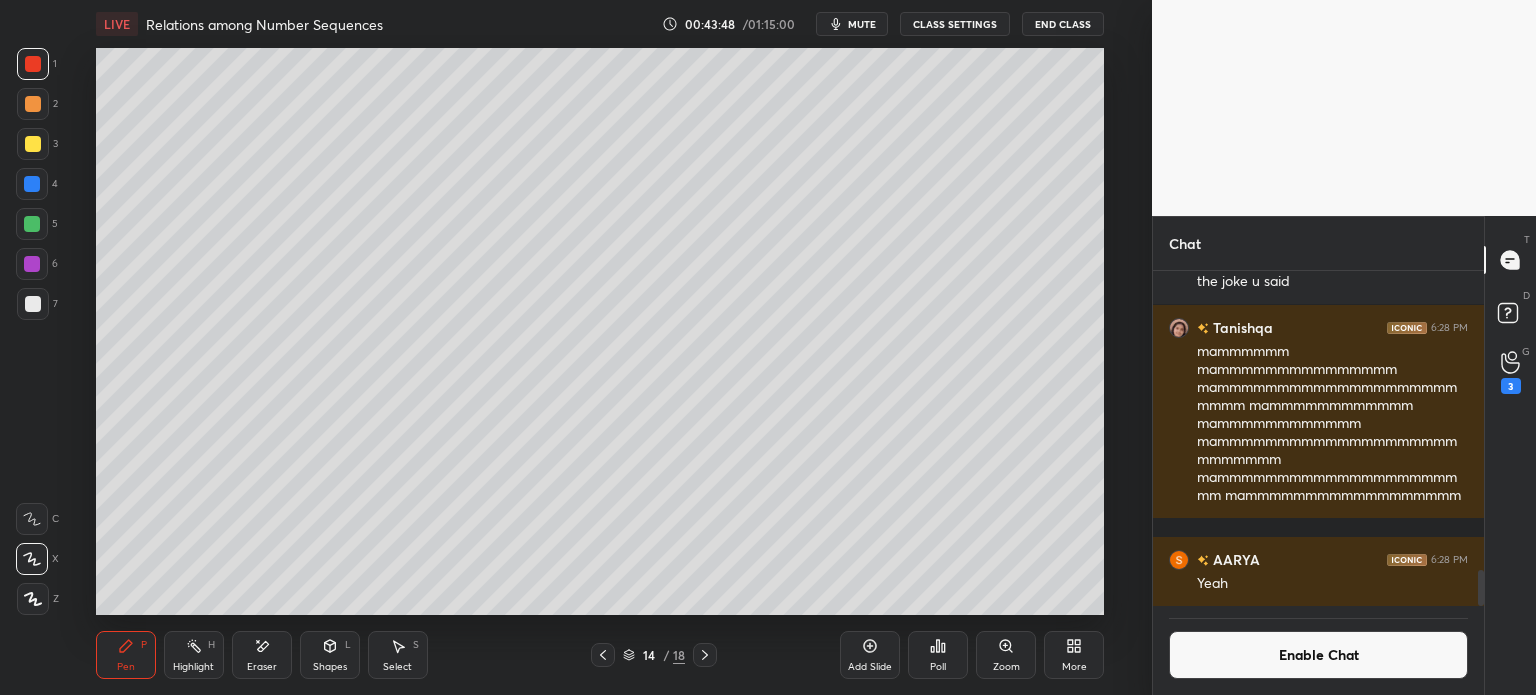 click on "3" at bounding box center (1511, 372) 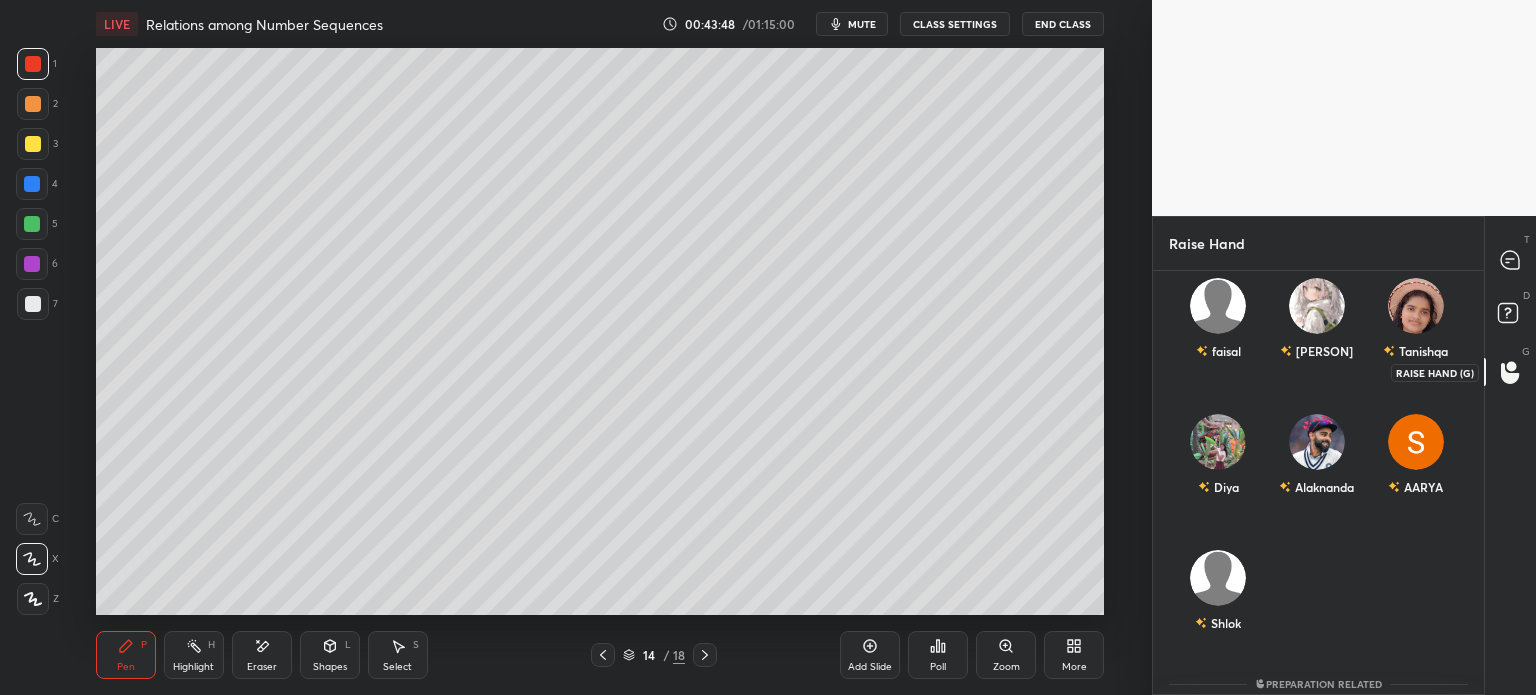 scroll, scrollTop: 0, scrollLeft: 0, axis: both 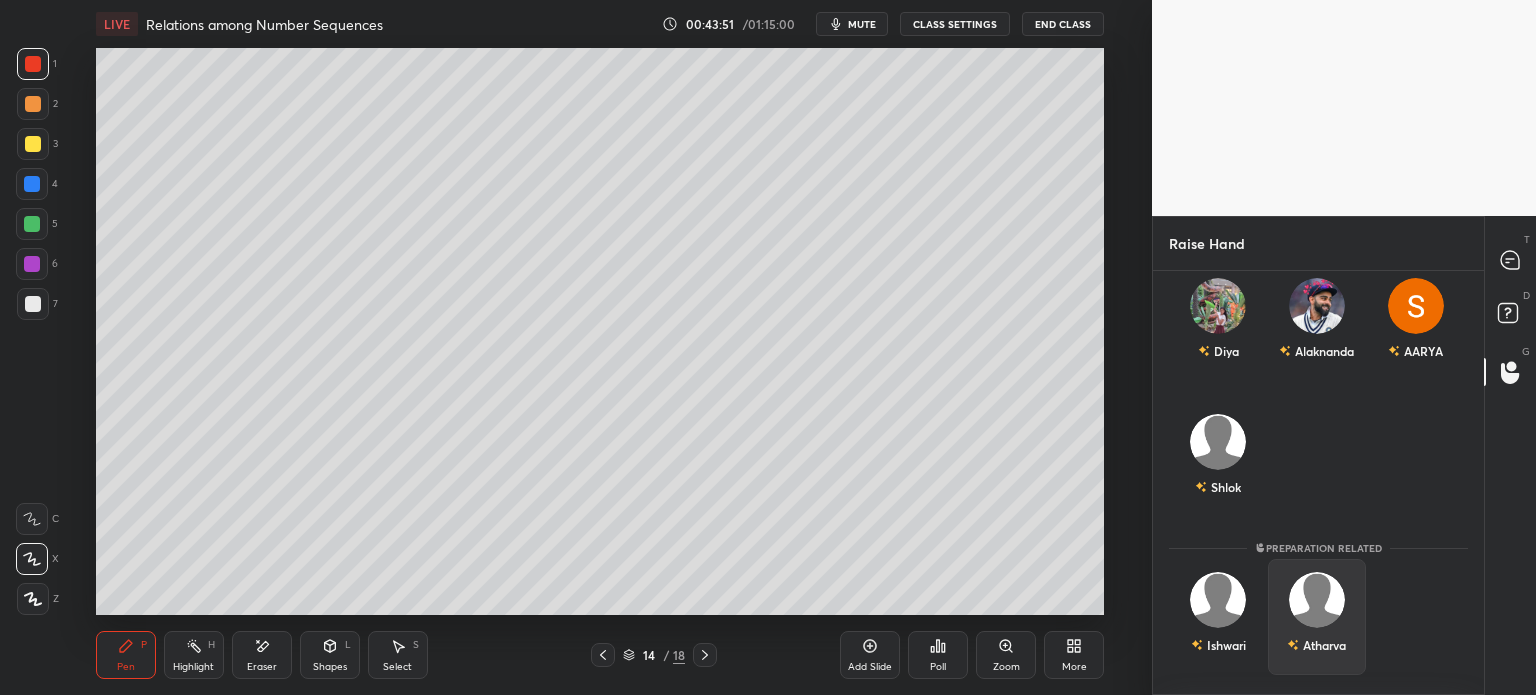 click on "Atharva" at bounding box center (1316, 645) 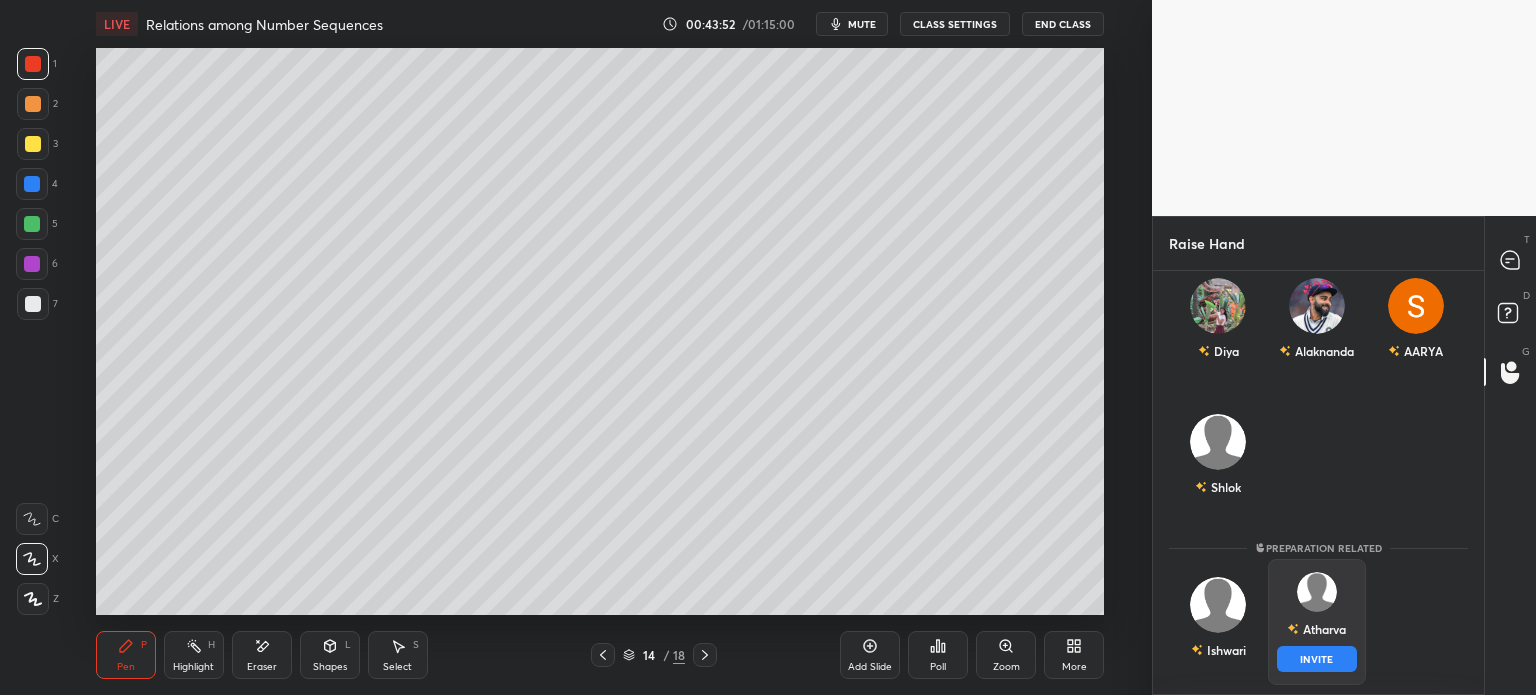 click on "Atharva" at bounding box center (1316, 629) 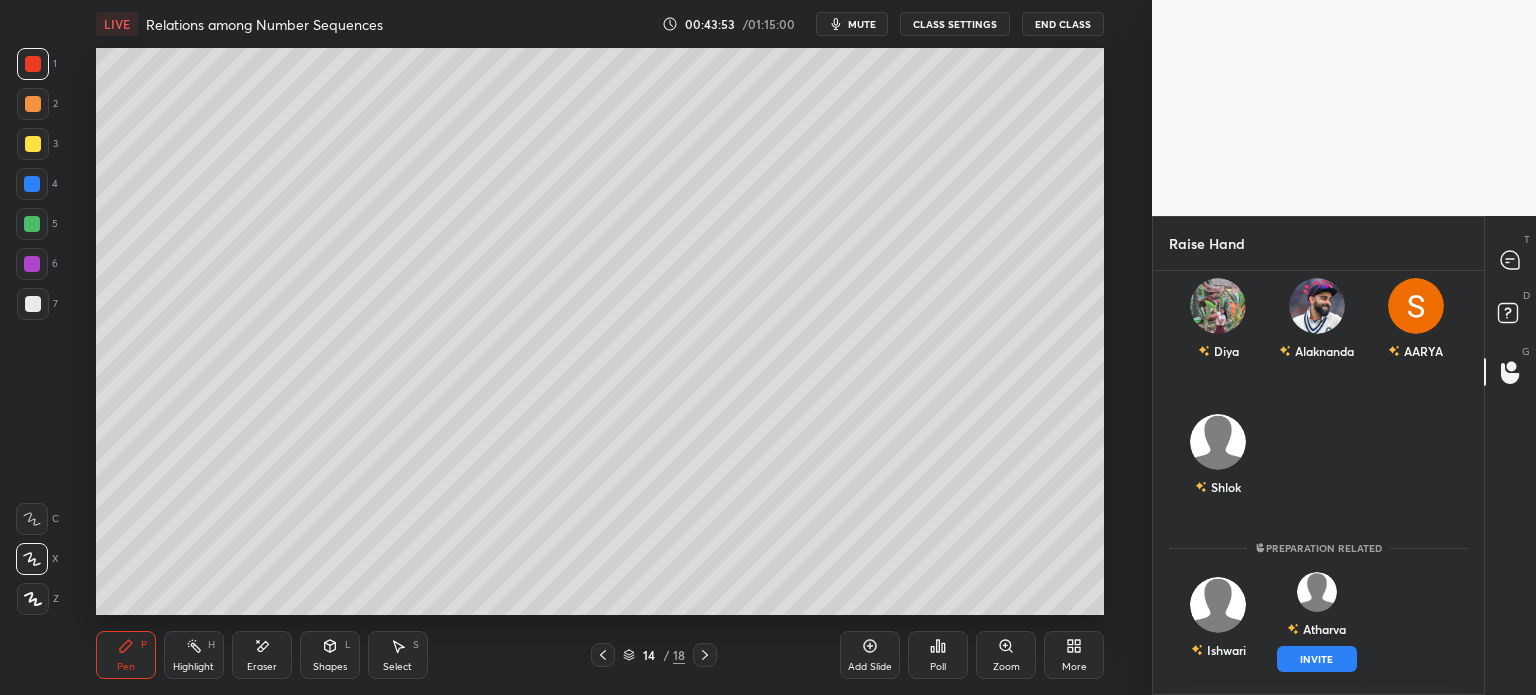 click on "INVITE" at bounding box center (1317, 659) 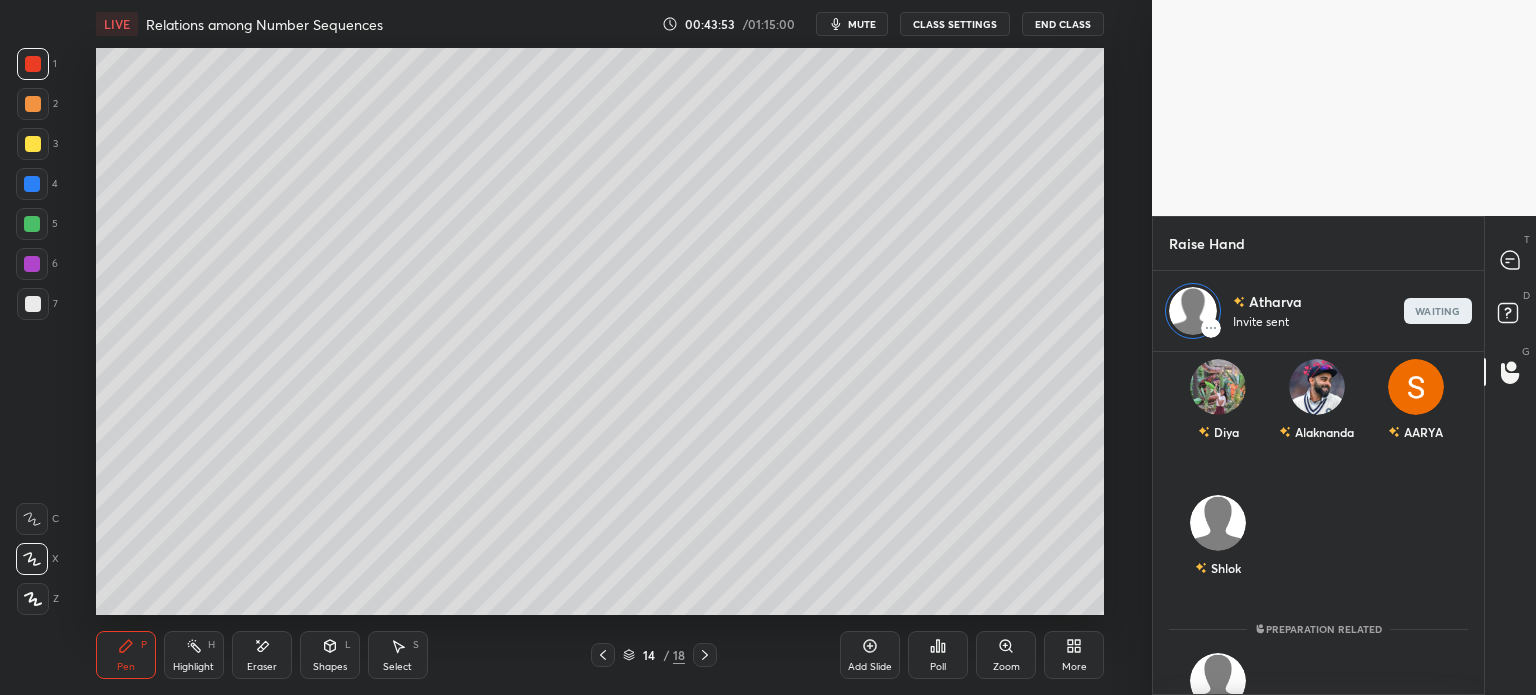 scroll, scrollTop: 338, scrollLeft: 325, axis: both 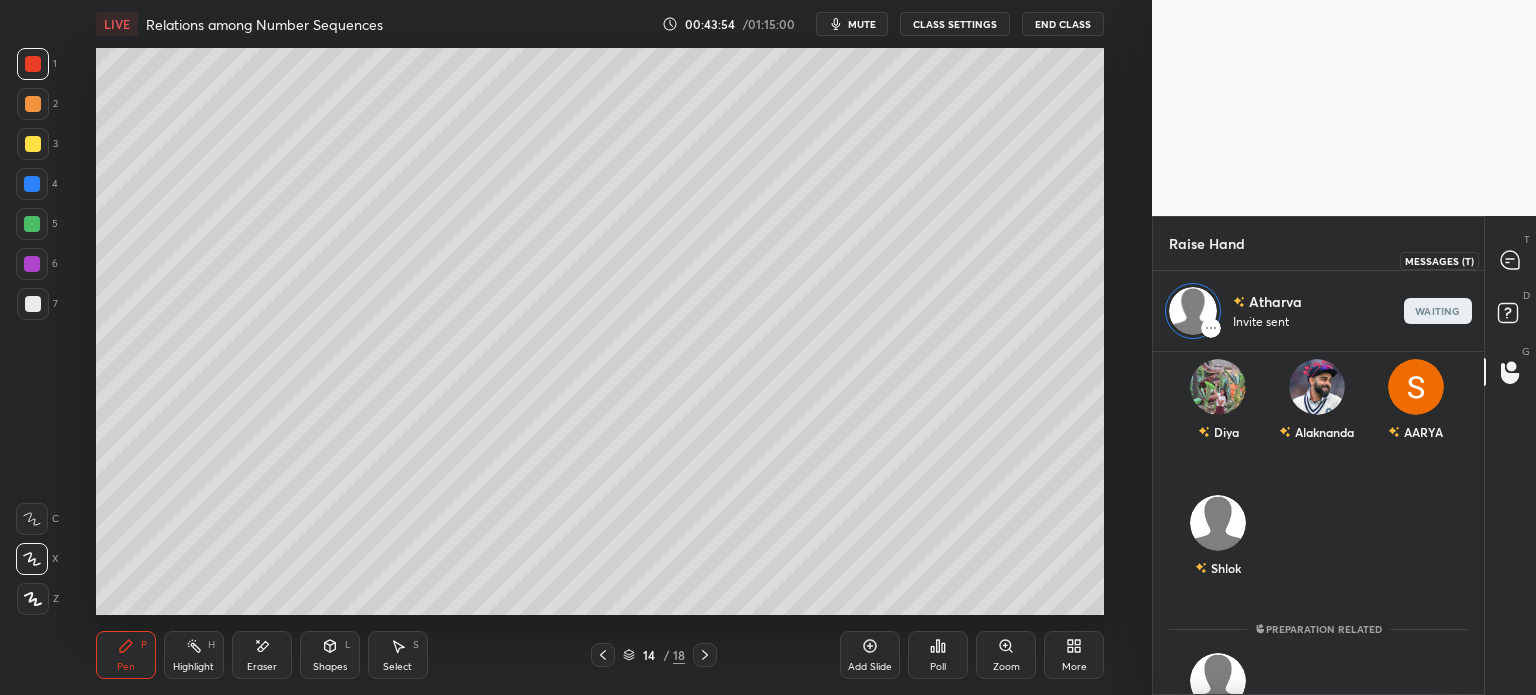 click 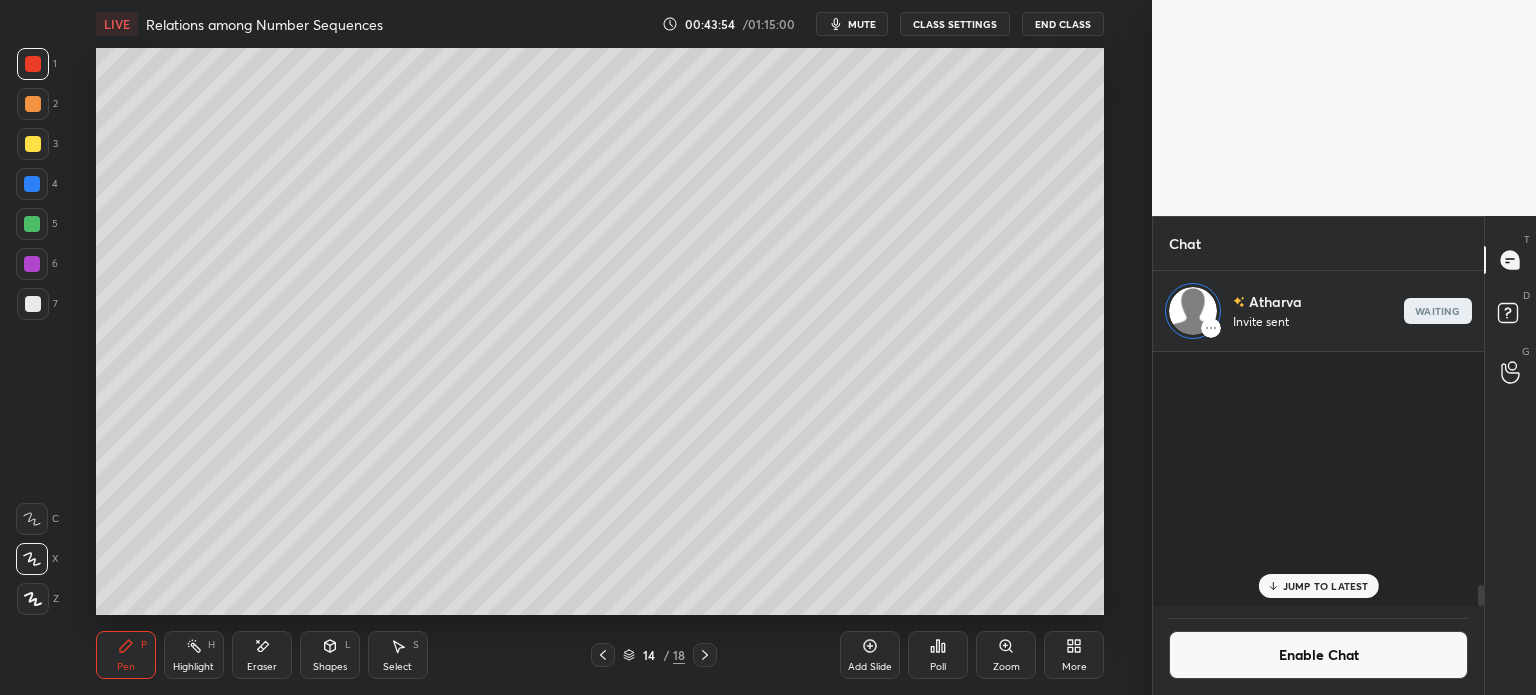 scroll, scrollTop: 2844, scrollLeft: 0, axis: vertical 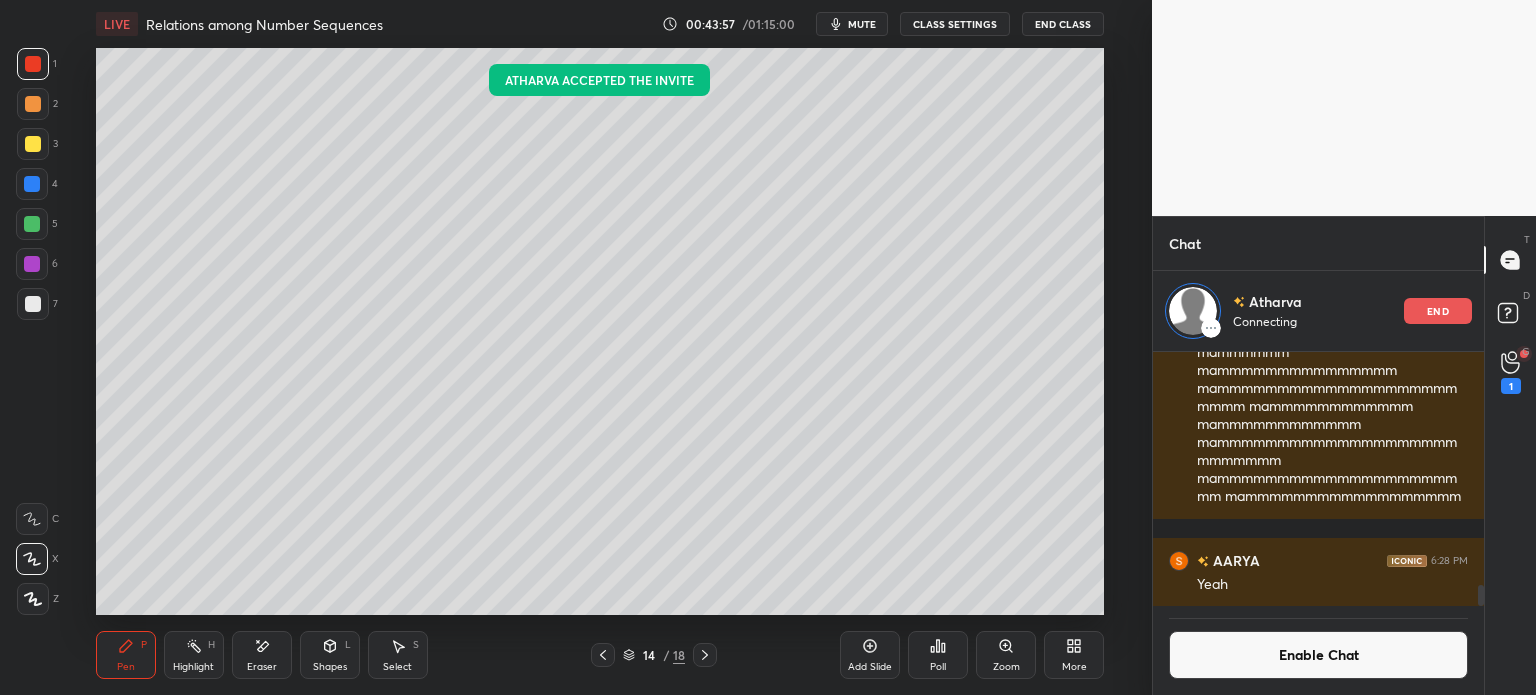 click at bounding box center [33, 144] 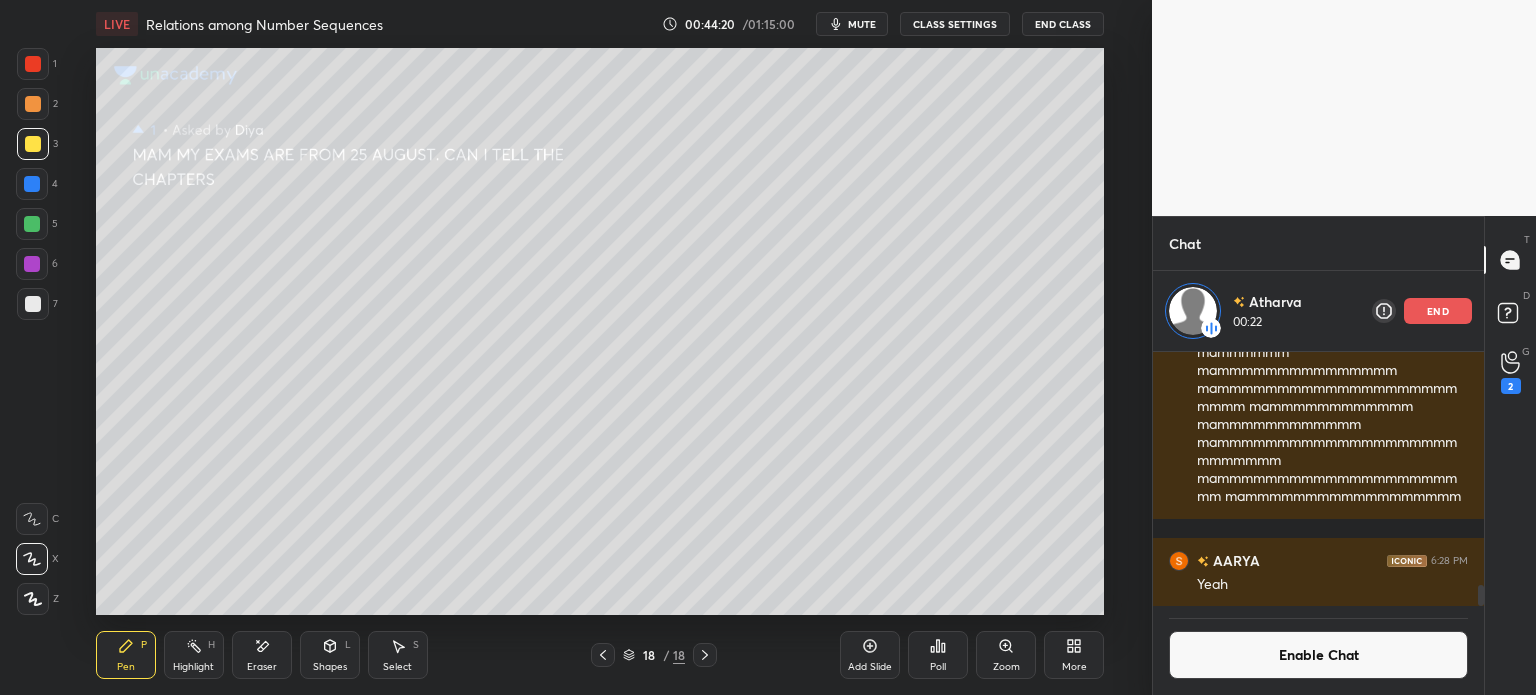 click 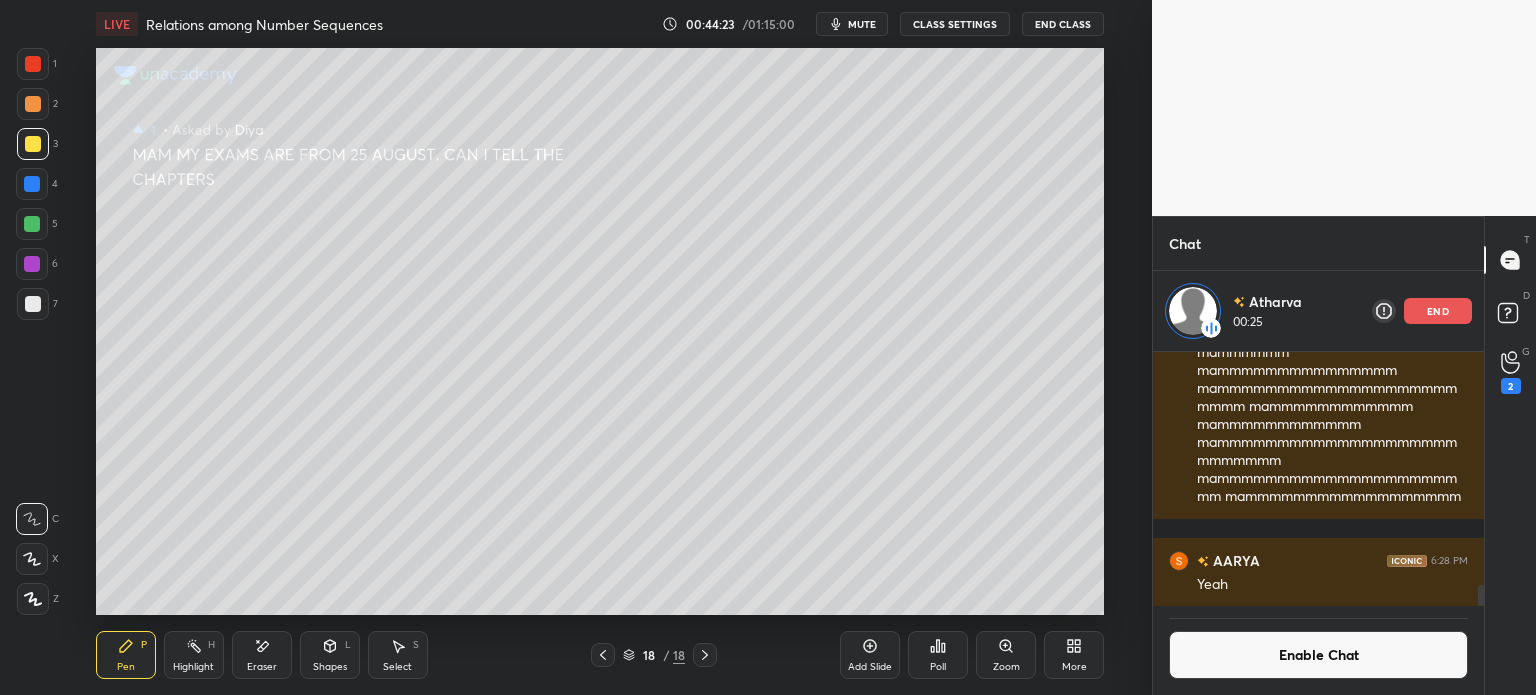 click on "Eraser" at bounding box center (262, 667) 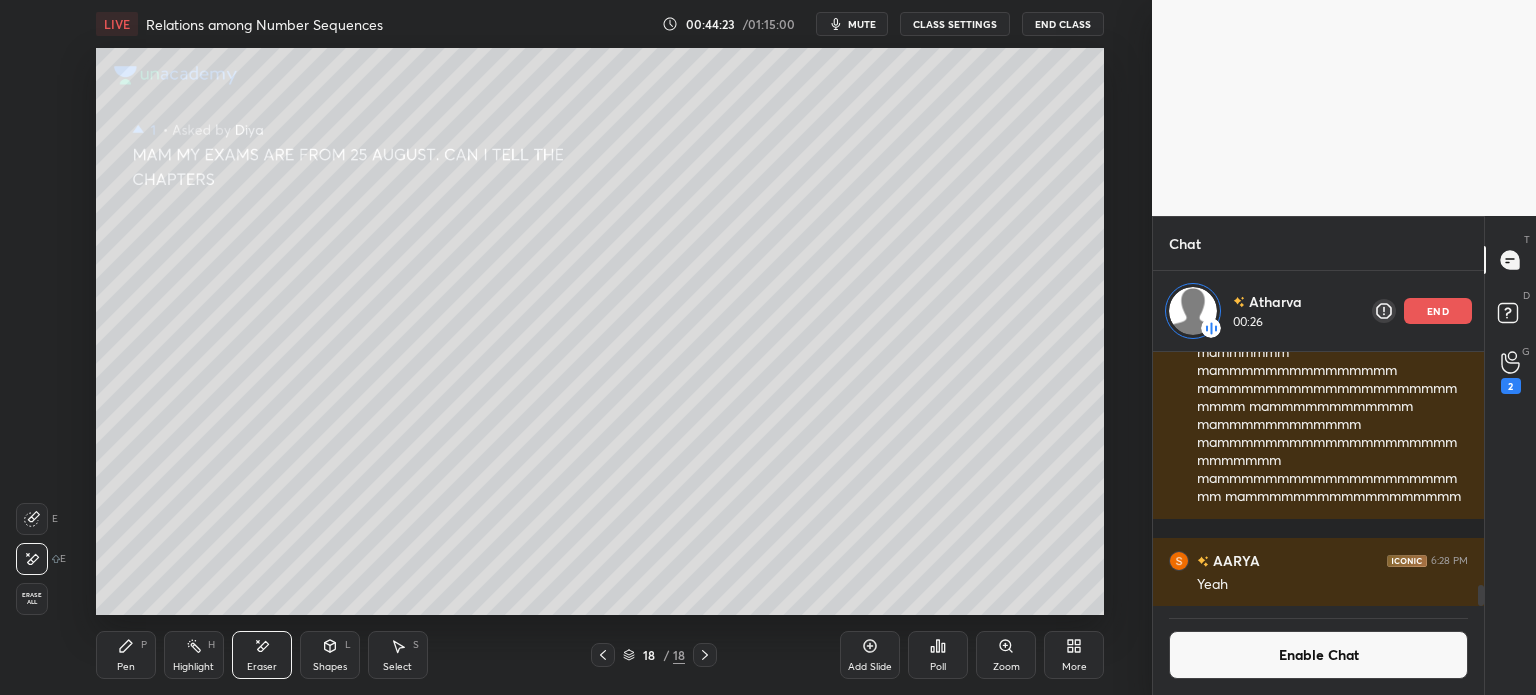 click 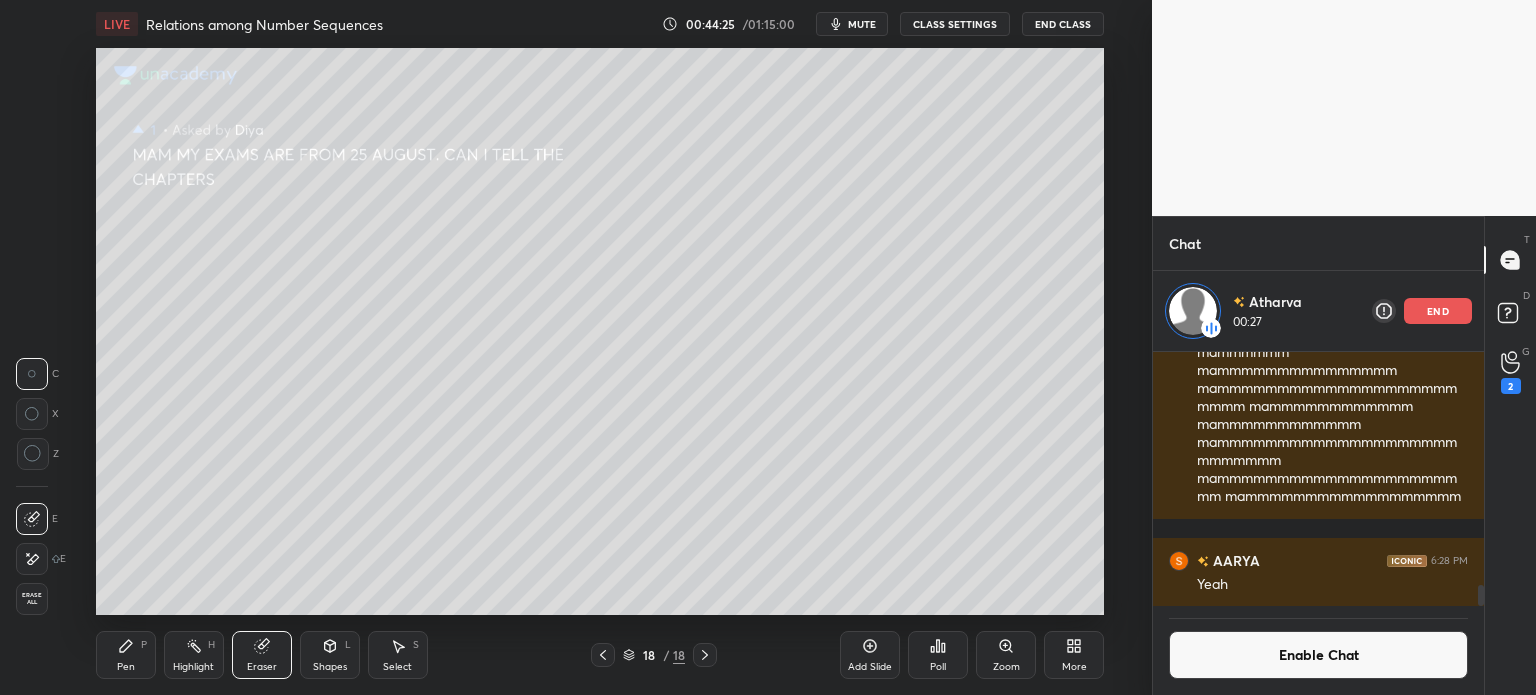 click 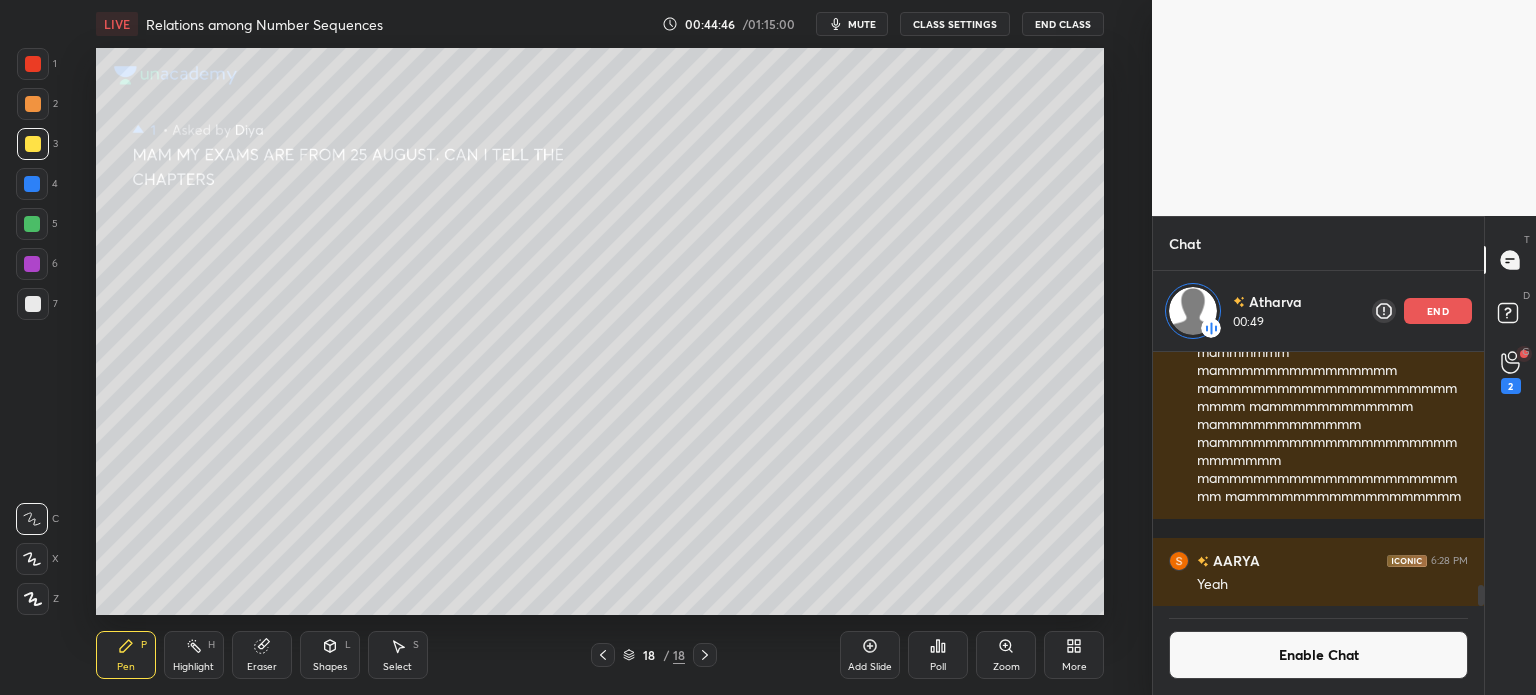 click on "Select S" at bounding box center [398, 655] 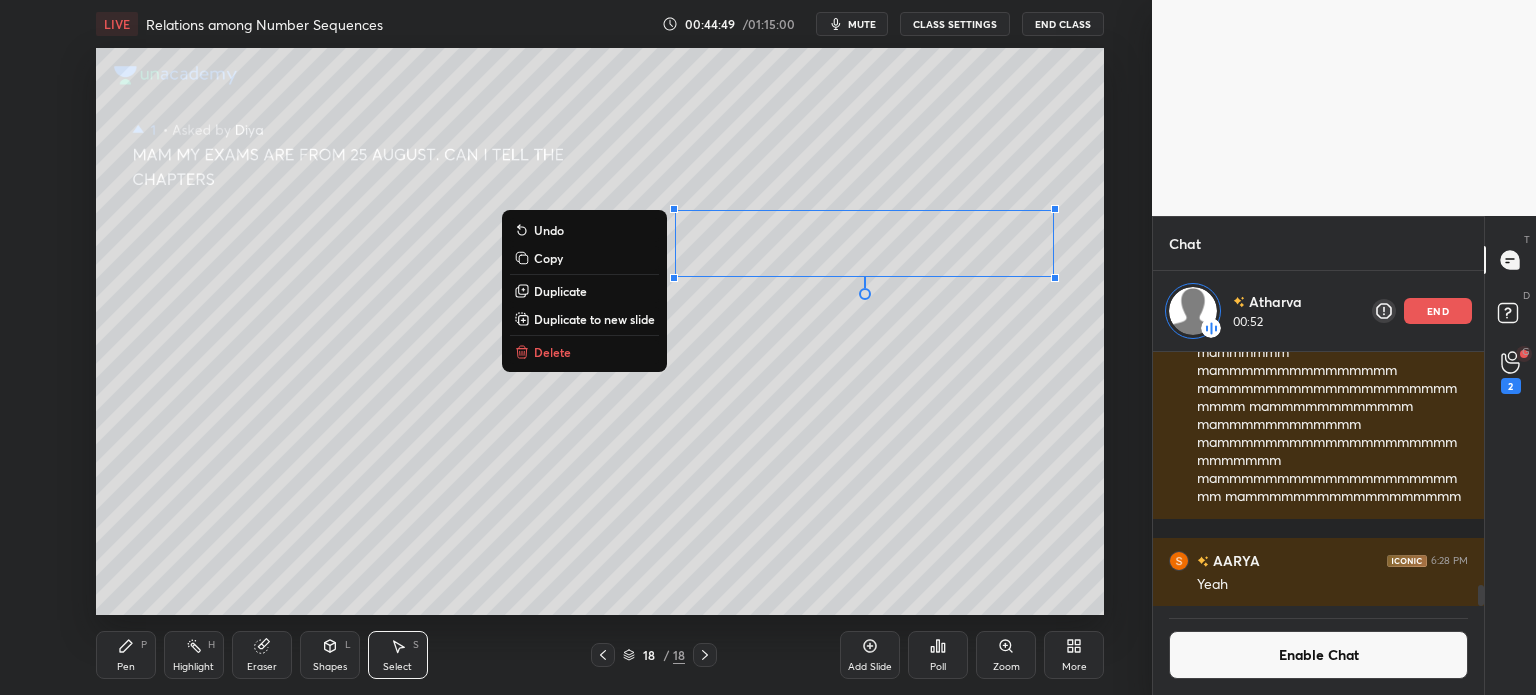 click 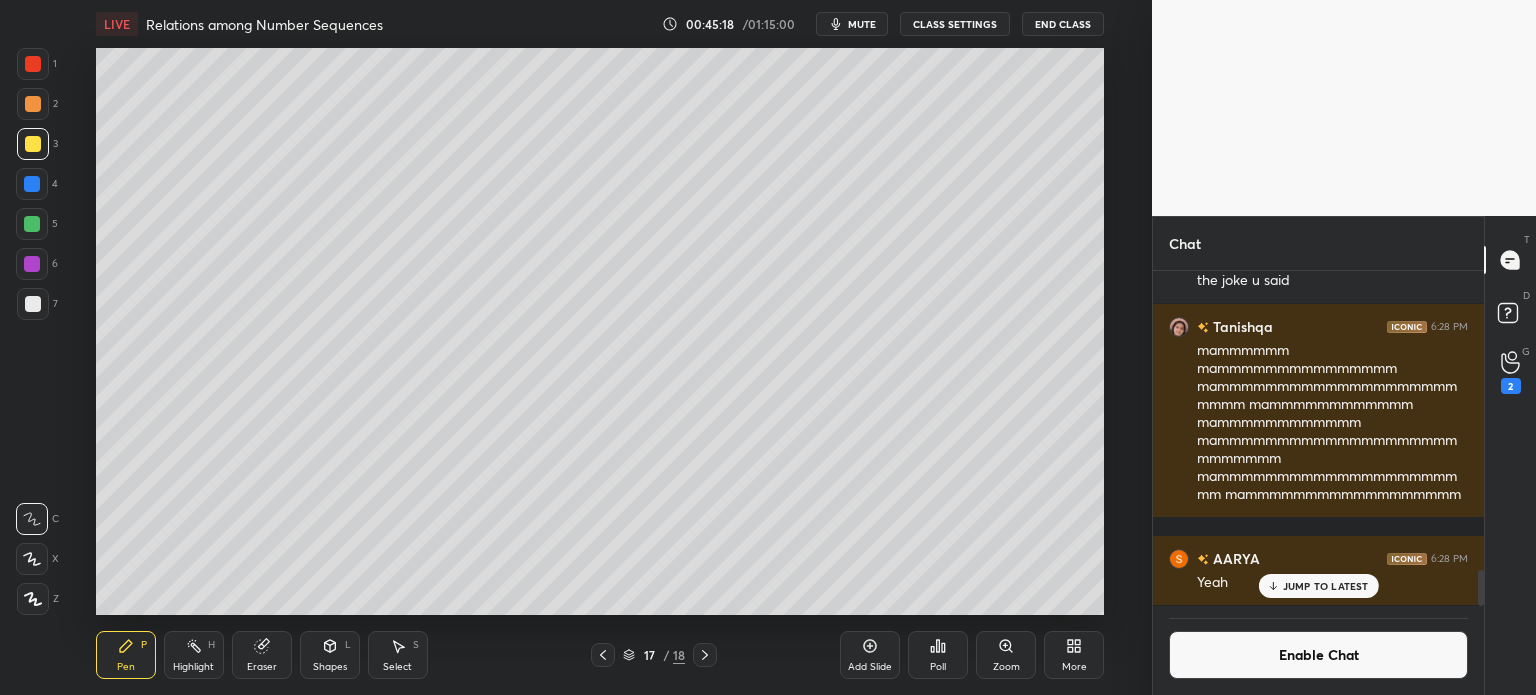 scroll, scrollTop: 6, scrollLeft: 6, axis: both 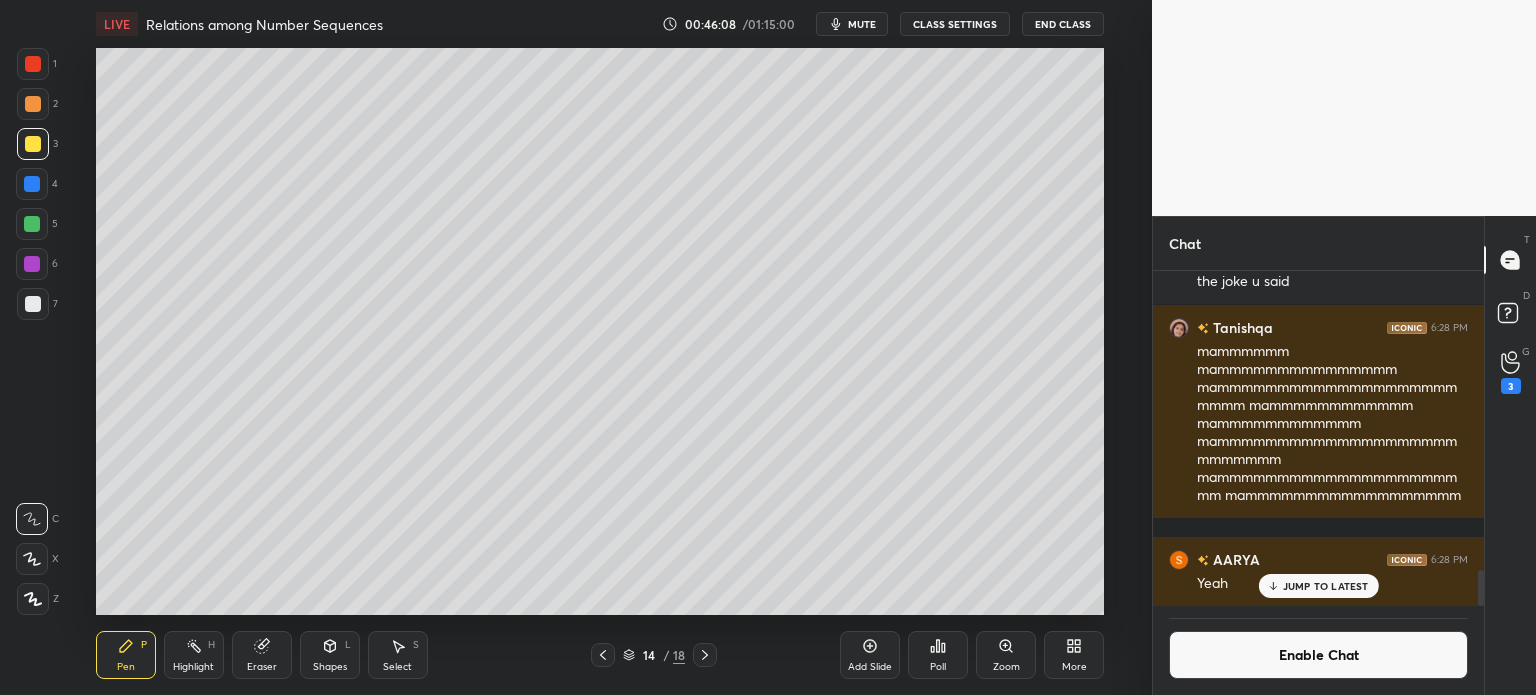 click 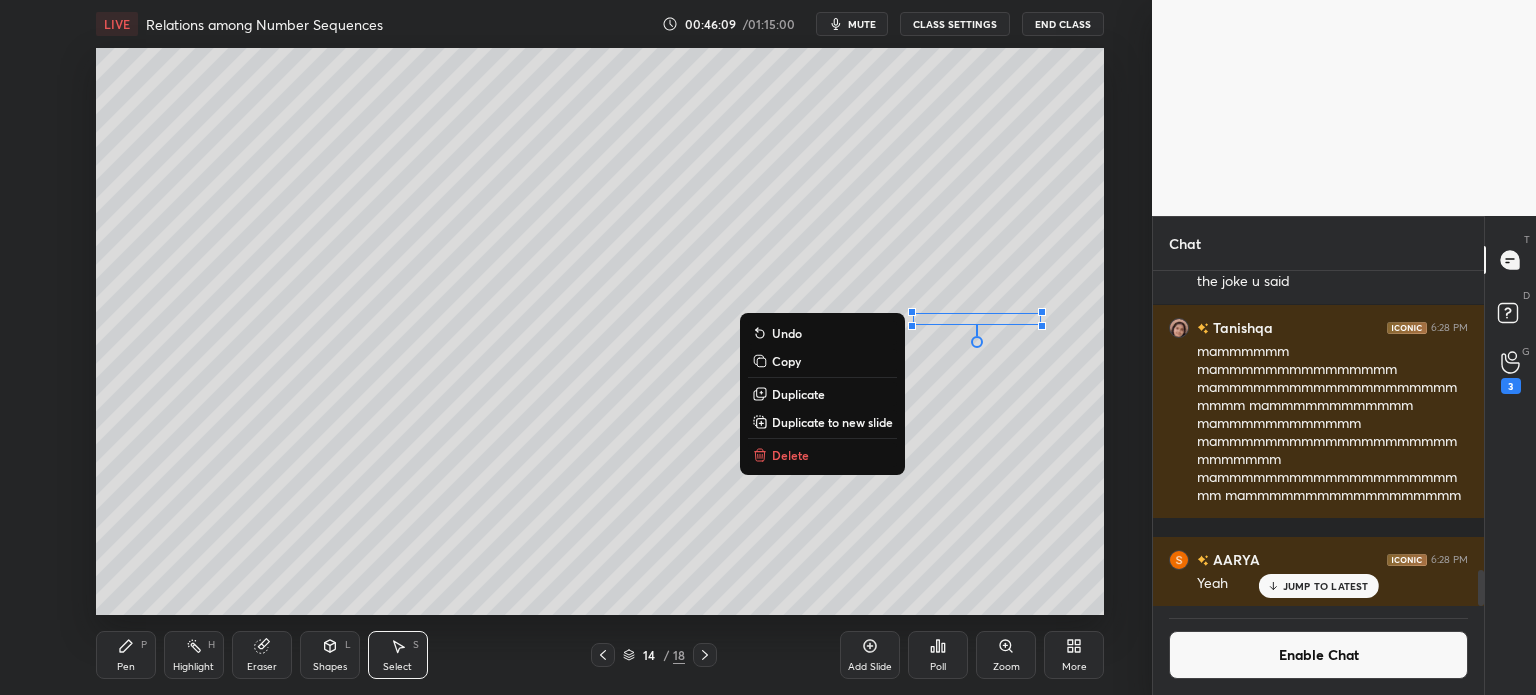 click on "Duplicate" at bounding box center (822, 394) 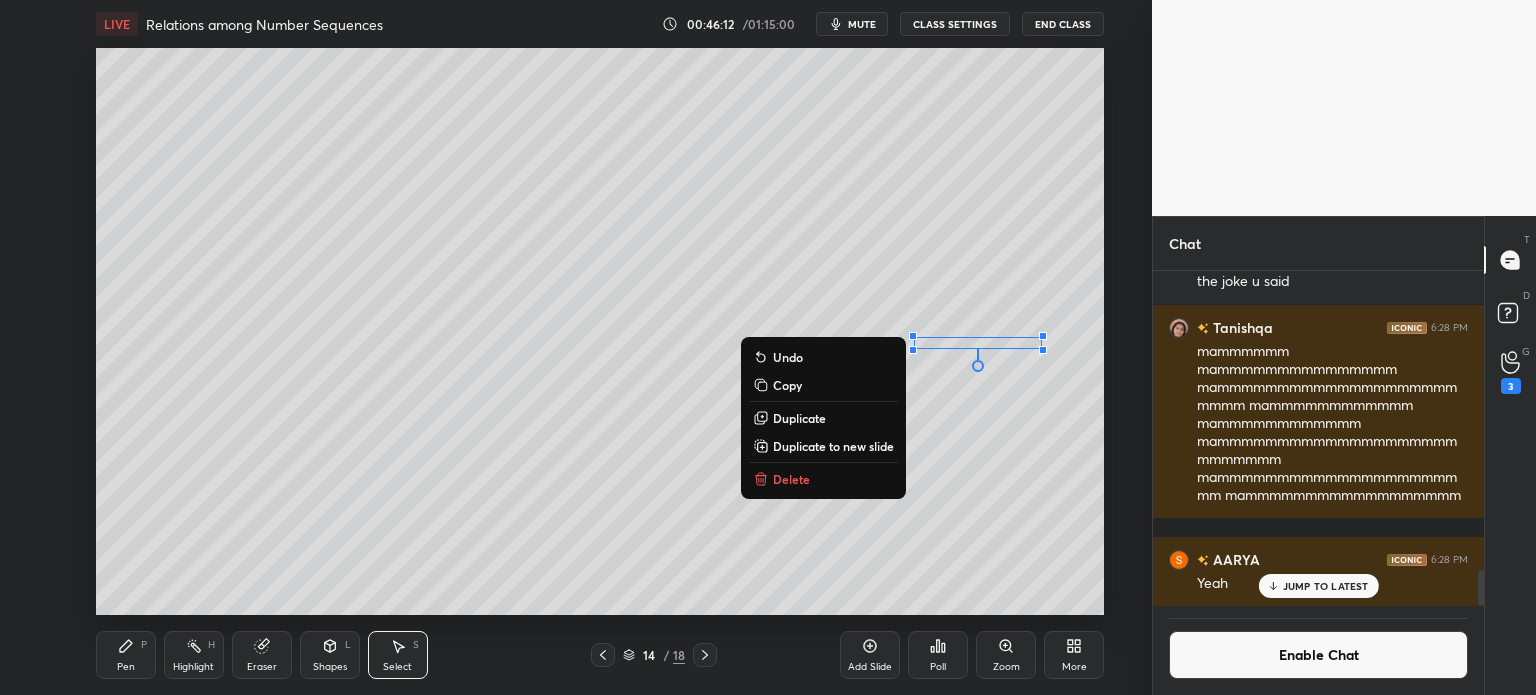 click on "Duplicate" at bounding box center [823, 418] 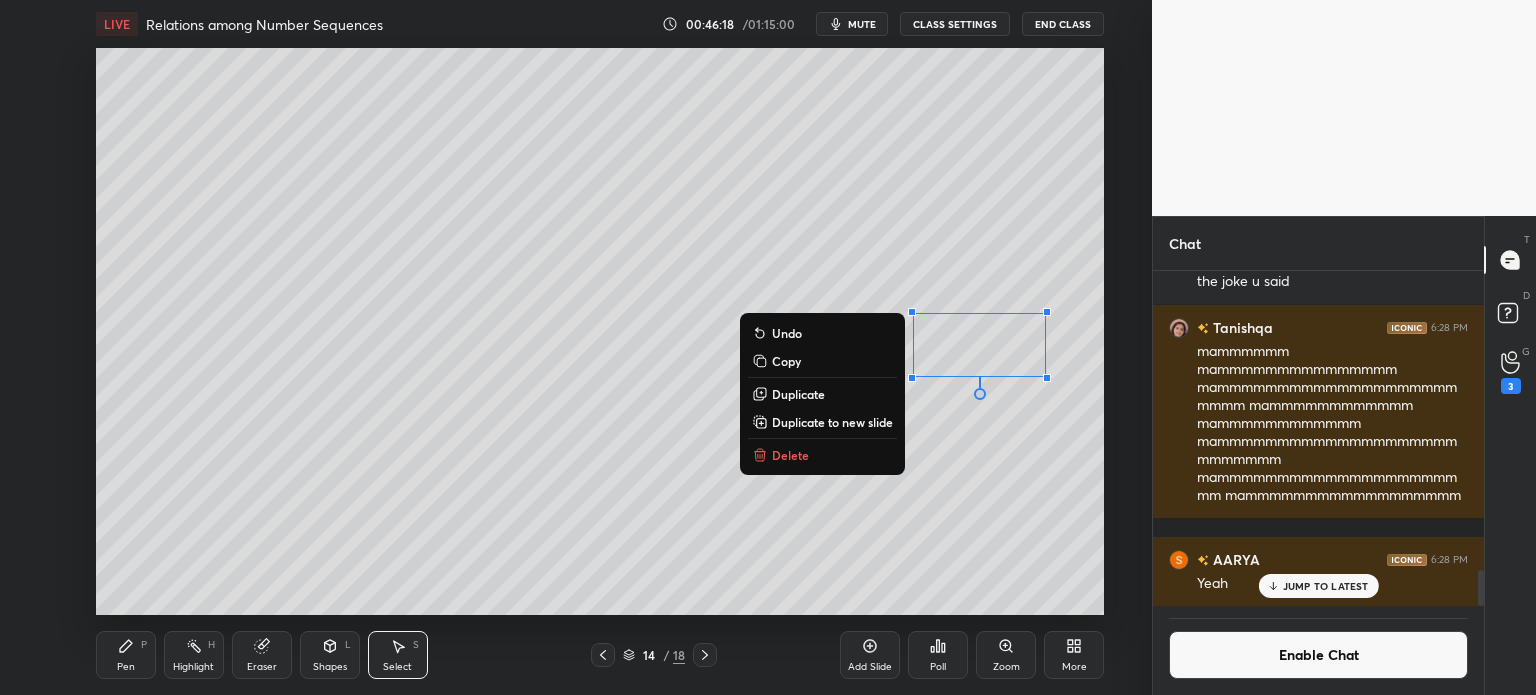 click on "Duplicate" at bounding box center [822, 394] 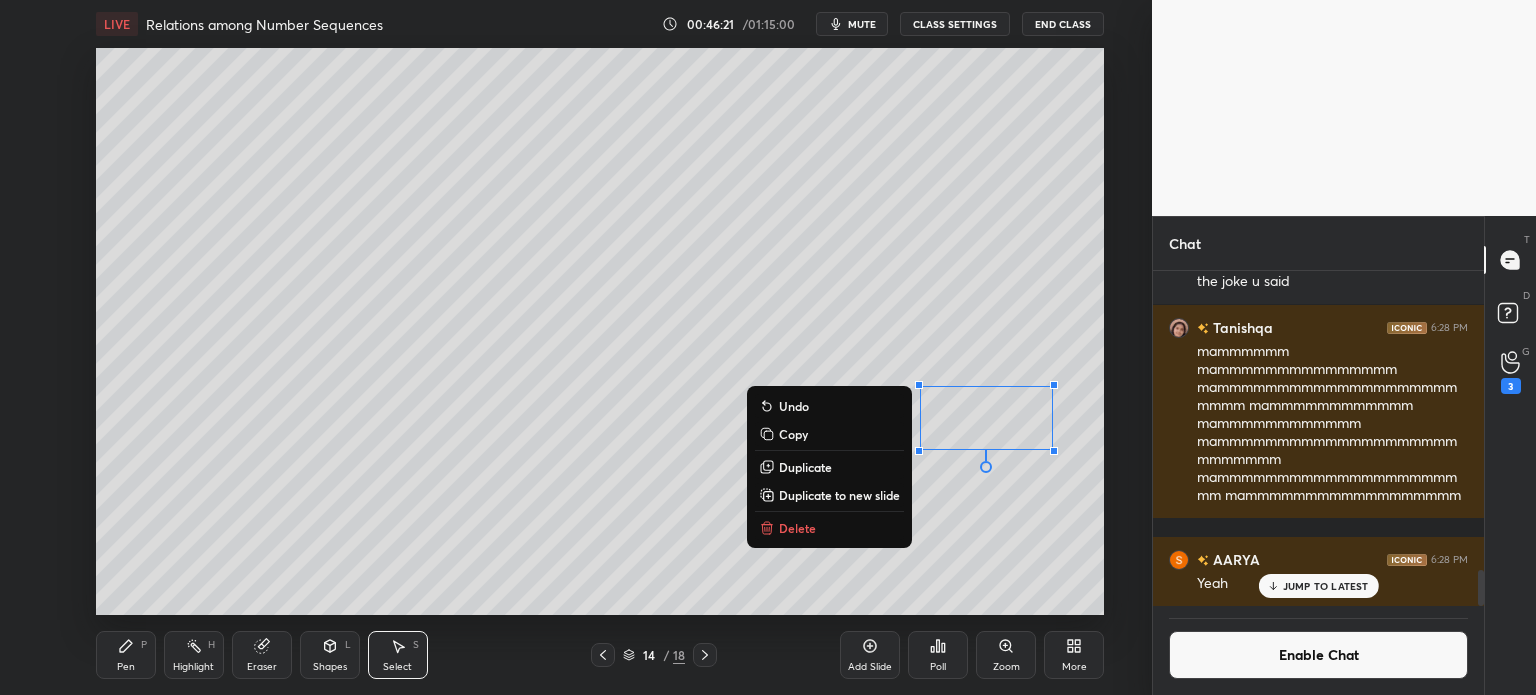 click on "Eraser" at bounding box center [262, 667] 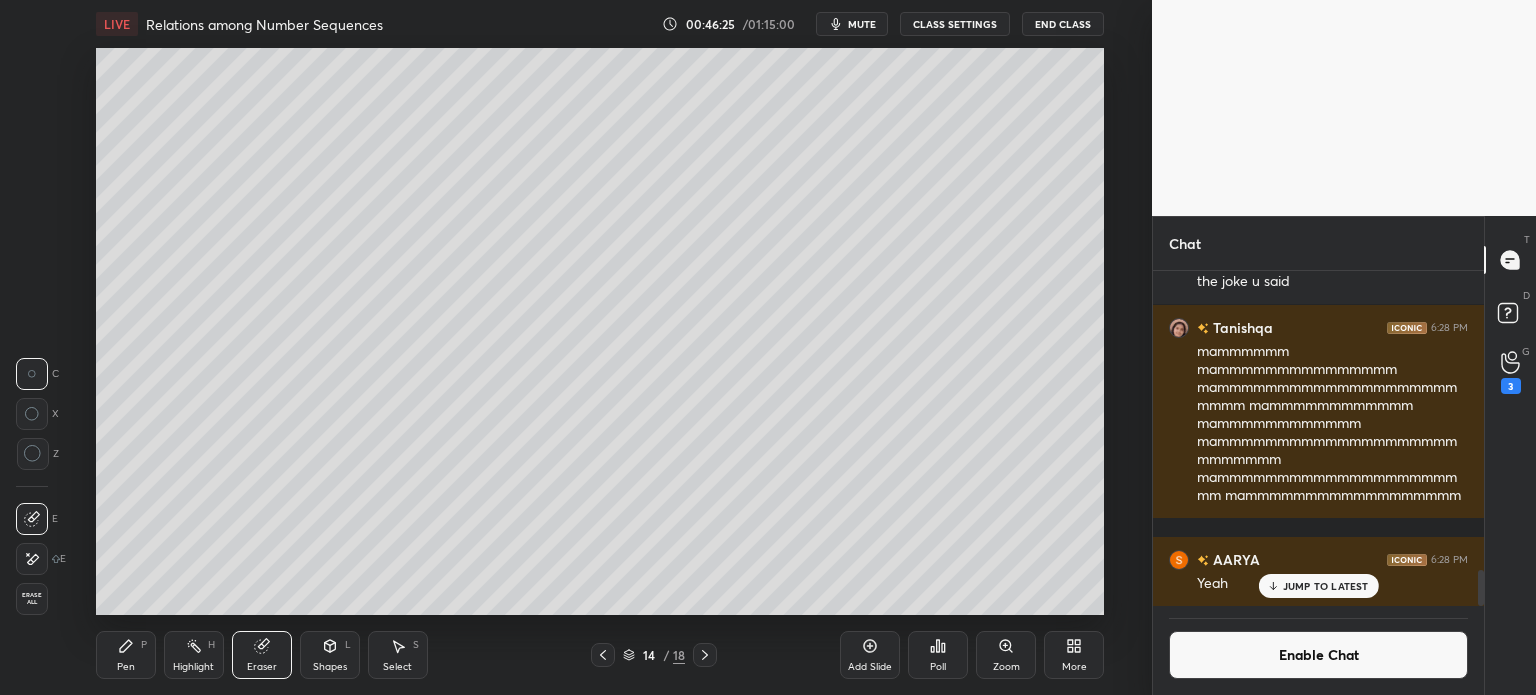 click on "Pen P" at bounding box center (126, 655) 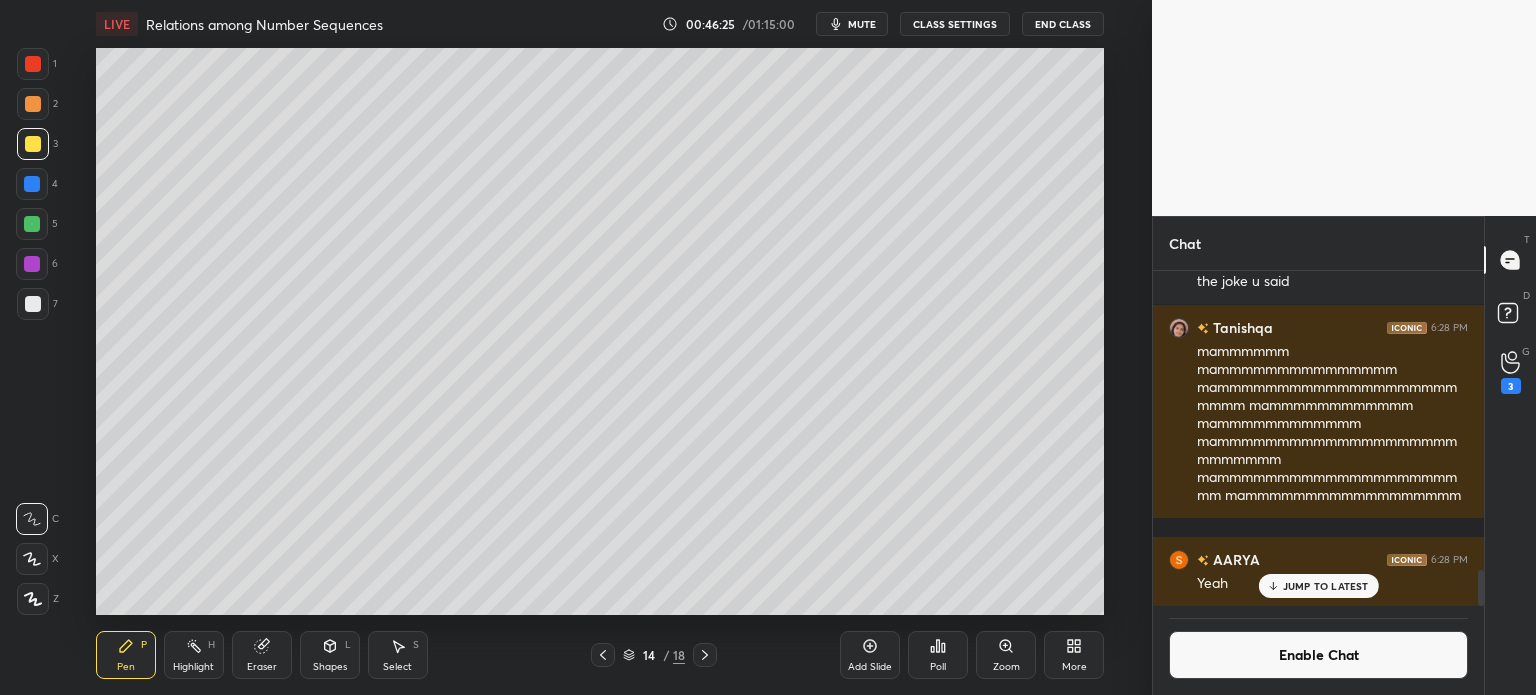 click on "Shapes L" at bounding box center (330, 655) 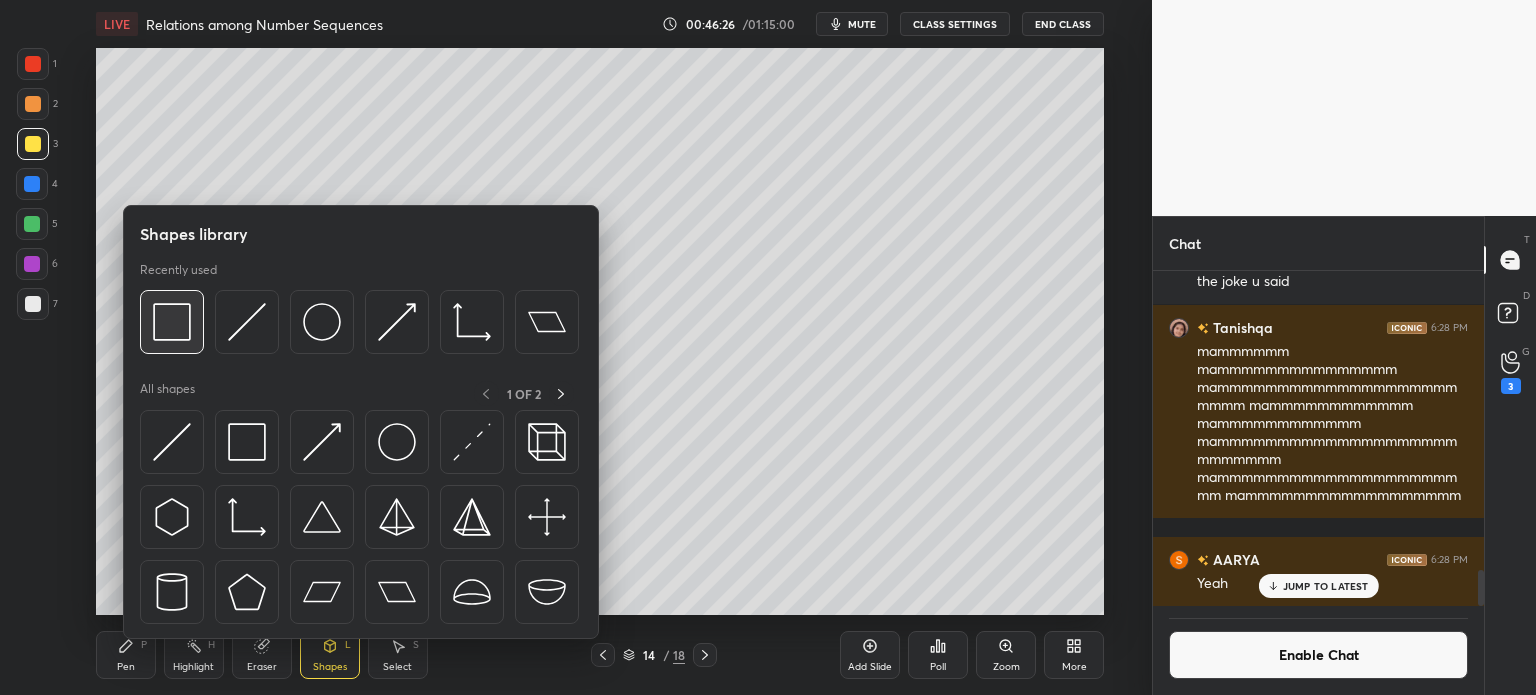 click at bounding box center [172, 322] 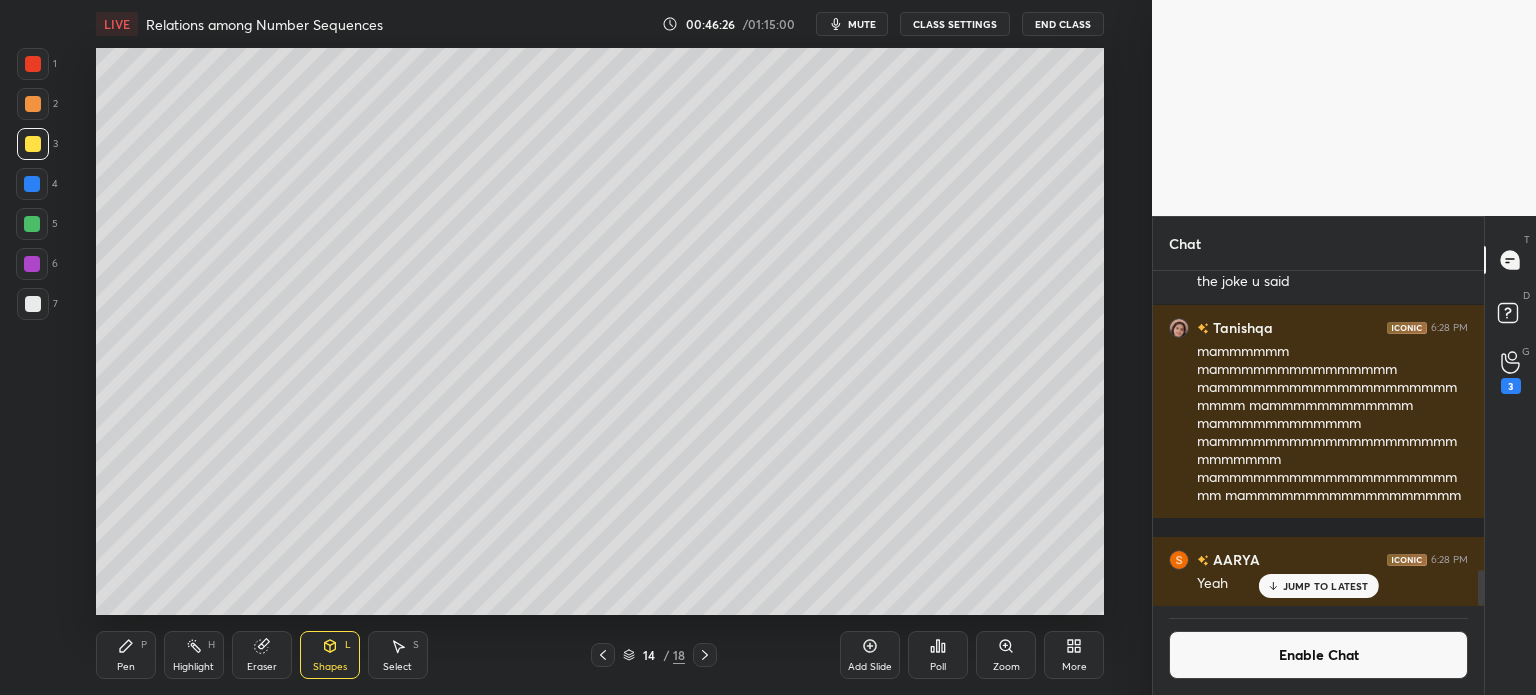 click at bounding box center (33, 304) 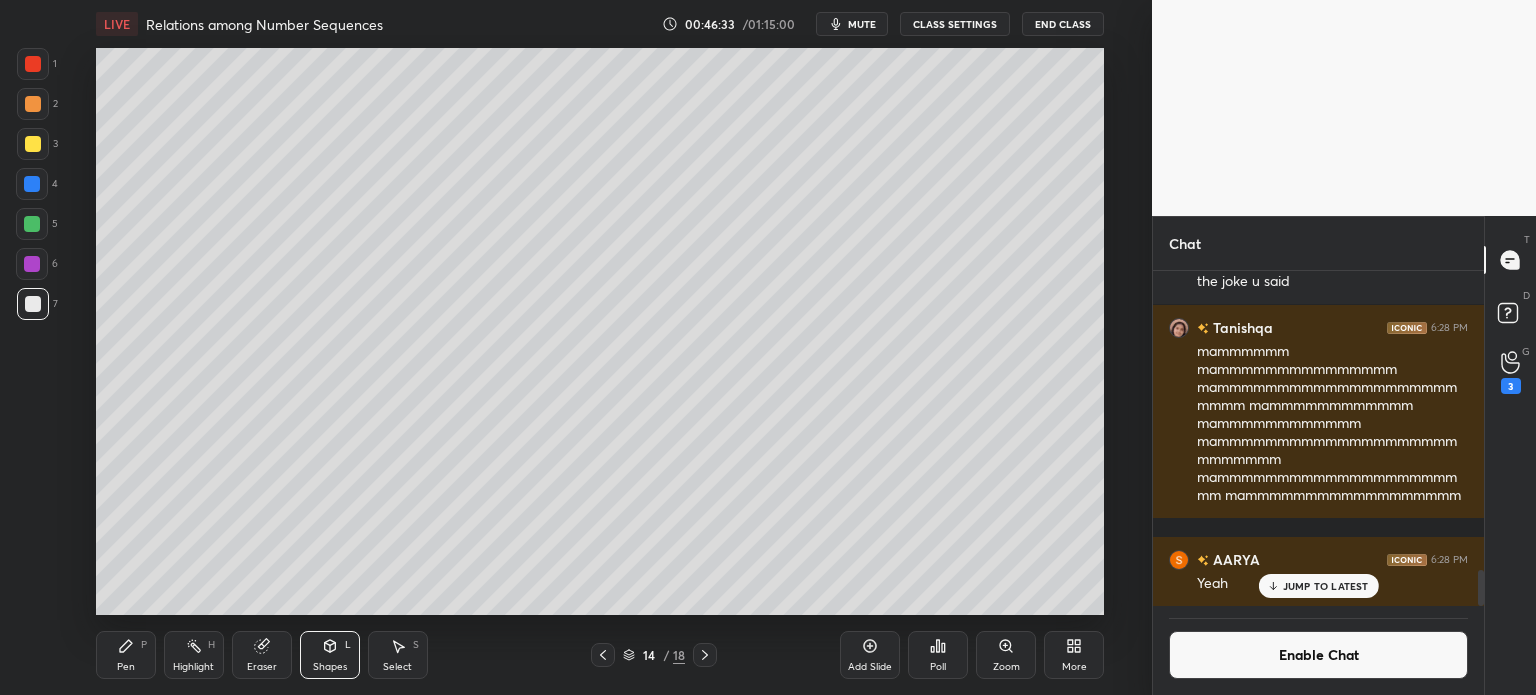 click on "Pen P" at bounding box center (126, 655) 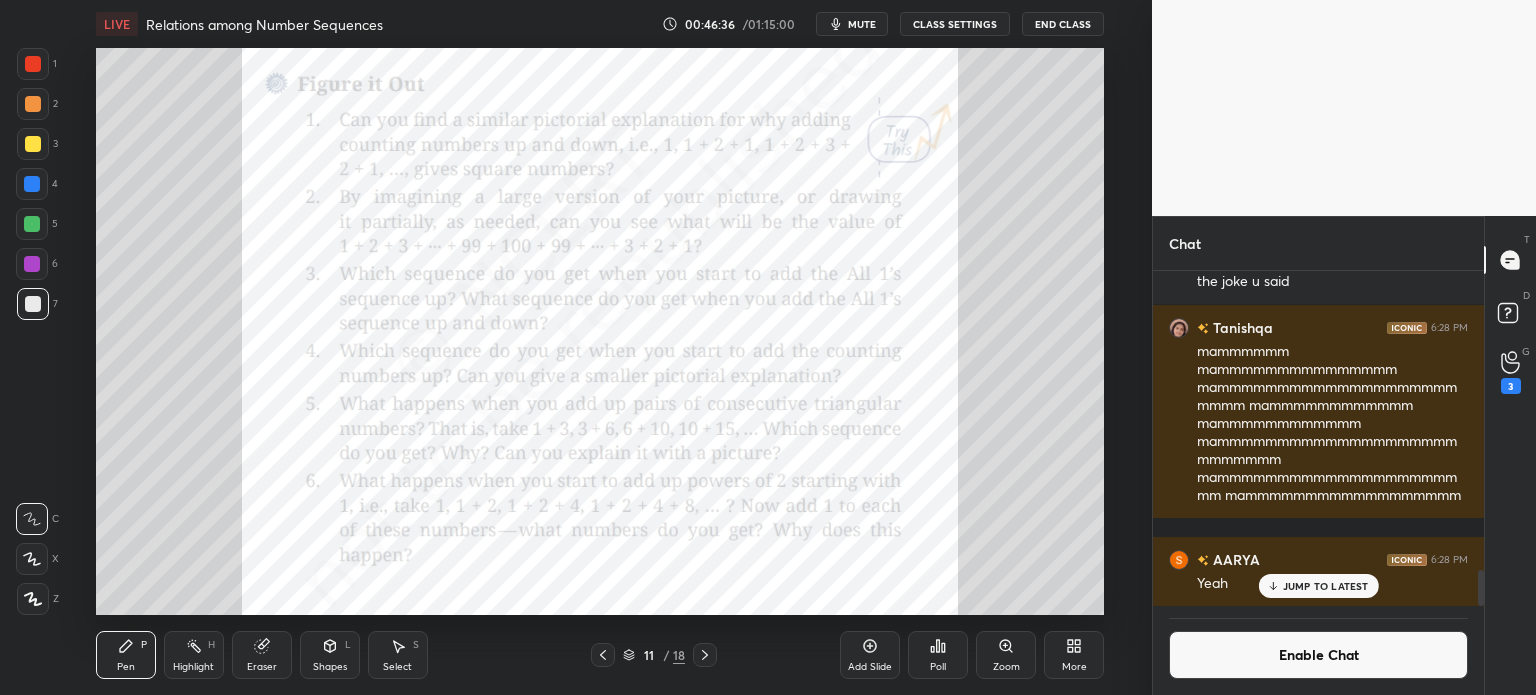 click at bounding box center [33, 64] 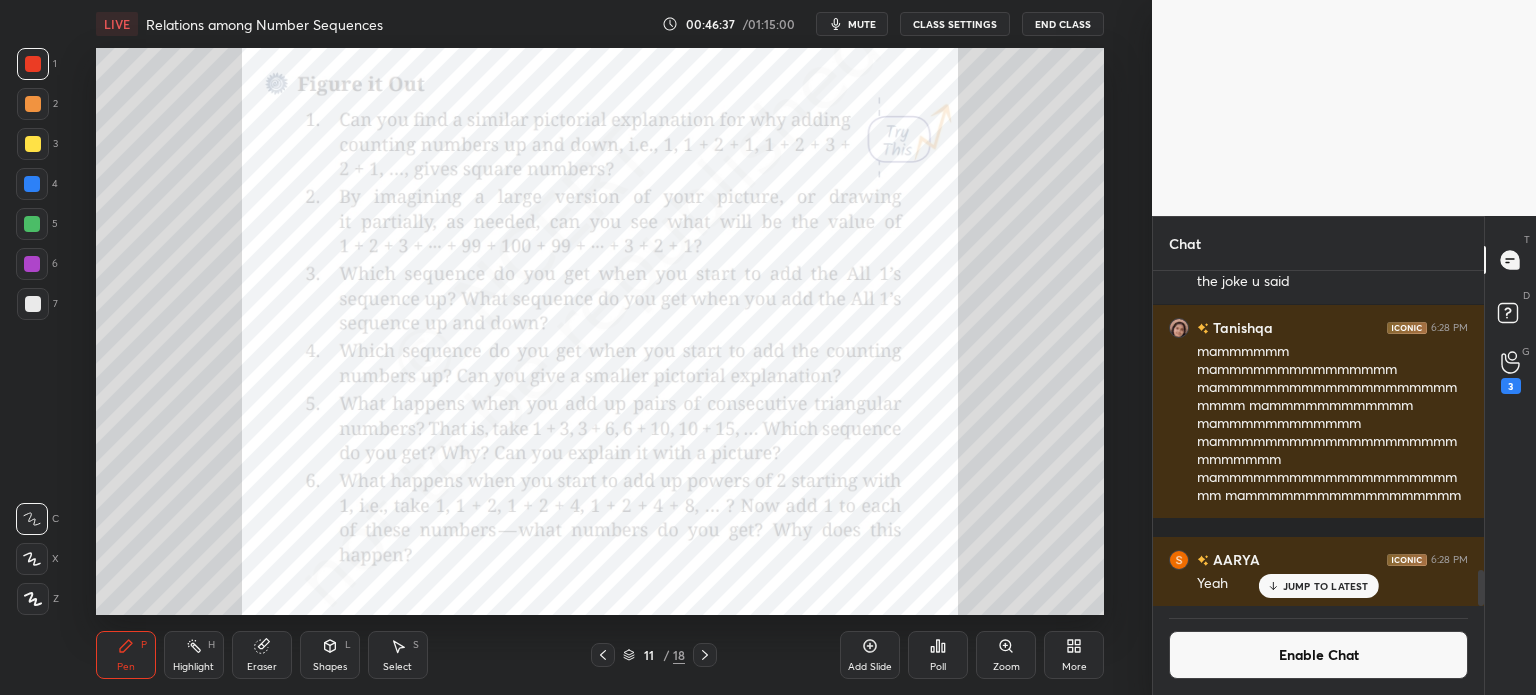 click 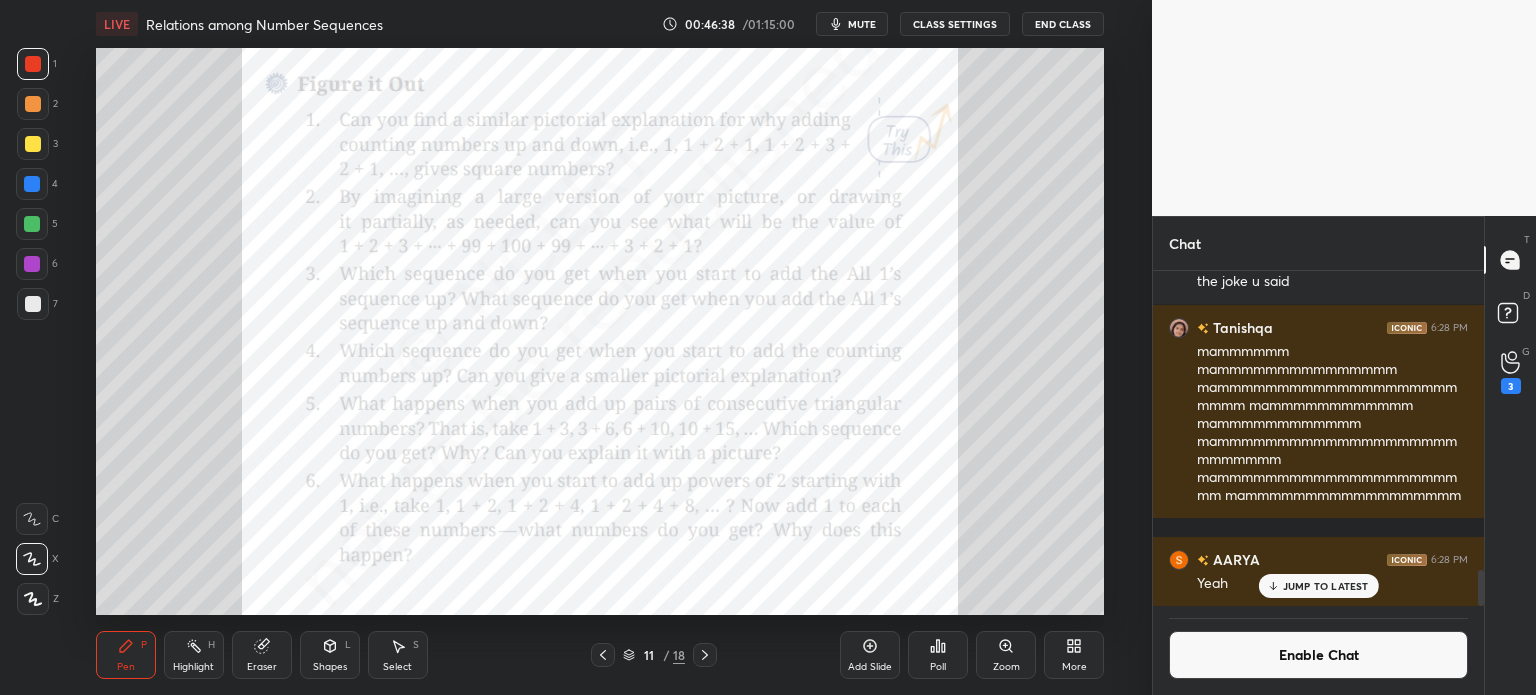click 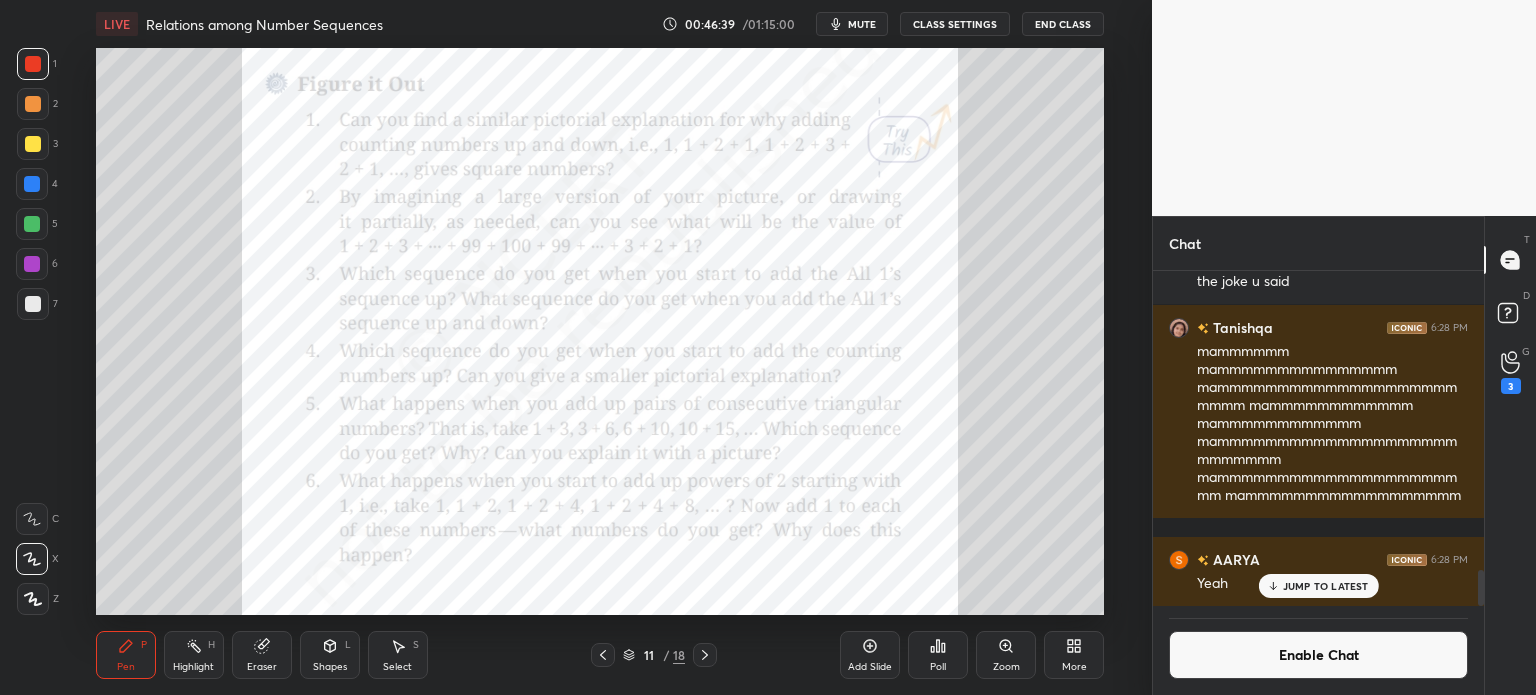 click on "Eraser" at bounding box center (262, 655) 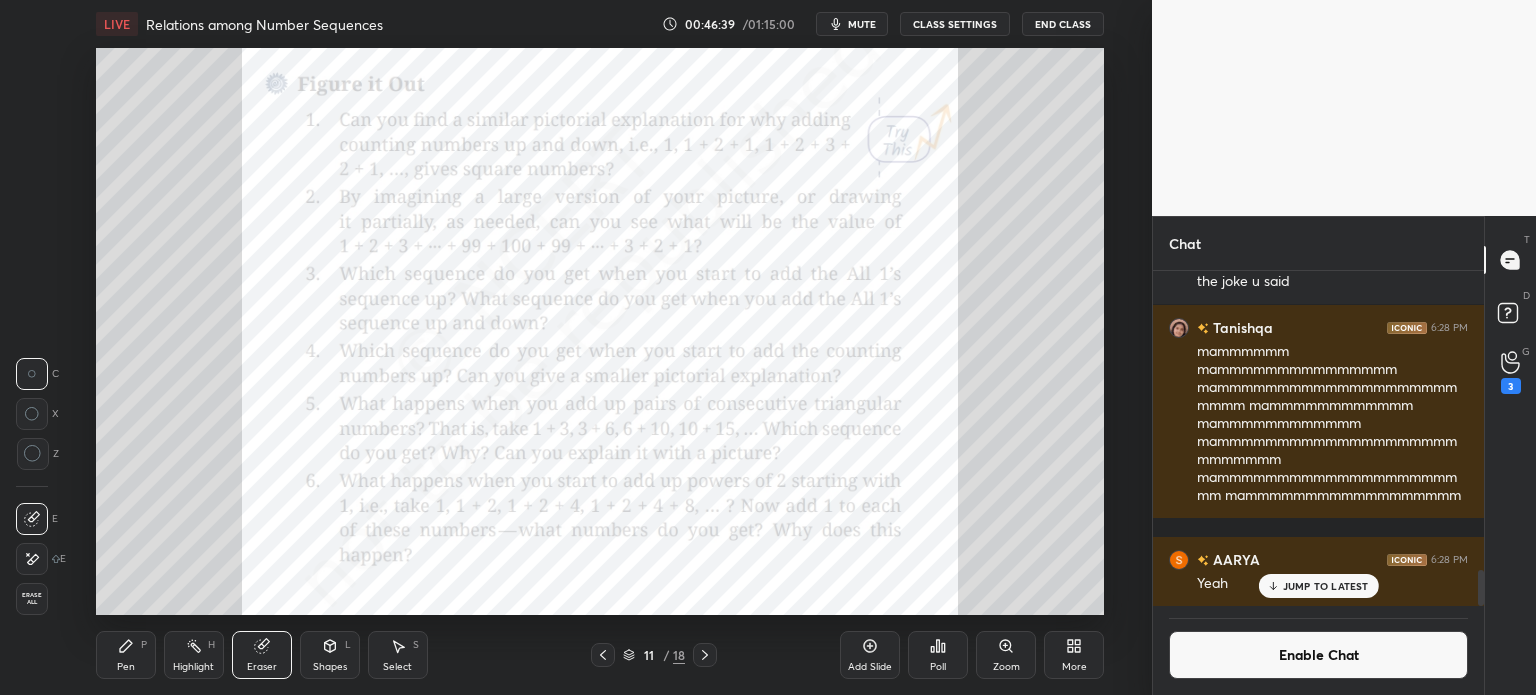 click on "Eraser" at bounding box center (262, 655) 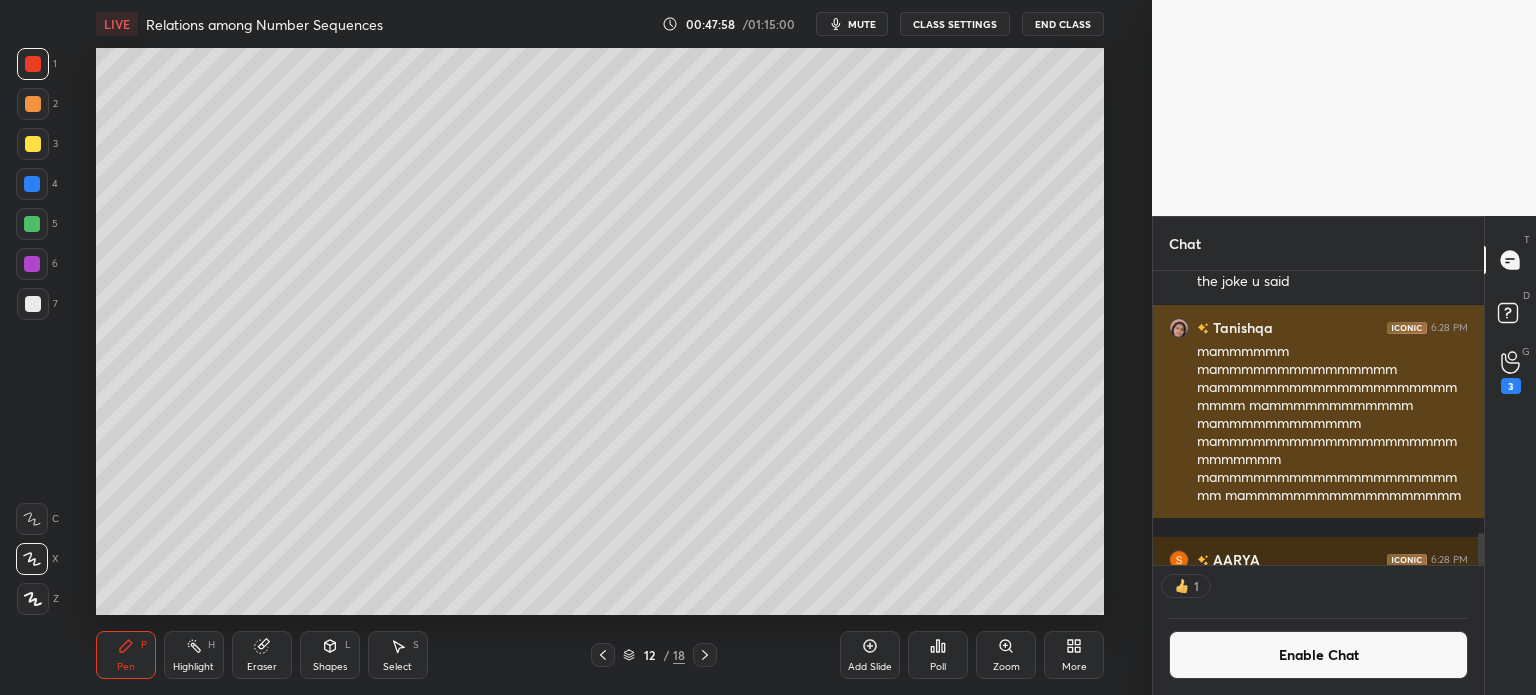 scroll, scrollTop: 288, scrollLeft: 325, axis: both 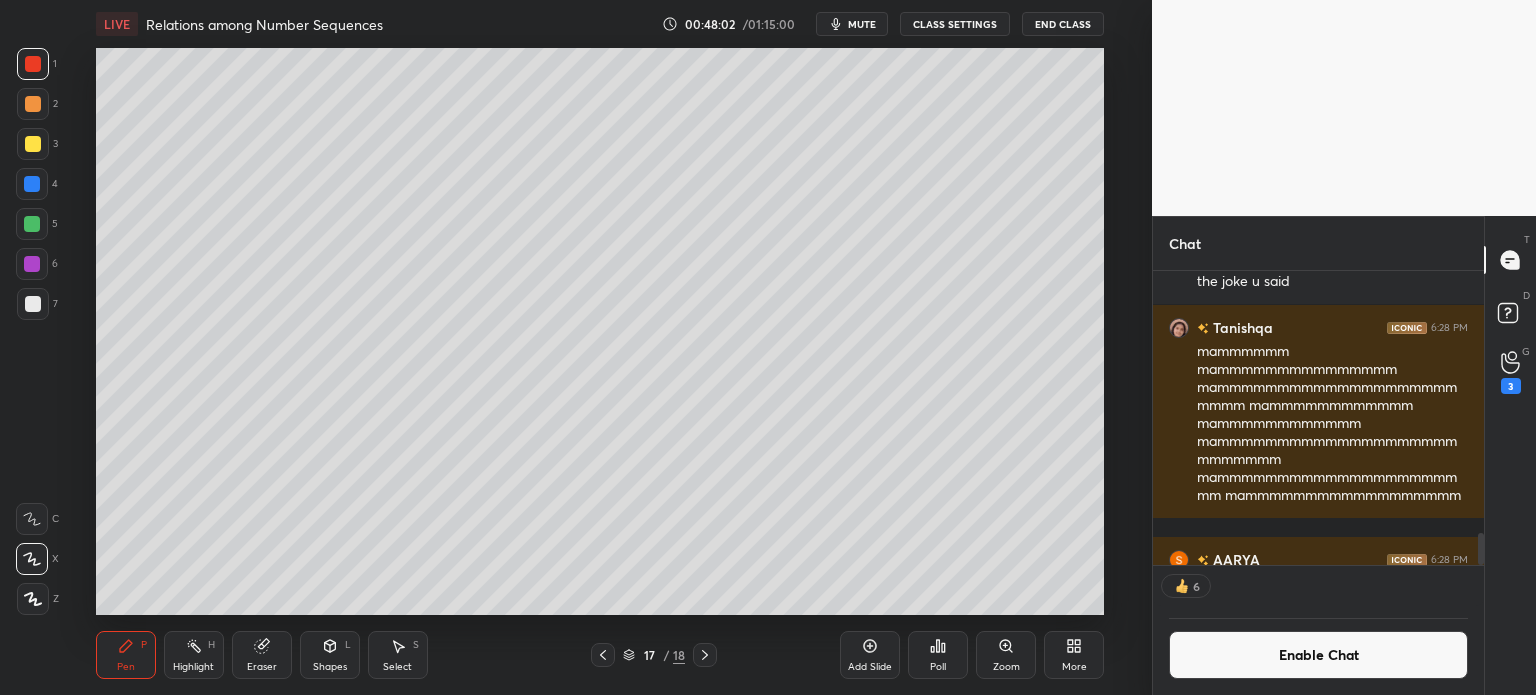 click on "Add Slide" at bounding box center [870, 655] 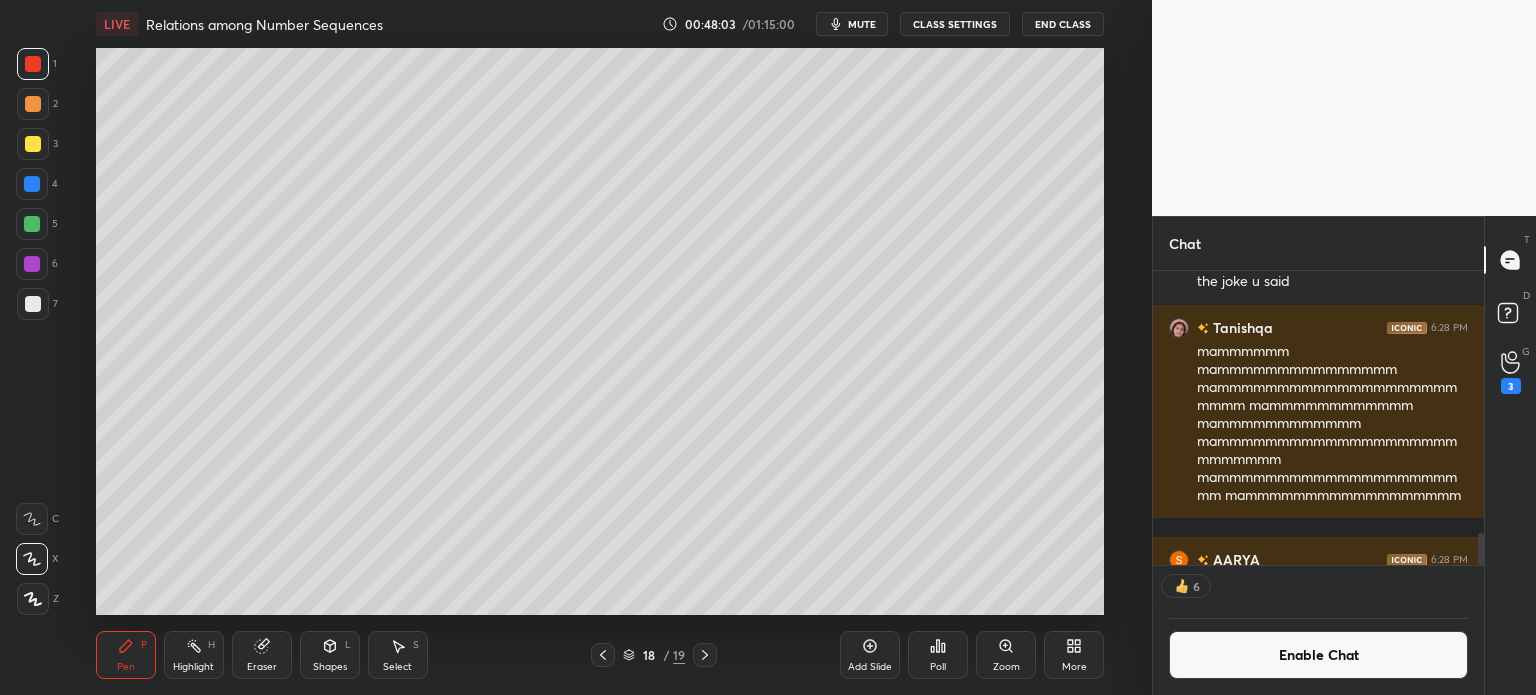 click on "3" at bounding box center [37, 144] 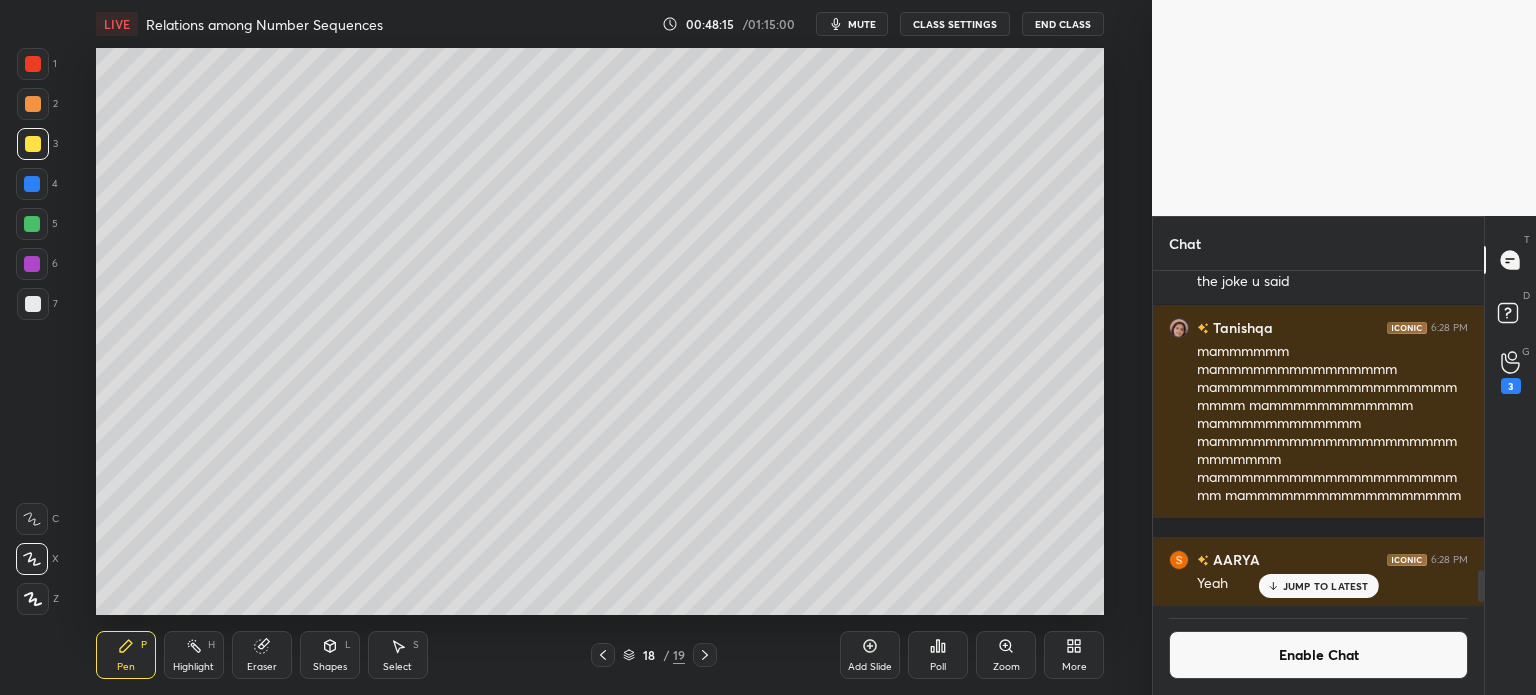 scroll, scrollTop: 2764, scrollLeft: 0, axis: vertical 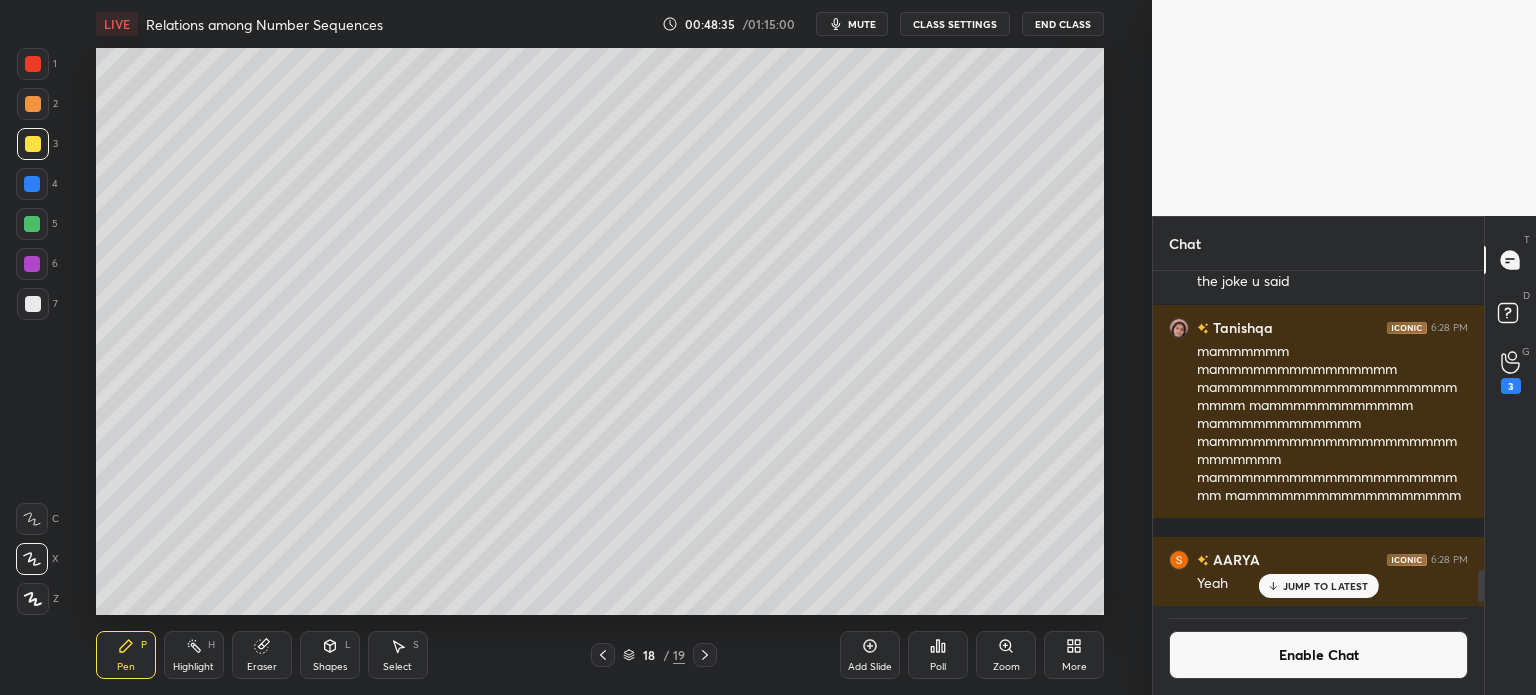click on "Eraser" at bounding box center (262, 655) 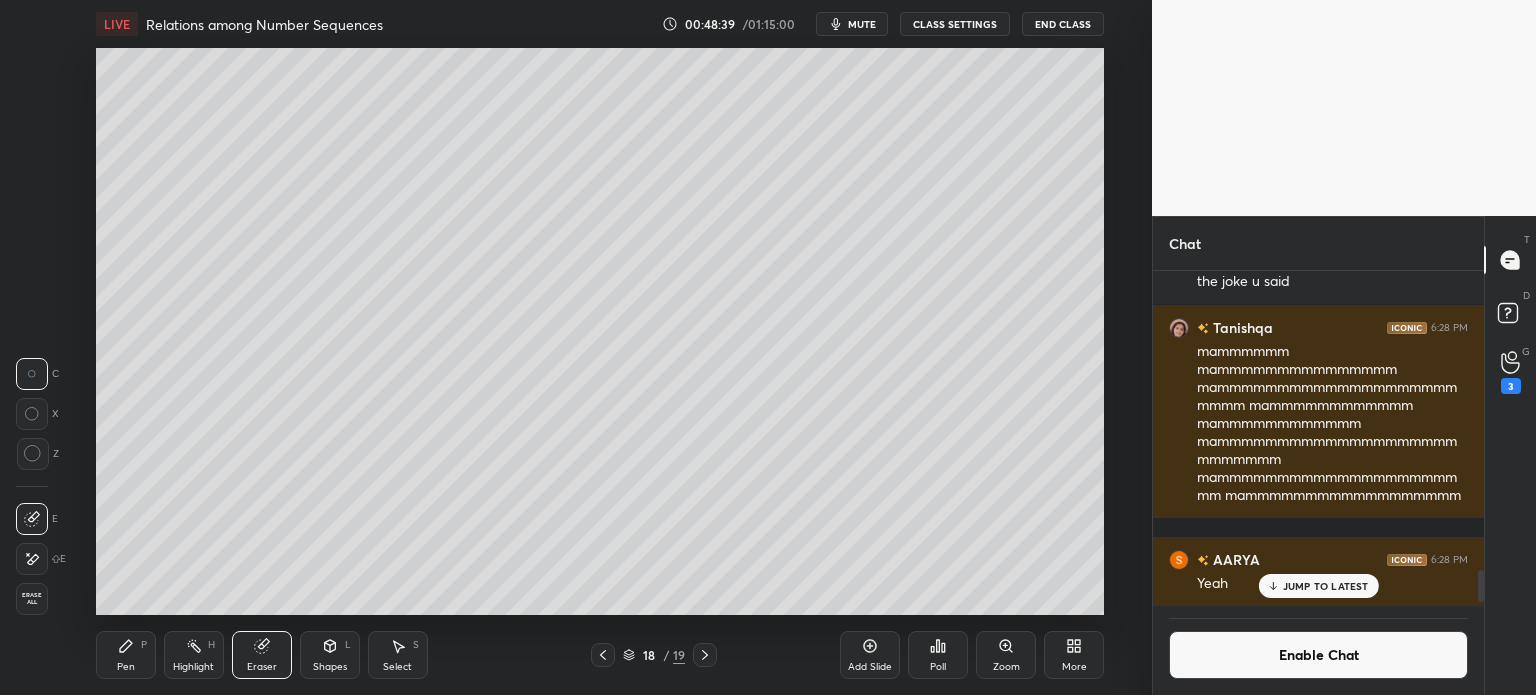 click on "Pen P" at bounding box center (126, 655) 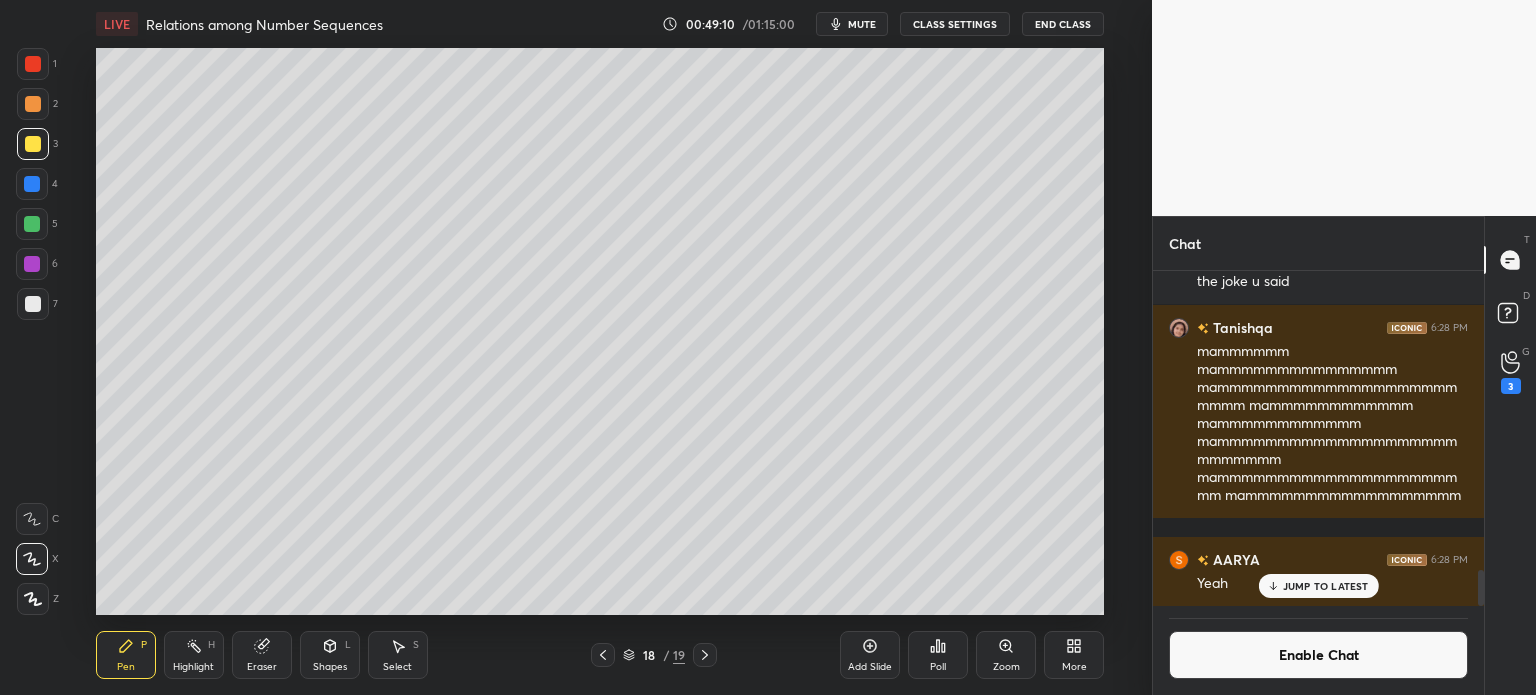click 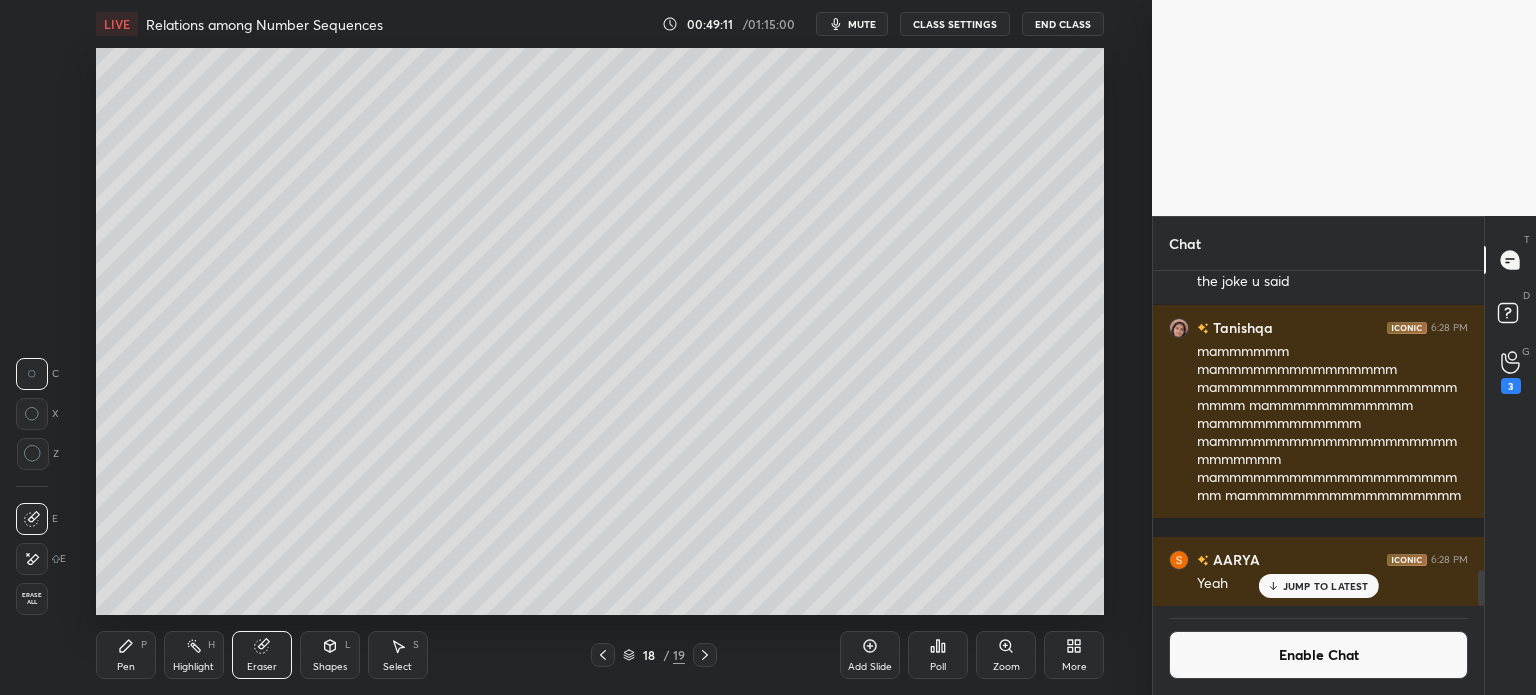 click 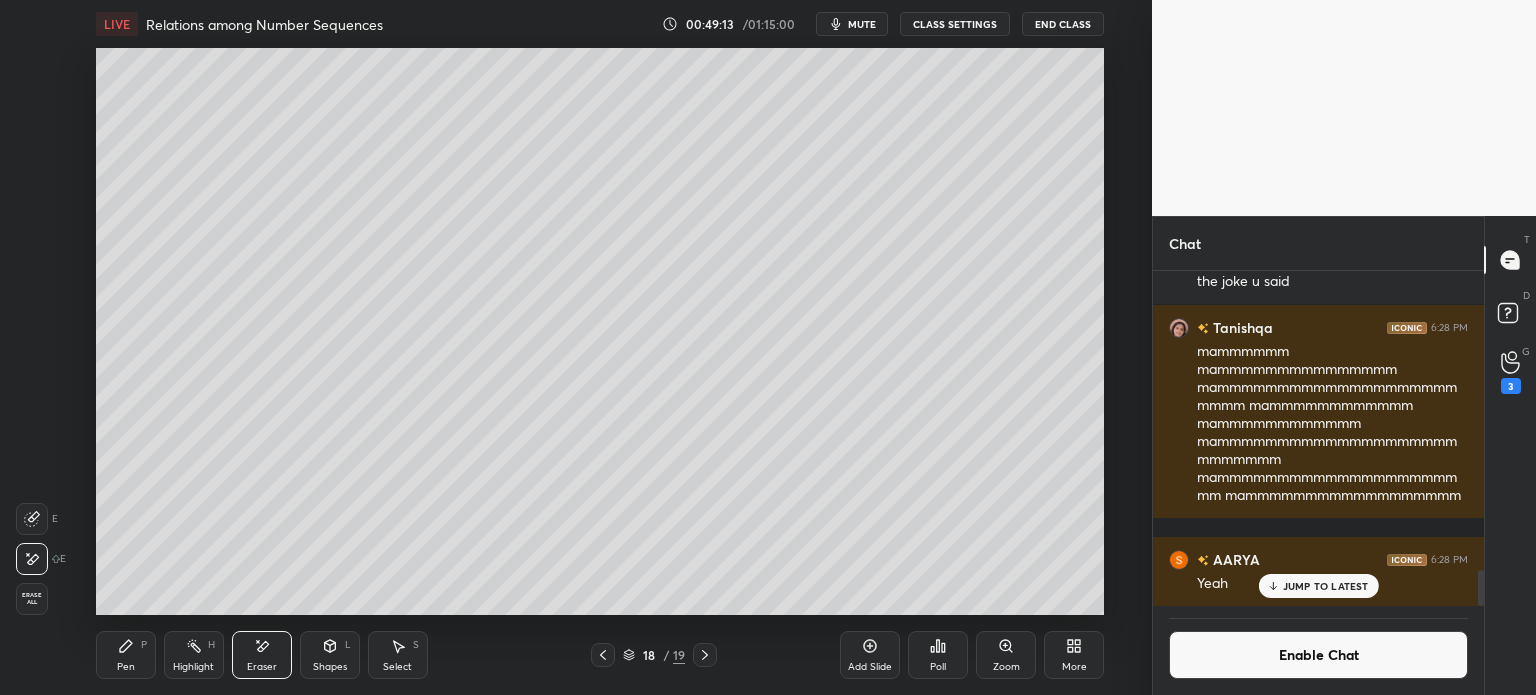 click on "Pen P" at bounding box center [126, 655] 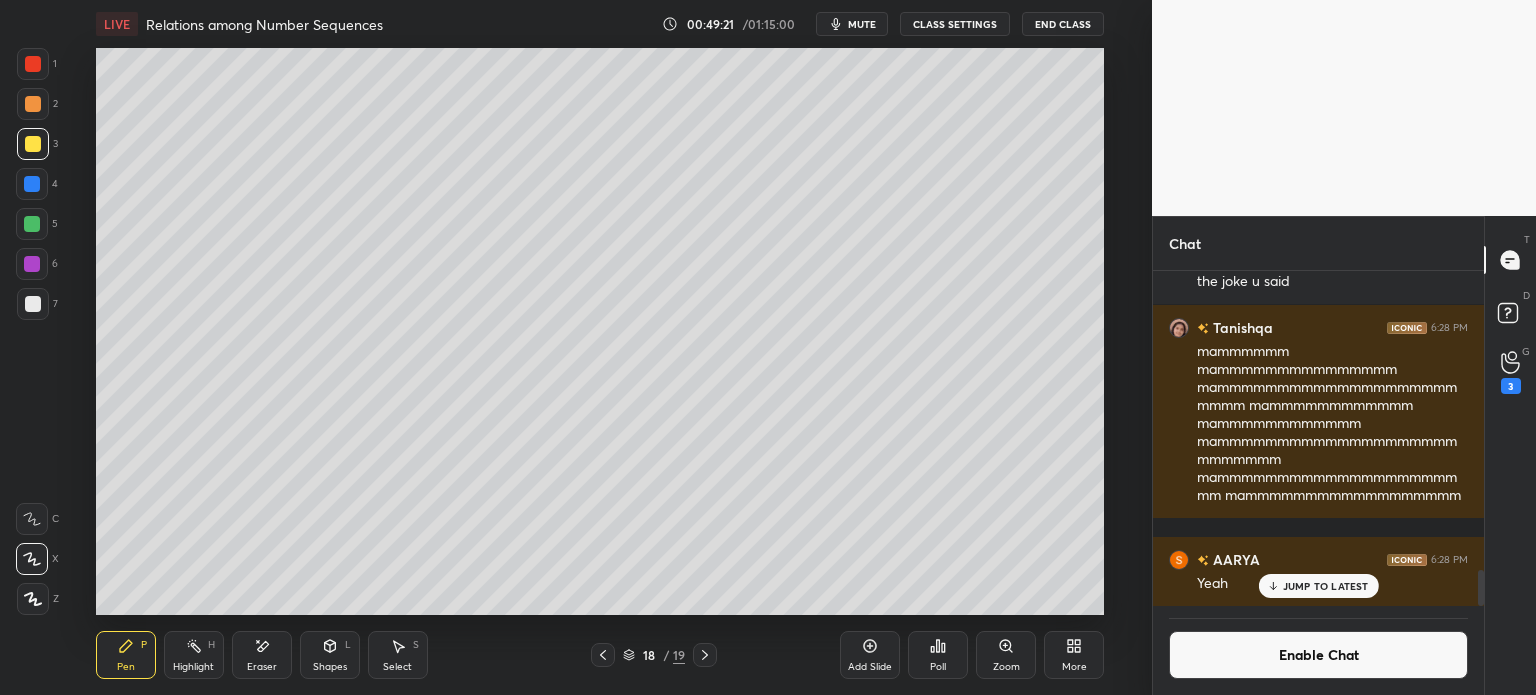 click at bounding box center [33, 304] 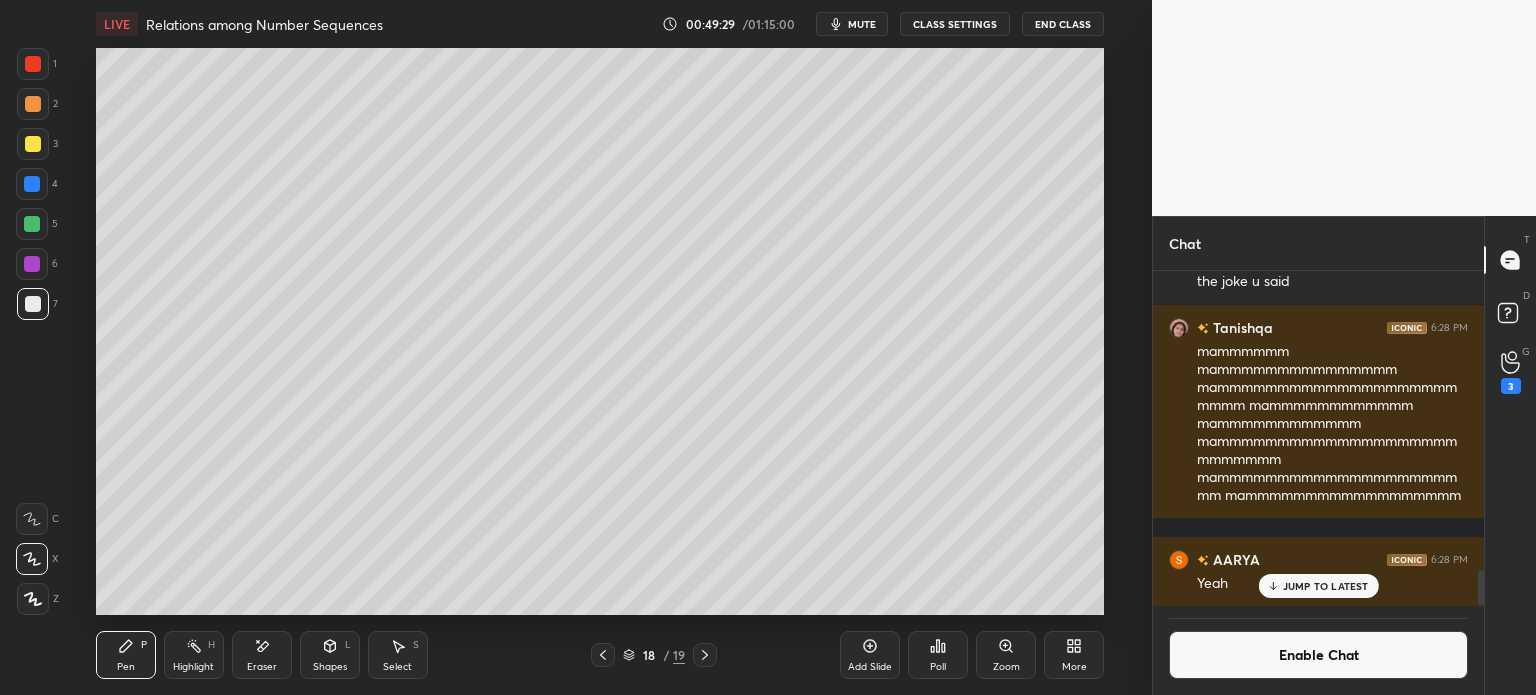 click 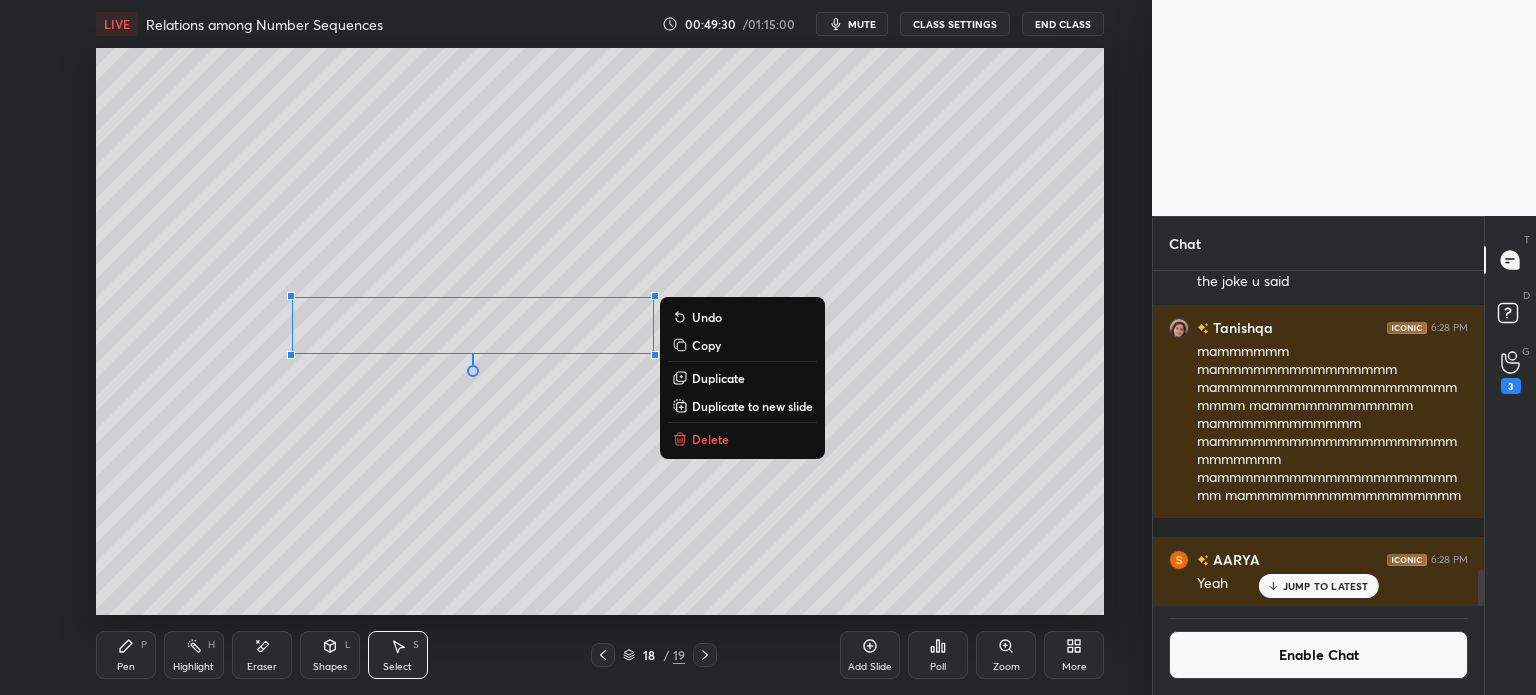 click on "Duplicate" at bounding box center (718, 378) 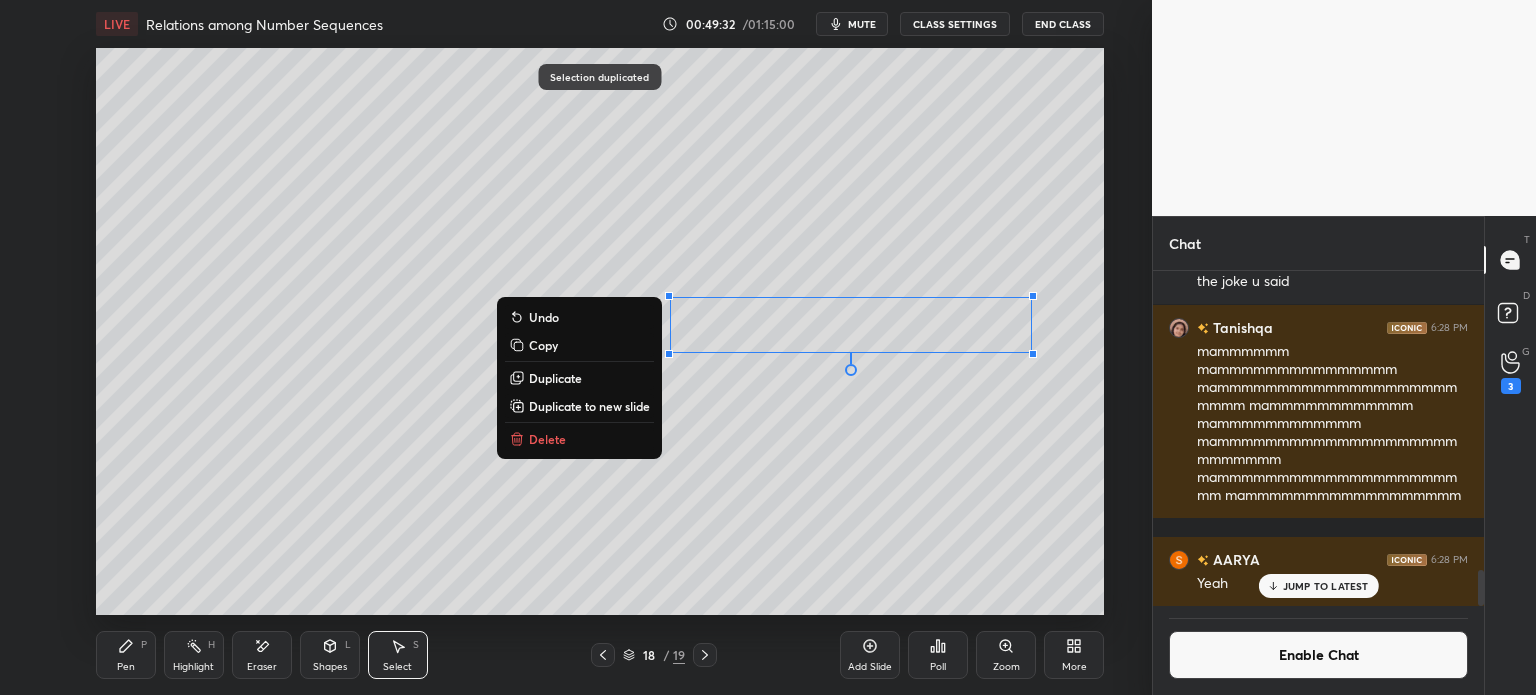 click on "Eraser" at bounding box center [262, 655] 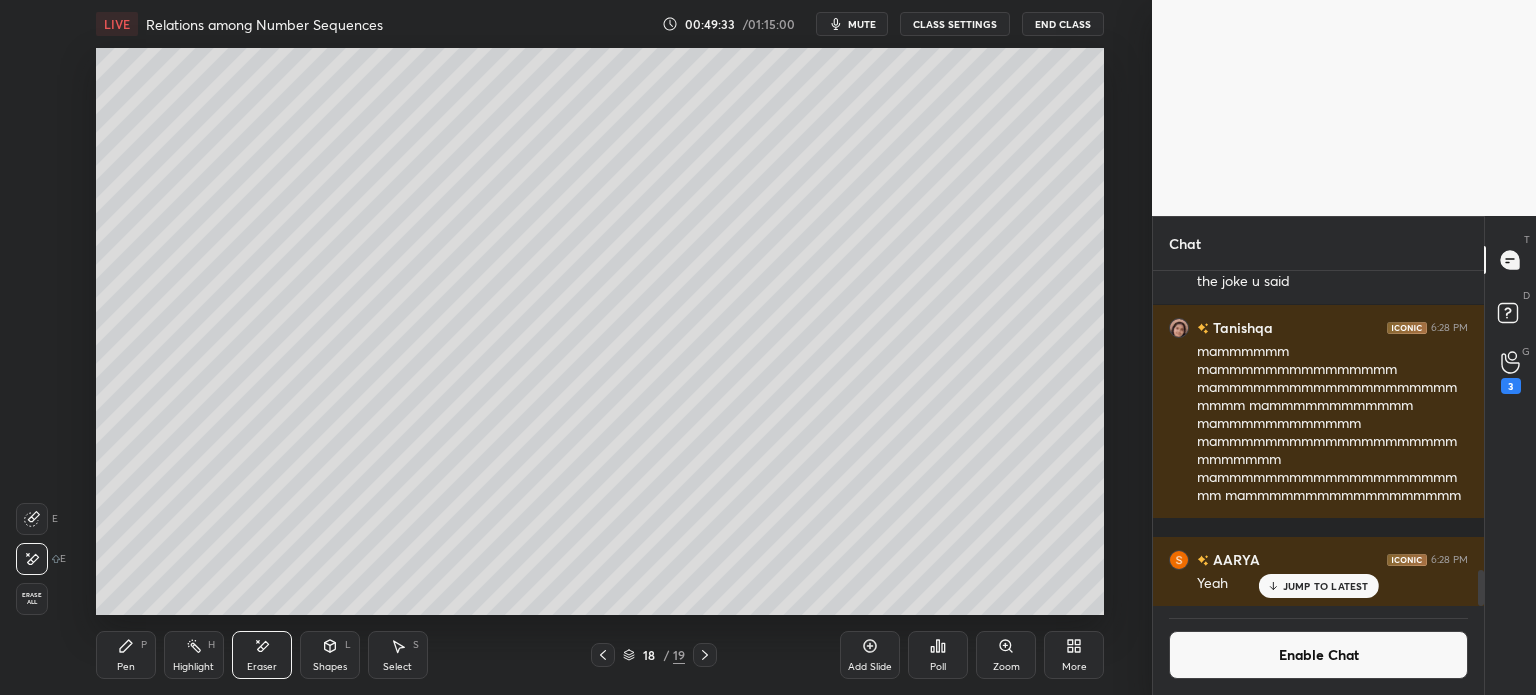 click on "Pen P" at bounding box center [126, 655] 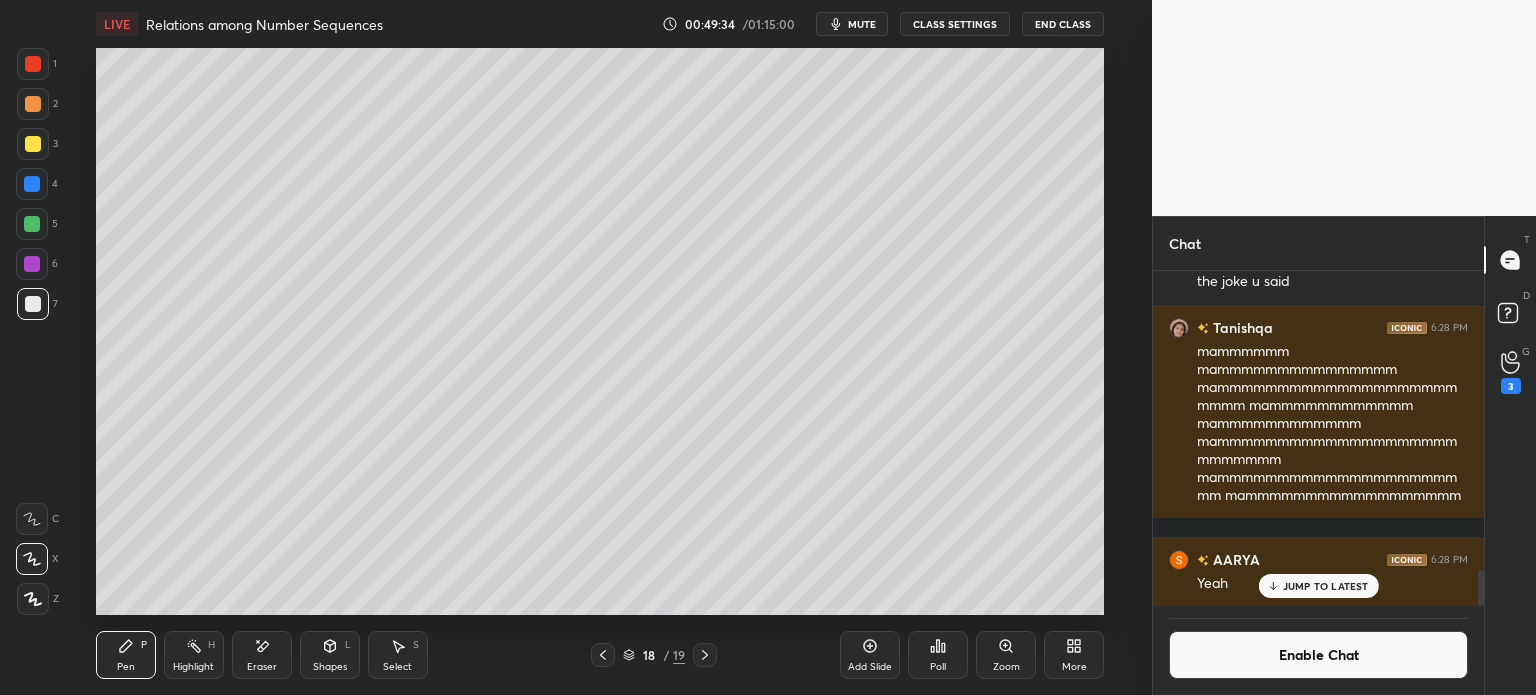 click on "Highlight H" at bounding box center [194, 655] 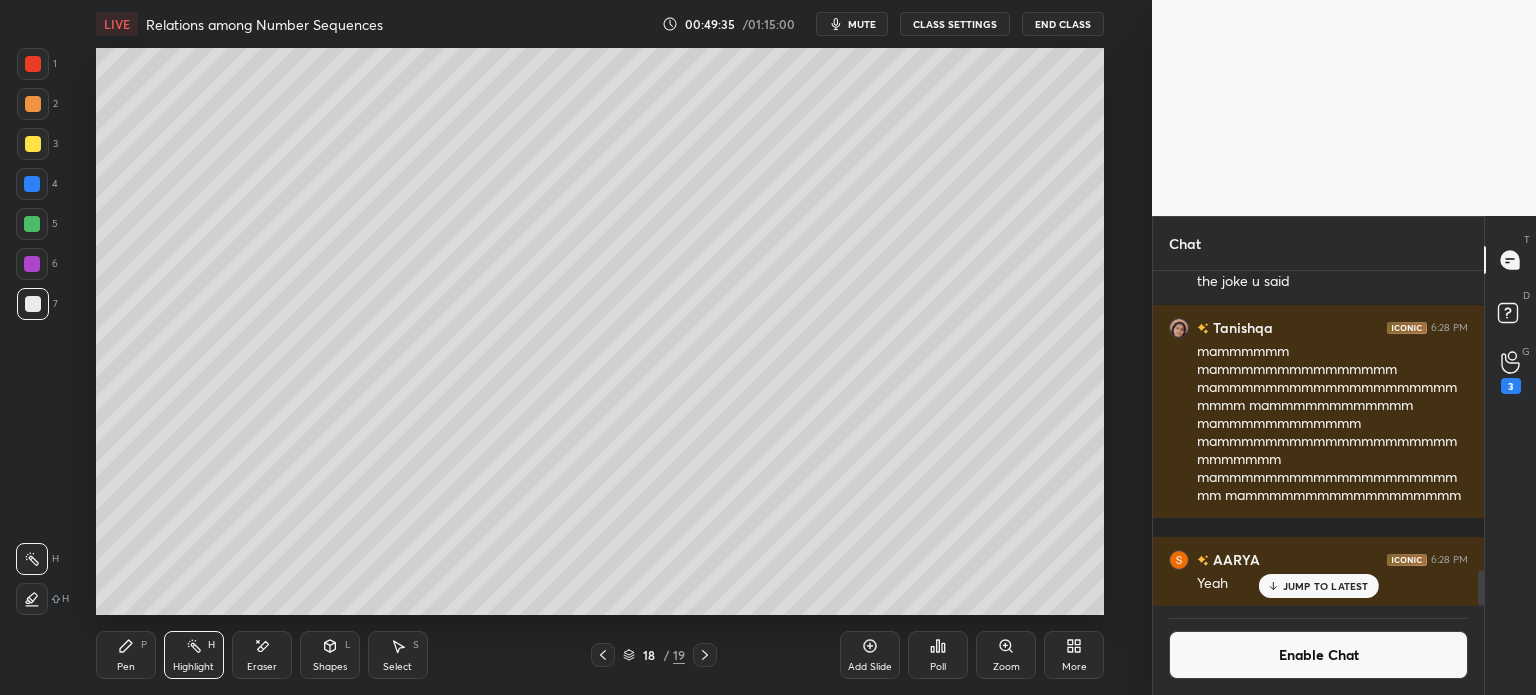 click on "P" at bounding box center [144, 645] 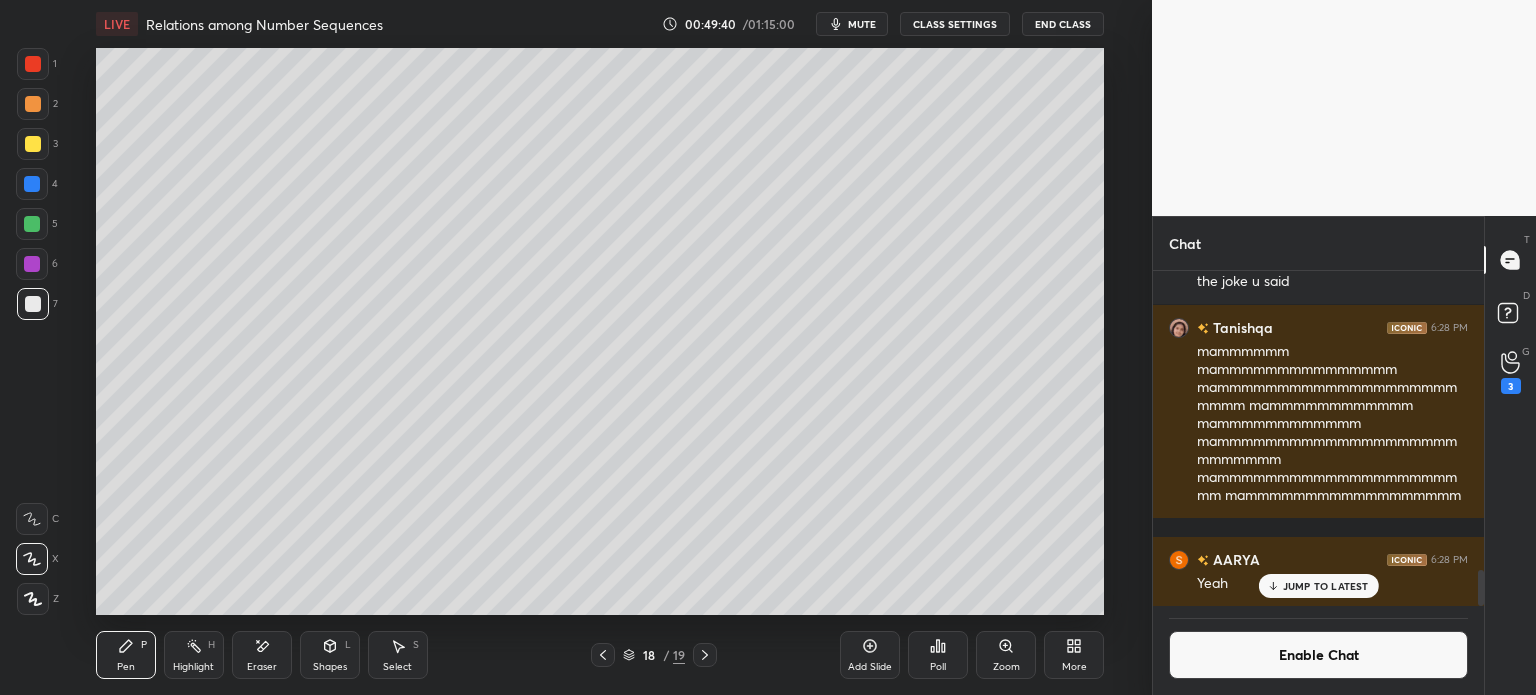 click on "Eraser" at bounding box center [262, 655] 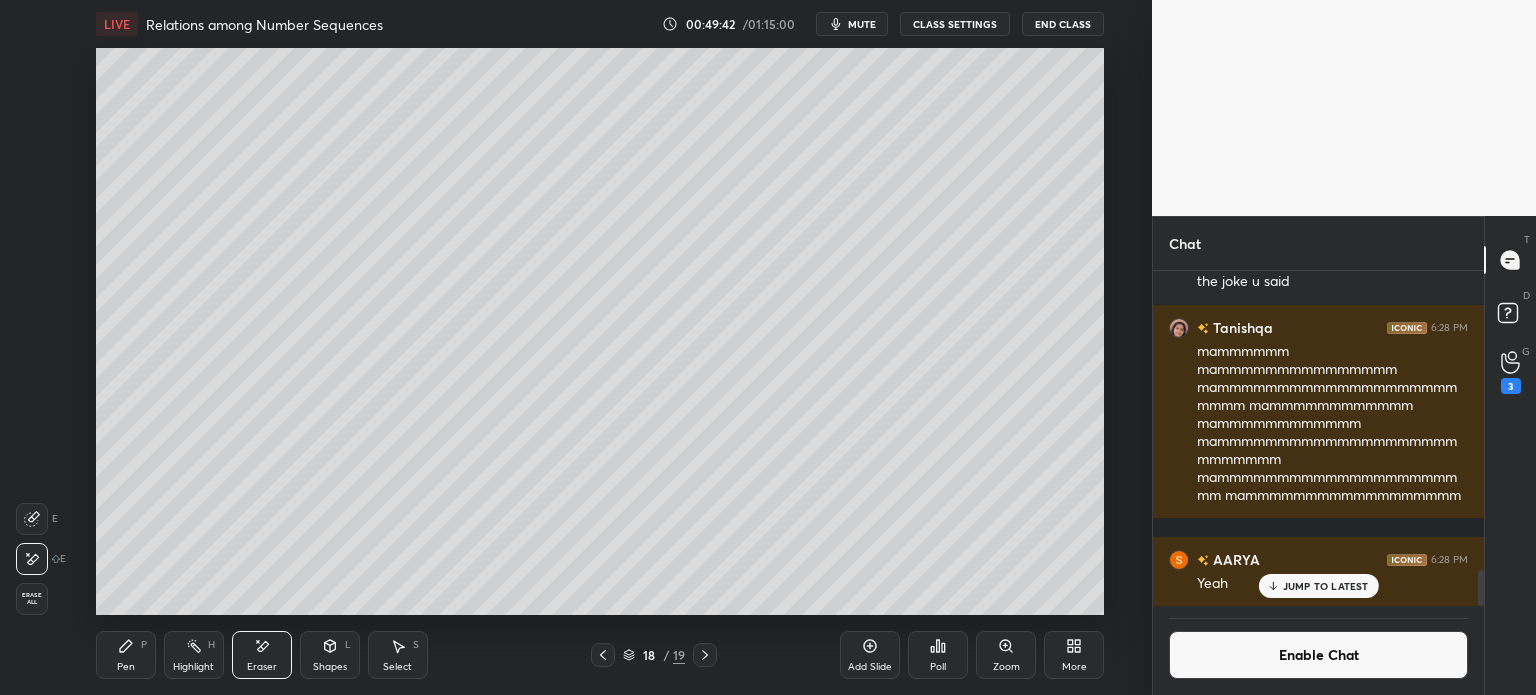 click on "Pen P" at bounding box center (126, 655) 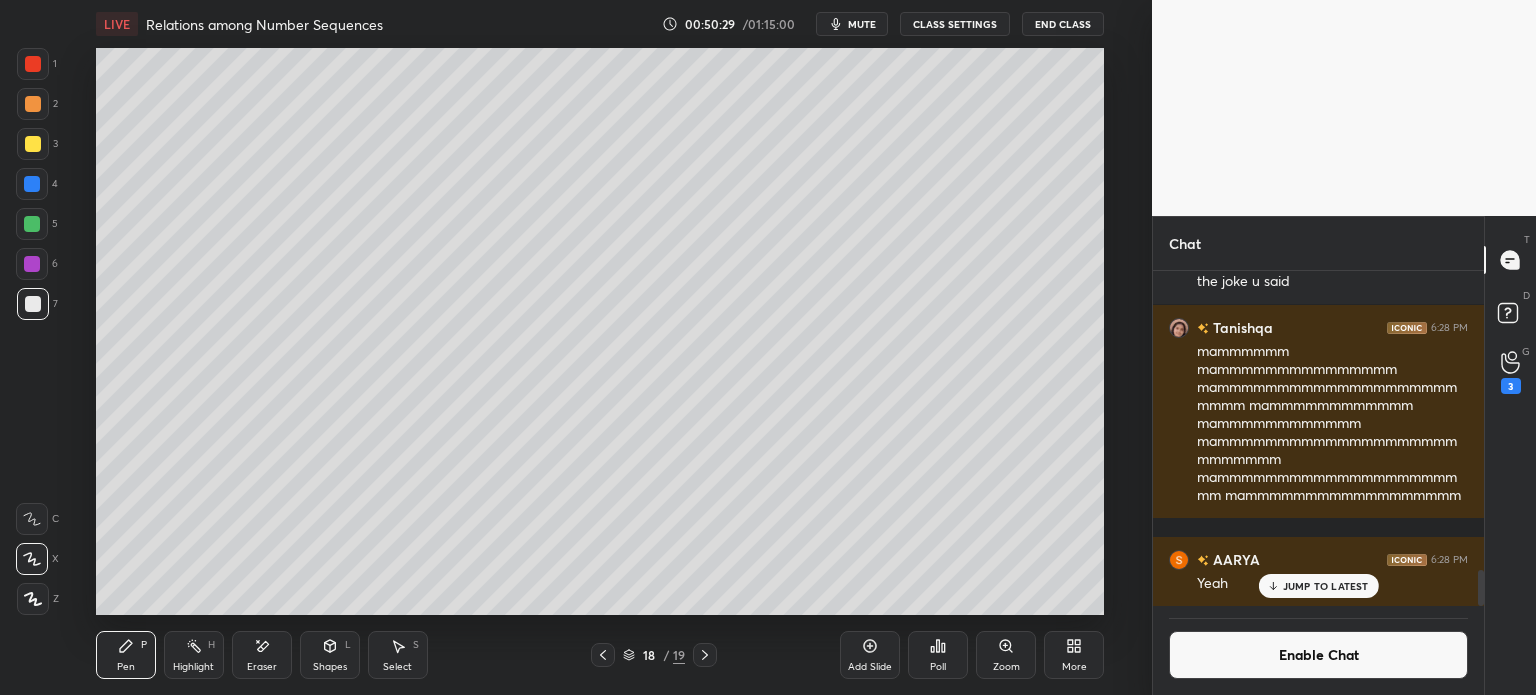 click on "Add Slide" at bounding box center [870, 655] 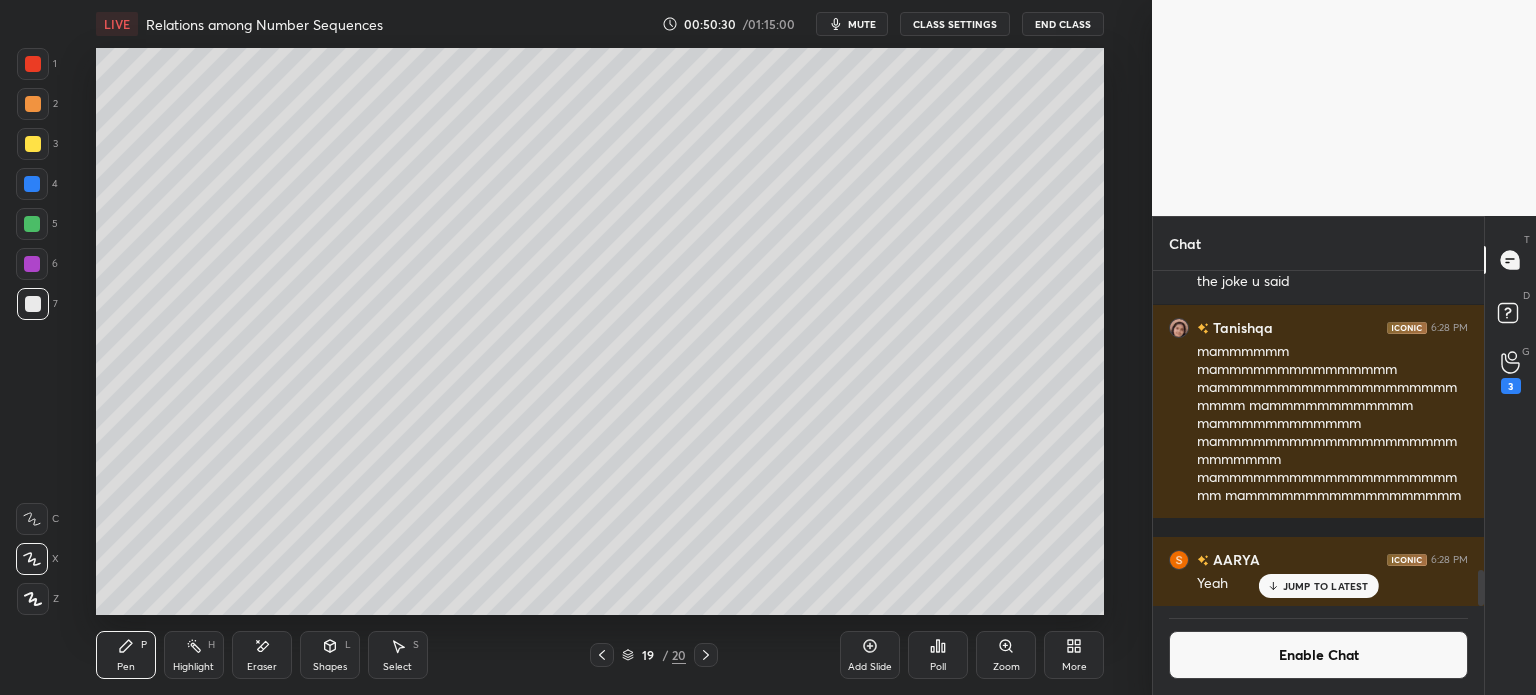 click at bounding box center (33, 144) 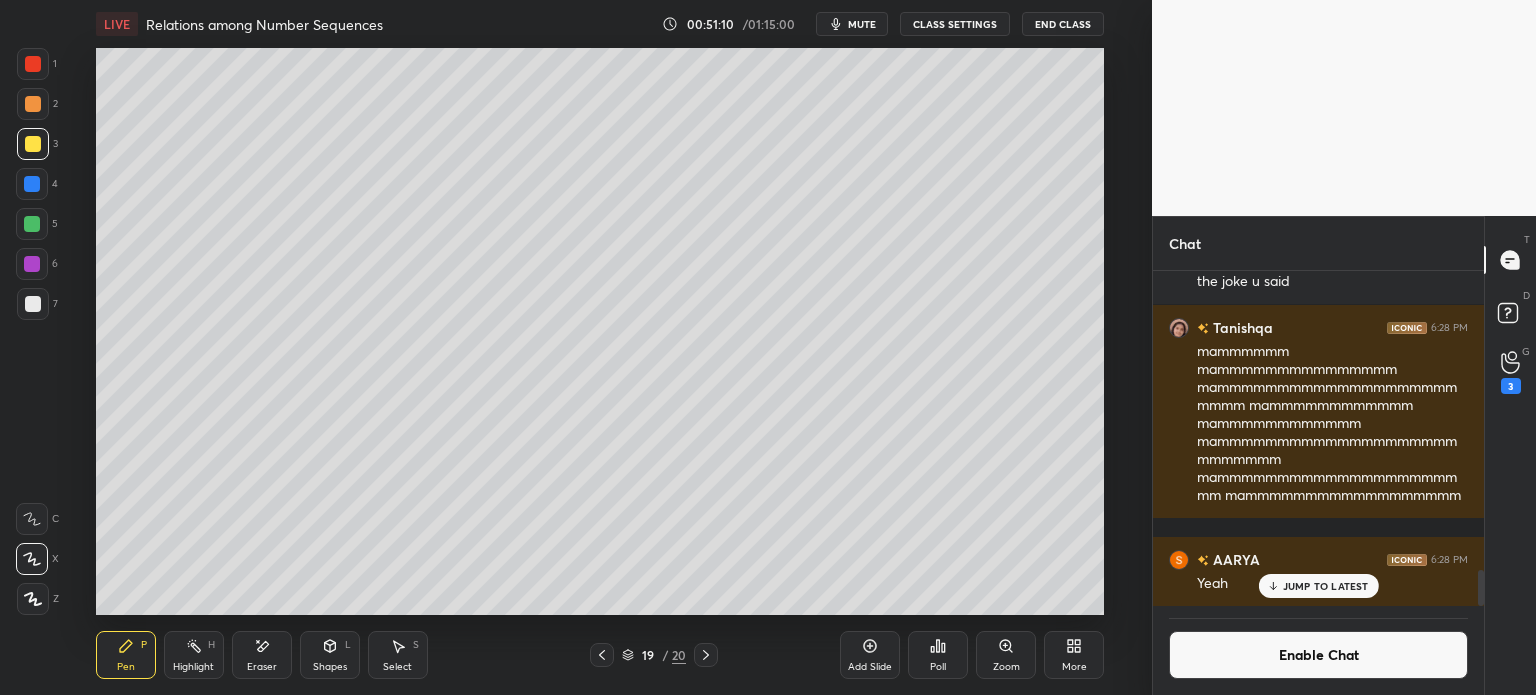 click at bounding box center (32, 184) 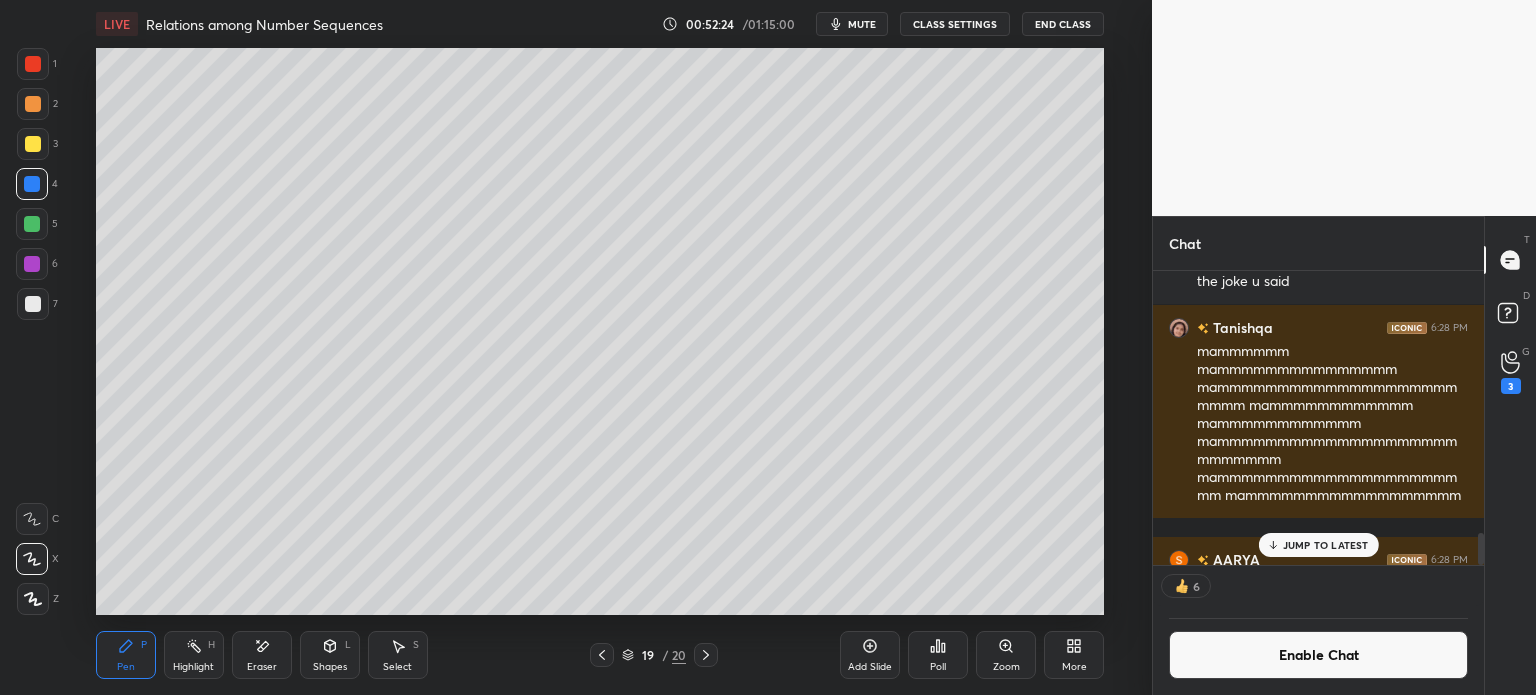 scroll, scrollTop: 288, scrollLeft: 325, axis: both 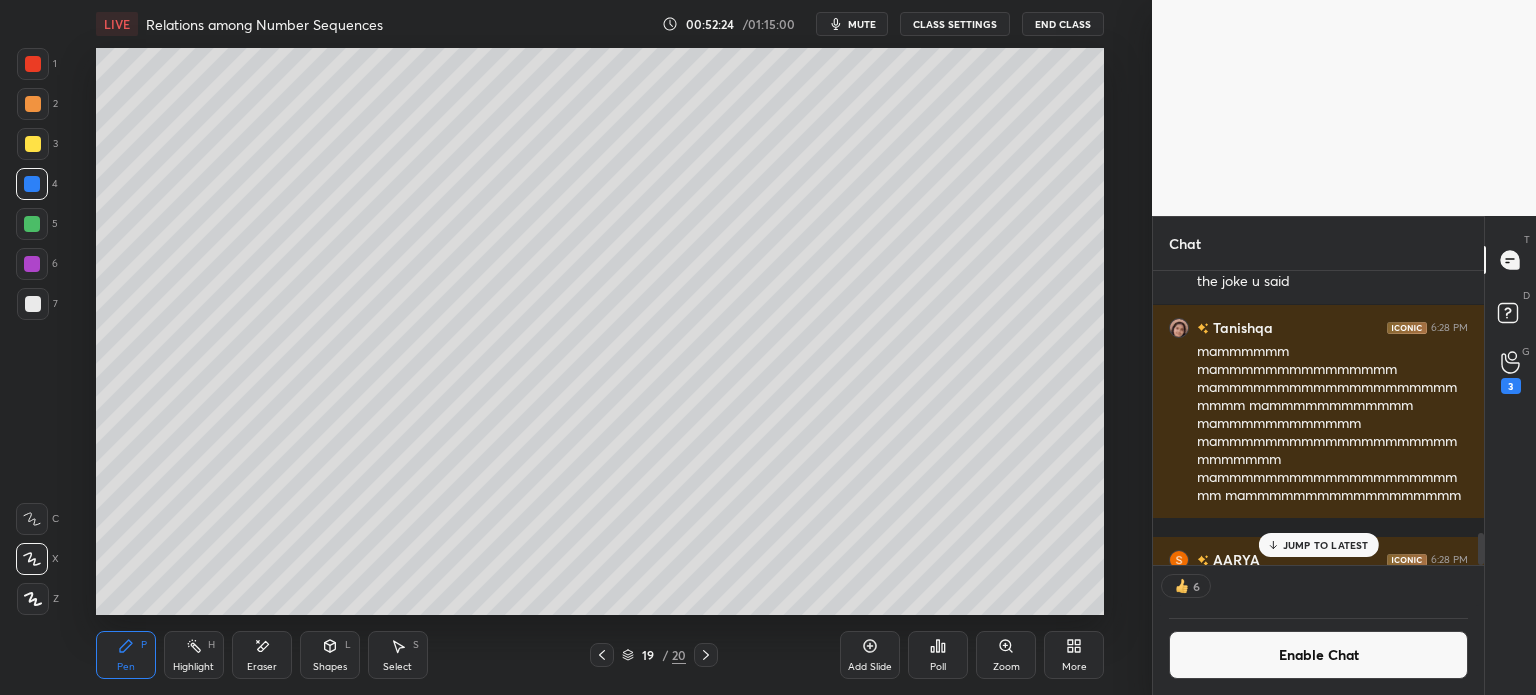click on "More" at bounding box center (1074, 655) 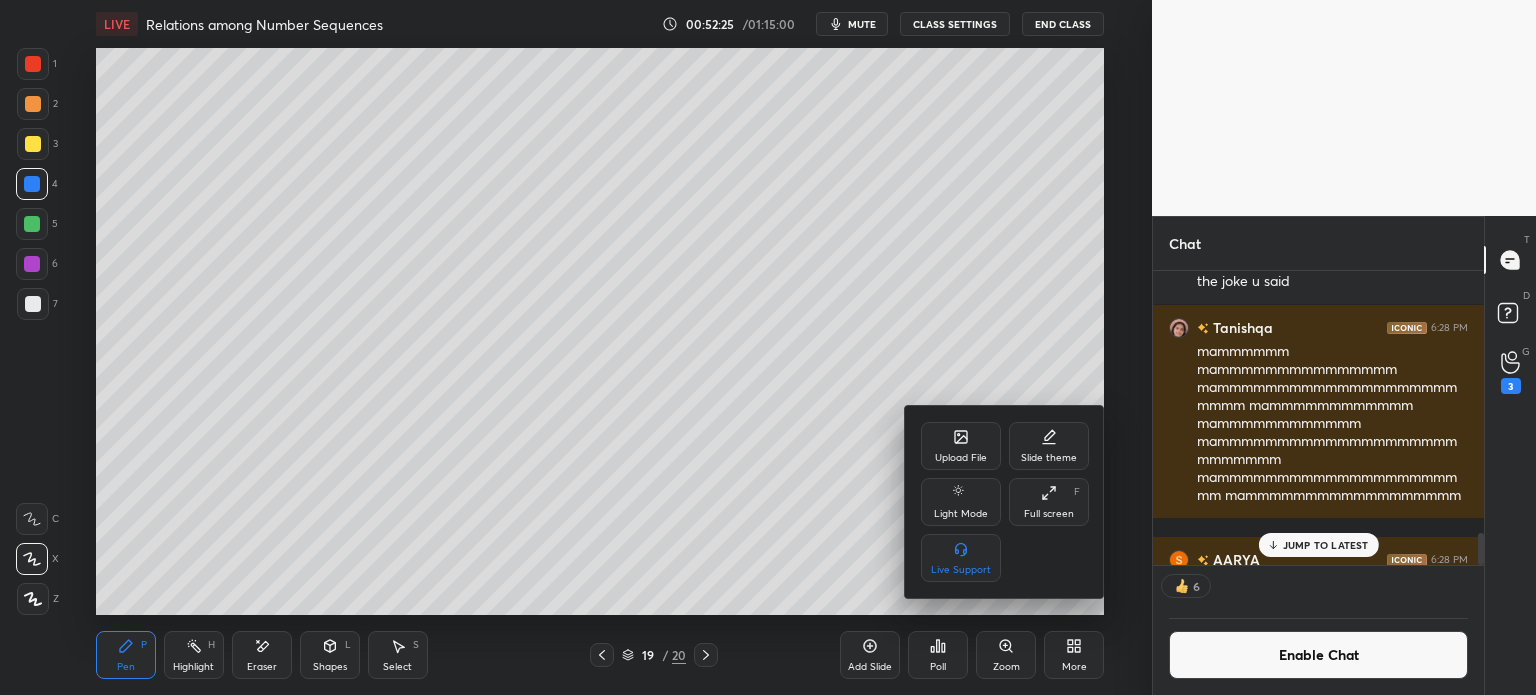 click on "Upload File Slide theme Light Mode Full screen F Live Support" at bounding box center [1005, 502] 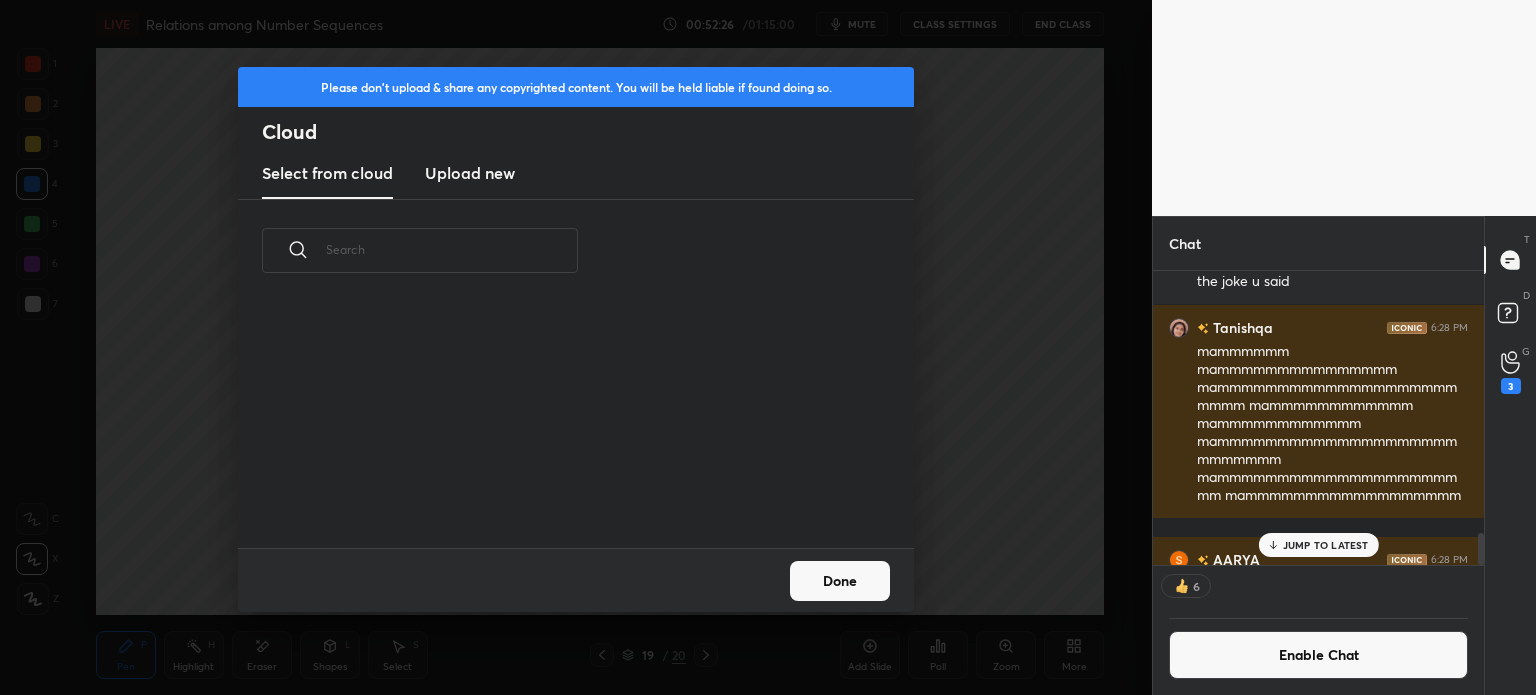 scroll, scrollTop: 5, scrollLeft: 10, axis: both 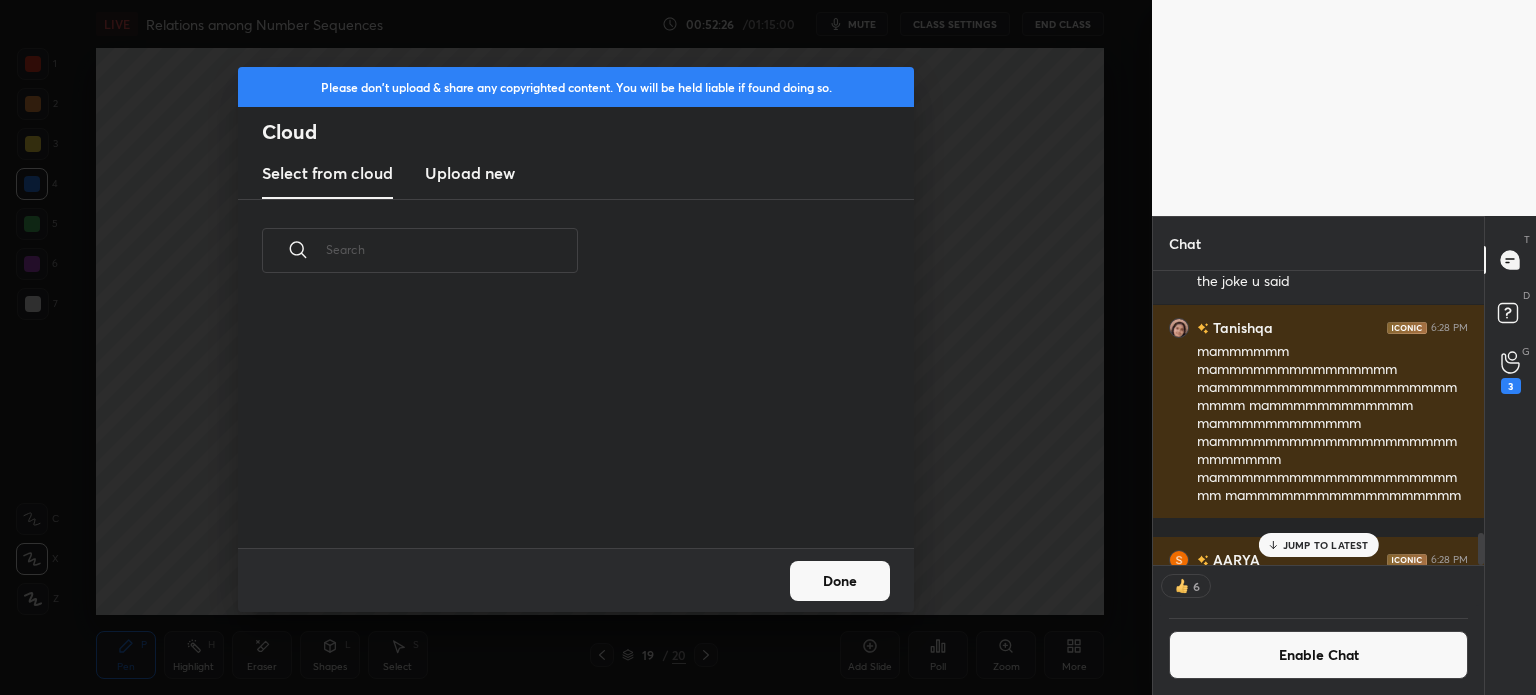 click on "Upload new" at bounding box center [470, 174] 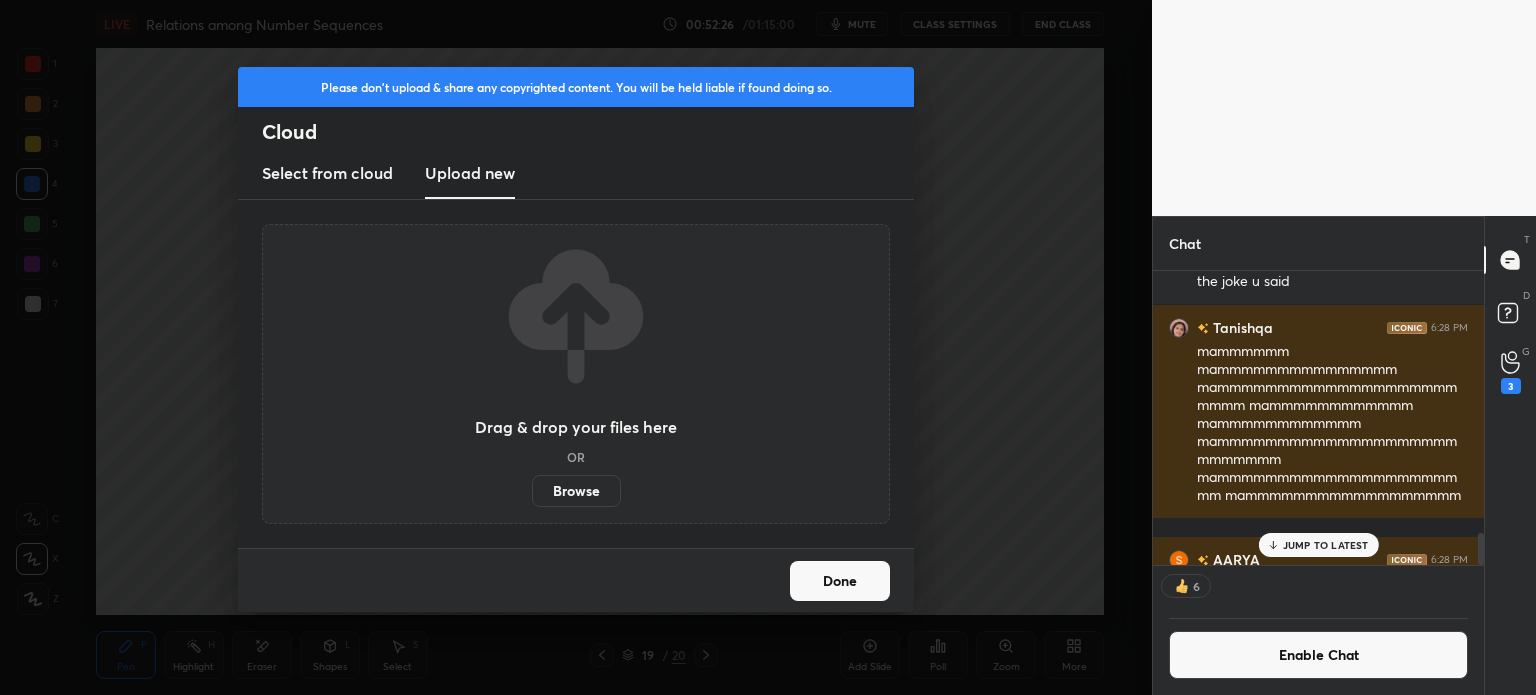 click on "Browse" at bounding box center [576, 491] 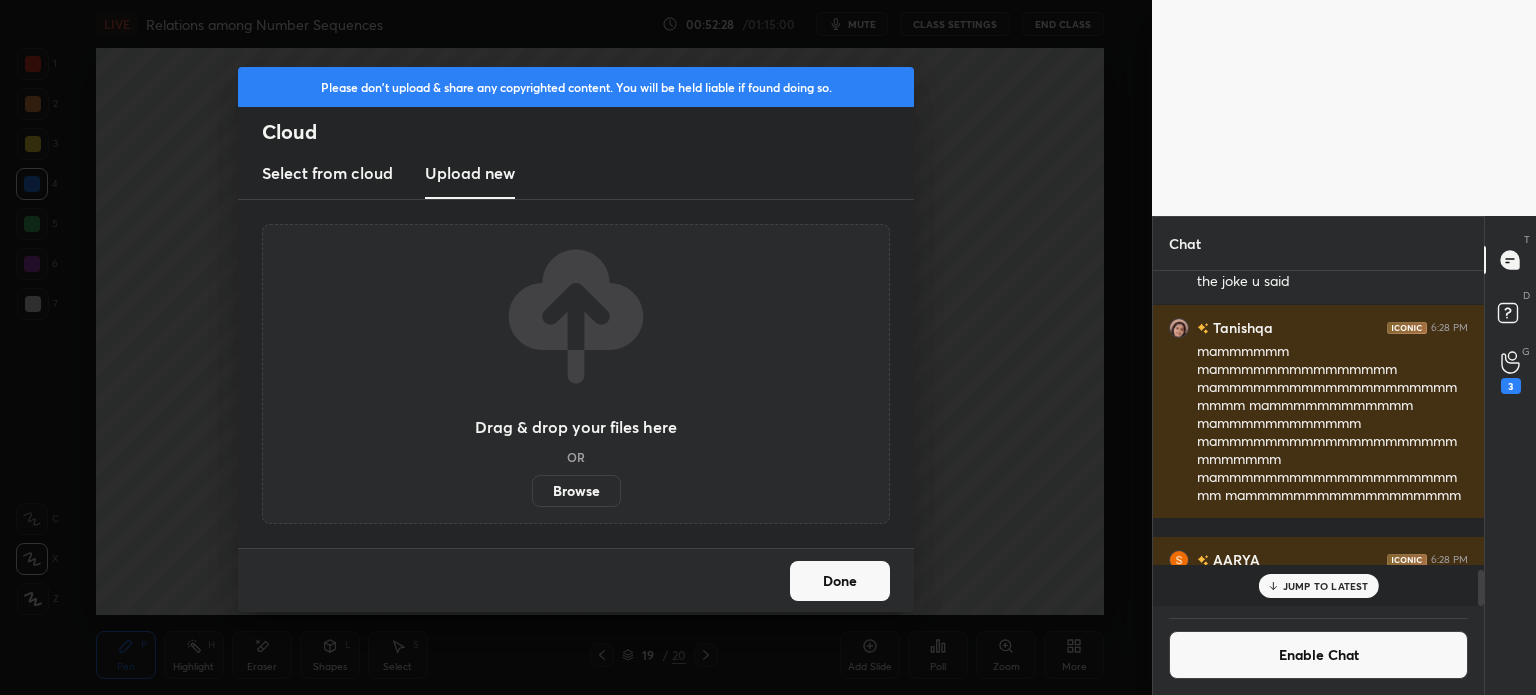 scroll, scrollTop: 6, scrollLeft: 6, axis: both 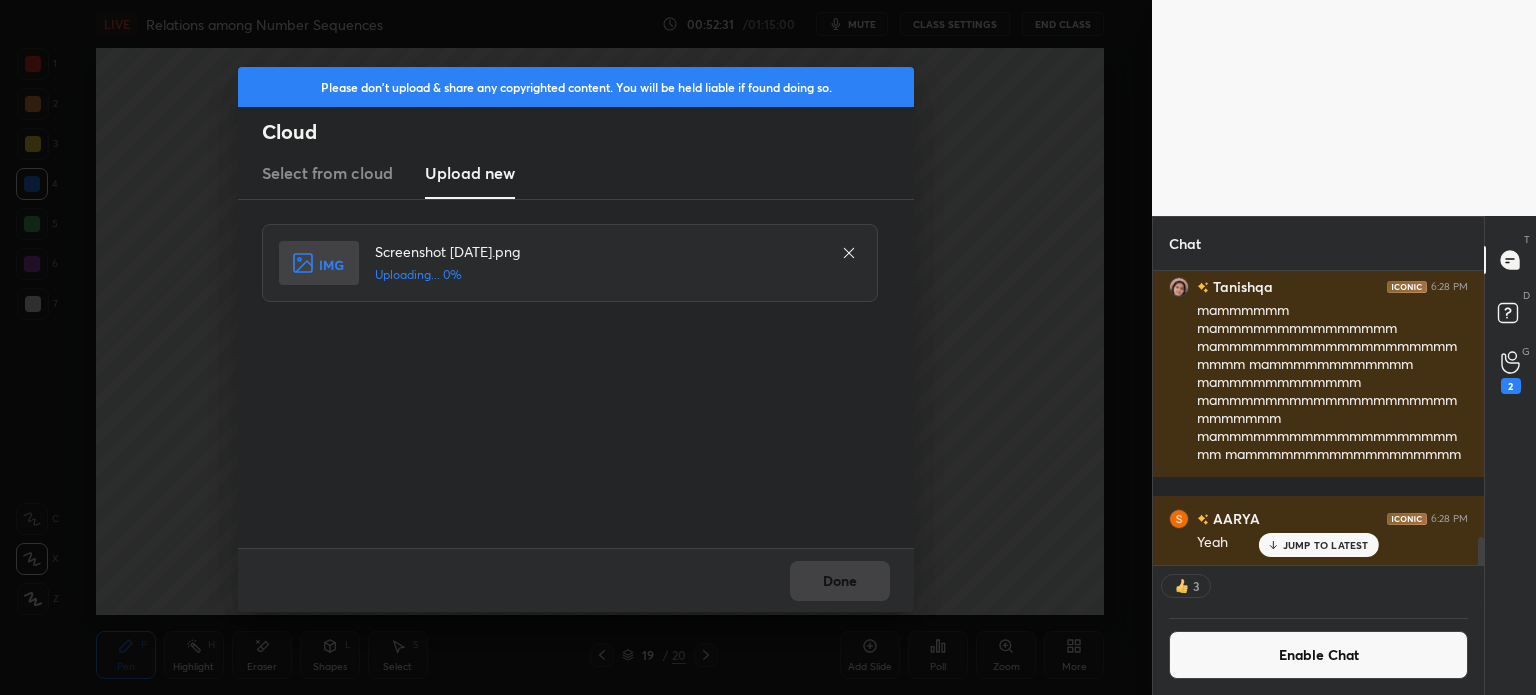 click on "Done" at bounding box center [576, 580] 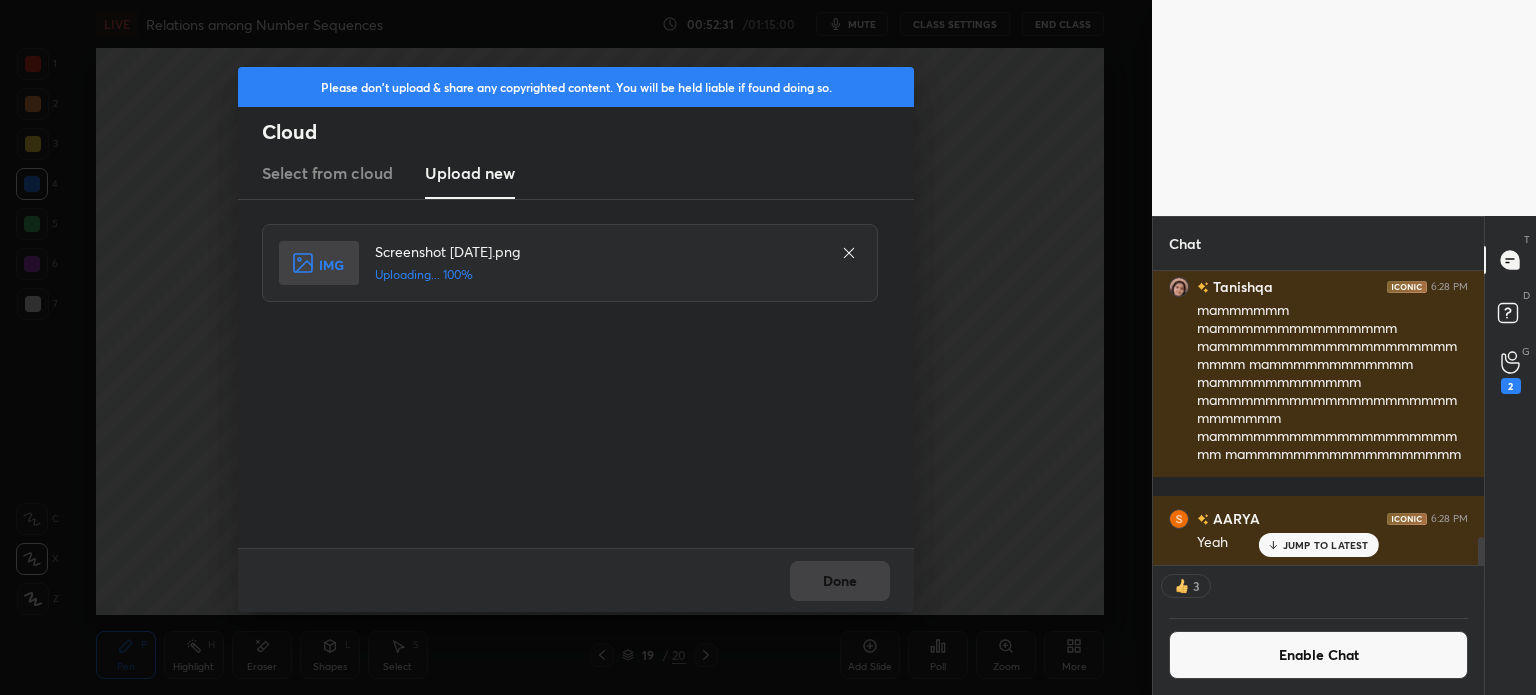 click on "Done" at bounding box center [576, 580] 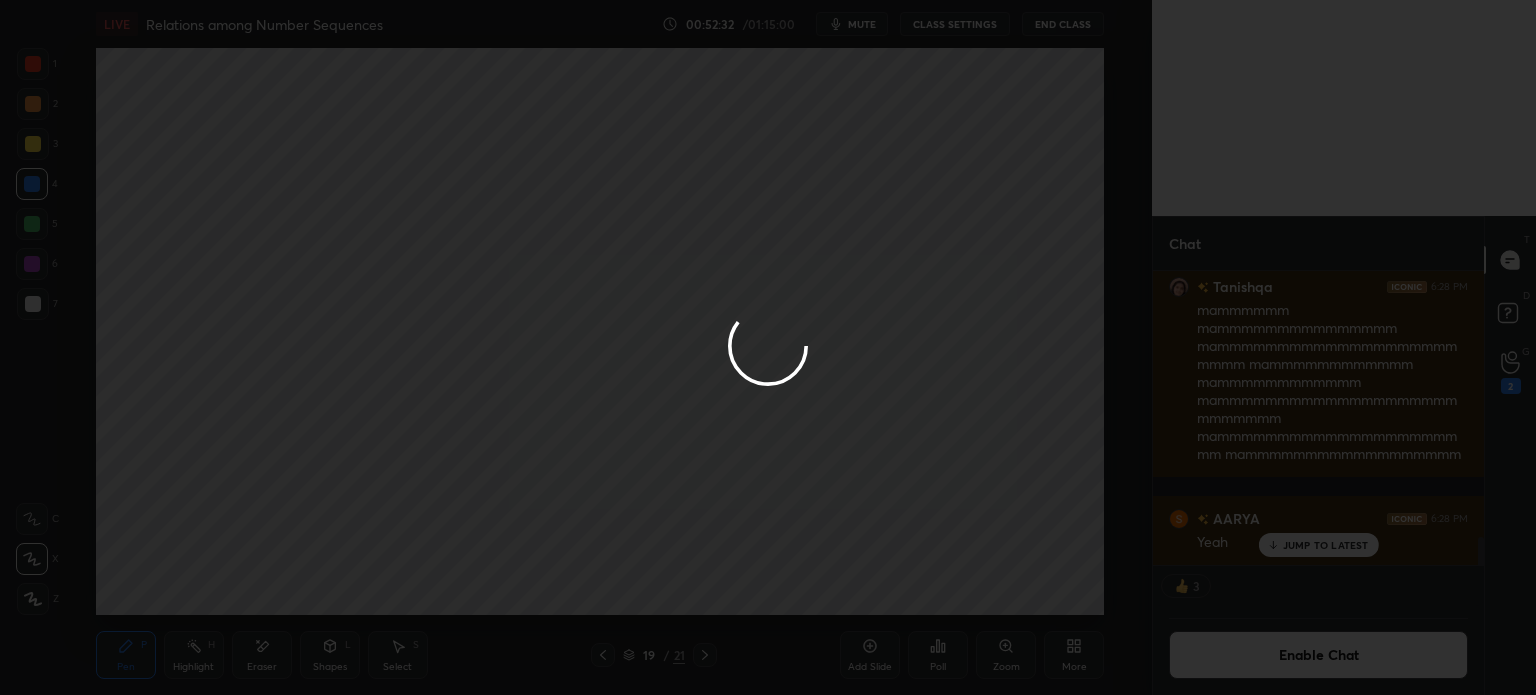 click on "Done" at bounding box center [840, 581] 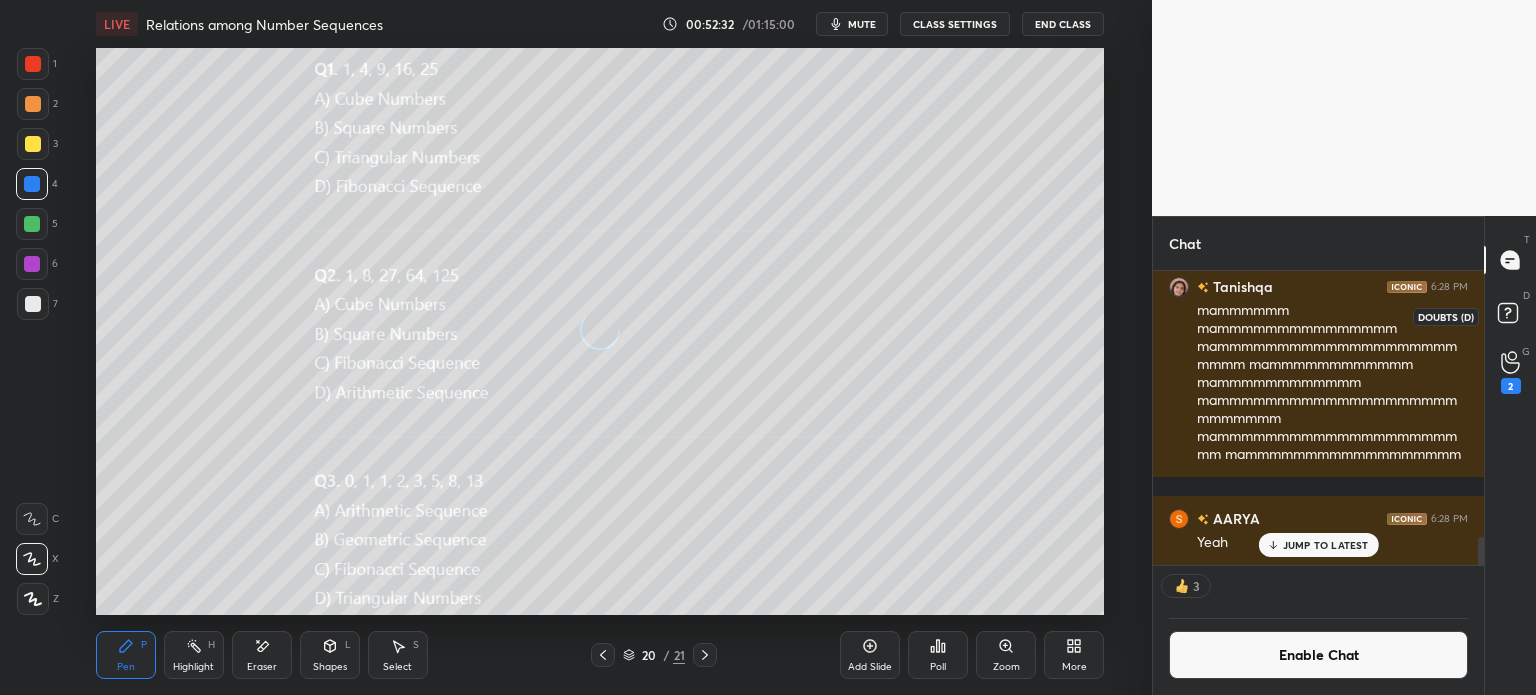 click 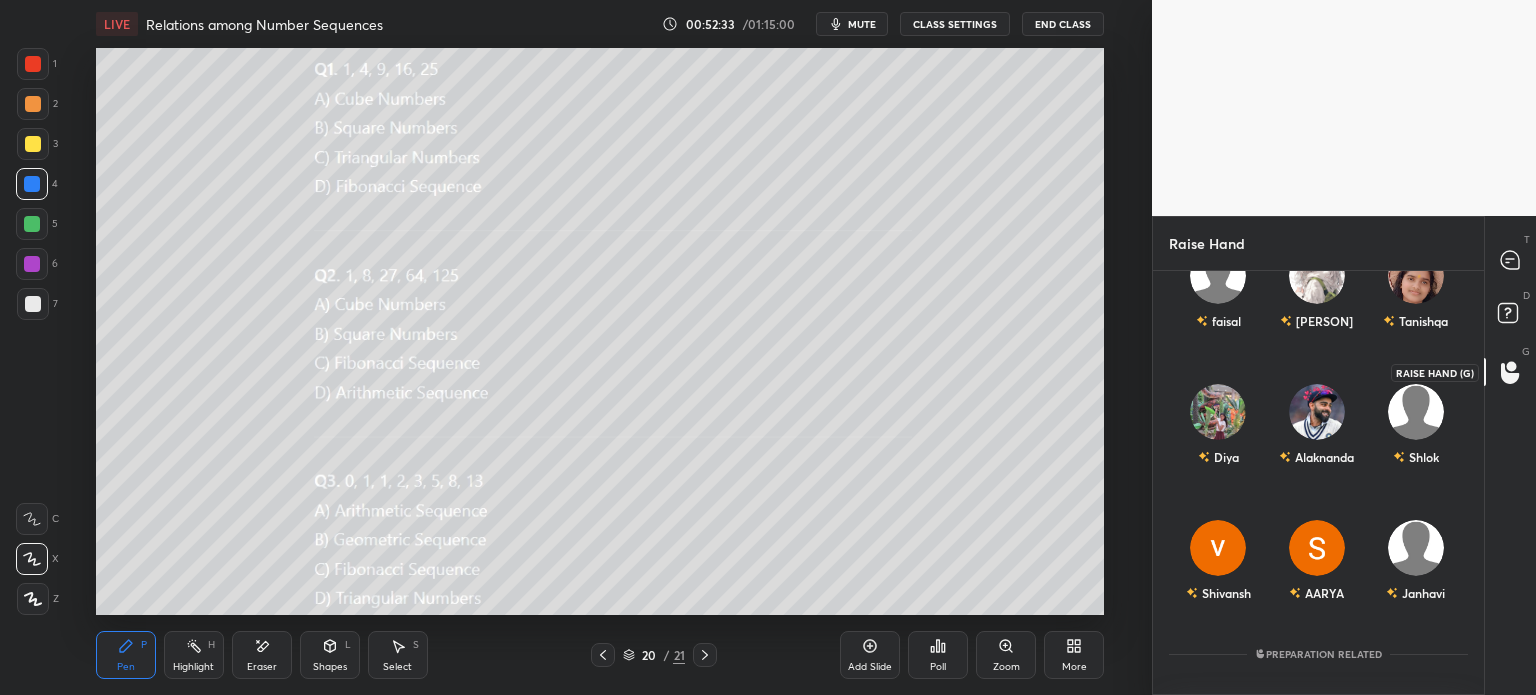 scroll, scrollTop: 0, scrollLeft: 0, axis: both 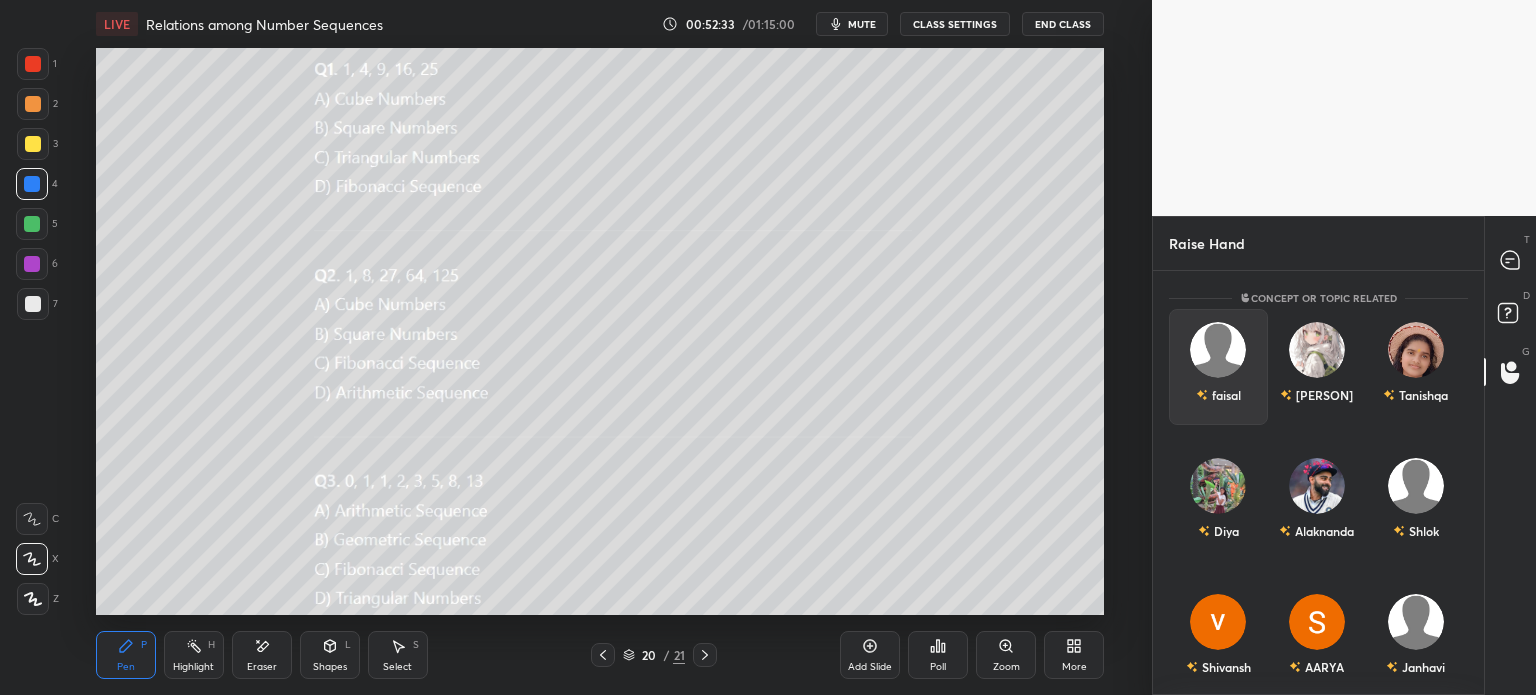 click on "faisal" at bounding box center [1226, 395] 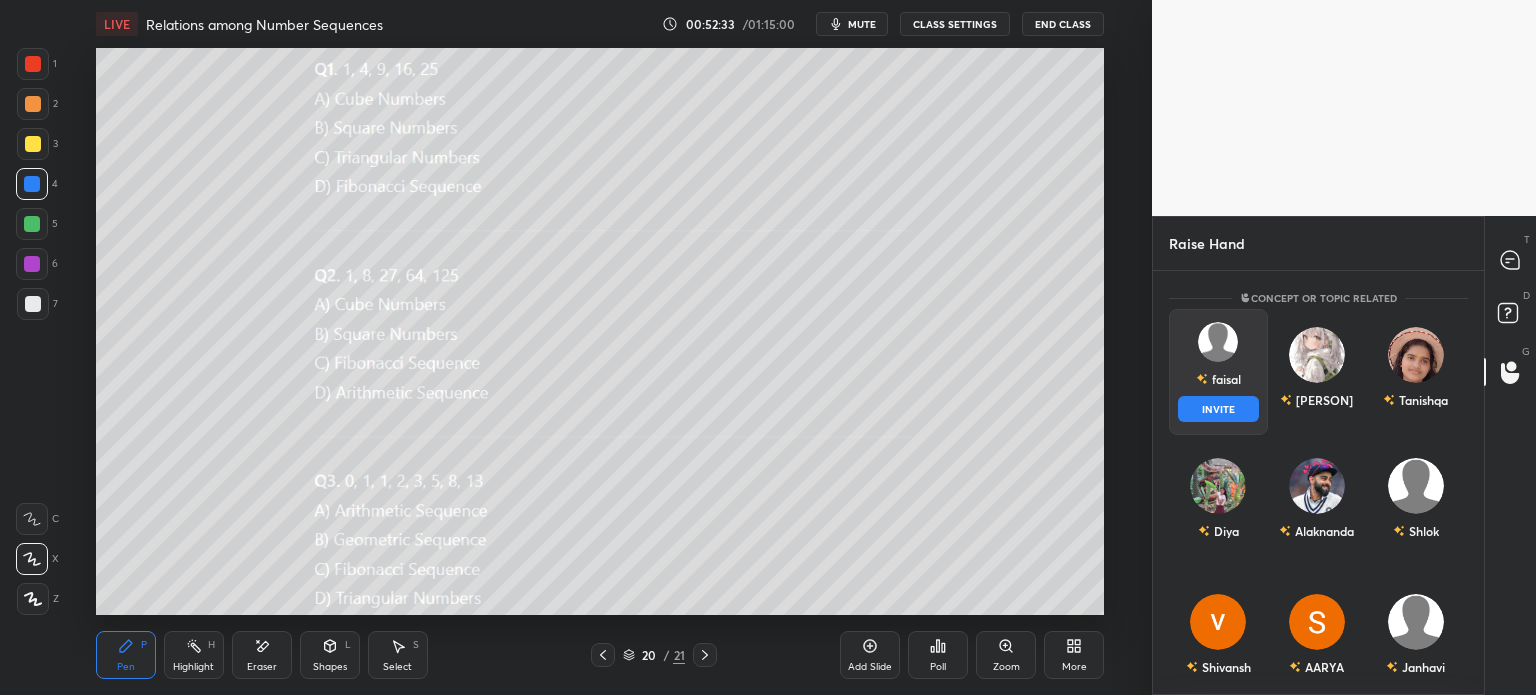 click on "INVITE" at bounding box center [1218, 409] 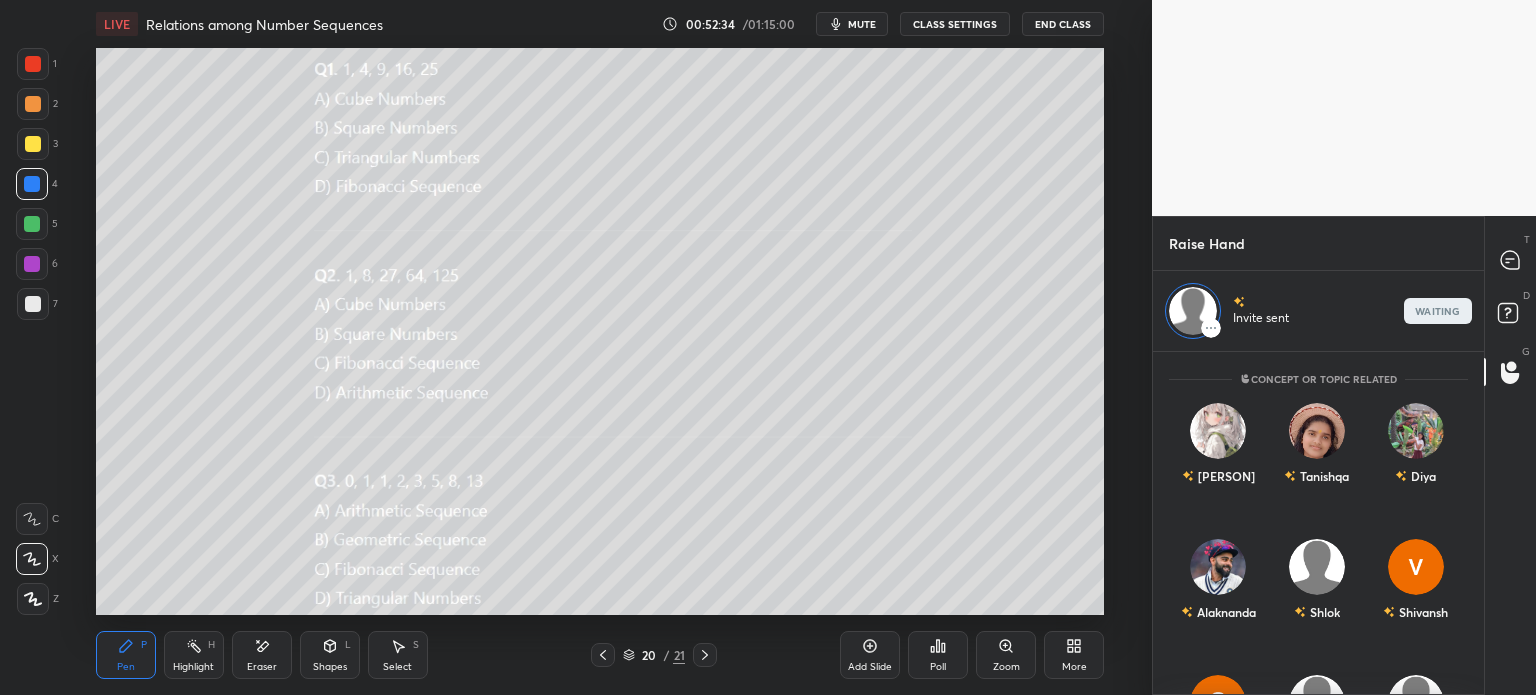 click at bounding box center (1511, 260) 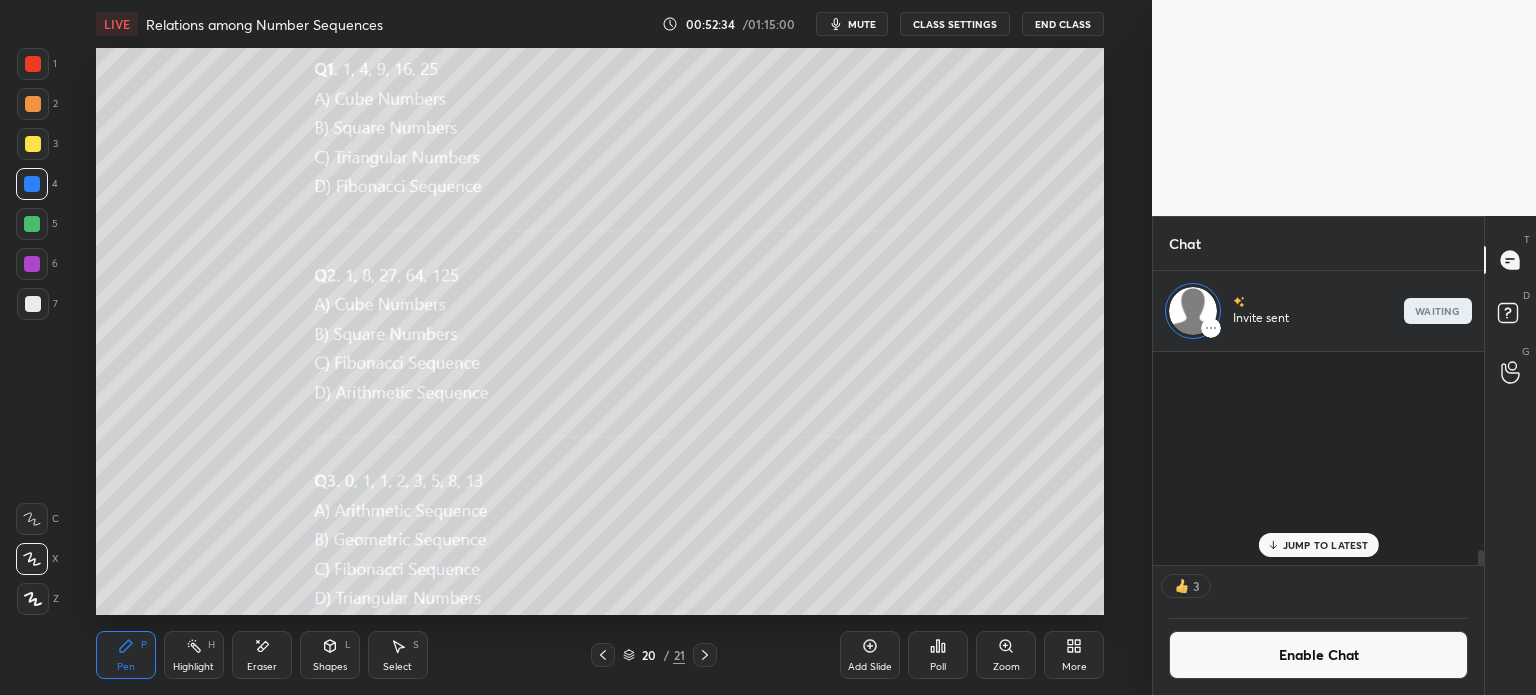 scroll, scrollTop: 2885, scrollLeft: 0, axis: vertical 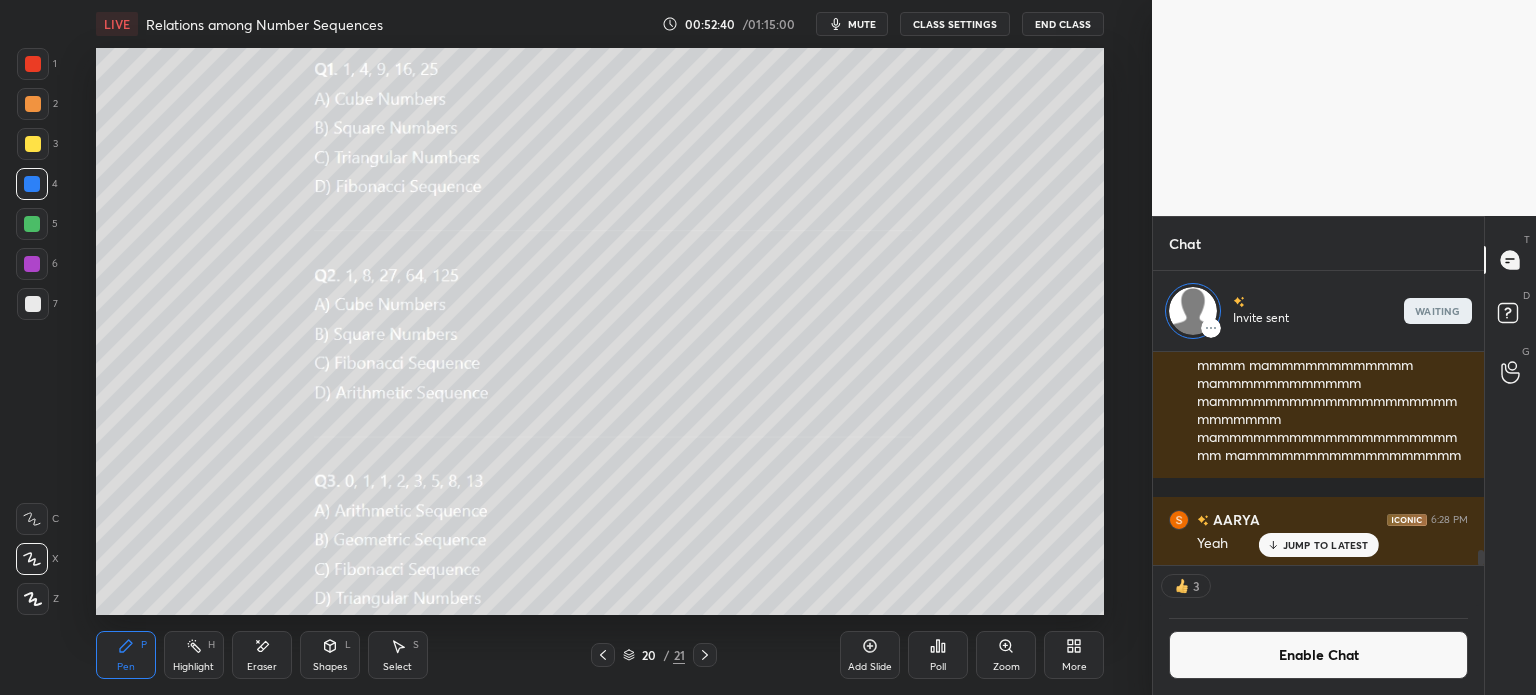 click on "JUMP TO LATEST" at bounding box center (1326, 545) 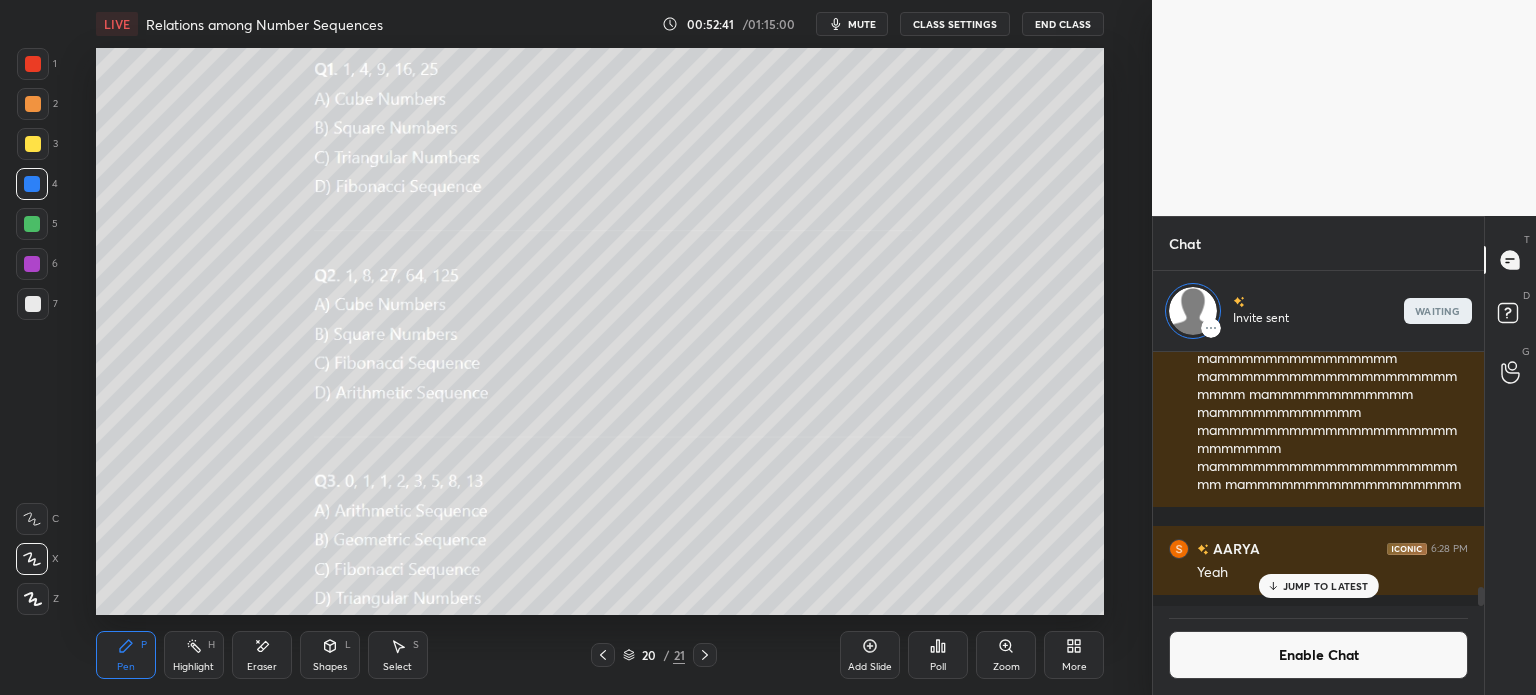 scroll, scrollTop: 6, scrollLeft: 6, axis: both 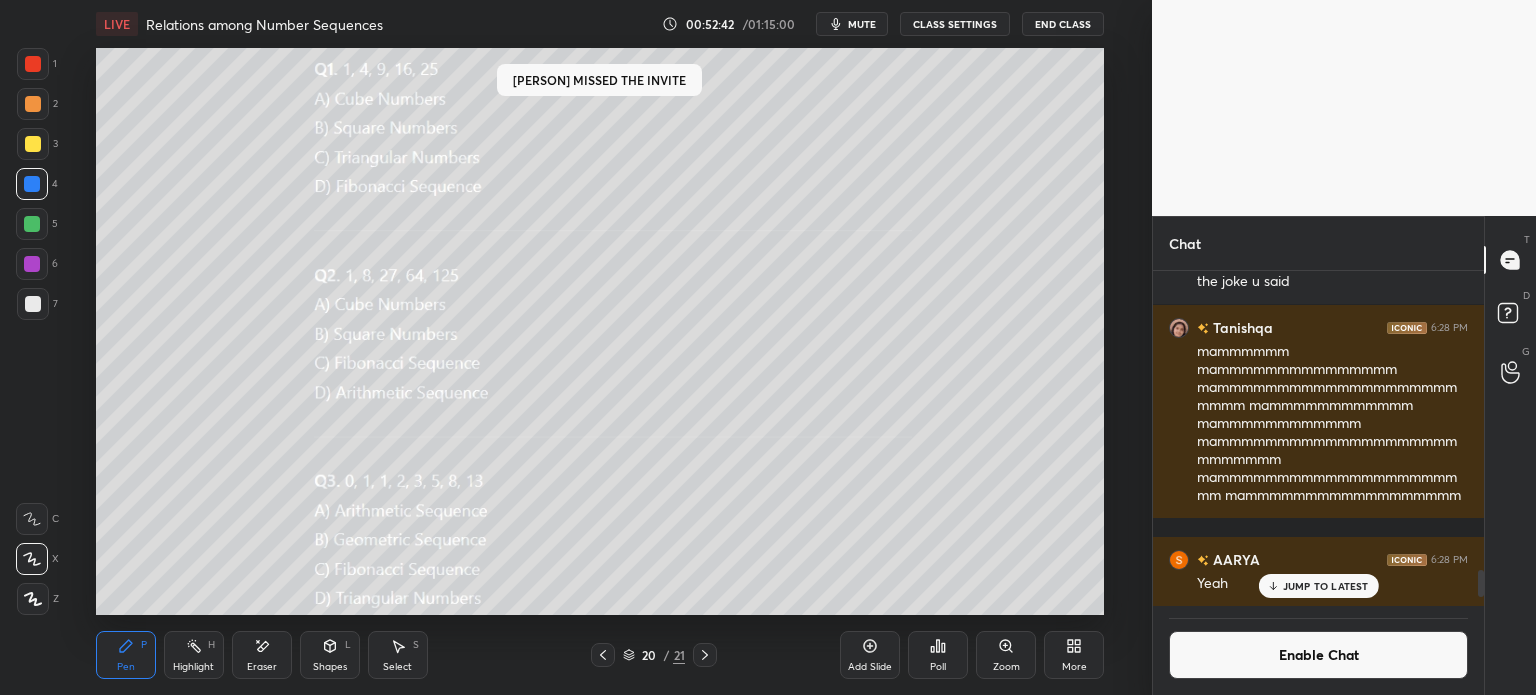 click 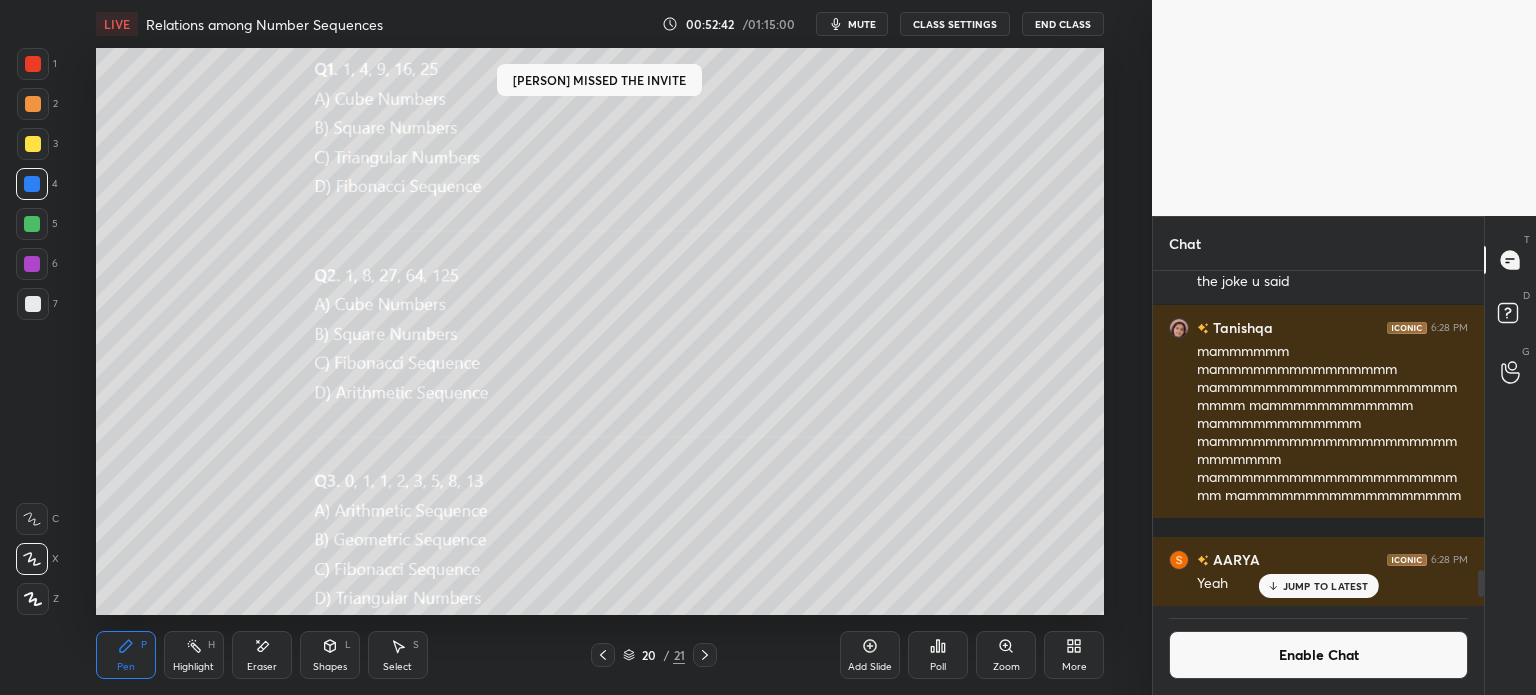 scroll, scrollTop: 5, scrollLeft: 6, axis: both 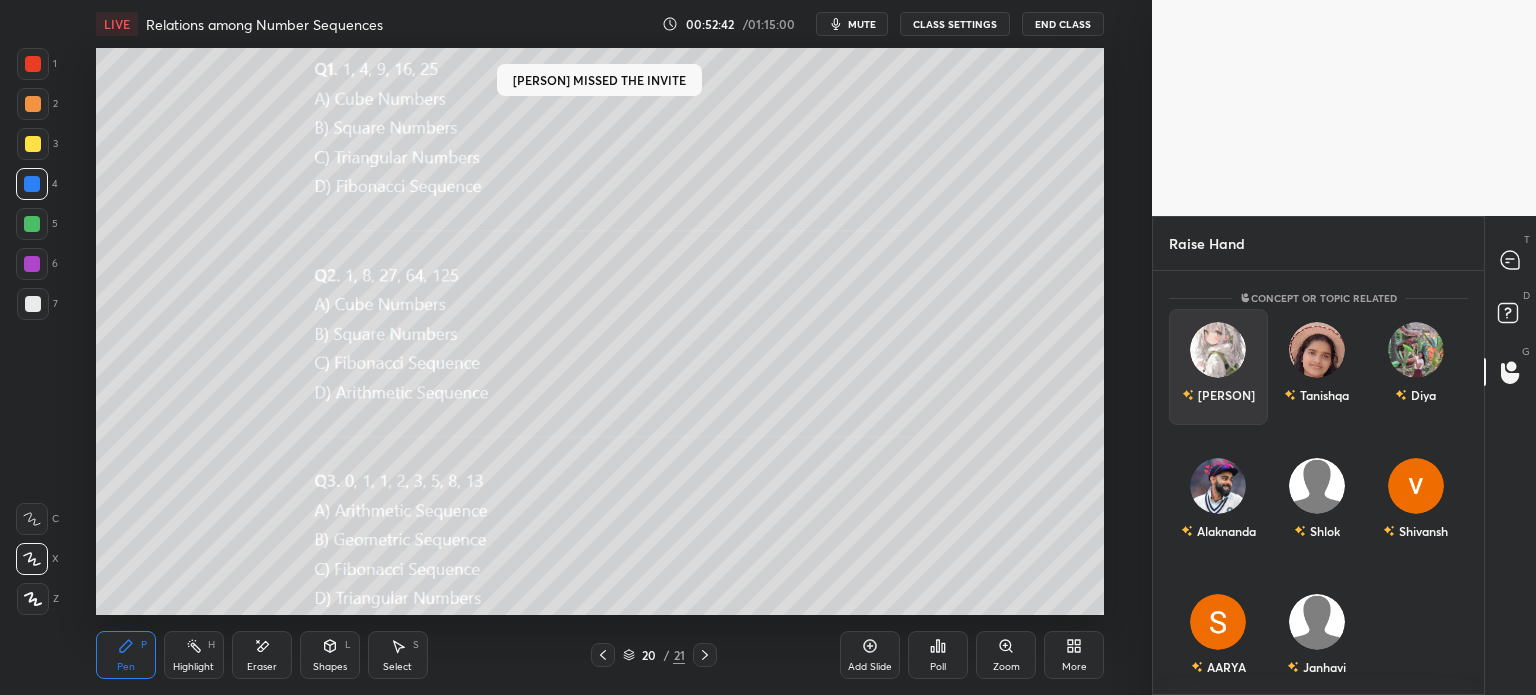 click on "[NAME]" at bounding box center (1218, 367) 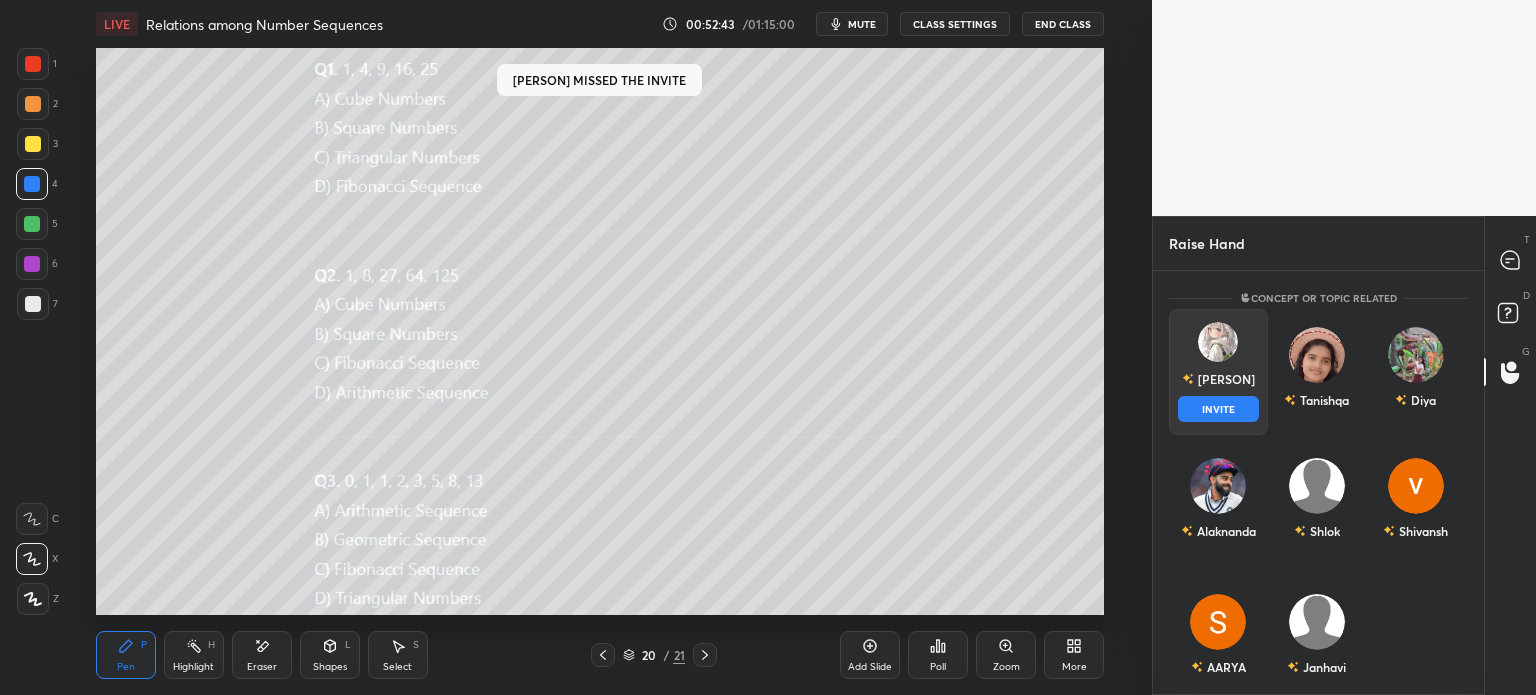 click on "INVITE" at bounding box center (1218, 409) 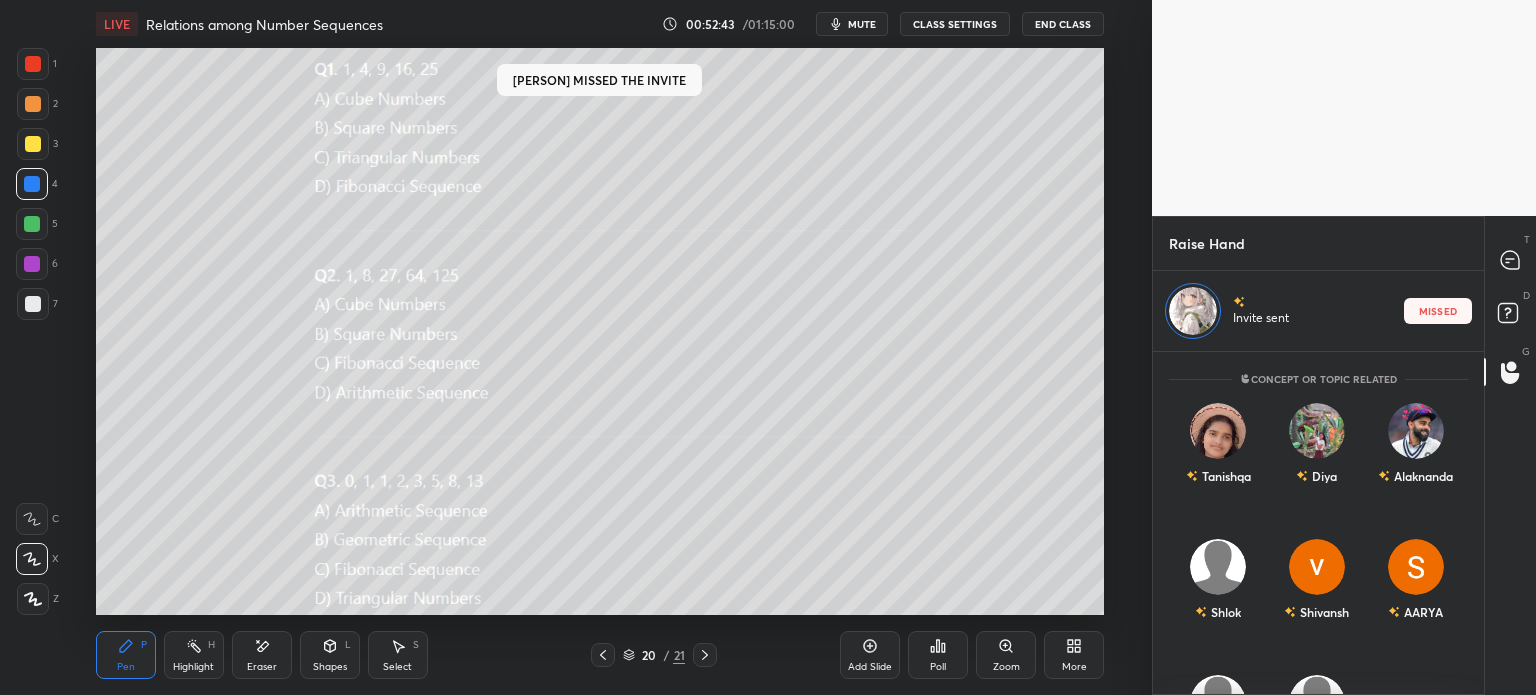 scroll, scrollTop: 338, scrollLeft: 325, axis: both 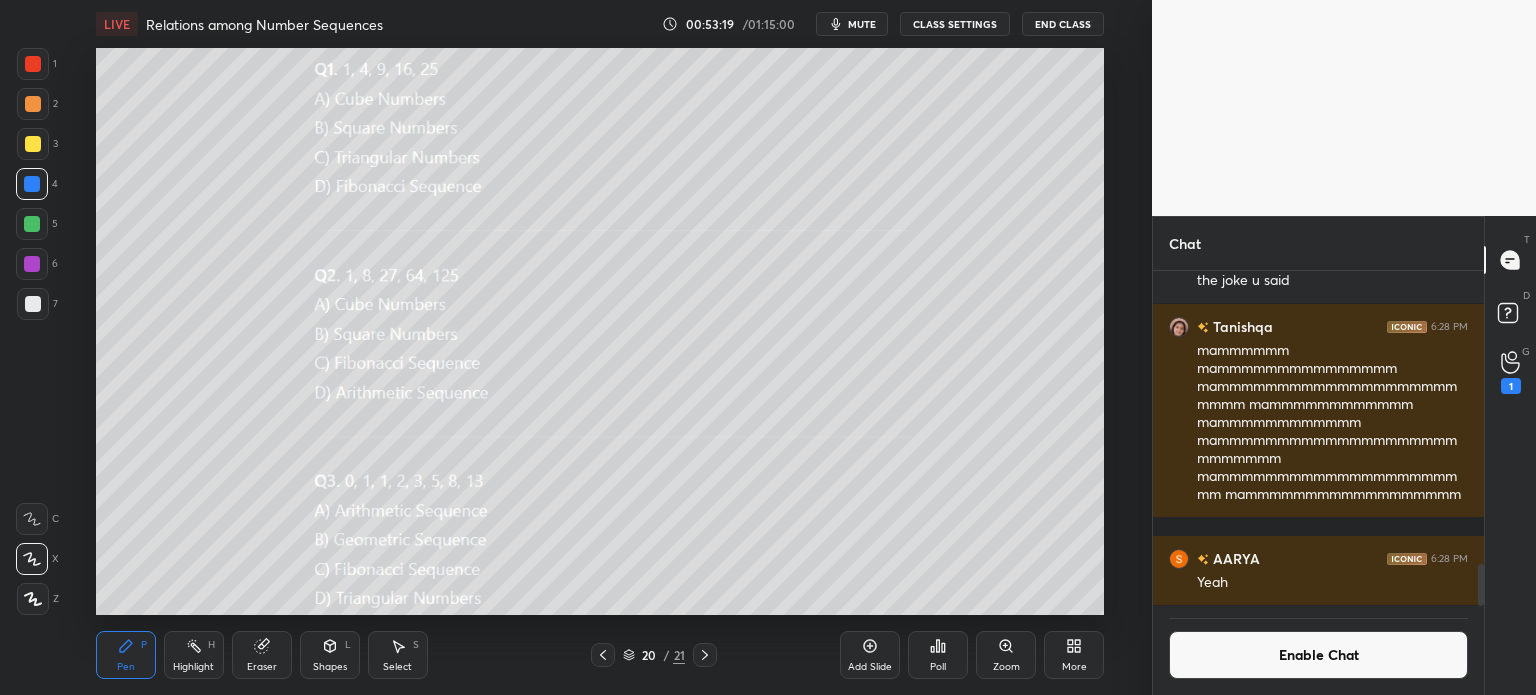 click on "1" at bounding box center [1511, 386] 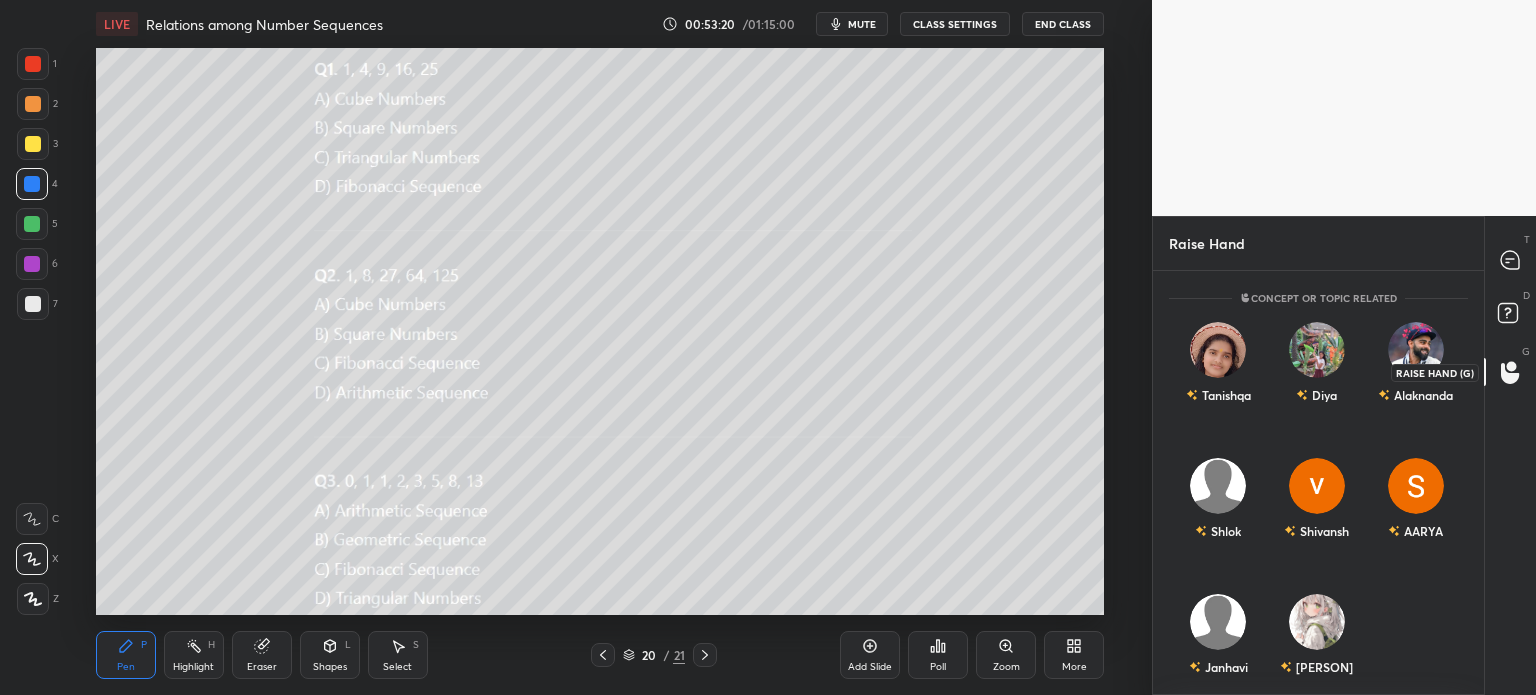 scroll, scrollTop: 418, scrollLeft: 325, axis: both 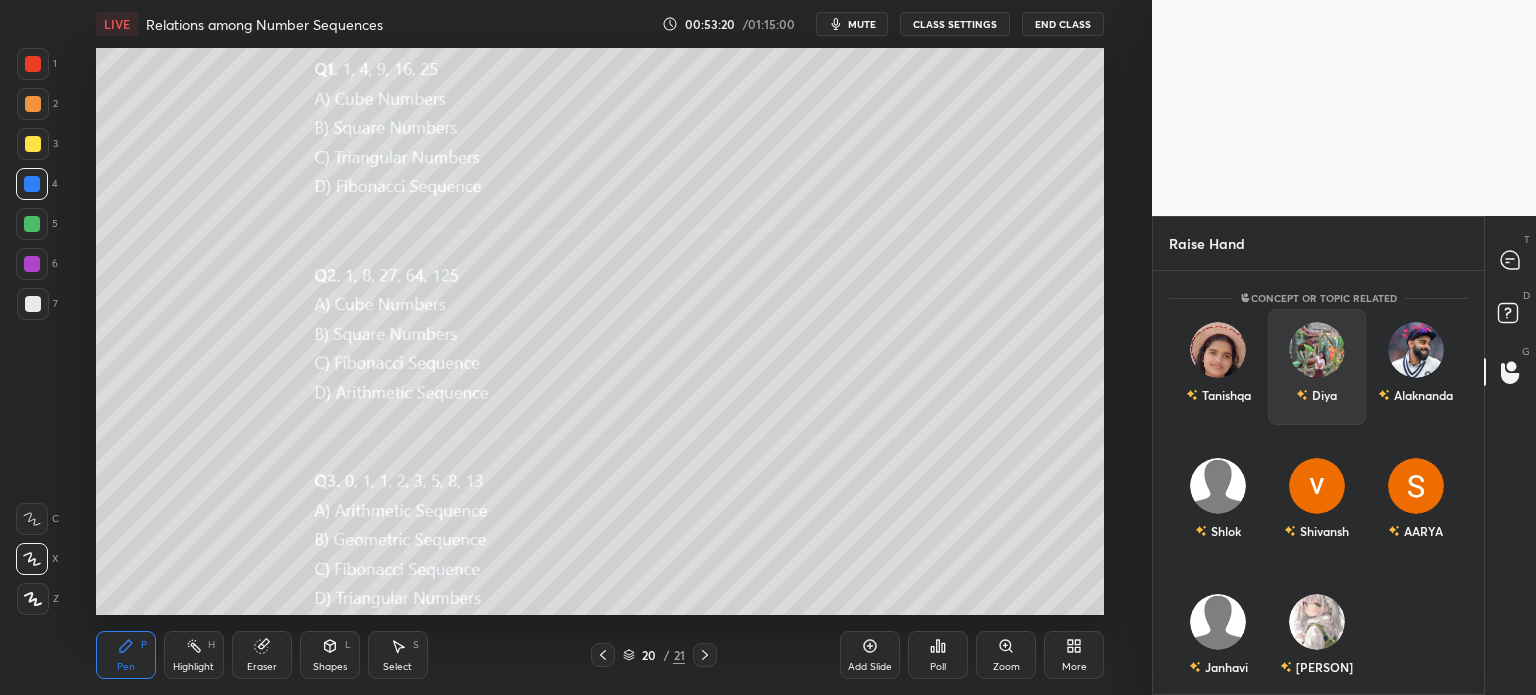 click on "Diya" at bounding box center [1317, 367] 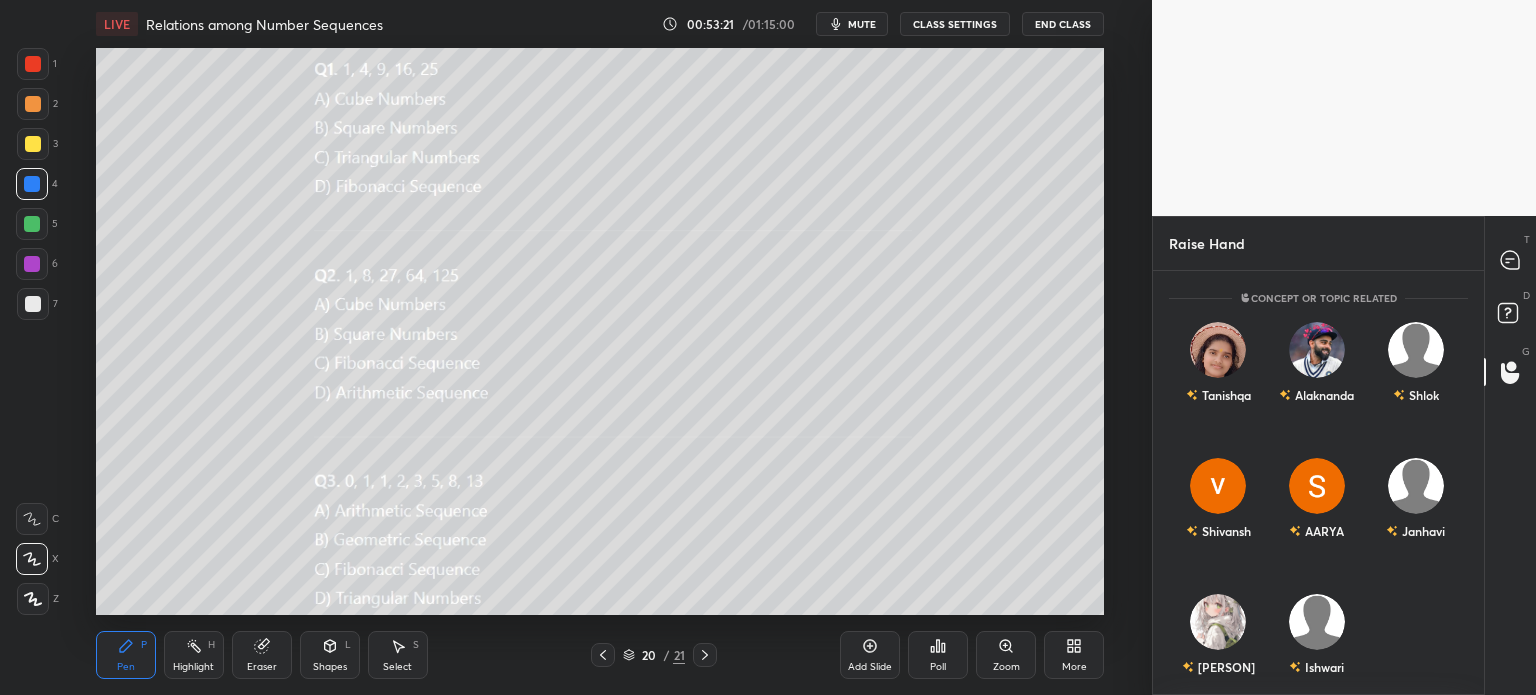 scroll, scrollTop: 338, scrollLeft: 325, axis: both 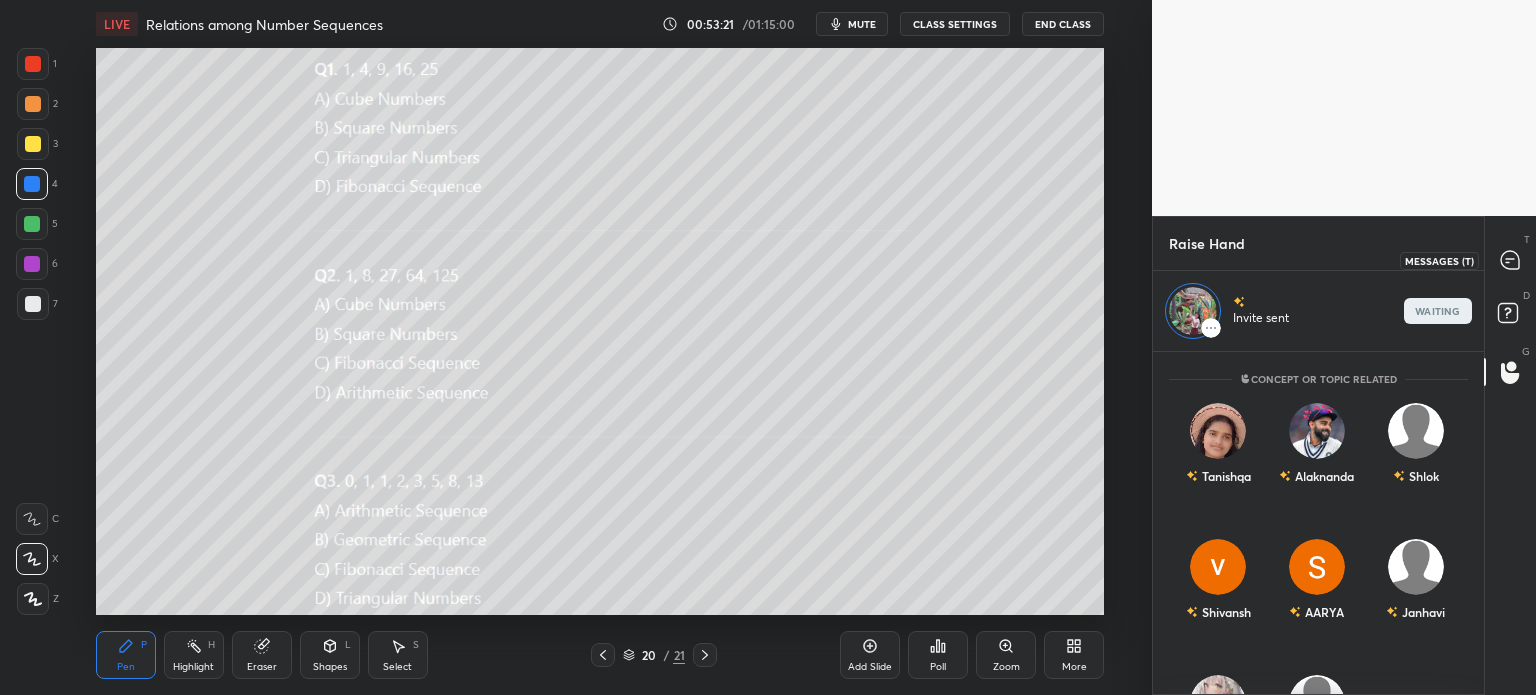 click at bounding box center (1511, 260) 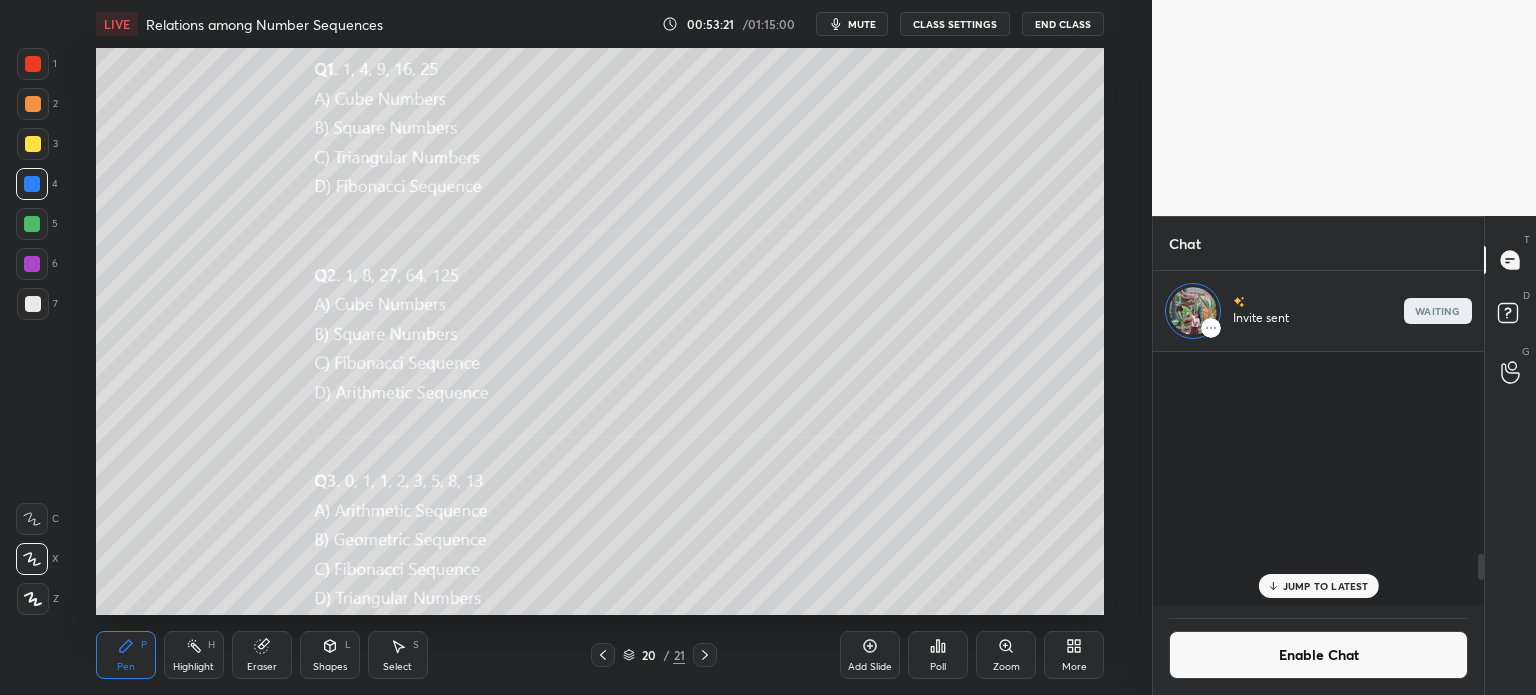 scroll, scrollTop: 2068, scrollLeft: 0, axis: vertical 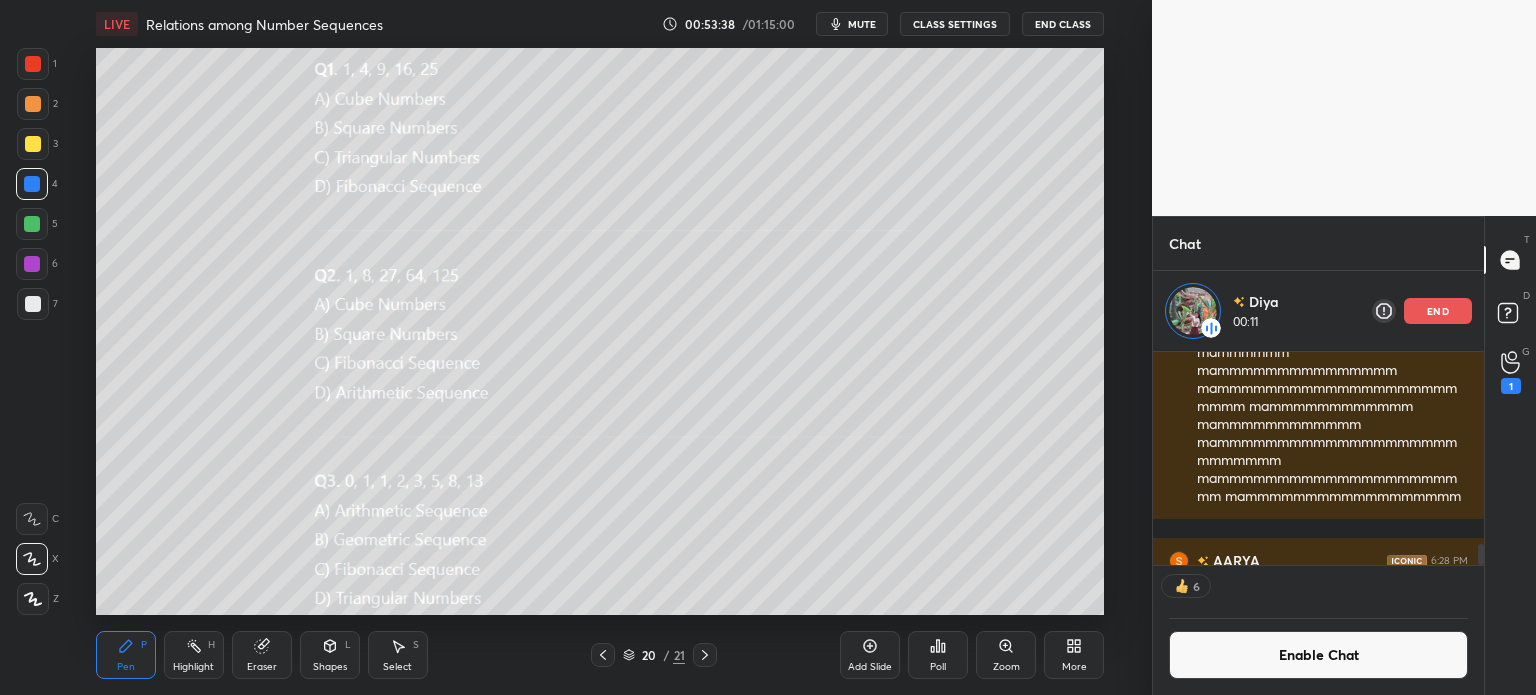 click 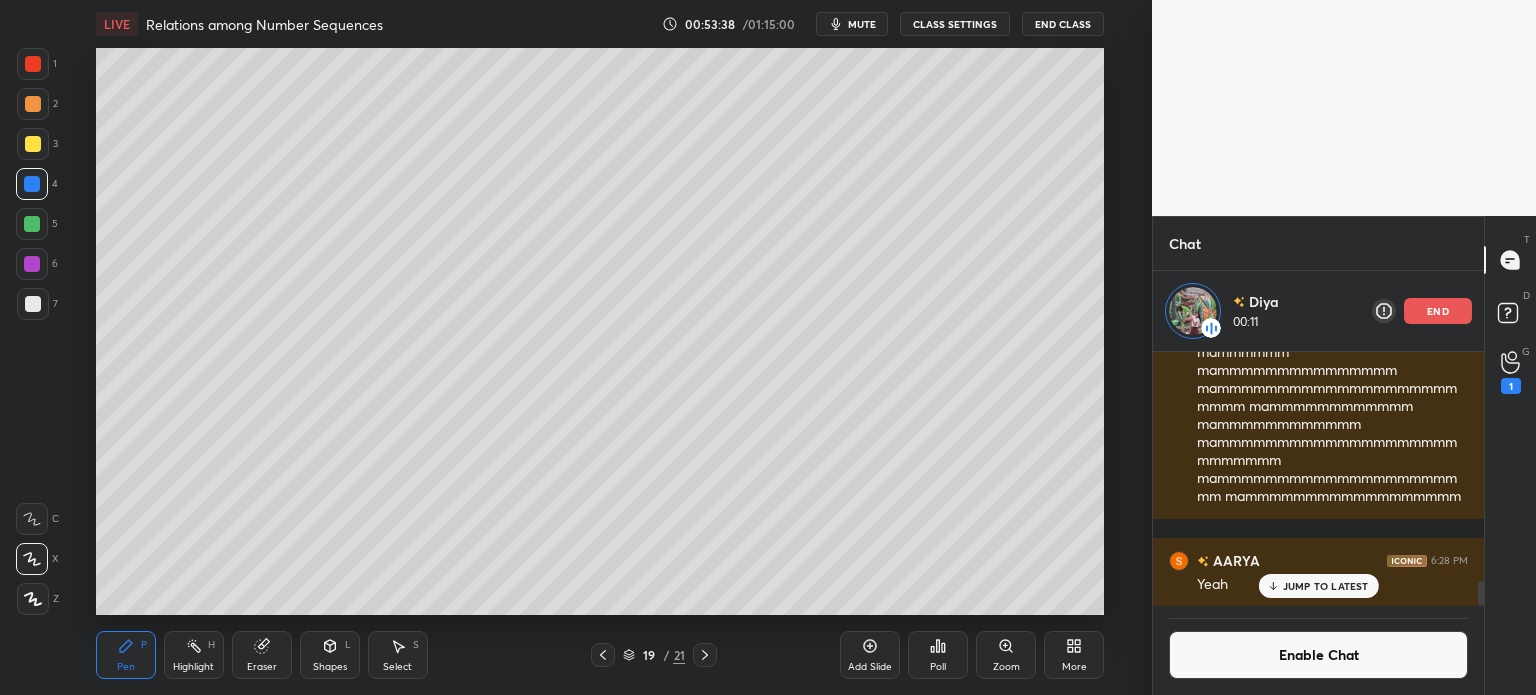 scroll, scrollTop: 249, scrollLeft: 325, axis: both 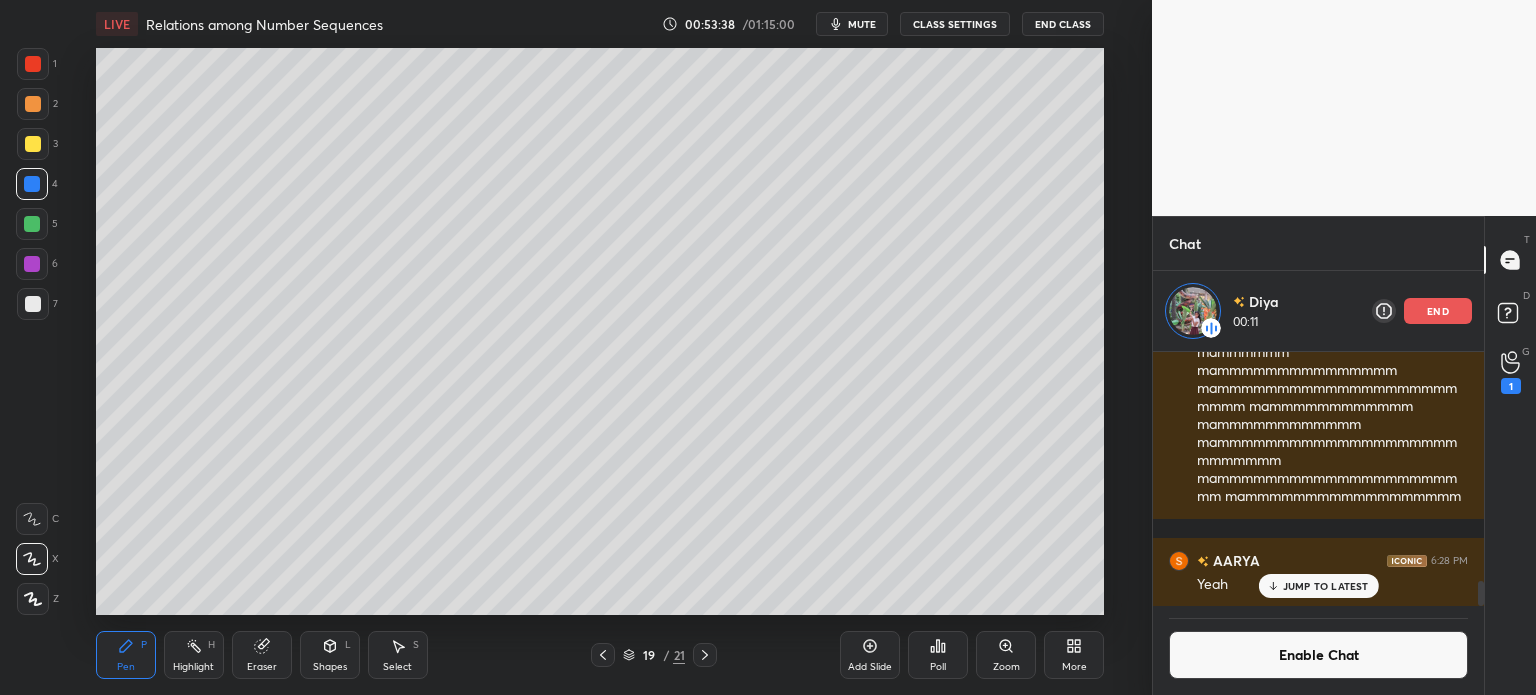 click 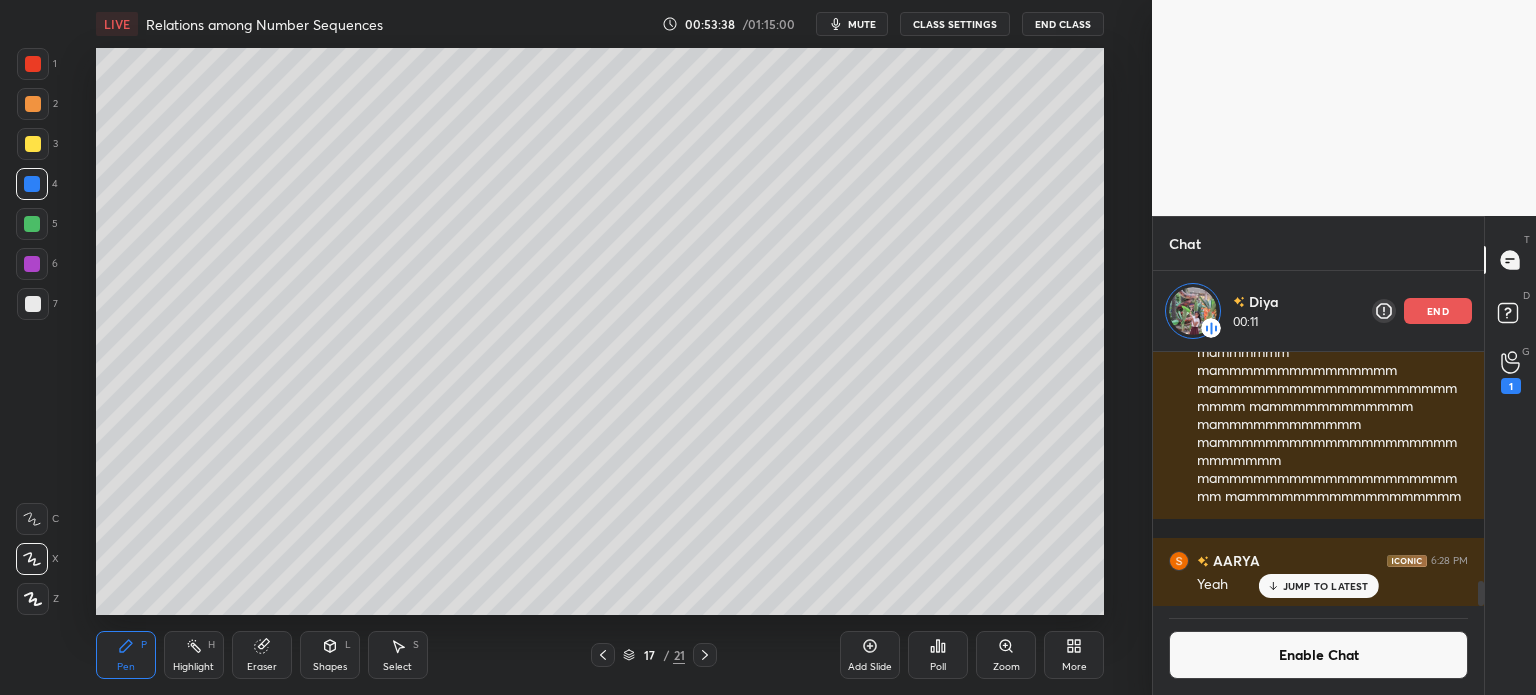 click at bounding box center (603, 655) 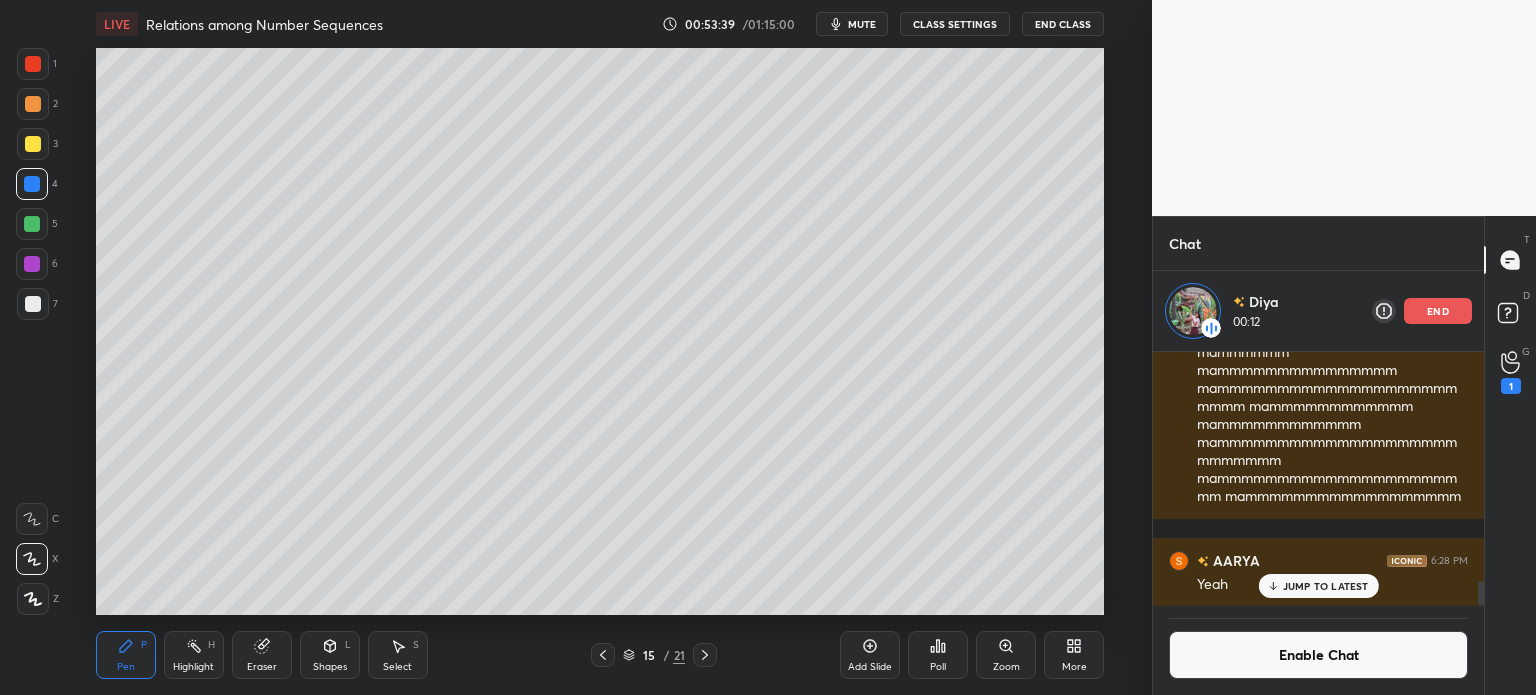click 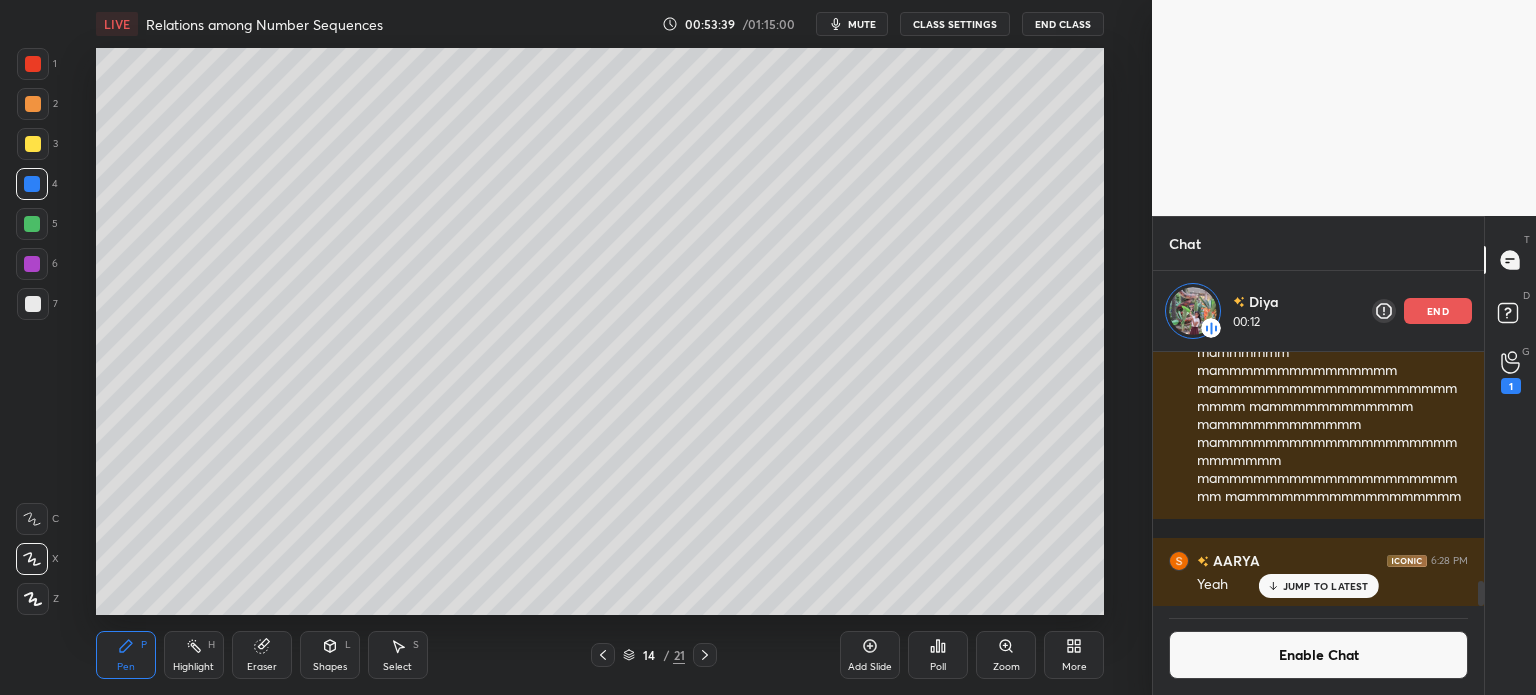 click 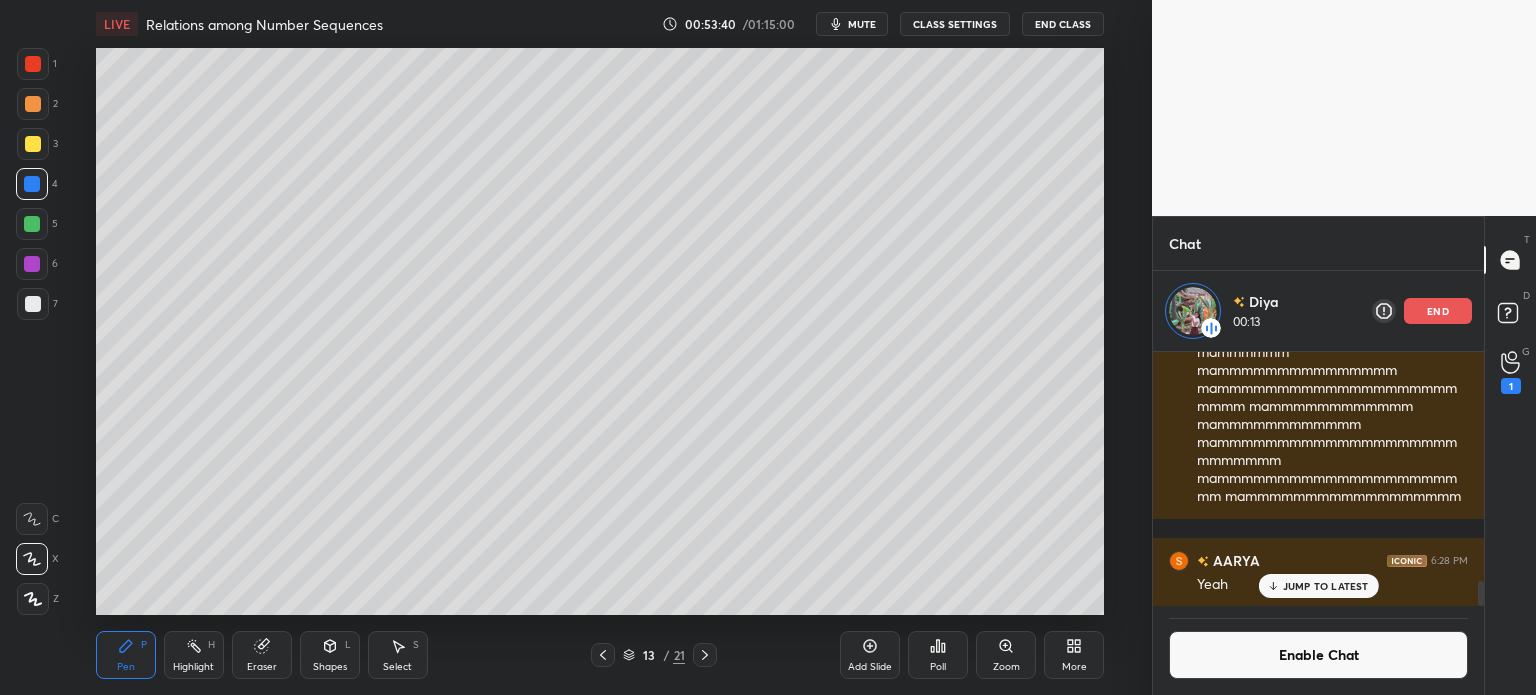 click 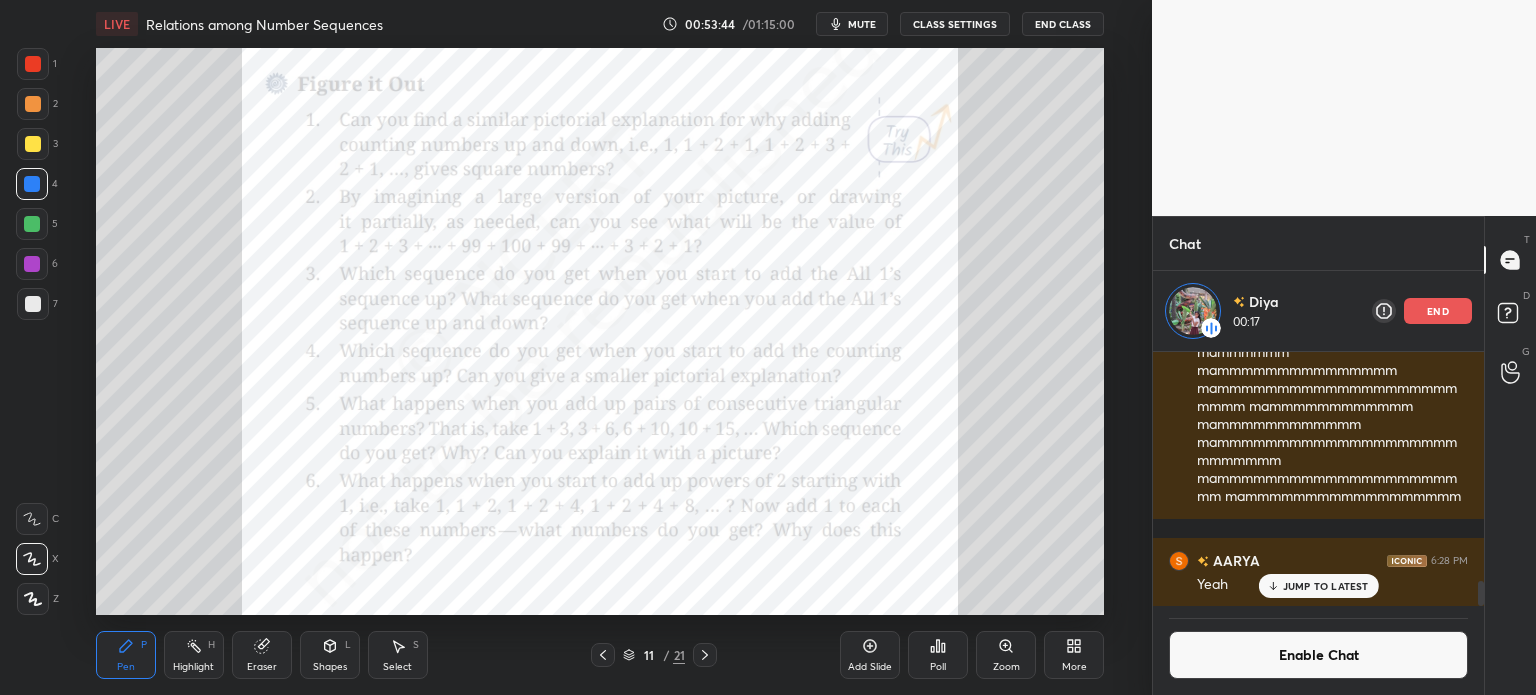click at bounding box center (705, 655) 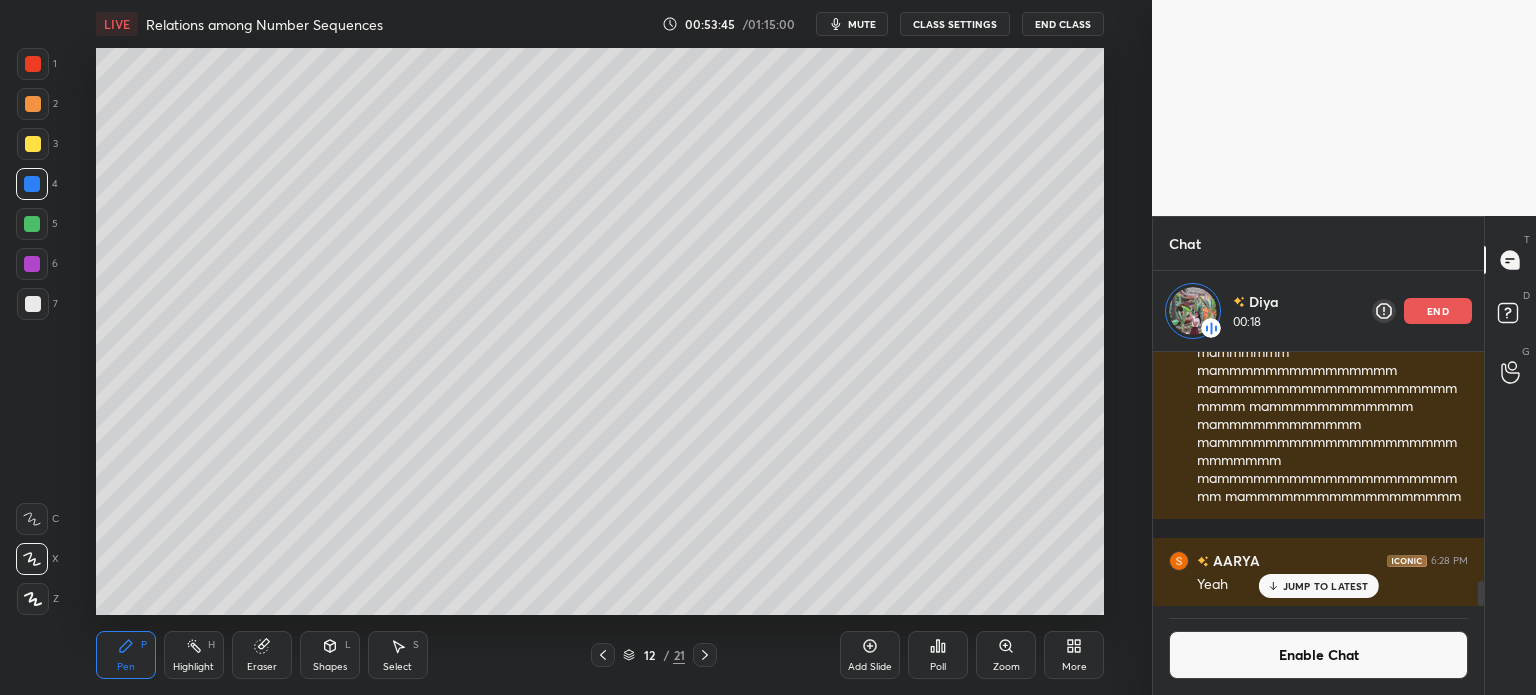 click 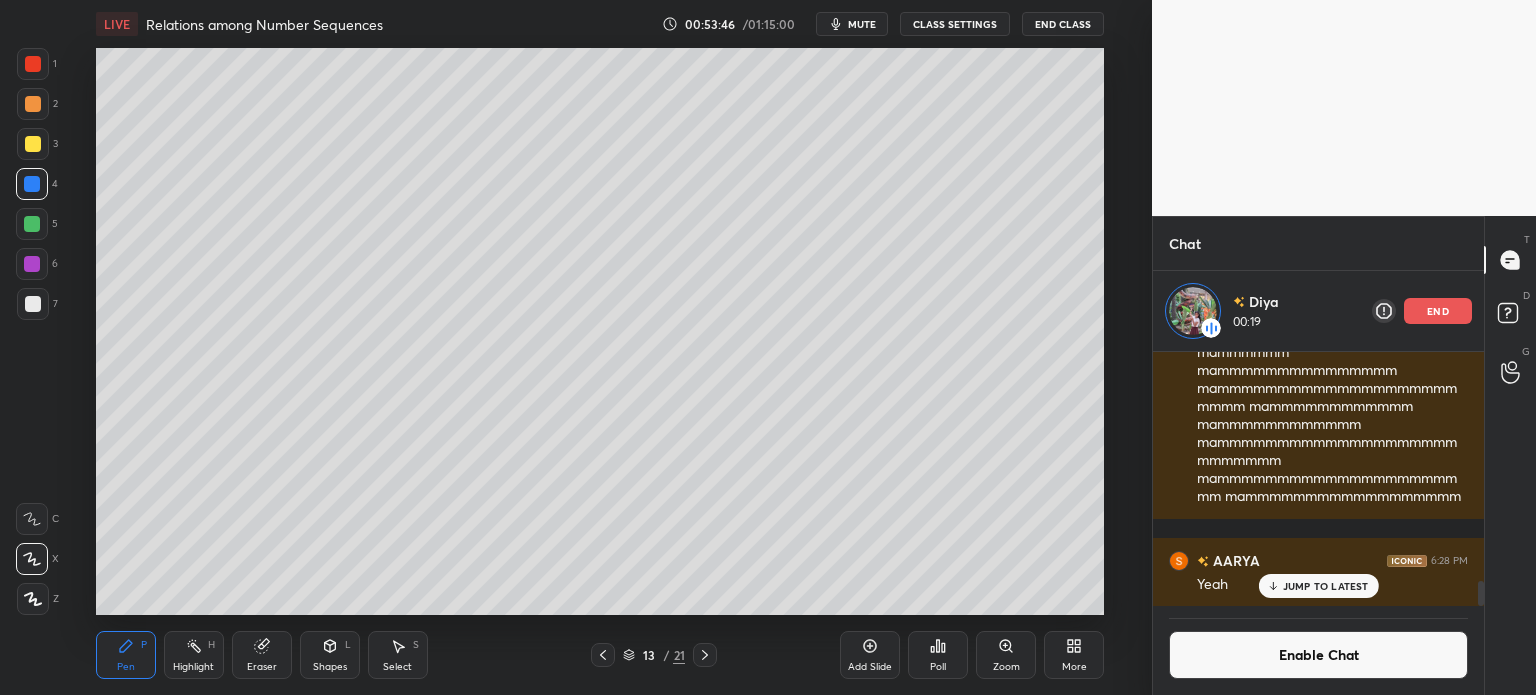 click 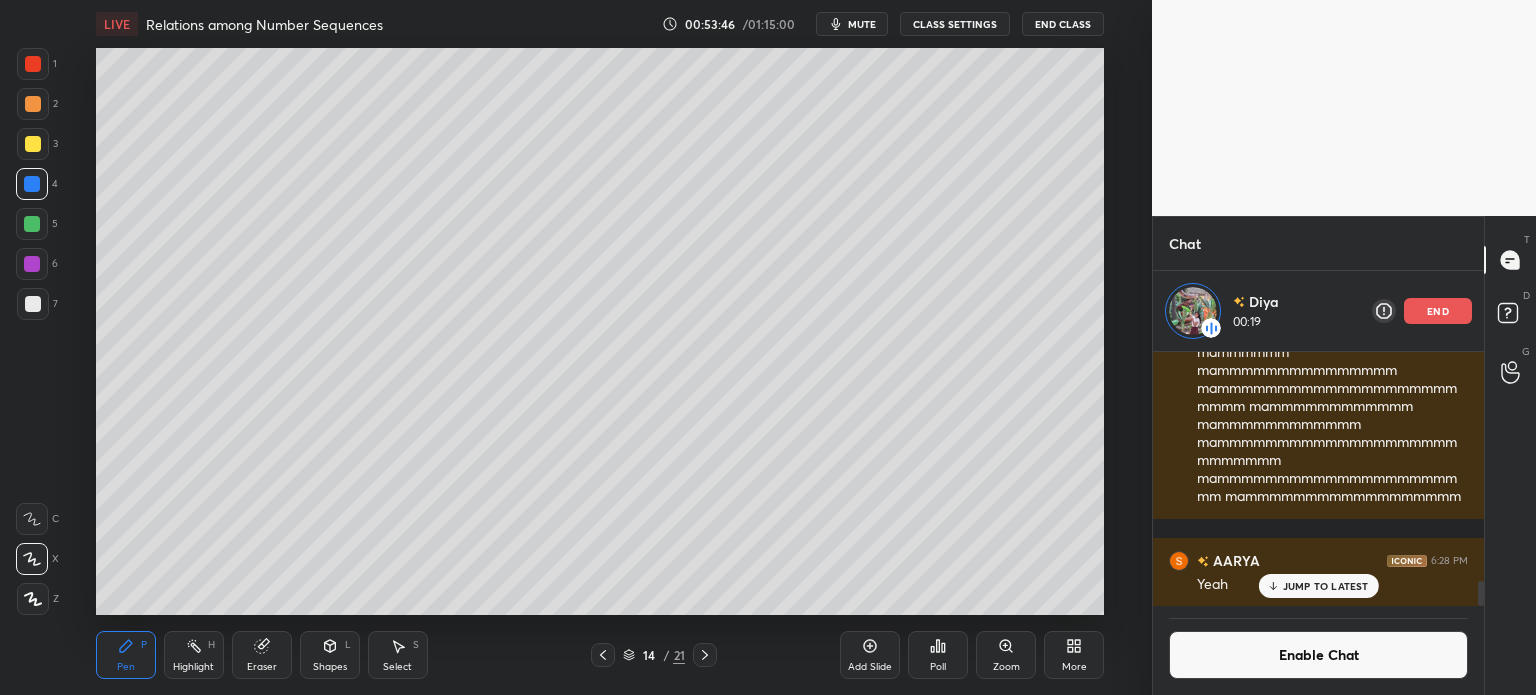 click 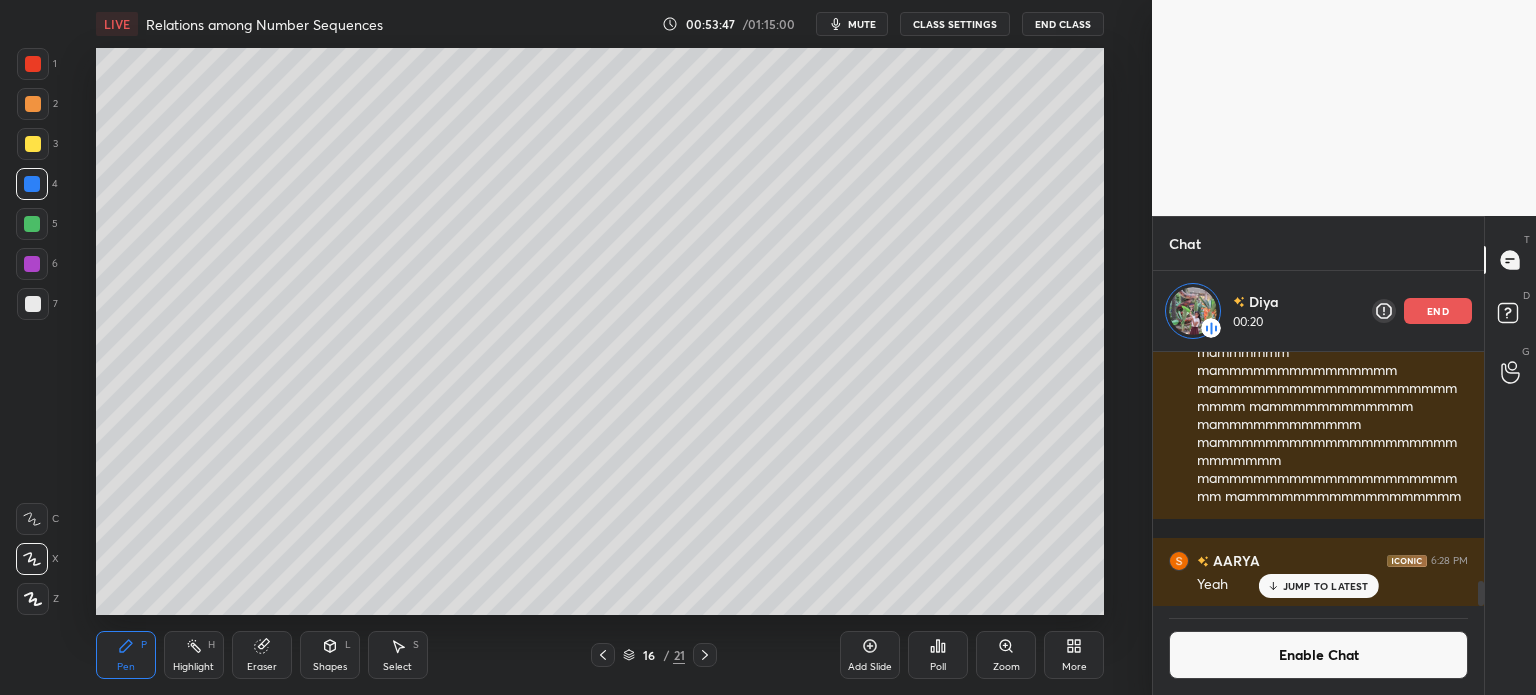 click 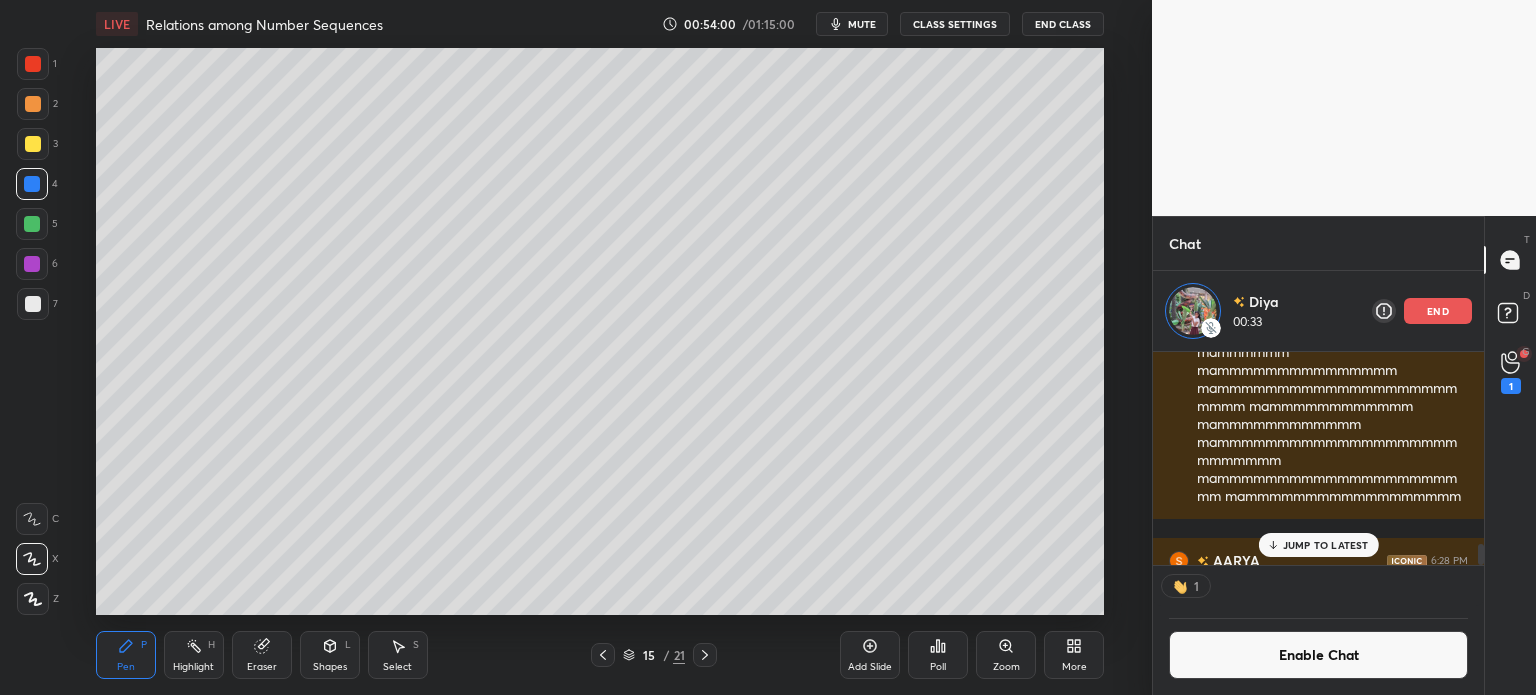 scroll, scrollTop: 208, scrollLeft: 325, axis: both 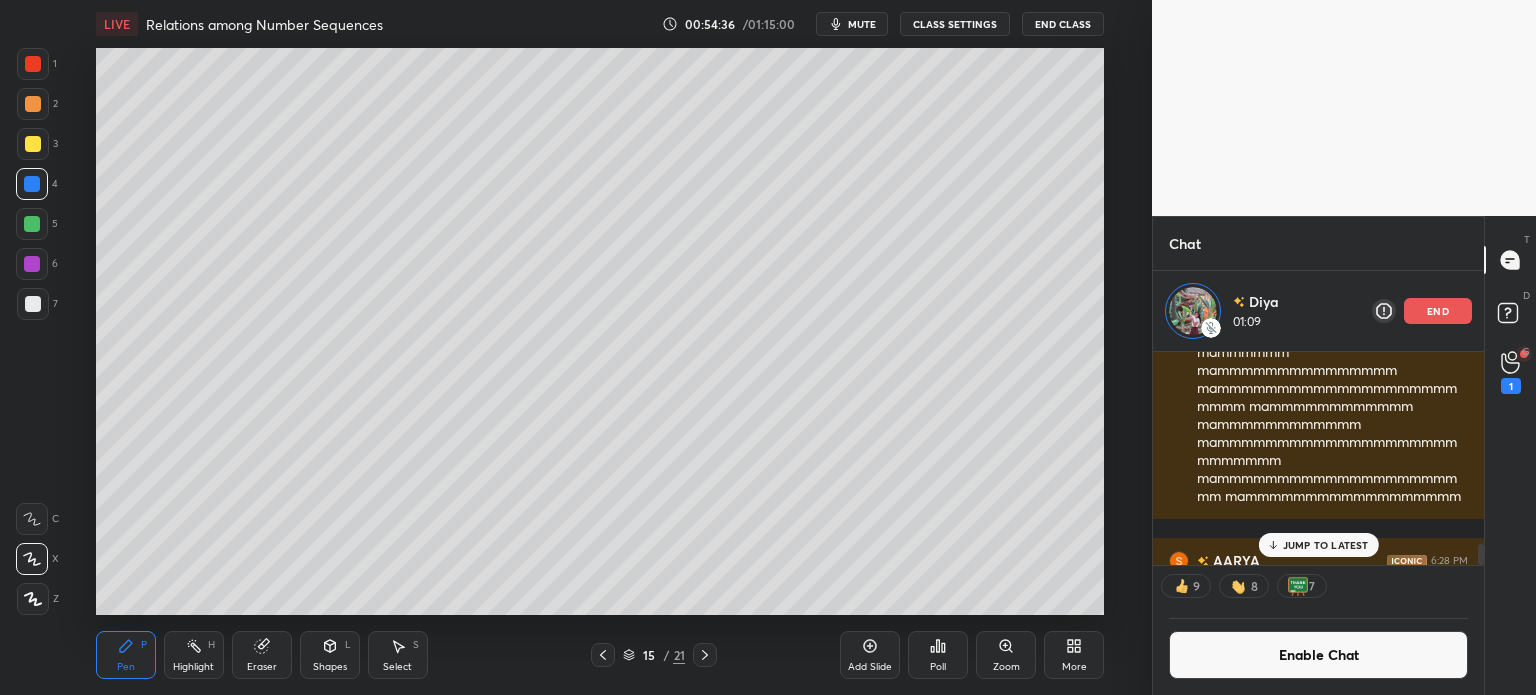 click 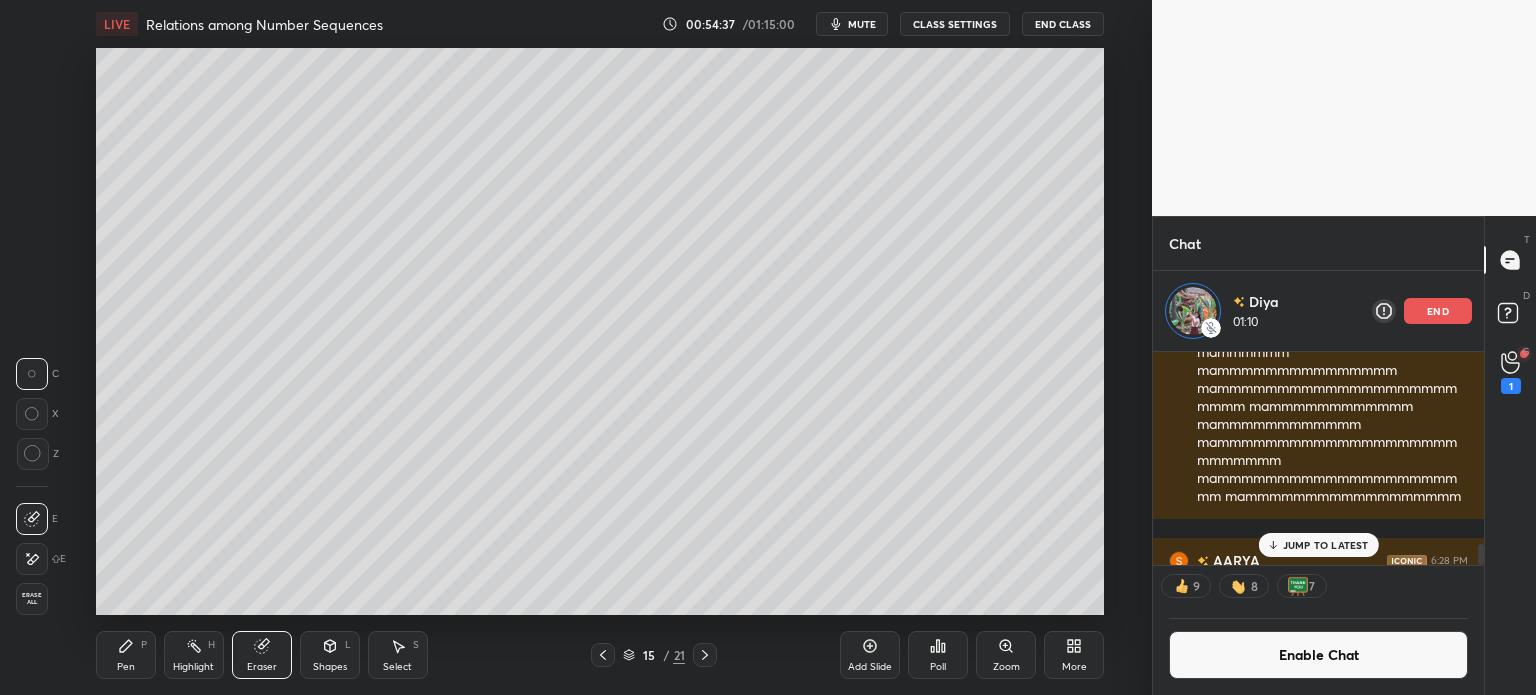click 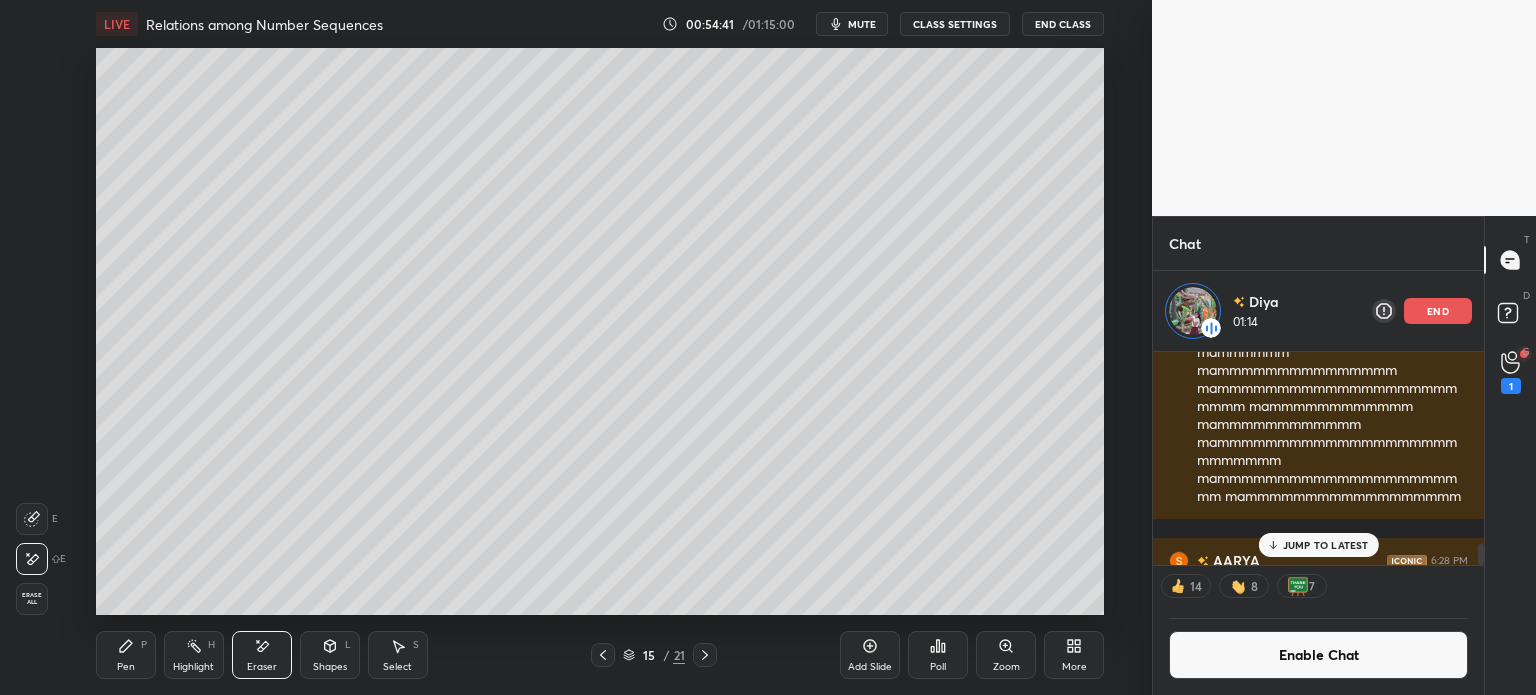 click 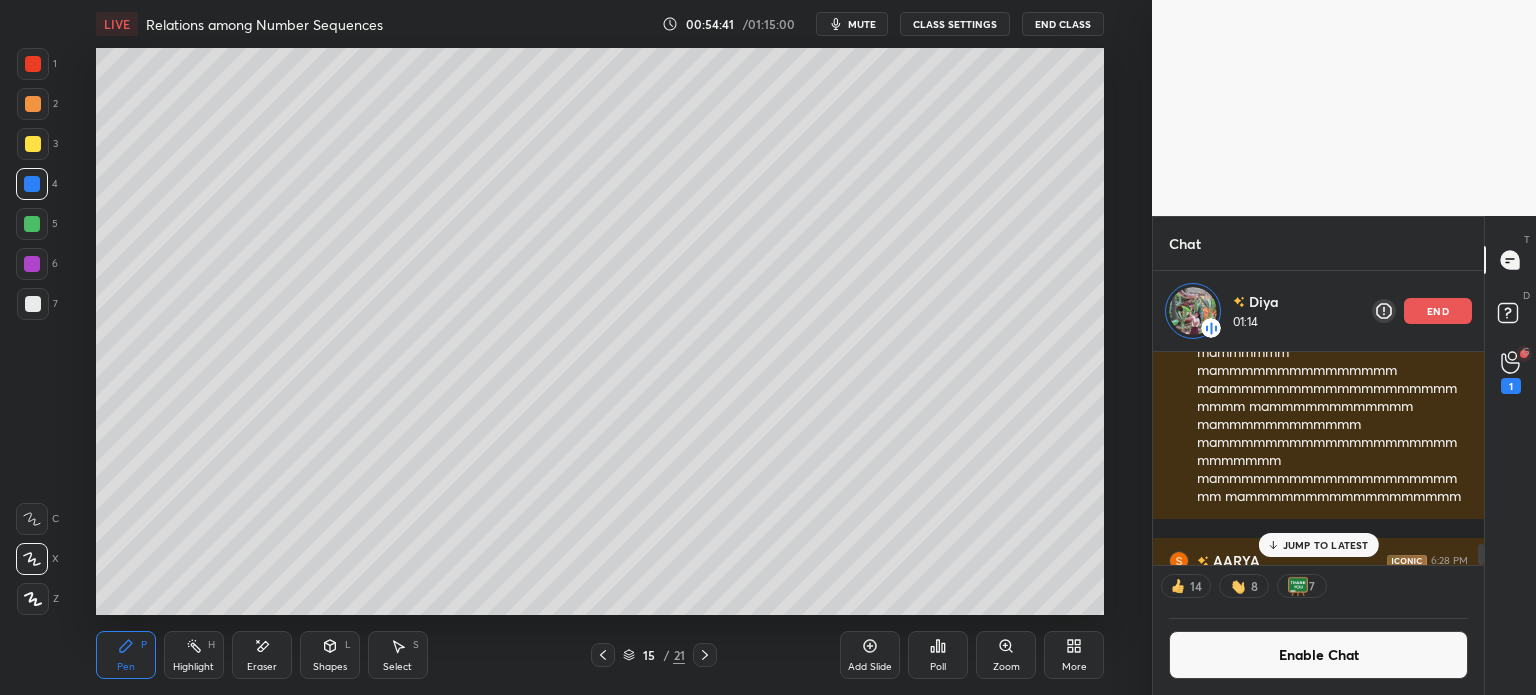 click 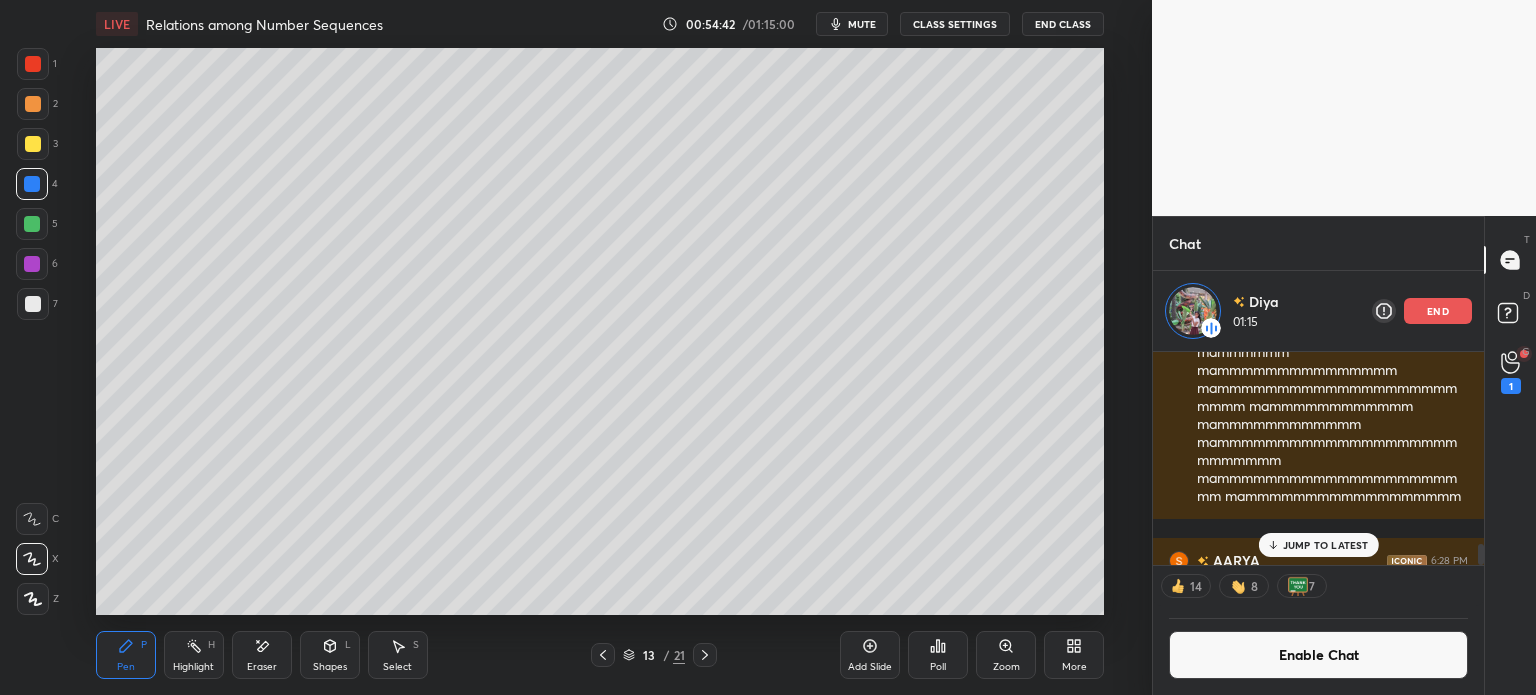 click 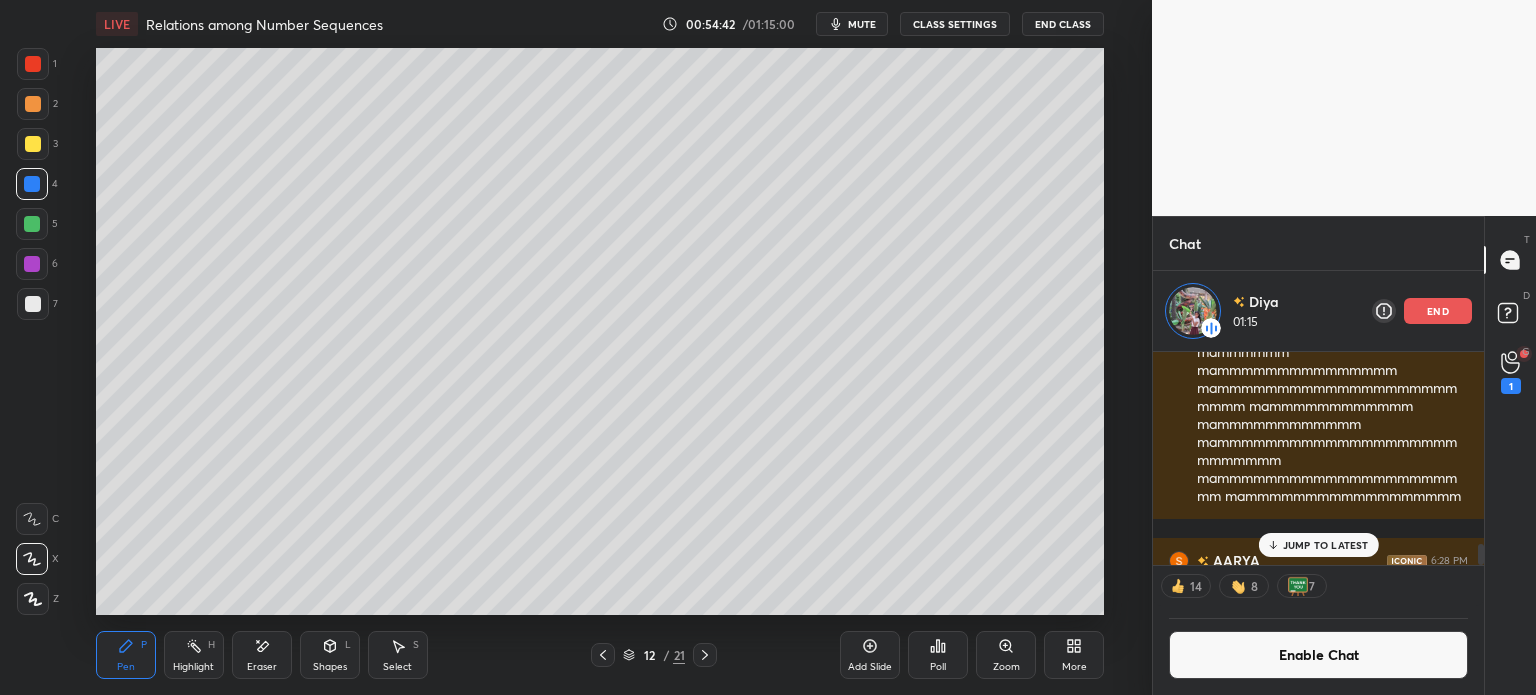 click 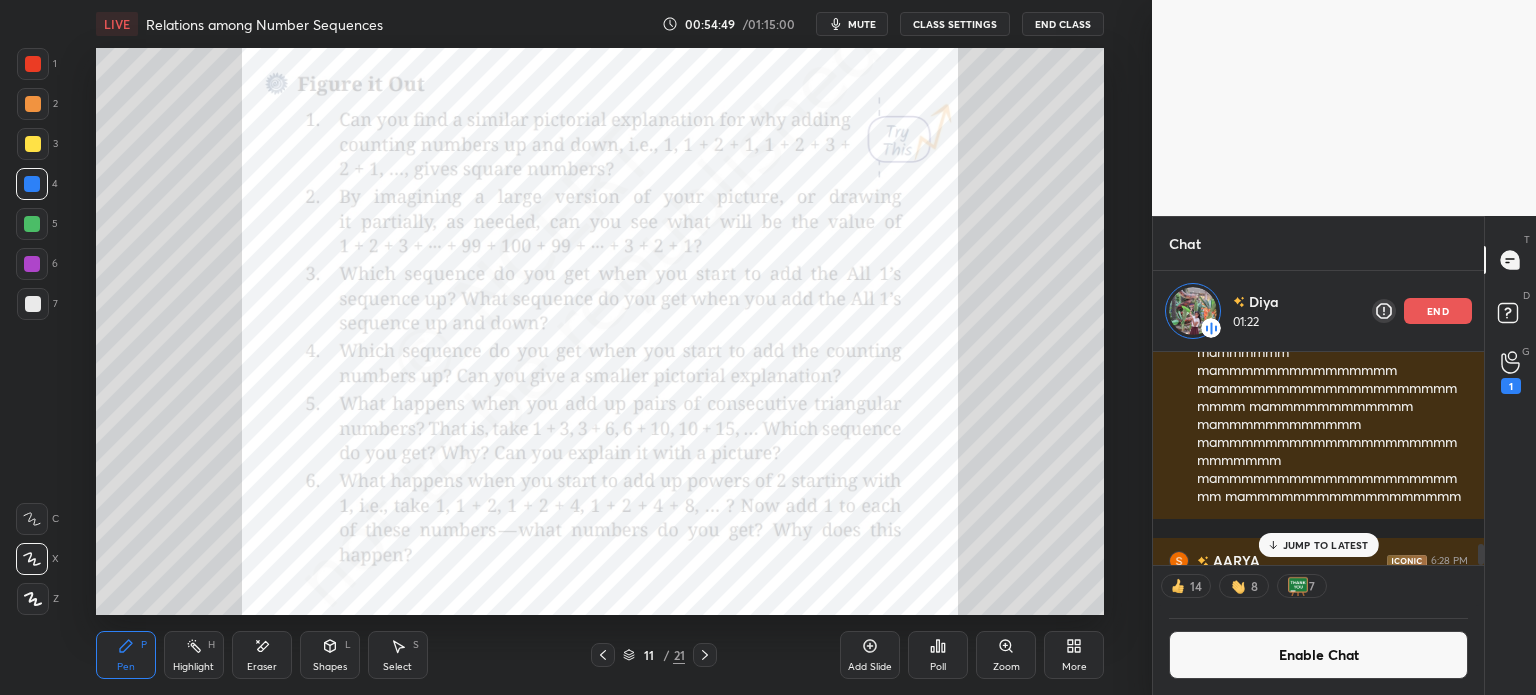 click on "Poll" at bounding box center (938, 655) 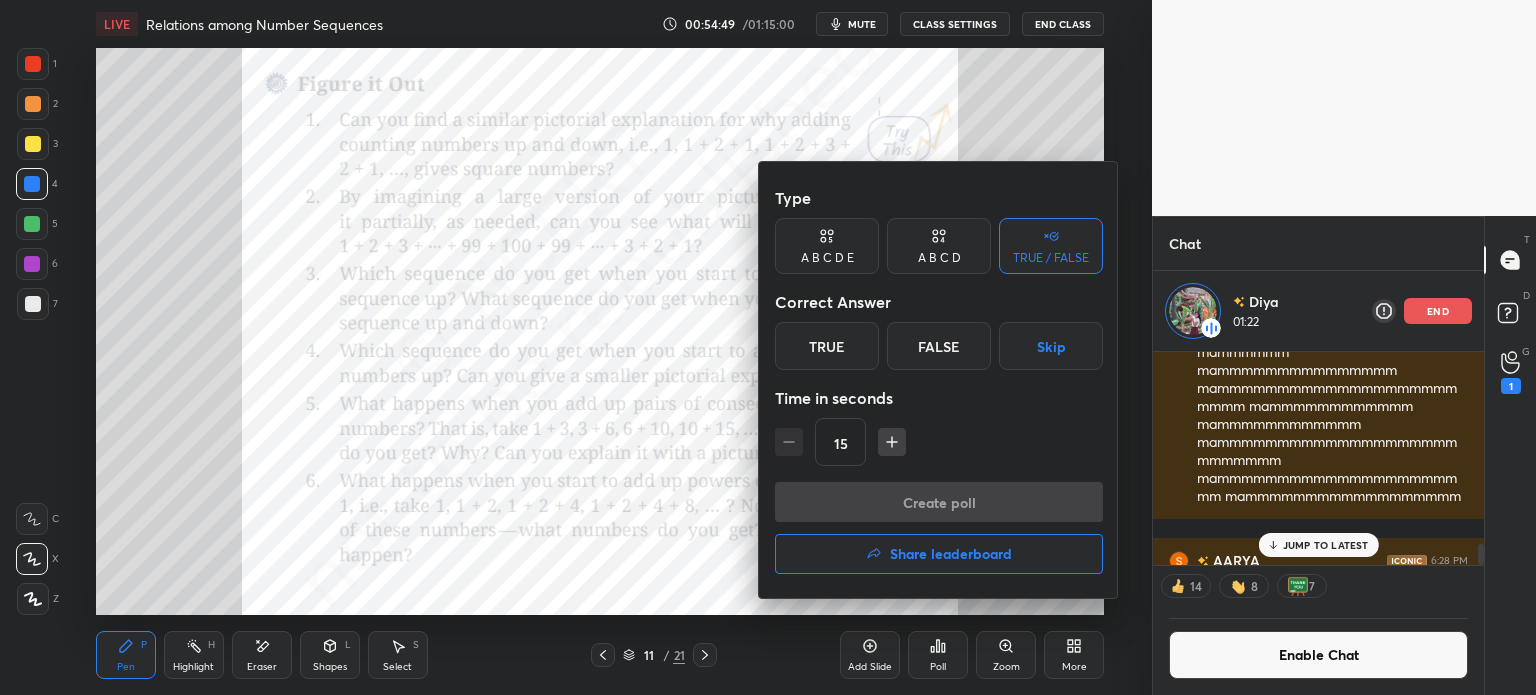 click at bounding box center (768, 347) 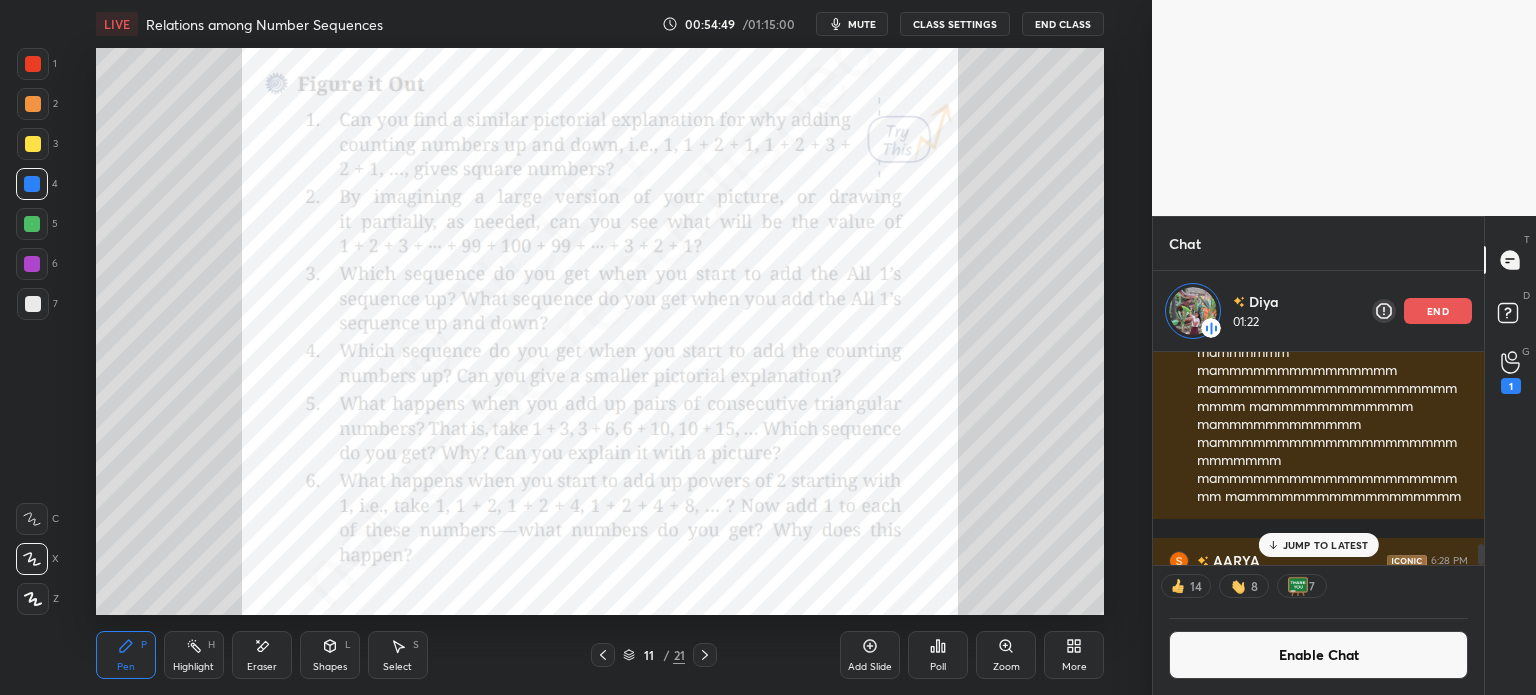 click on "Type A B C D E A B C D TRUE / FALSE Correct Answer True False Skip Time in seconds 15 Create poll" at bounding box center [768, 347] 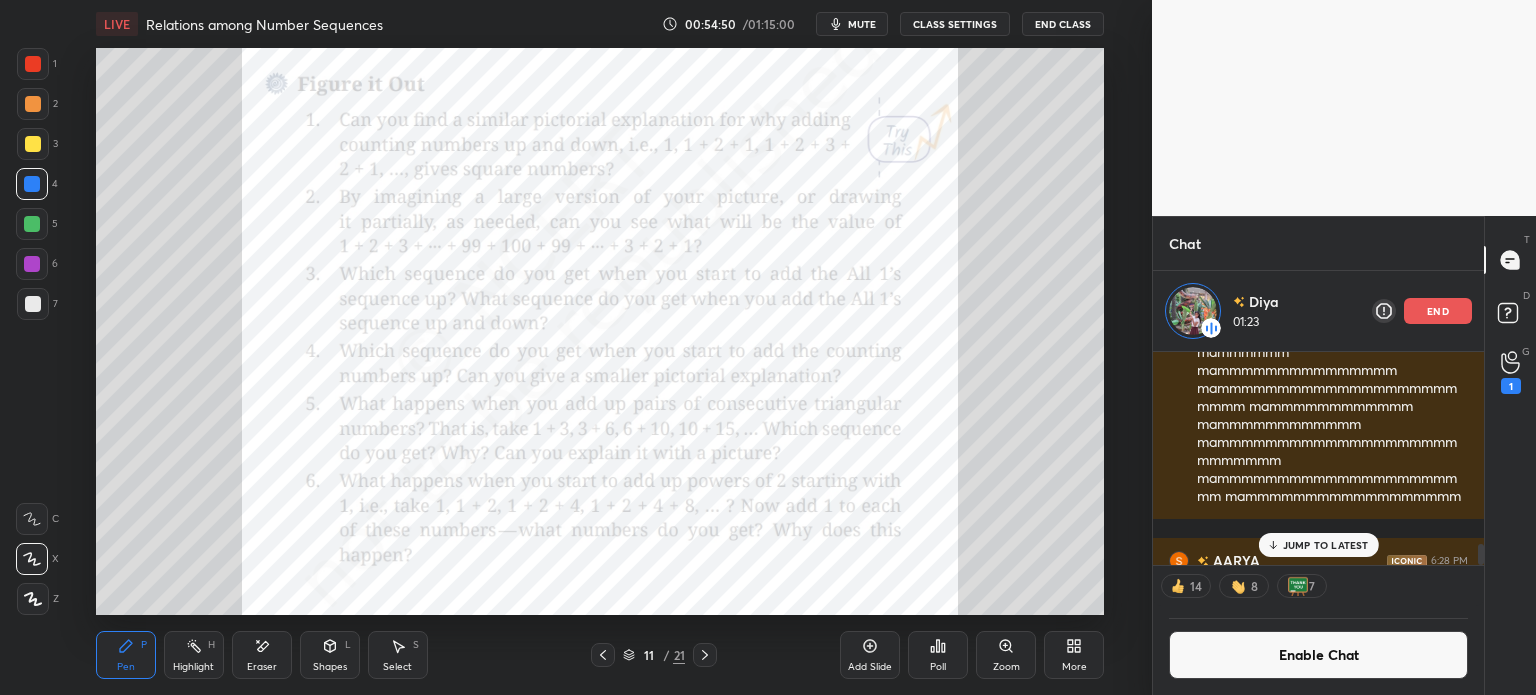 click 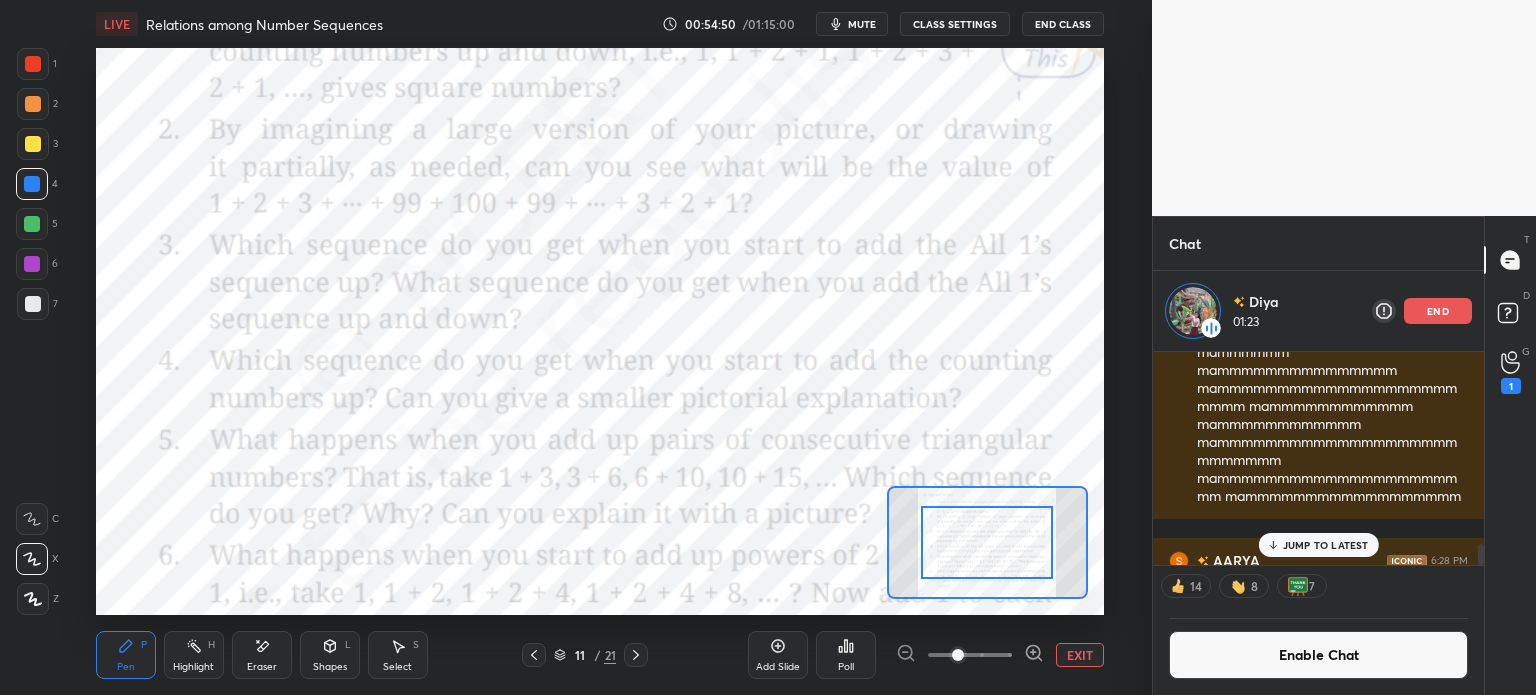 scroll, scrollTop: 7, scrollLeft: 6, axis: both 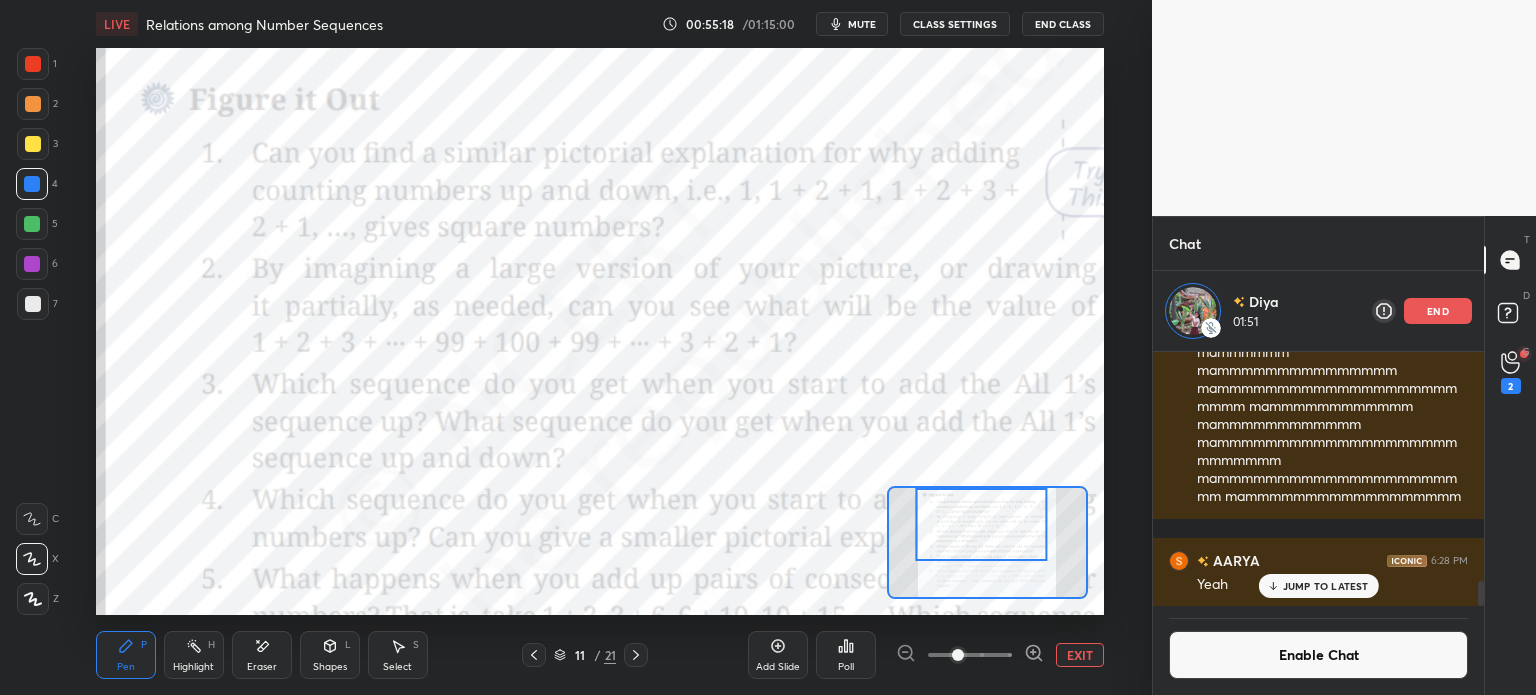 click on "Eraser" at bounding box center [262, 655] 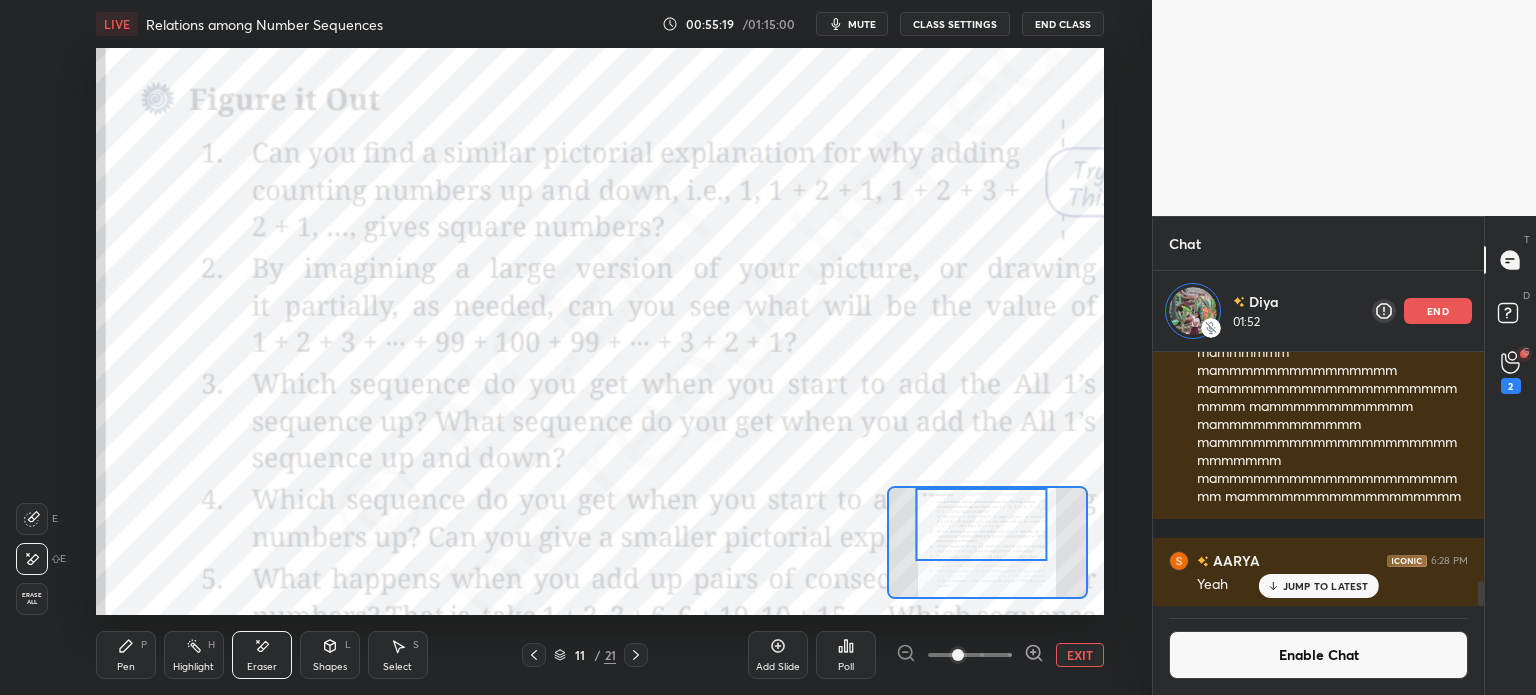 click on "Erase all" at bounding box center [32, 599] 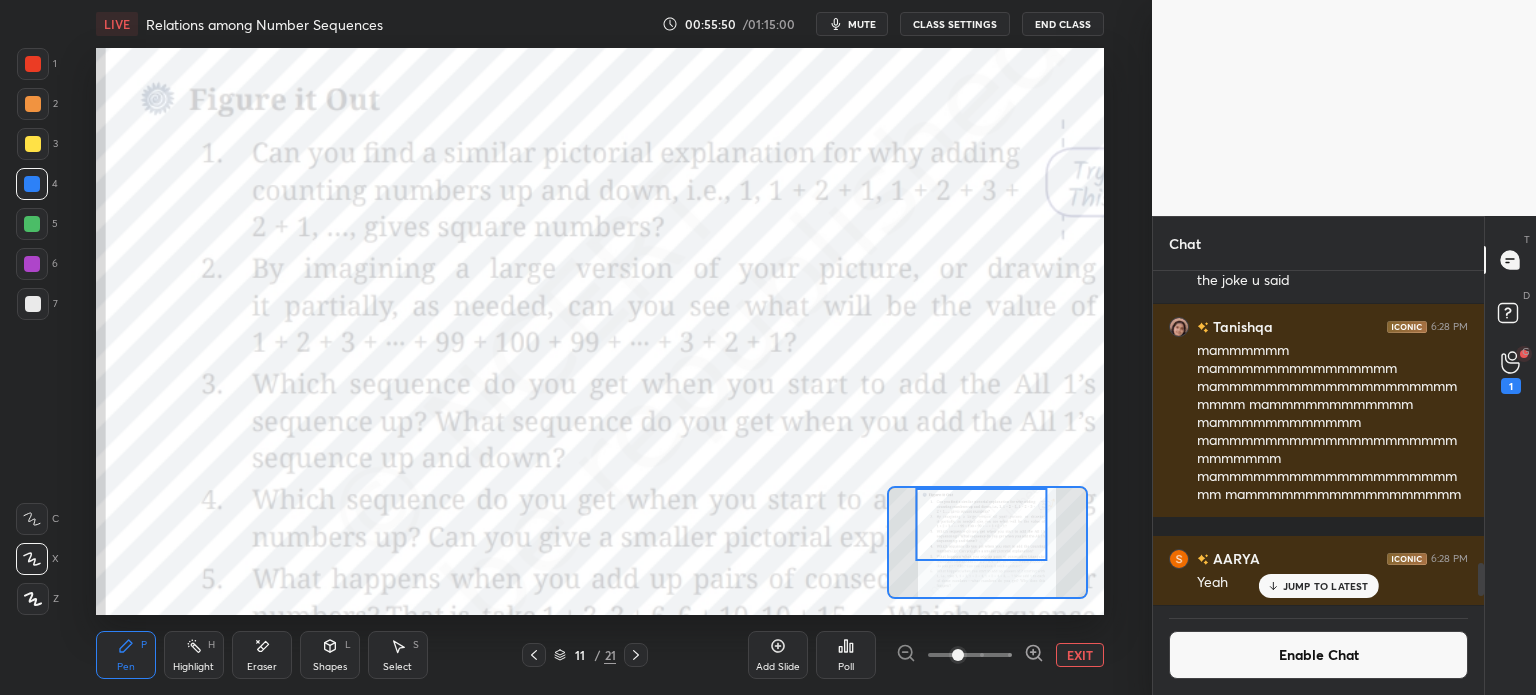 scroll, scrollTop: 6, scrollLeft: 6, axis: both 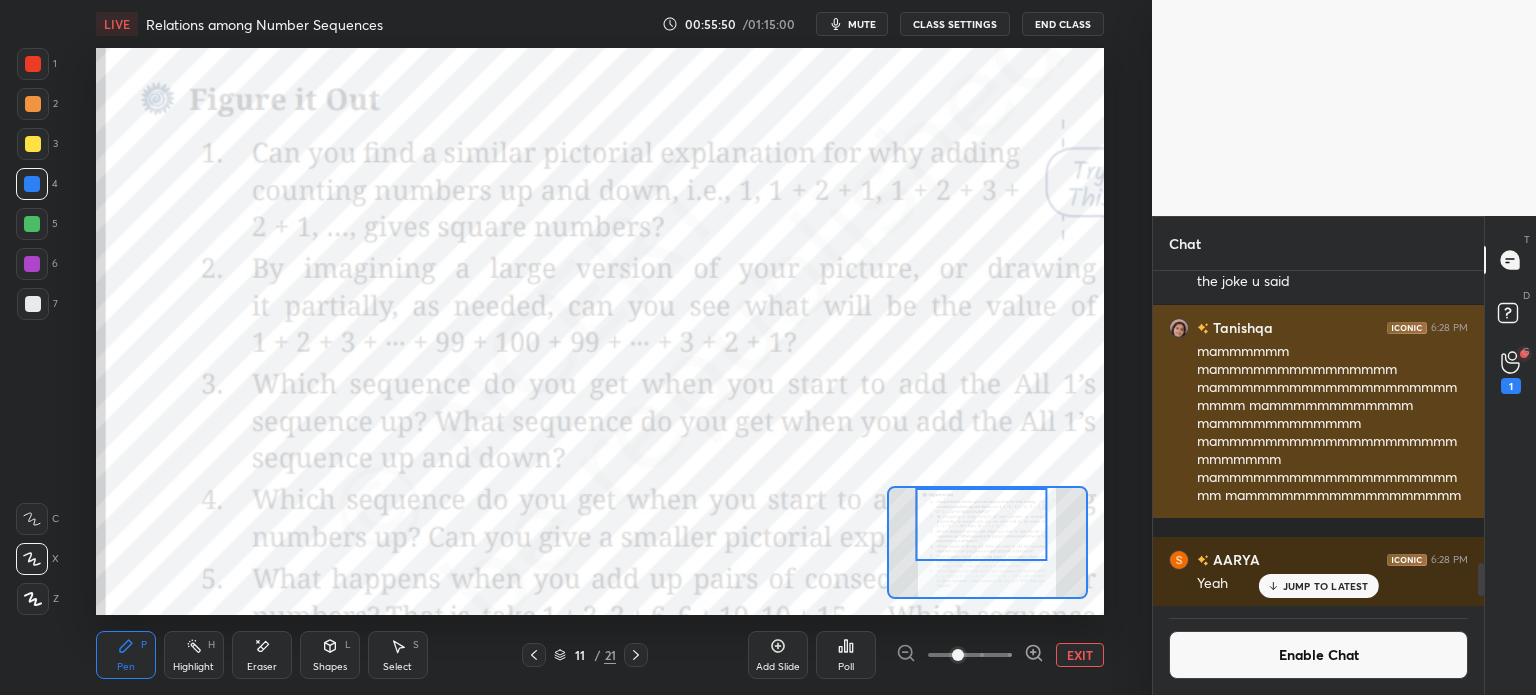 click on "Tanishqa 6:28 PM mammmmmm mammmmmmmmmmmmmmm mammmmmmmmmmmmmmmmmmmmmmmm mammmmmmmmmmmm mammmmmmmmmmmm mammmmmmmmmmmmmmmmmmmmmmmmmmm mammmmmmmmmmmmmmmmmmmmmm mammmmmmmmmmmmmmmmmm" at bounding box center (1318, 411) 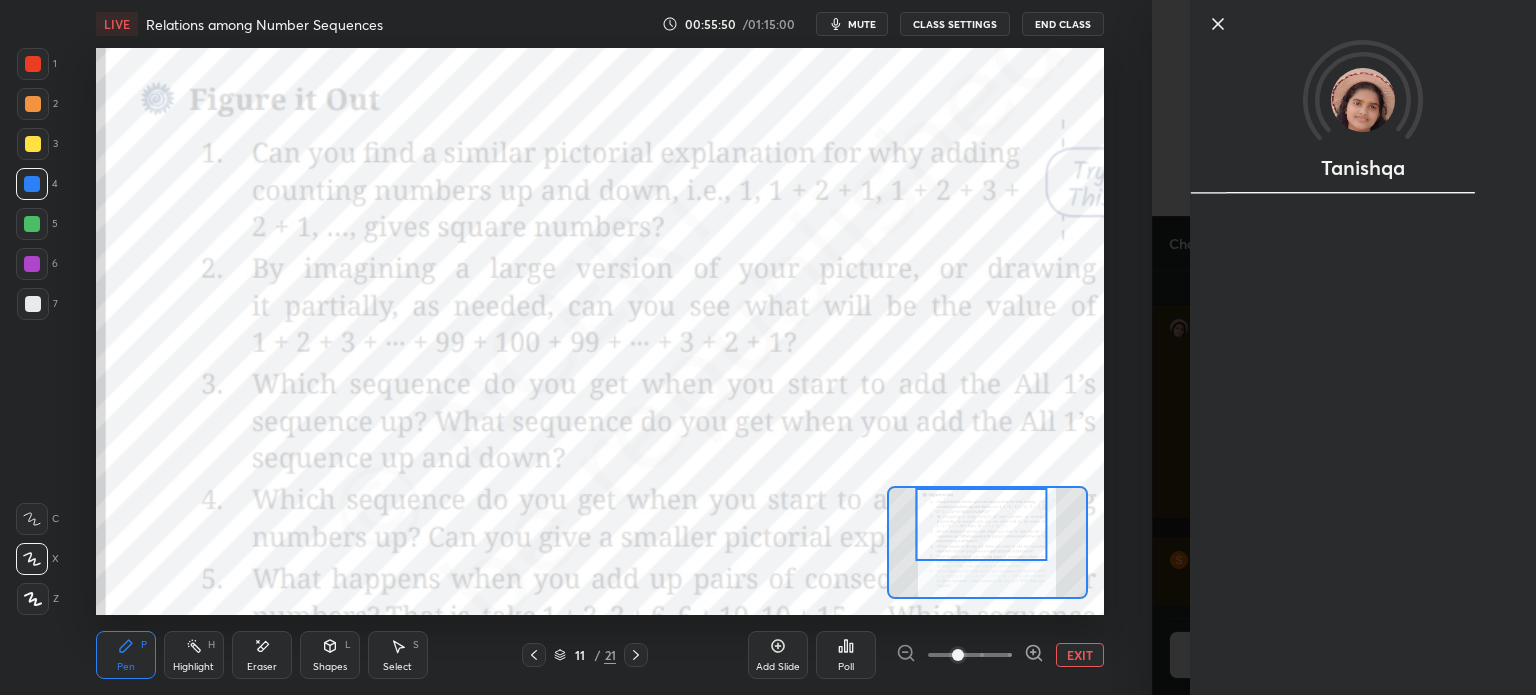 click on "Tanishqa" at bounding box center (1363, 347) 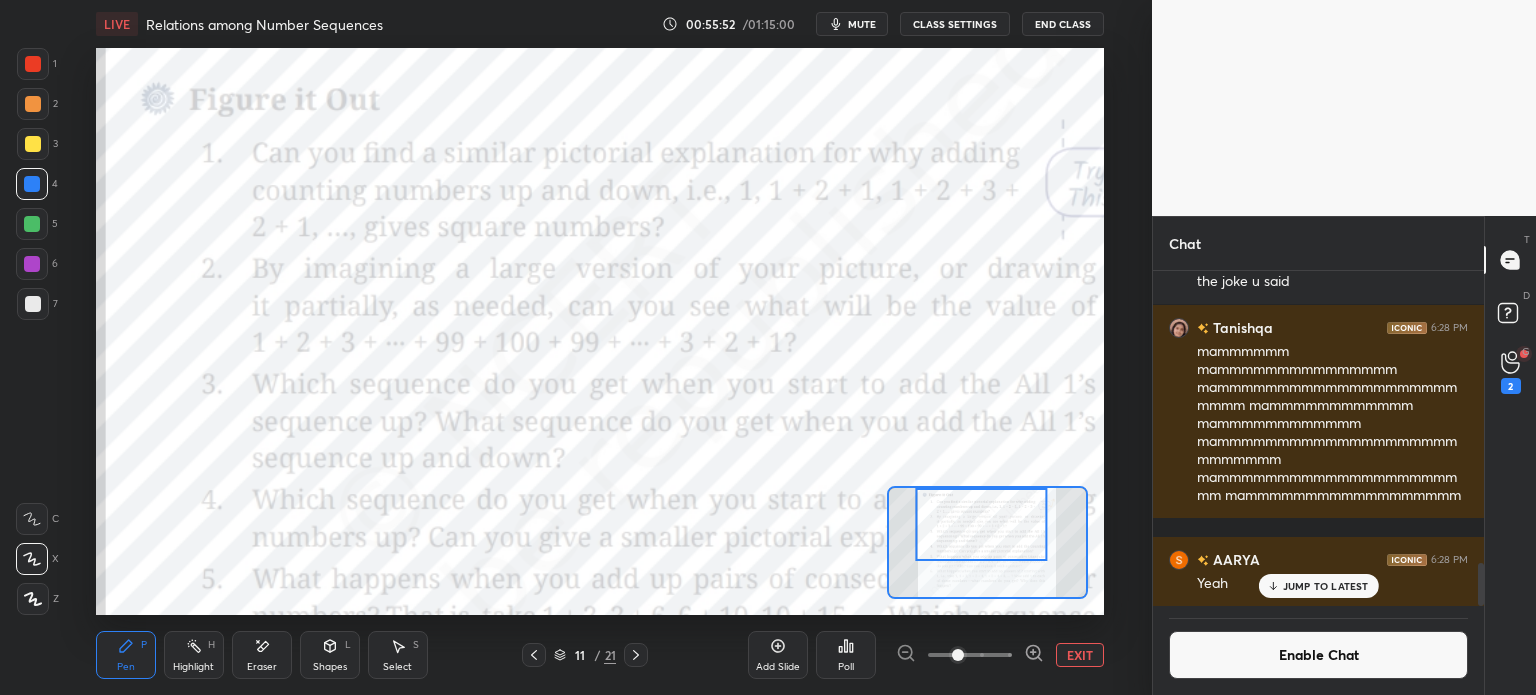 click on "Add Slide" at bounding box center [778, 655] 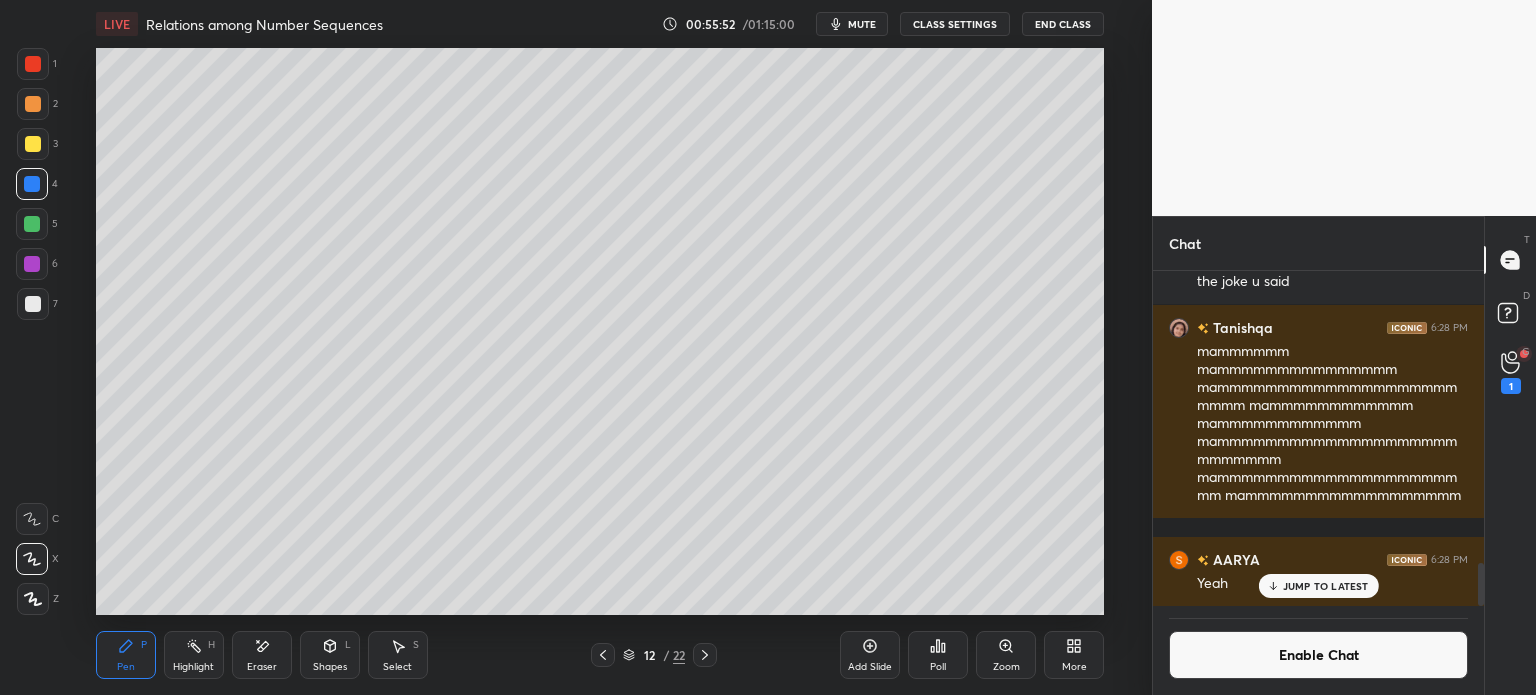 click on "12" at bounding box center [649, 655] 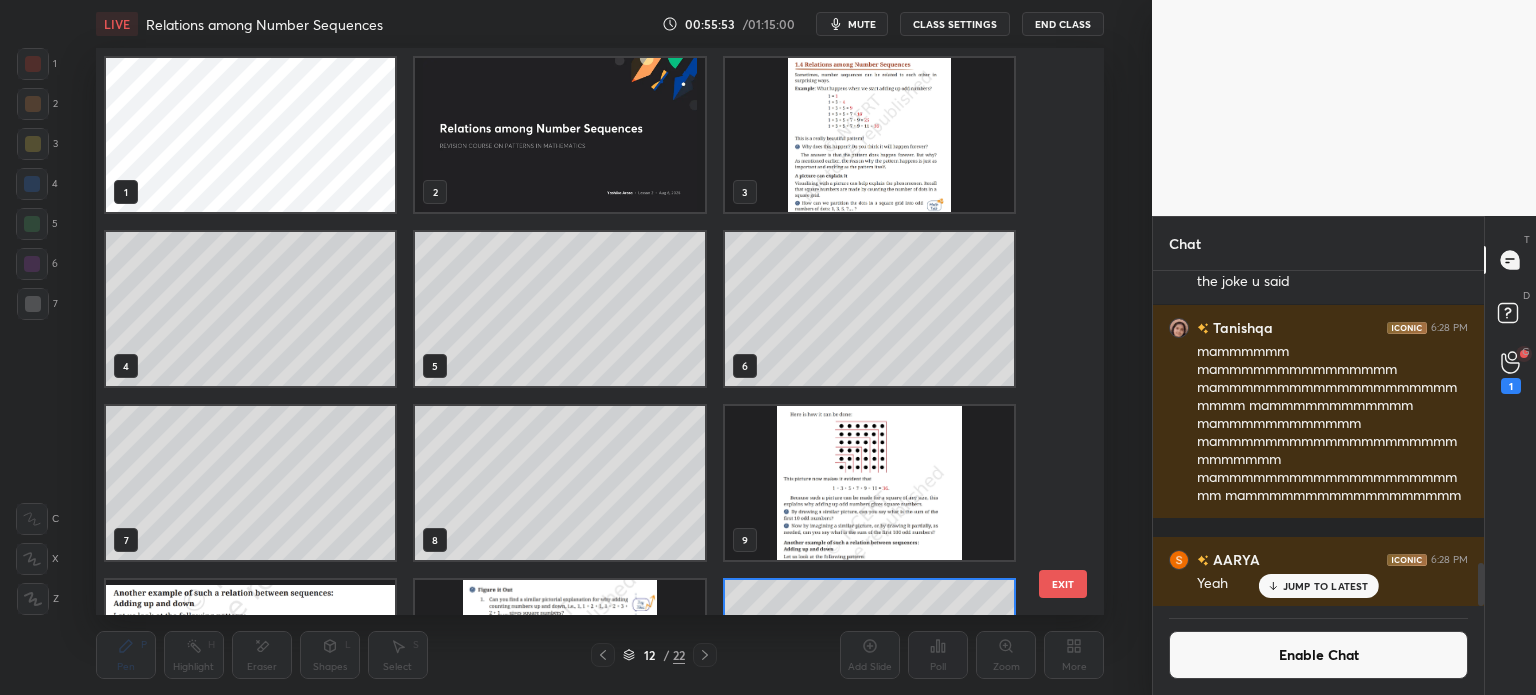 scroll, scrollTop: 128, scrollLeft: 0, axis: vertical 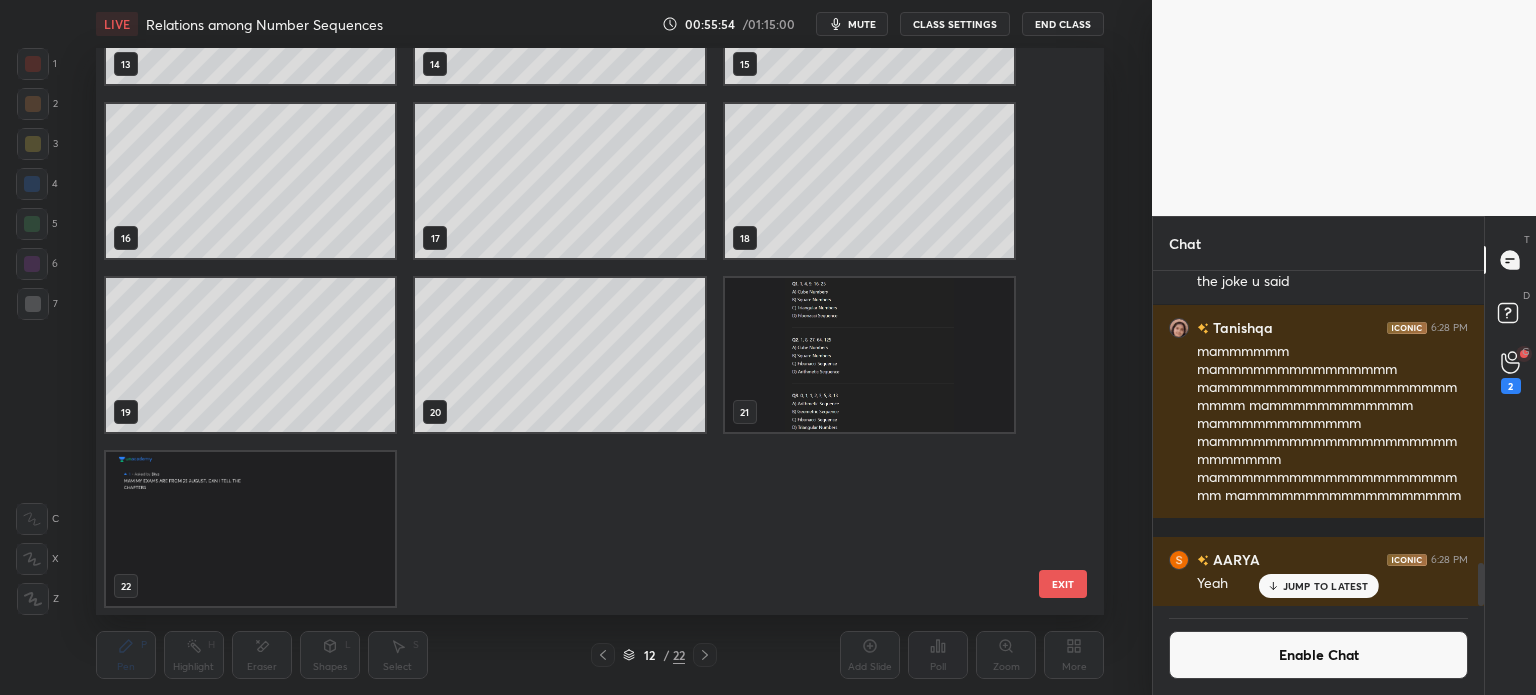 click at bounding box center (868, 355) 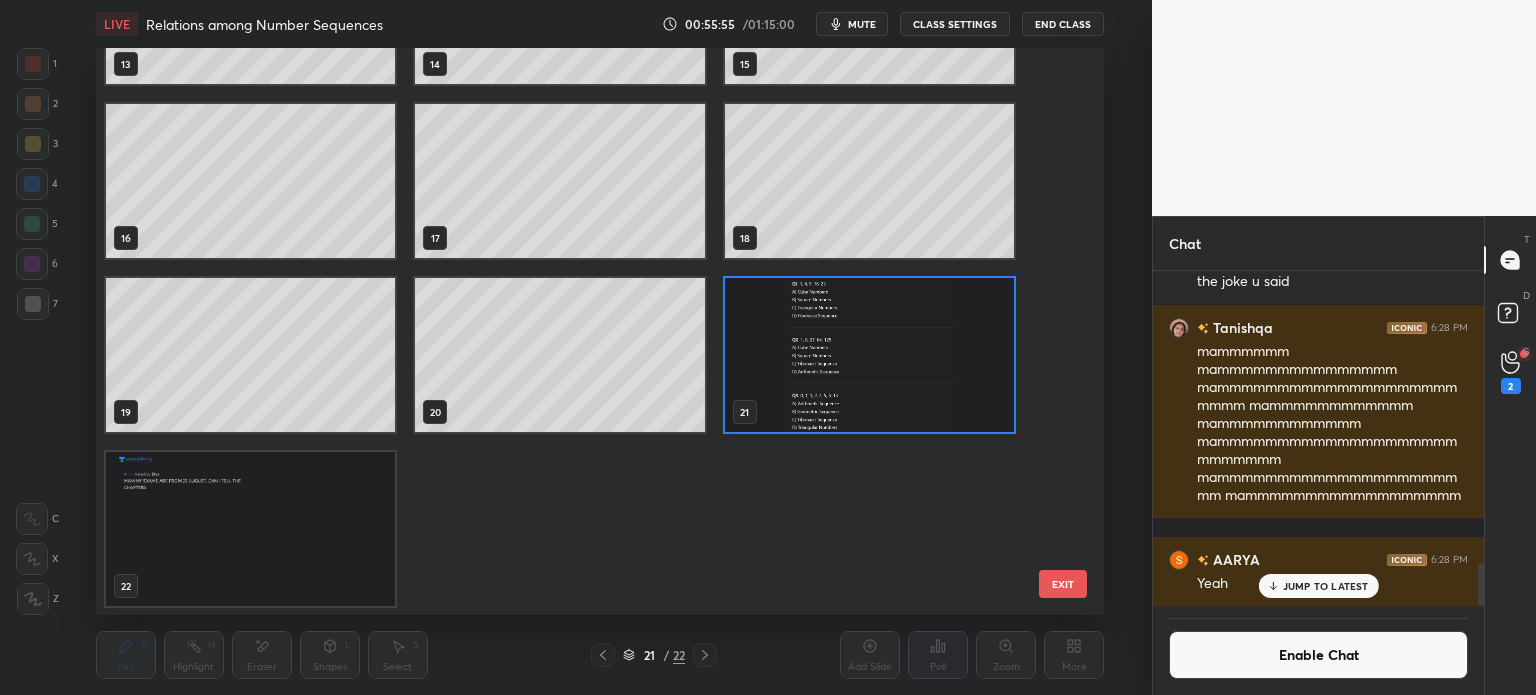 click at bounding box center (868, 355) 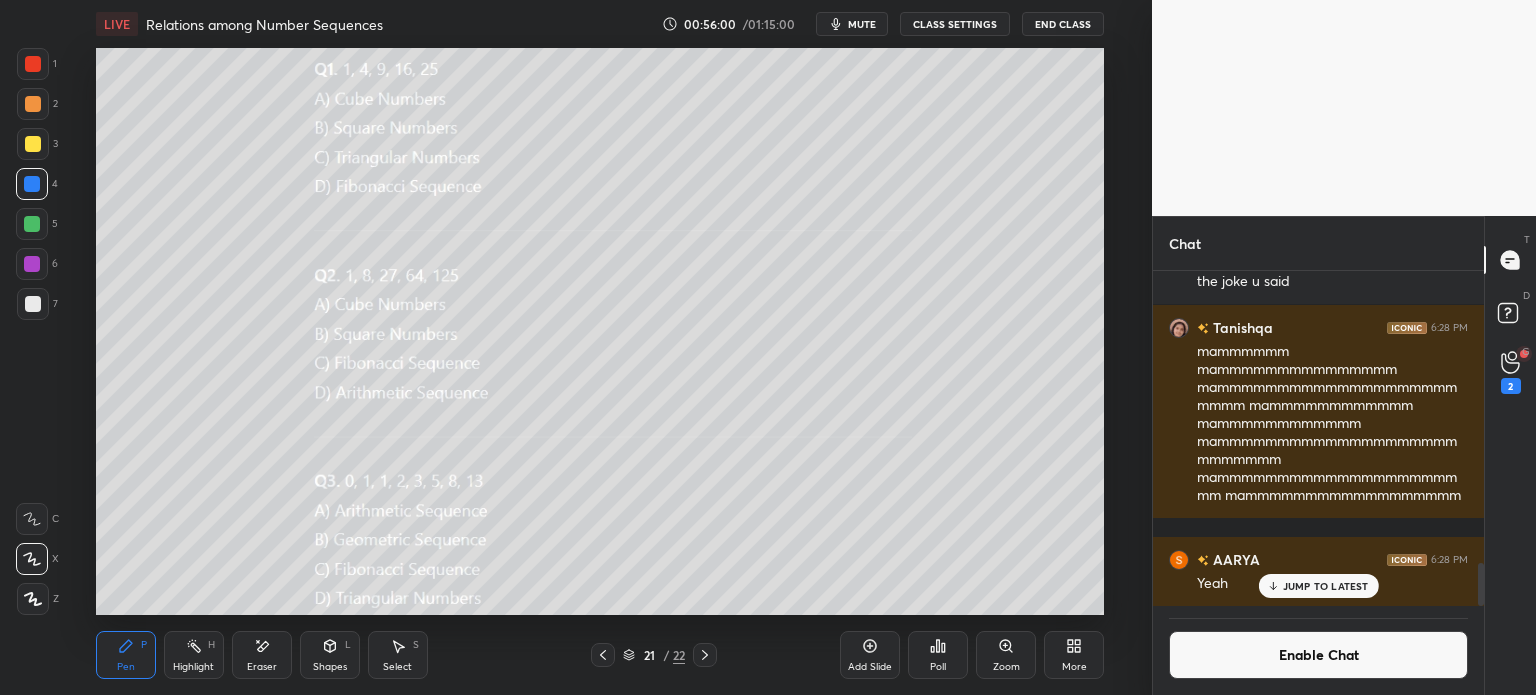 click on "Poll" at bounding box center (938, 655) 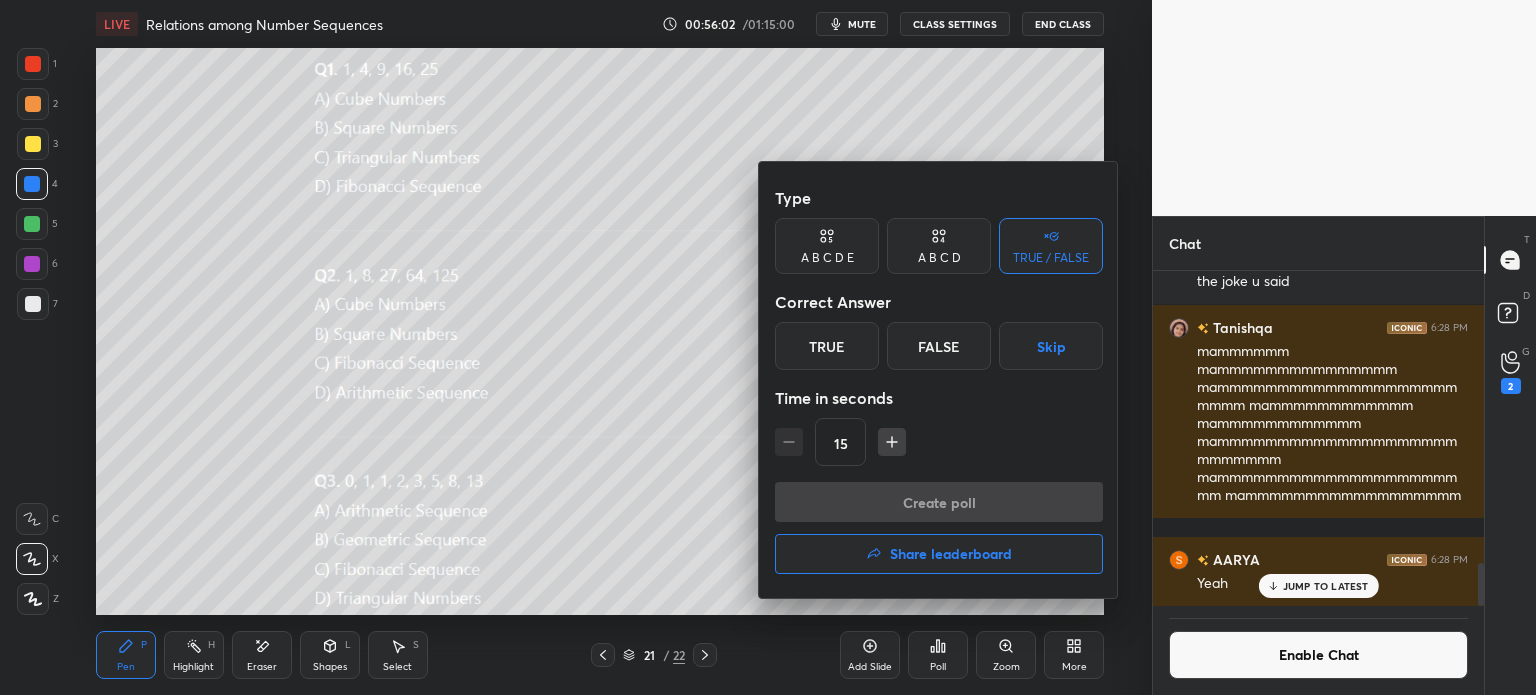 click on "A B C D" at bounding box center (939, 258) 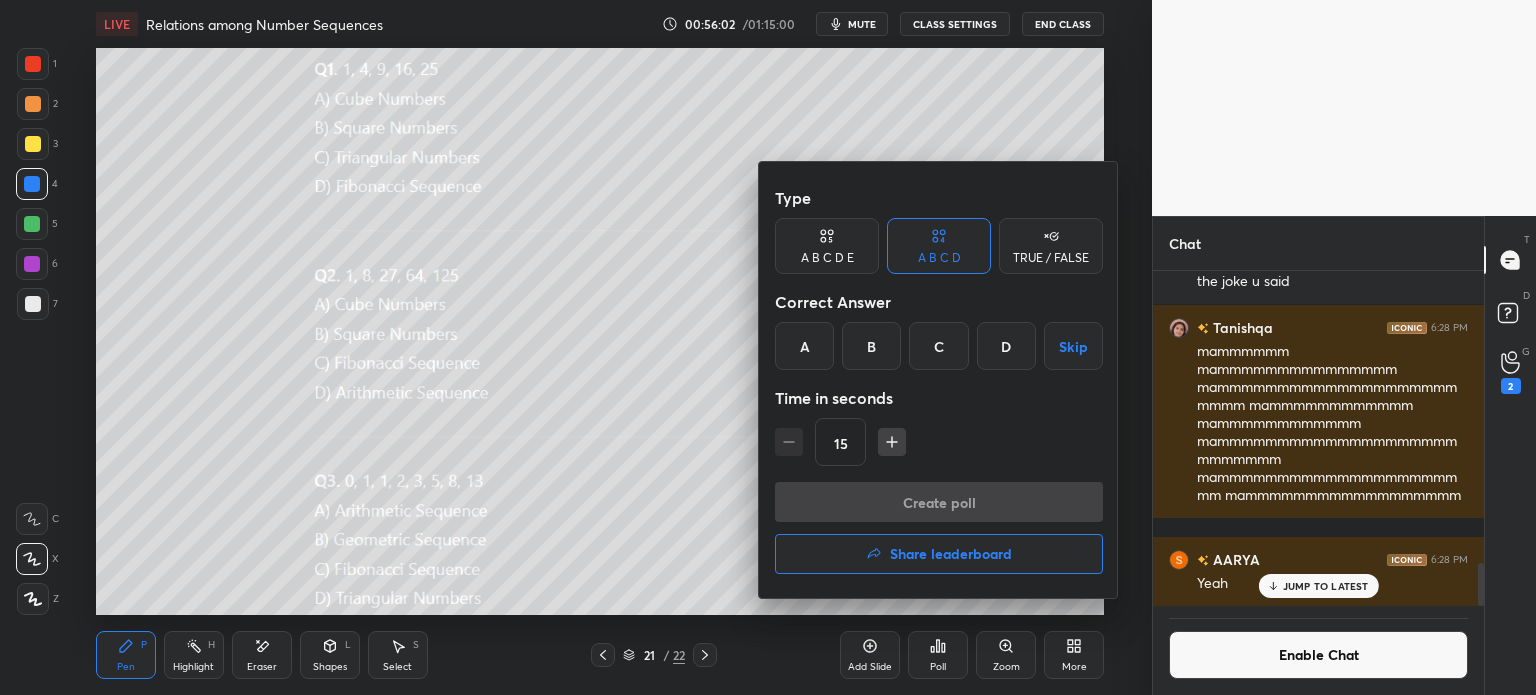 click on "B" at bounding box center (871, 346) 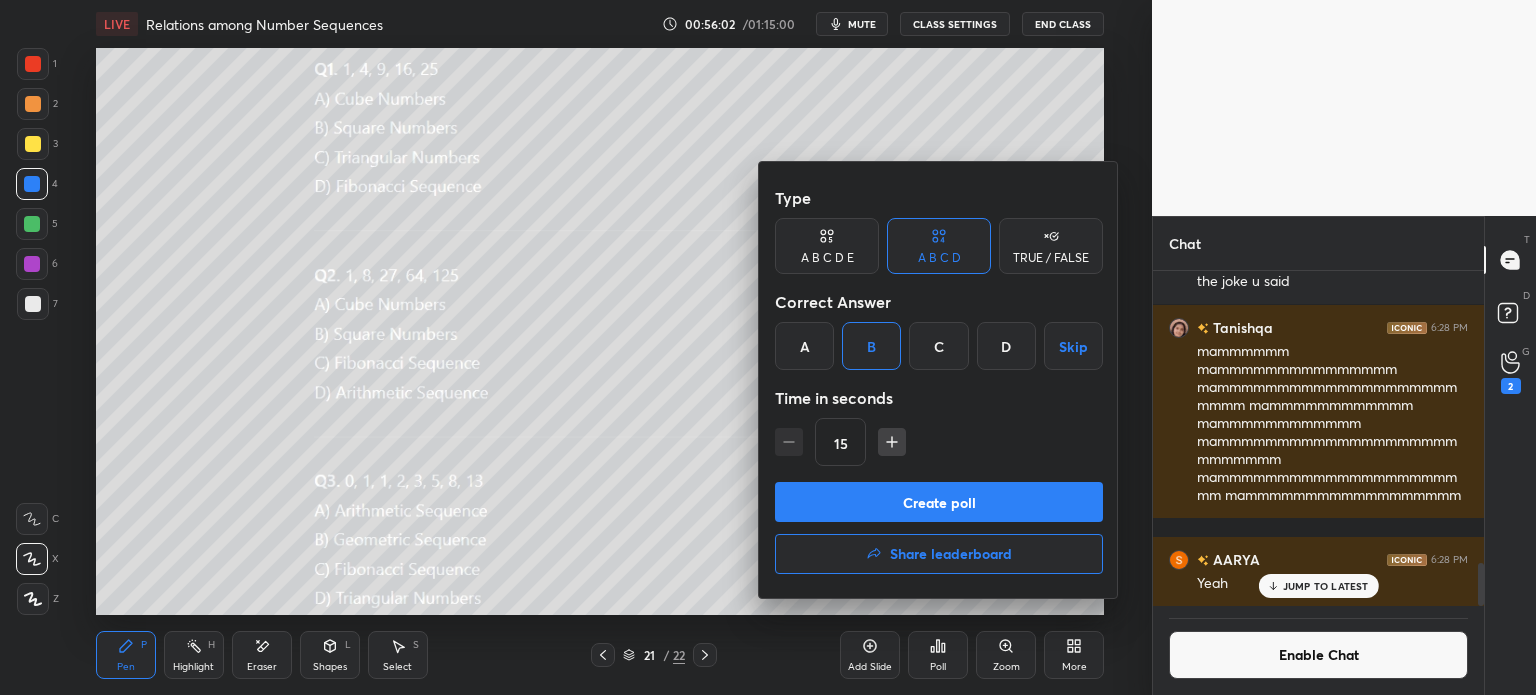 click on "Create poll" at bounding box center (939, 502) 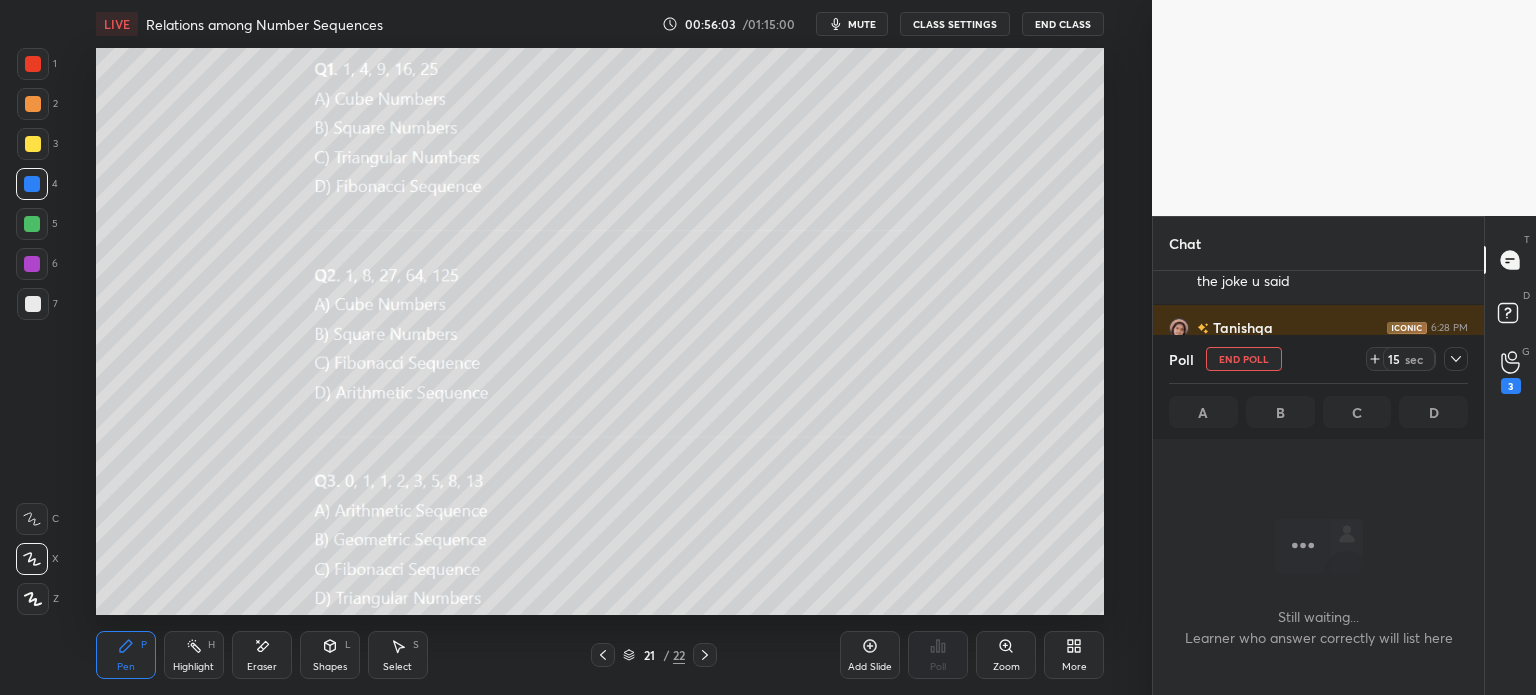 scroll, scrollTop: 287, scrollLeft: 325, axis: both 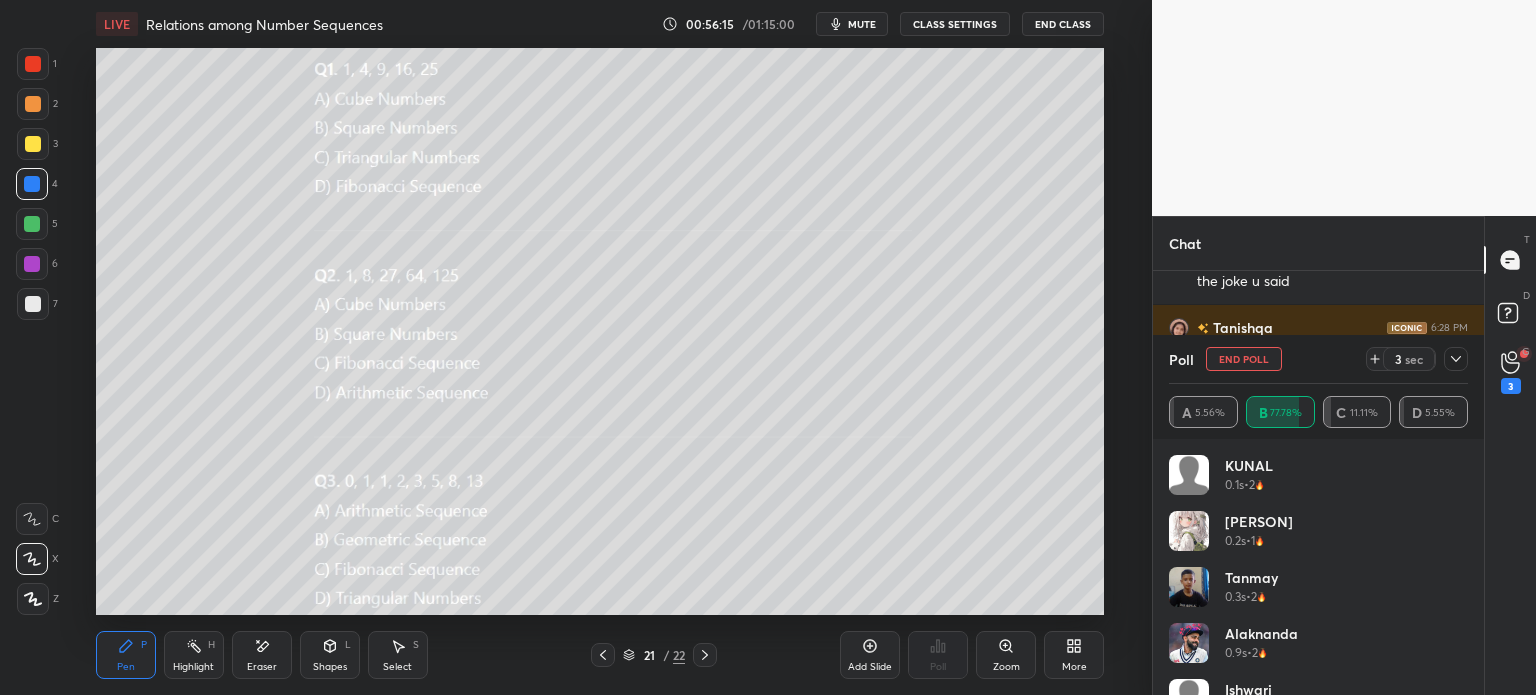 click on "mute" at bounding box center [862, 24] 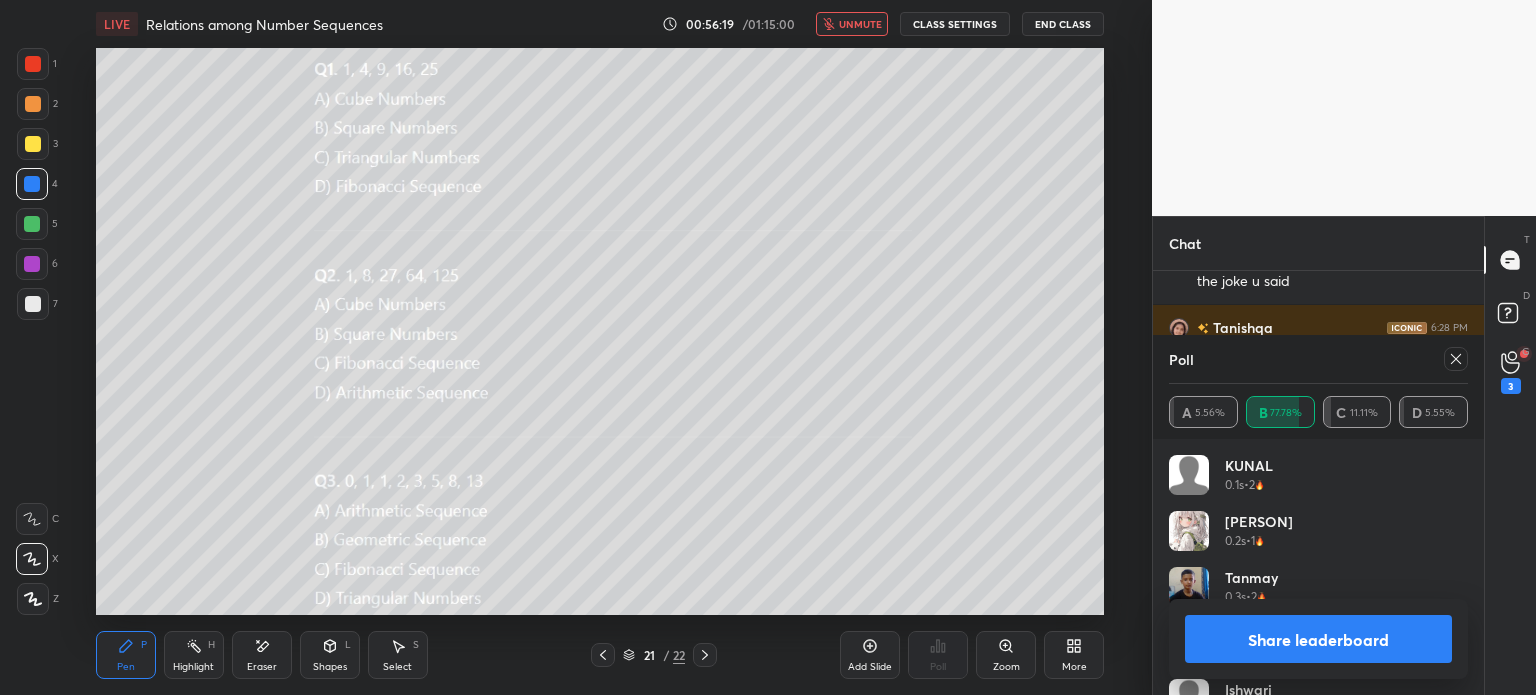 click 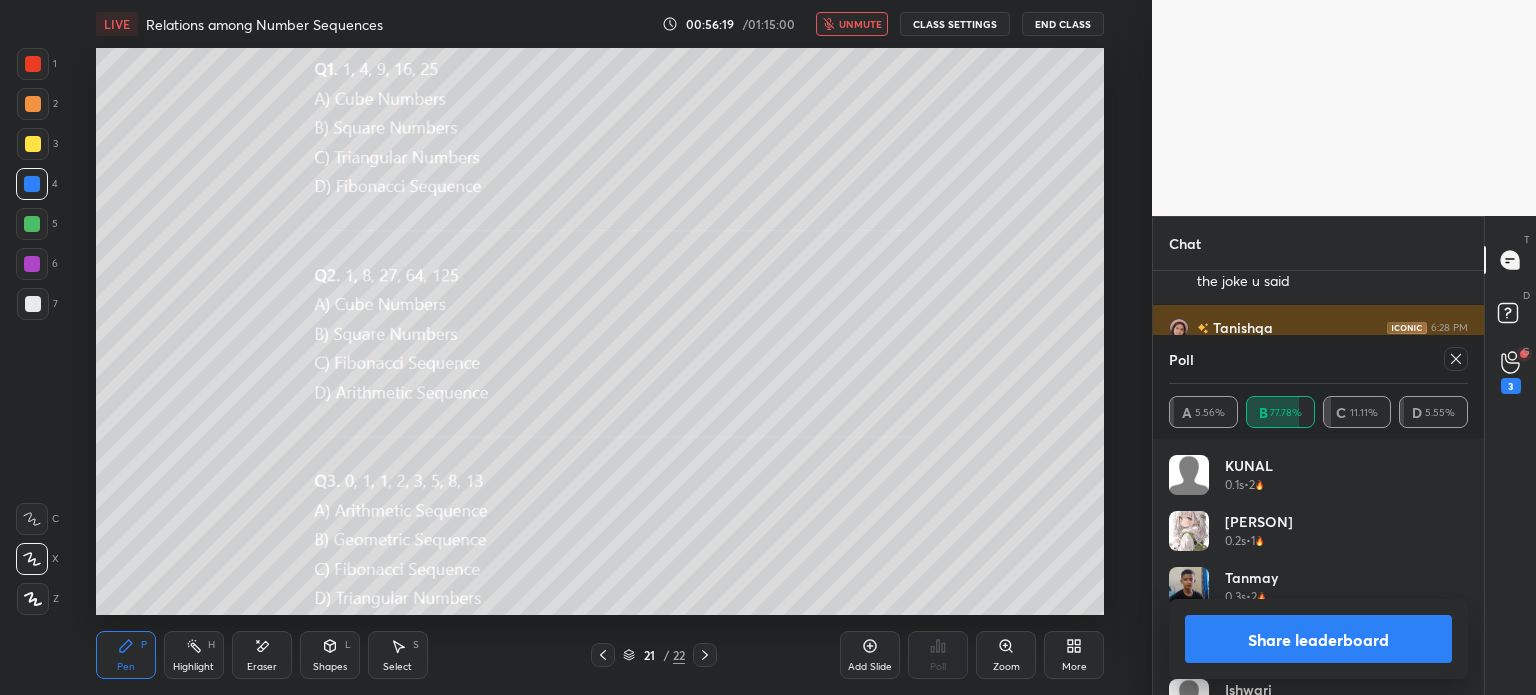 scroll, scrollTop: 88, scrollLeft: 293, axis: both 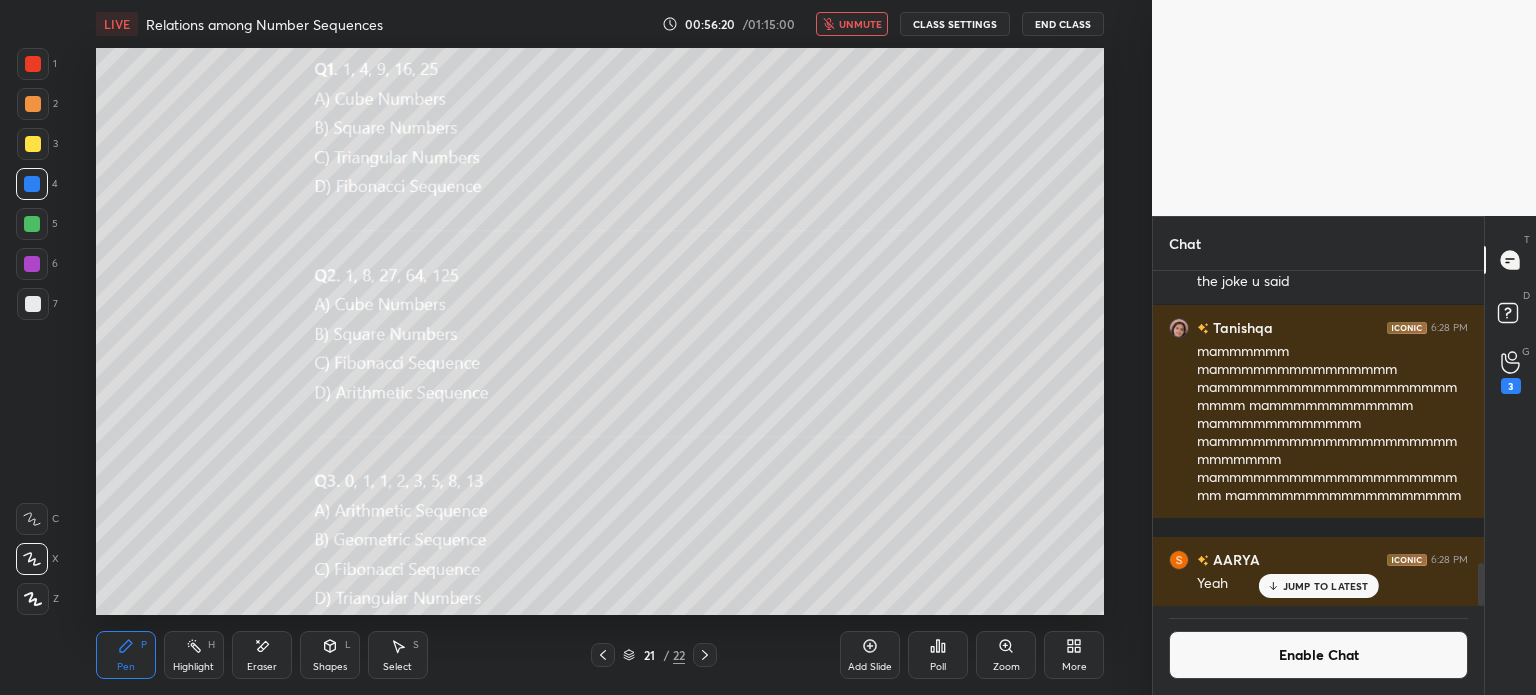 click on "unmute" at bounding box center (860, 24) 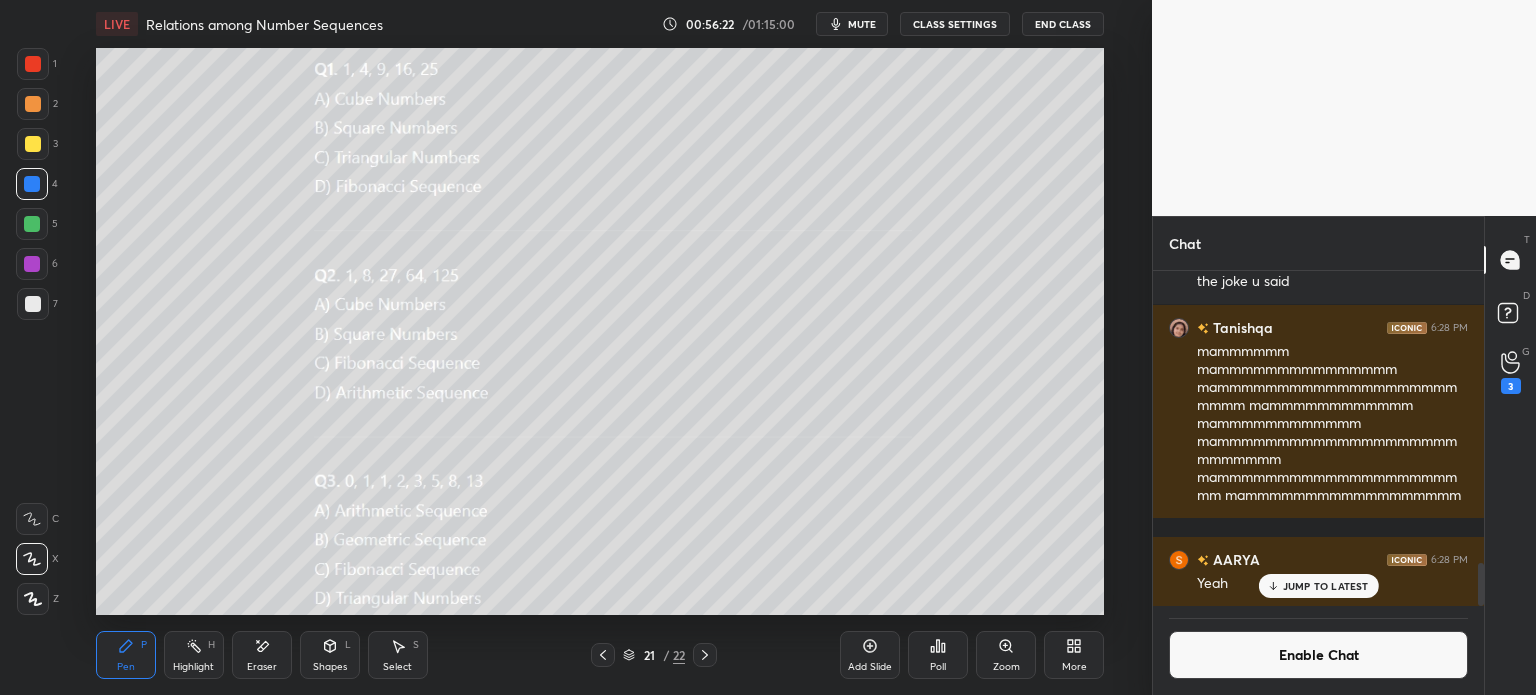 click on "3" at bounding box center [1511, 386] 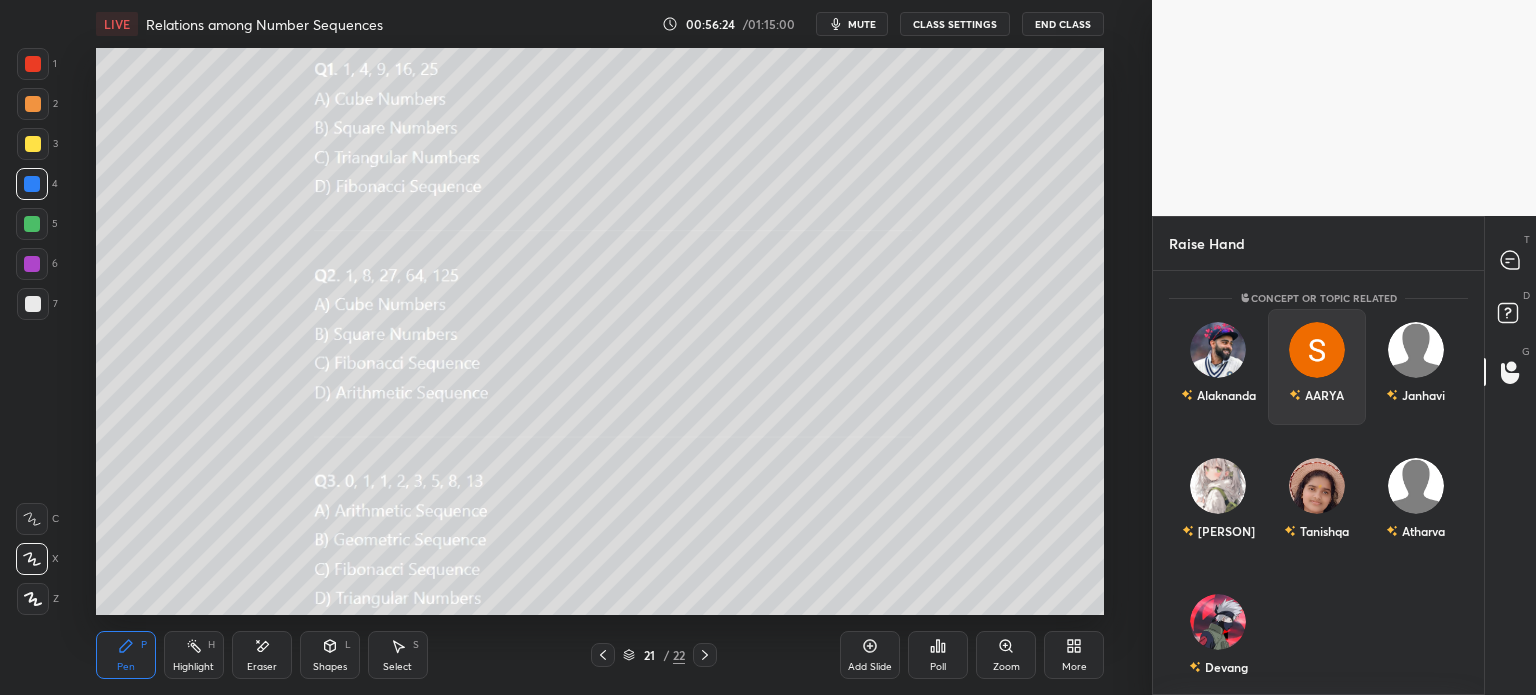 click on "AARYA" at bounding box center (1317, 367) 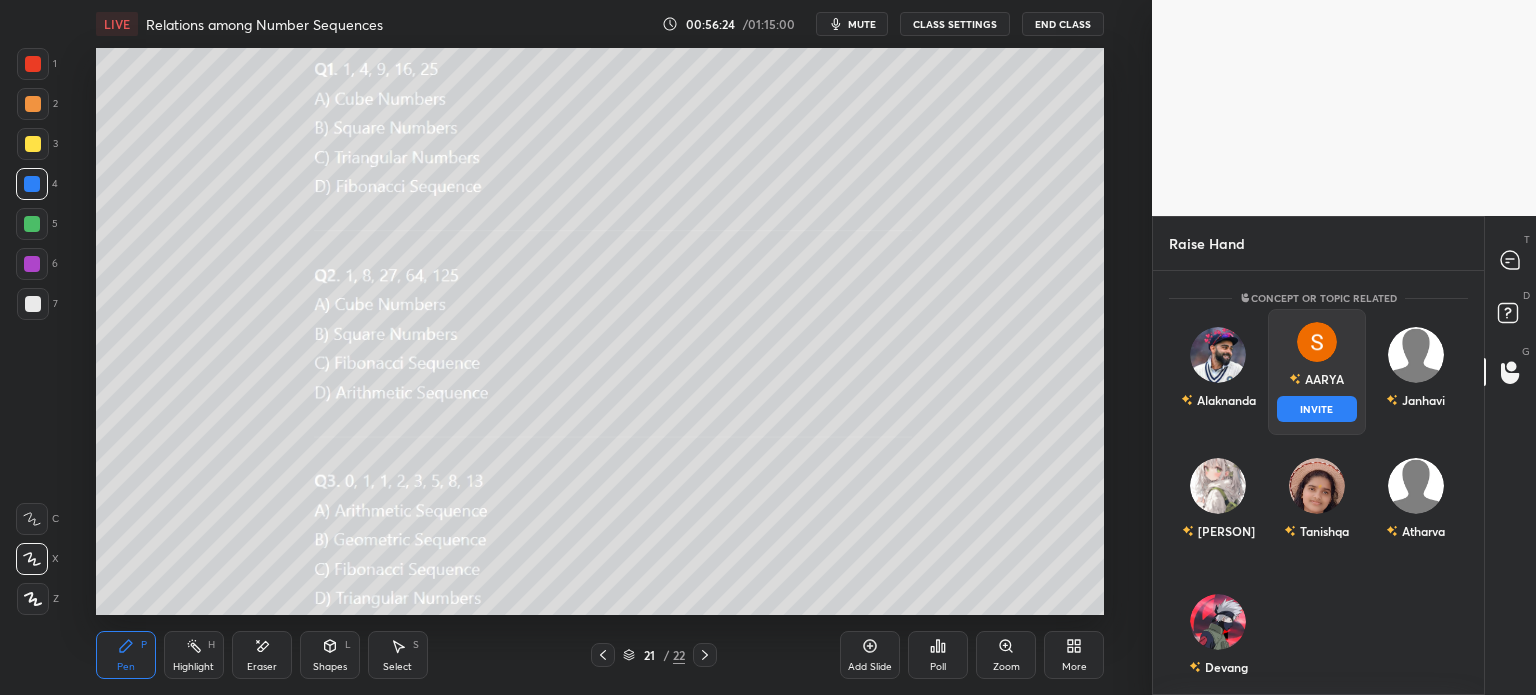 click on "INVITE" at bounding box center [1317, 409] 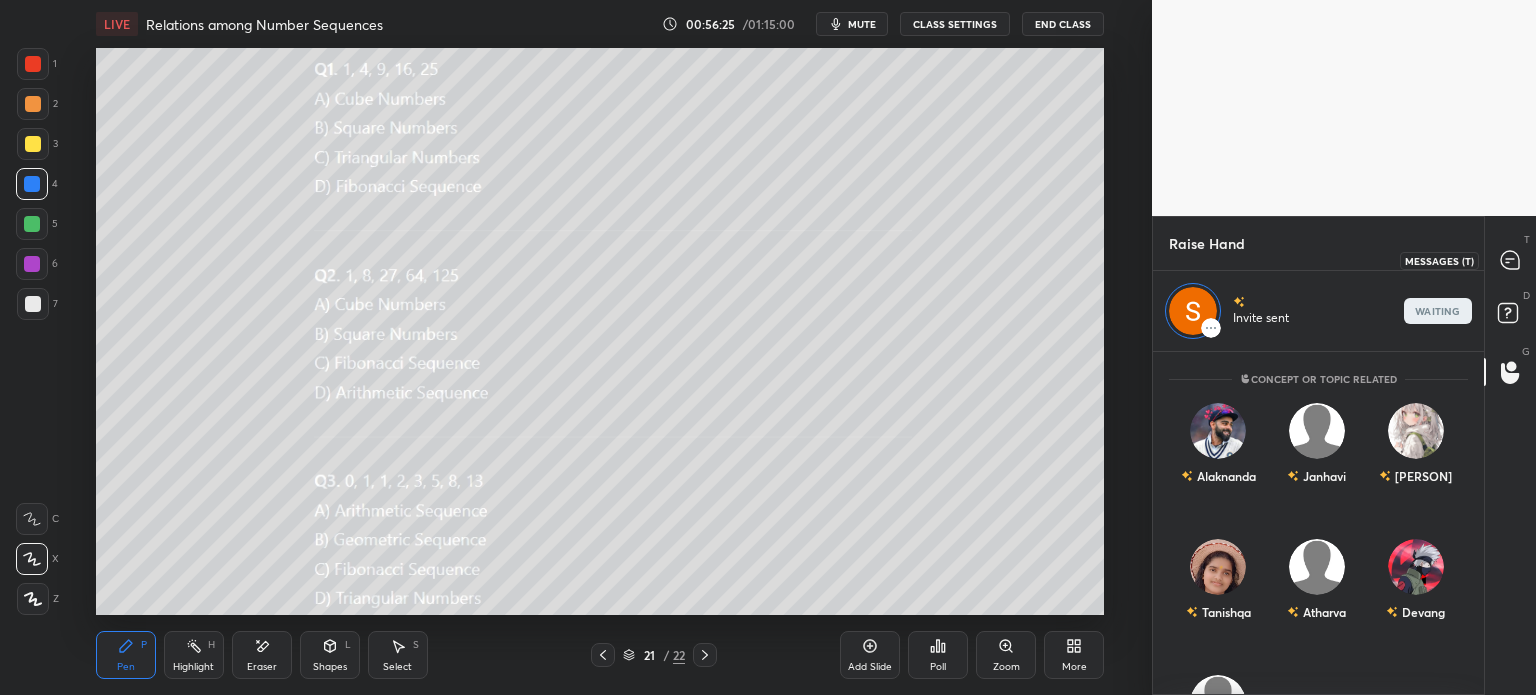 click 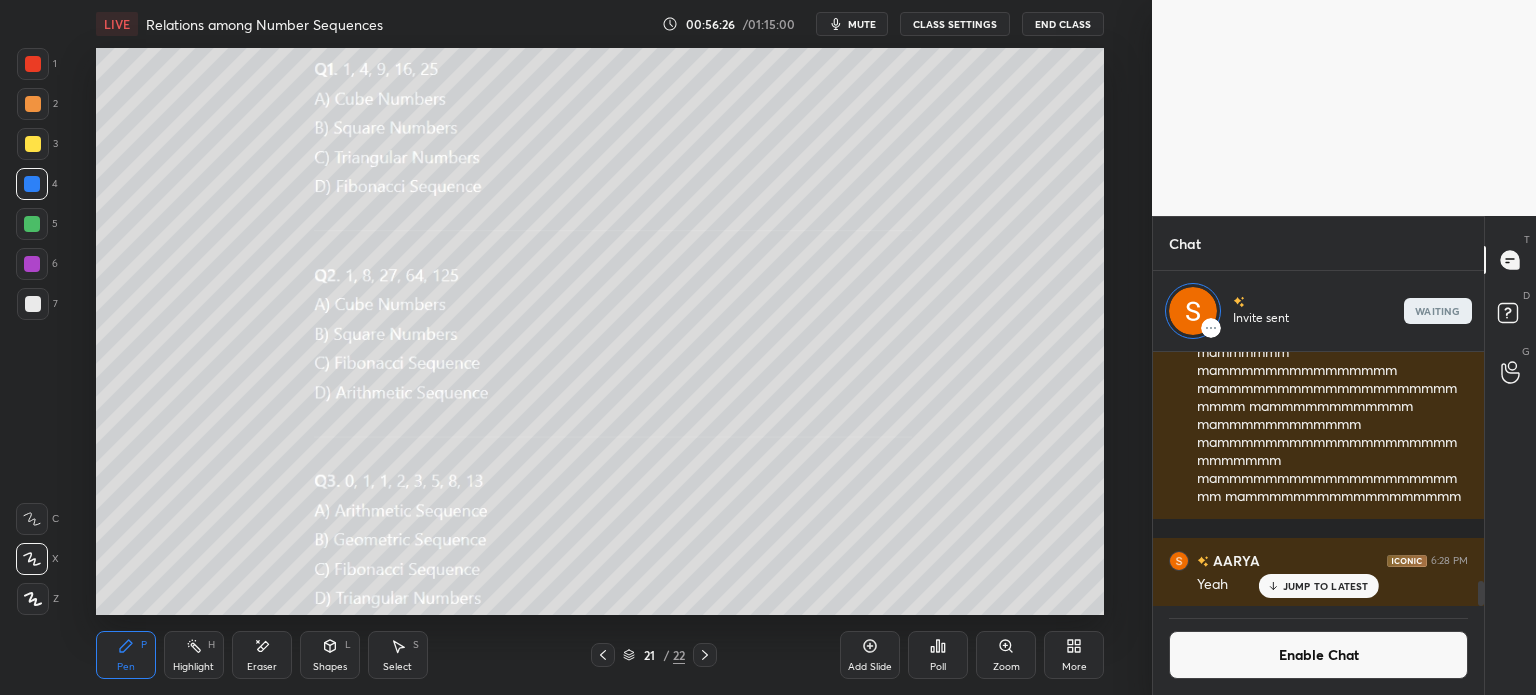 click at bounding box center [1511, 372] 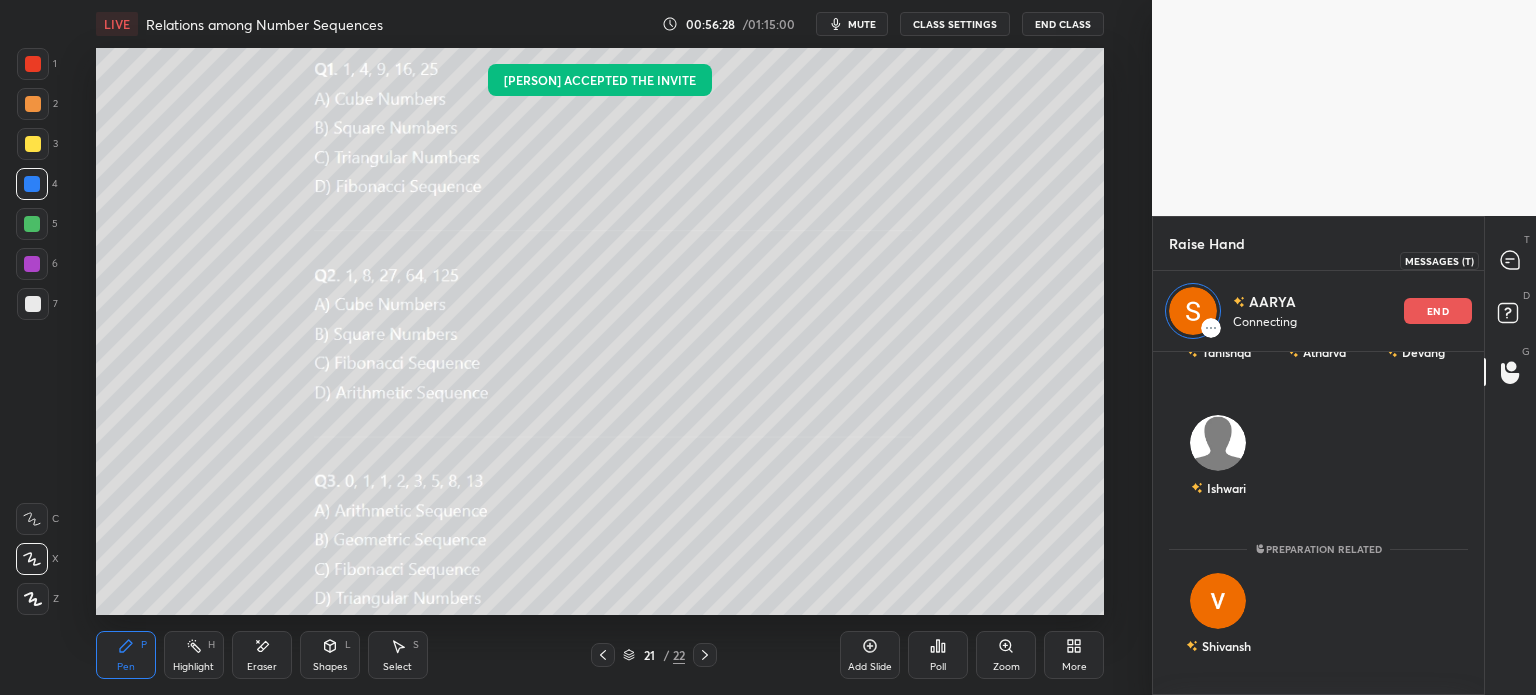 click on "T Messages (T)" at bounding box center (1510, 260) 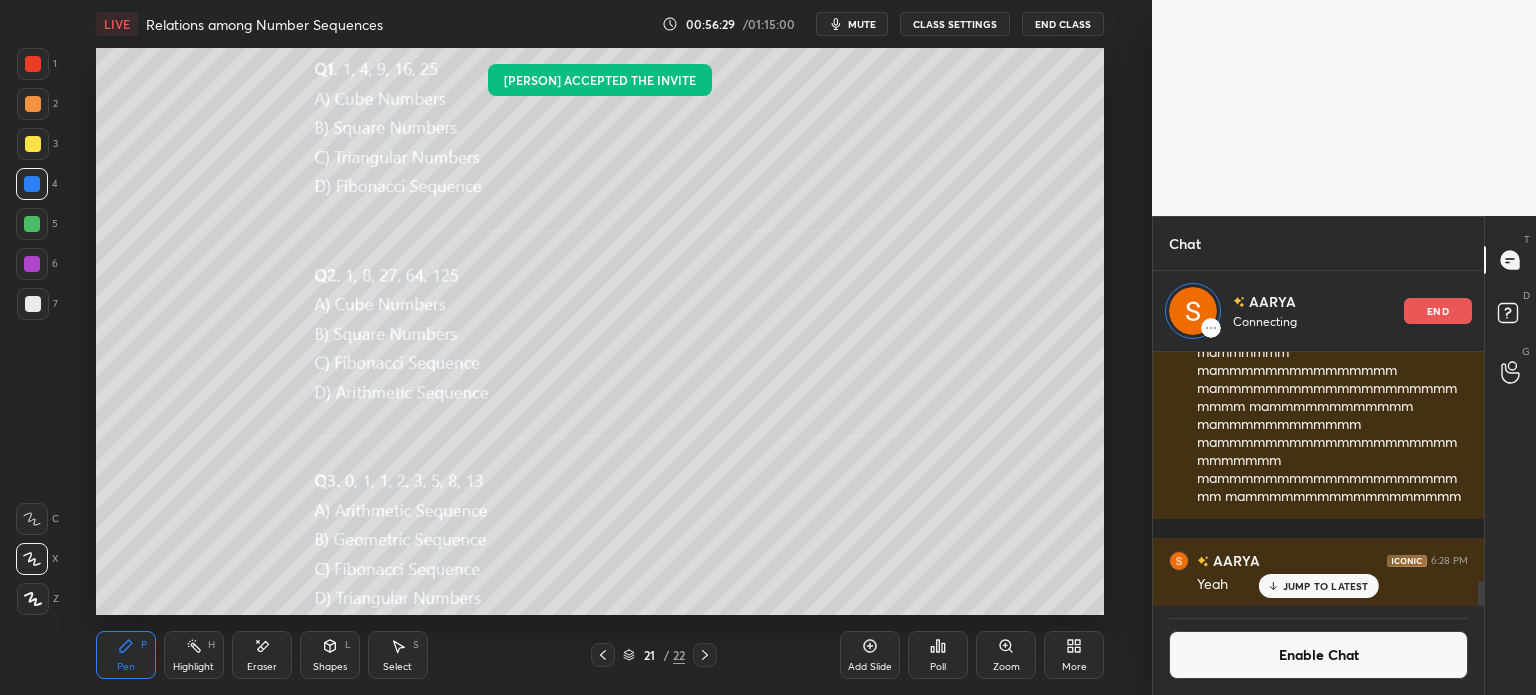 click on "G Raise Hand (G)" at bounding box center [1510, 372] 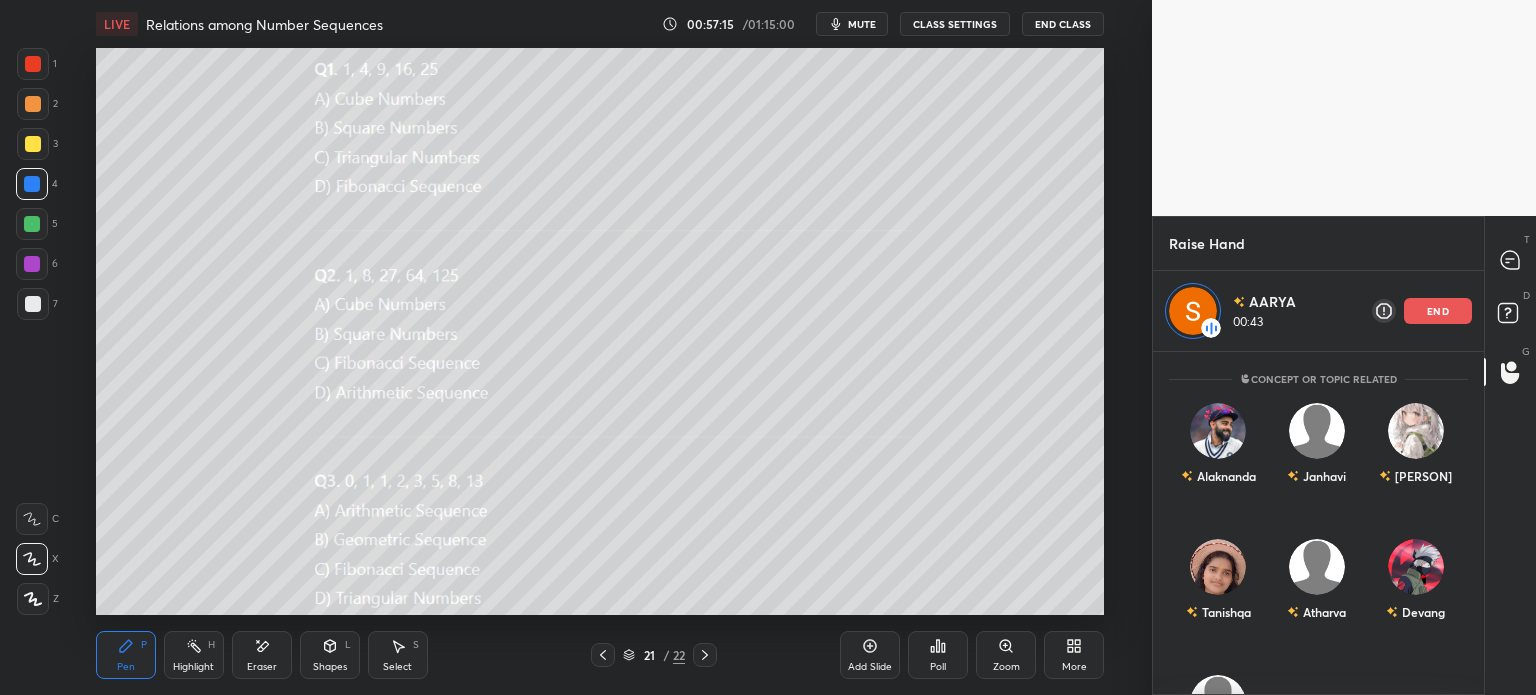 click on "end" at bounding box center (1438, 311) 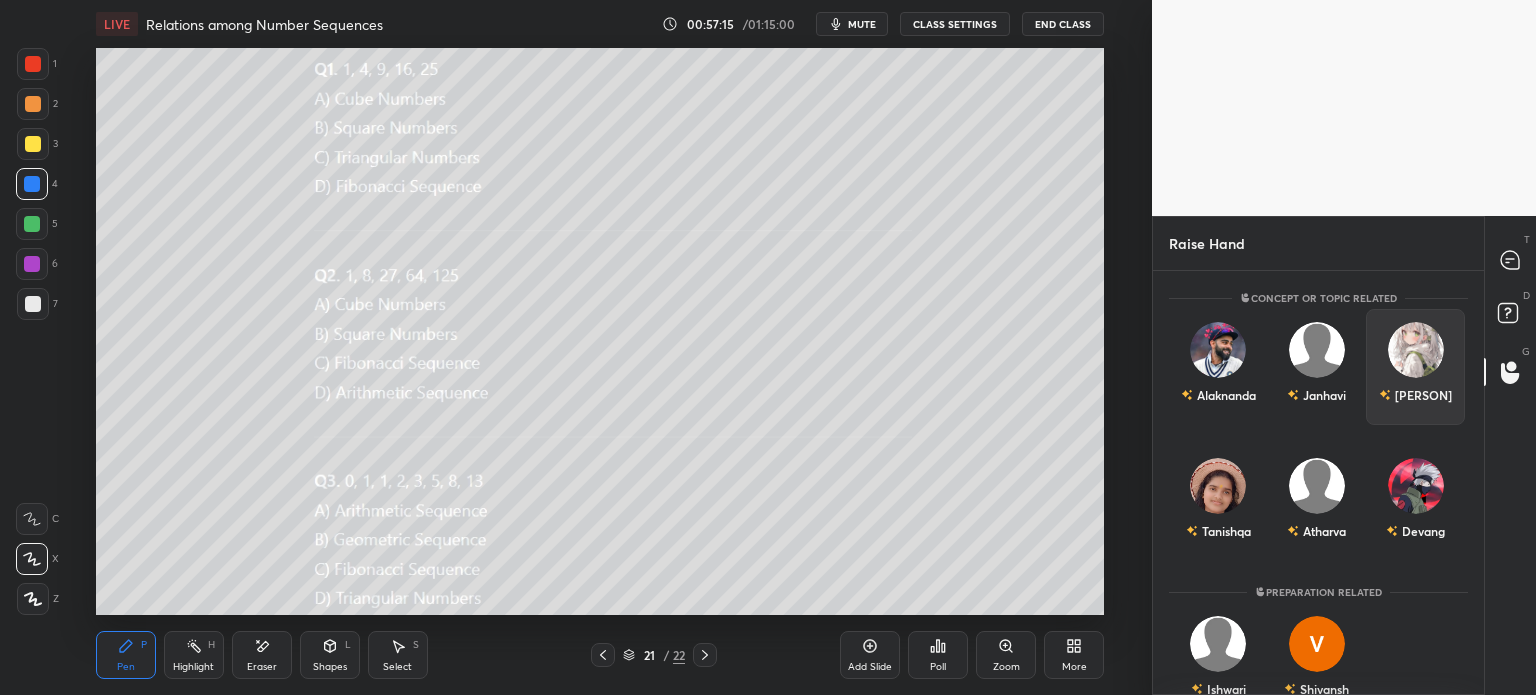 scroll, scrollTop: 5, scrollLeft: 6, axis: both 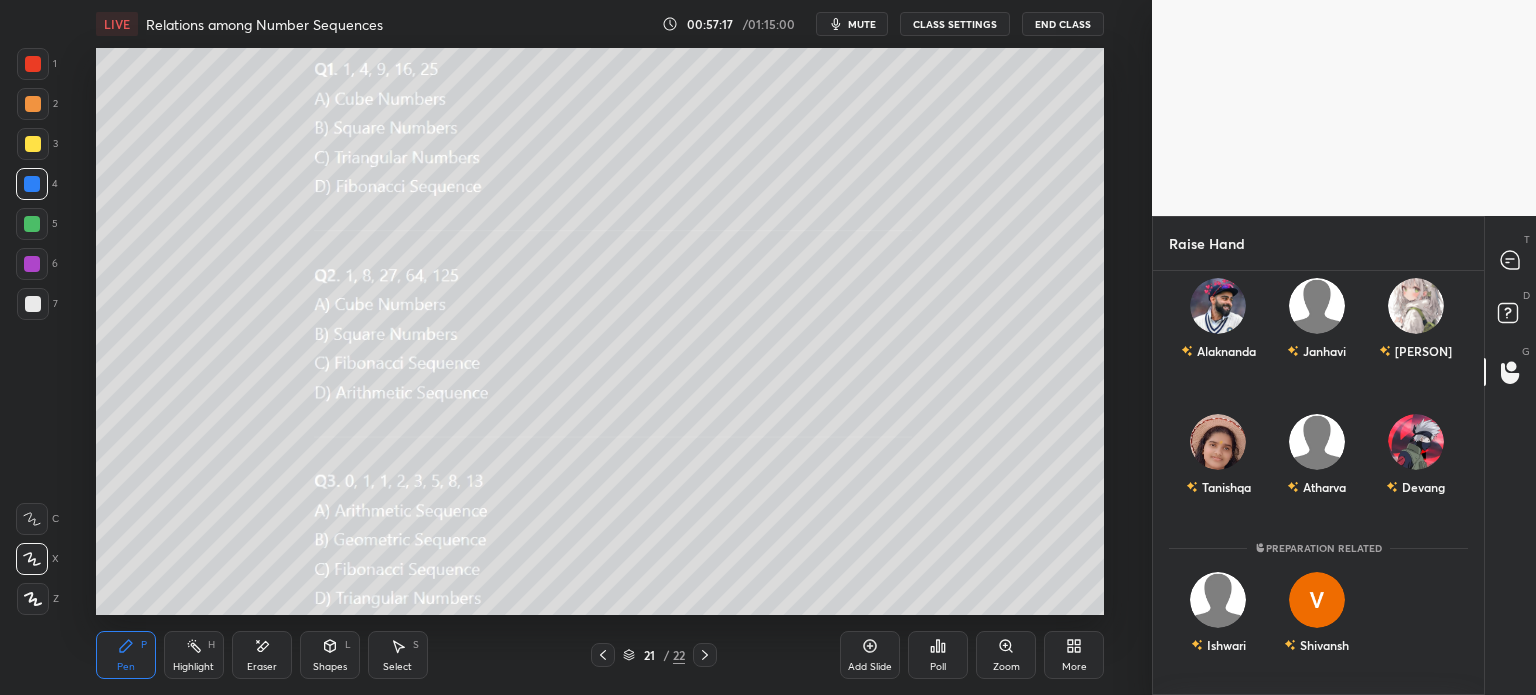 click 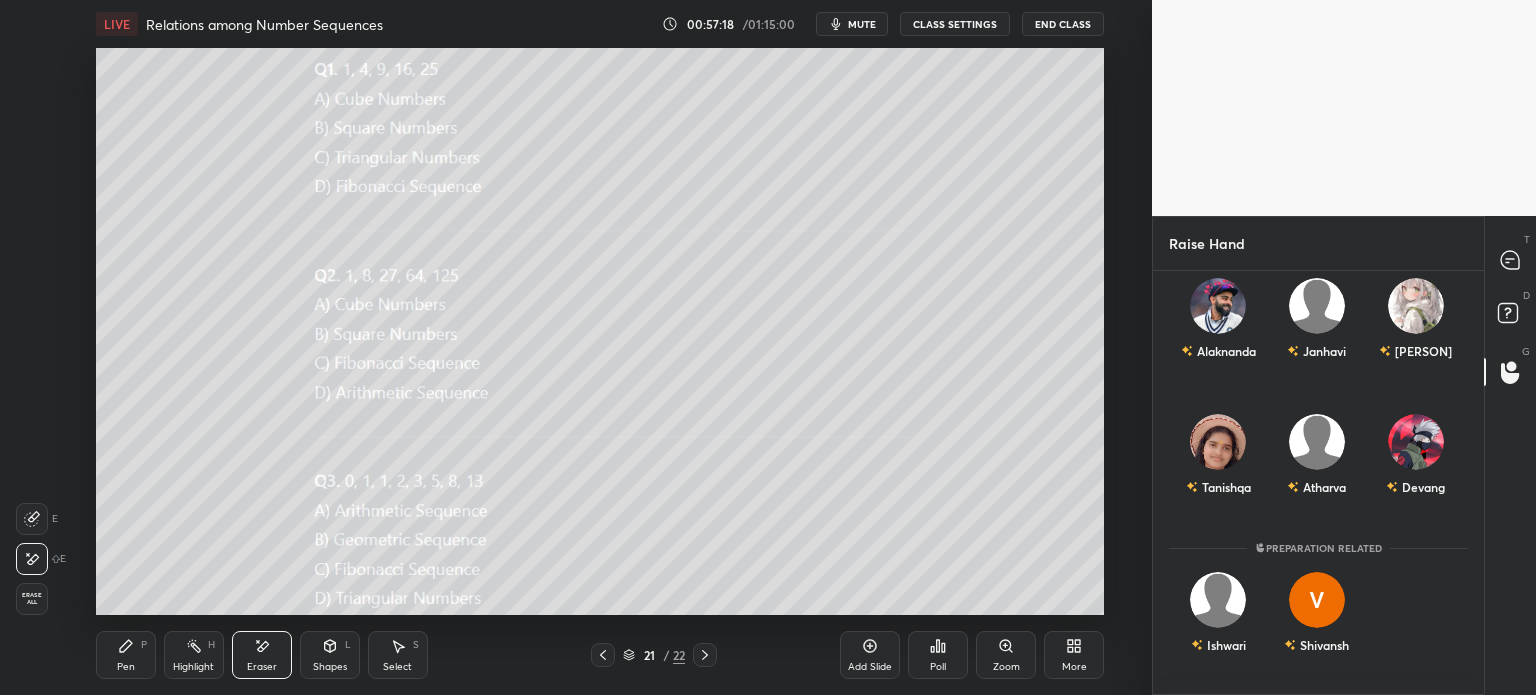 click on "Pen P" at bounding box center (126, 655) 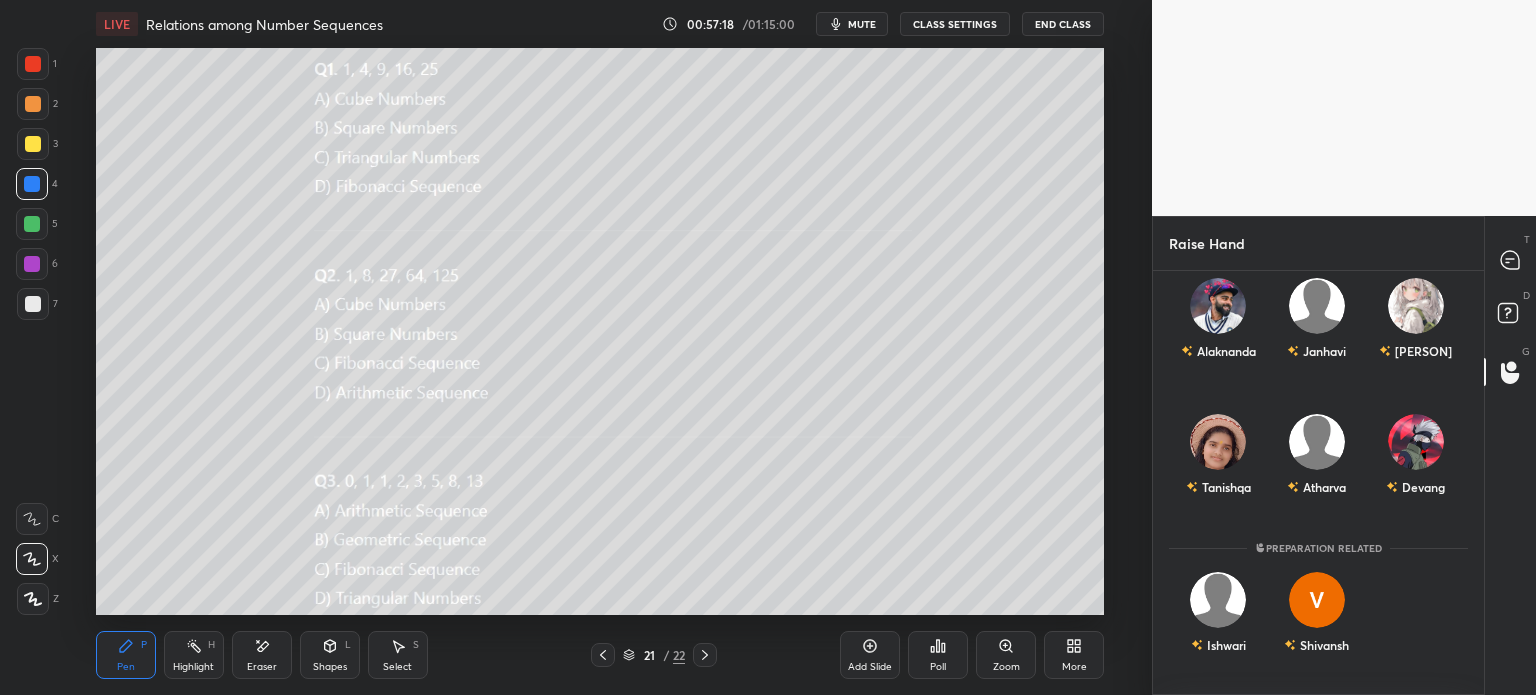 click on "Pen P" at bounding box center [126, 655] 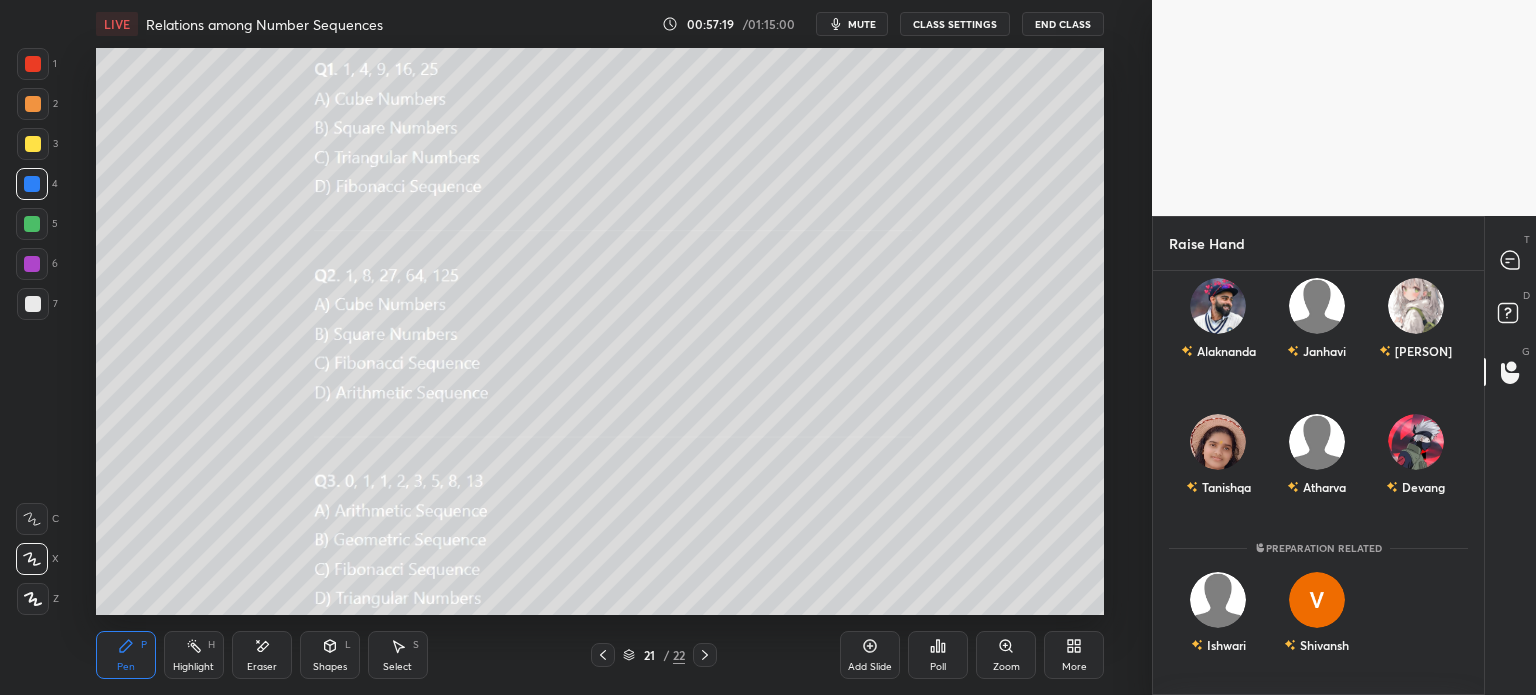 click 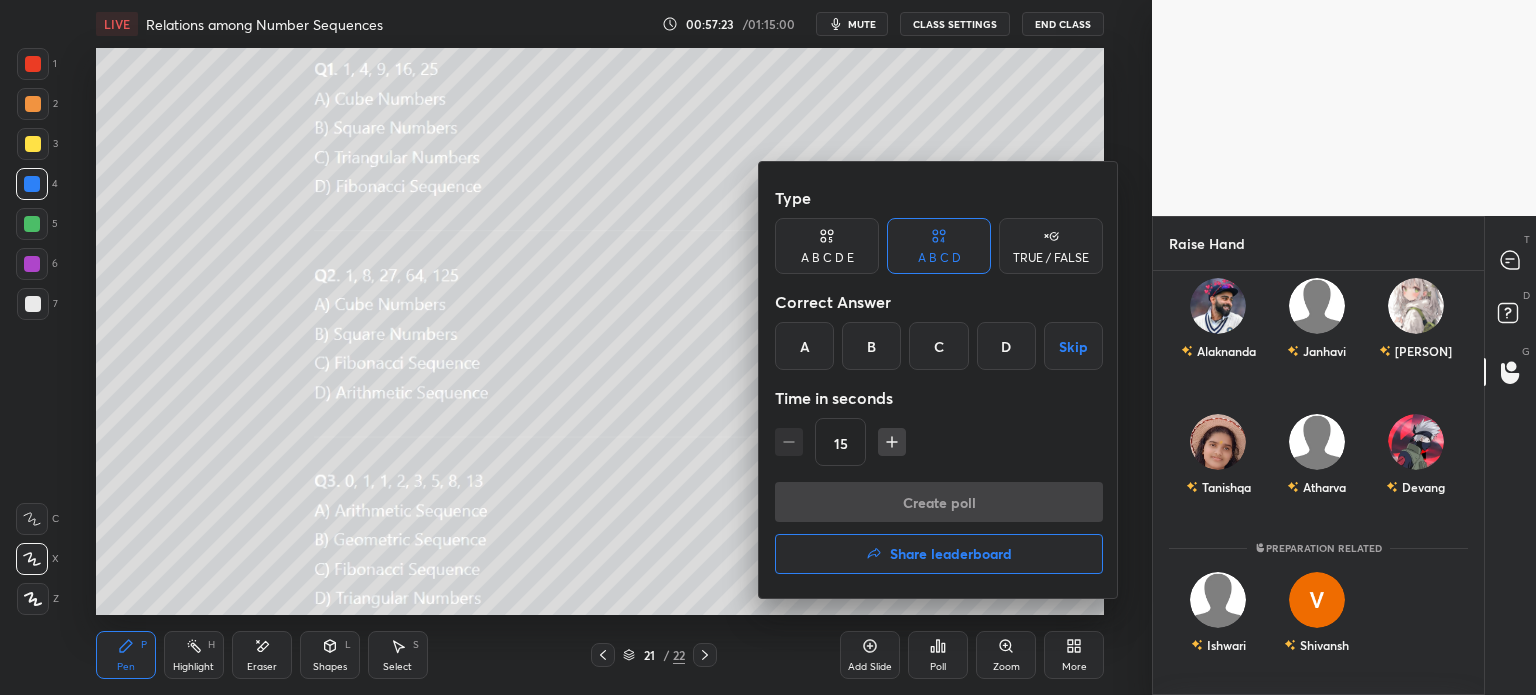click on "A" at bounding box center [804, 346] 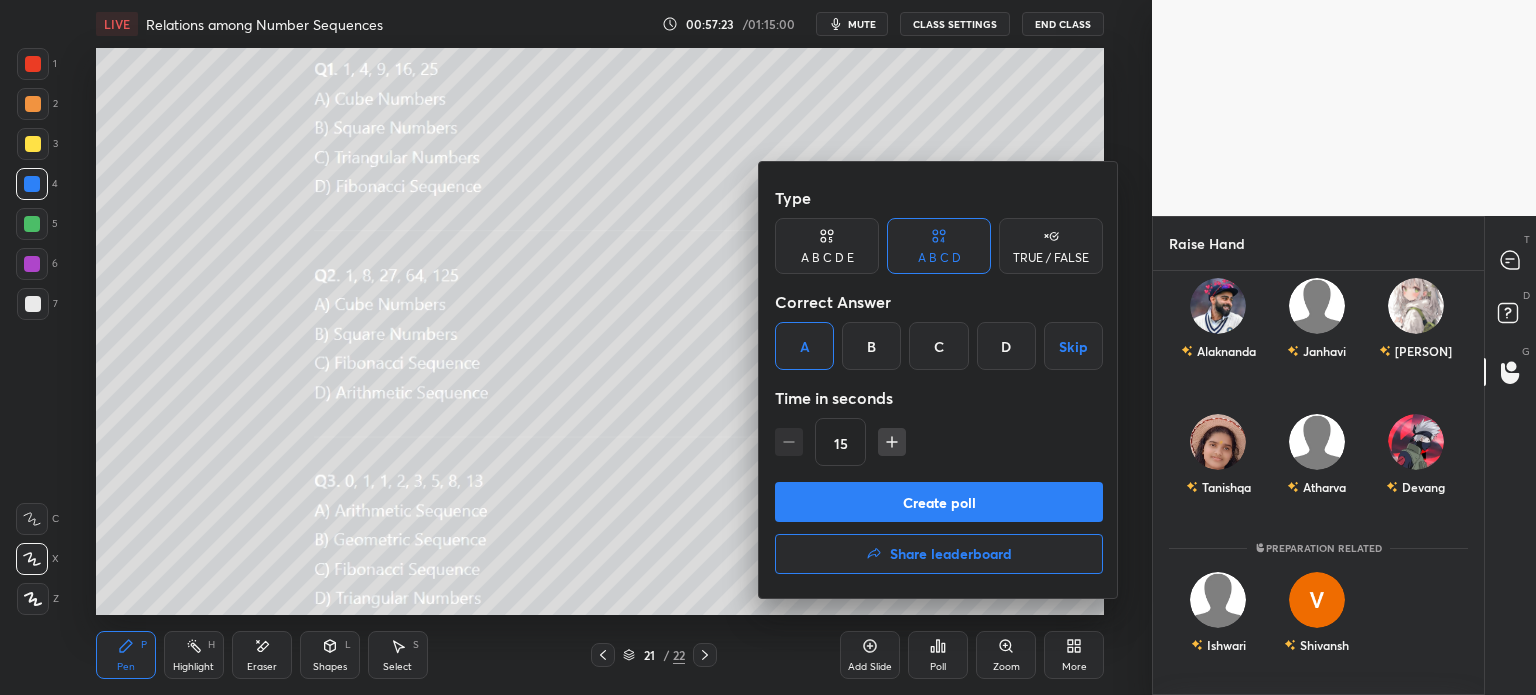click on "Type A B C D E A B C D TRUE / FALSE Correct Answer A B C D Skip Time in seconds 15" at bounding box center (939, 330) 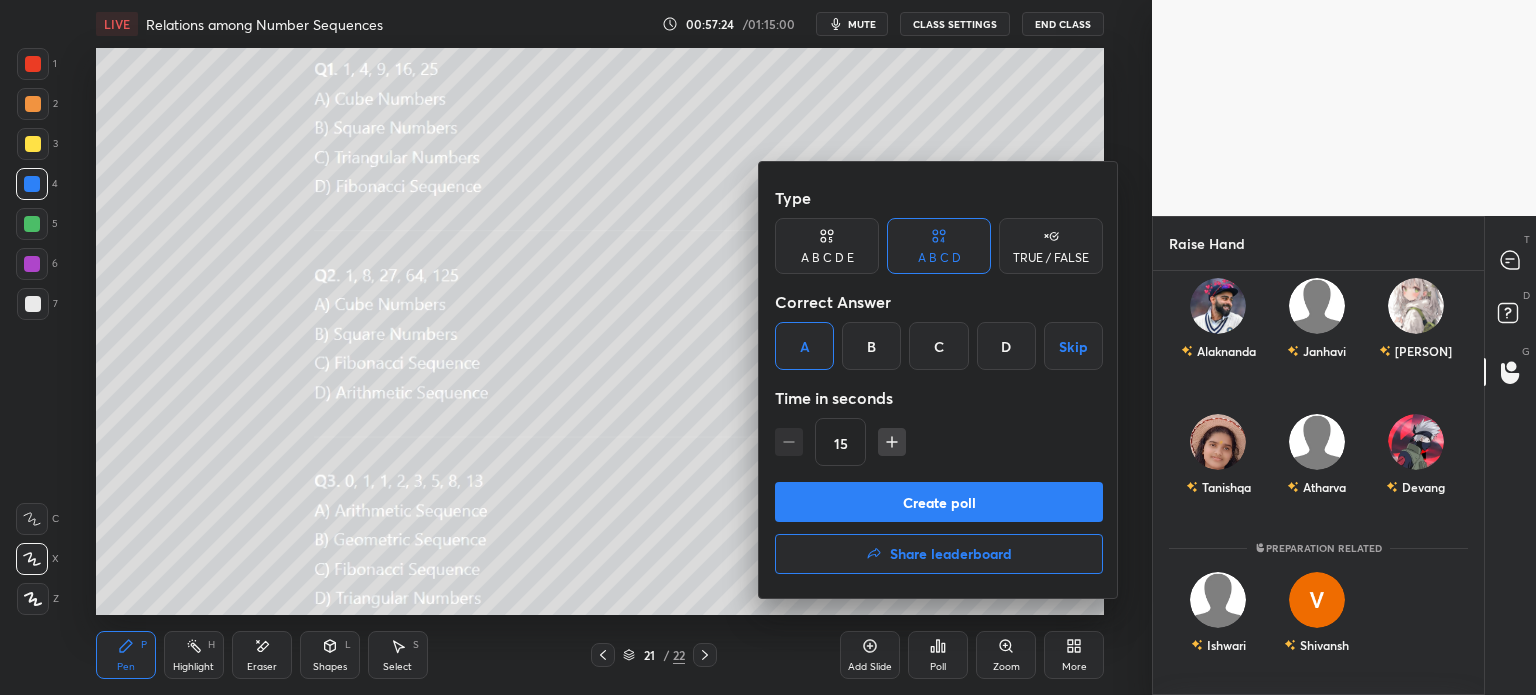 click on "Create poll" at bounding box center [939, 502] 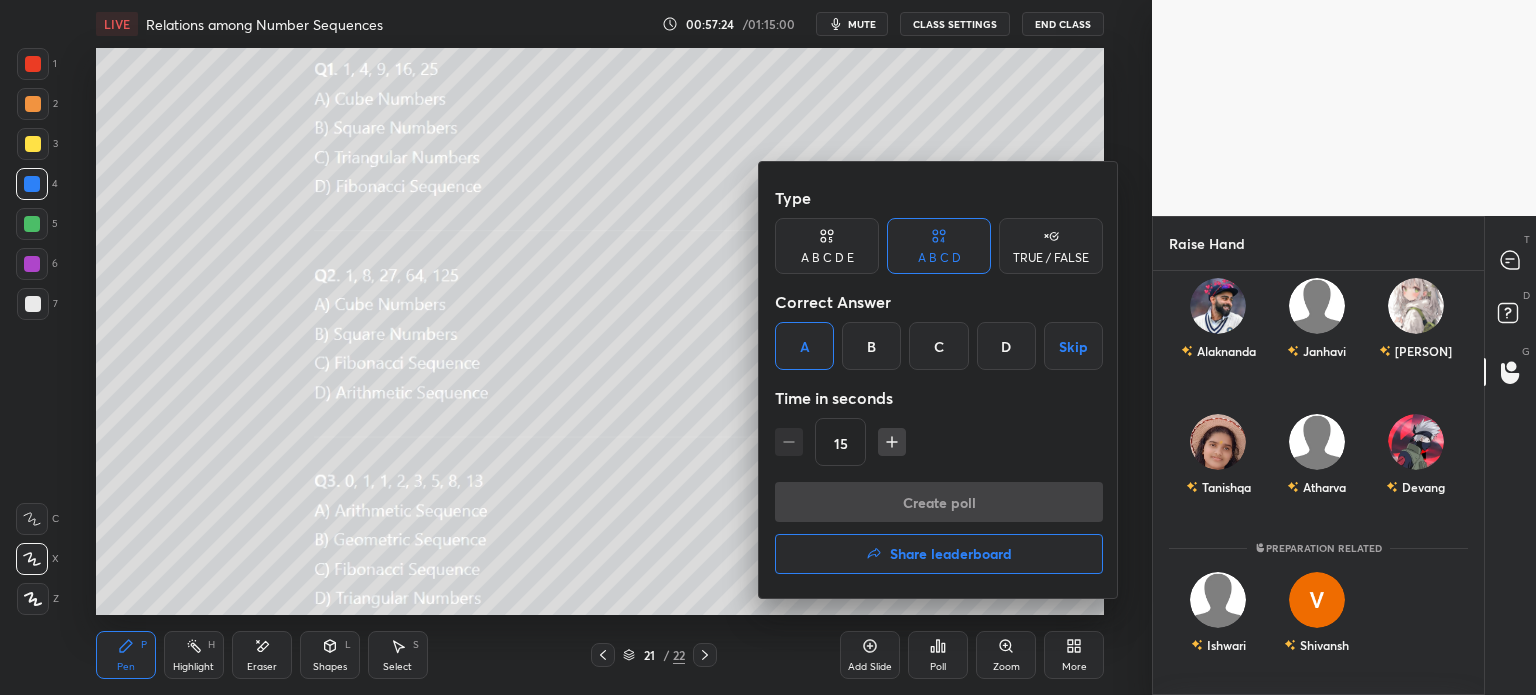 scroll, scrollTop: 385, scrollLeft: 325, axis: both 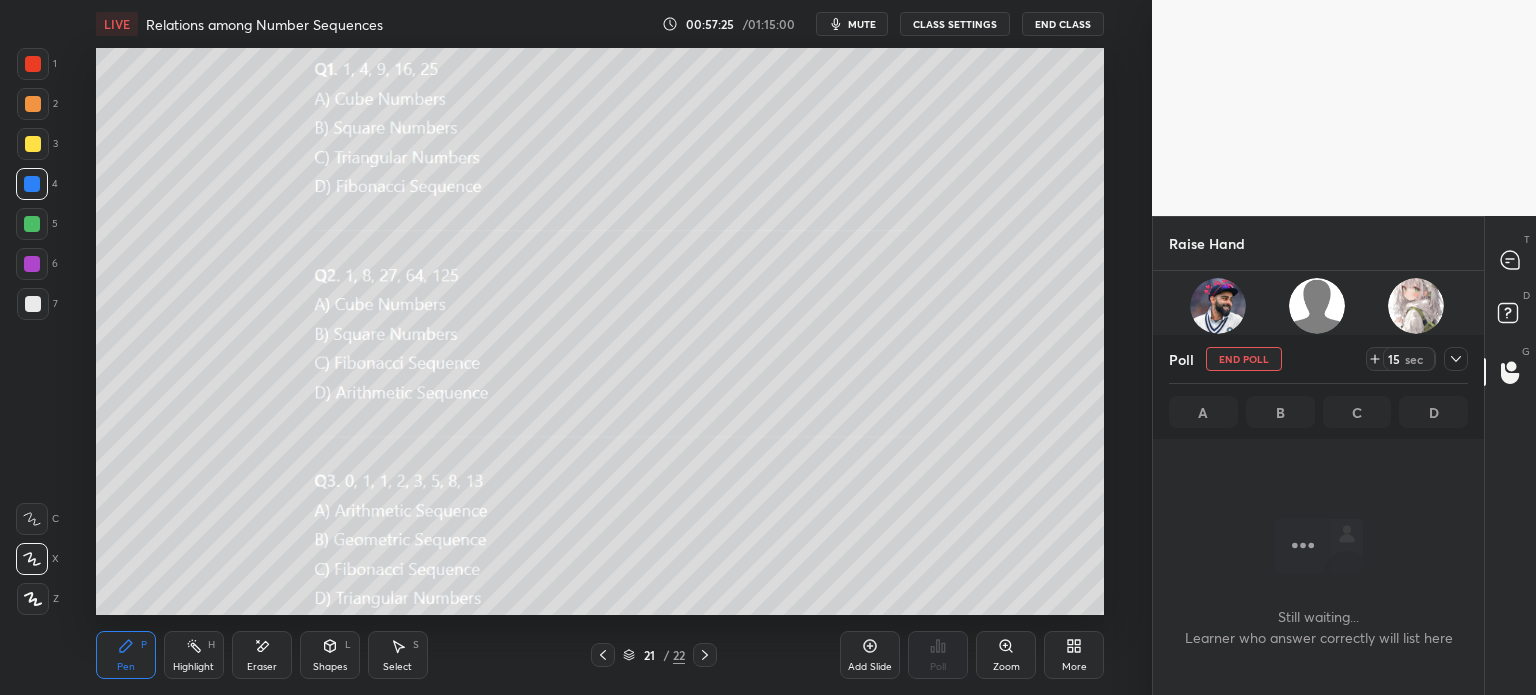 click 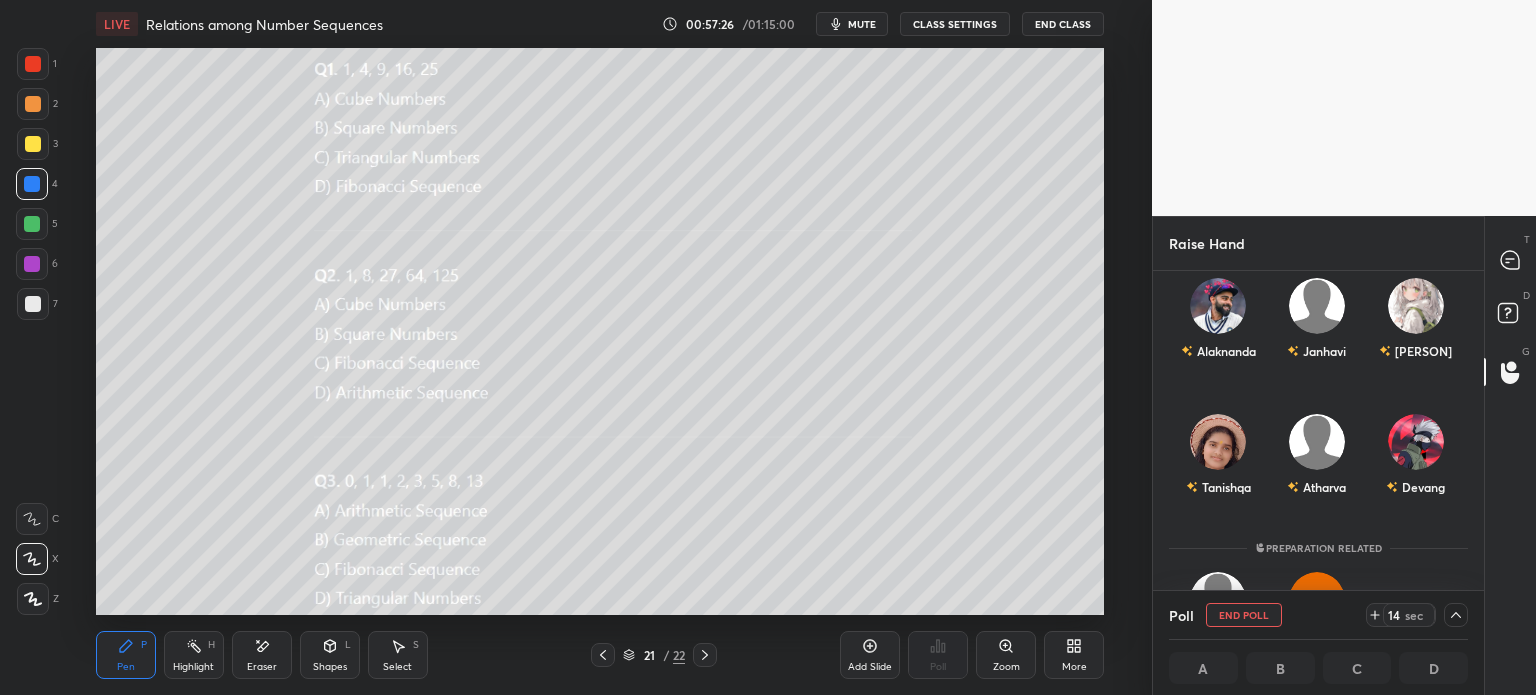 scroll, scrollTop: 148, scrollLeft: 0, axis: vertical 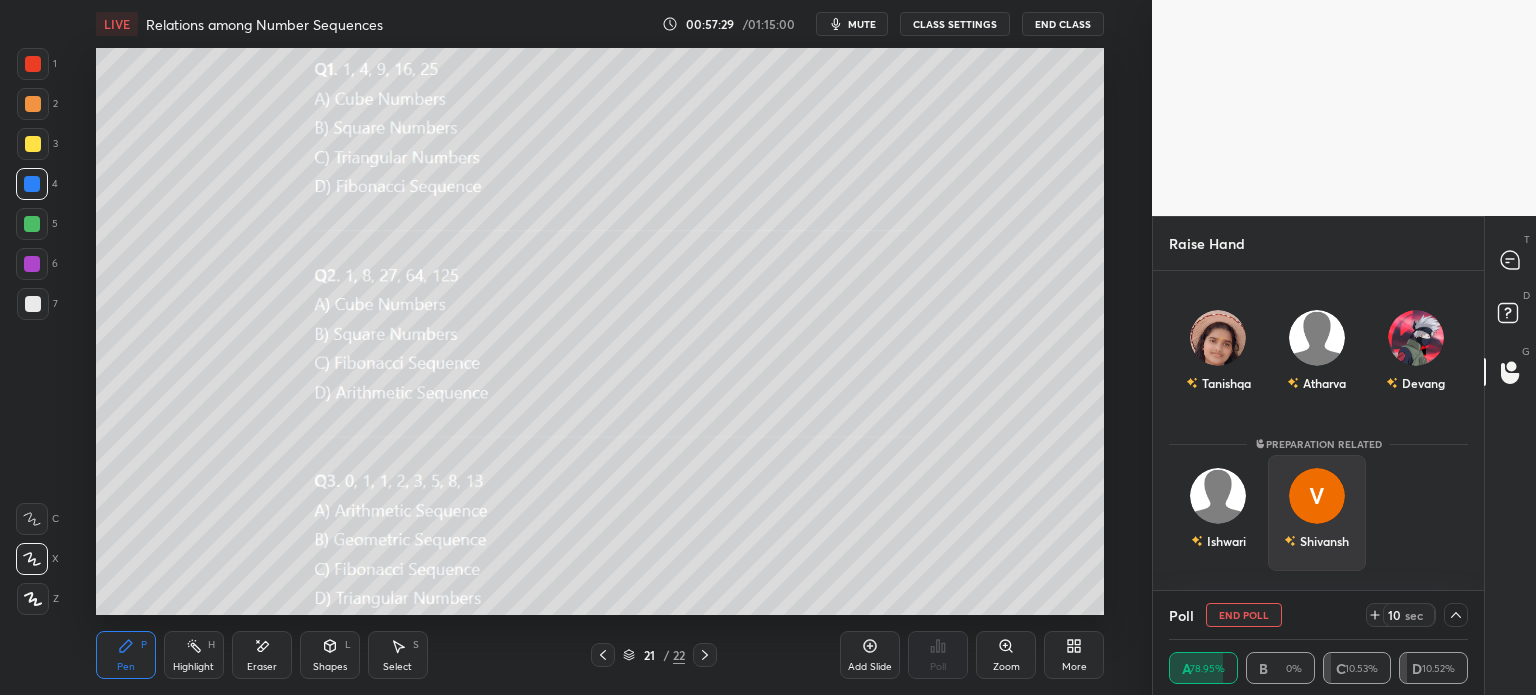 click on "Shivansh" at bounding box center [1316, 541] 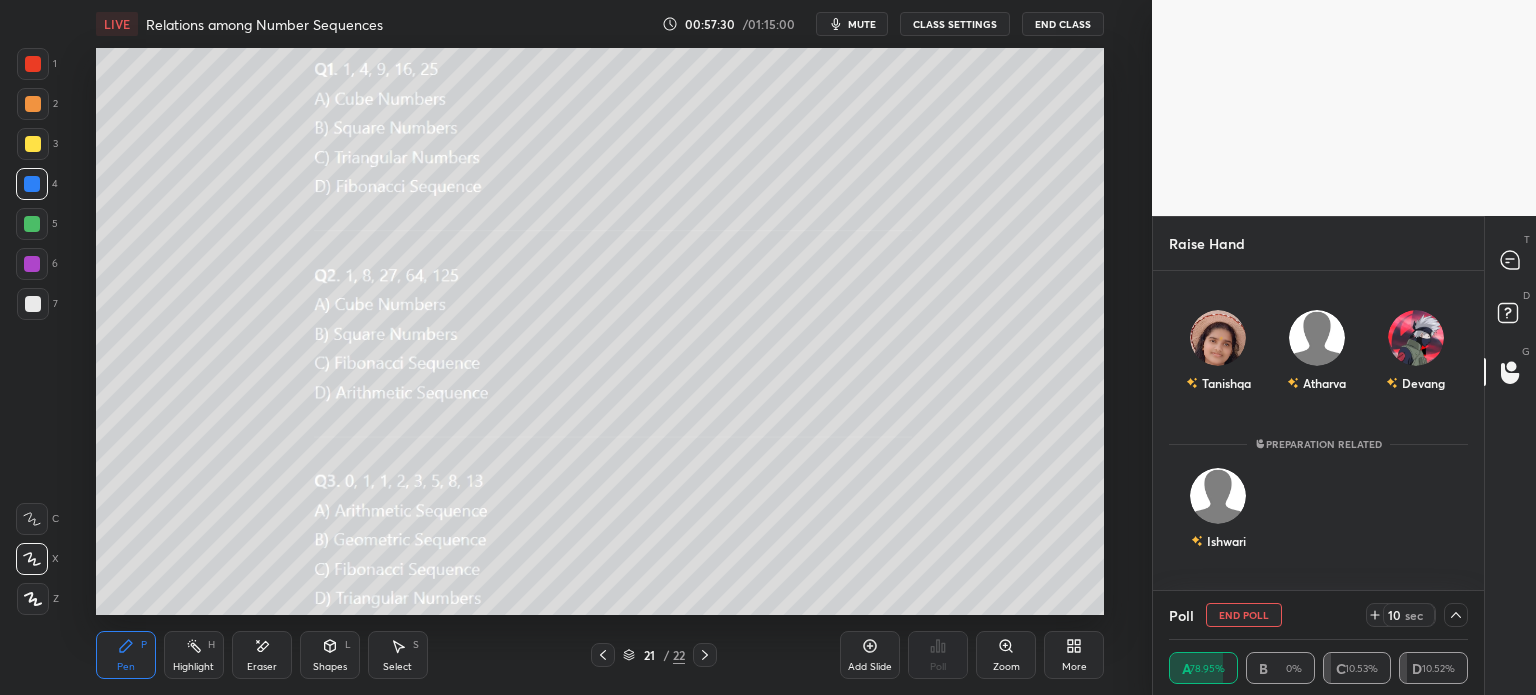 scroll, scrollTop: 234, scrollLeft: 325, axis: both 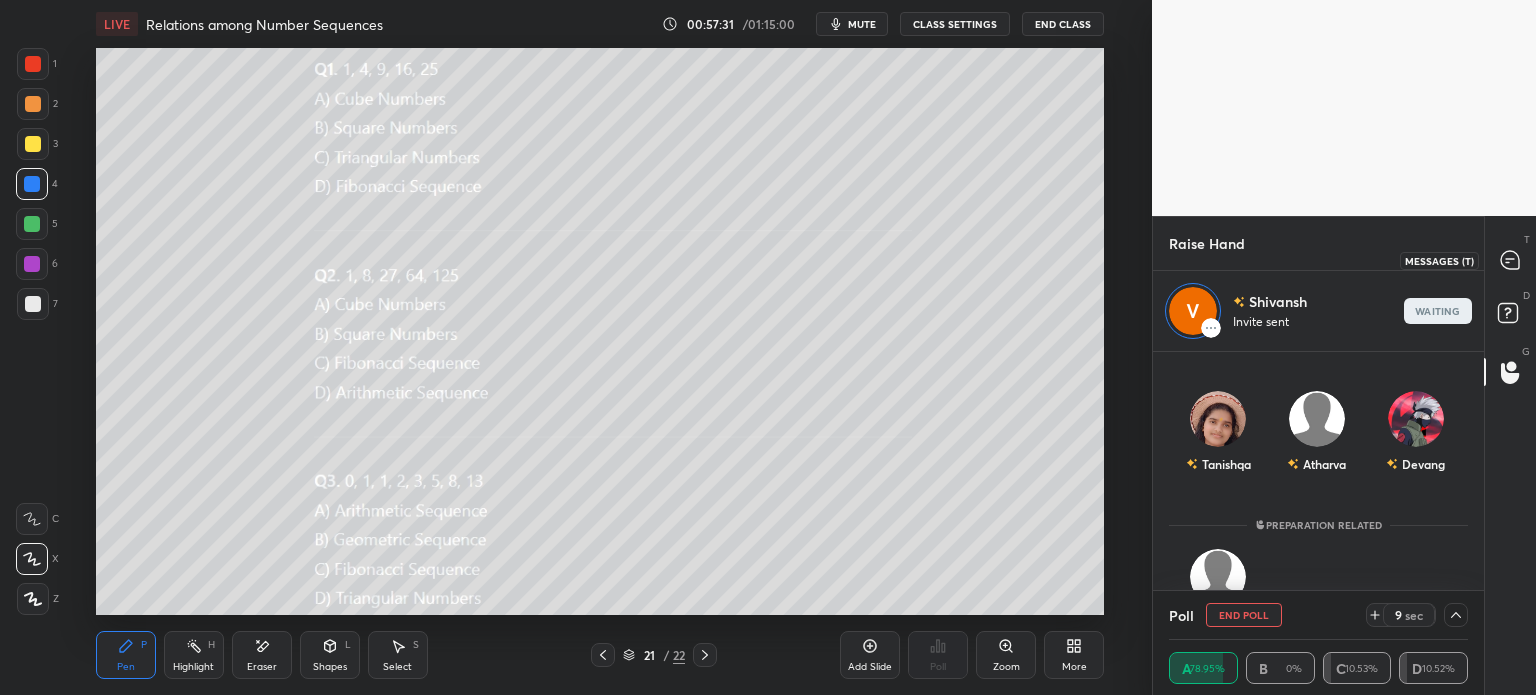 click 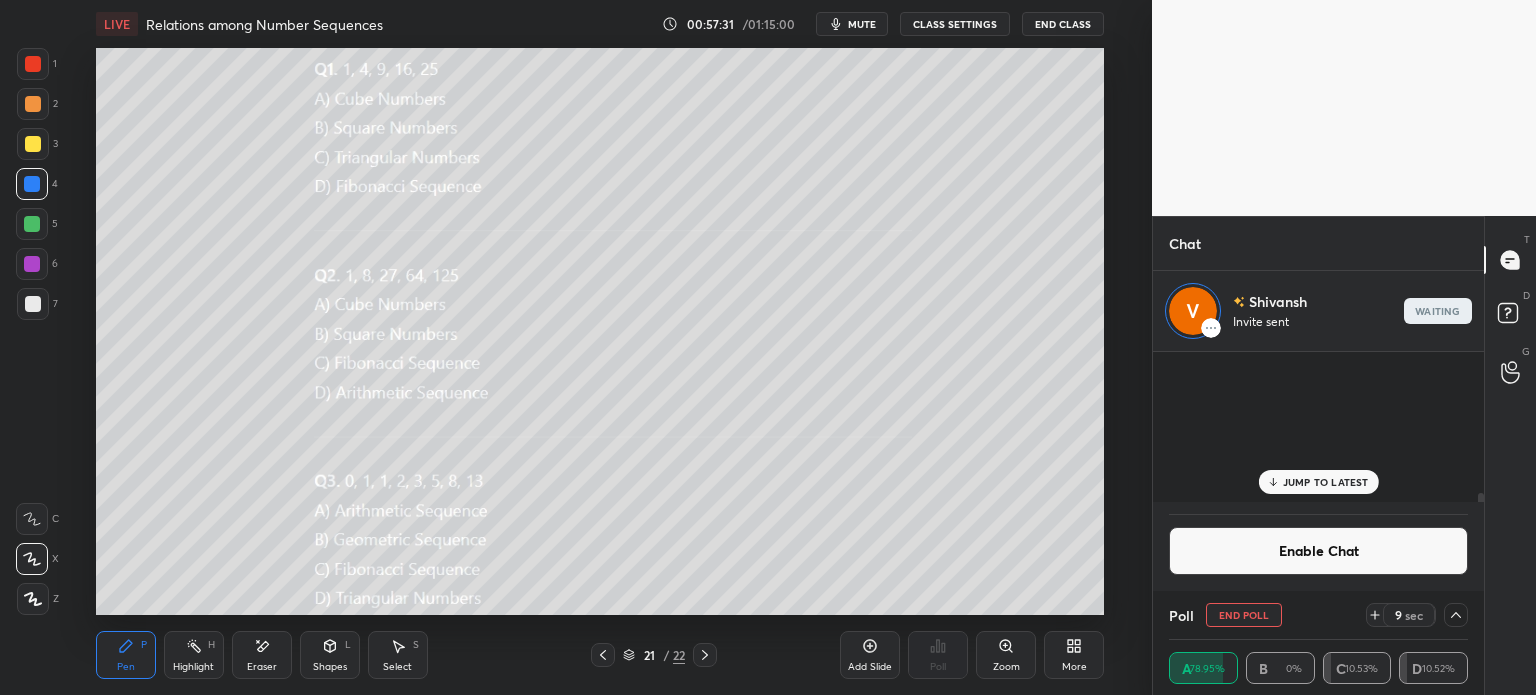 scroll, scrollTop: 2484, scrollLeft: 0, axis: vertical 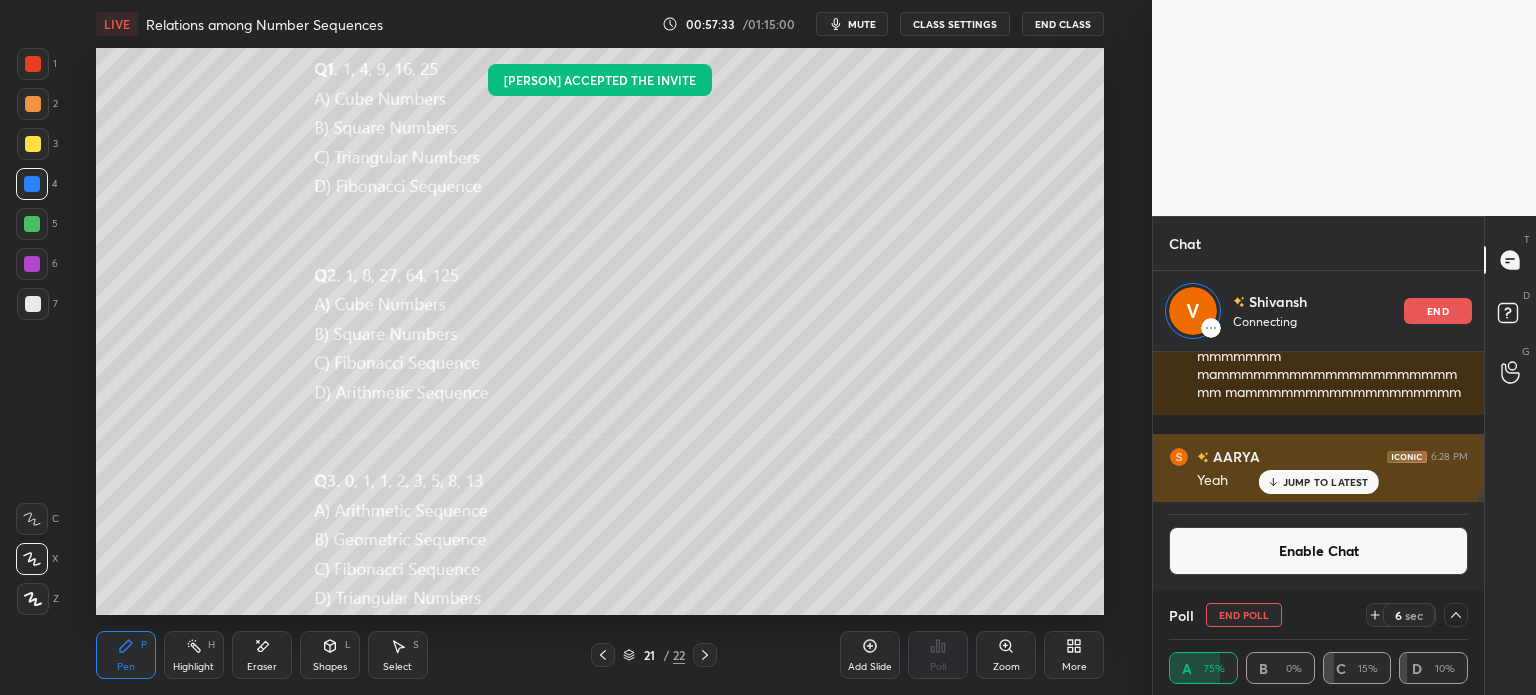 click on "JUMP TO LATEST" at bounding box center (1326, 482) 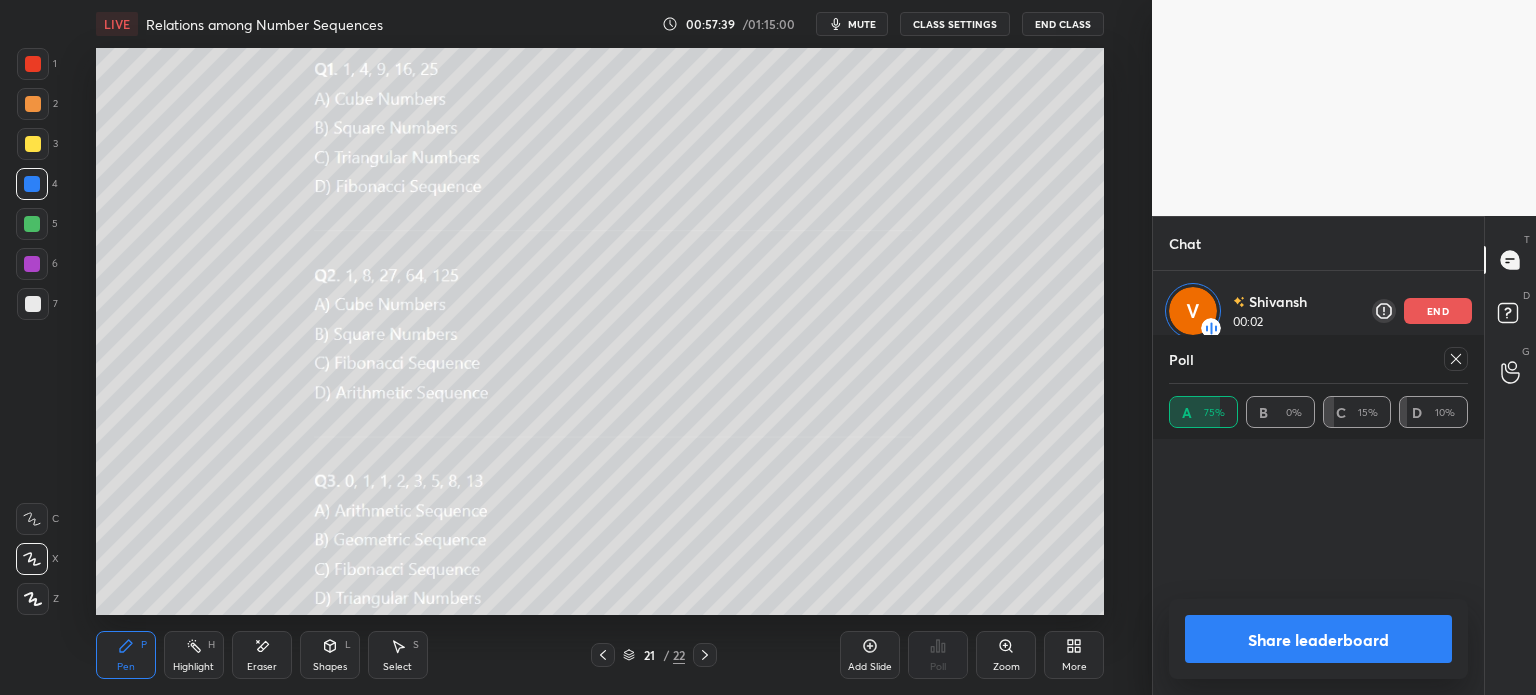scroll, scrollTop: 6, scrollLeft: 6, axis: both 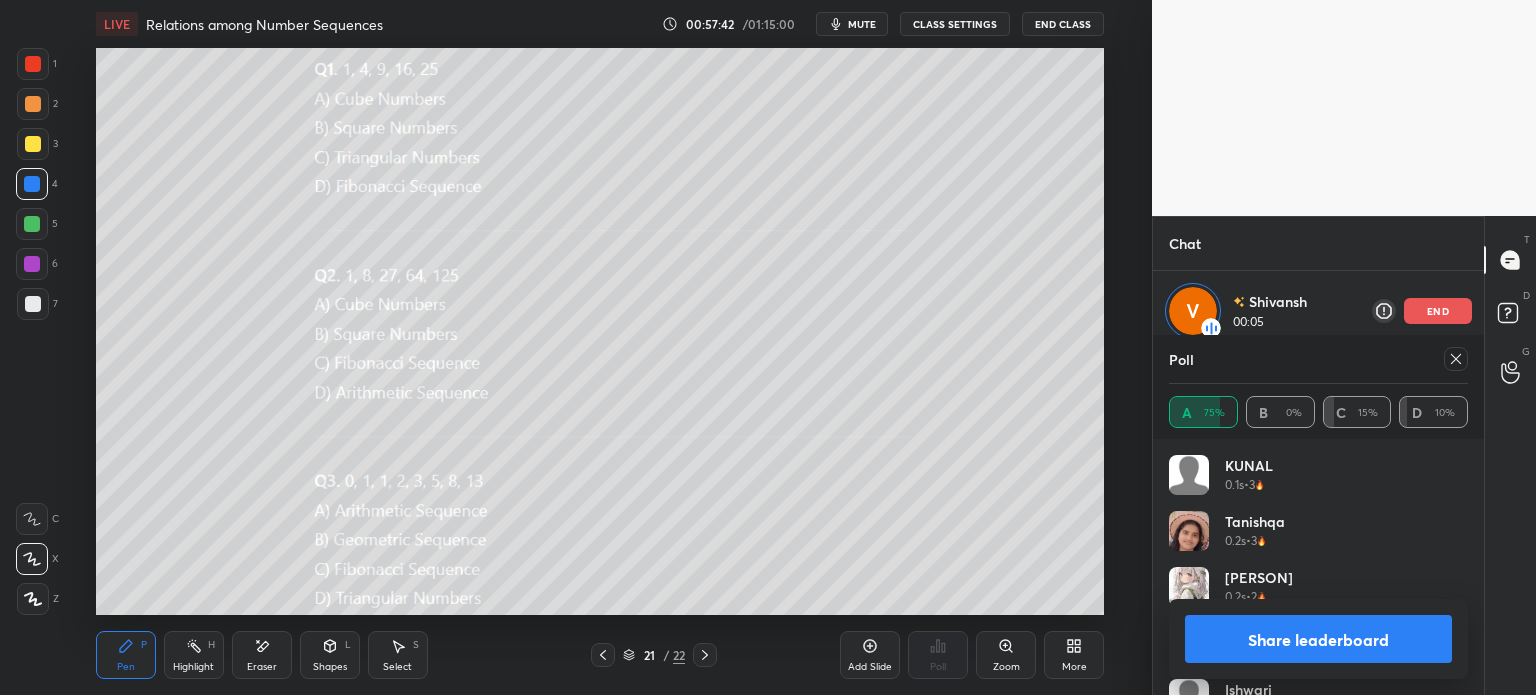 click 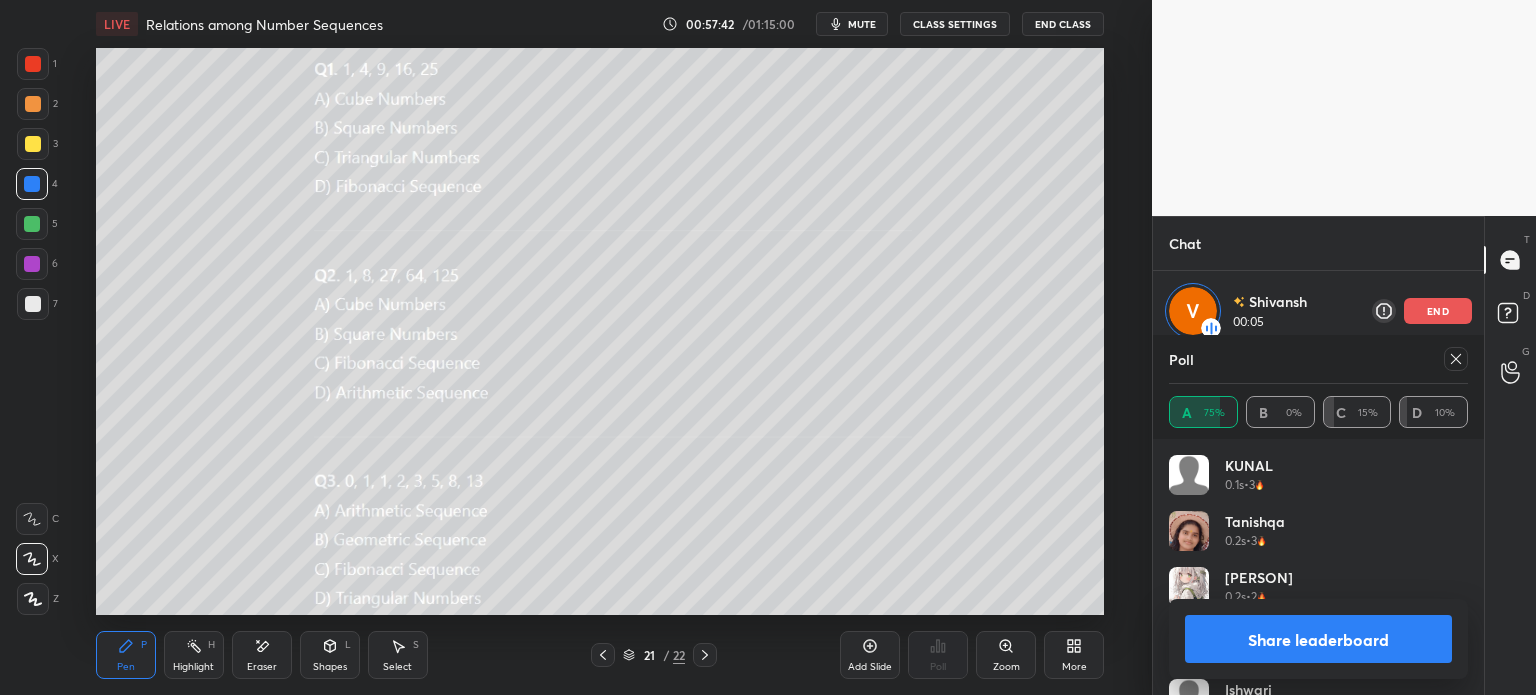 scroll, scrollTop: 87, scrollLeft: 293, axis: both 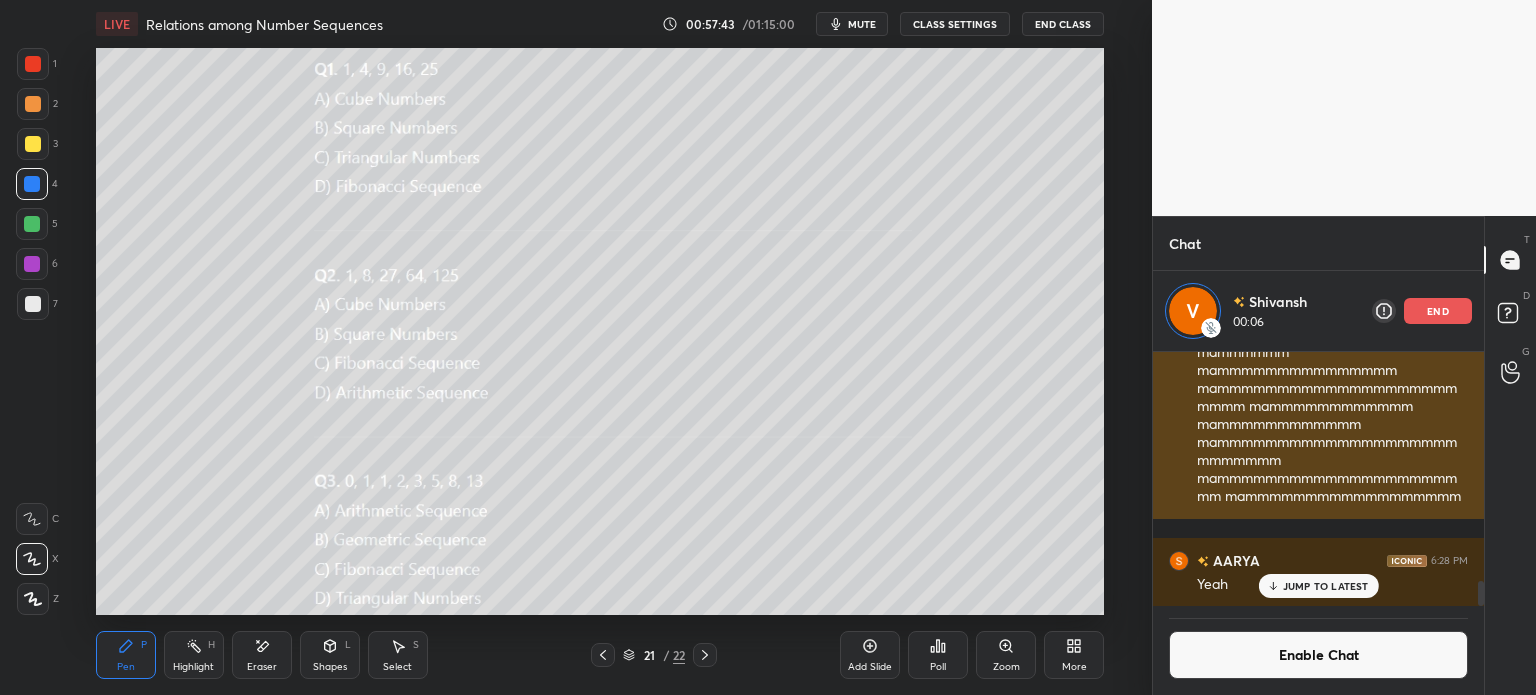 click on "end" at bounding box center [1438, 311] 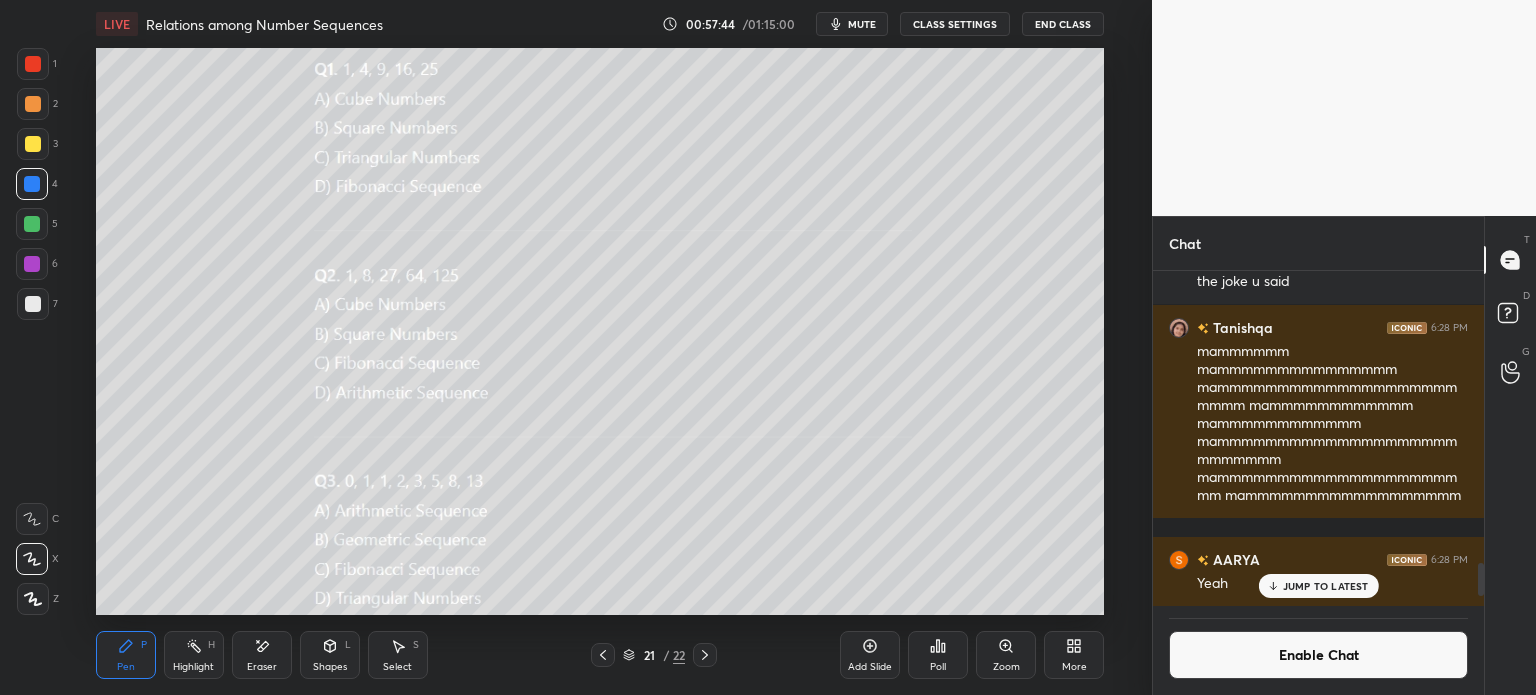 click 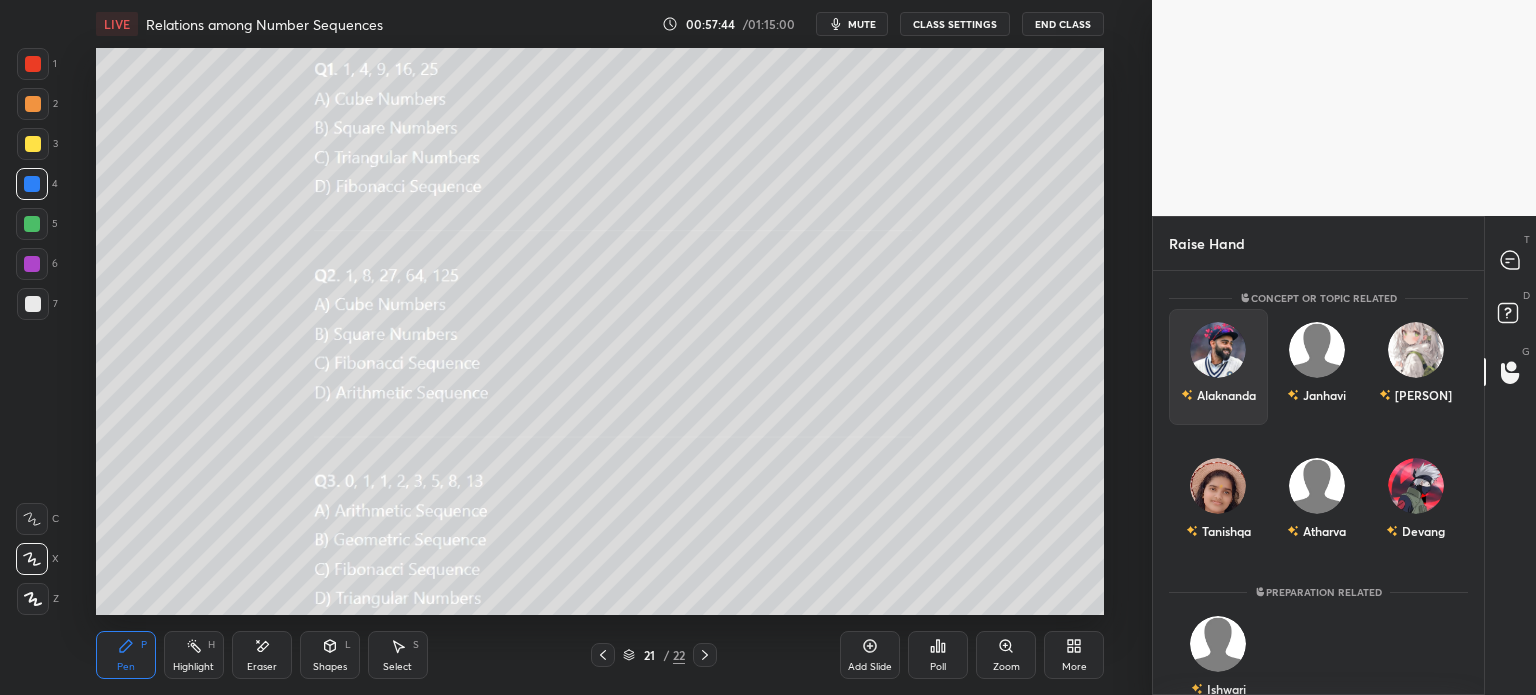 click on "Alaknanda" at bounding box center (1218, 367) 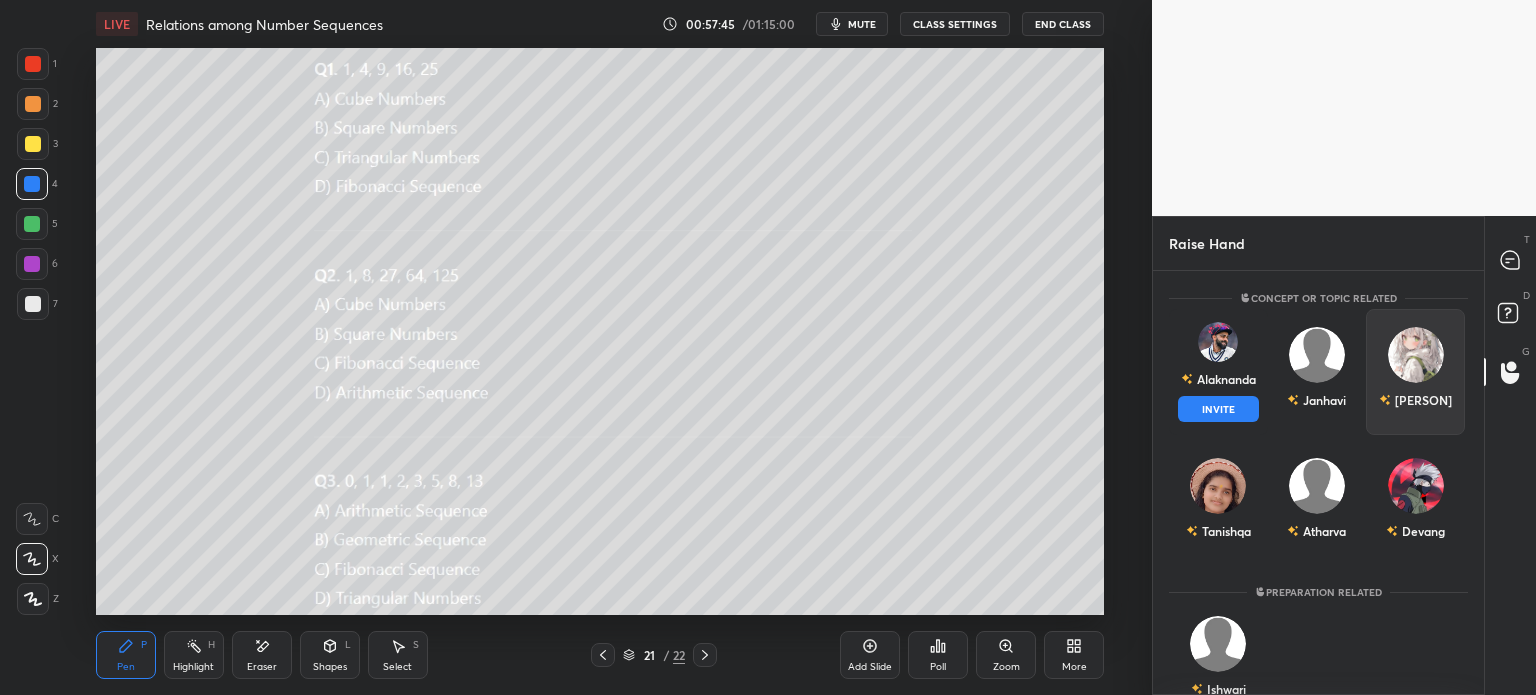 click on "INVITE" at bounding box center [1218, 409] 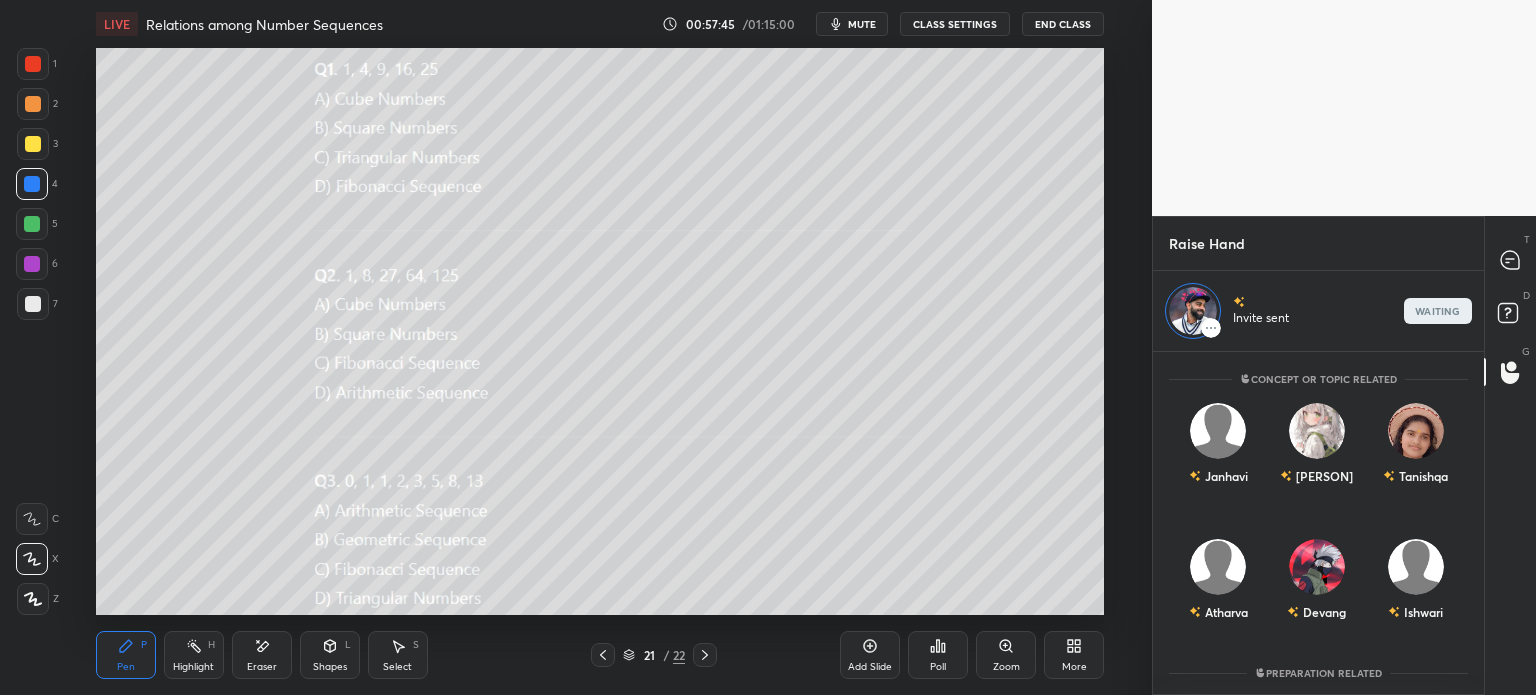 click at bounding box center (1511, 260) 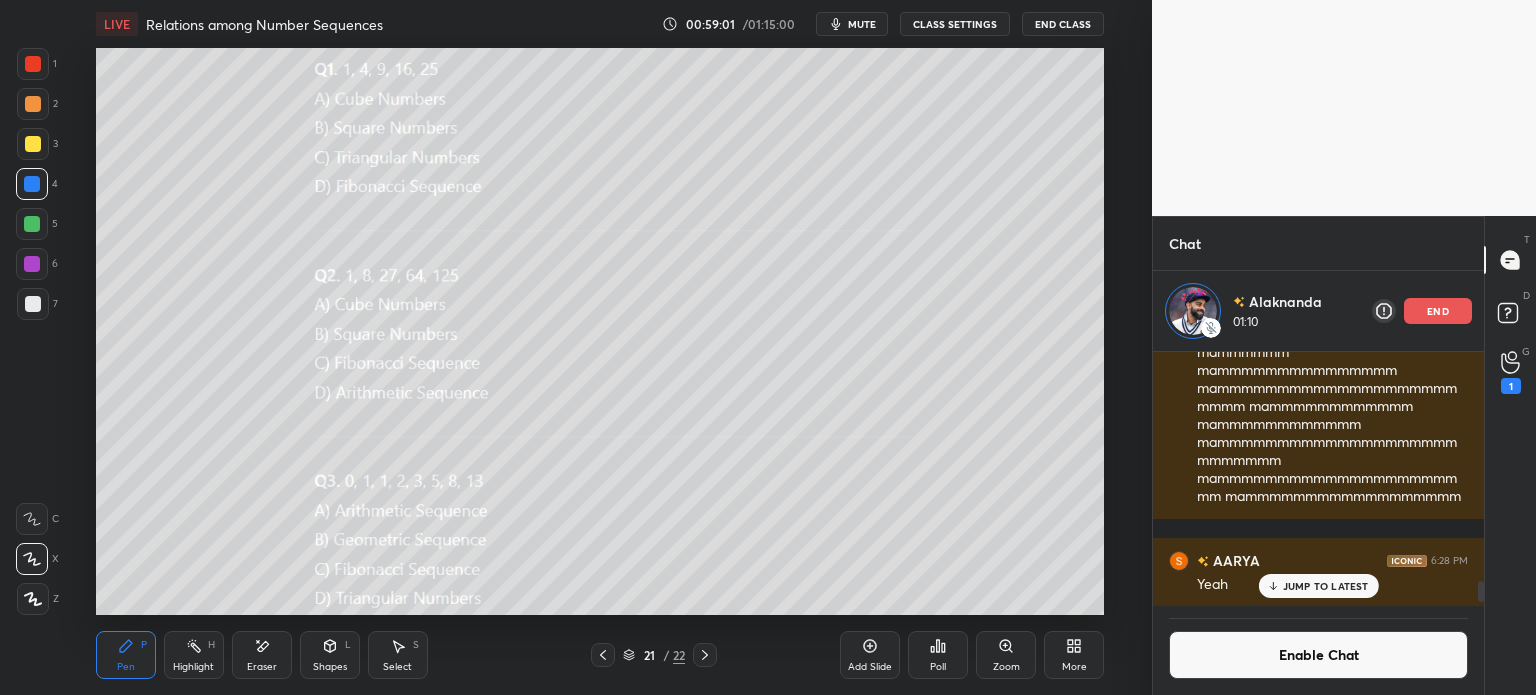 scroll, scrollTop: 2380, scrollLeft: 0, axis: vertical 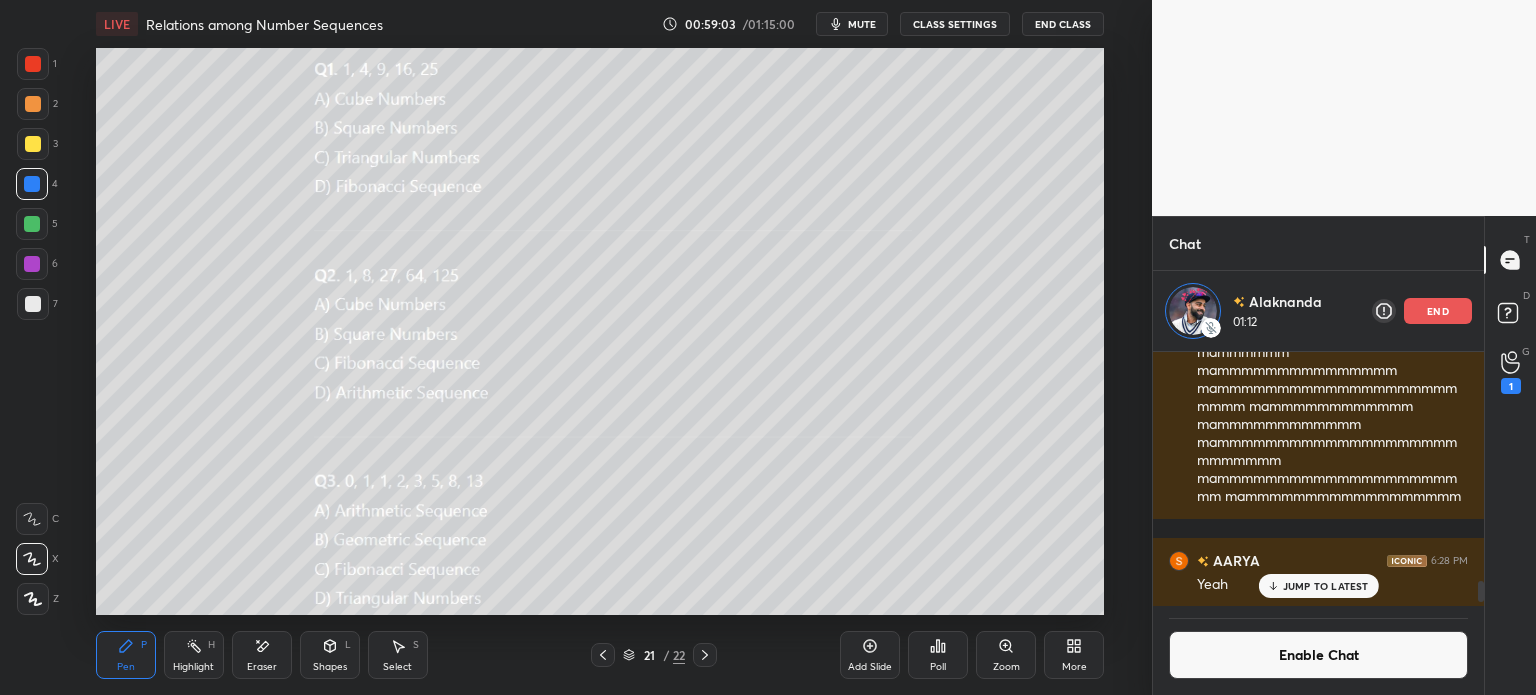 click on "Poll" at bounding box center (938, 655) 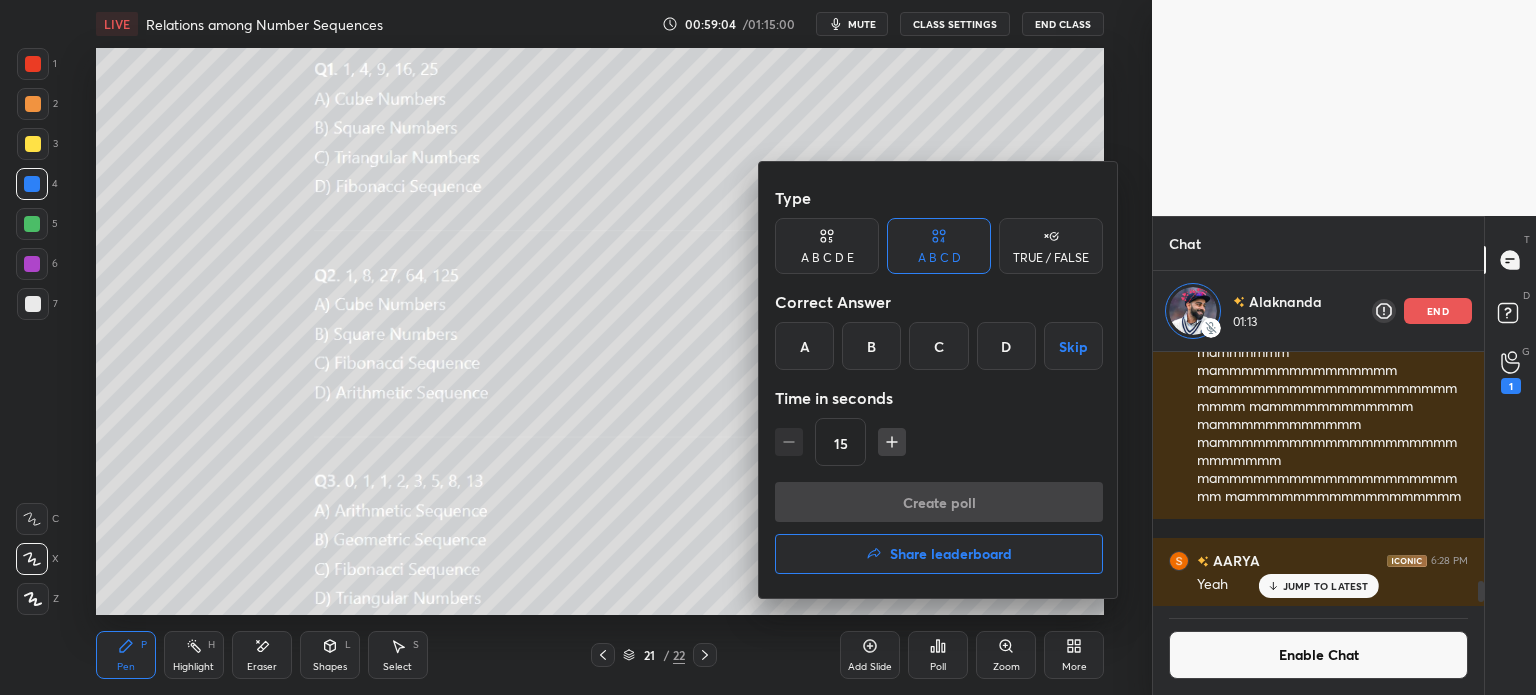click on "C" at bounding box center [938, 346] 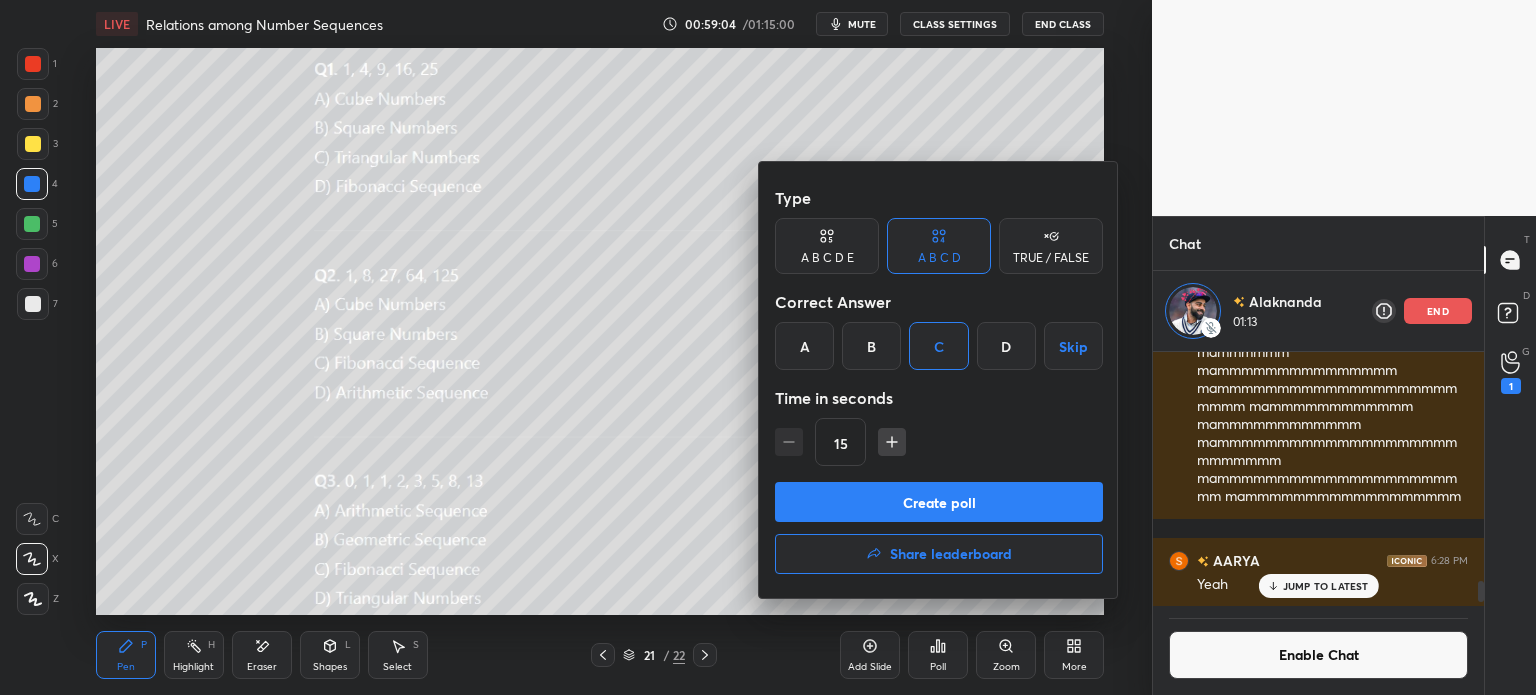 click on "Create poll" at bounding box center [939, 502] 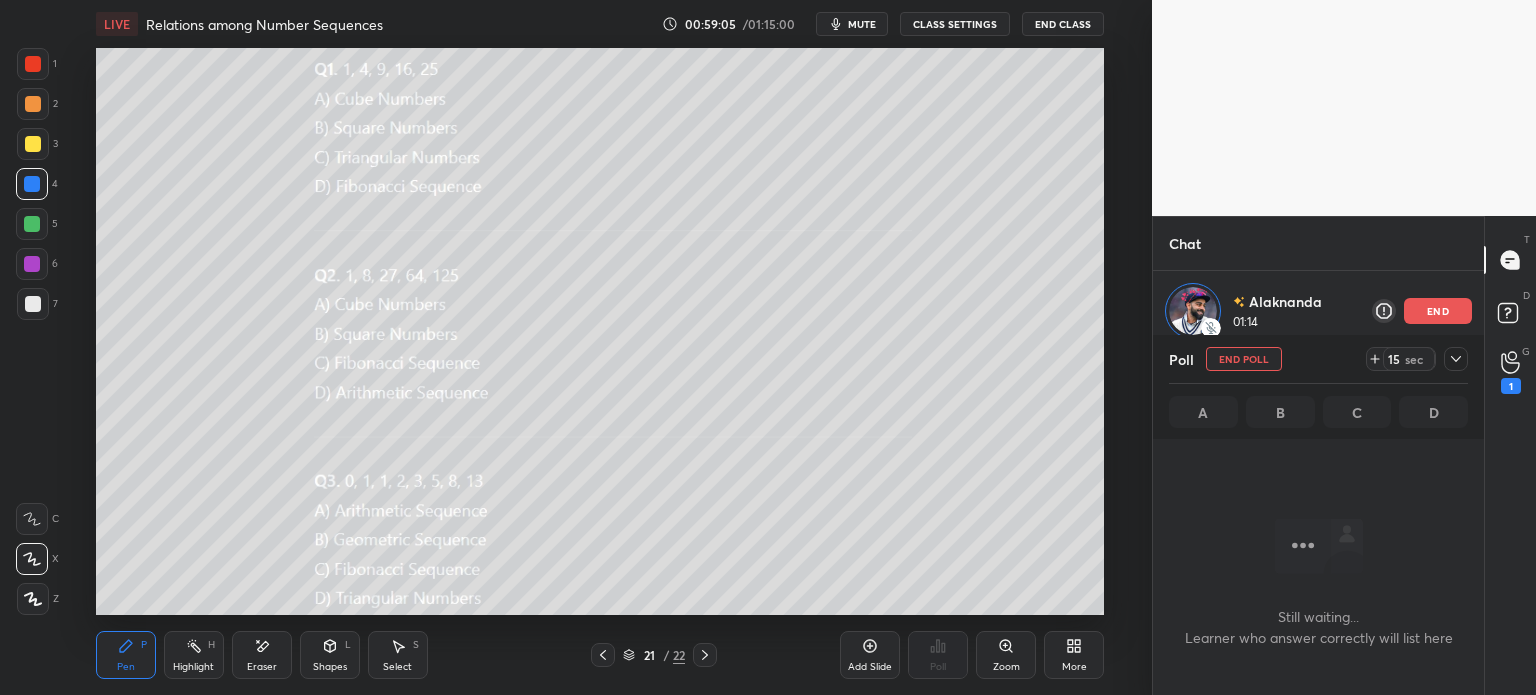 scroll, scrollTop: 207, scrollLeft: 325, axis: both 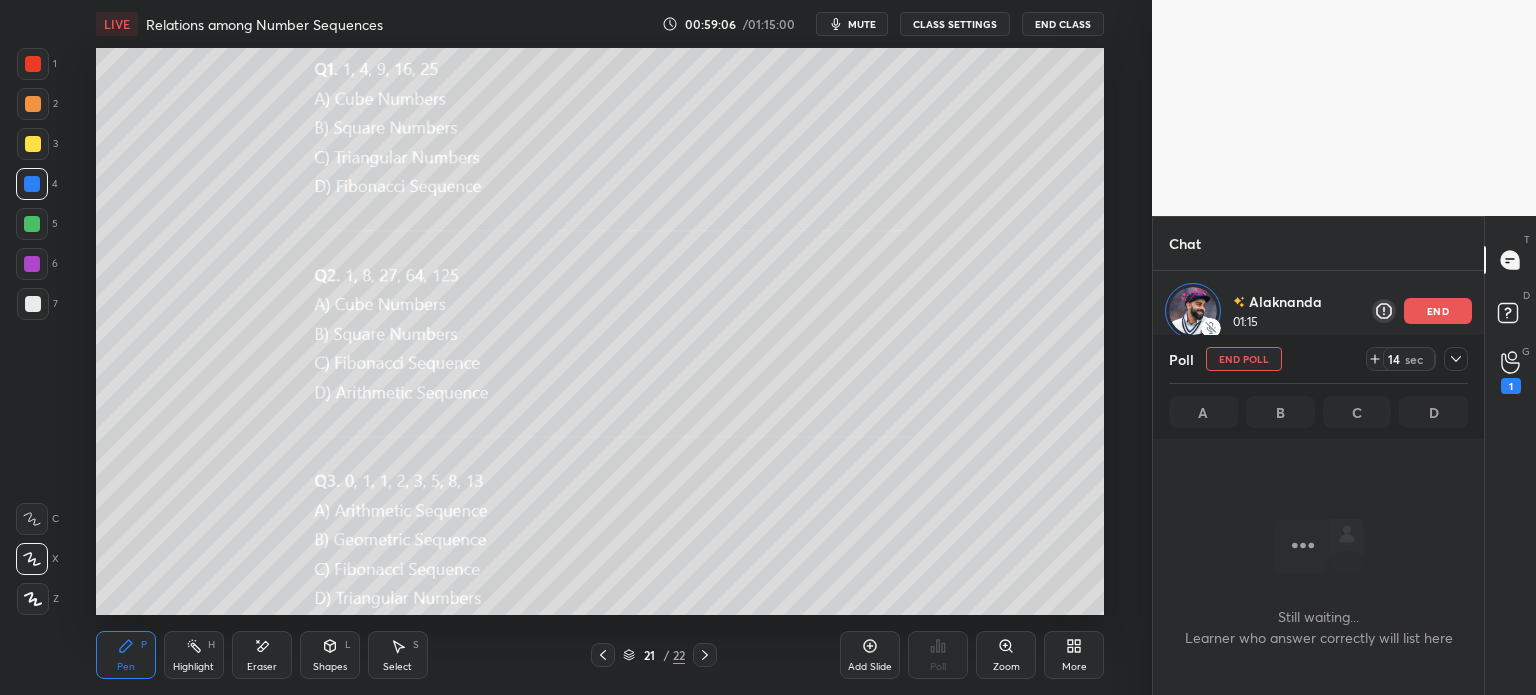 click on "Eraser" at bounding box center (262, 655) 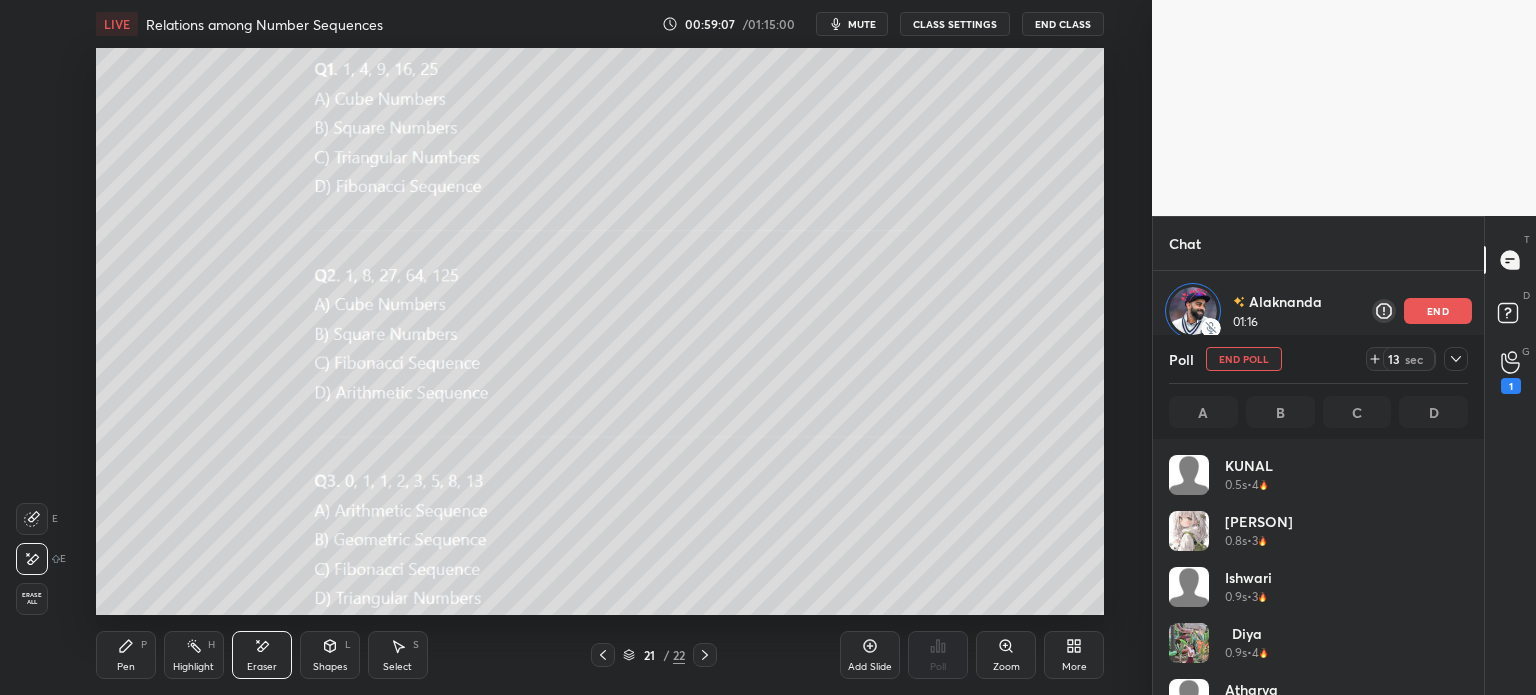 click on "Erase all" at bounding box center (32, 599) 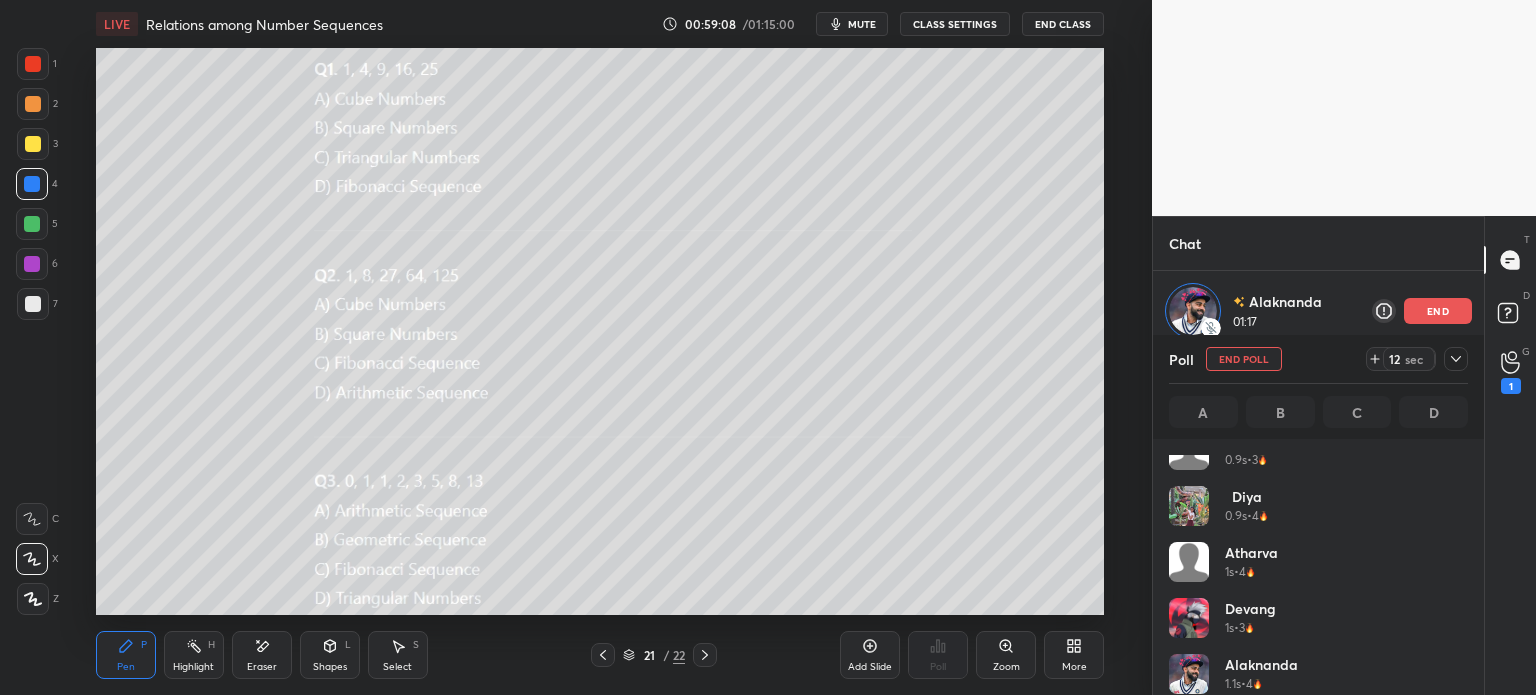 scroll, scrollTop: 432, scrollLeft: 0, axis: vertical 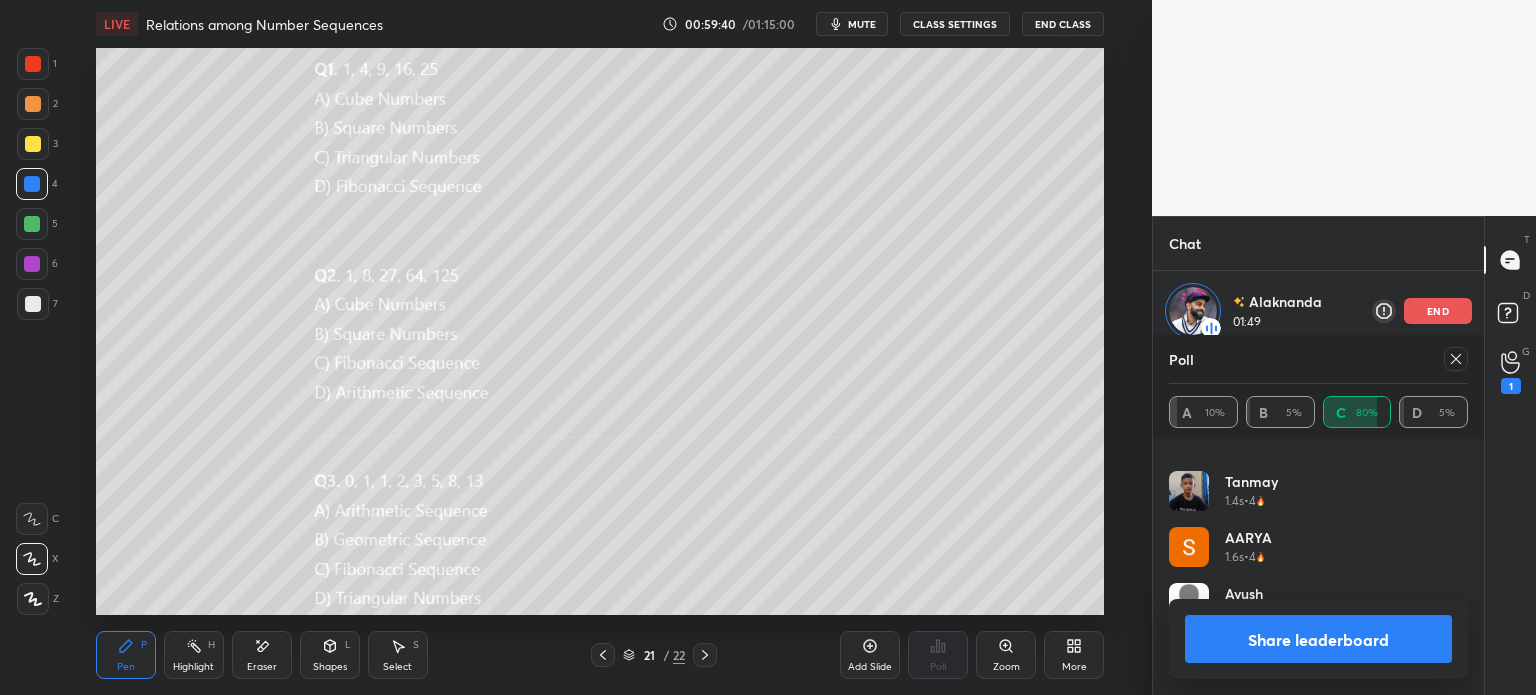 click on "end" at bounding box center [1438, 311] 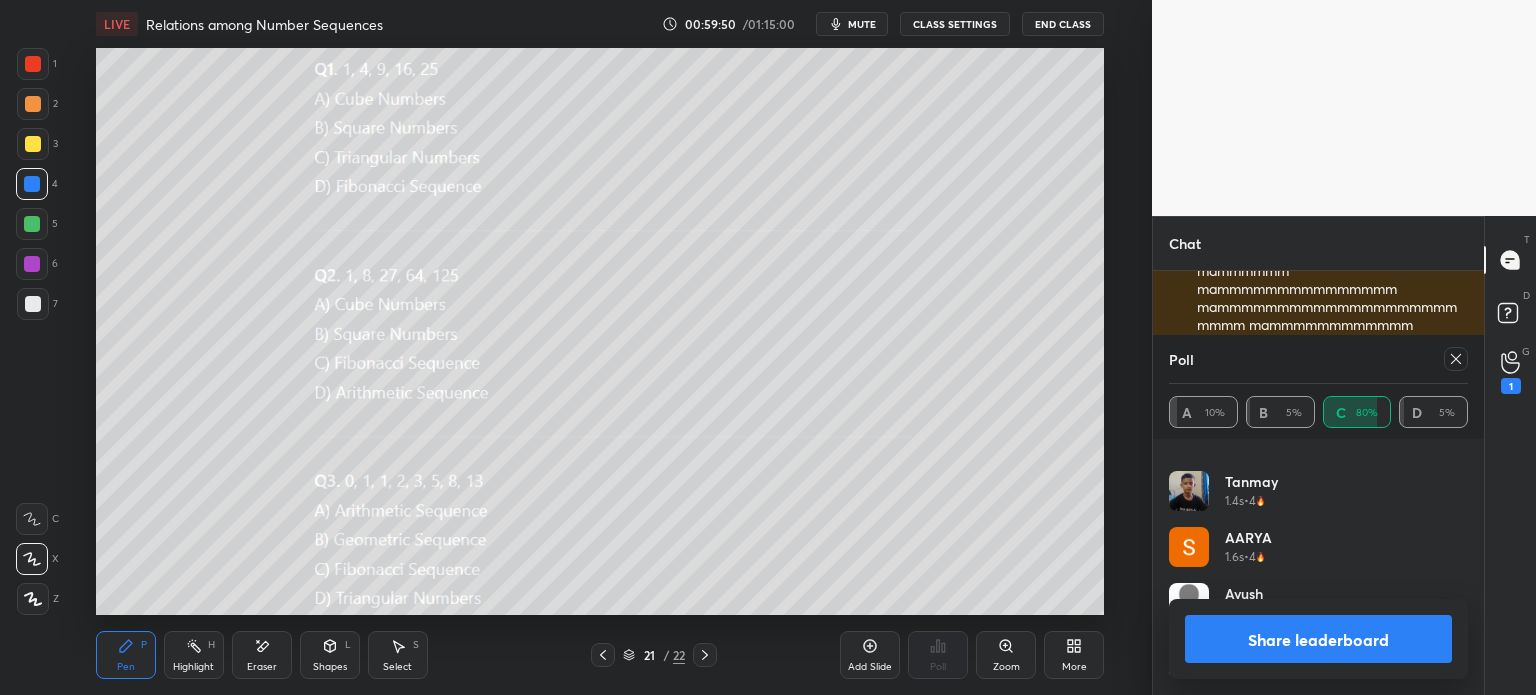 click 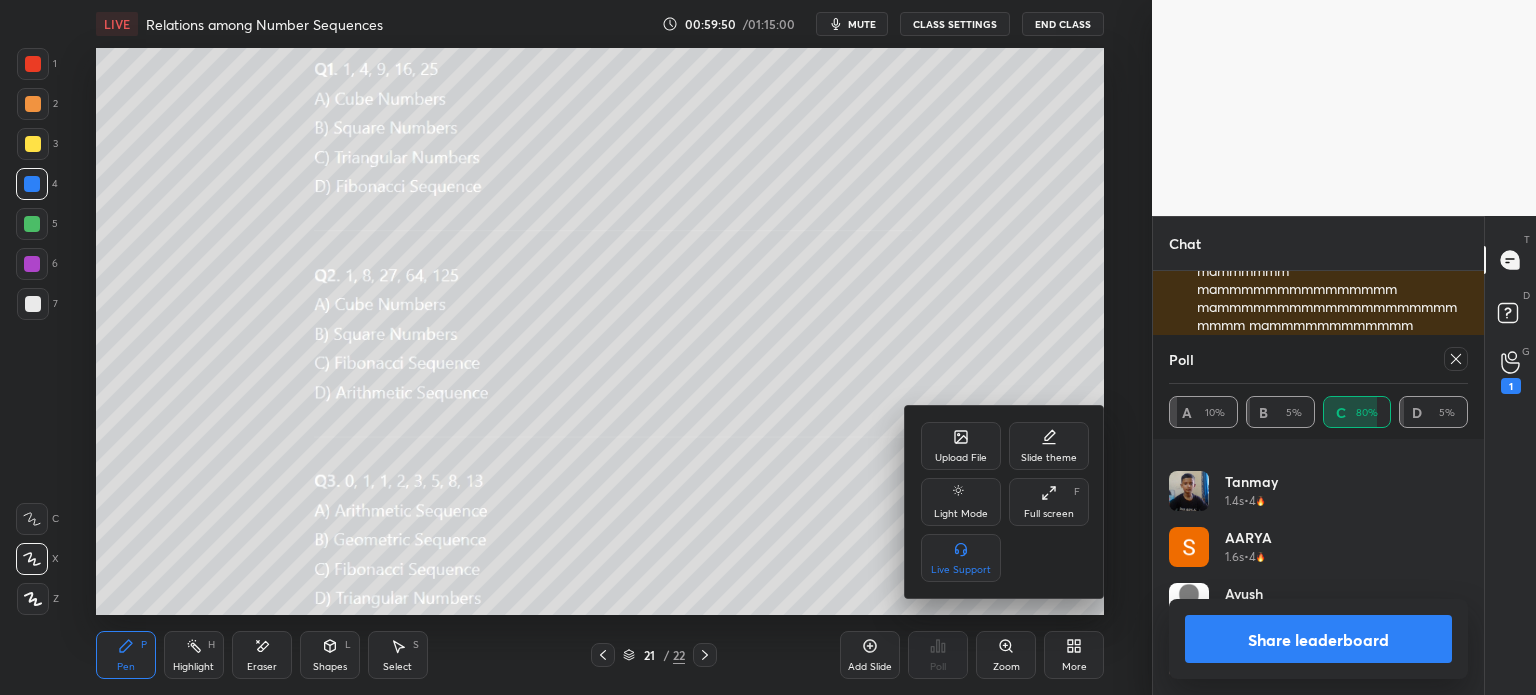 click 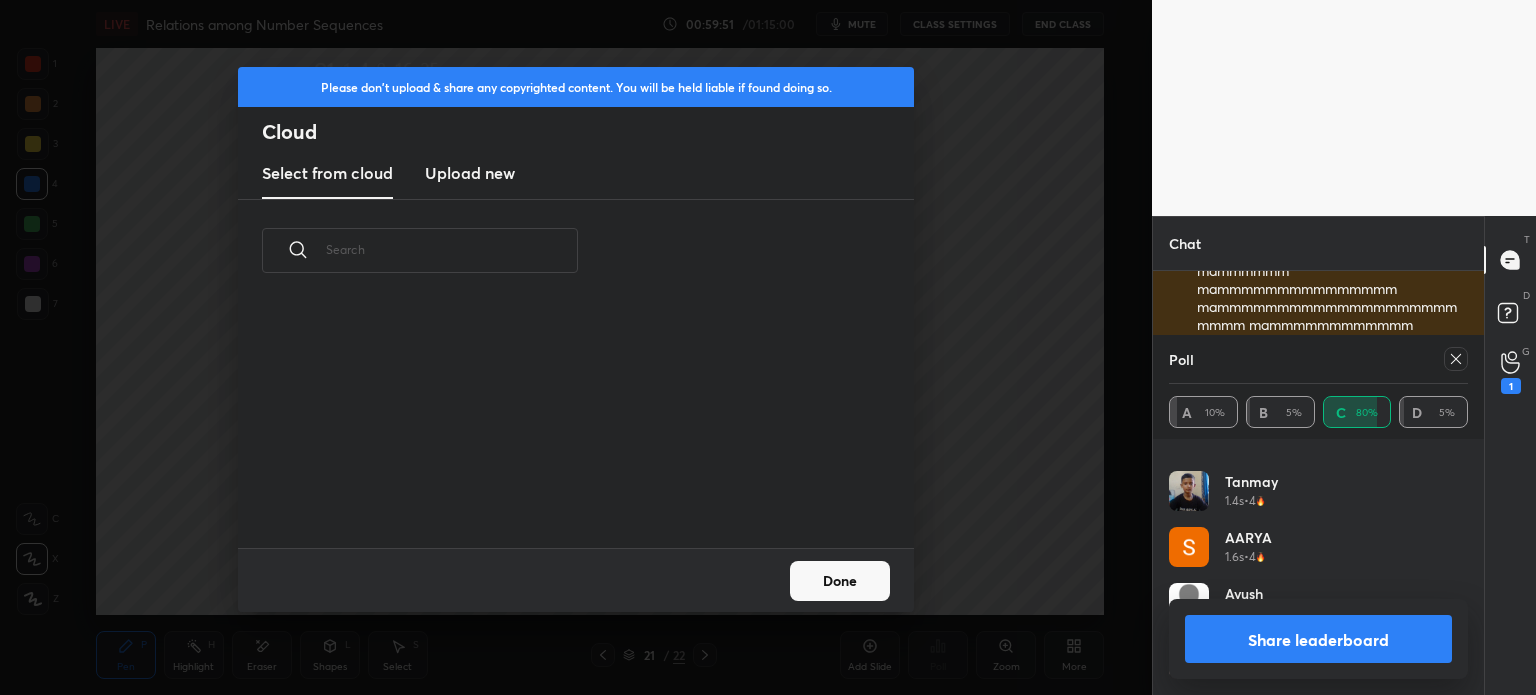 scroll, scrollTop: 5, scrollLeft: 10, axis: both 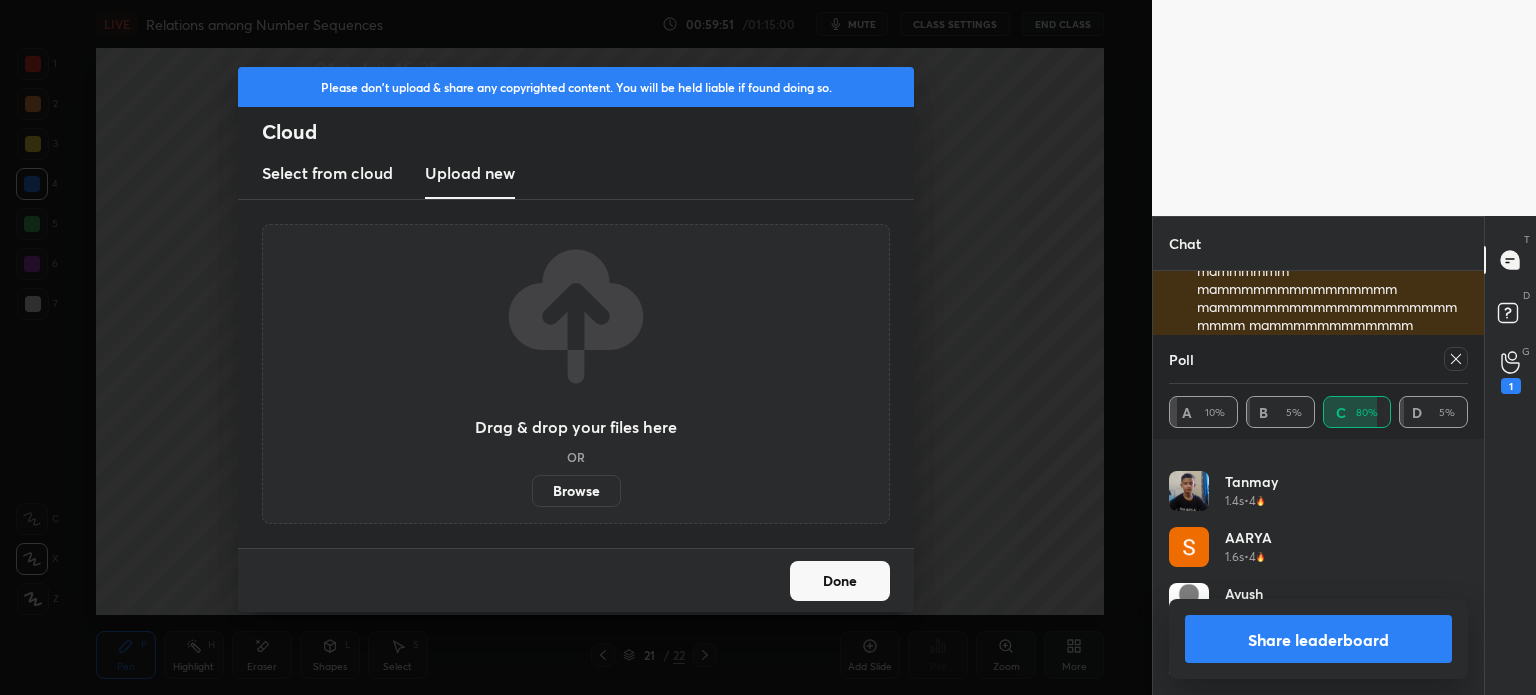 click on "Browse" at bounding box center (576, 491) 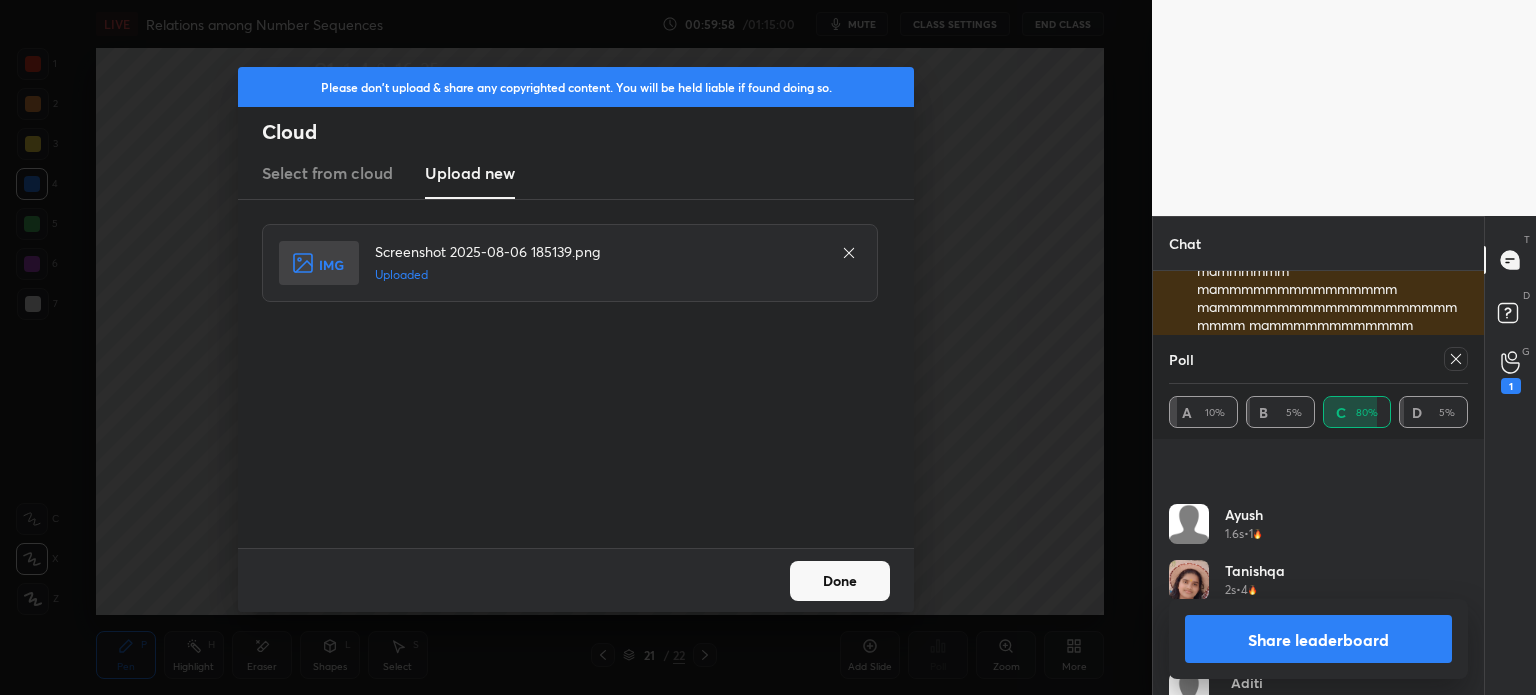 scroll, scrollTop: 656, scrollLeft: 0, axis: vertical 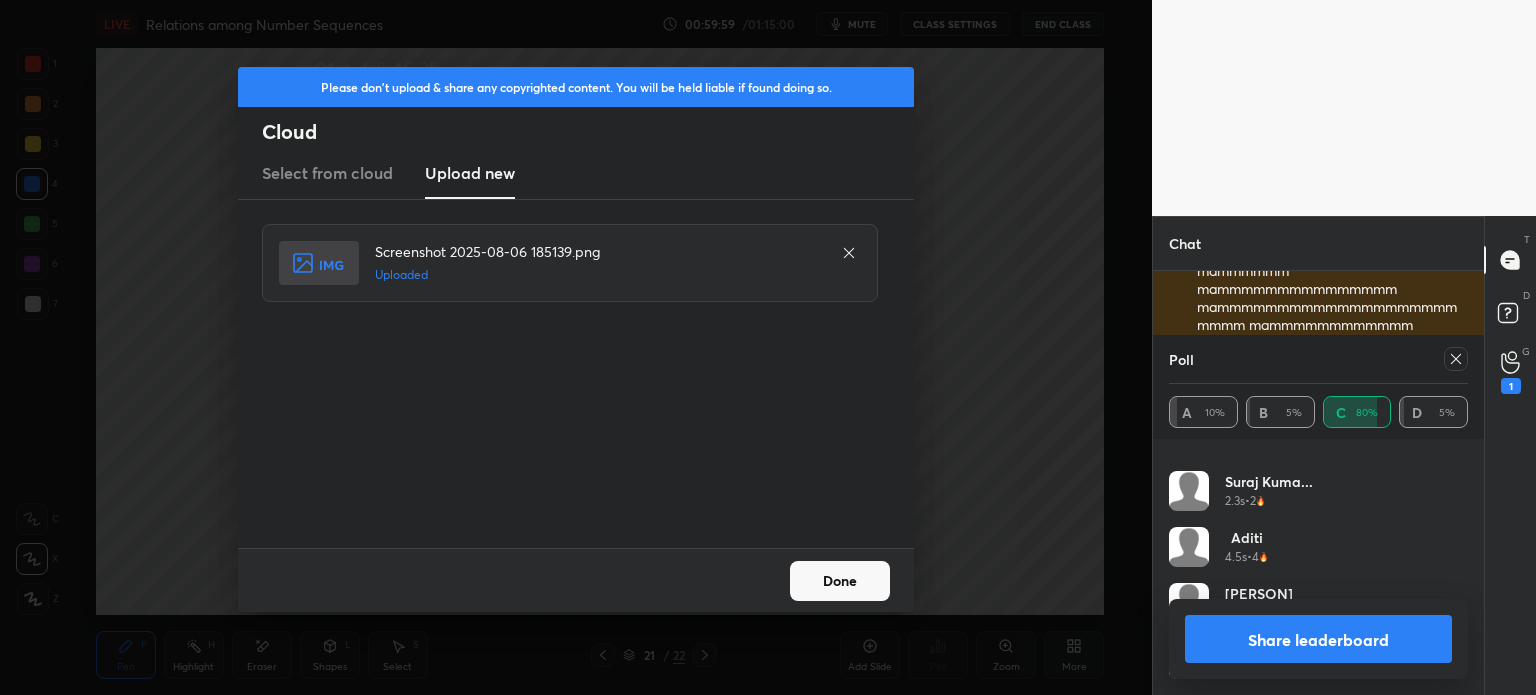 click on "Done" at bounding box center [840, 581] 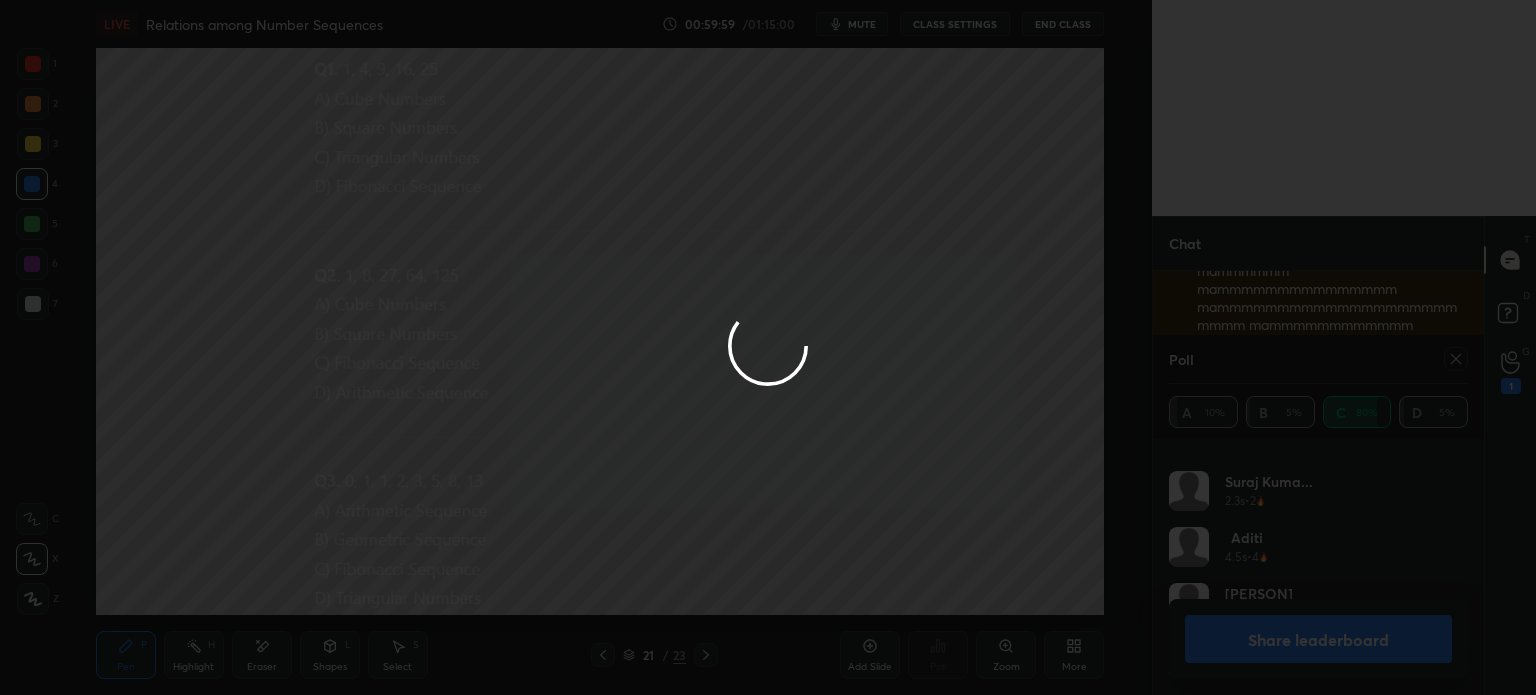 click on "Share leaderboard" at bounding box center (1318, 639) 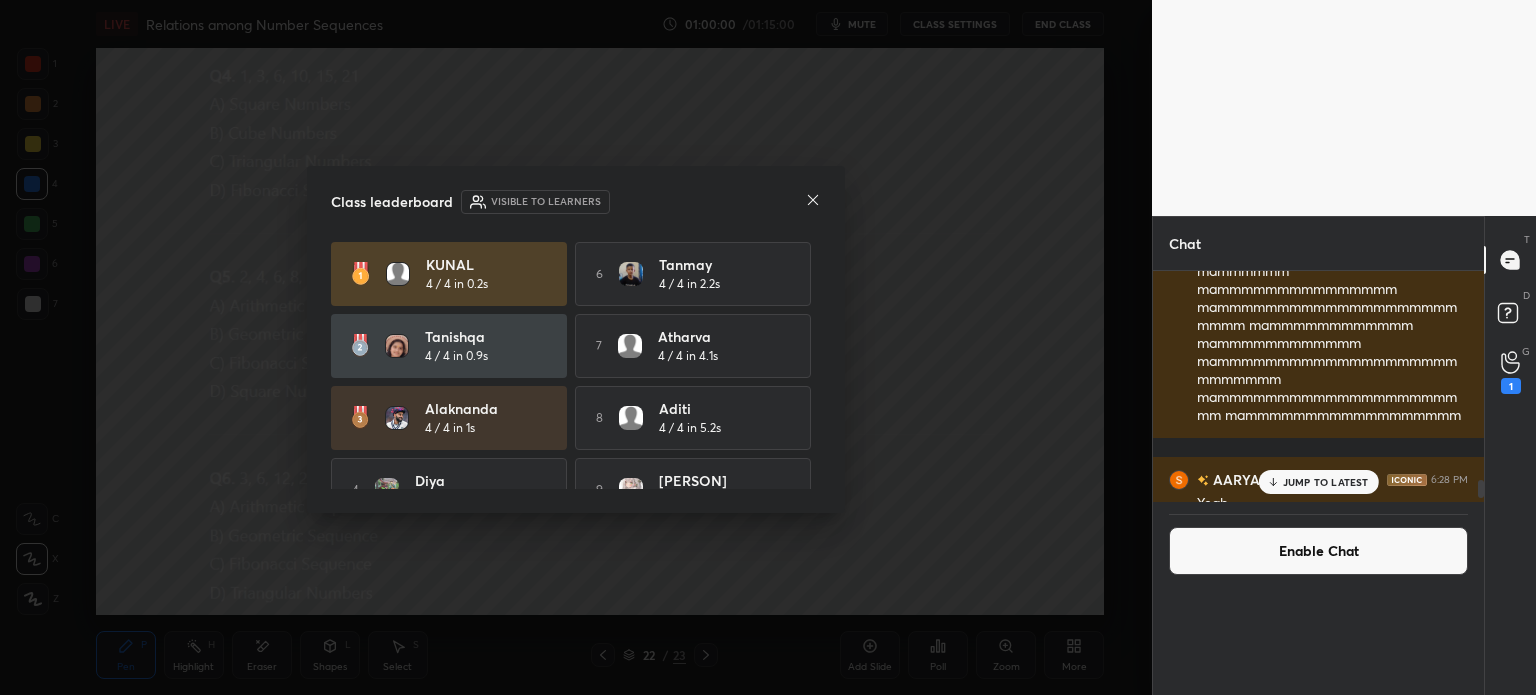 scroll, scrollTop: 0, scrollLeft: 0, axis: both 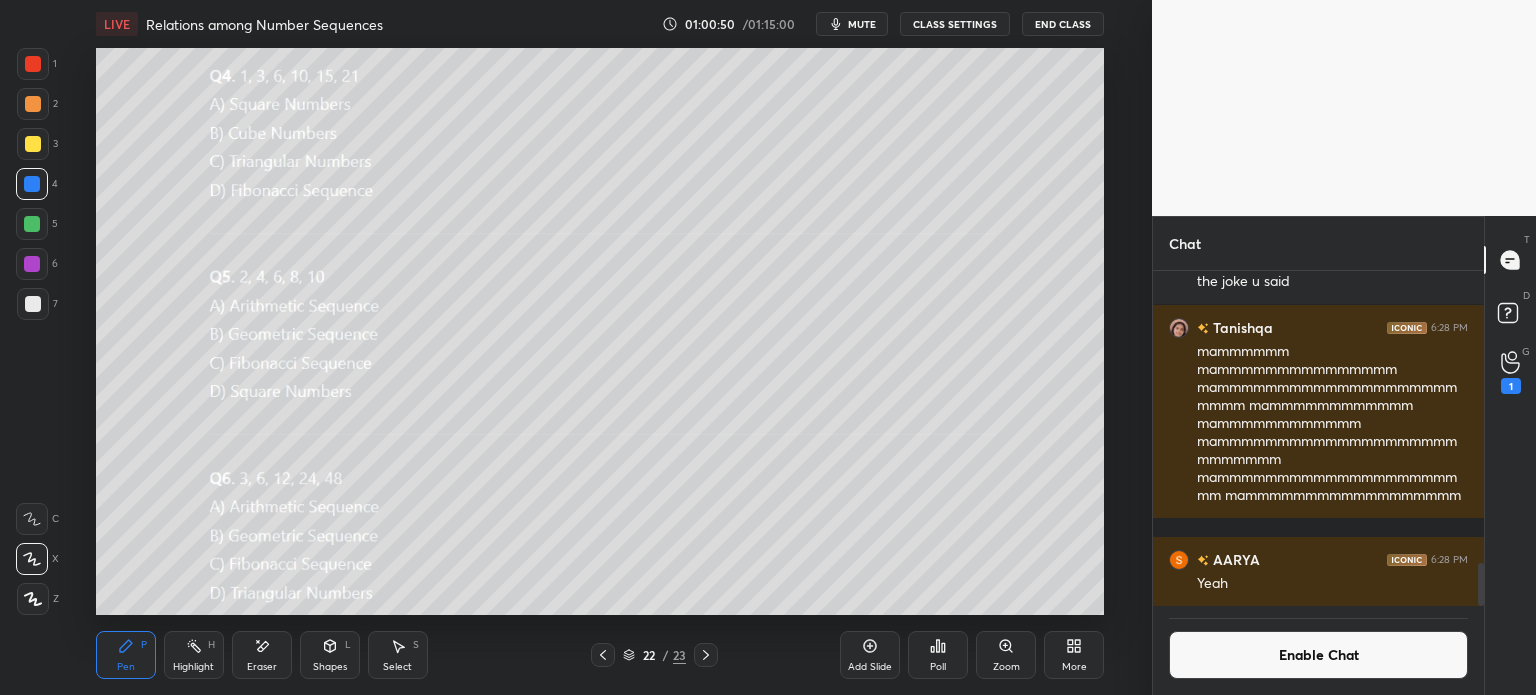 click on "1" at bounding box center (1511, 372) 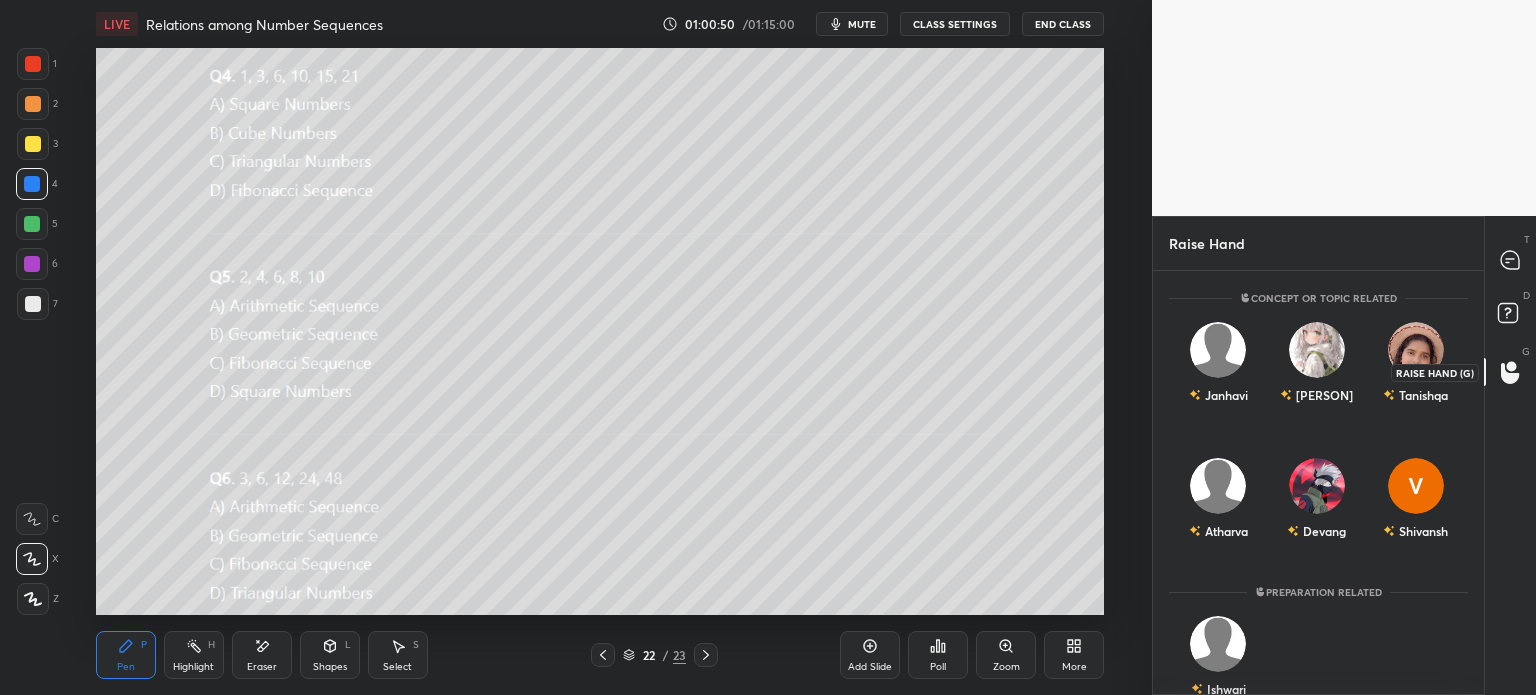 scroll, scrollTop: 5, scrollLeft: 6, axis: both 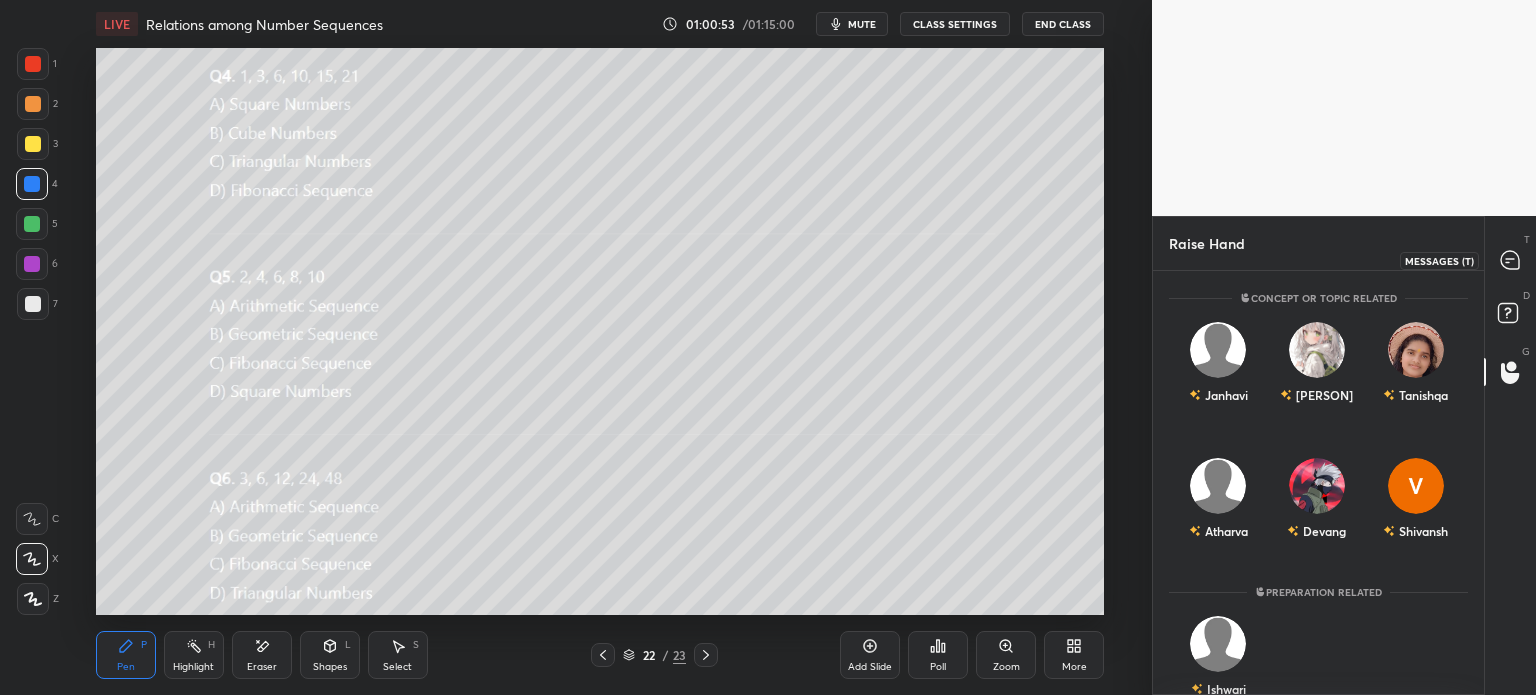 click at bounding box center [1511, 260] 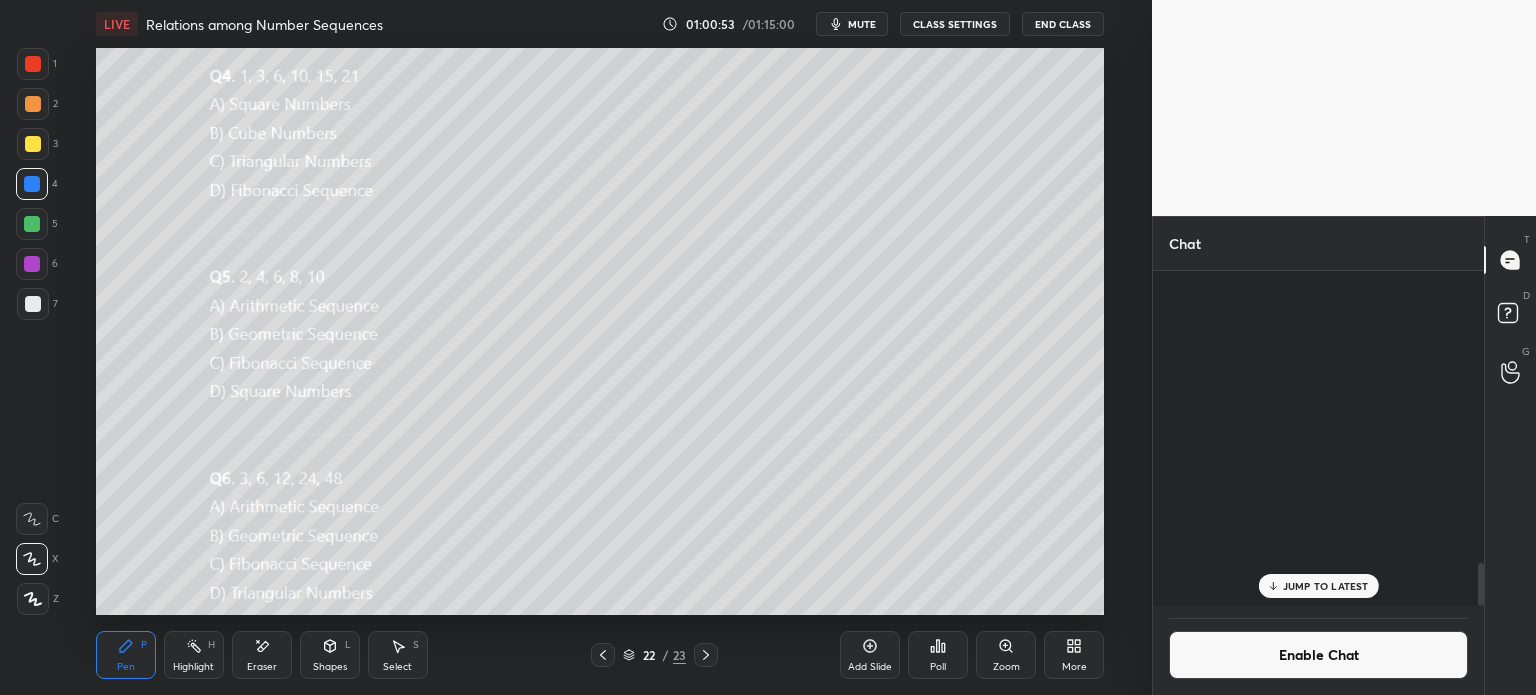 scroll, scrollTop: 2300, scrollLeft: 0, axis: vertical 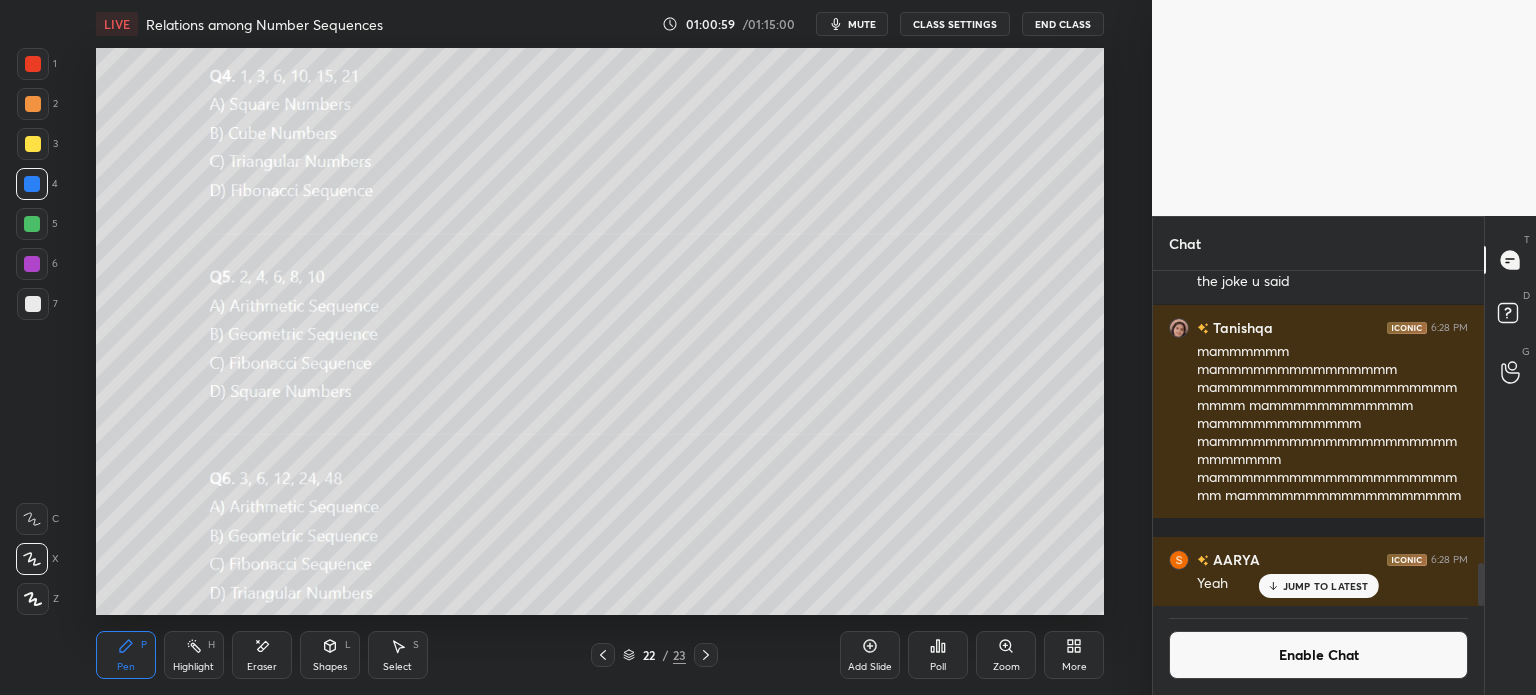 click on "Poll" at bounding box center [938, 655] 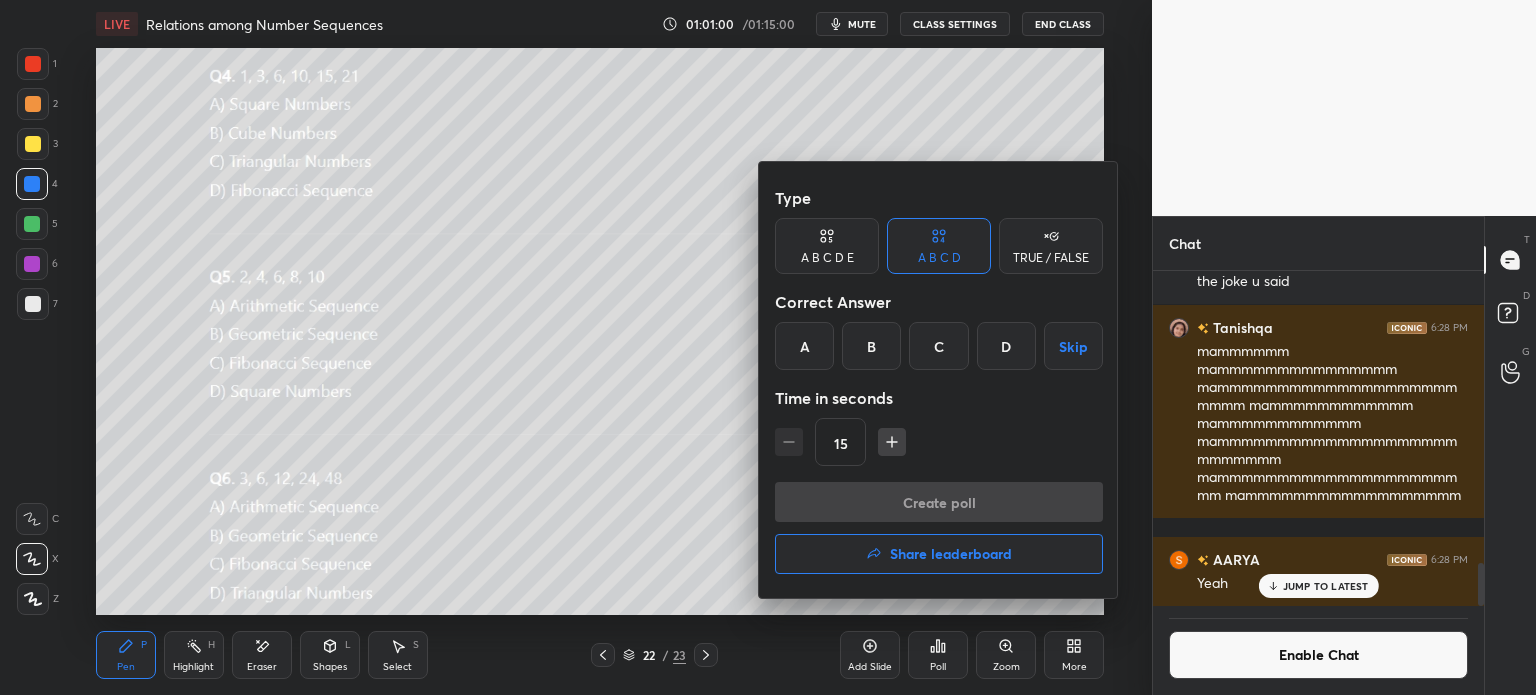 click on "C" at bounding box center (938, 346) 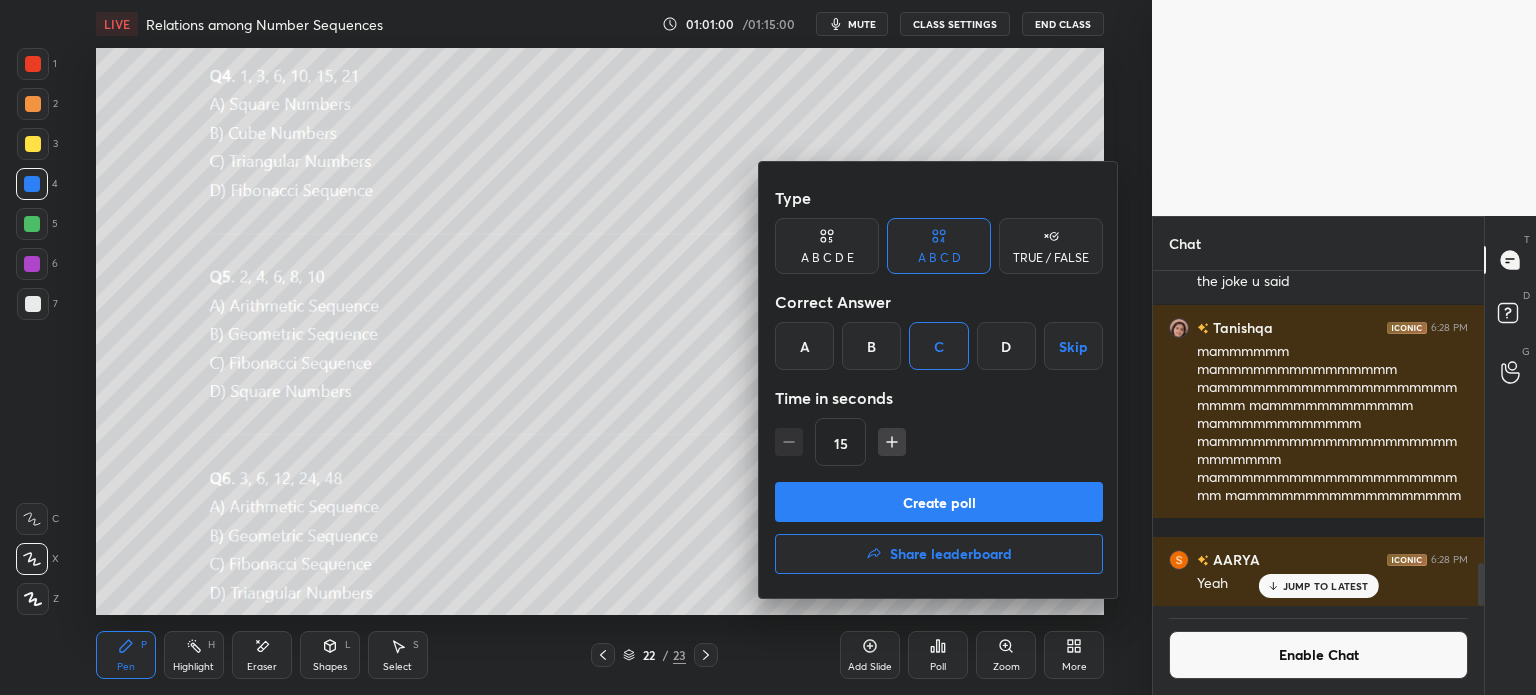 click on "Create poll" at bounding box center (939, 502) 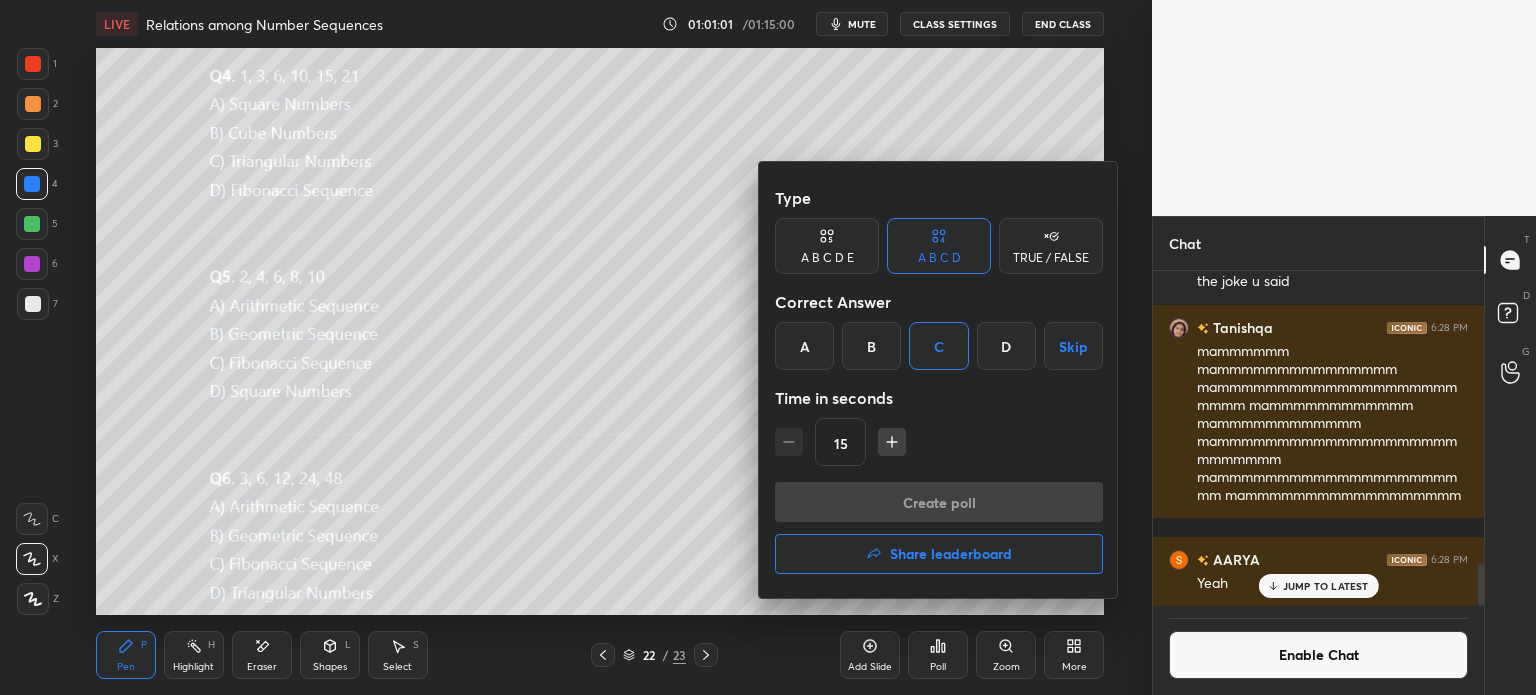 scroll, scrollTop: 287, scrollLeft: 325, axis: both 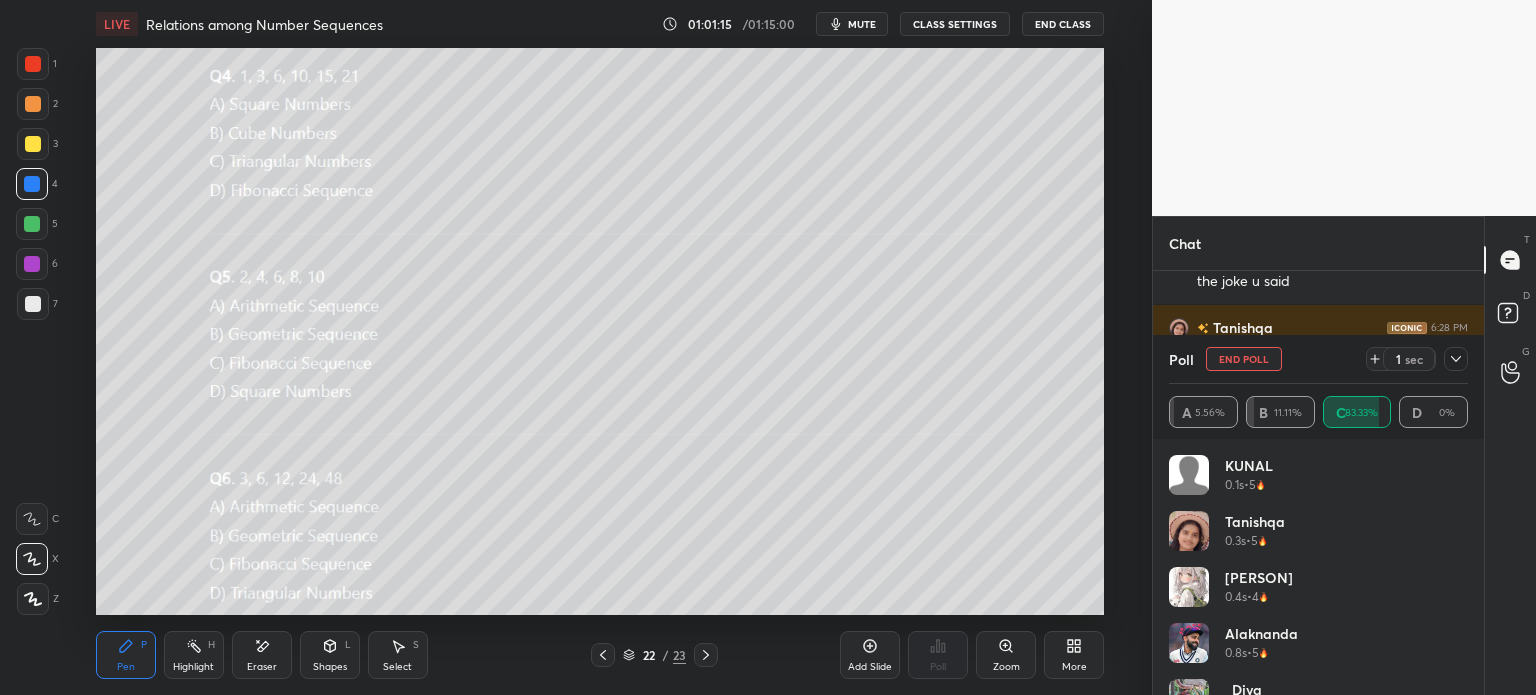 click on "Eraser" at bounding box center (262, 667) 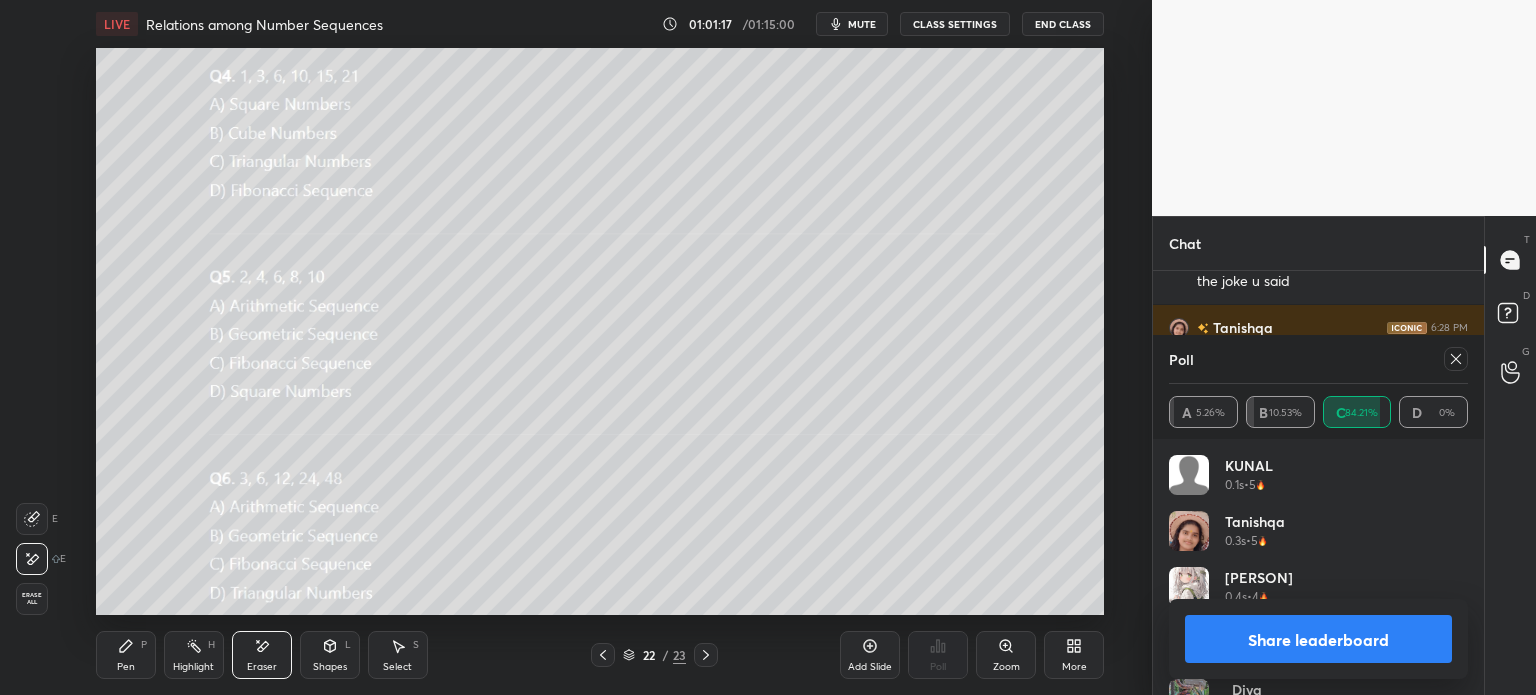 click on "Pen P" at bounding box center (126, 655) 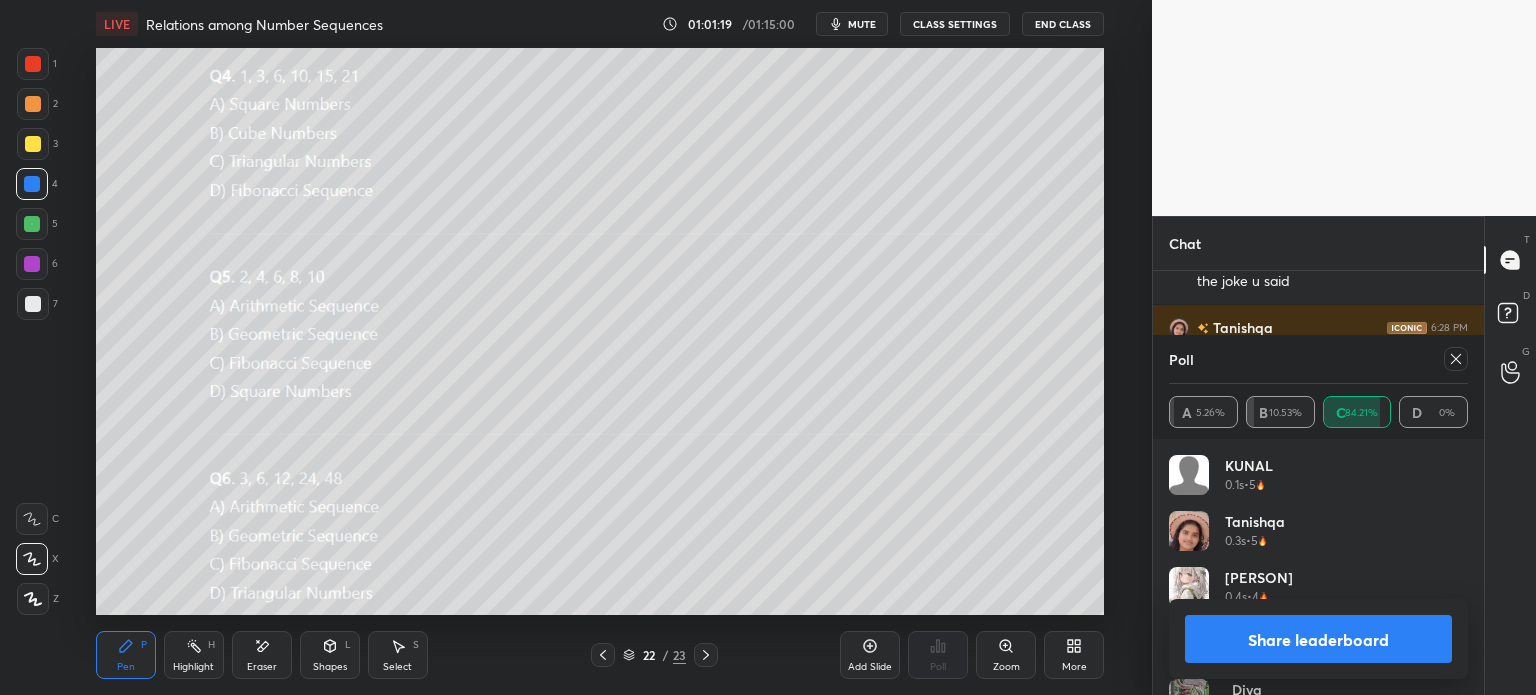 click on "1 2 3 4 5 6 7 C X Z E E Erase all   H H" at bounding box center [32, 331] 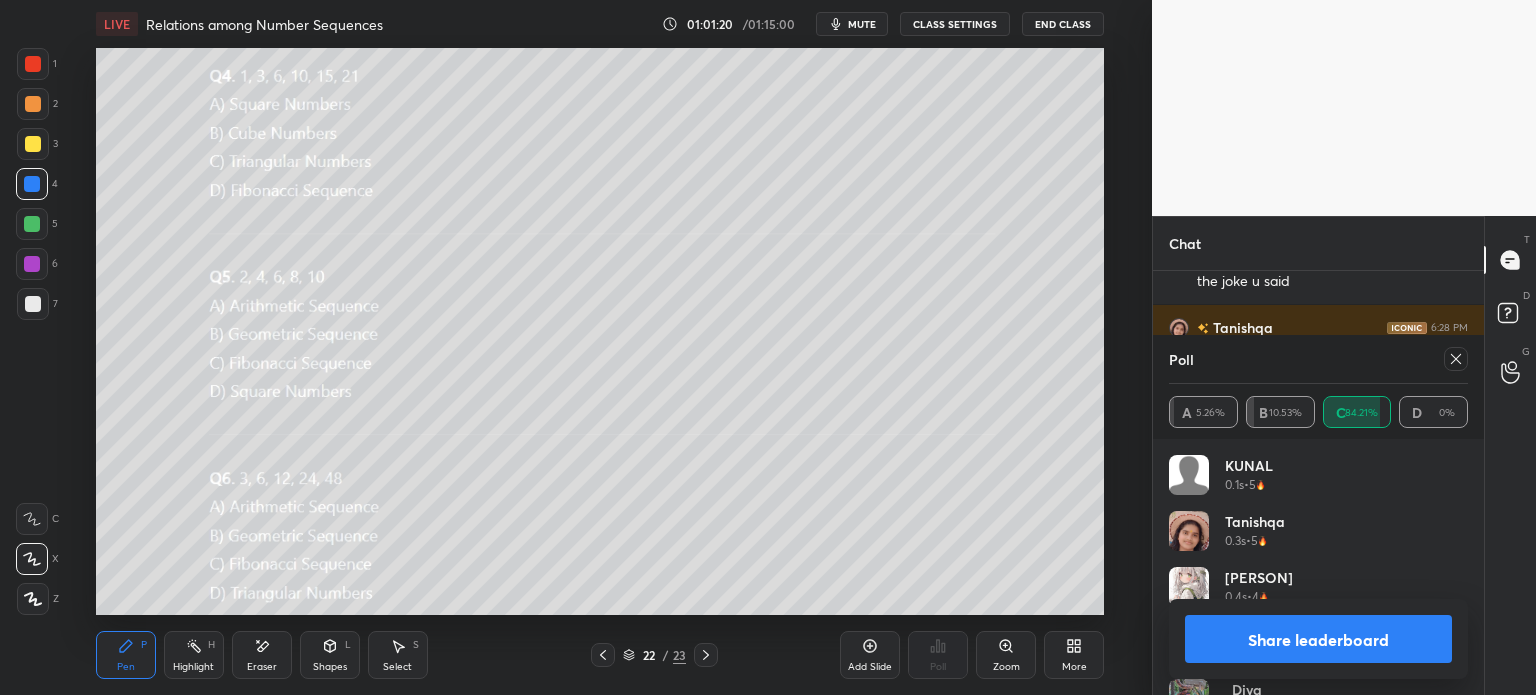 click at bounding box center [33, 304] 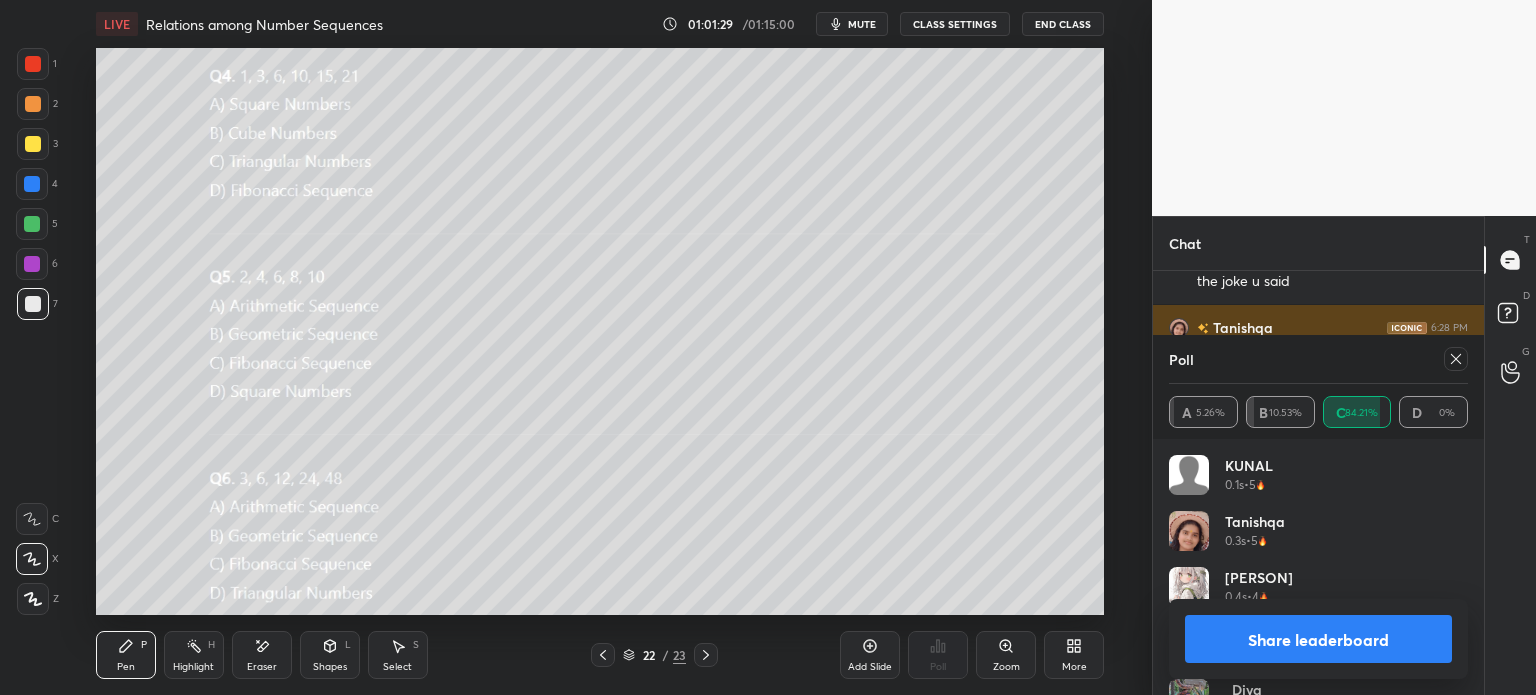 click 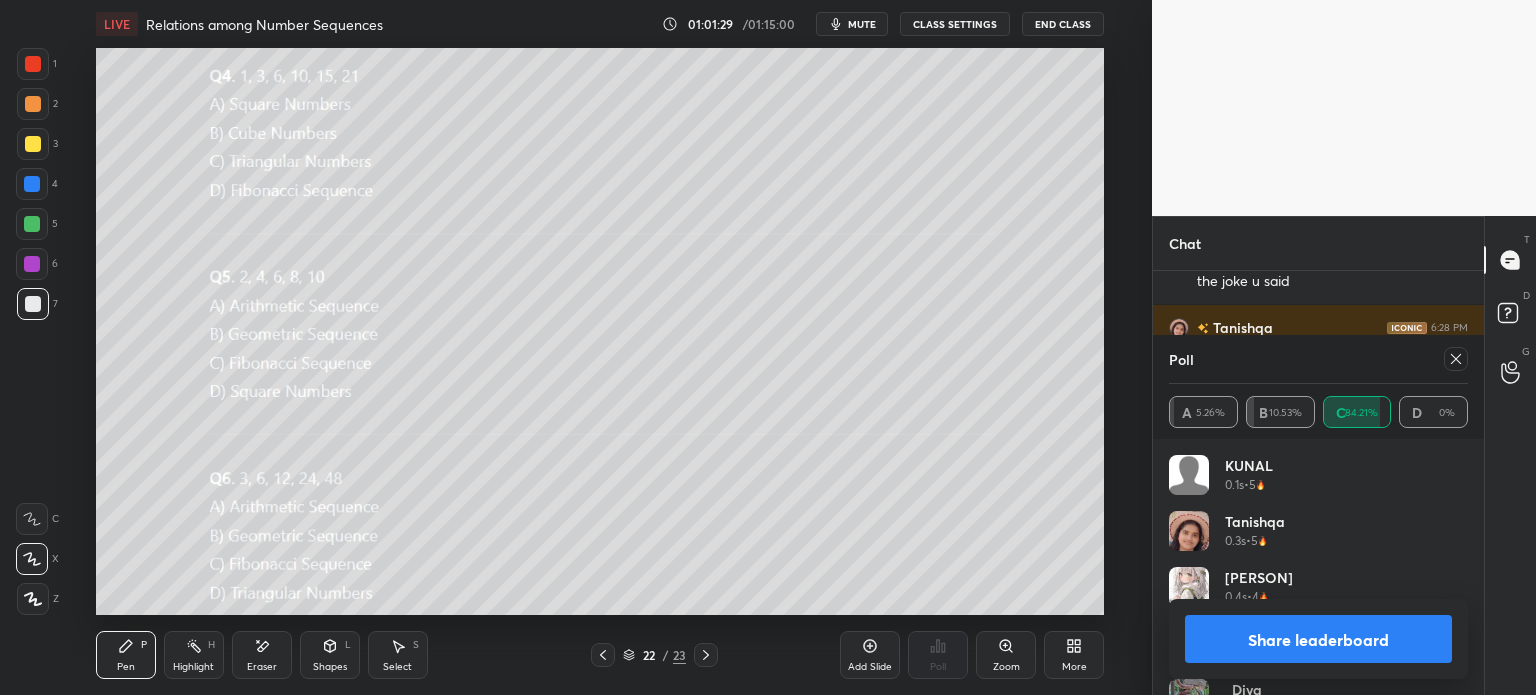 scroll, scrollTop: 54, scrollLeft: 293, axis: both 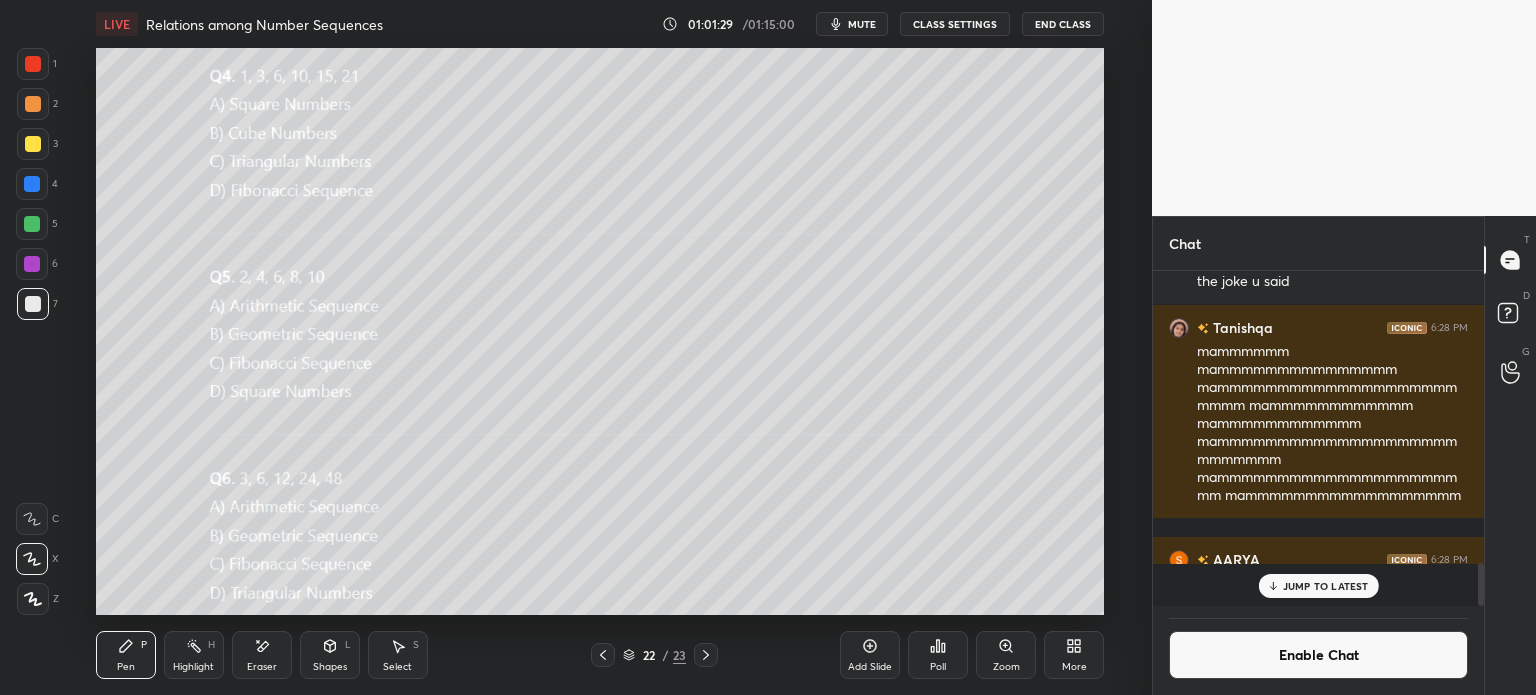 click on "Poll" at bounding box center [938, 667] 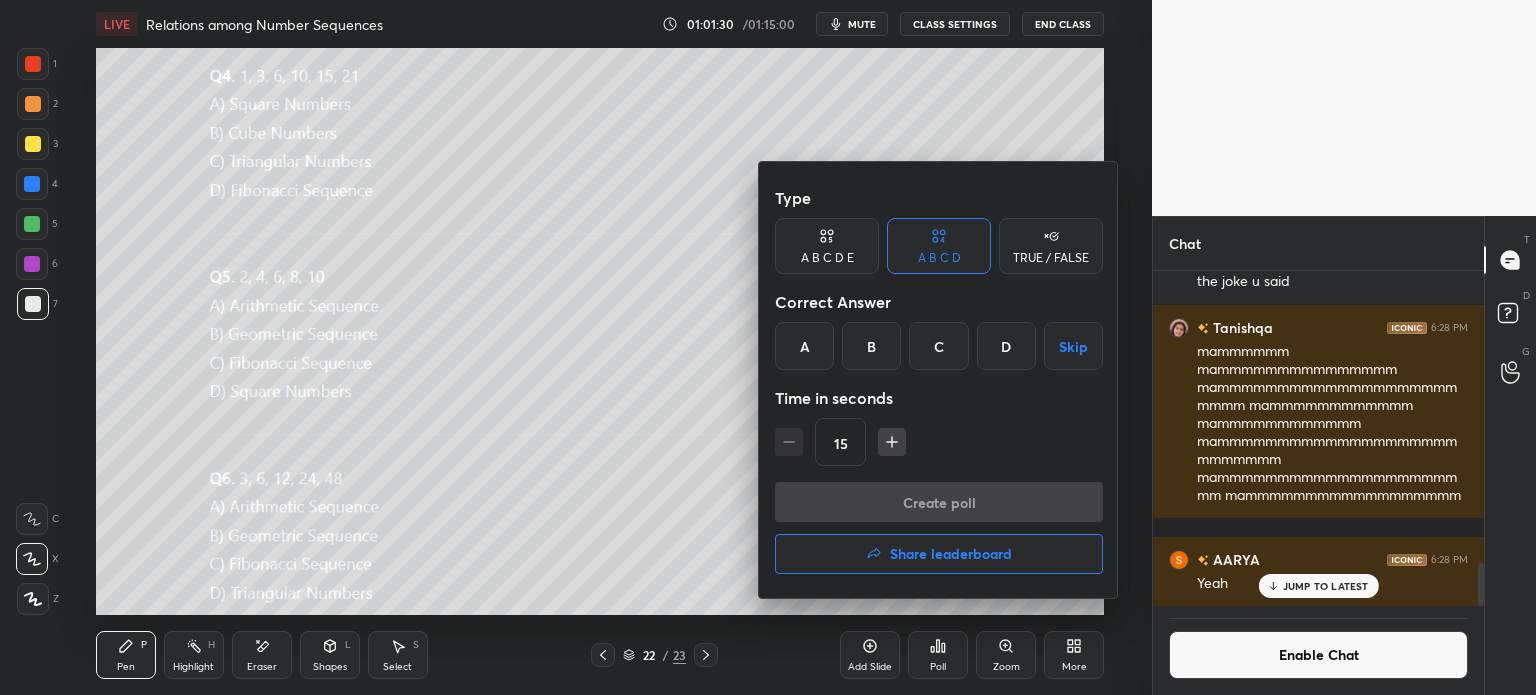 click on "B" at bounding box center (871, 346) 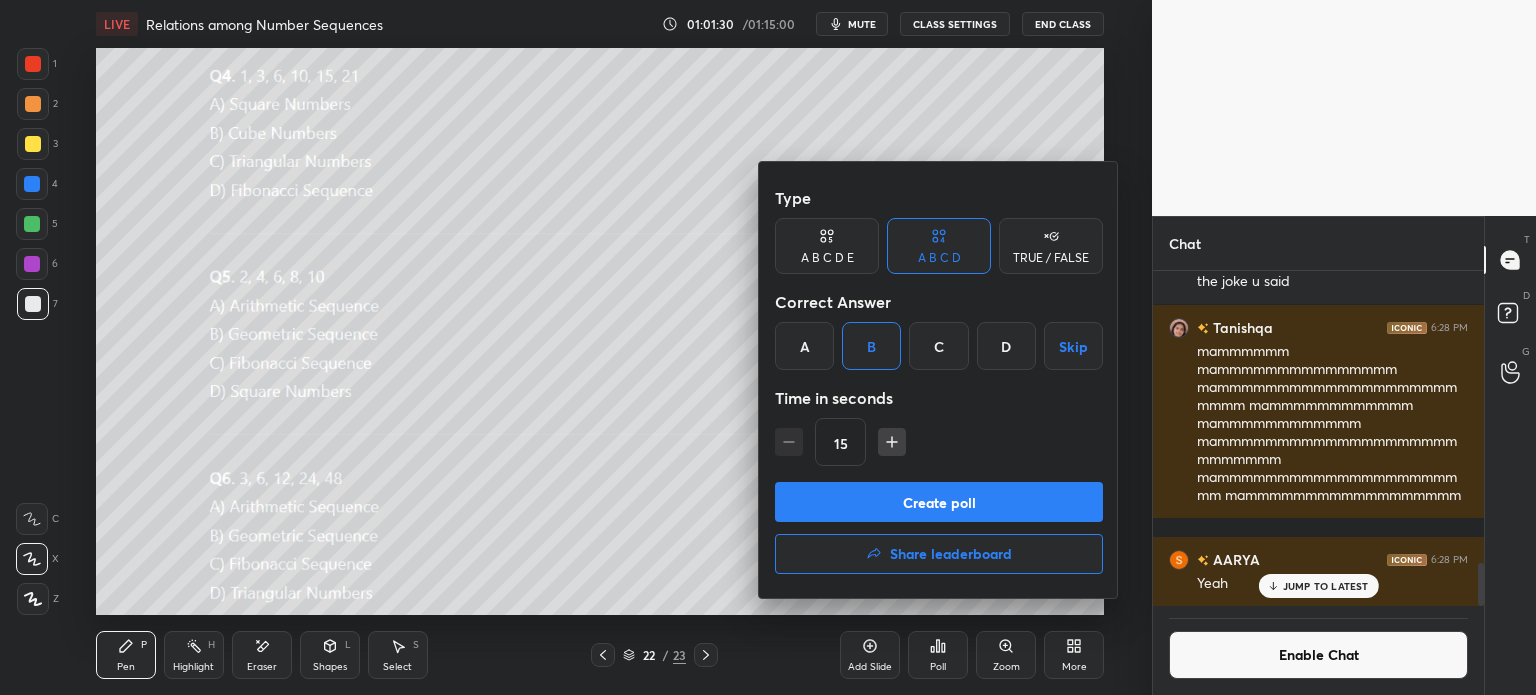 click on "Type A B C D E A B C D TRUE / FALSE Correct Answer A B C D Skip Time in seconds 15" at bounding box center [939, 330] 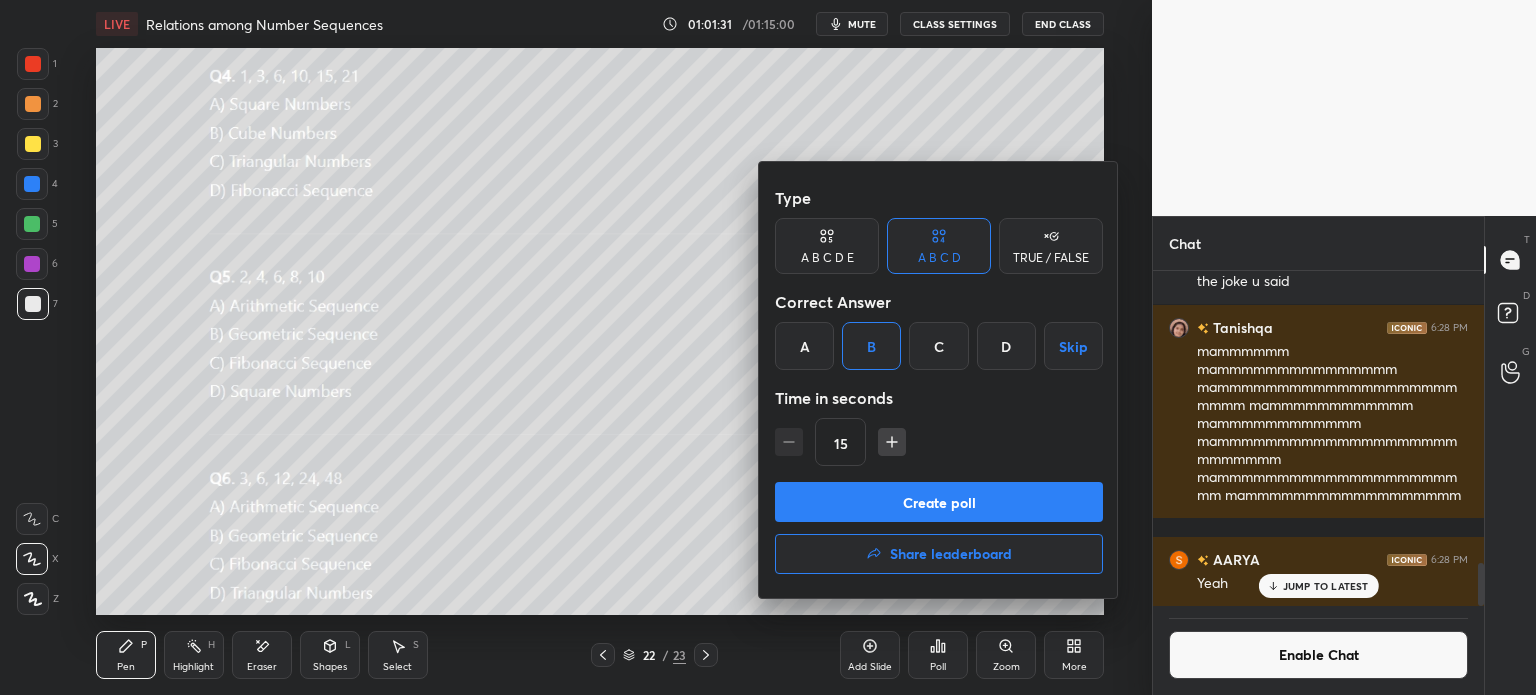 click on "Create poll" at bounding box center [939, 502] 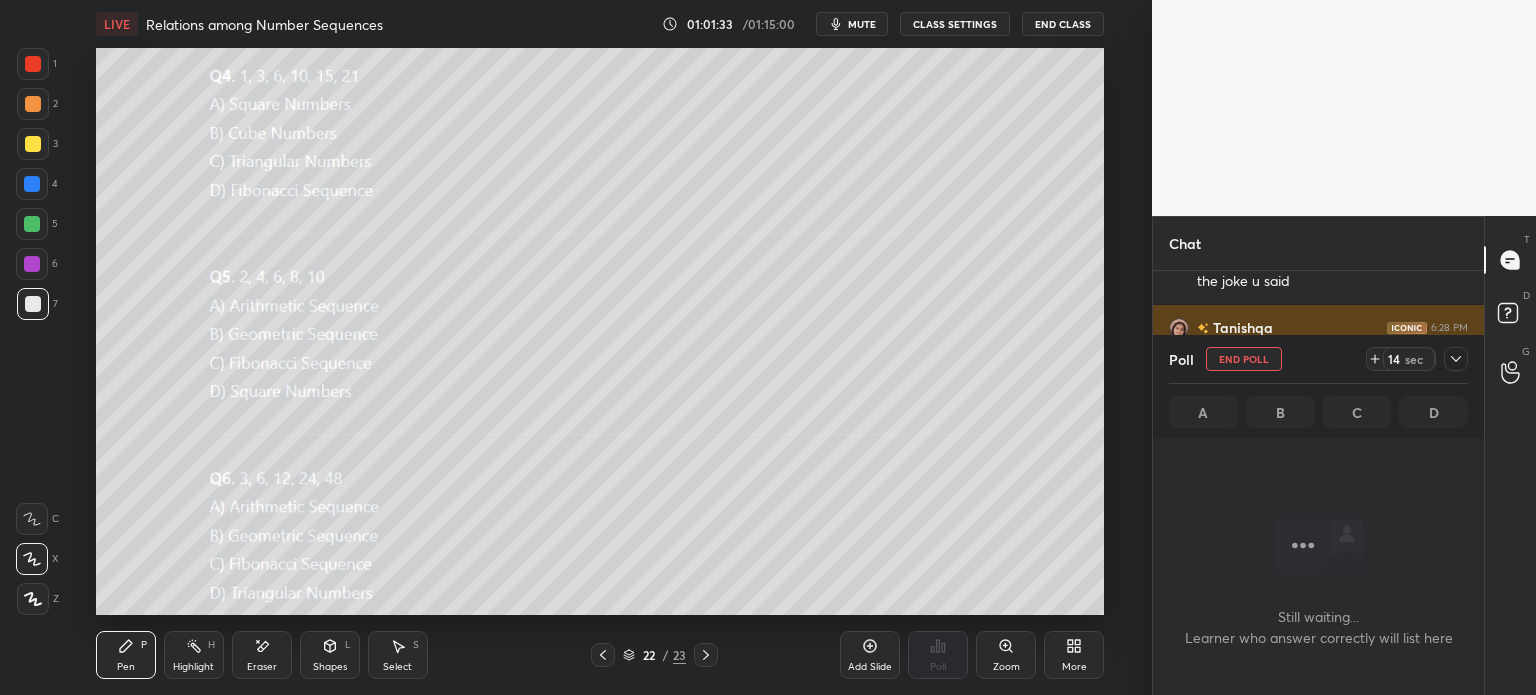 click on "End Poll" at bounding box center [1244, 359] 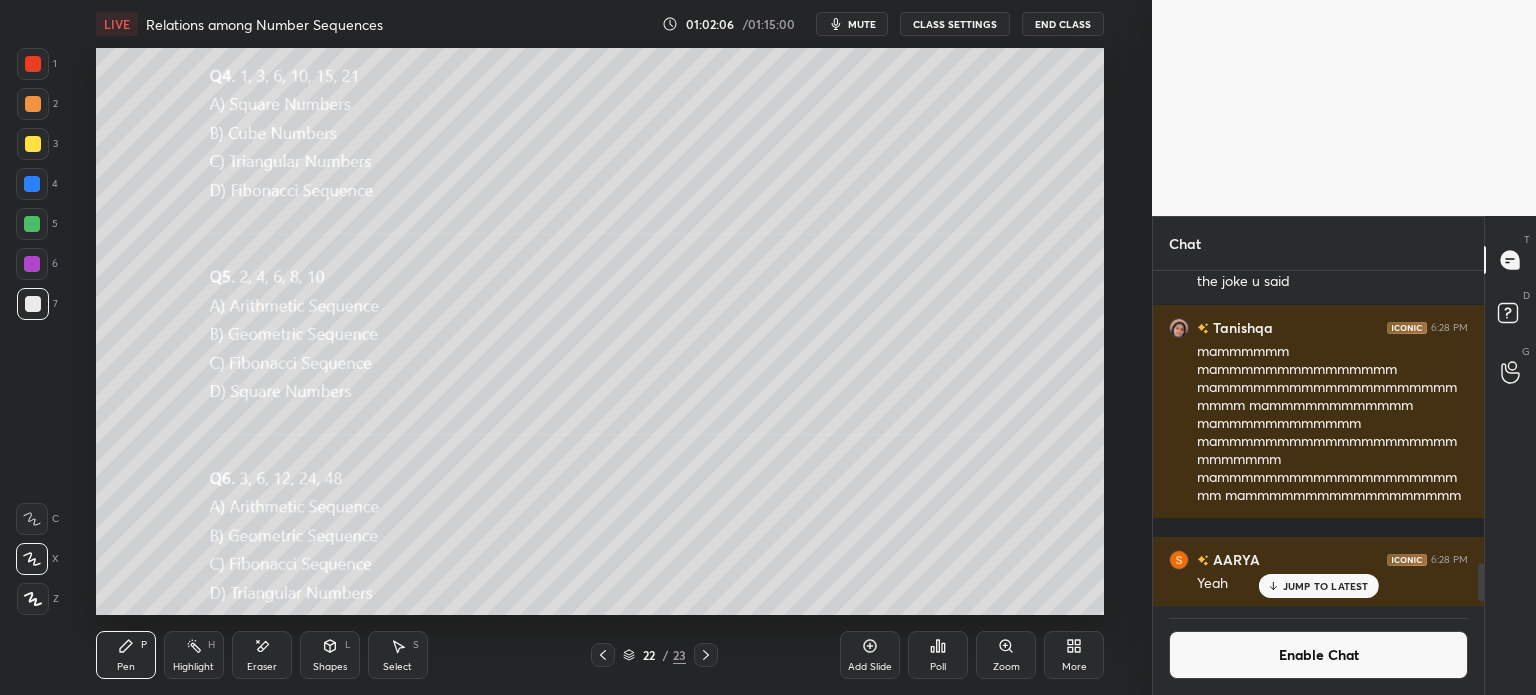 click on "Eraser" at bounding box center (262, 667) 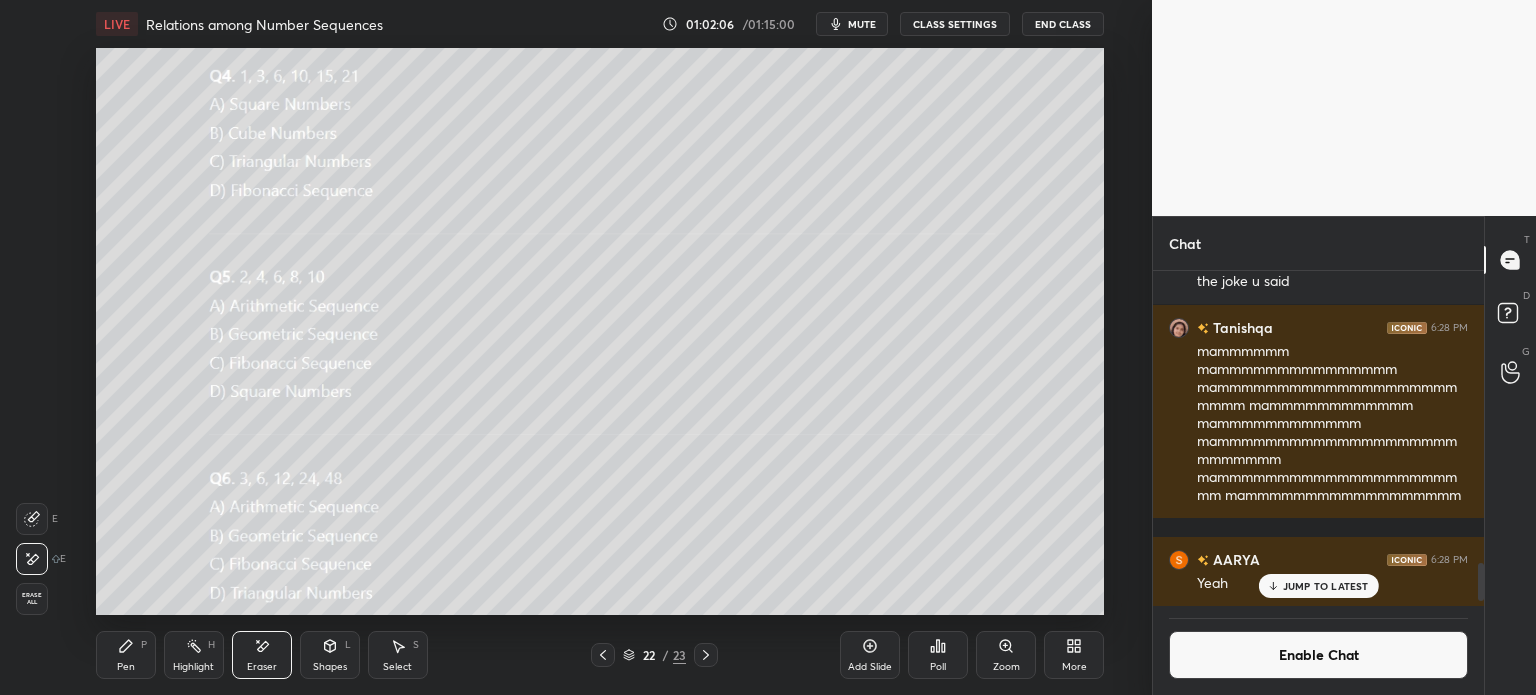click on "1 2 3 4 5 6 7 C X Z E E Erase all   H H" at bounding box center (32, 331) 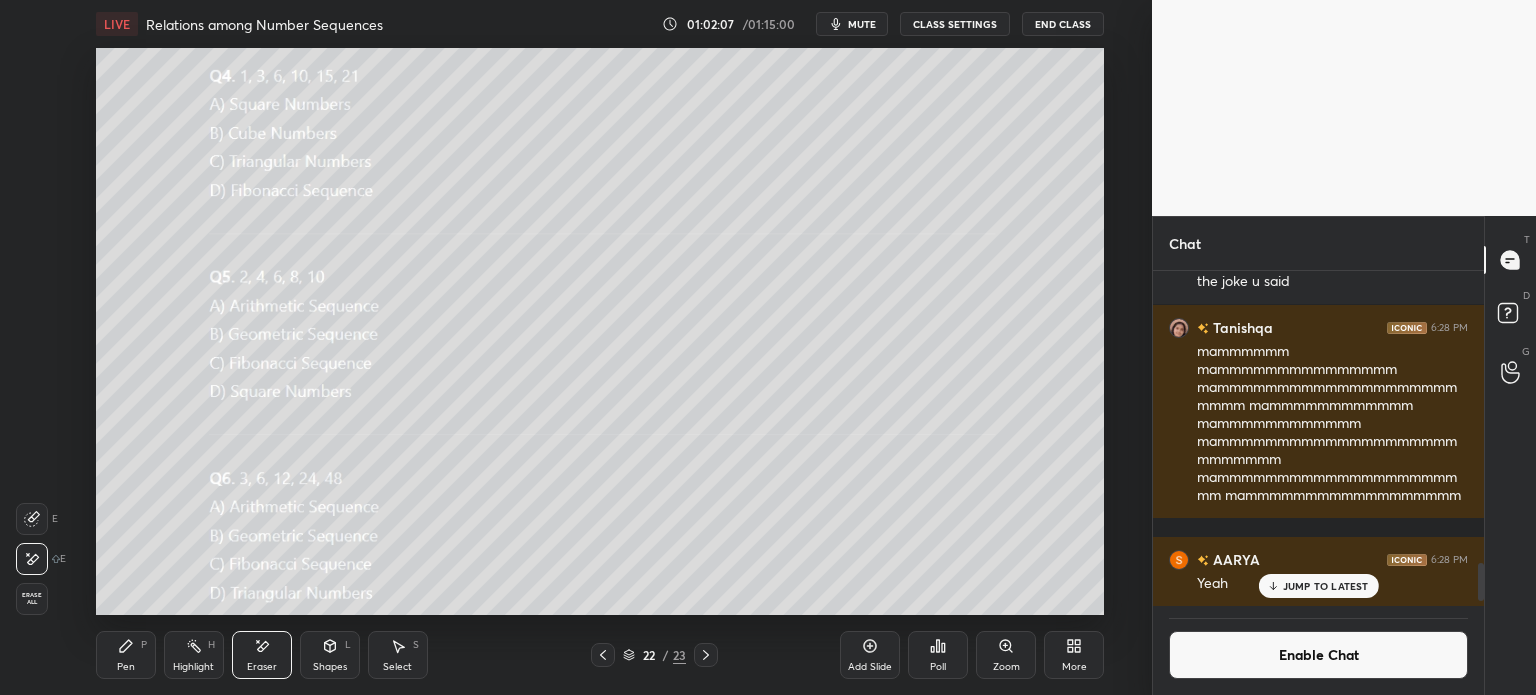 click on "Erase all" at bounding box center (32, 599) 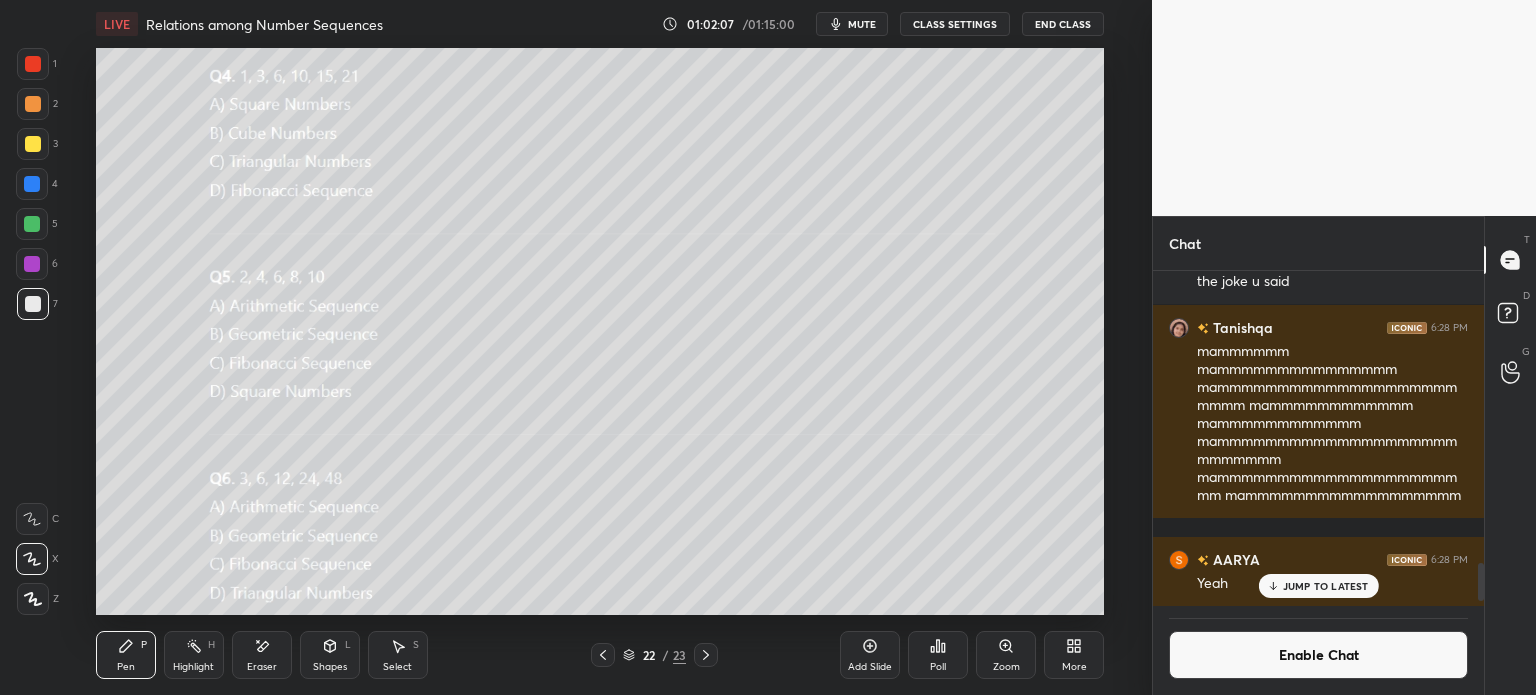 click at bounding box center [32, 184] 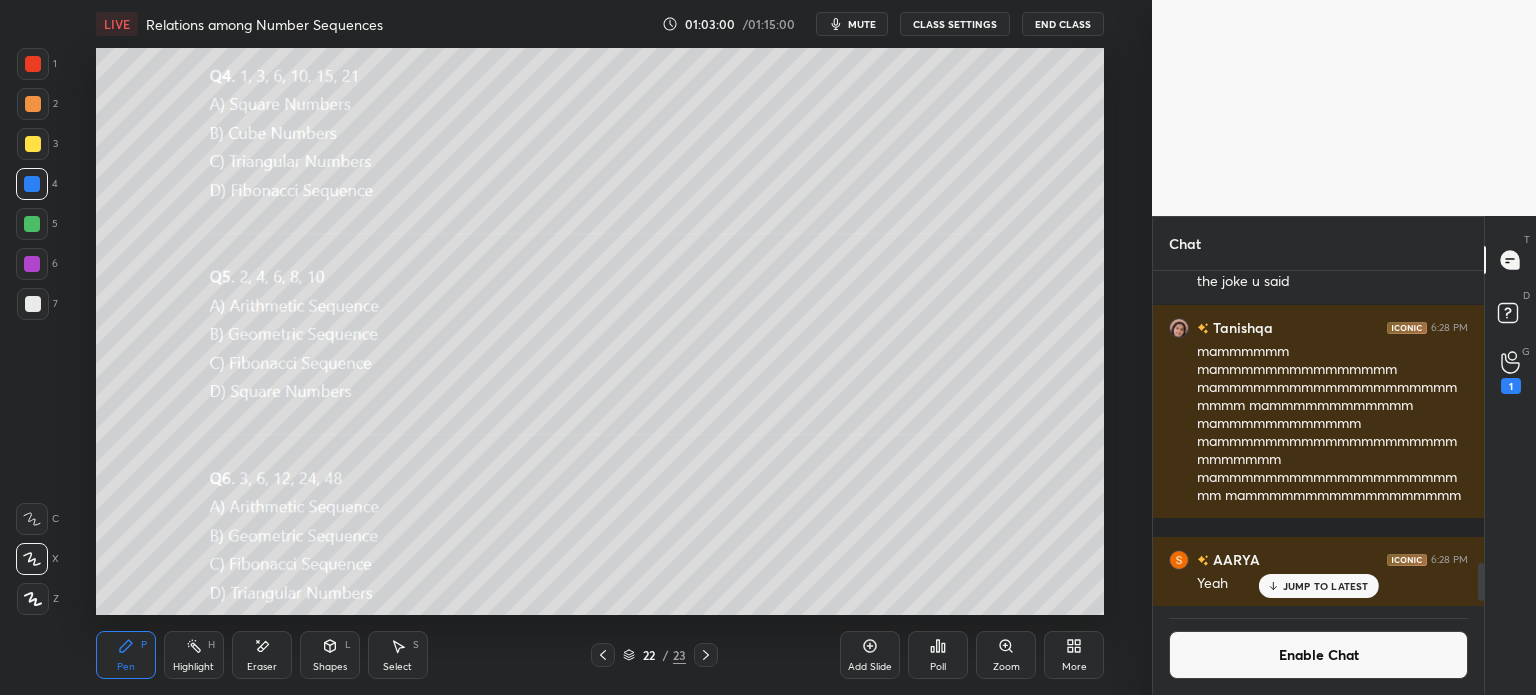 click on "5" at bounding box center (37, 228) 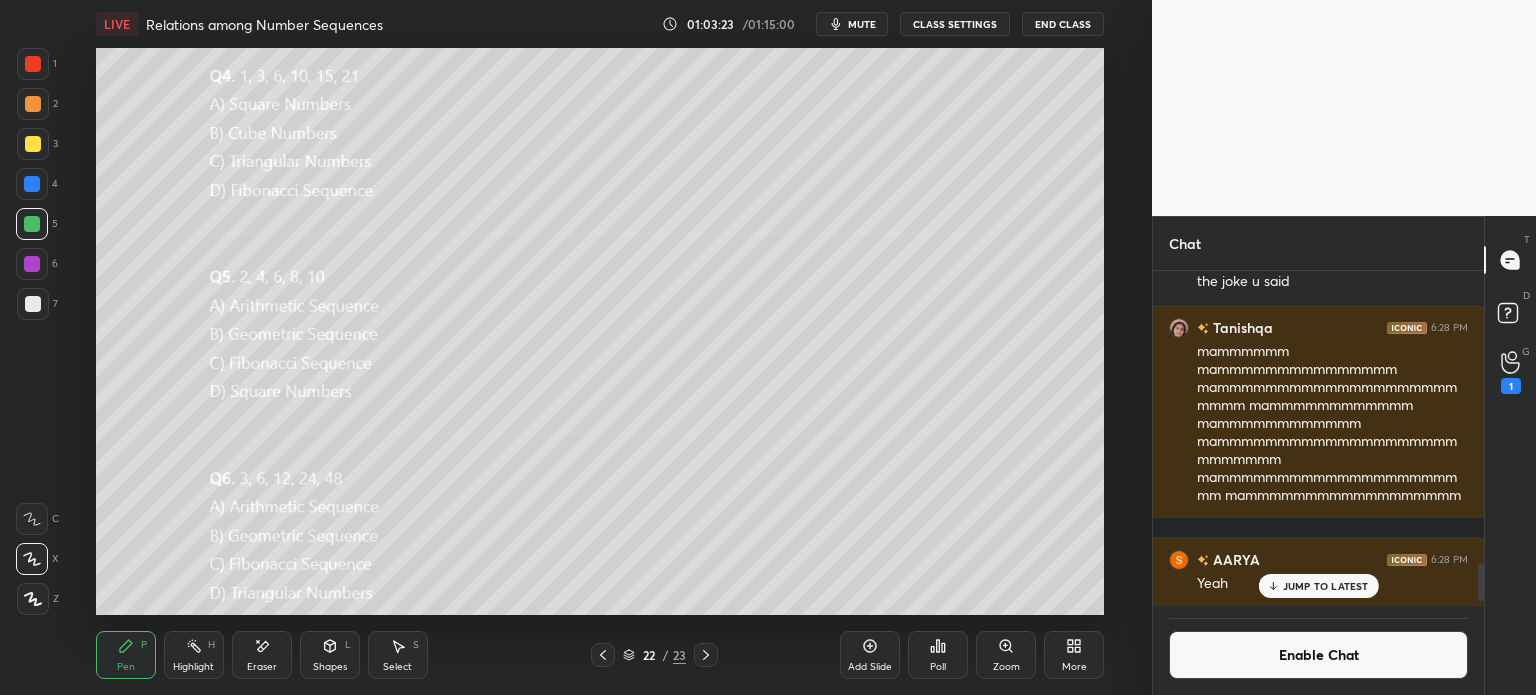 click 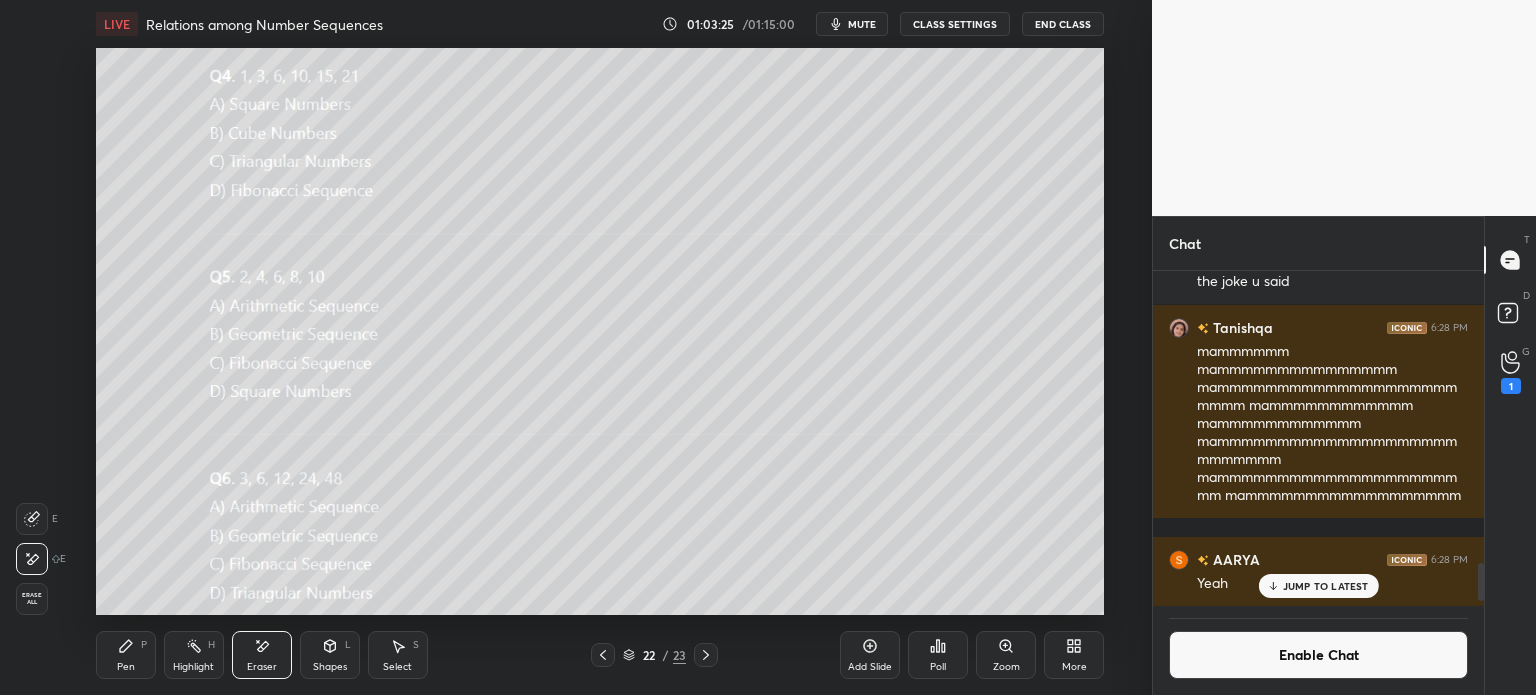 click on "LIVE Relations among Number Sequences 01:03:25 /  01:15:00 mute CLASS SETTINGS End Class Setting up your live class Poll for   secs No correct answer Start poll Back Relations among Number Sequences • L2 of REVISION COURSE ON PATTERNS IN MATHEMATICS Yashika Arora Pen P Highlight H Eraser Shapes L Select S 22 / 23 Add Slide Poll Zoom More" at bounding box center (600, 347) 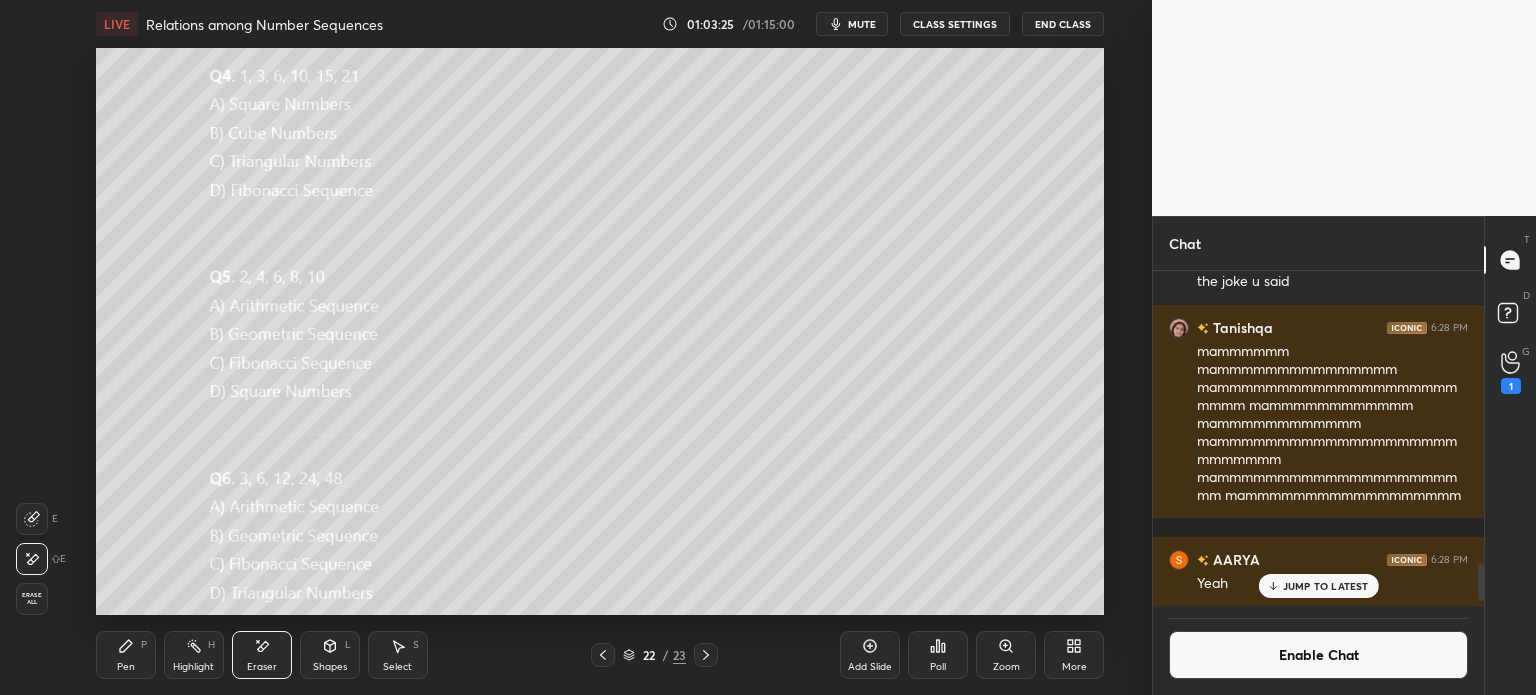 click on "Pen" at bounding box center [126, 667] 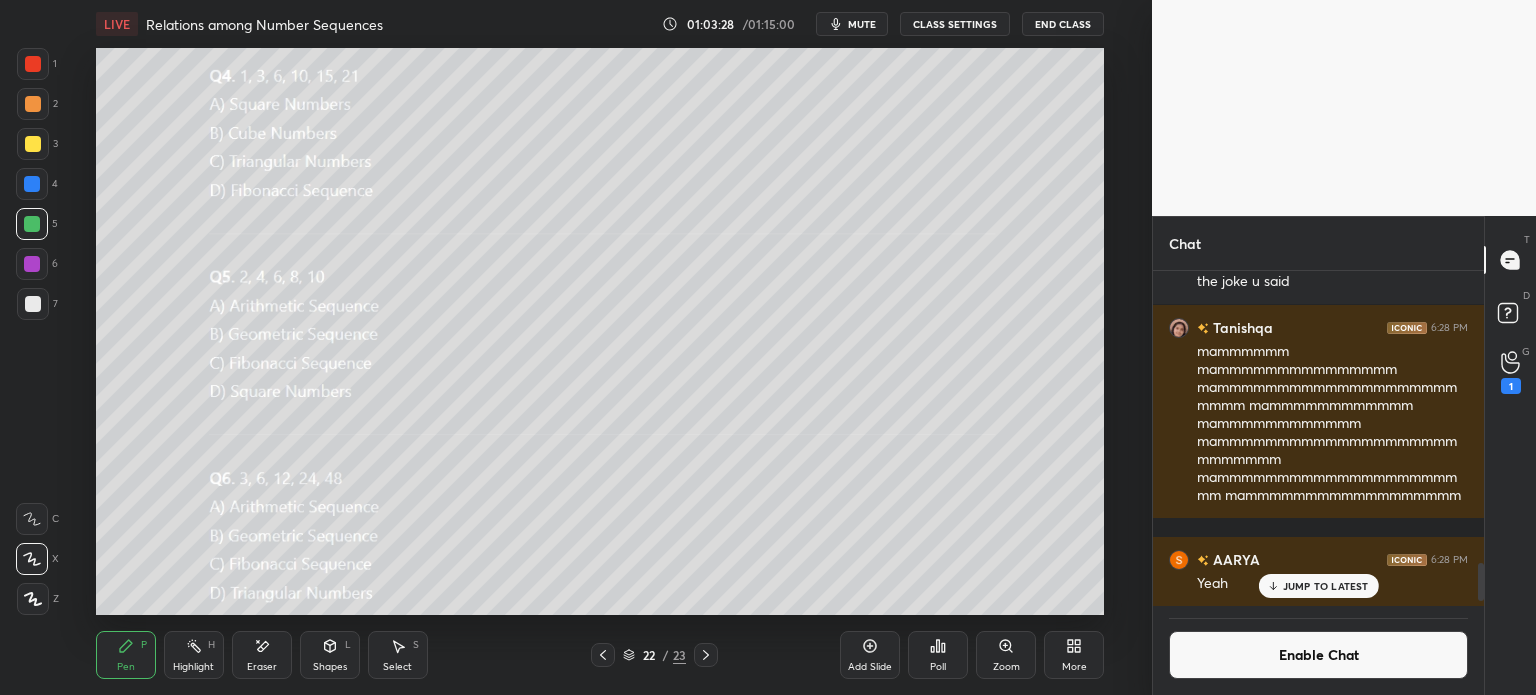 click on "Poll" at bounding box center (938, 655) 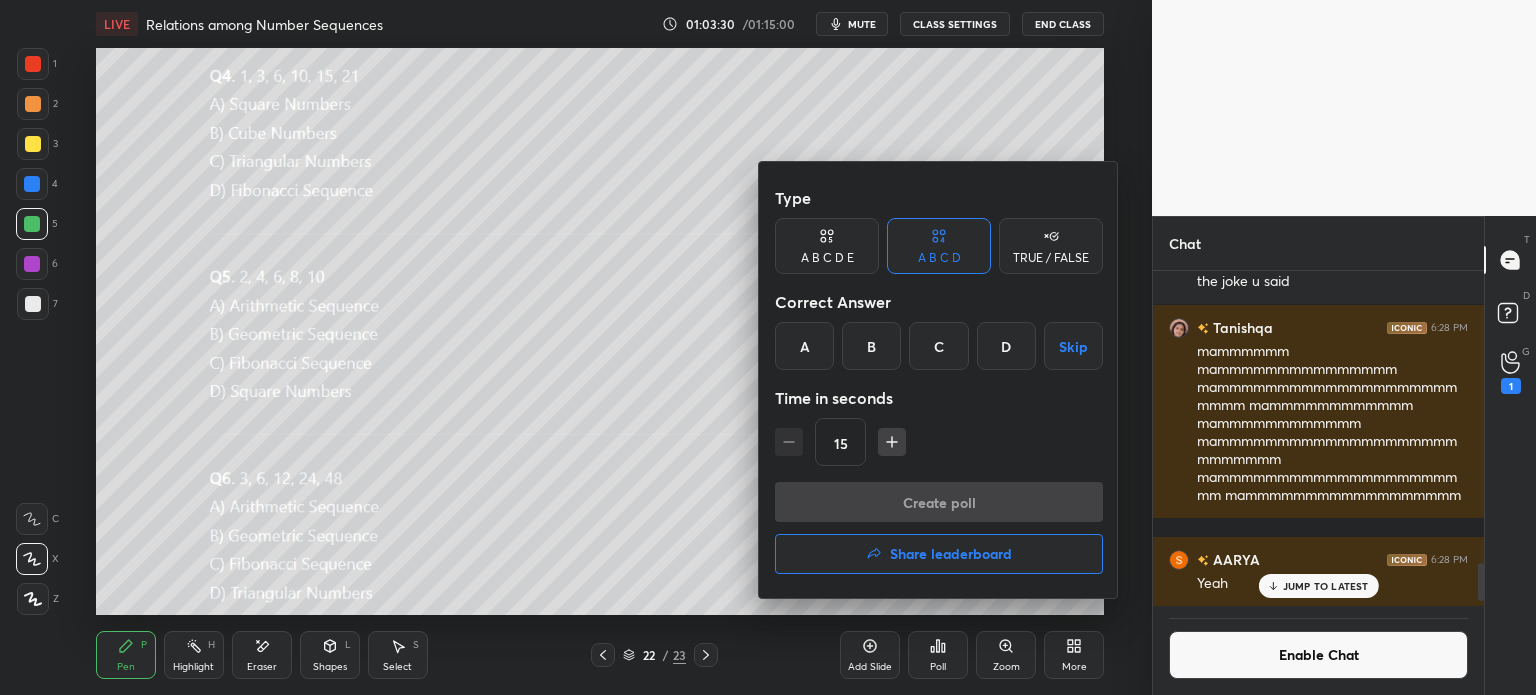 click on "A" at bounding box center (804, 346) 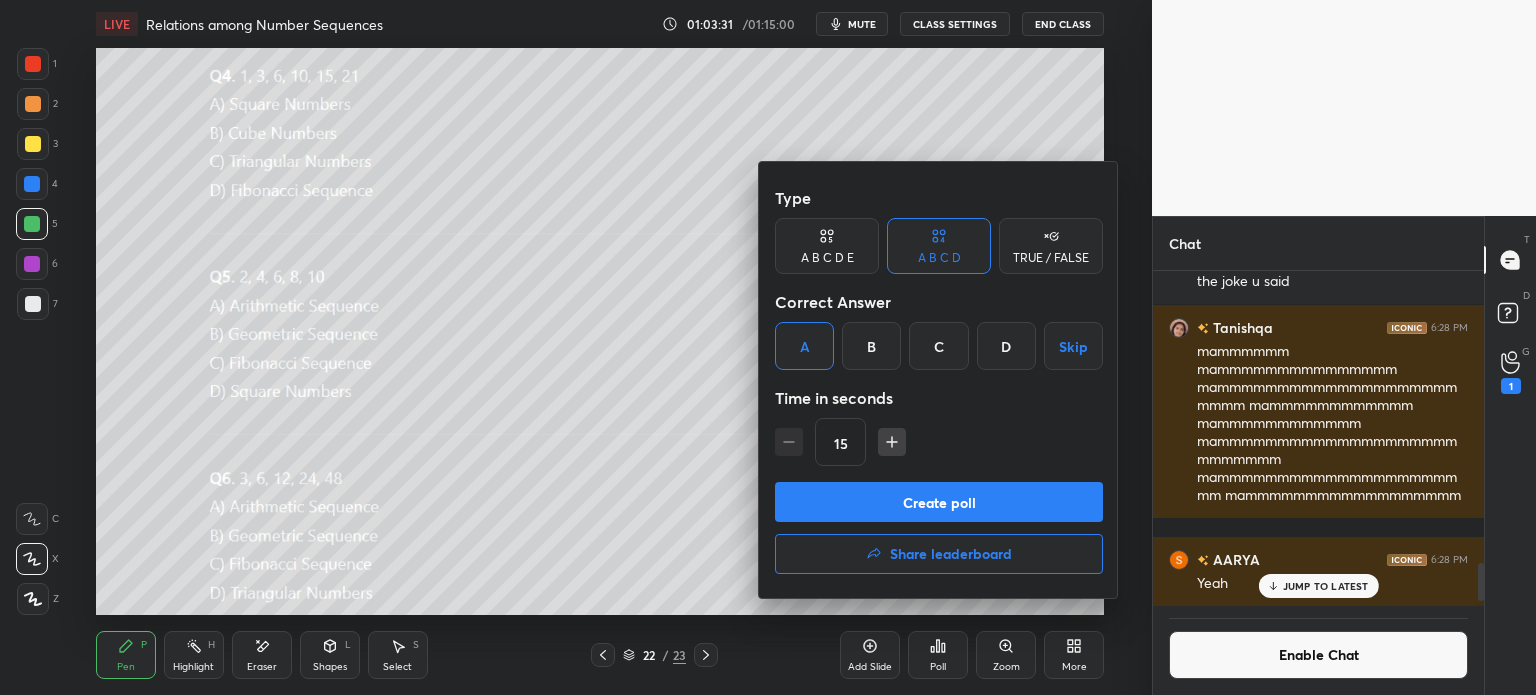 click on "Create poll" at bounding box center (939, 502) 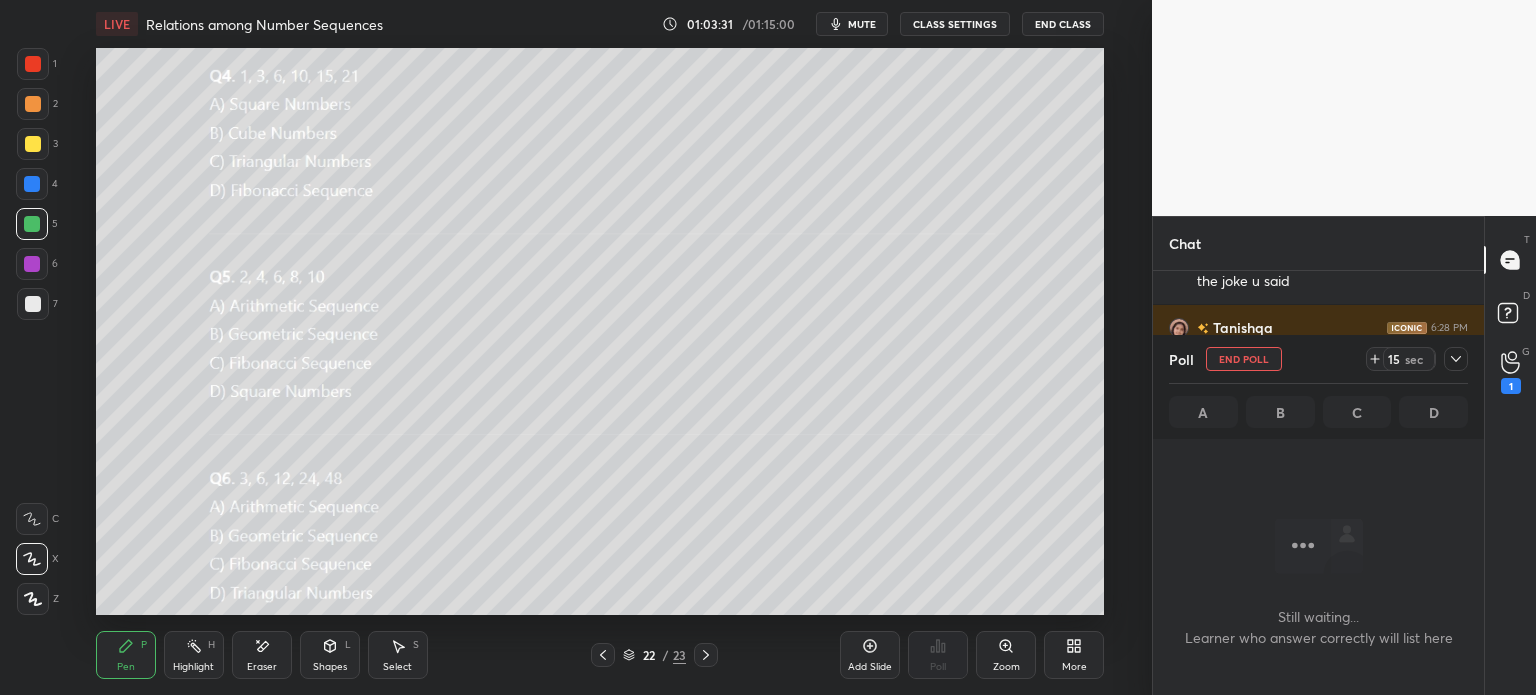 scroll, scrollTop: 287, scrollLeft: 325, axis: both 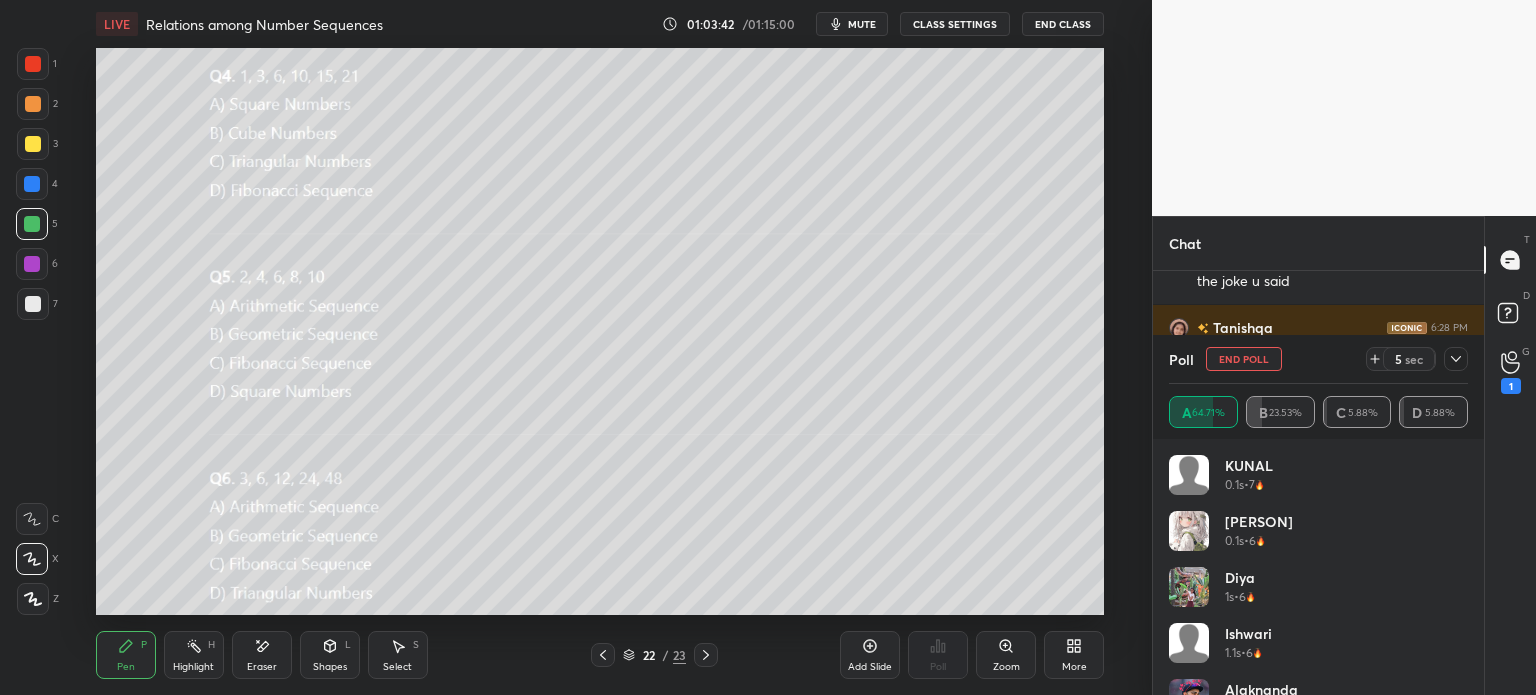 click 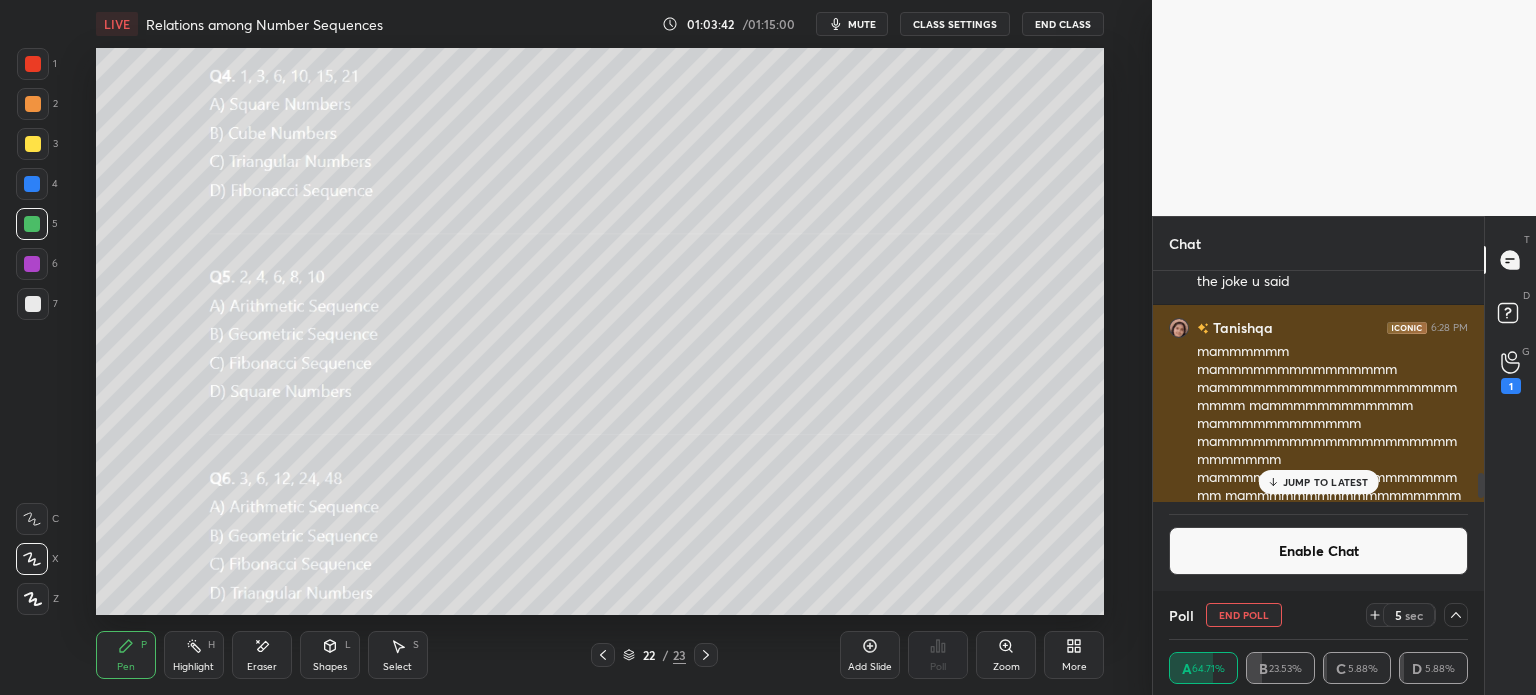 scroll, scrollTop: 154, scrollLeft: 293, axis: both 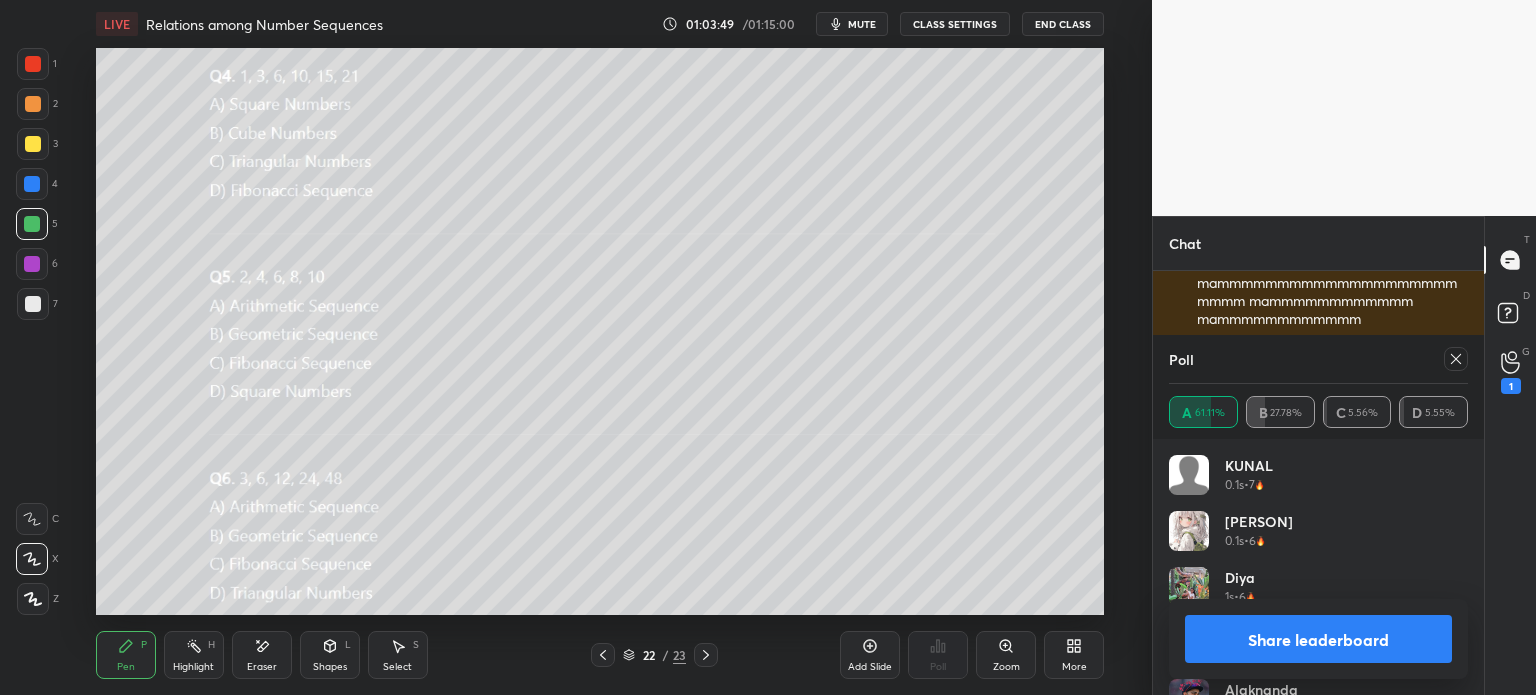 click 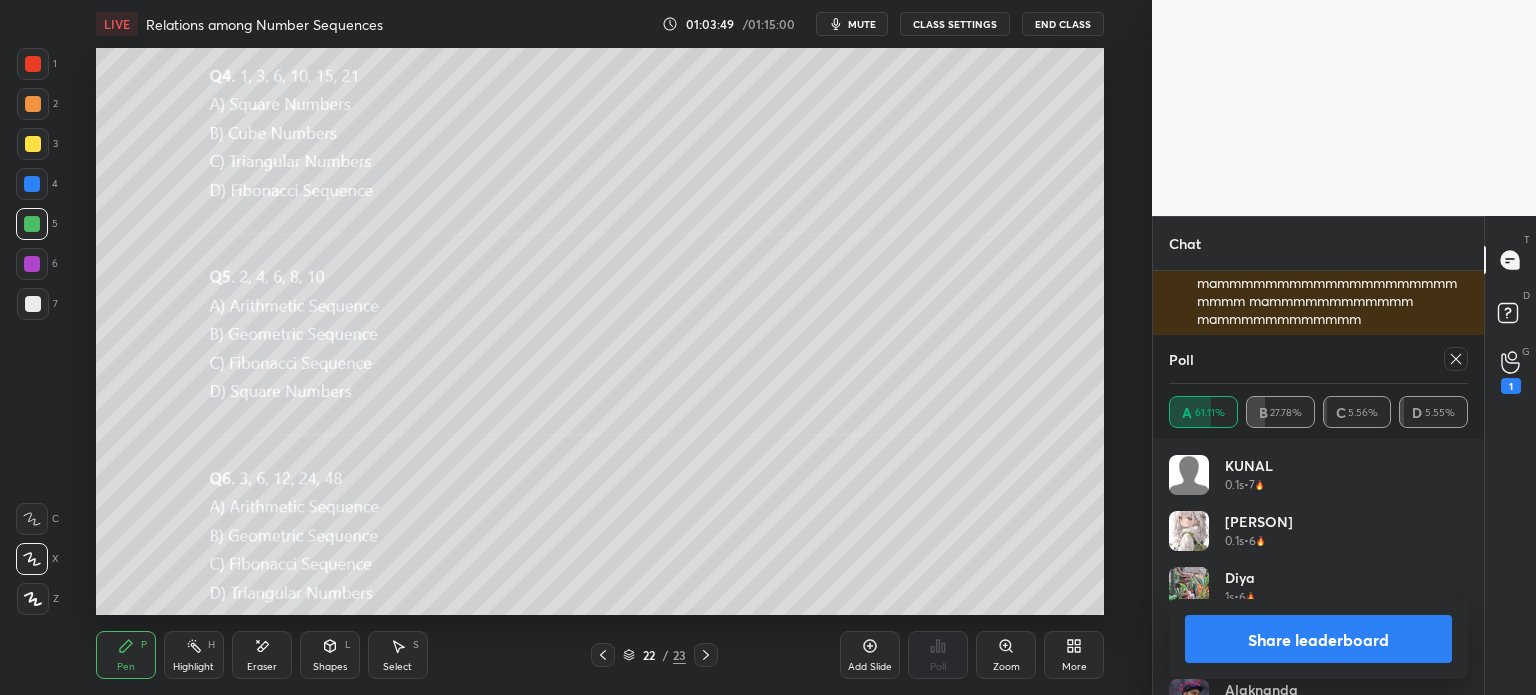 scroll, scrollTop: 88, scrollLeft: 293, axis: both 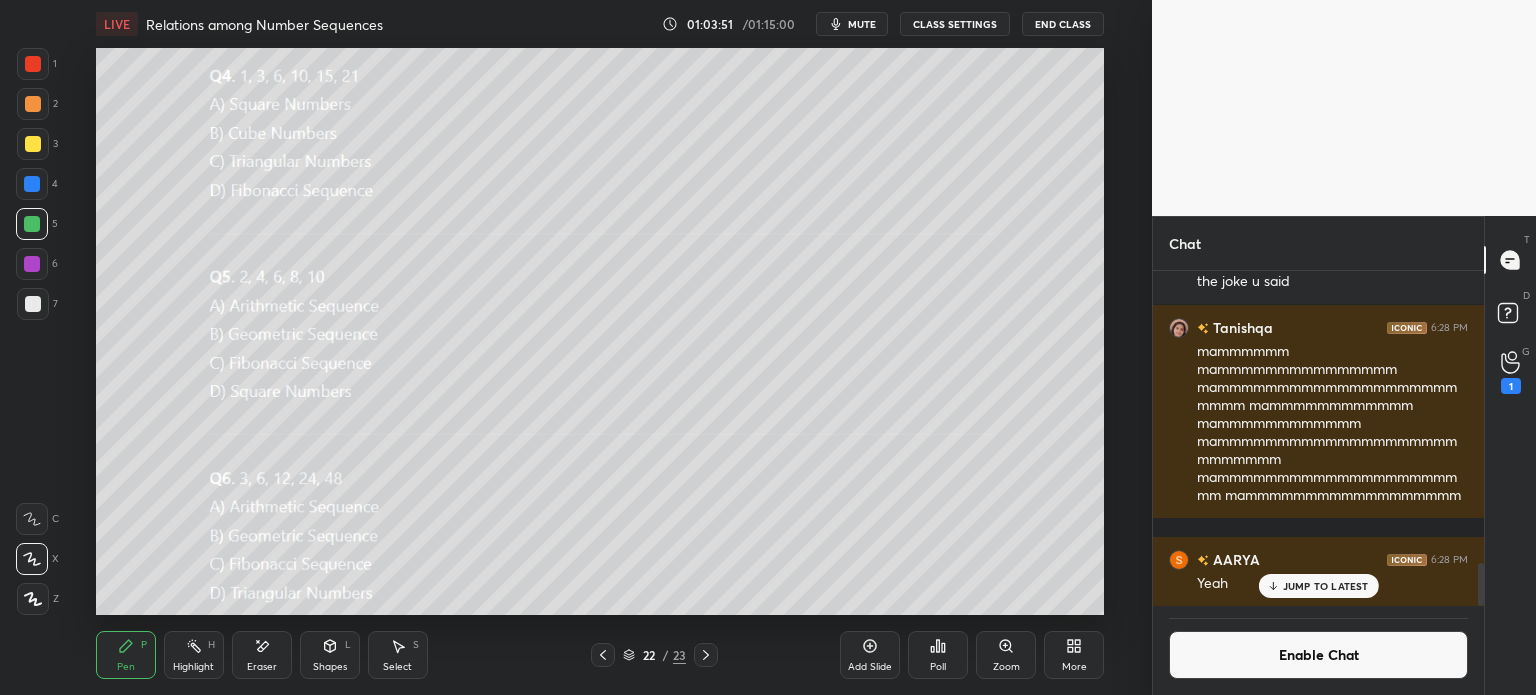 click on "Poll" at bounding box center (938, 655) 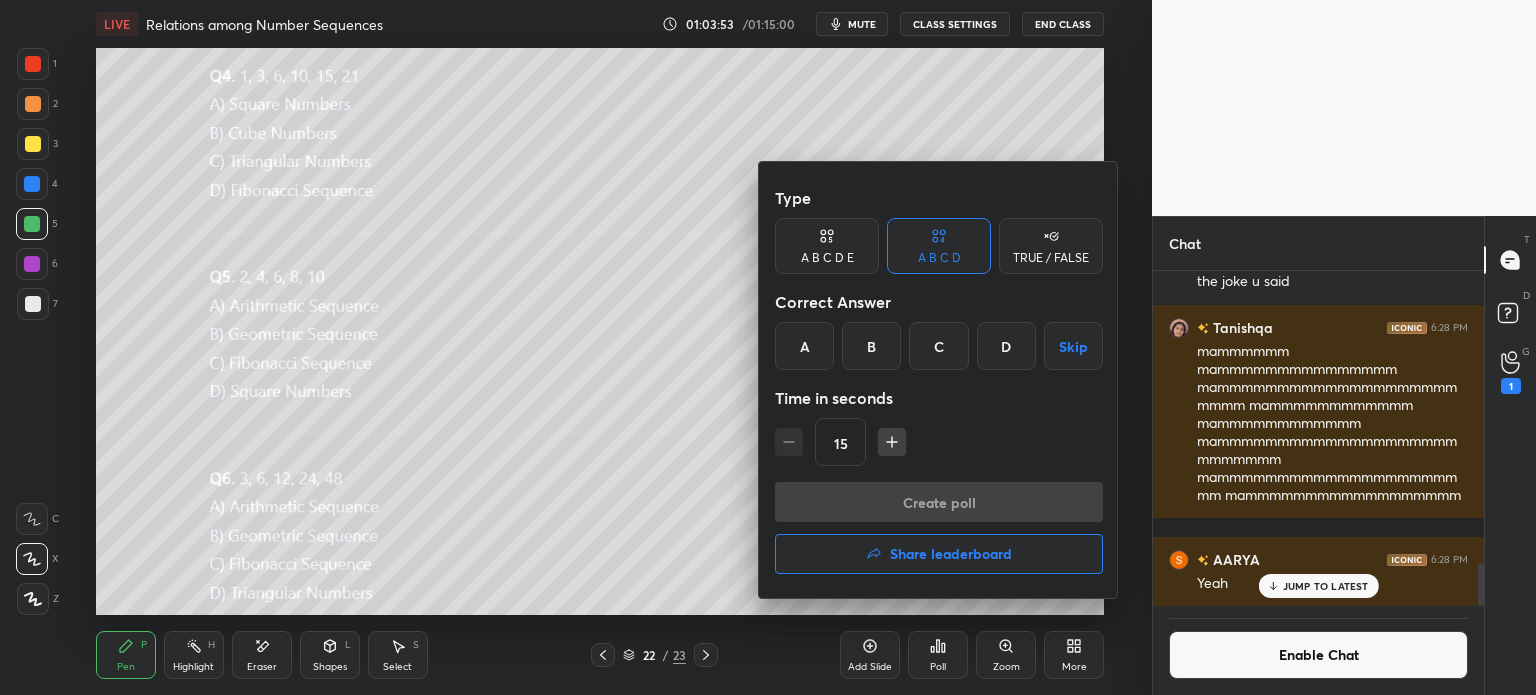click on "B" at bounding box center [871, 346] 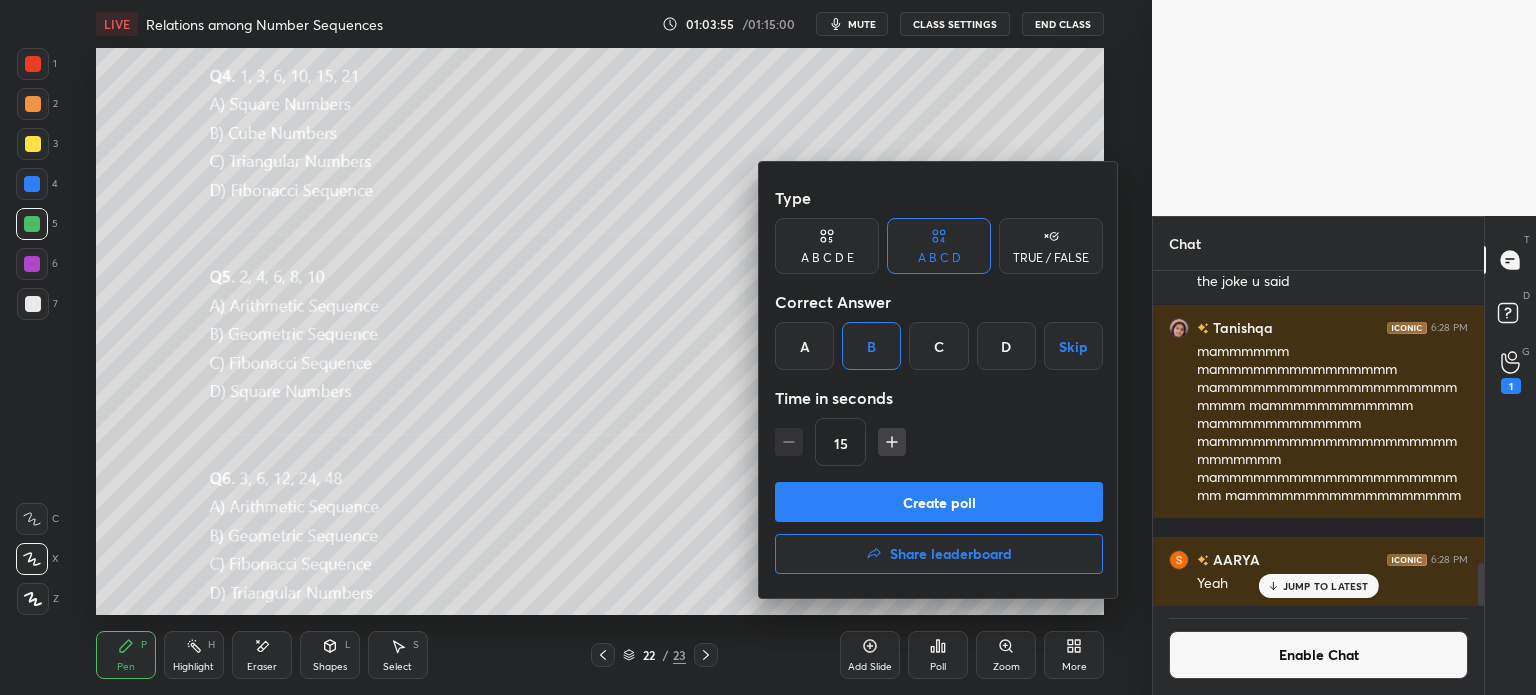 click on "Create poll" at bounding box center [939, 502] 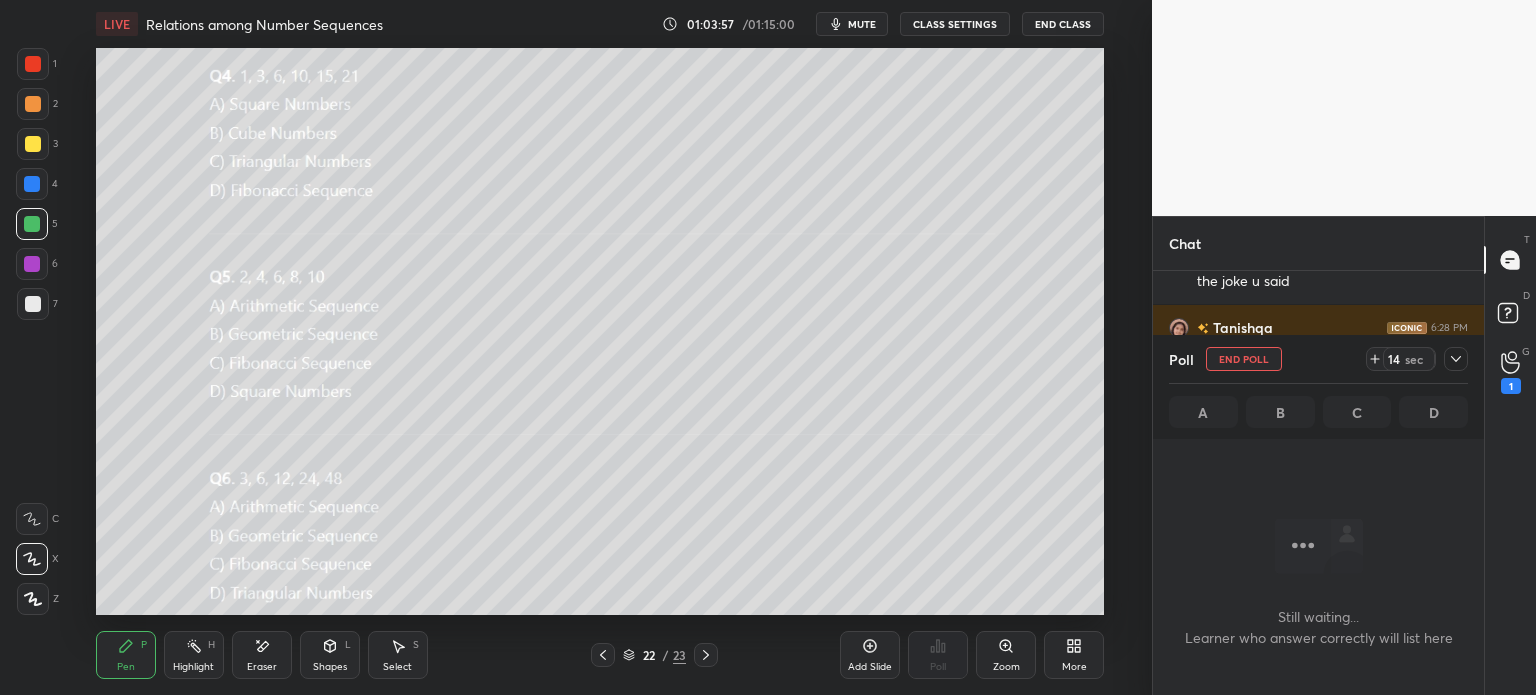 click 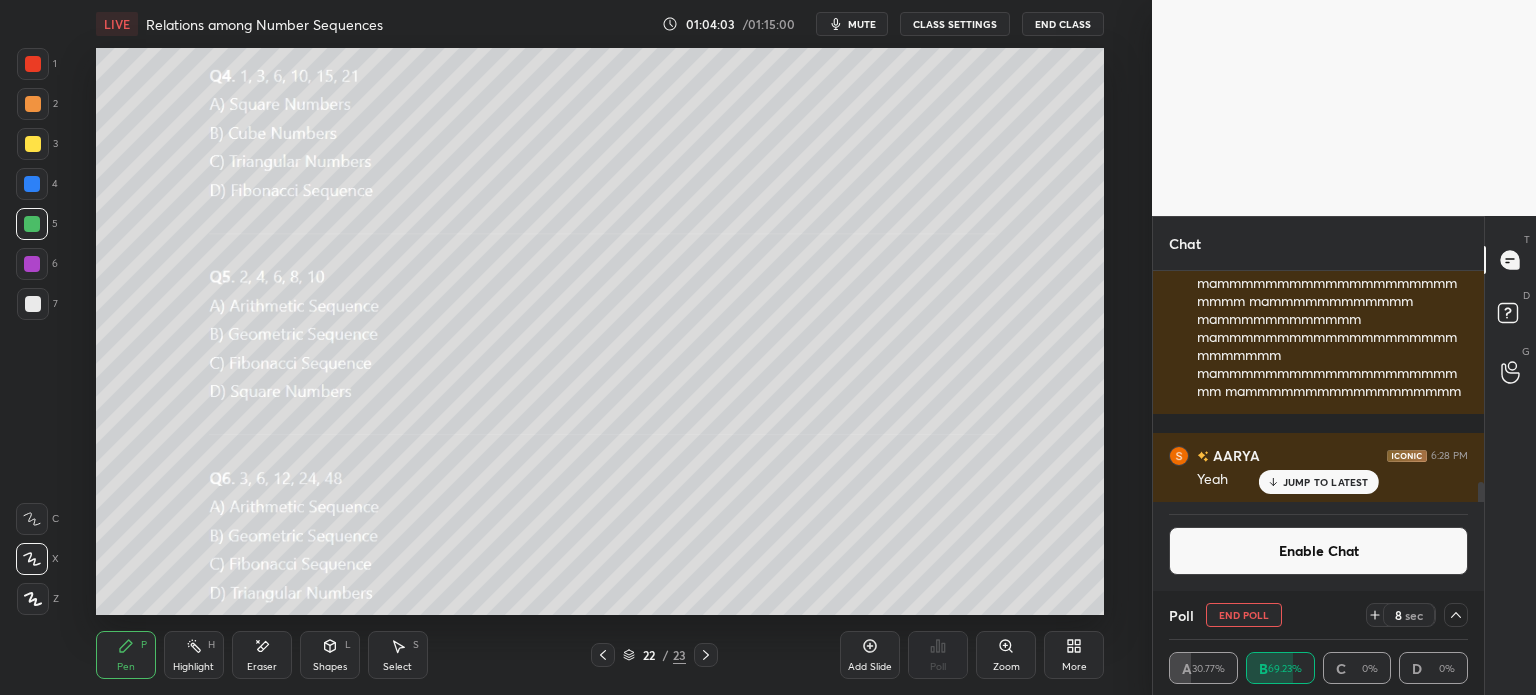 click on "Eraser" at bounding box center (262, 655) 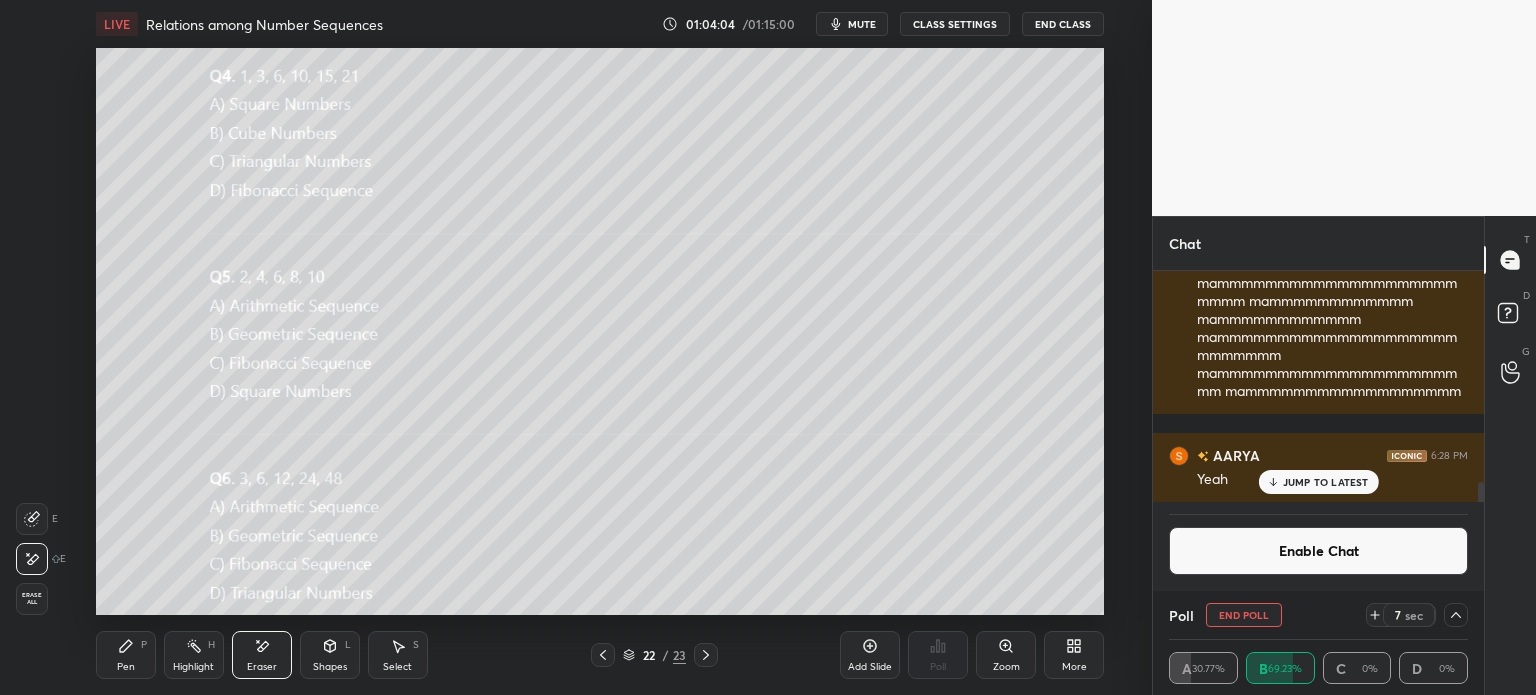 click on "Pen P" at bounding box center [126, 655] 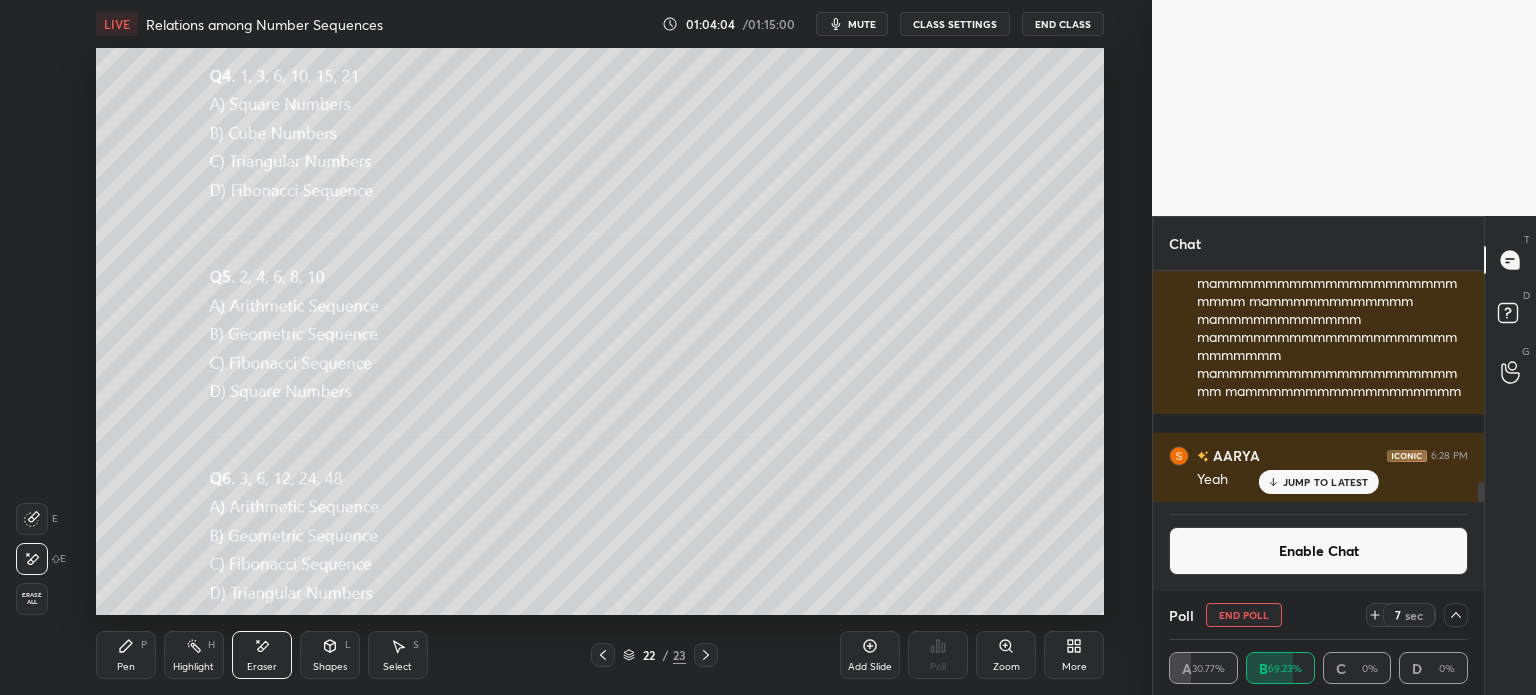 click 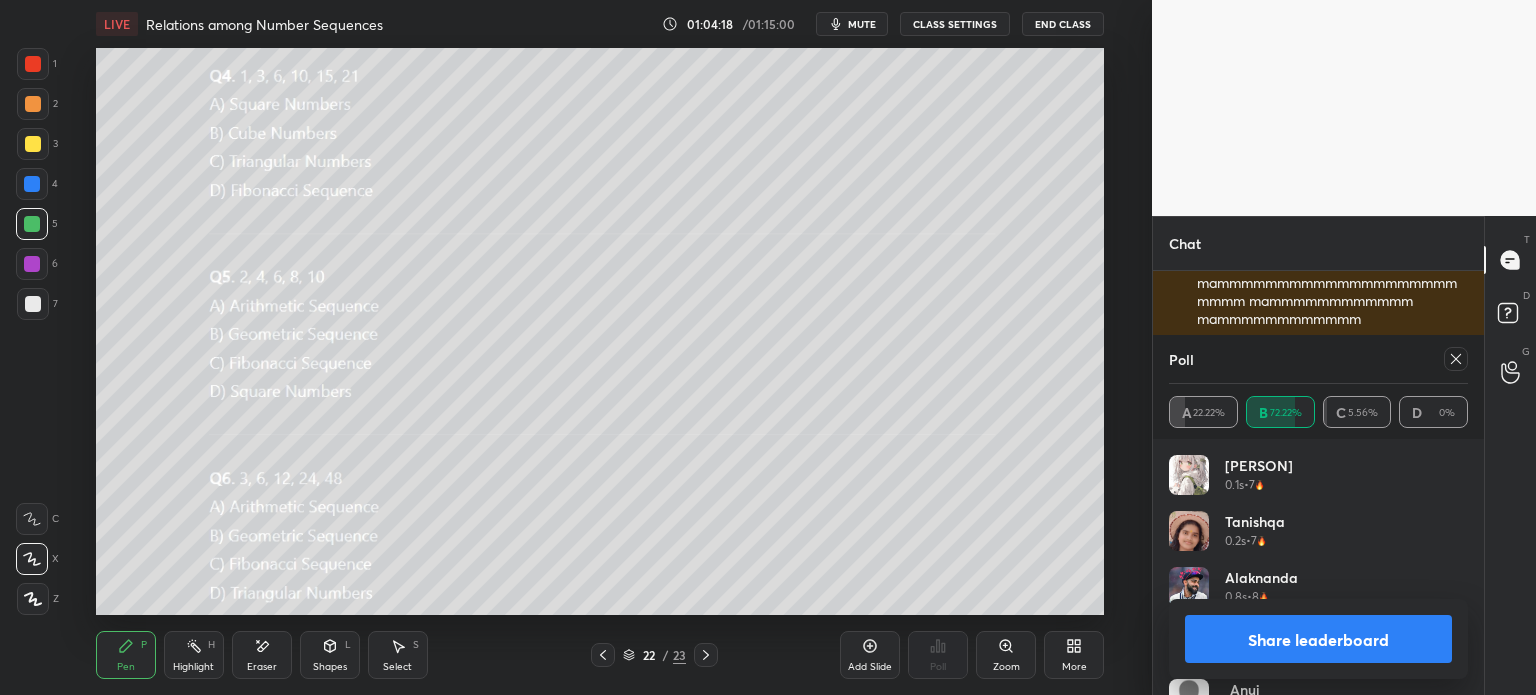 click at bounding box center (1452, 359) 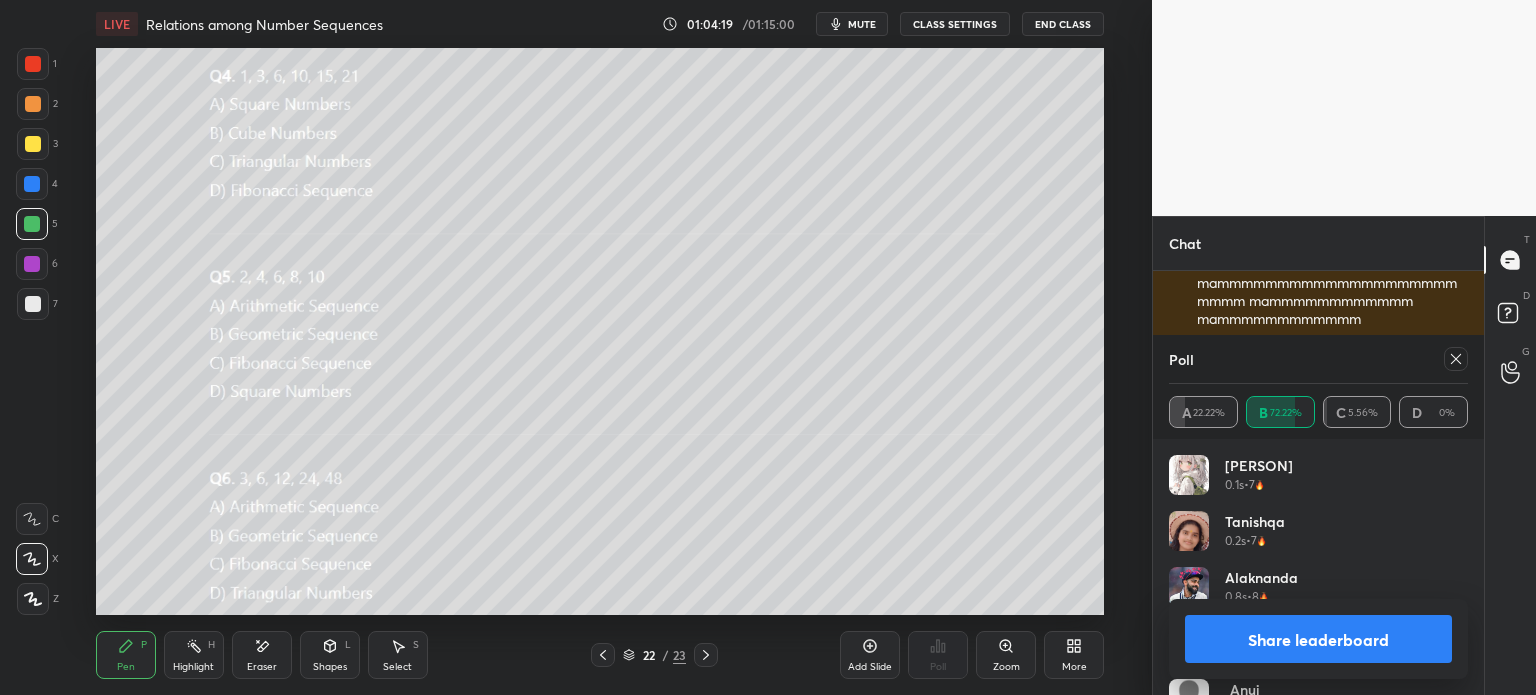 click at bounding box center (1456, 359) 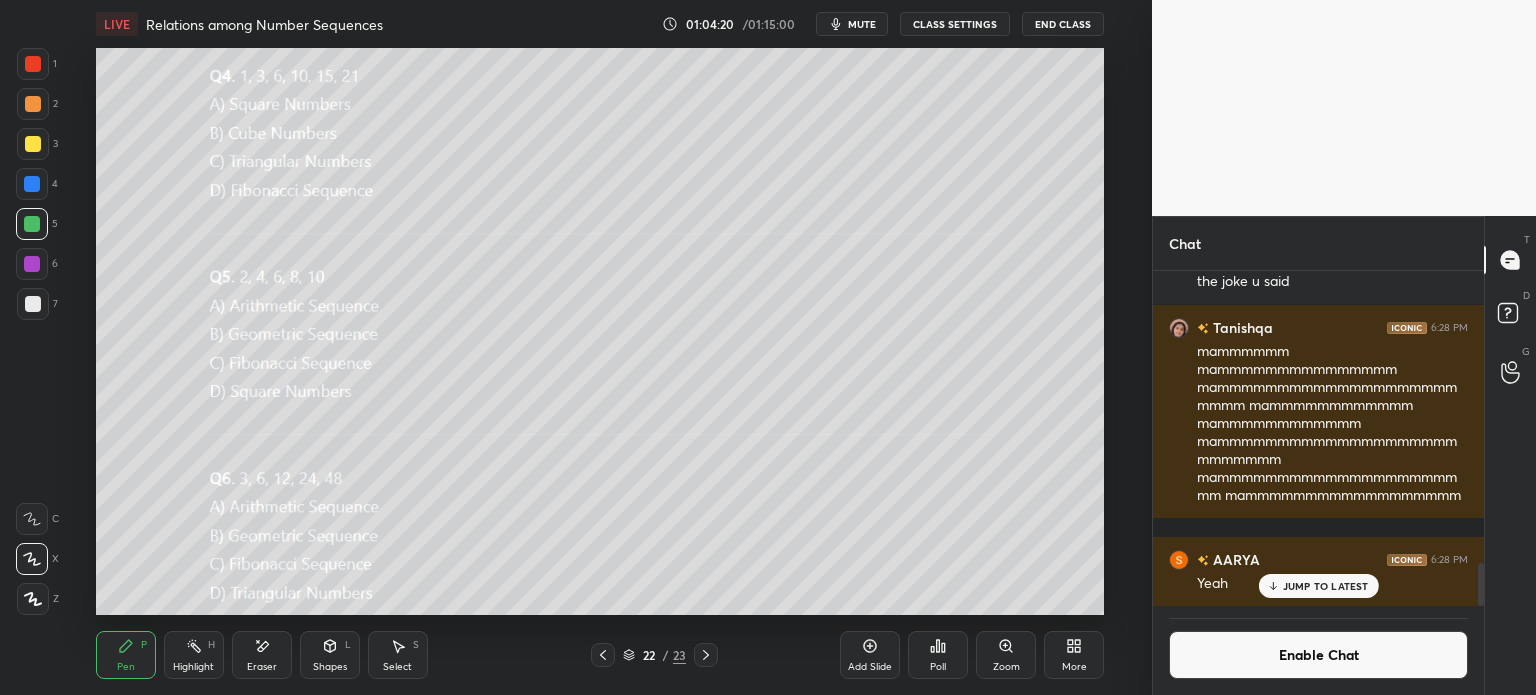 click at bounding box center [1511, 372] 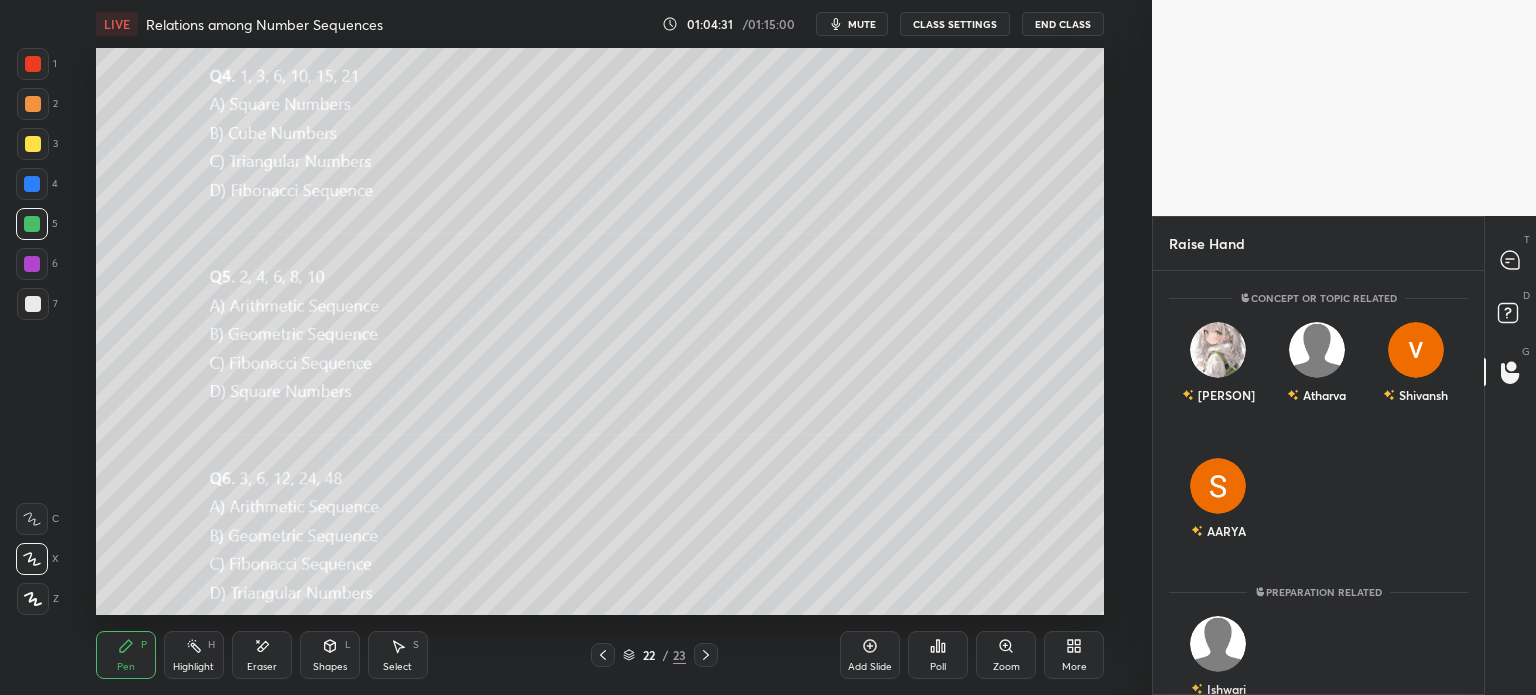 click on "Poll" at bounding box center (938, 655) 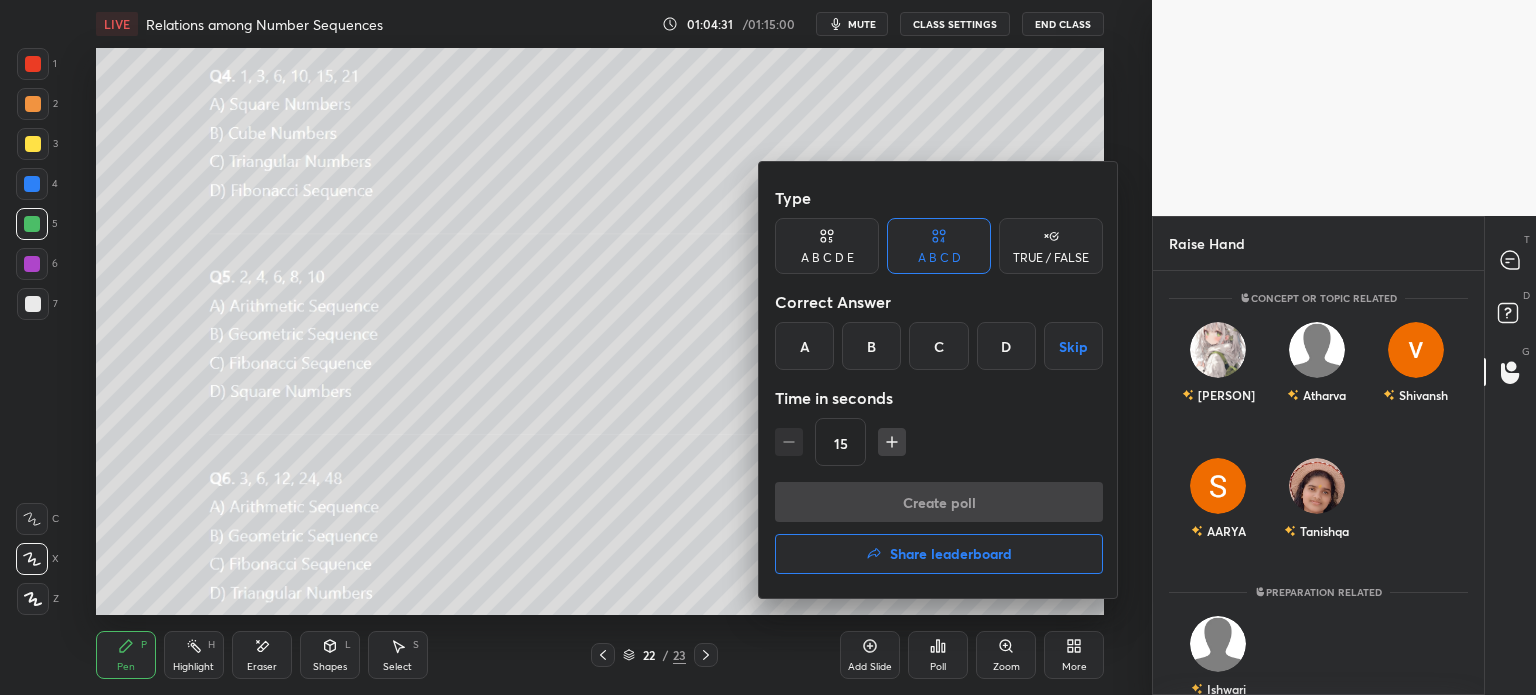 click on "Share leaderboard" at bounding box center (951, 554) 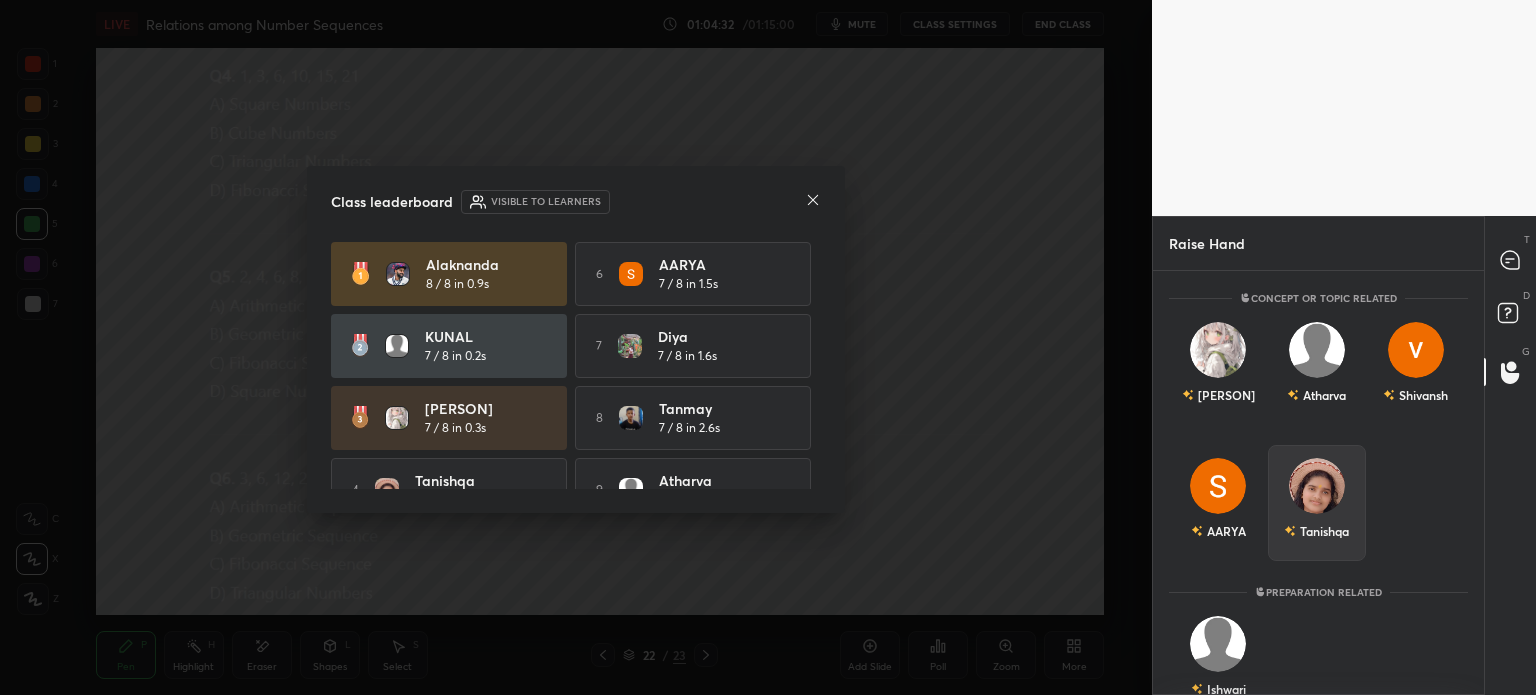 click on "Tanishqa" at bounding box center (1316, 531) 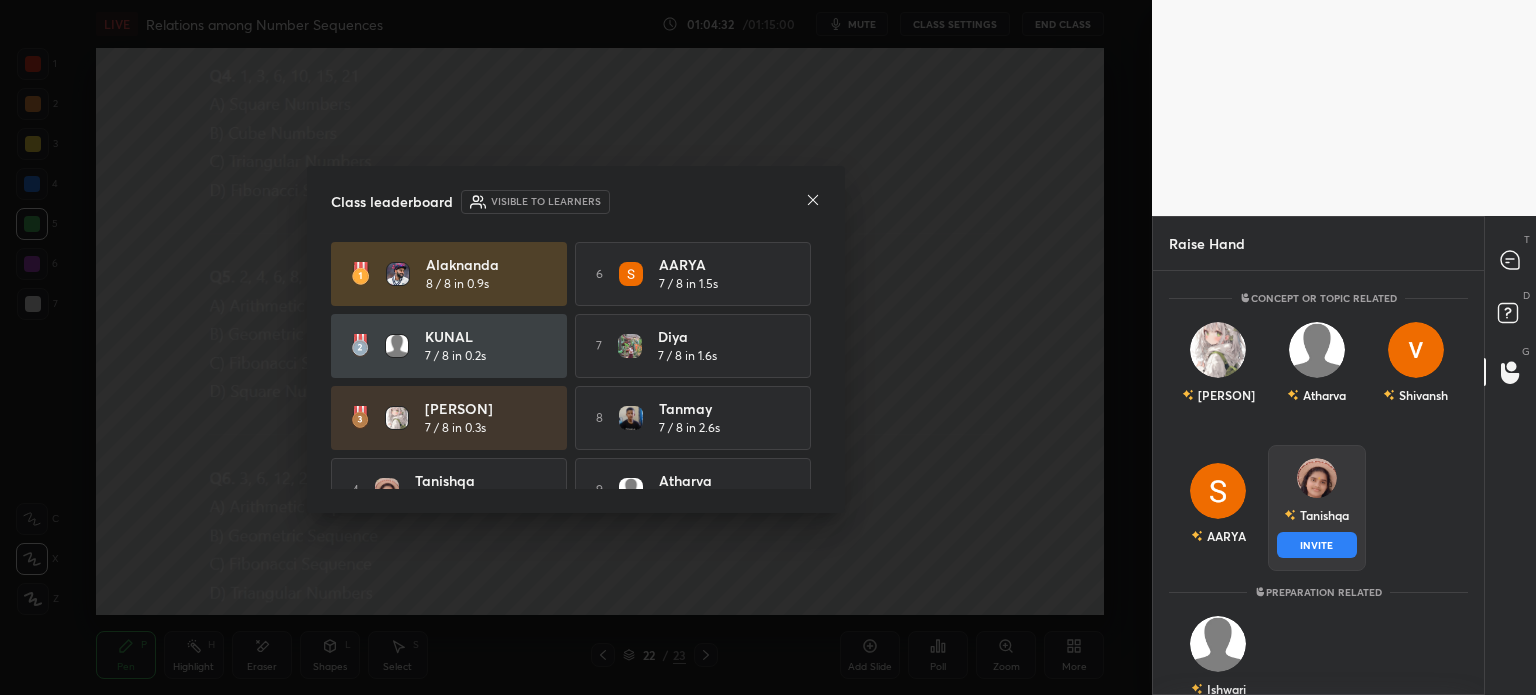 click on "Tanishqa" at bounding box center (1316, 515) 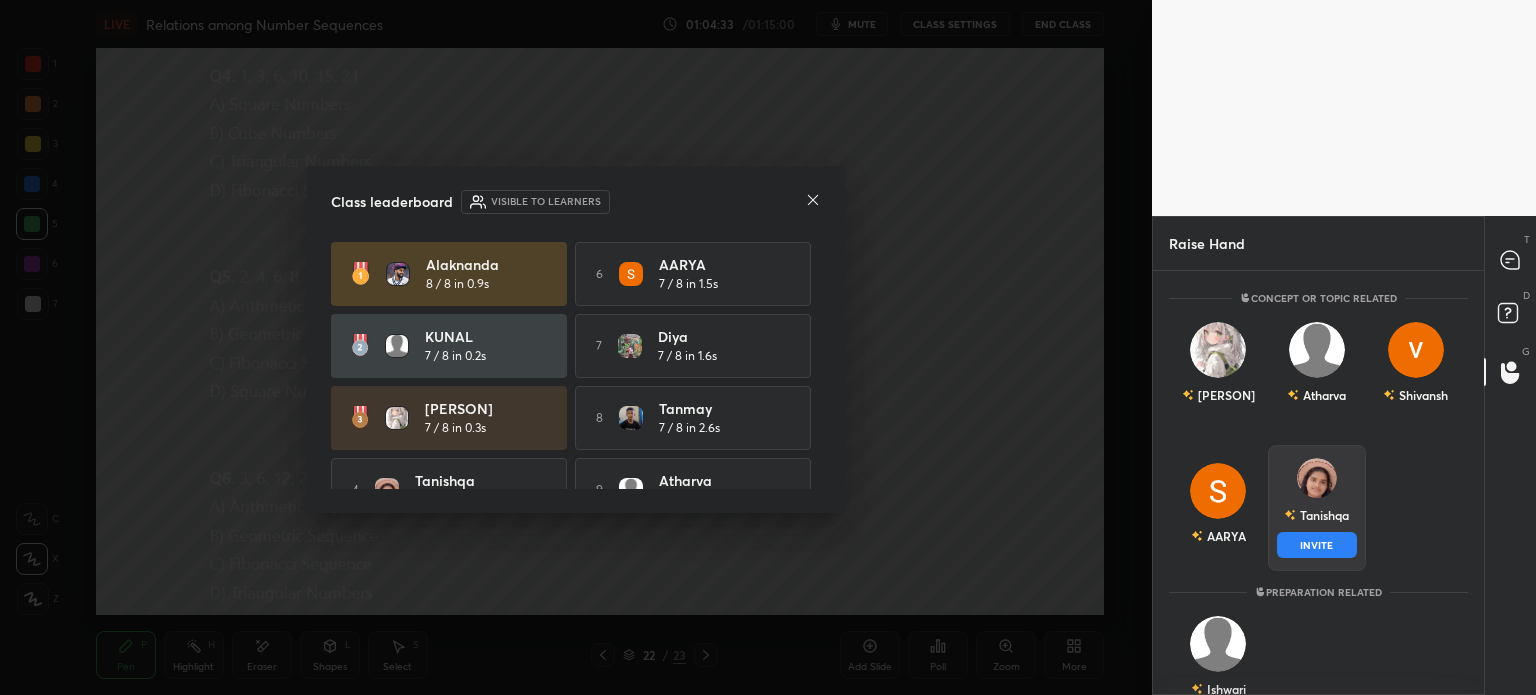 click on "INVITE" at bounding box center (1317, 545) 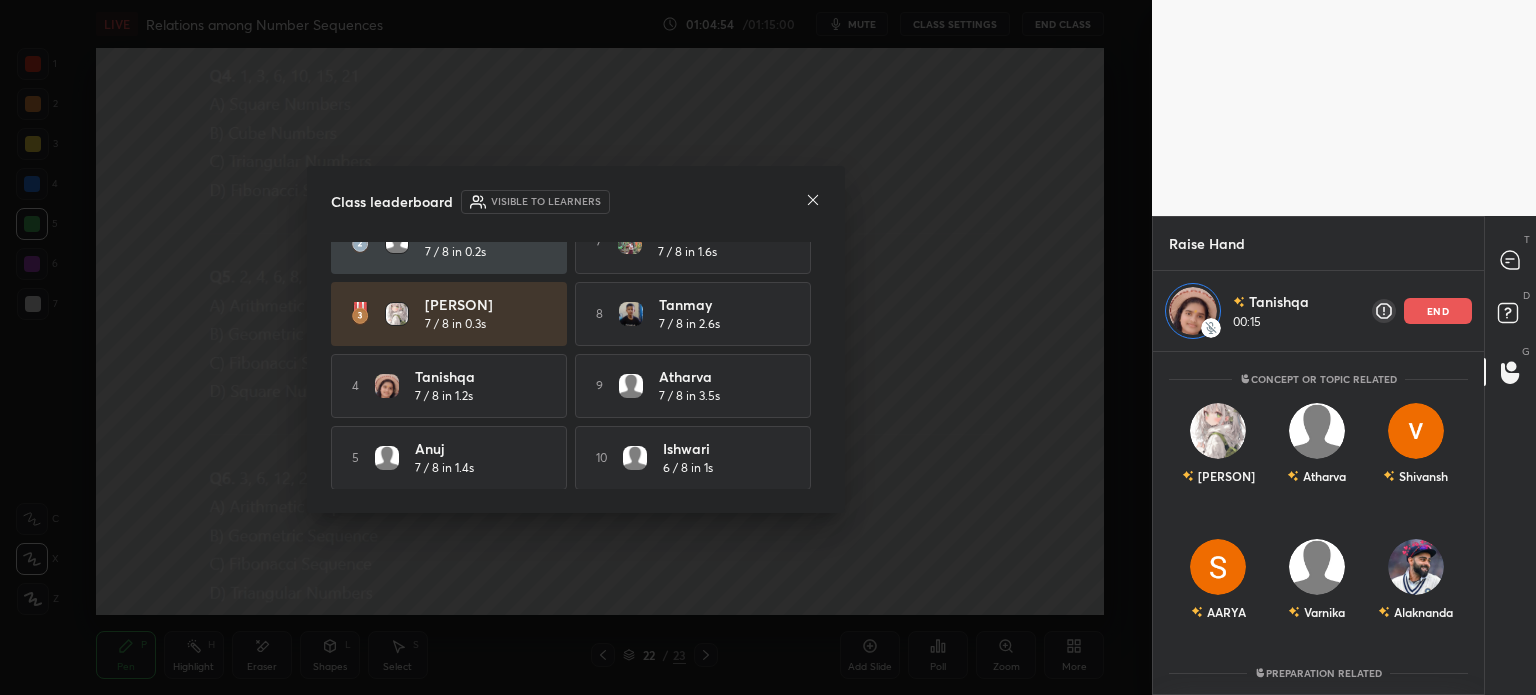 click 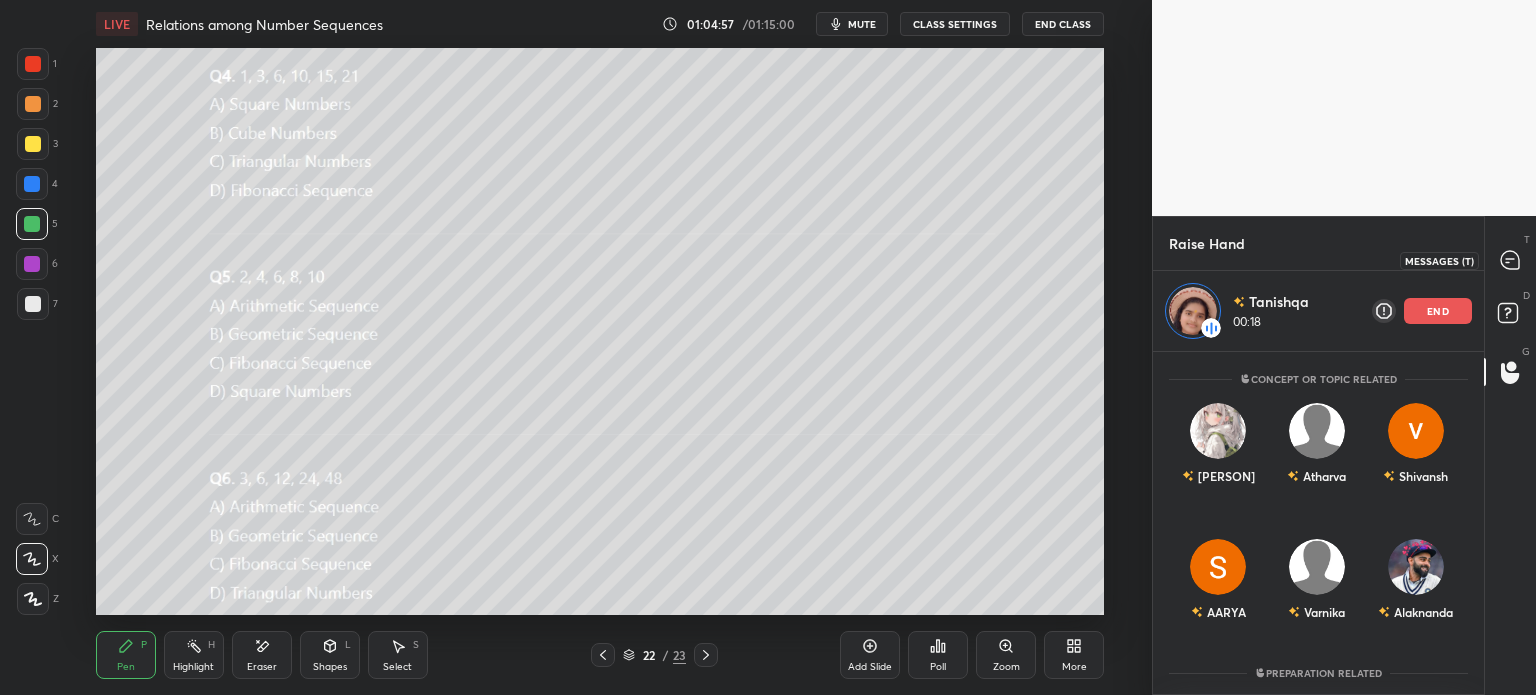 click 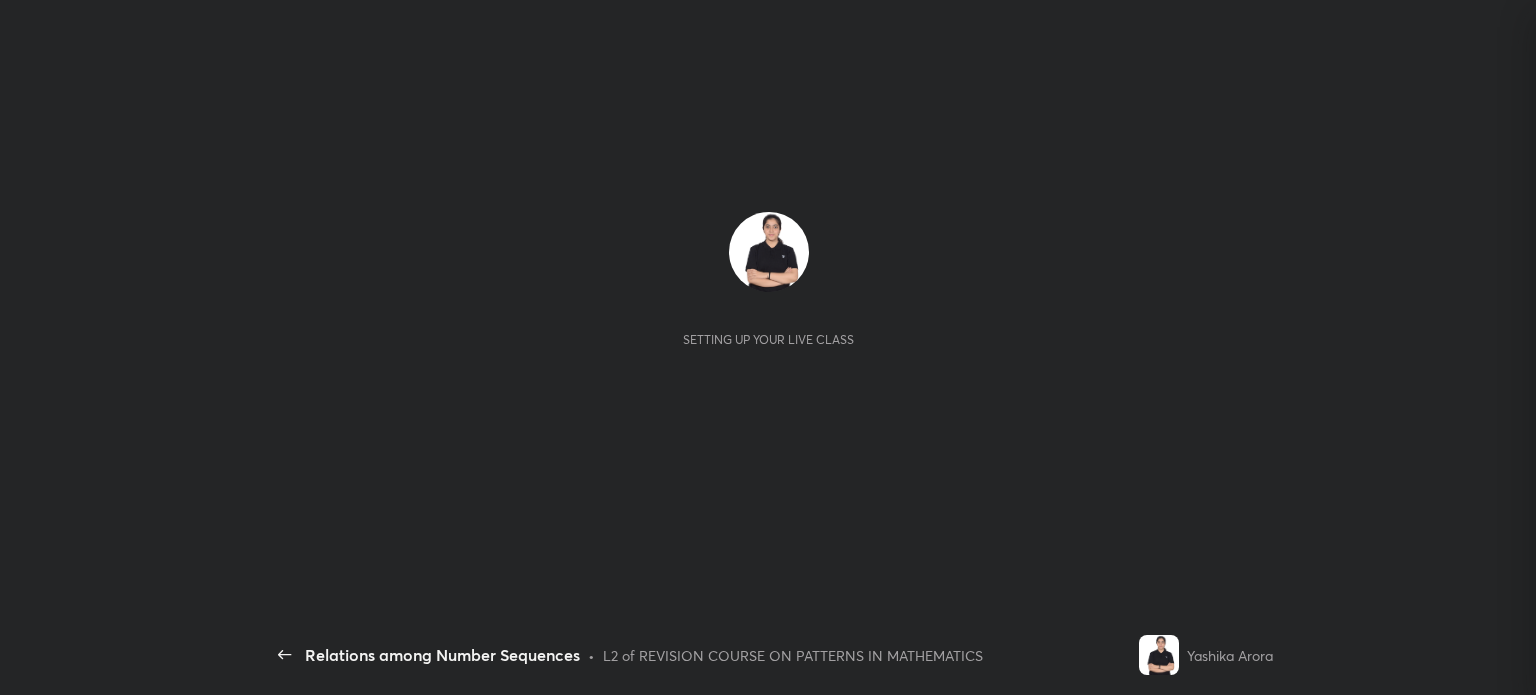 scroll, scrollTop: 0, scrollLeft: 0, axis: both 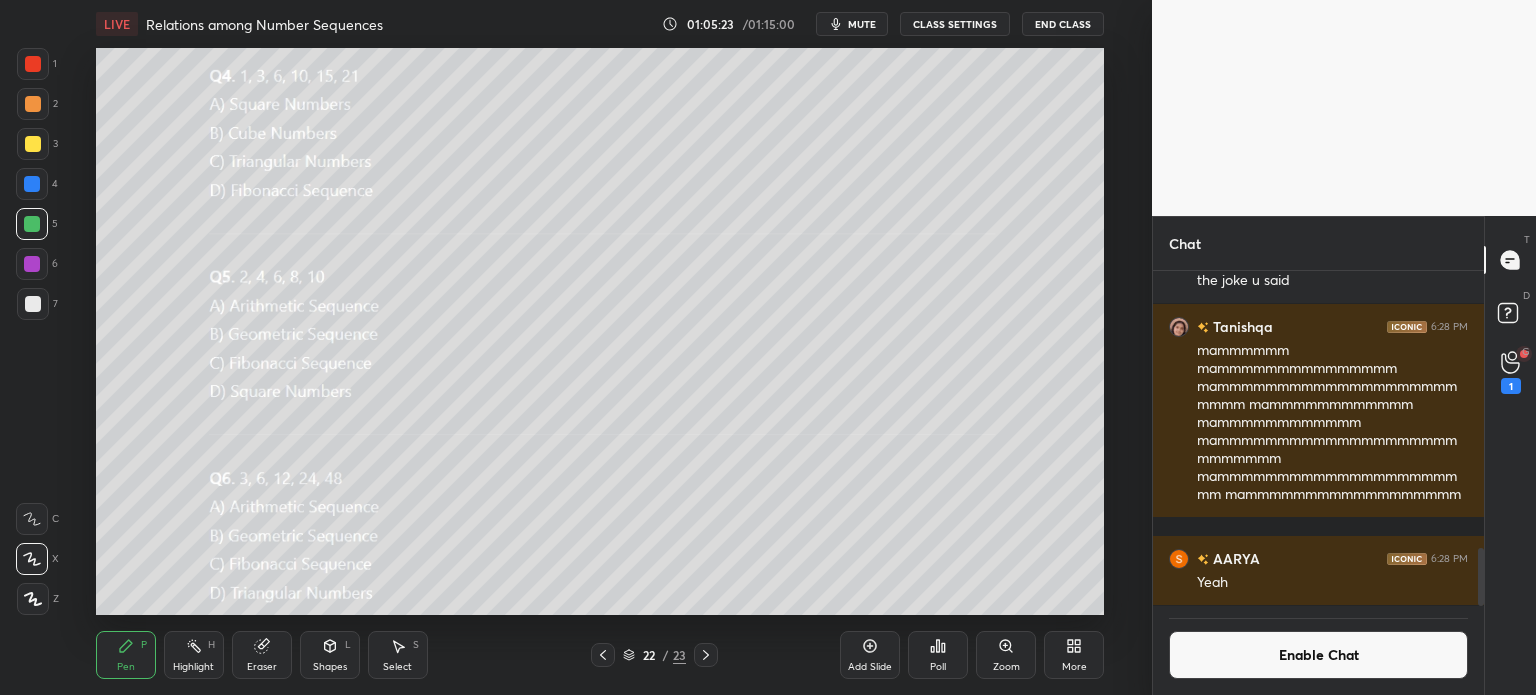 click on "More" at bounding box center [1074, 655] 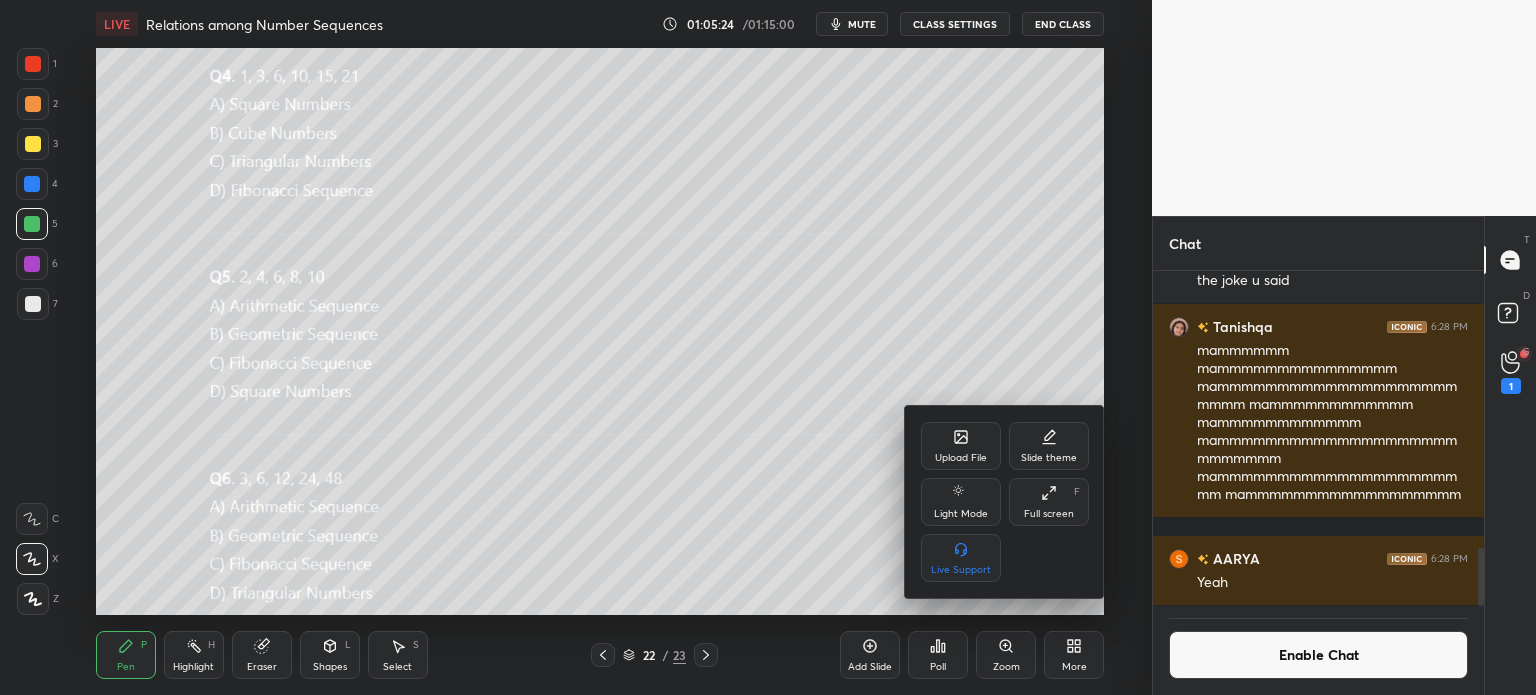 click 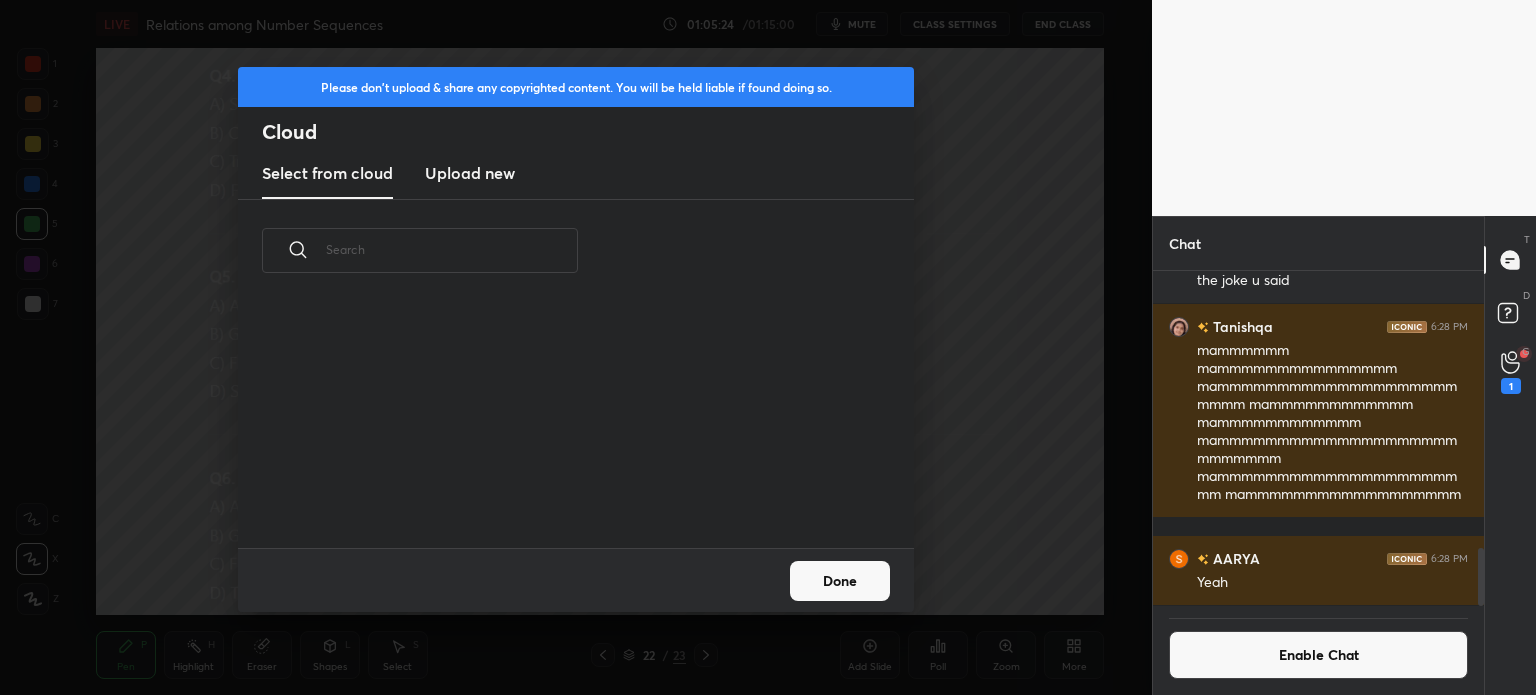 scroll, scrollTop: 5, scrollLeft: 10, axis: both 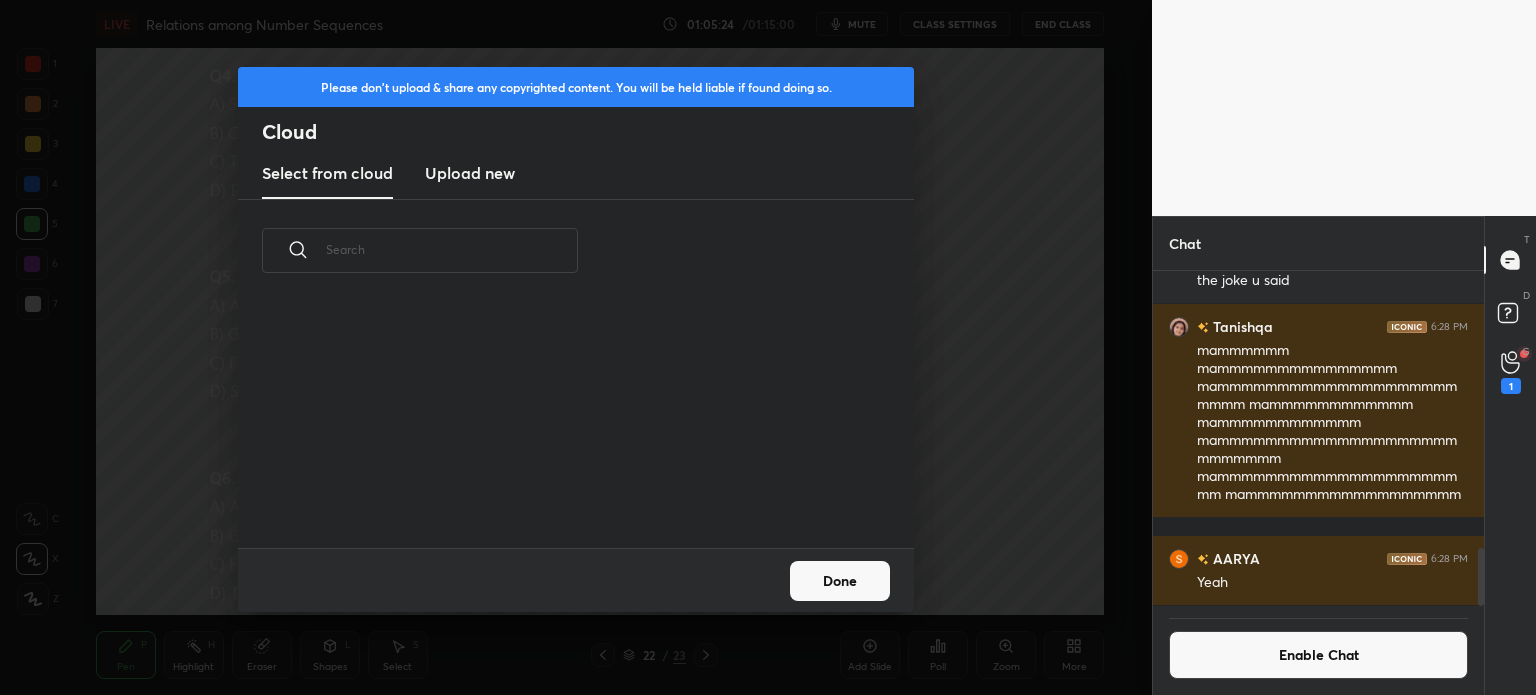 click on "Upload new" at bounding box center (470, 173) 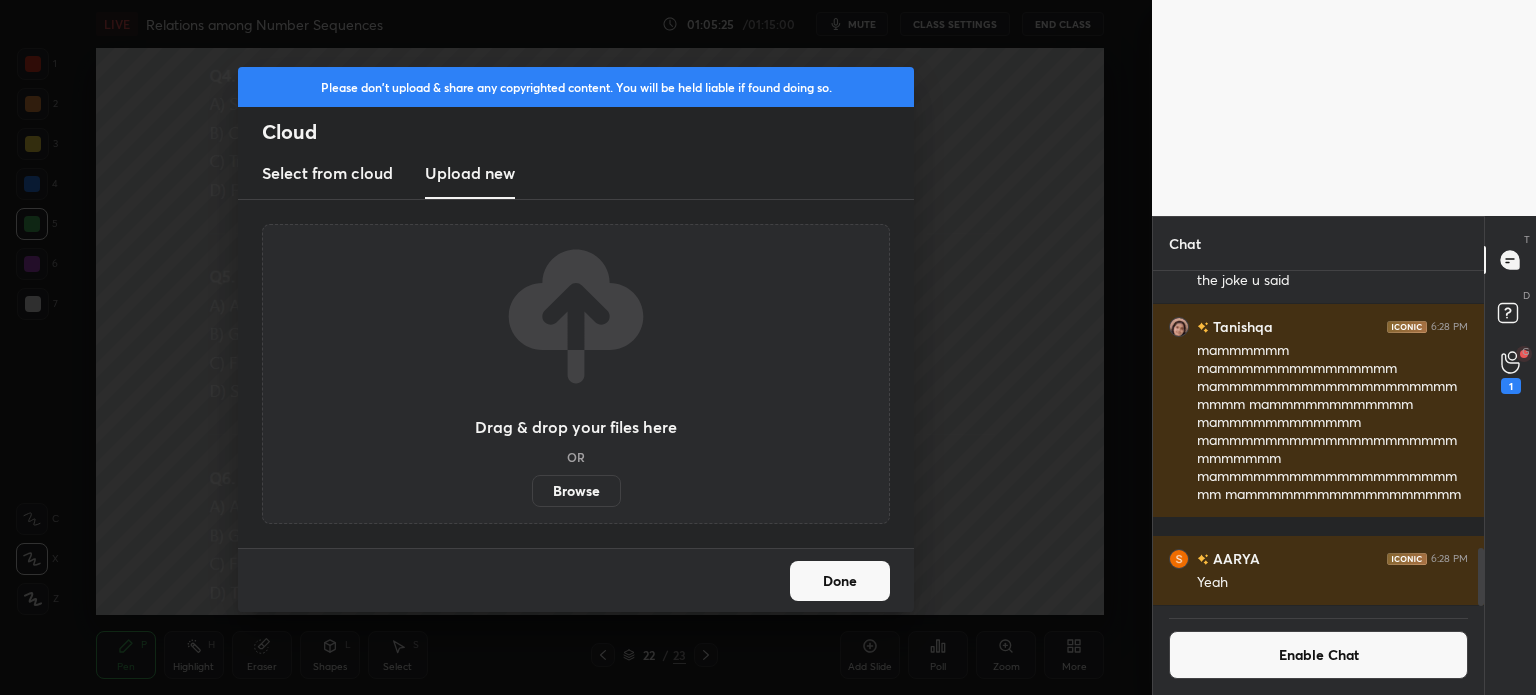 click on "Browse" at bounding box center (576, 491) 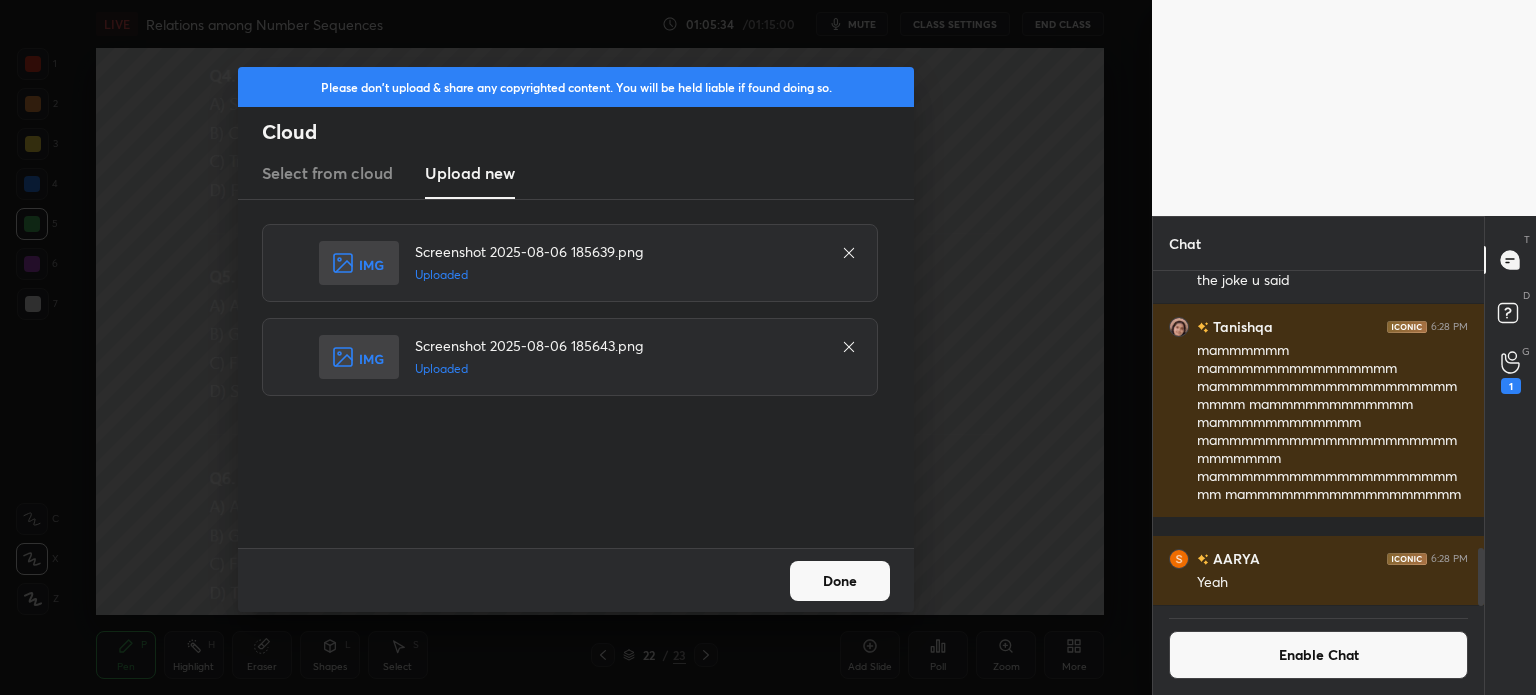 click on "Done" at bounding box center (840, 581) 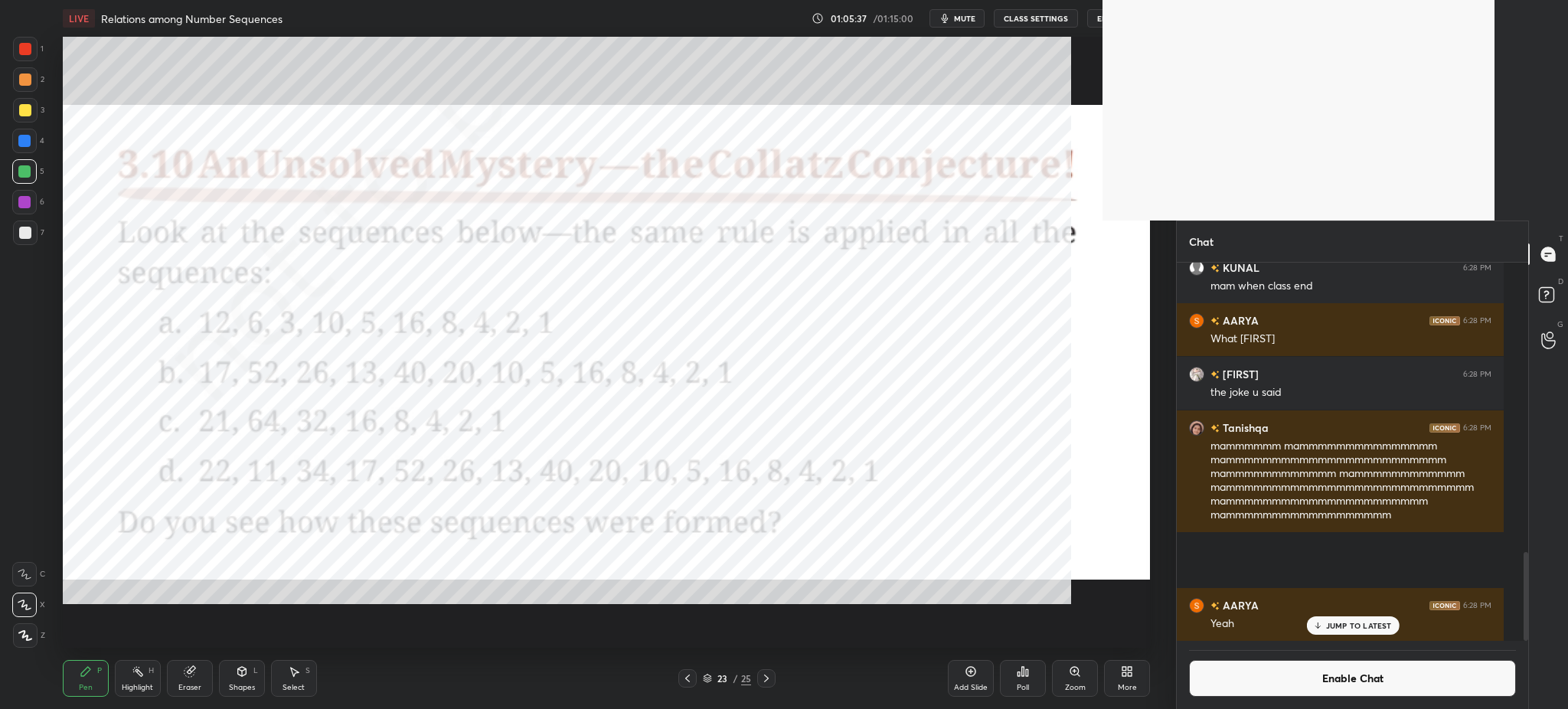 scroll, scrollTop: 75954, scrollLeft: 75448, axis: both 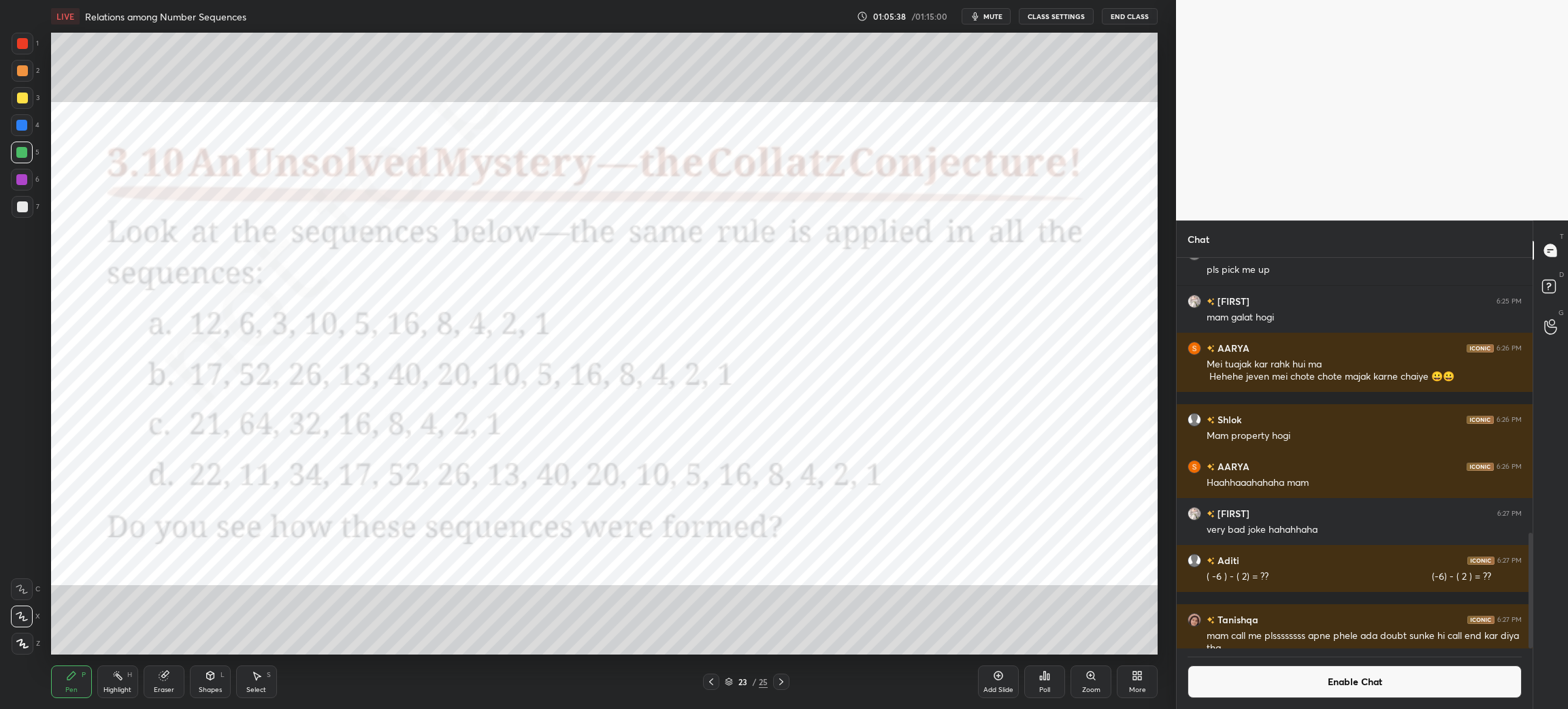 click on "Poll" at bounding box center [1045, 682] 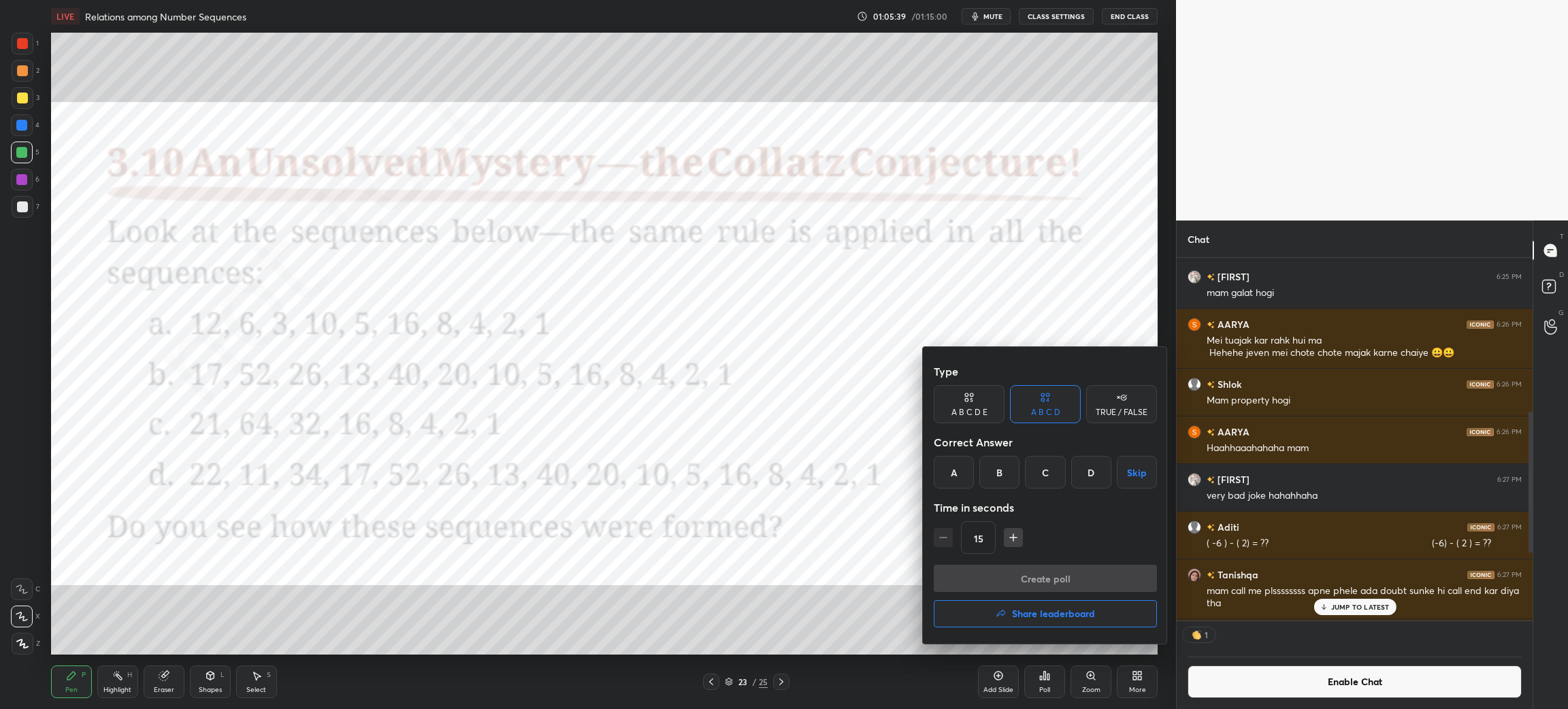 click on "Share leaderboard" at bounding box center (1054, 614) 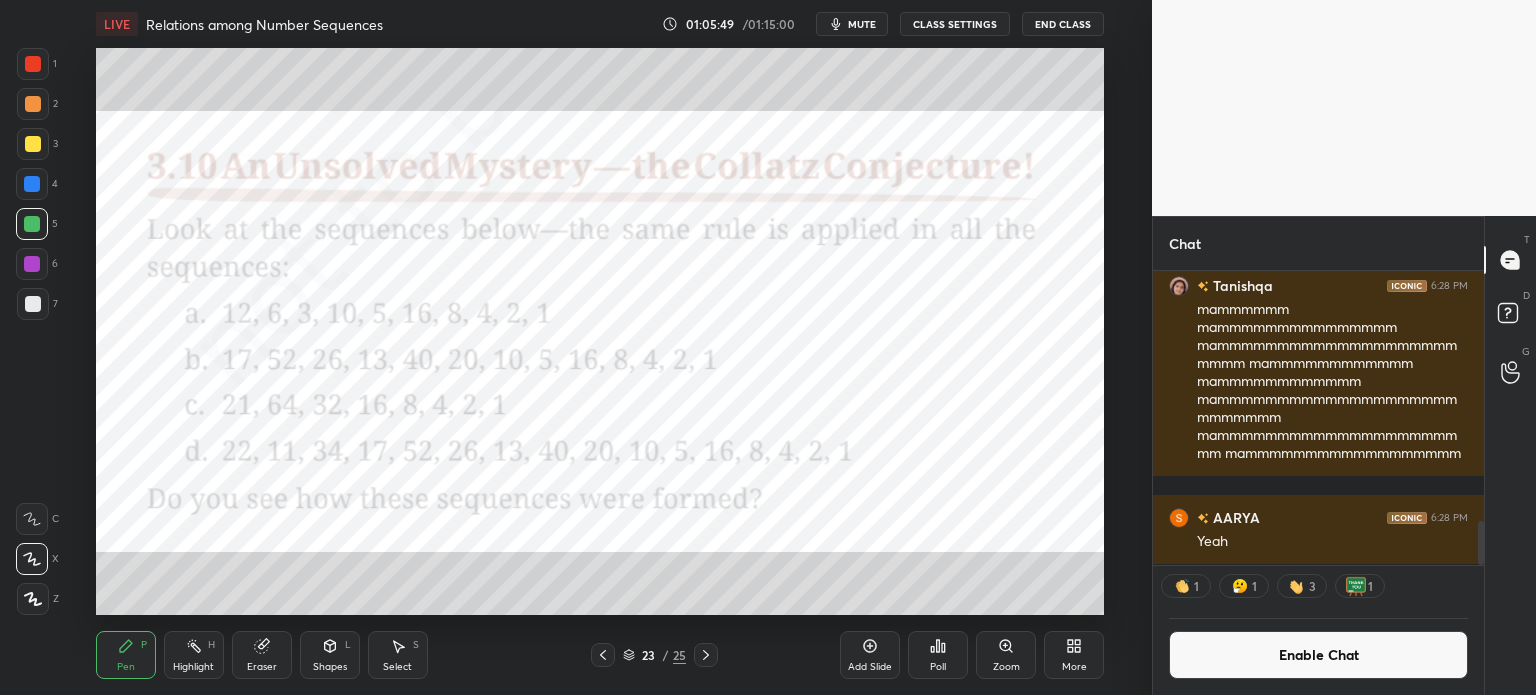 click on "Enable Chat" at bounding box center [1318, 655] 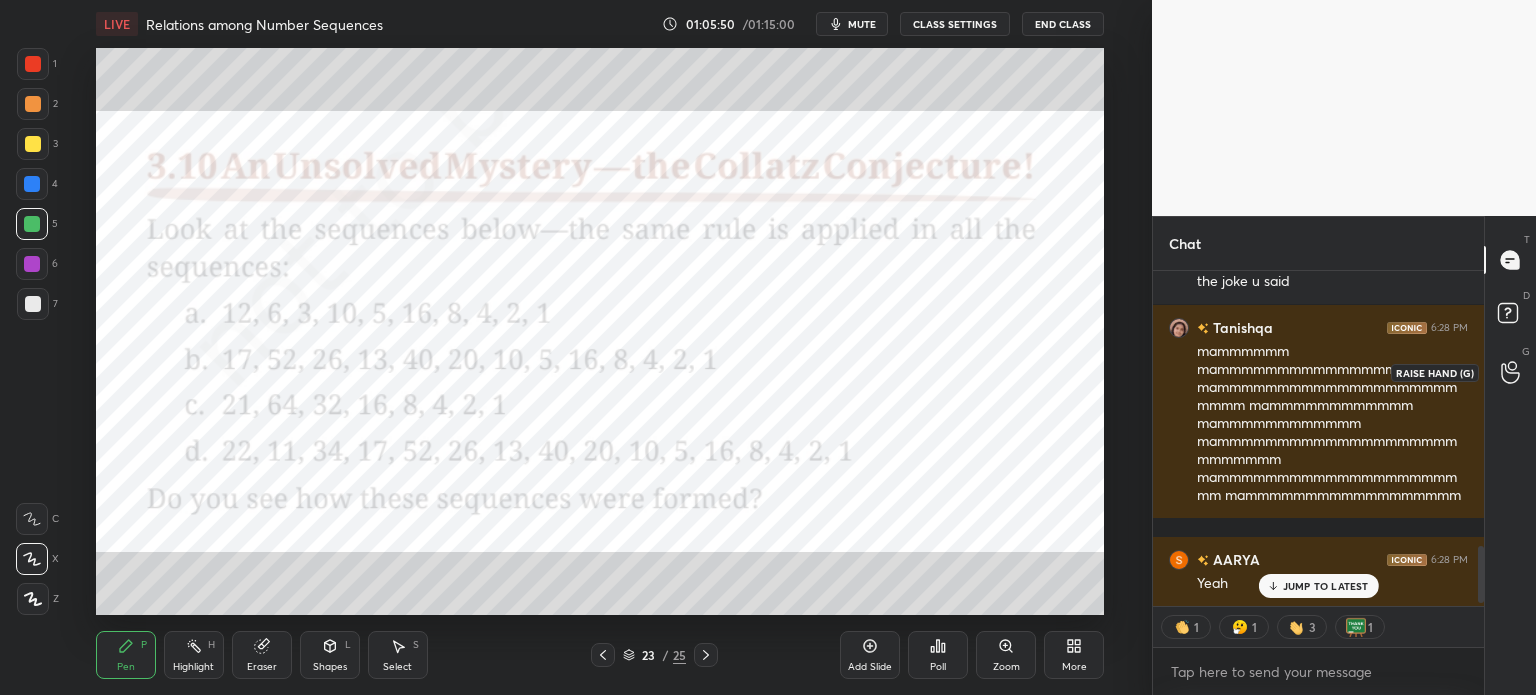 click at bounding box center (1511, 372) 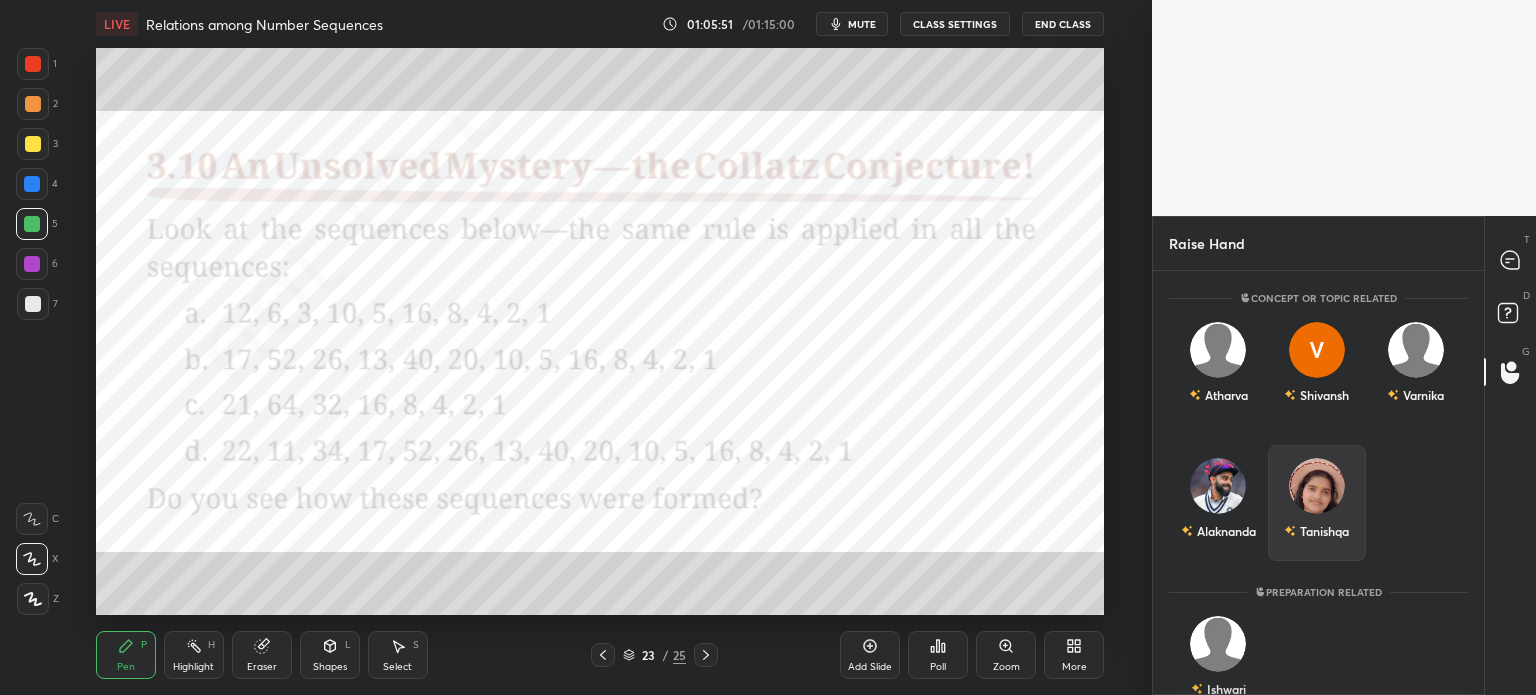 click on "Tanishqa" at bounding box center (1317, 503) 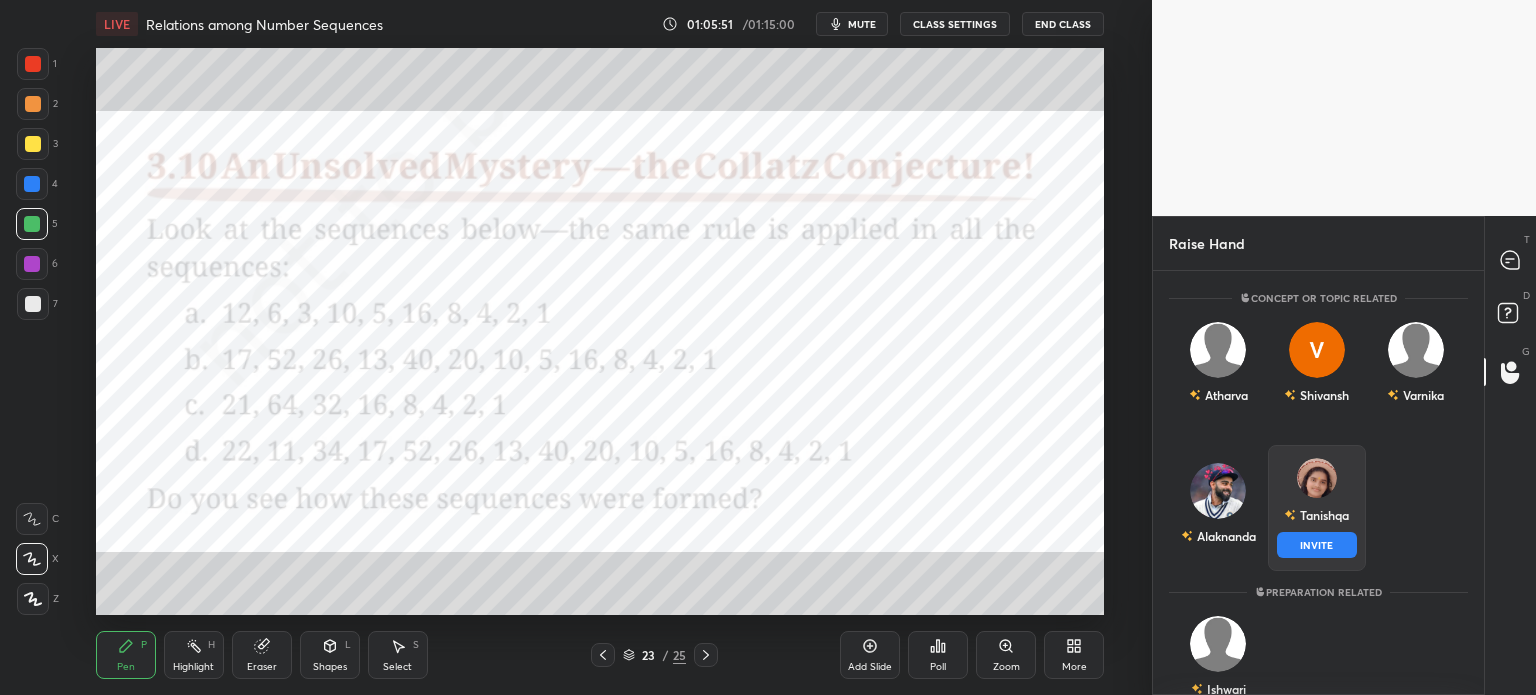 click on "Tanishqa INVITE" at bounding box center (1317, 508) 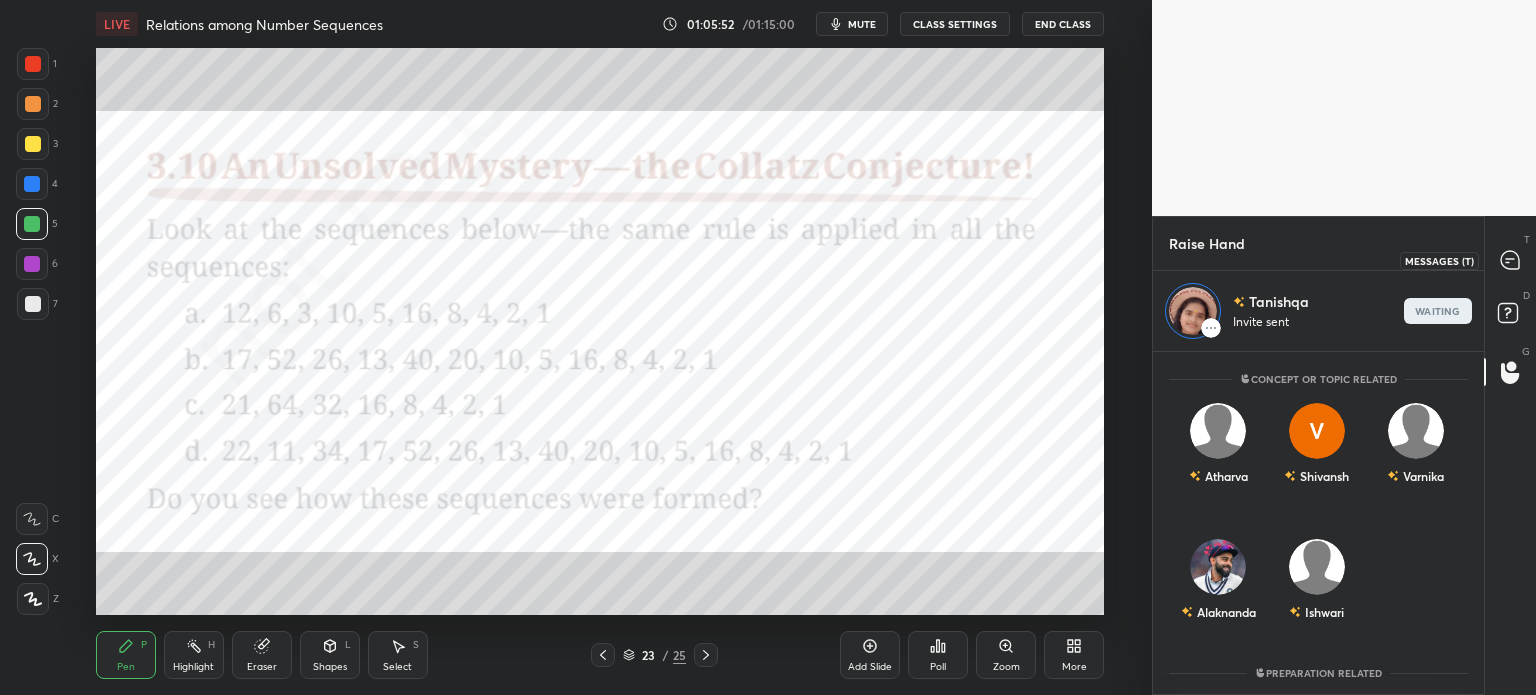 click on "T Messages (T)" at bounding box center (1510, 260) 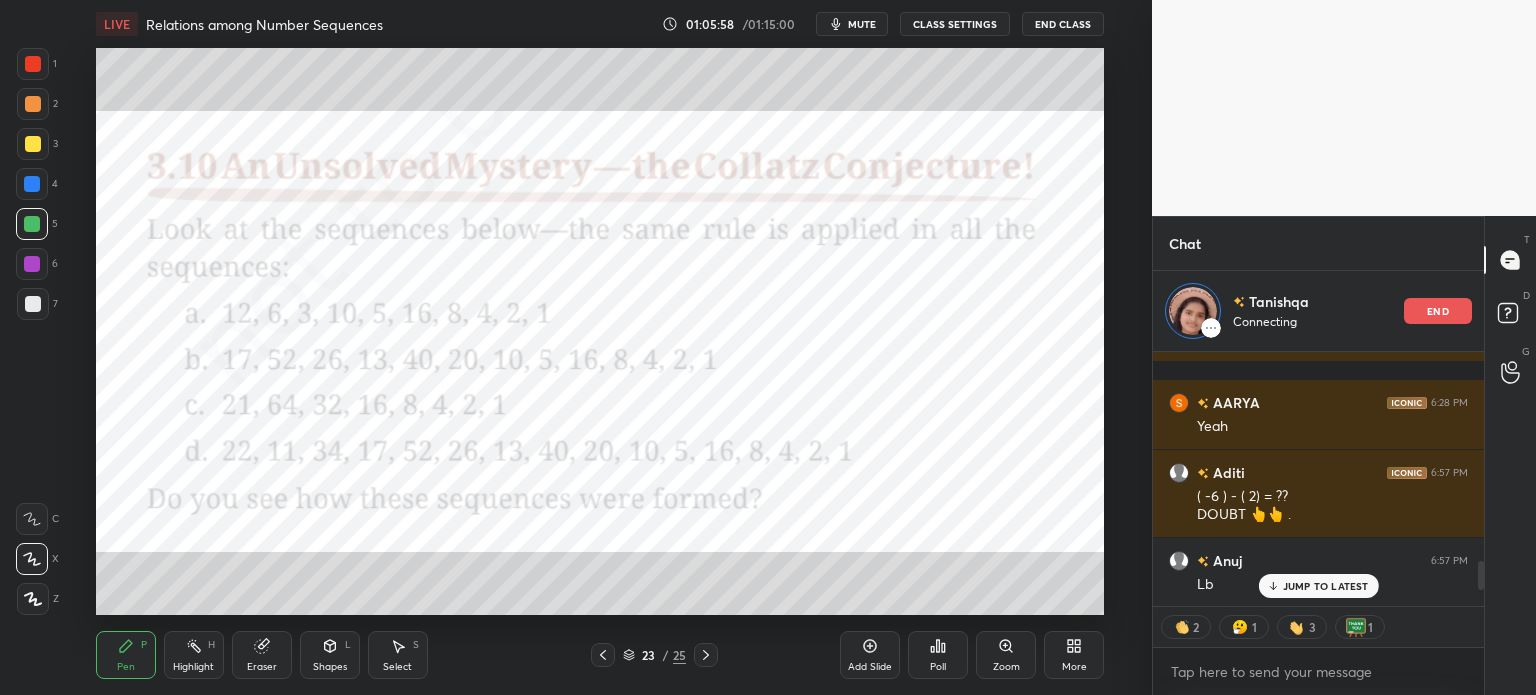 click on "Add Slide" at bounding box center [870, 655] 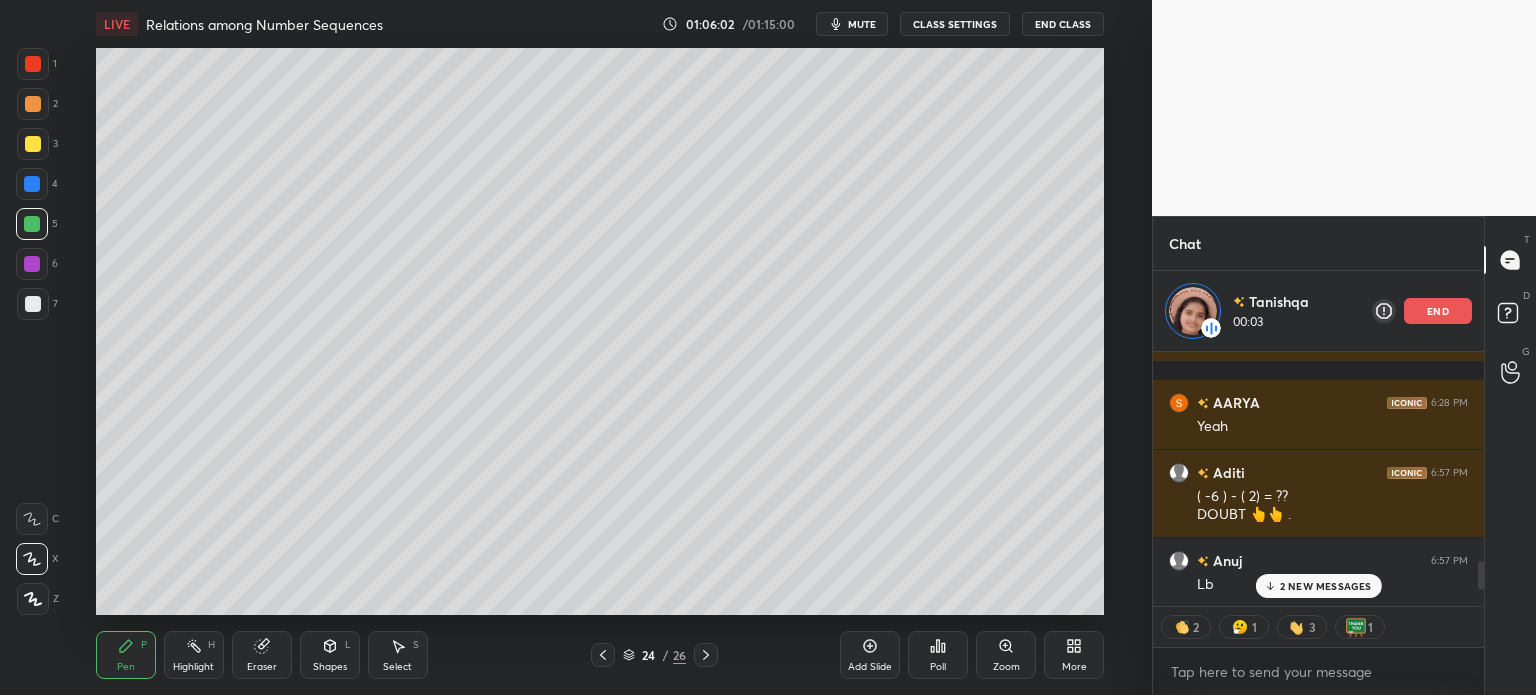 type on "x" 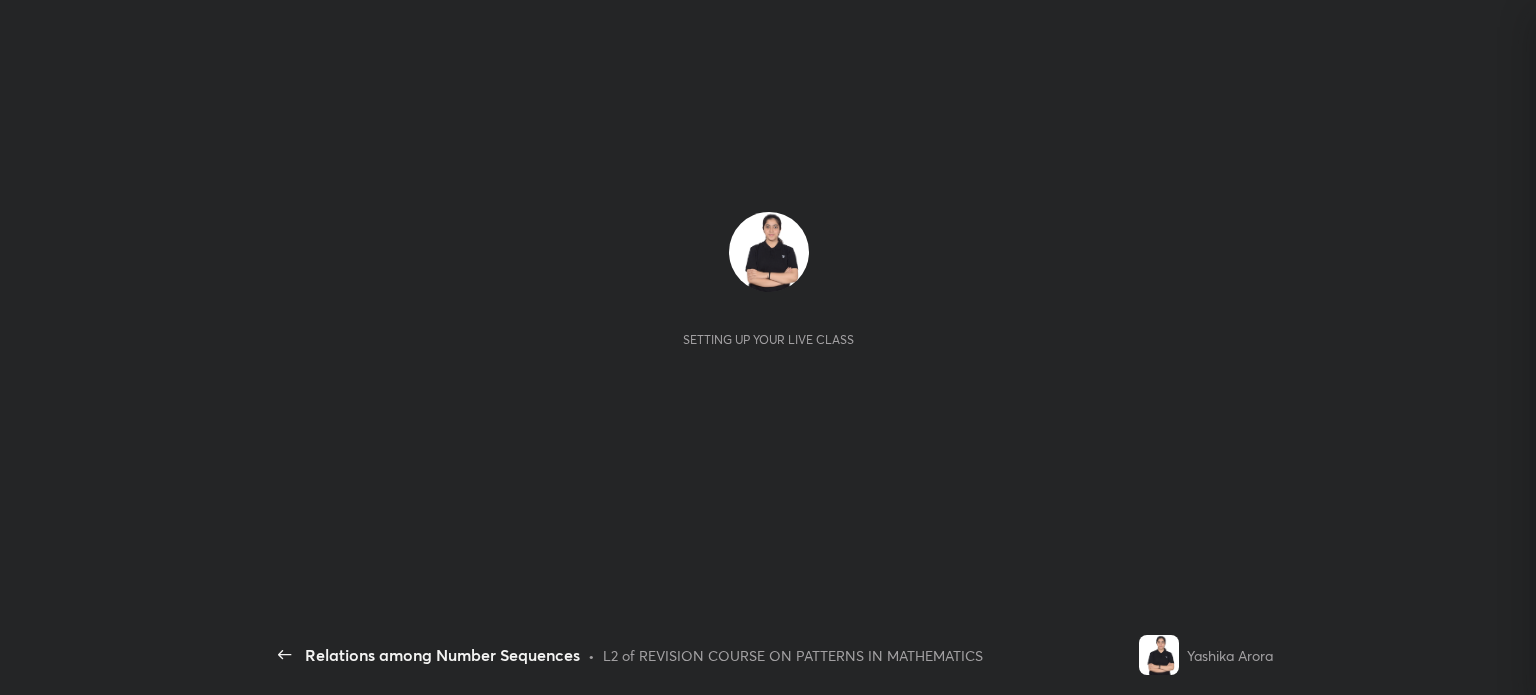 scroll, scrollTop: 0, scrollLeft: 0, axis: both 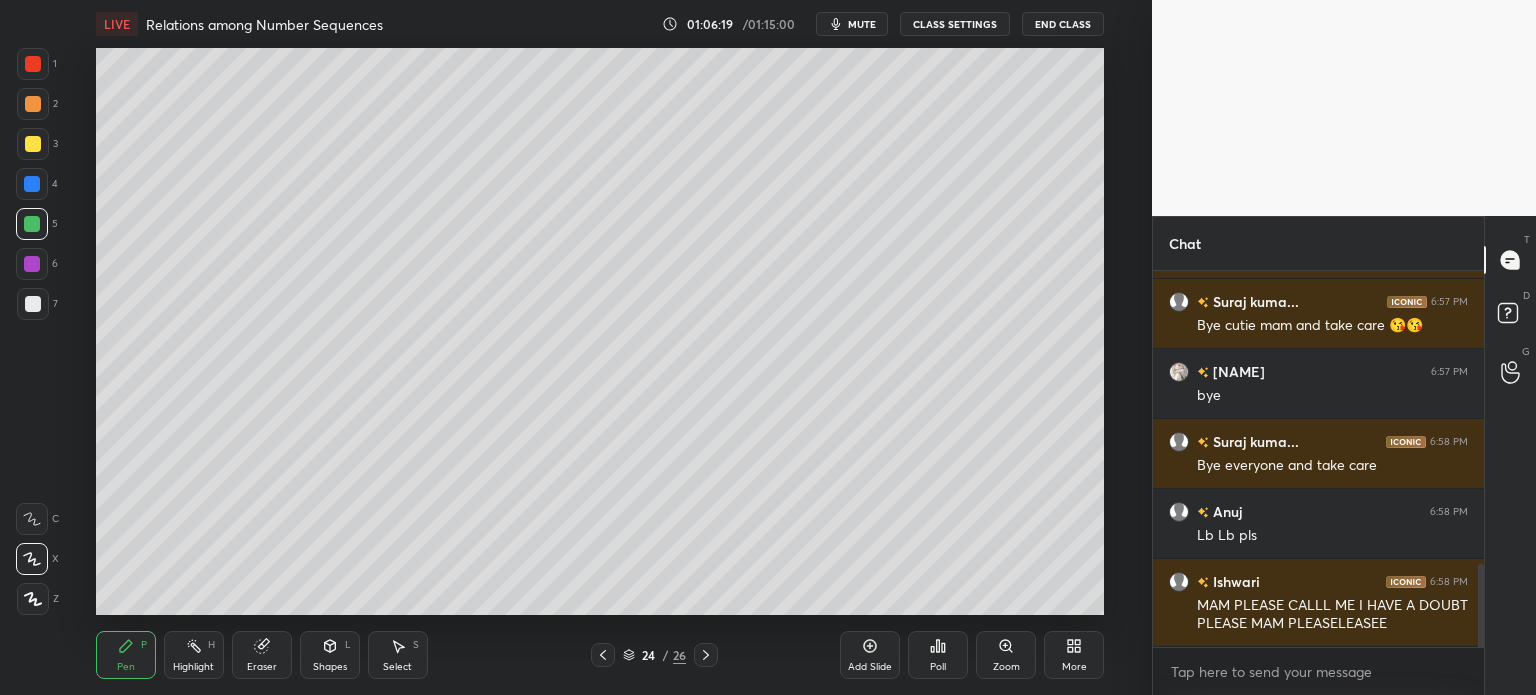 click at bounding box center [33, 304] 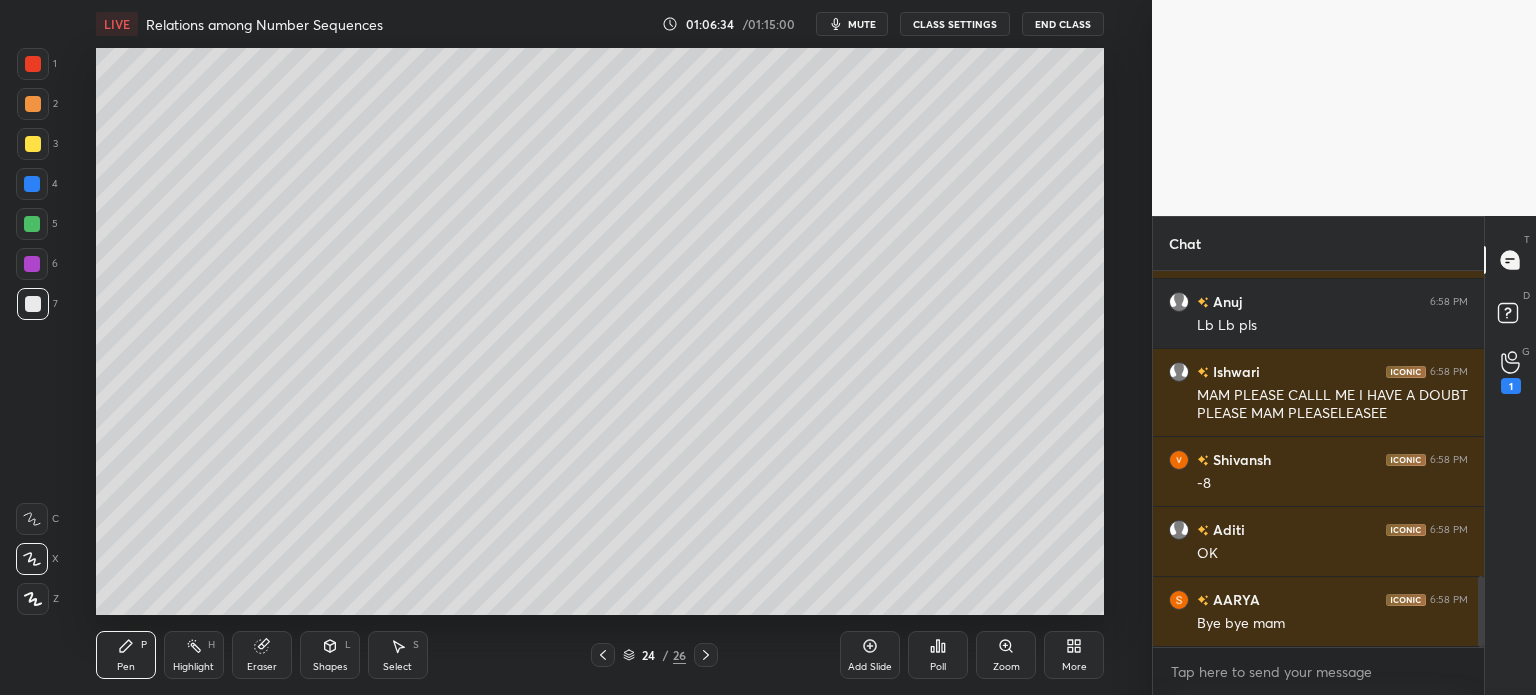 scroll, scrollTop: 1608, scrollLeft: 0, axis: vertical 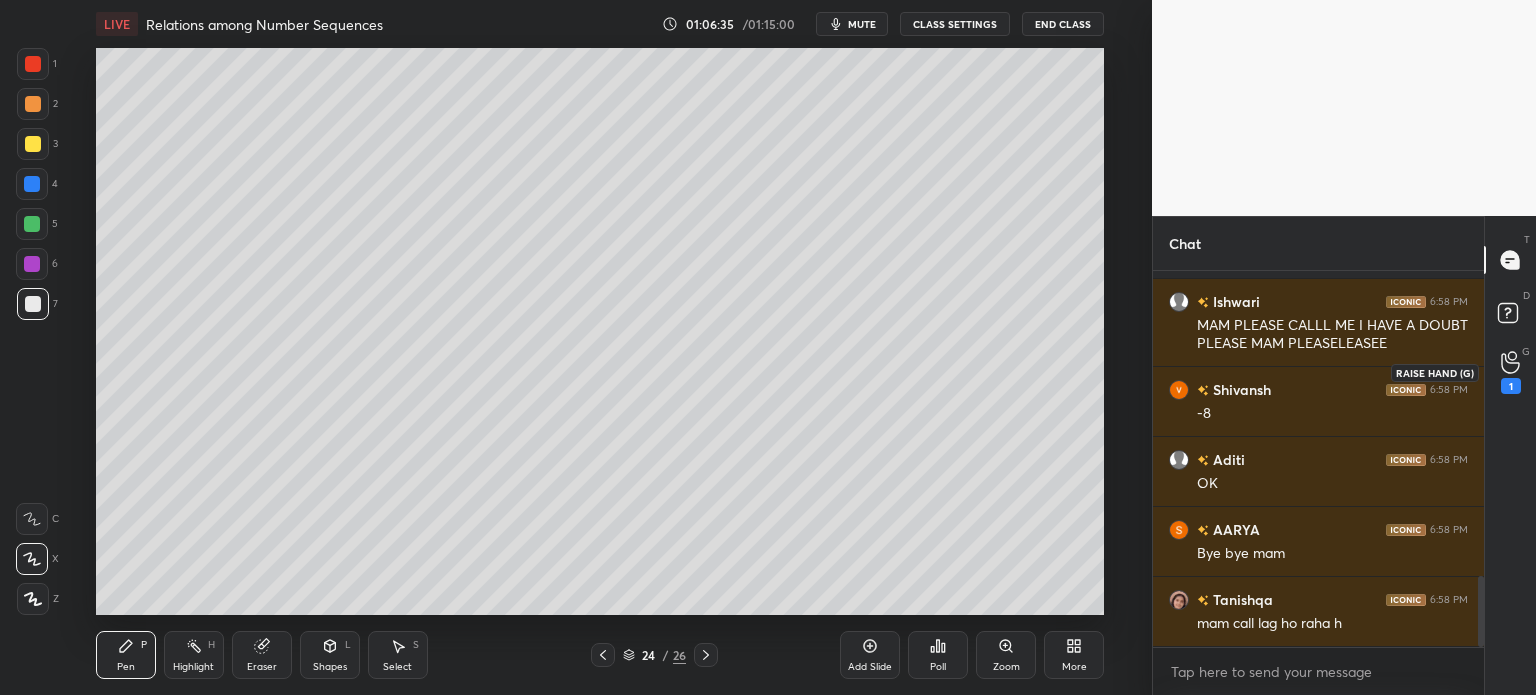 click 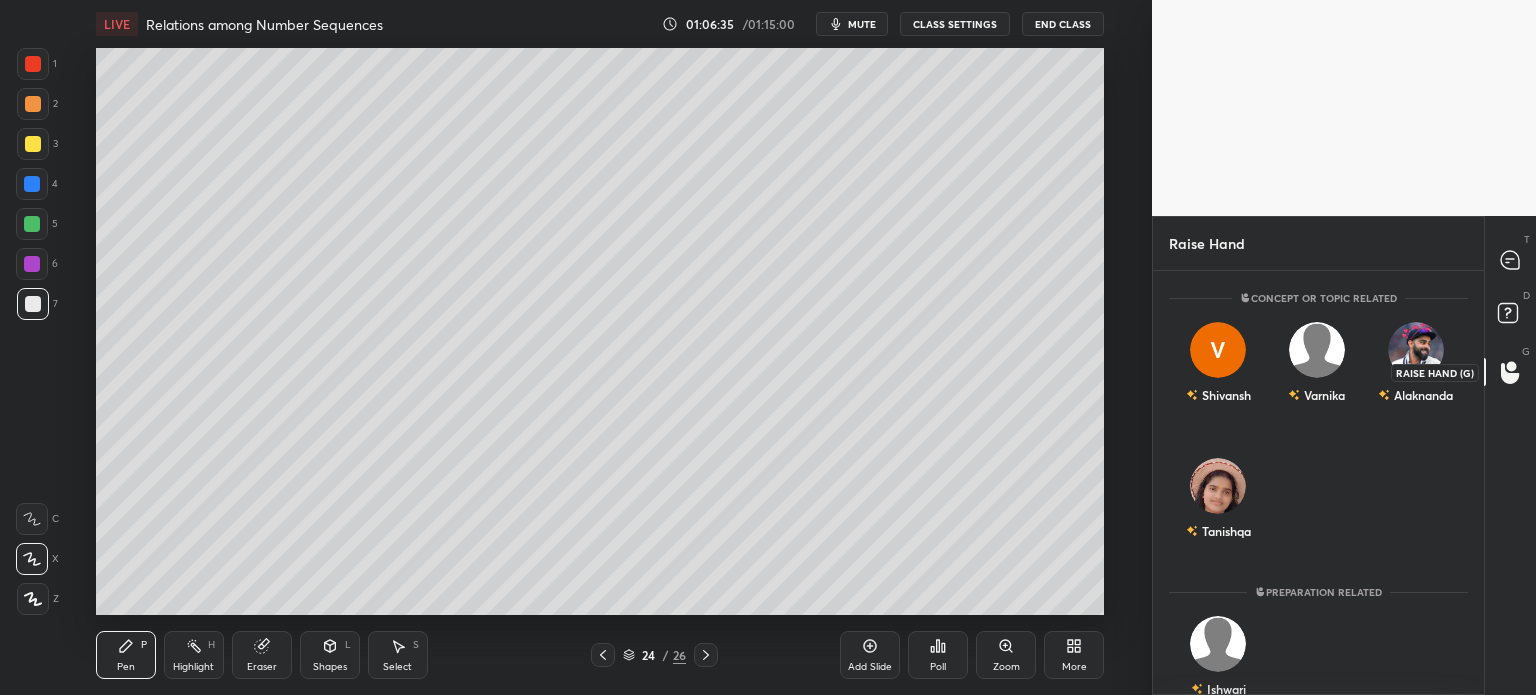 scroll, scrollTop: 418, scrollLeft: 325, axis: both 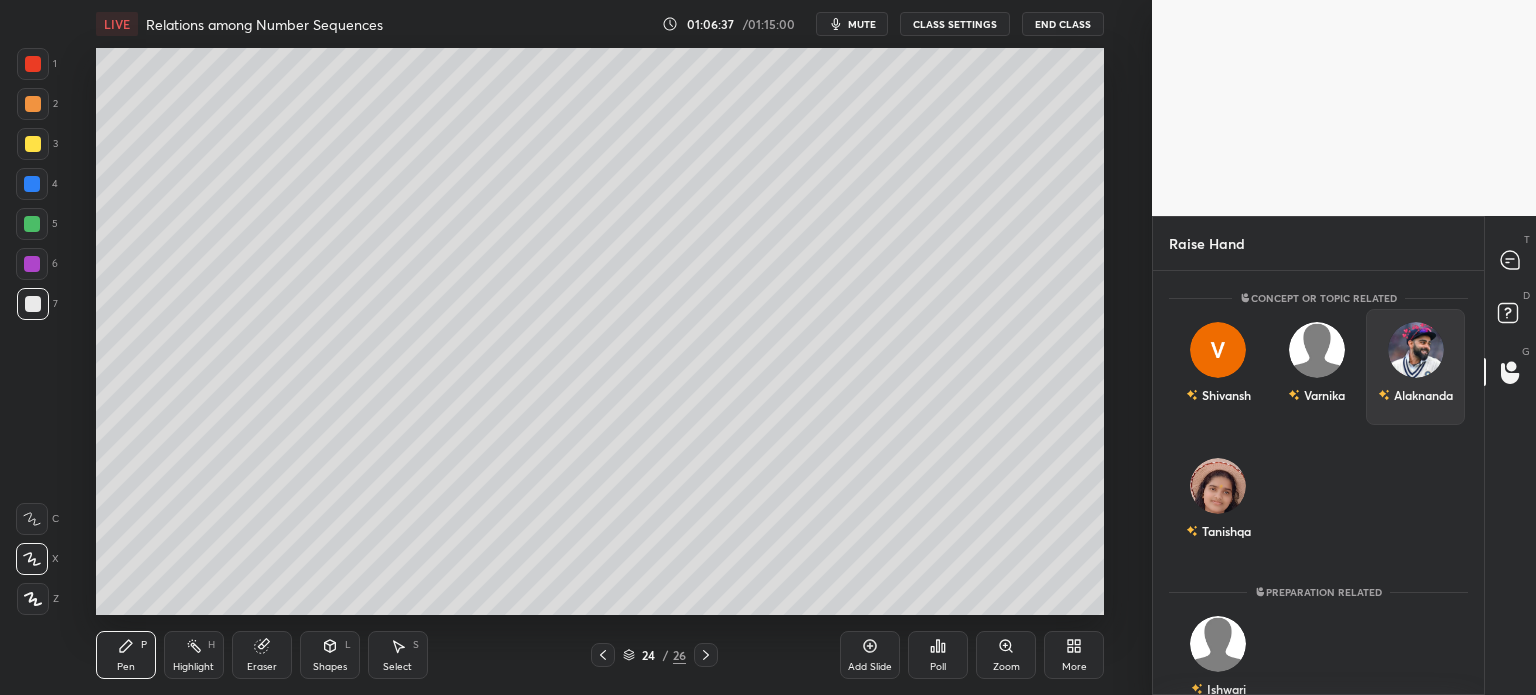 click on "Alaknanda" at bounding box center [1415, 367] 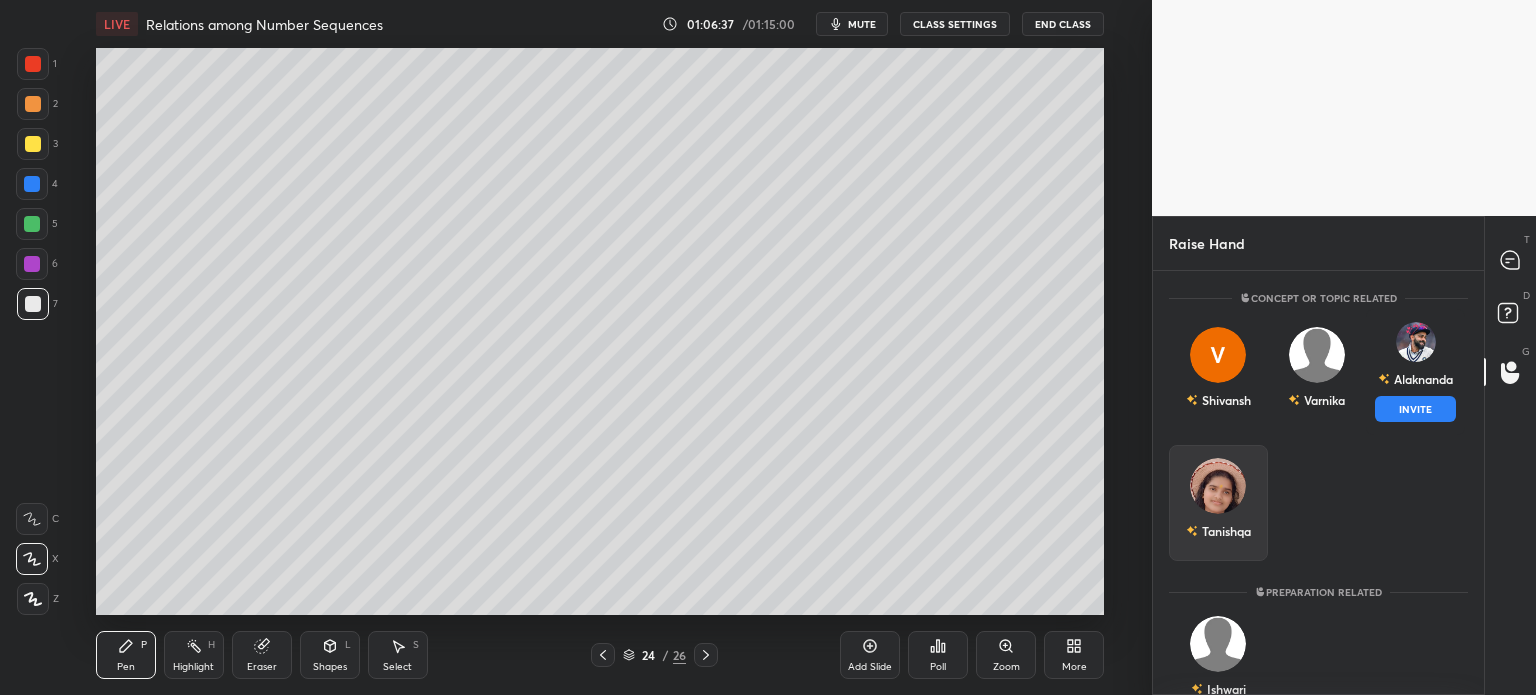 click on "Tanishqa" at bounding box center (1218, 503) 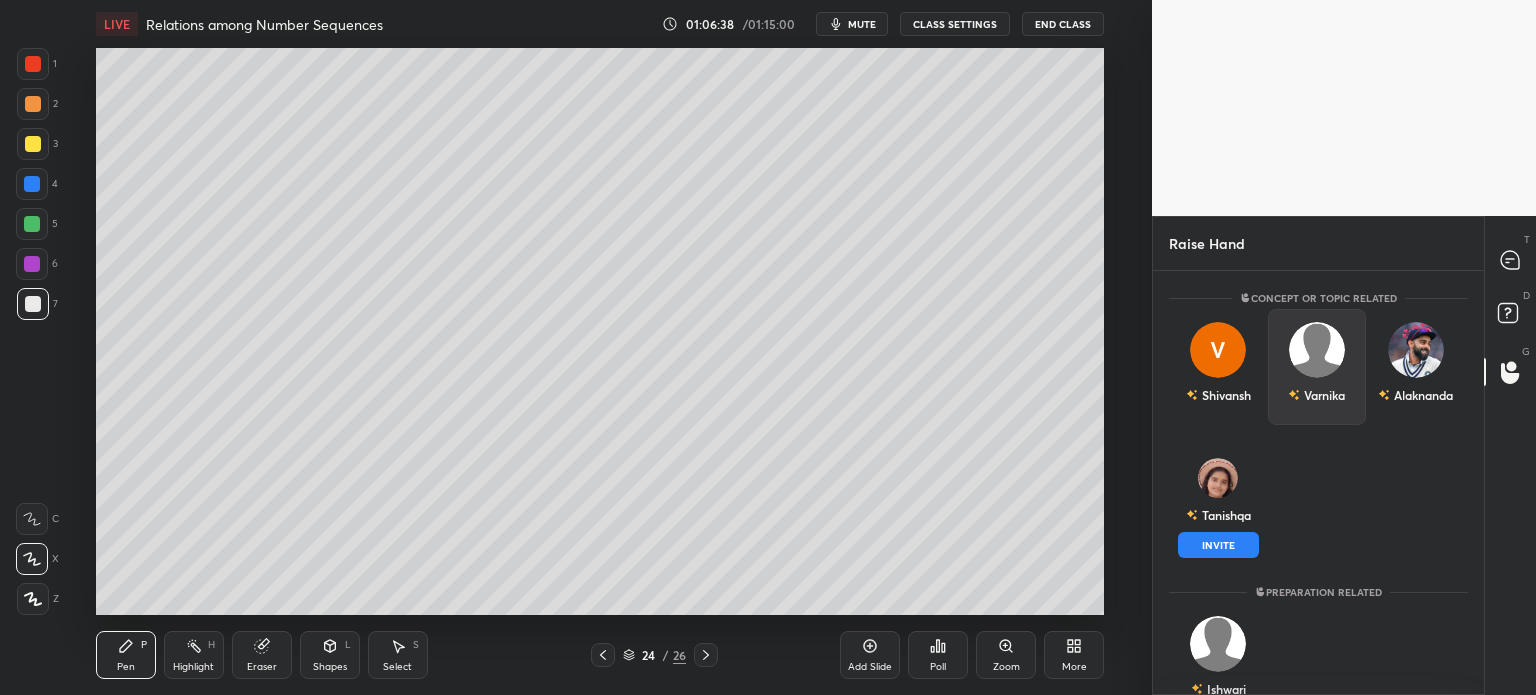 click on "INVITE" at bounding box center (1218, 545) 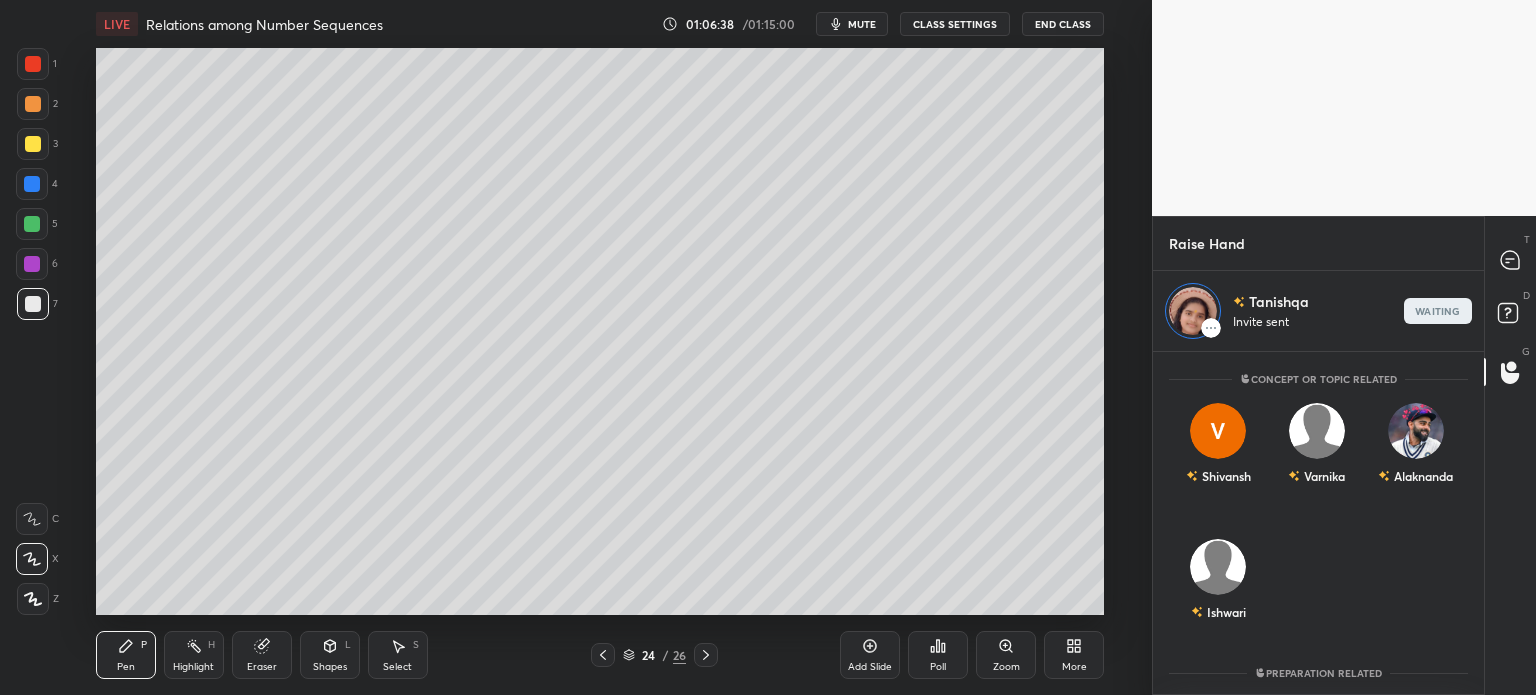 scroll, scrollTop: 338, scrollLeft: 325, axis: both 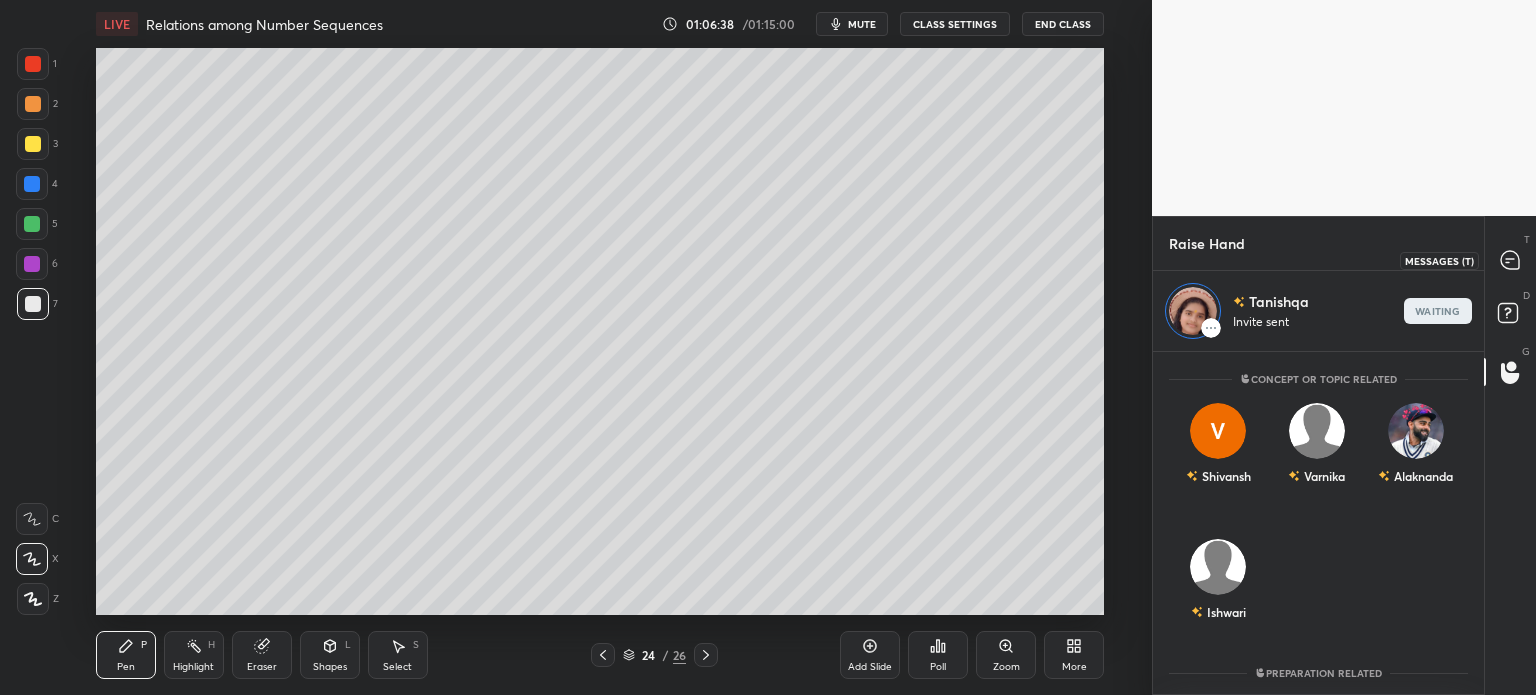 click 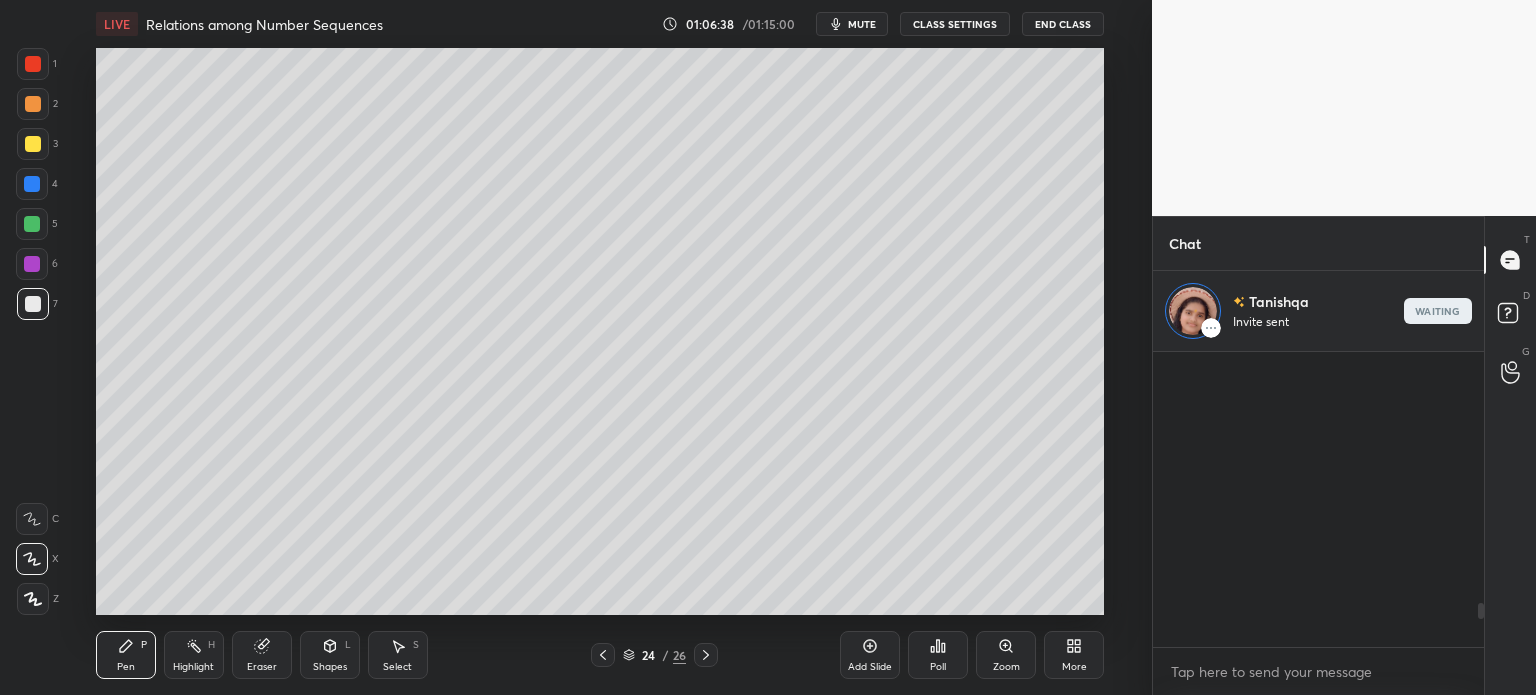 scroll, scrollTop: 1688, scrollLeft: 0, axis: vertical 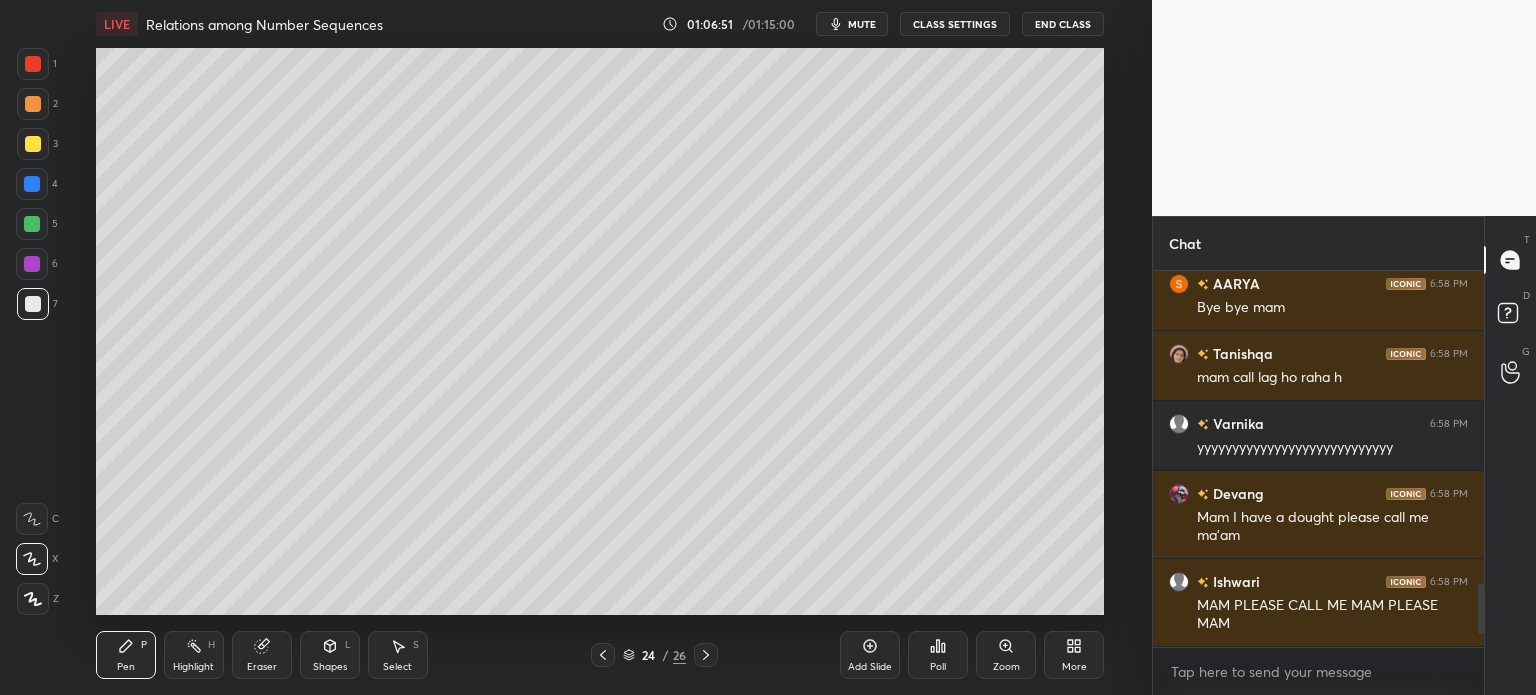 click at bounding box center (1511, 372) 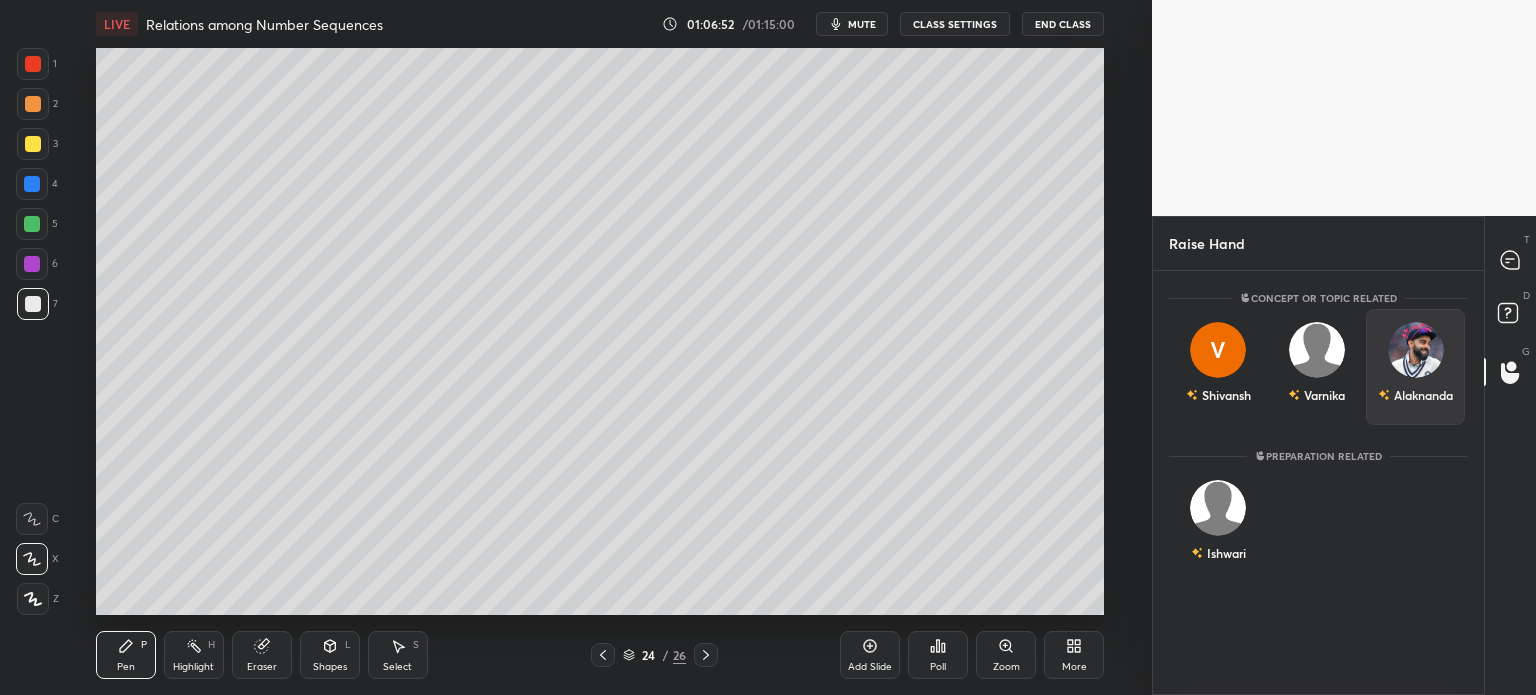 click on "Alaknanda" at bounding box center [1415, 367] 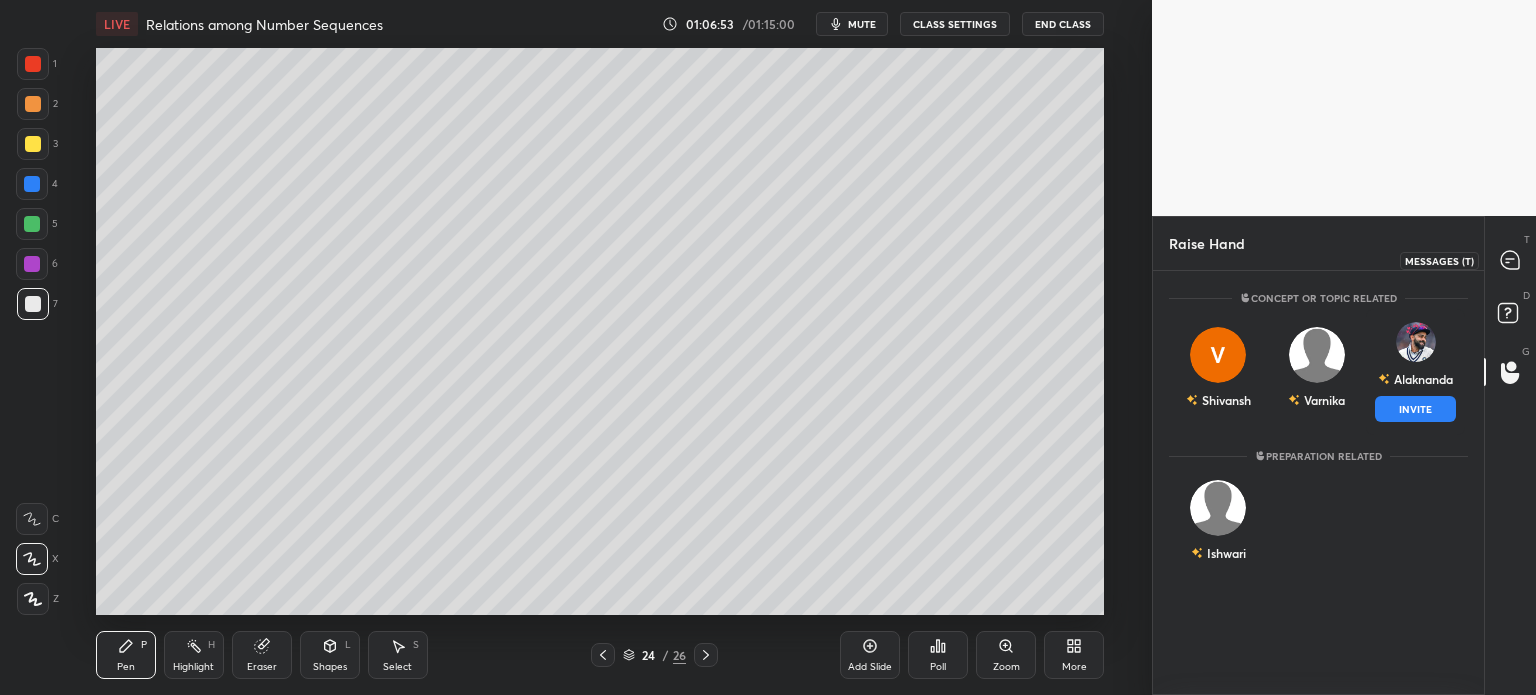 click 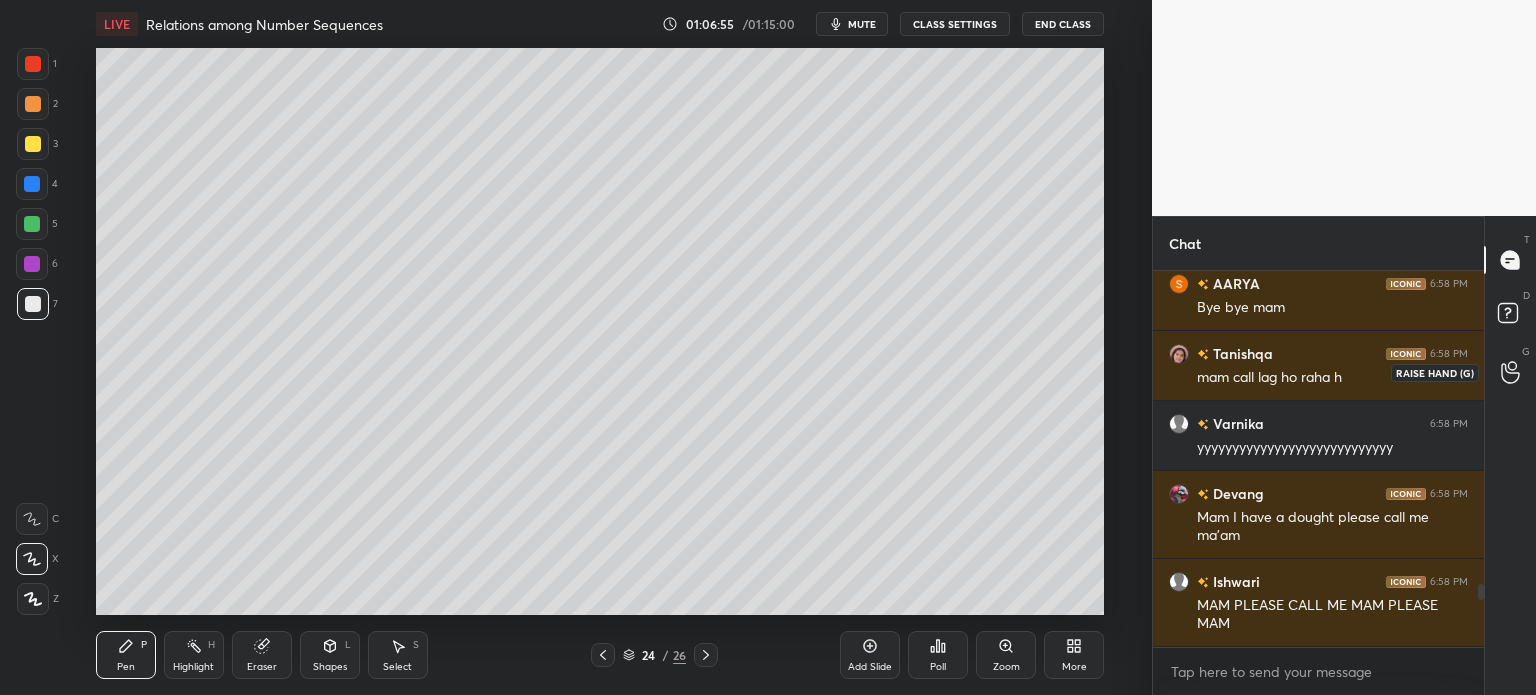 click at bounding box center (1511, 372) 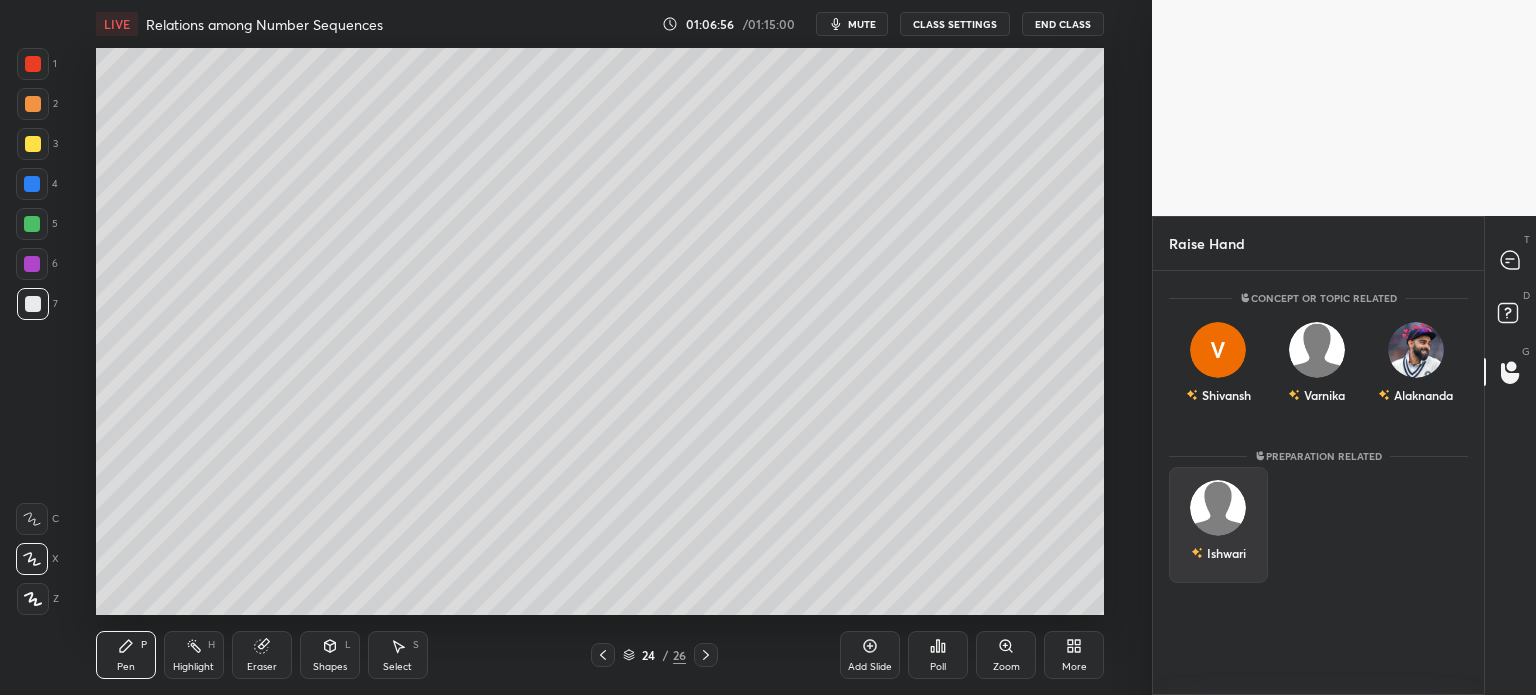 click on "Ishwari" at bounding box center (1218, 525) 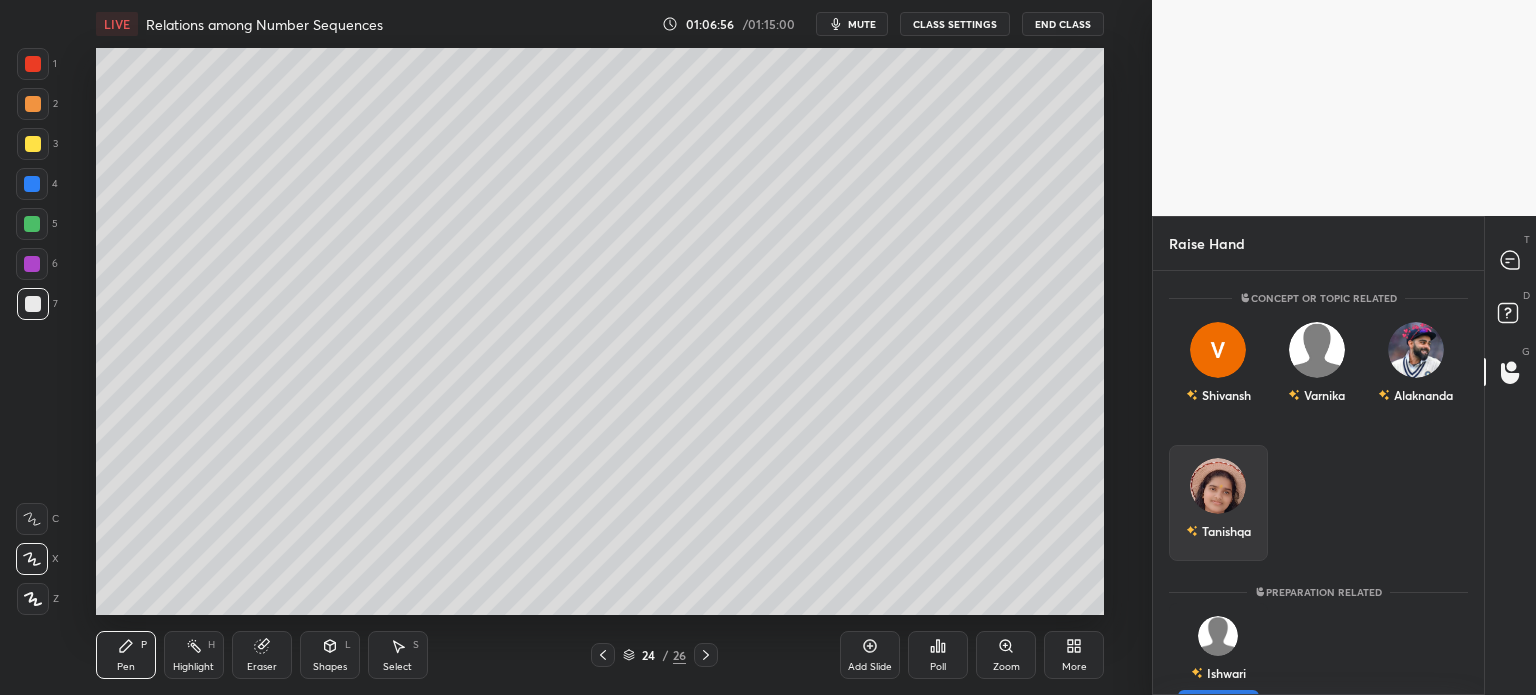 click on "Tanishqa" at bounding box center [1318, 513] 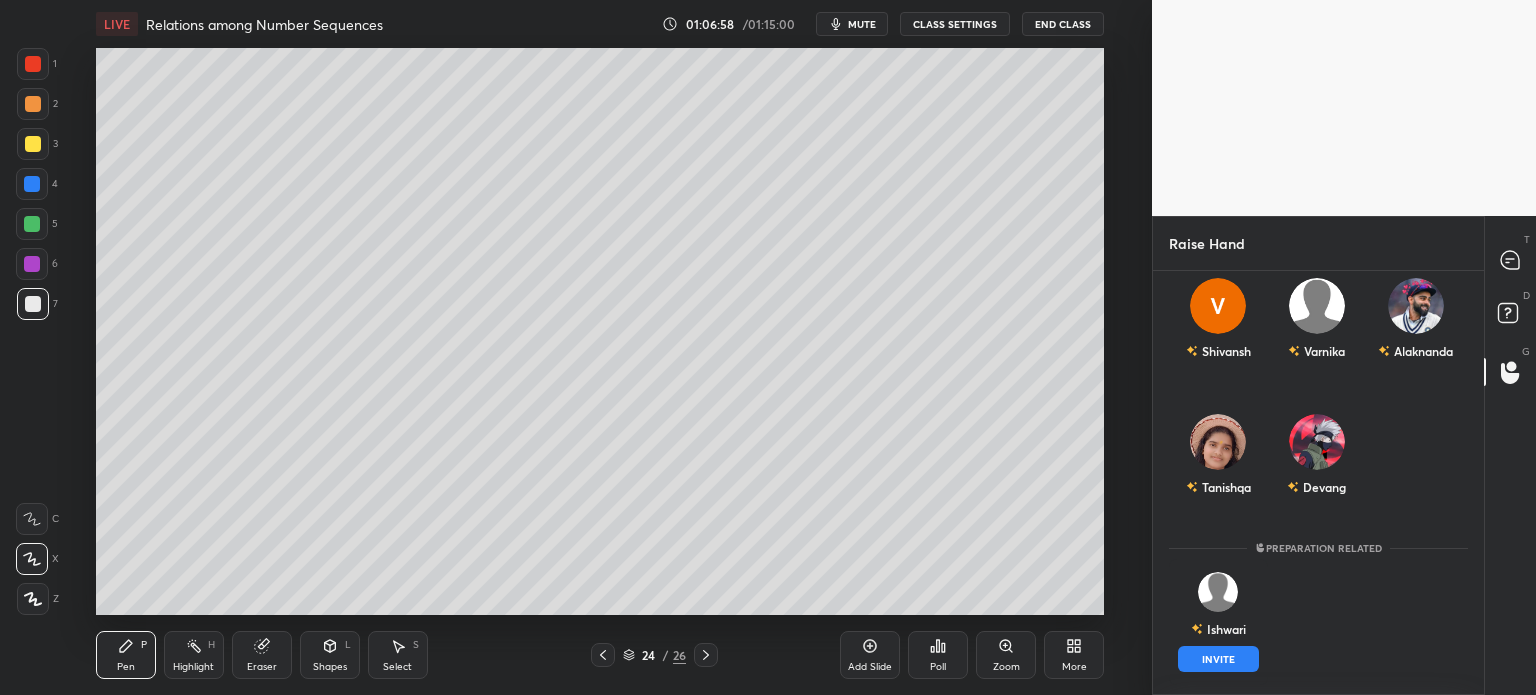 click on "INVITE" at bounding box center (1218, 659) 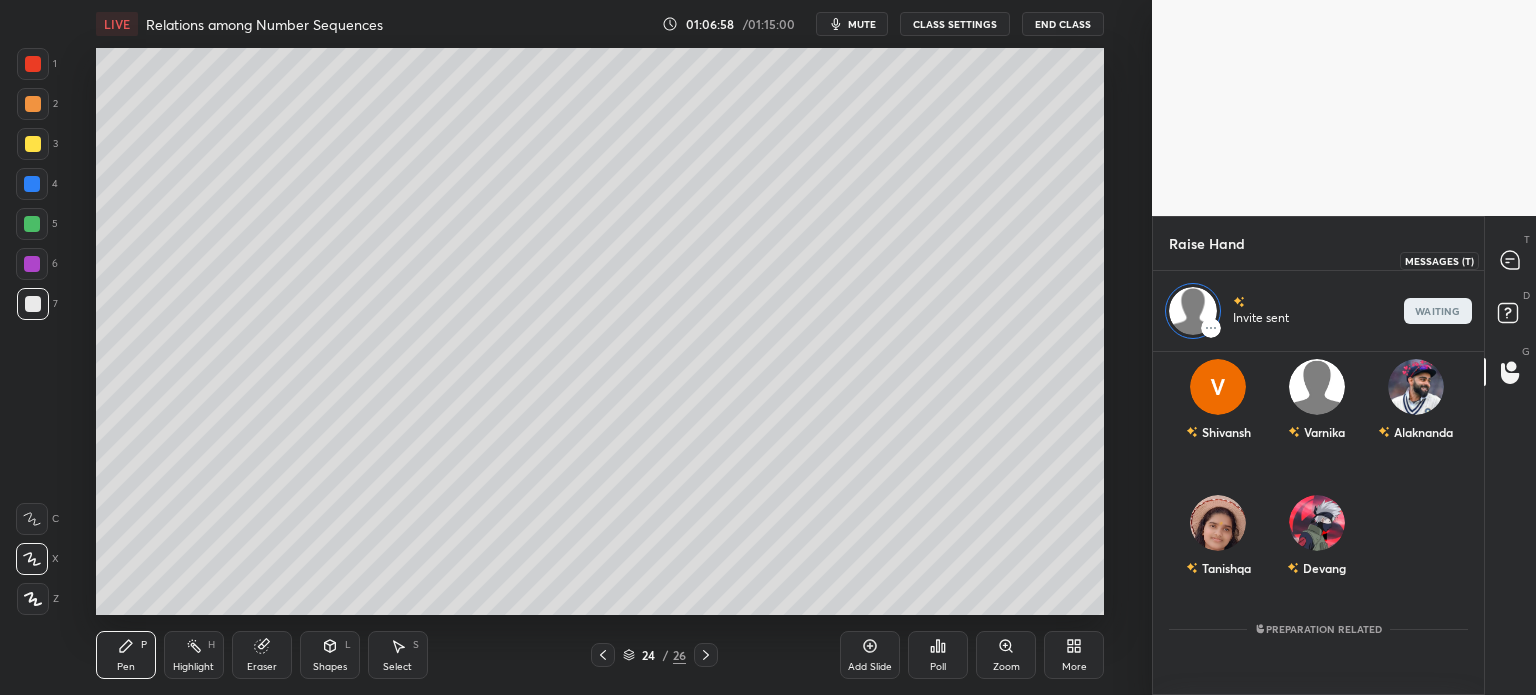 click 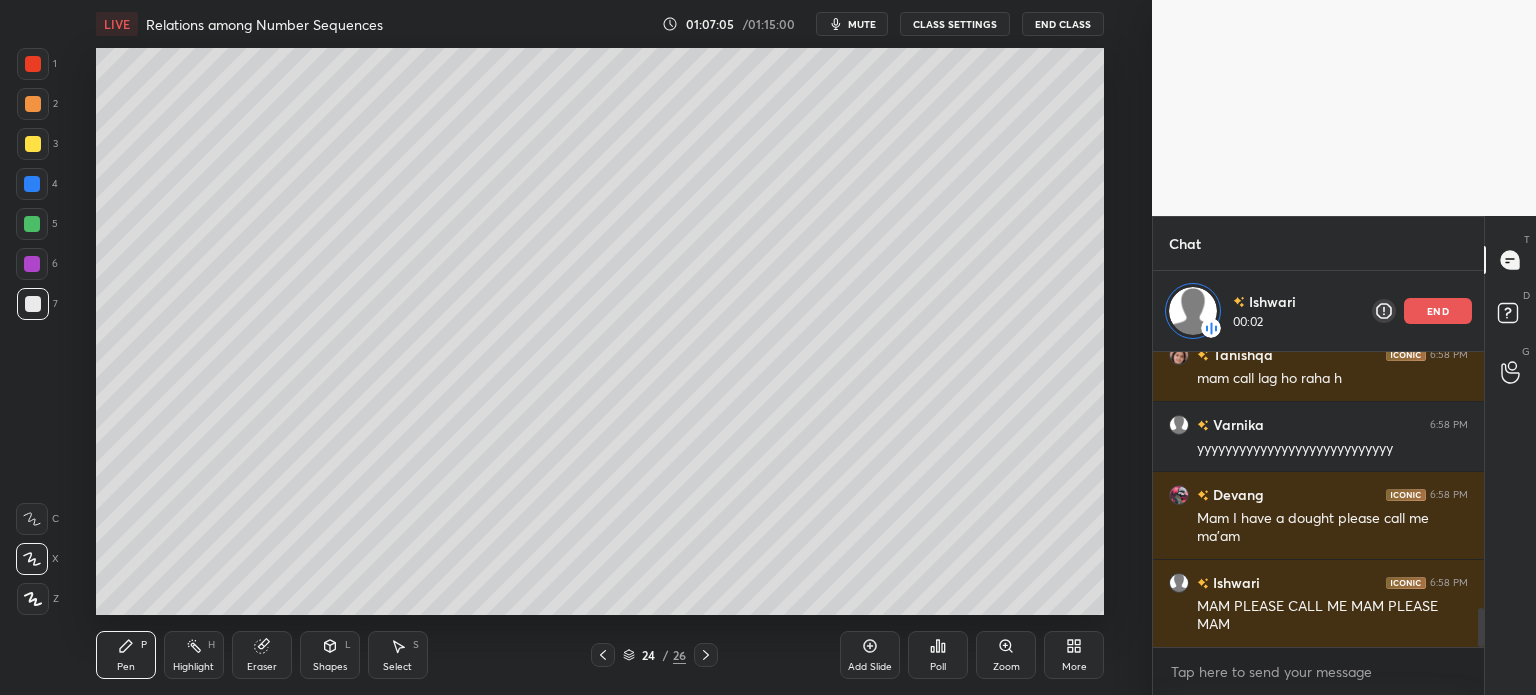 click on "Eraser" at bounding box center (262, 655) 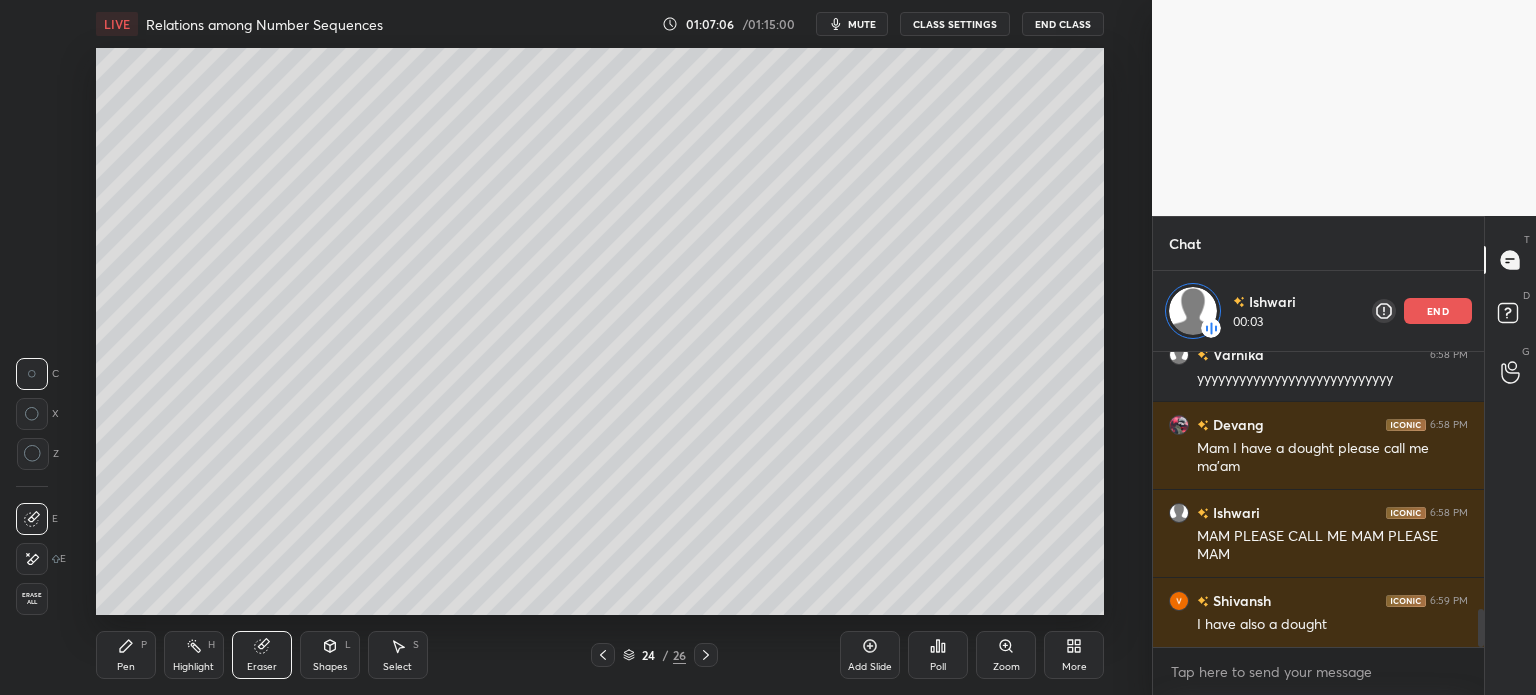 click on "Erase all" at bounding box center (32, 599) 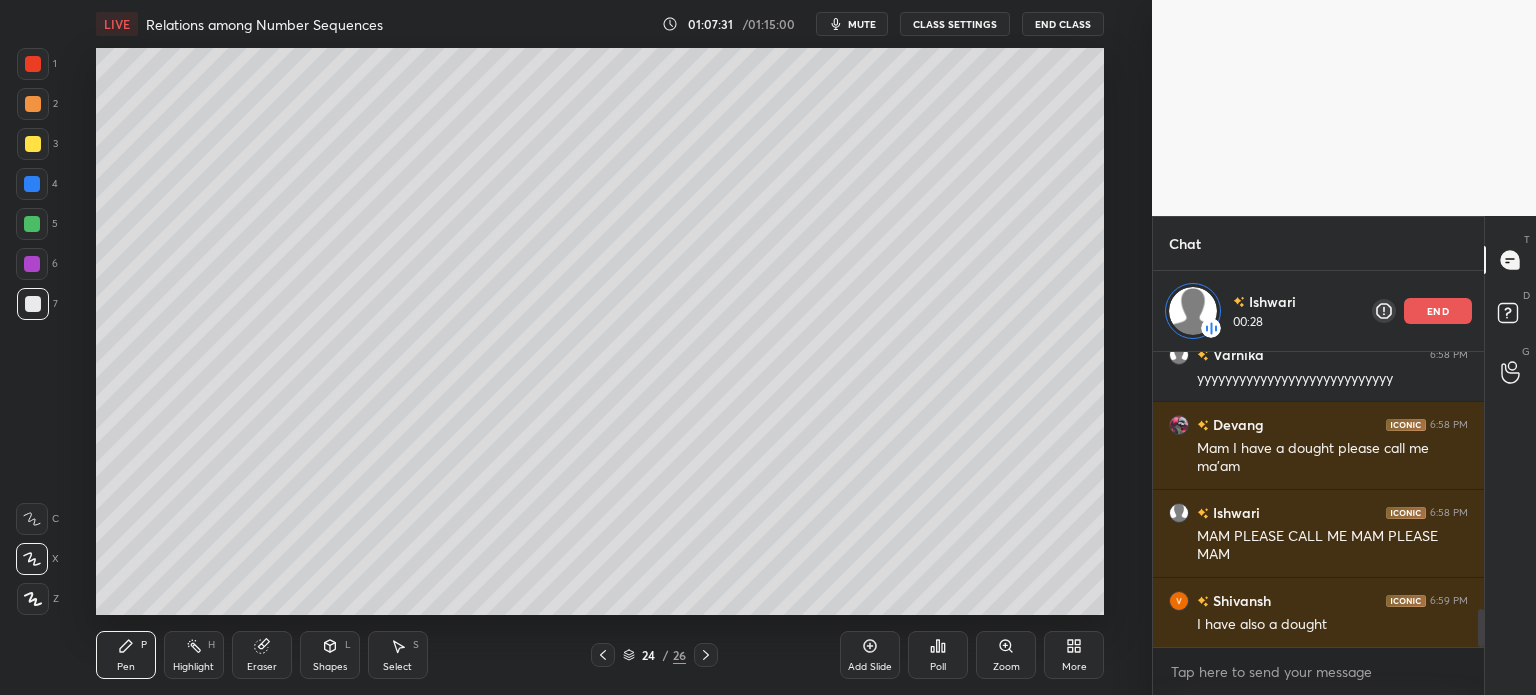 click on "Pen P Highlight H Eraser Shapes L Select S 24 / 26 Add Slide Poll Zoom More" at bounding box center (600, 655) 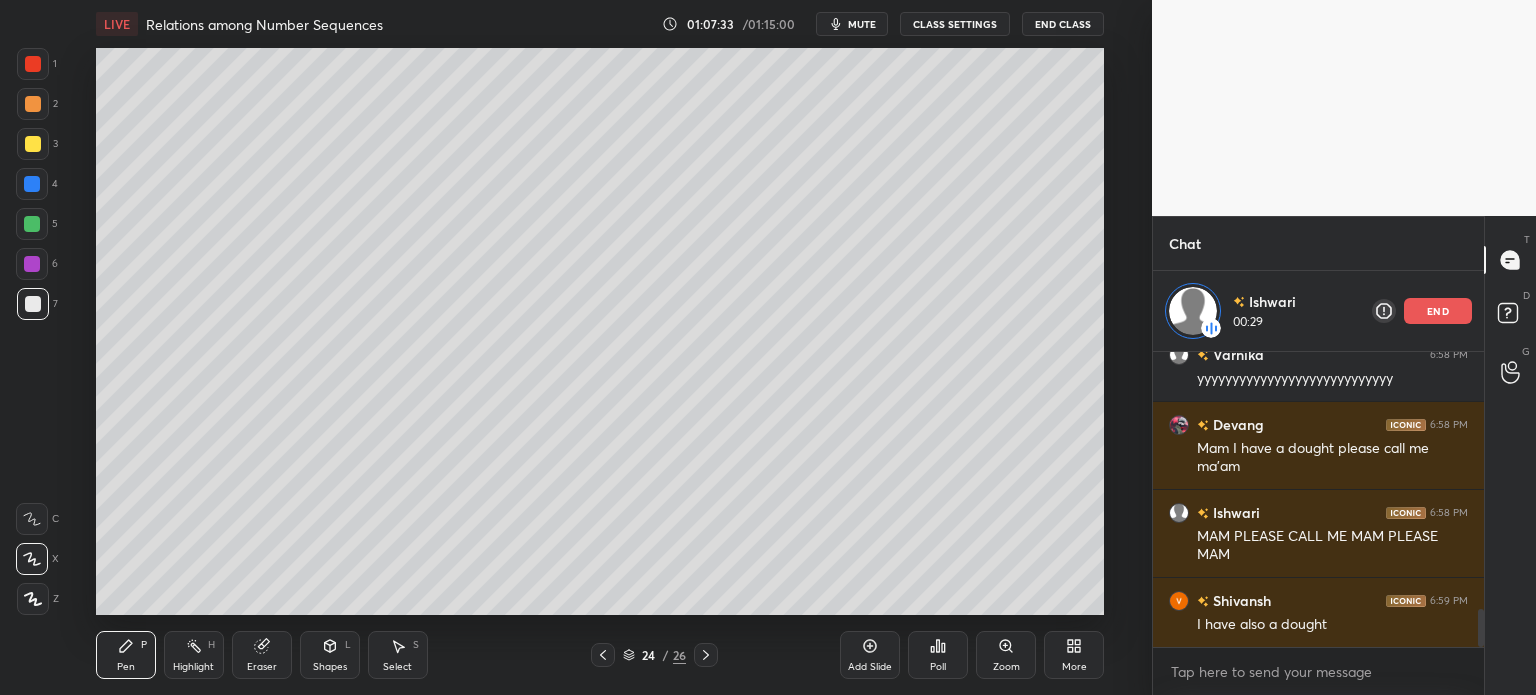 click on "Pen P Highlight H Eraser Shapes L Select S 24 / 26 Add Slide Poll Zoom More" at bounding box center [600, 655] 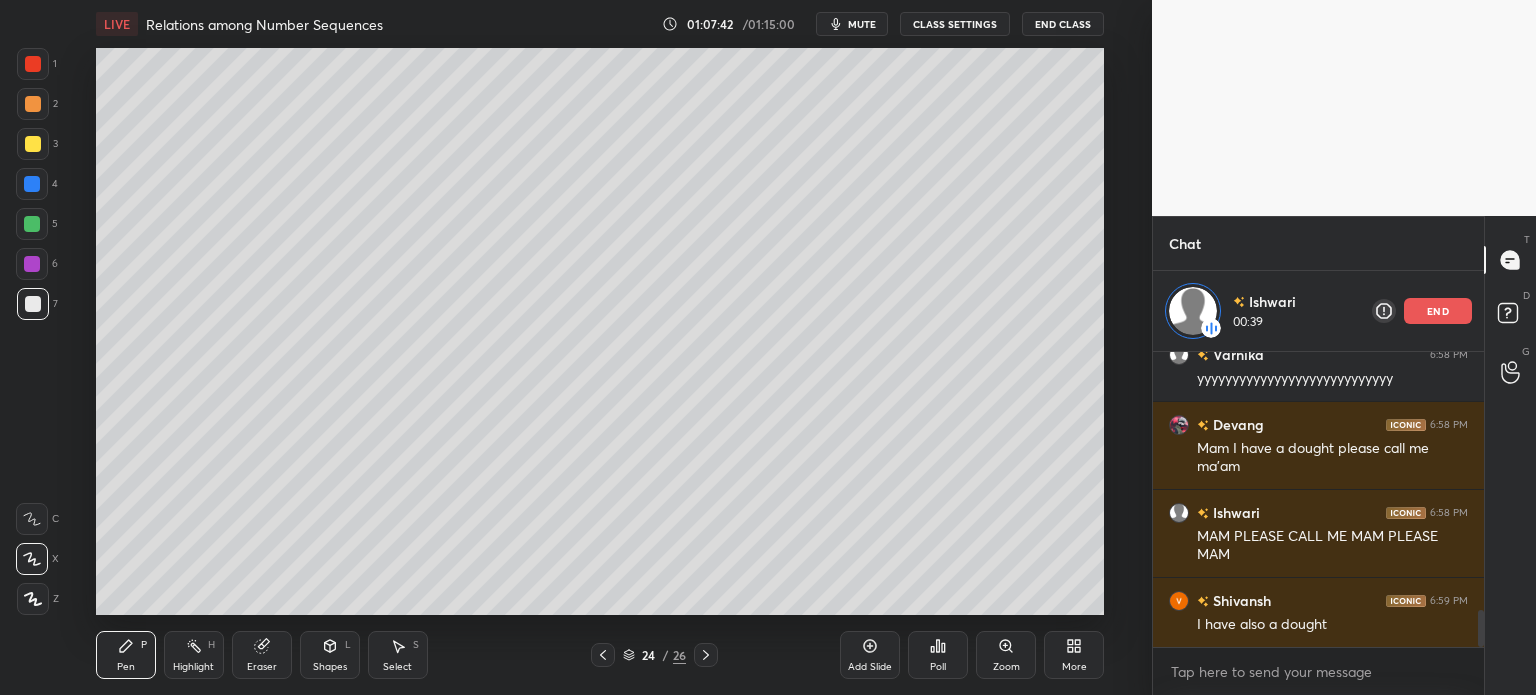scroll, scrollTop: 2074, scrollLeft: 0, axis: vertical 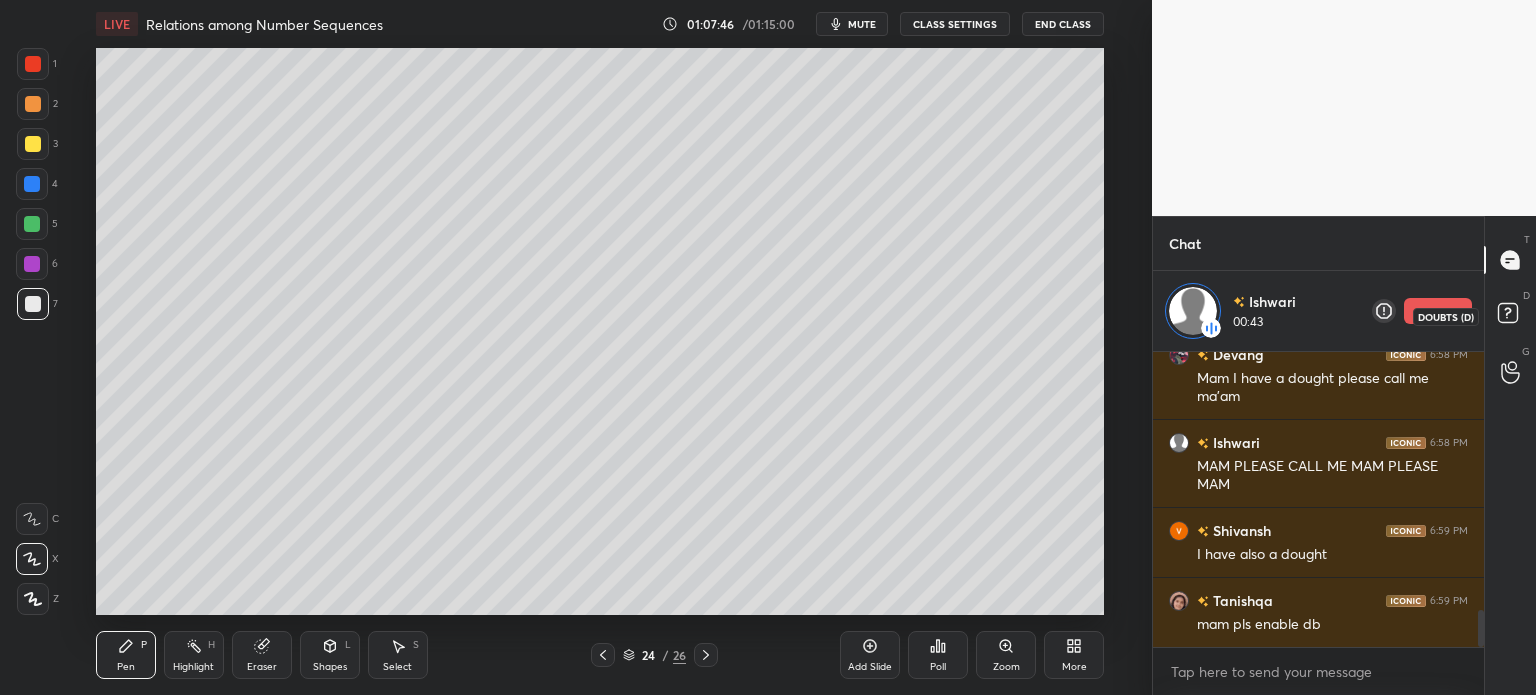 click 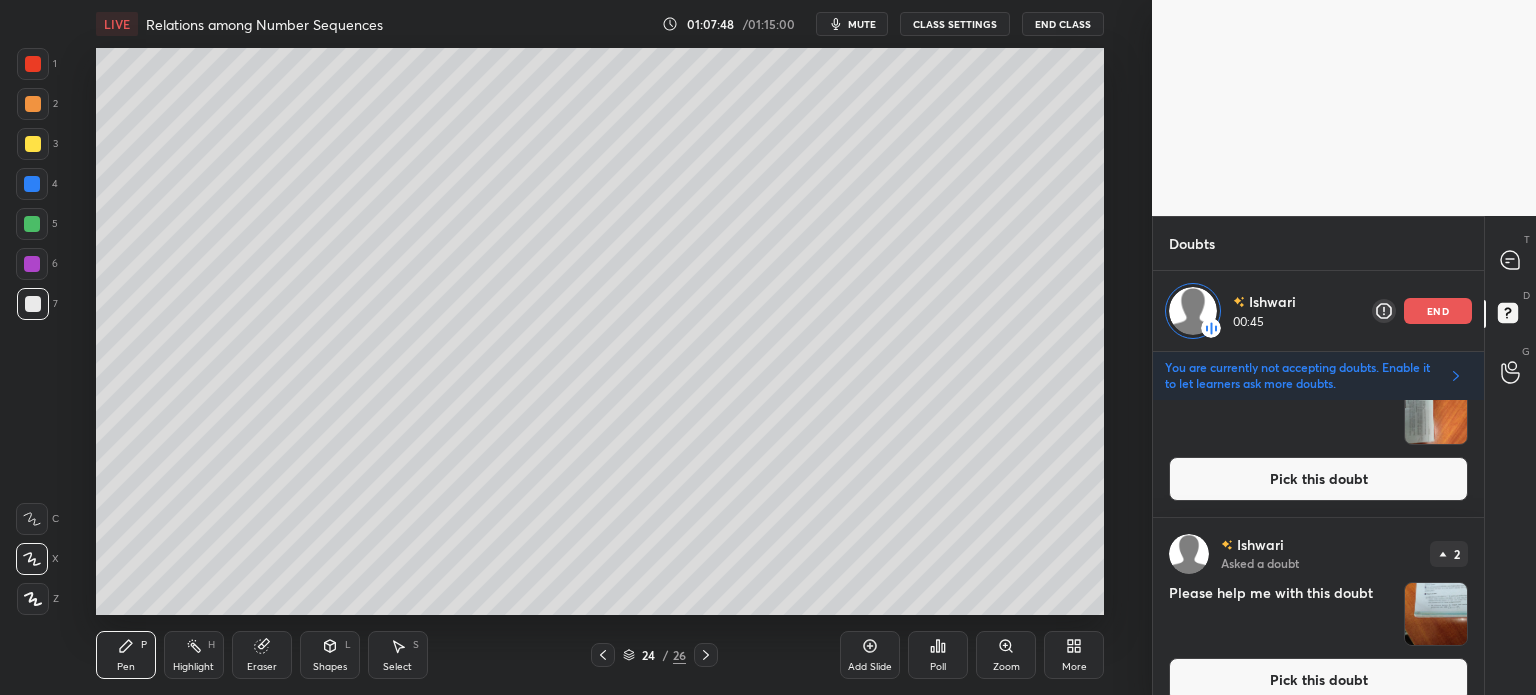 scroll, scrollTop: 1002, scrollLeft: 0, axis: vertical 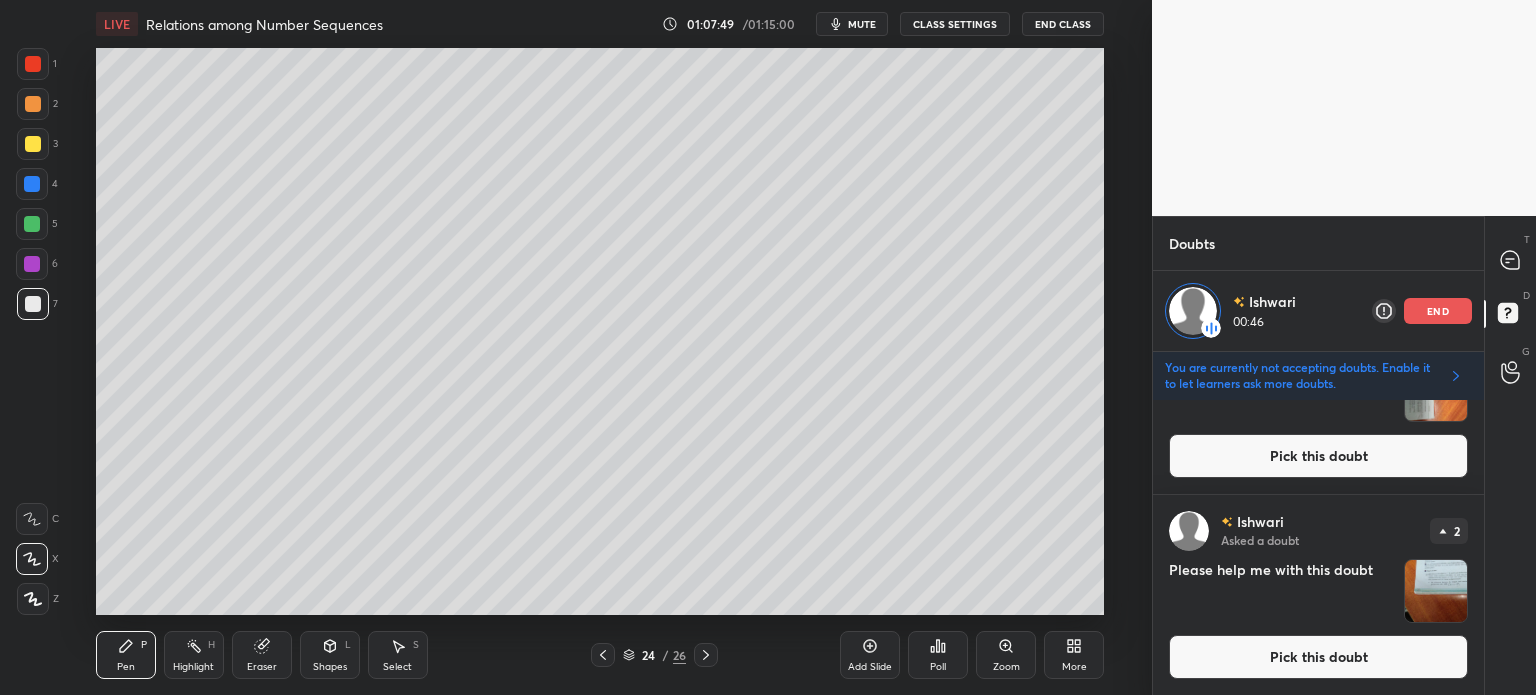click at bounding box center [1436, 591] 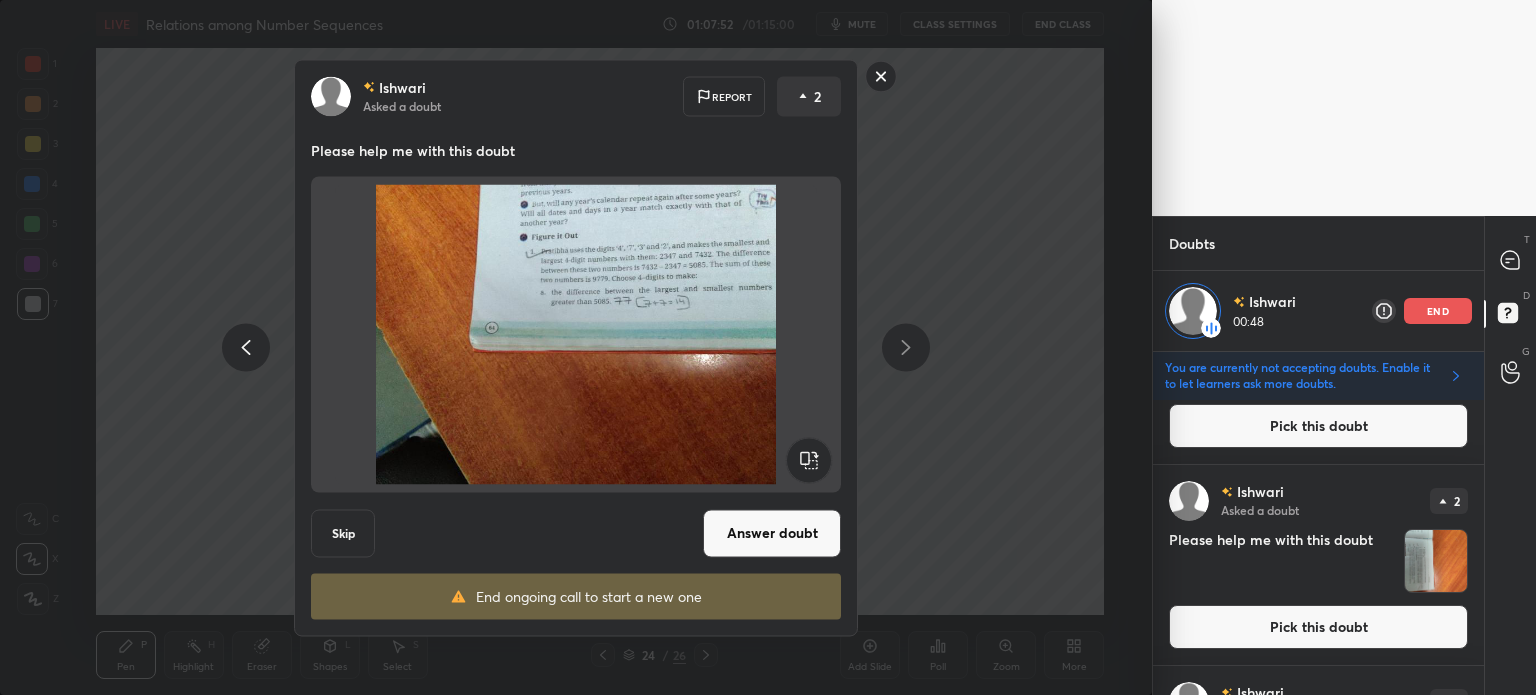 scroll, scrollTop: 828, scrollLeft: 0, axis: vertical 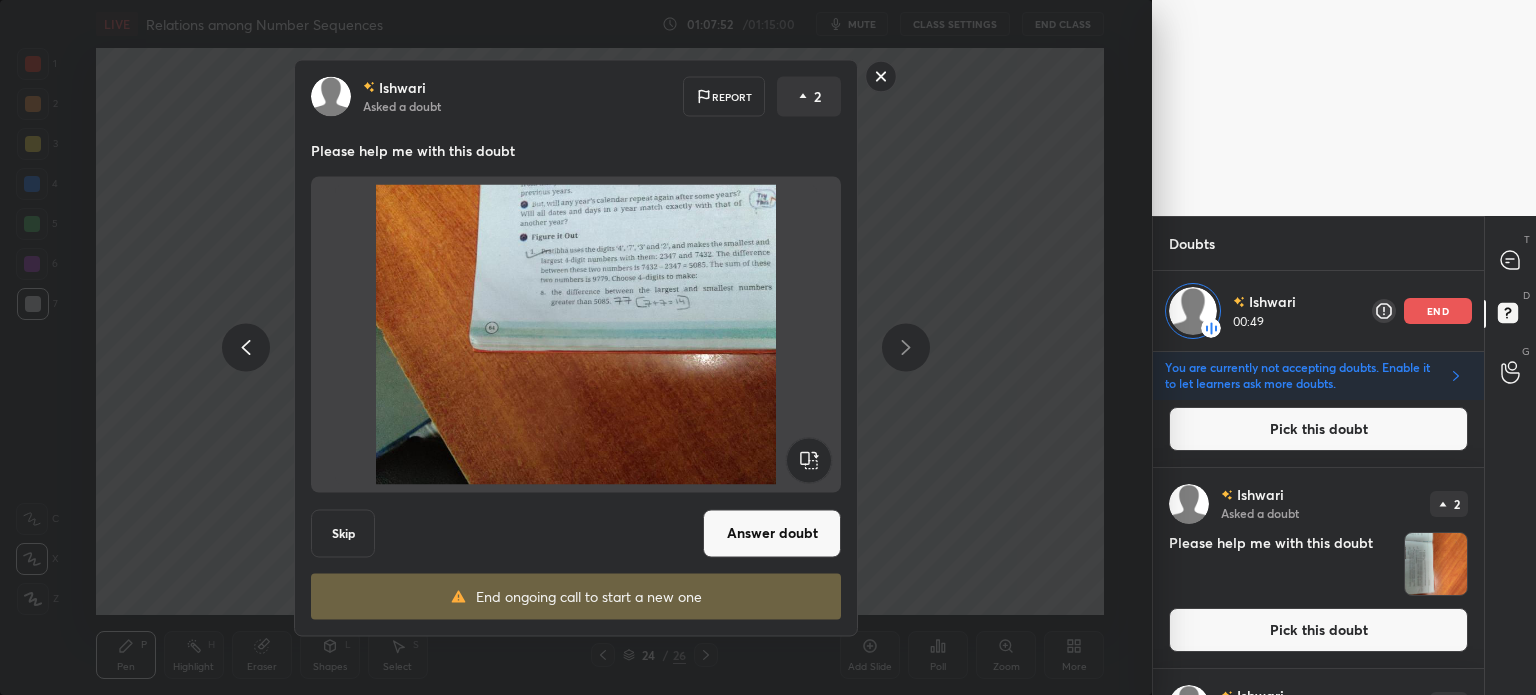 click at bounding box center (1436, 564) 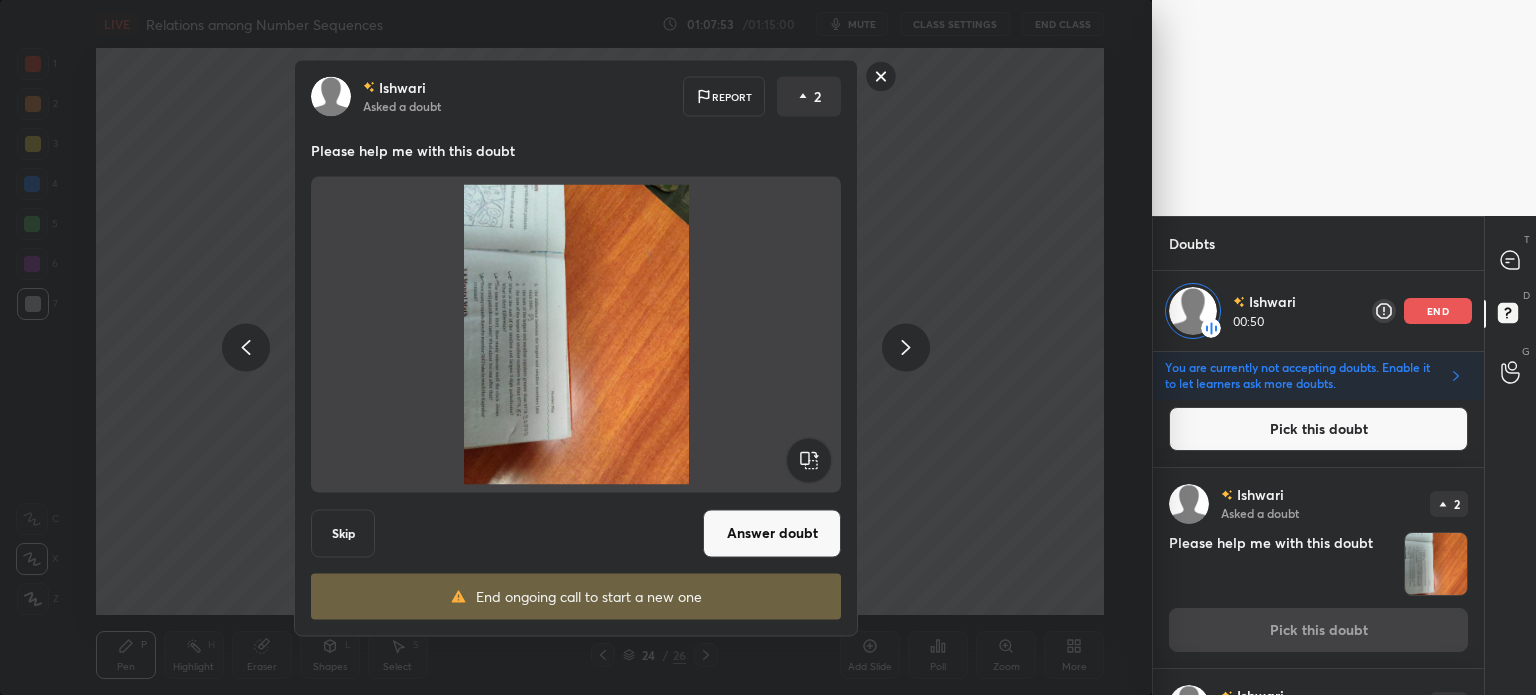 click 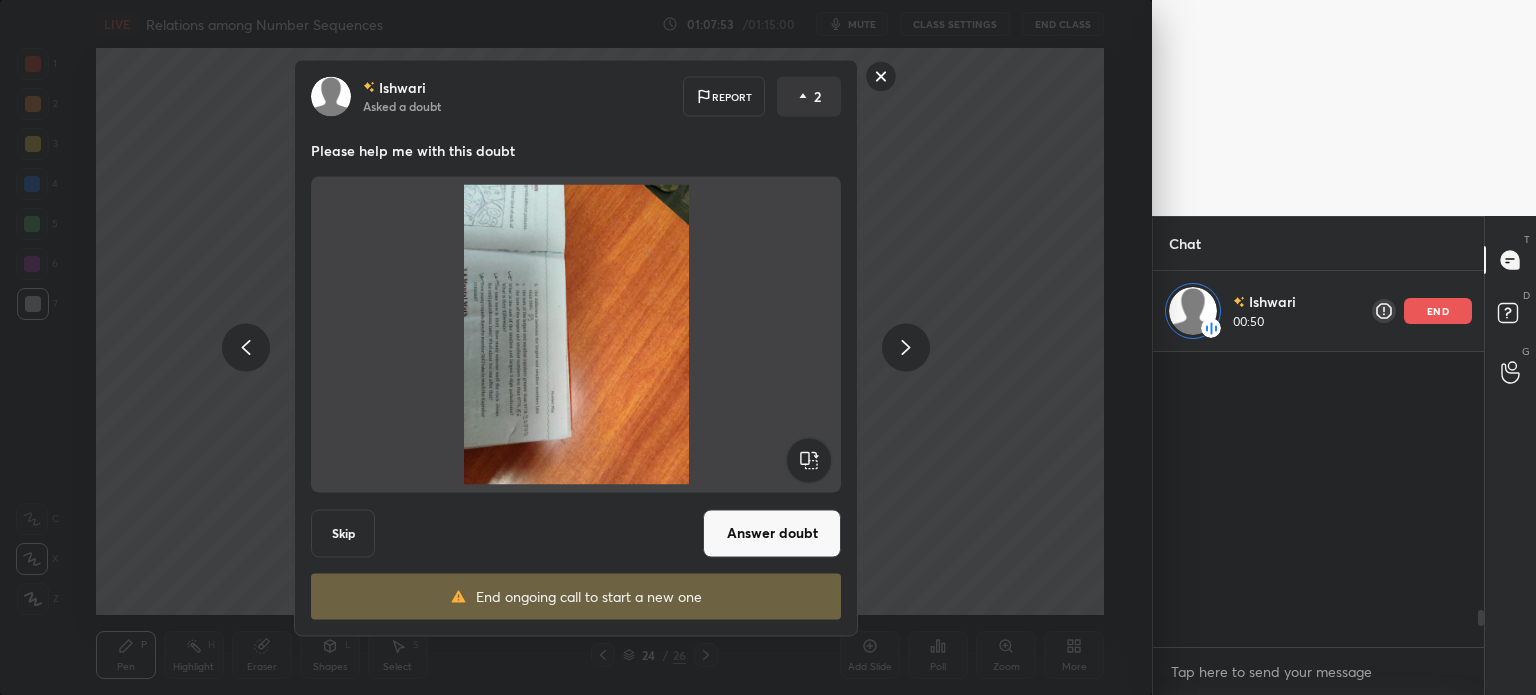 scroll, scrollTop: 6, scrollLeft: 6, axis: both 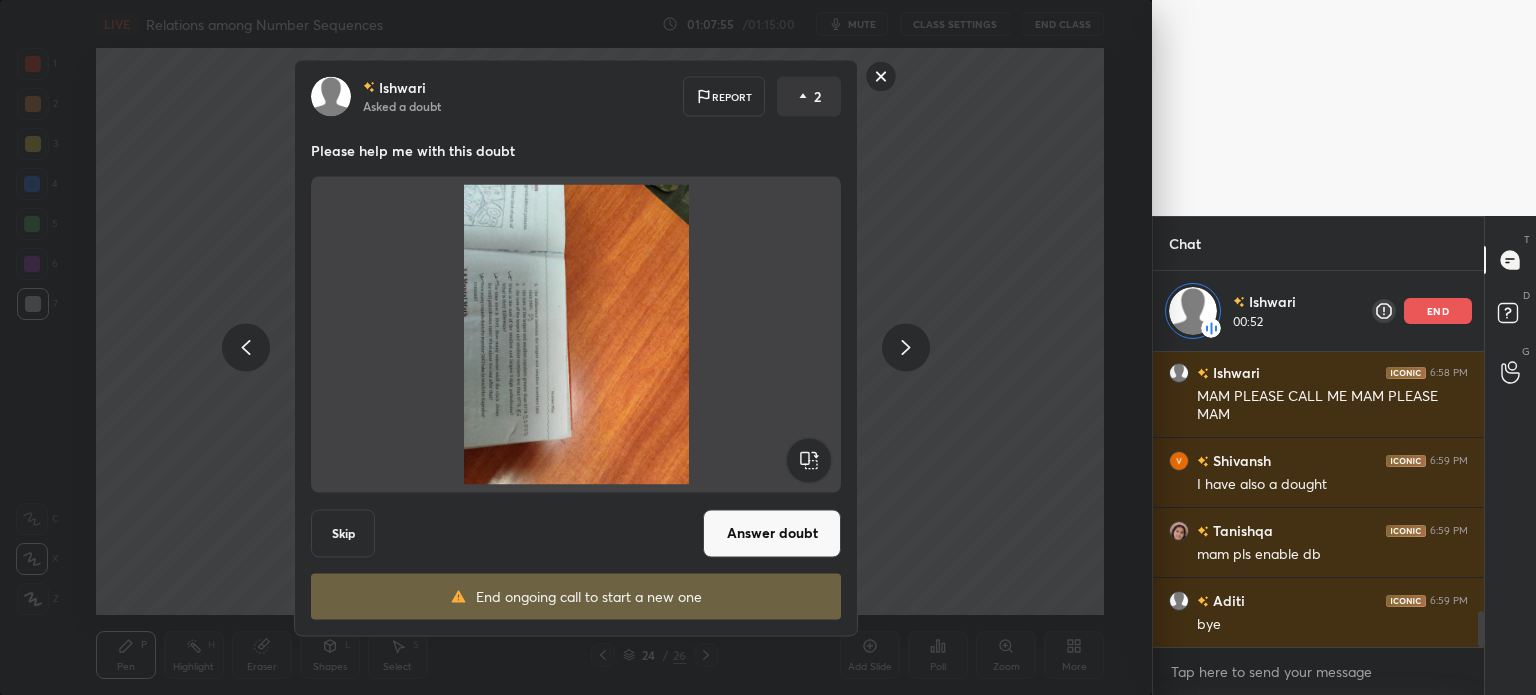 click 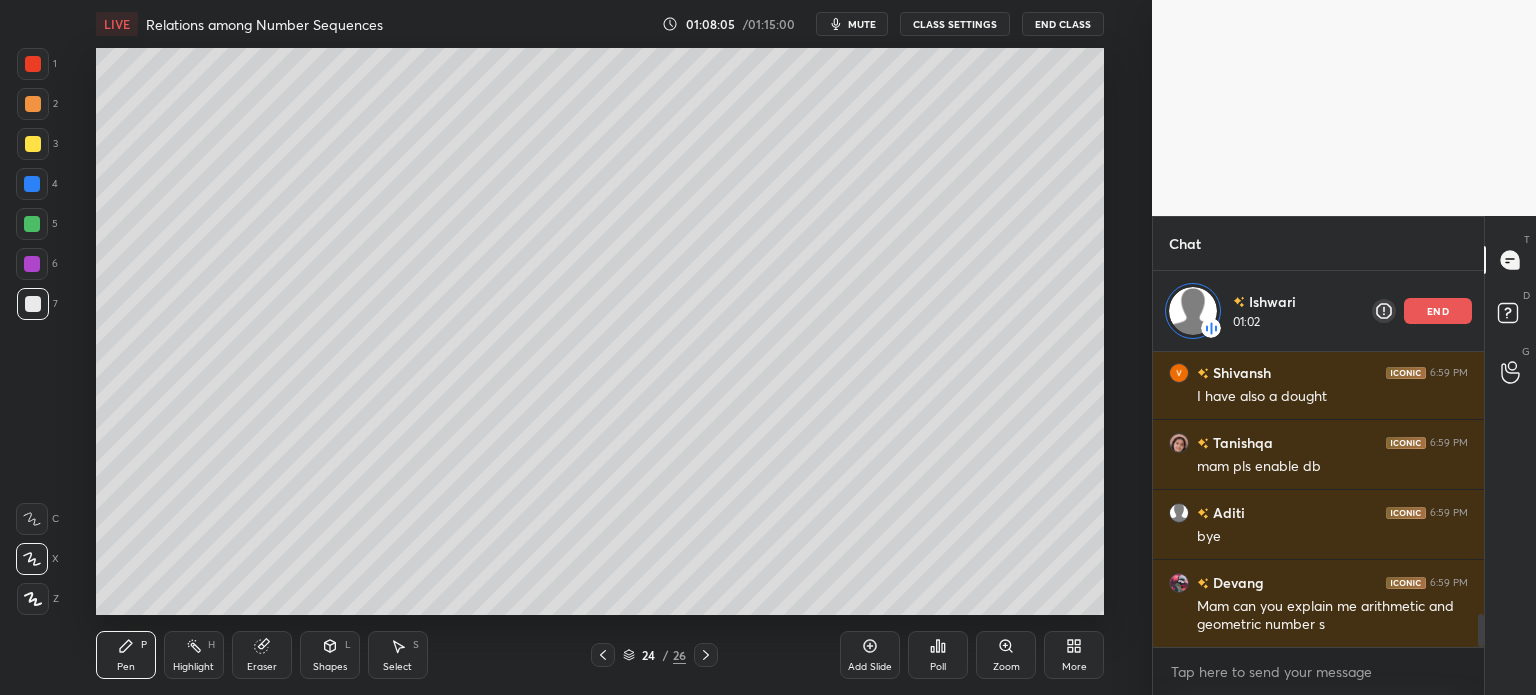 scroll, scrollTop: 2320, scrollLeft: 0, axis: vertical 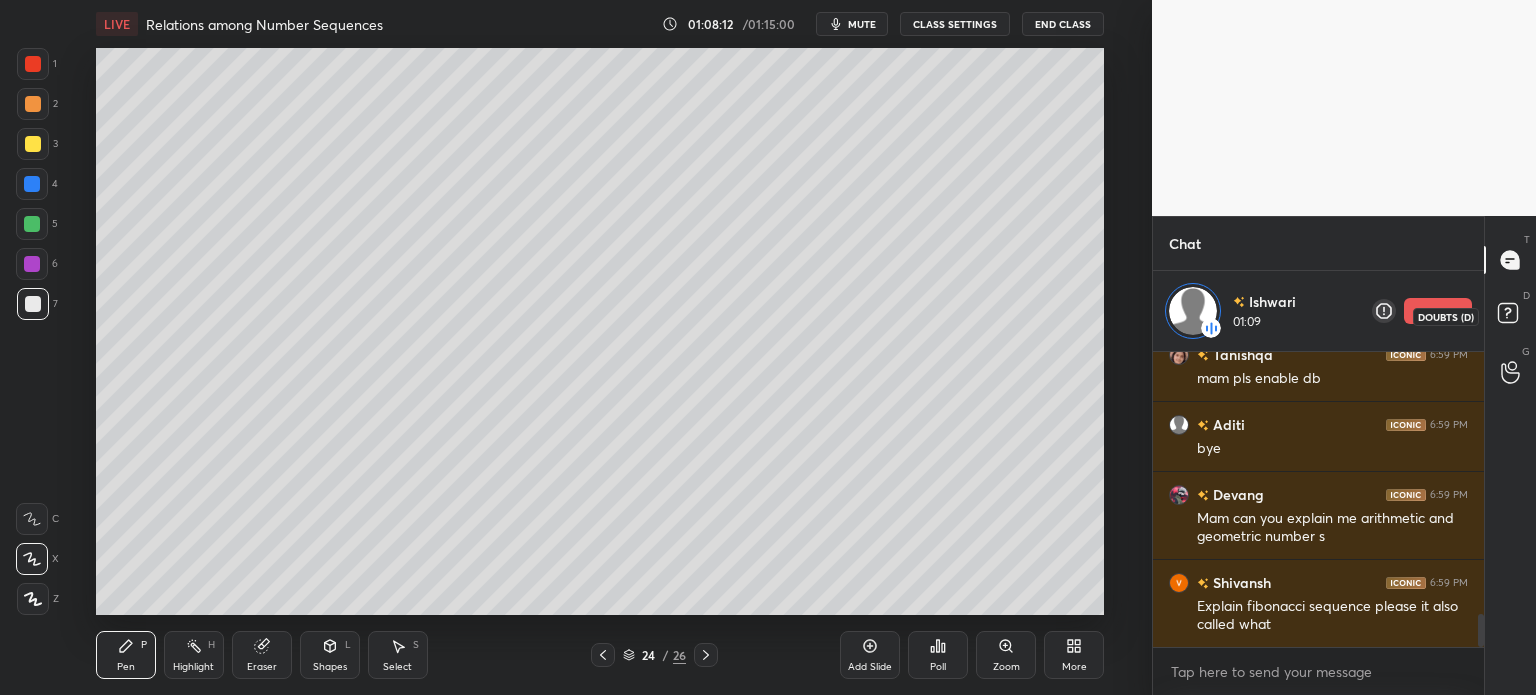 click 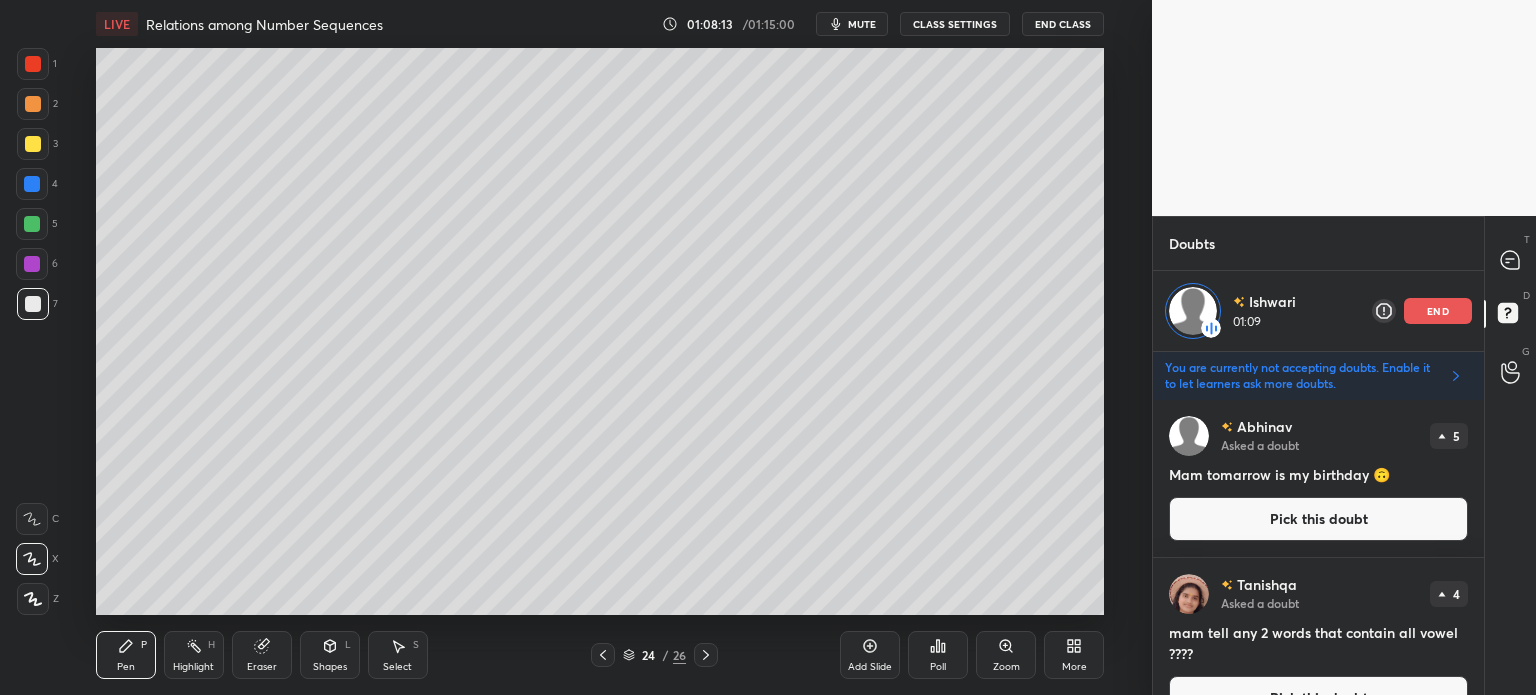 click on "You are currently not accepting doubts. Enable it to let learners ask more doubts." at bounding box center (1302, 376) 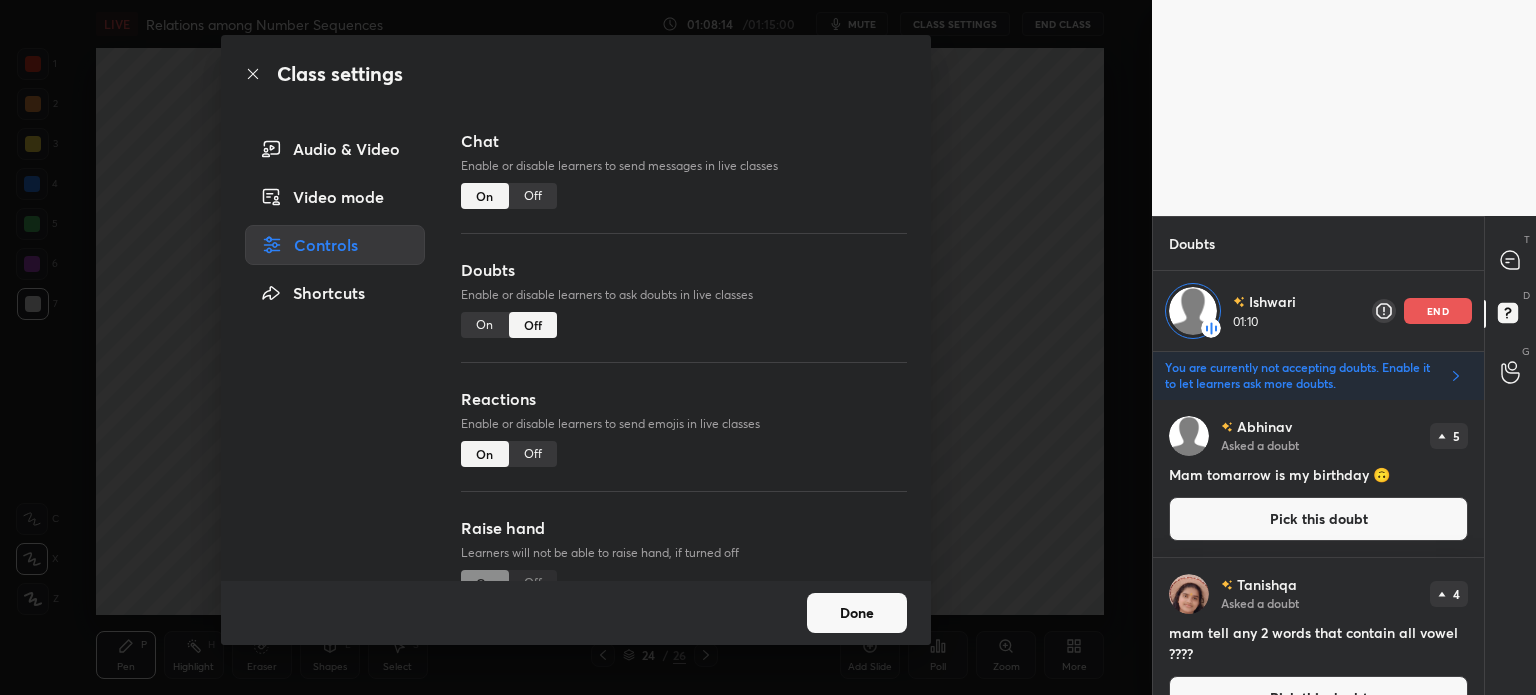click on "On" at bounding box center (485, 325) 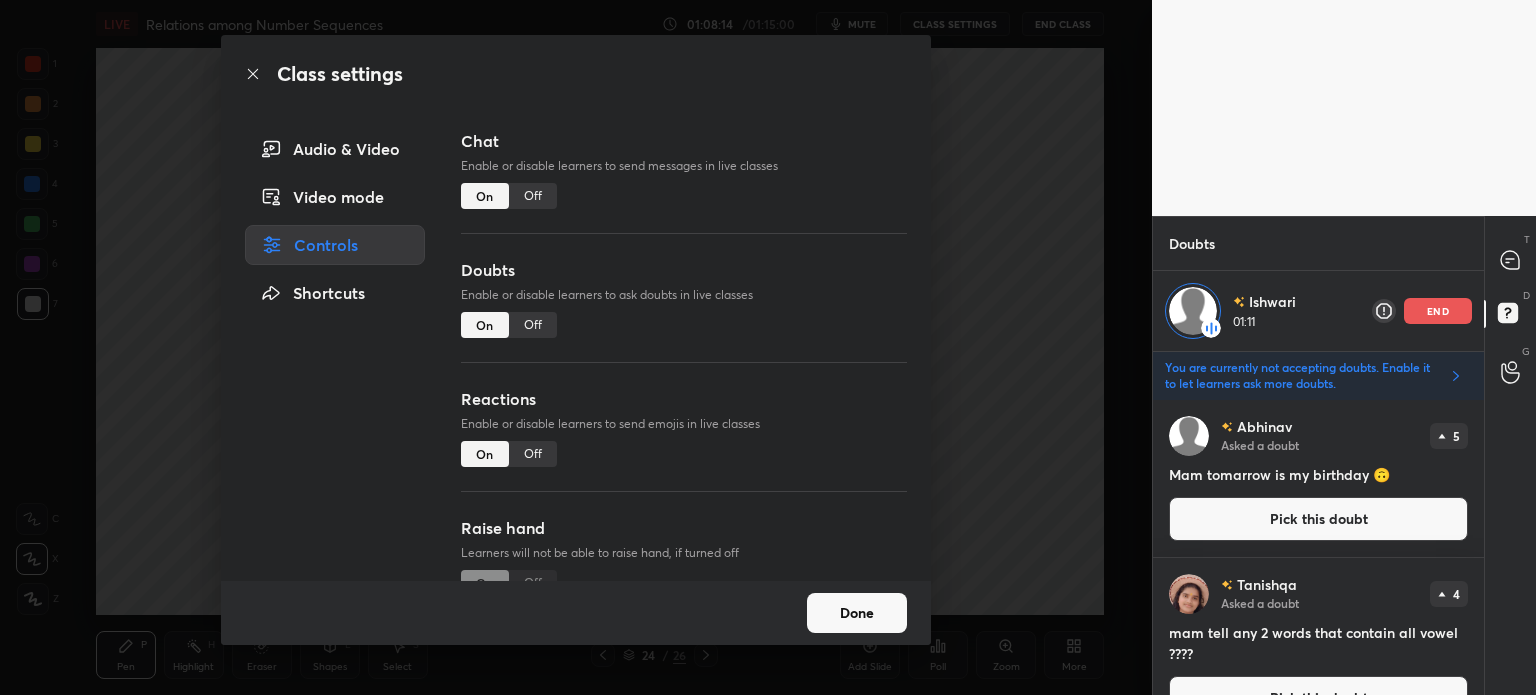 scroll, scrollTop: 6, scrollLeft: 6, axis: both 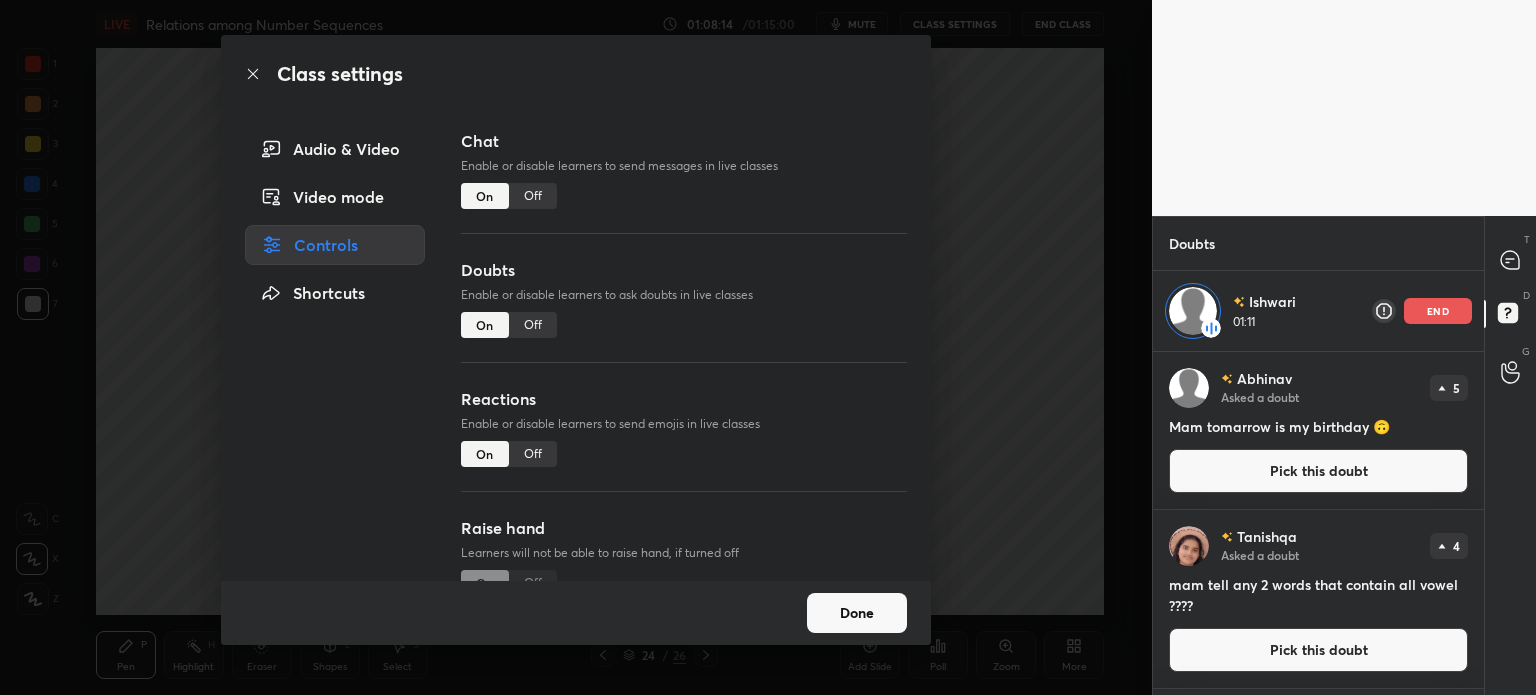 click on "Done" at bounding box center (857, 613) 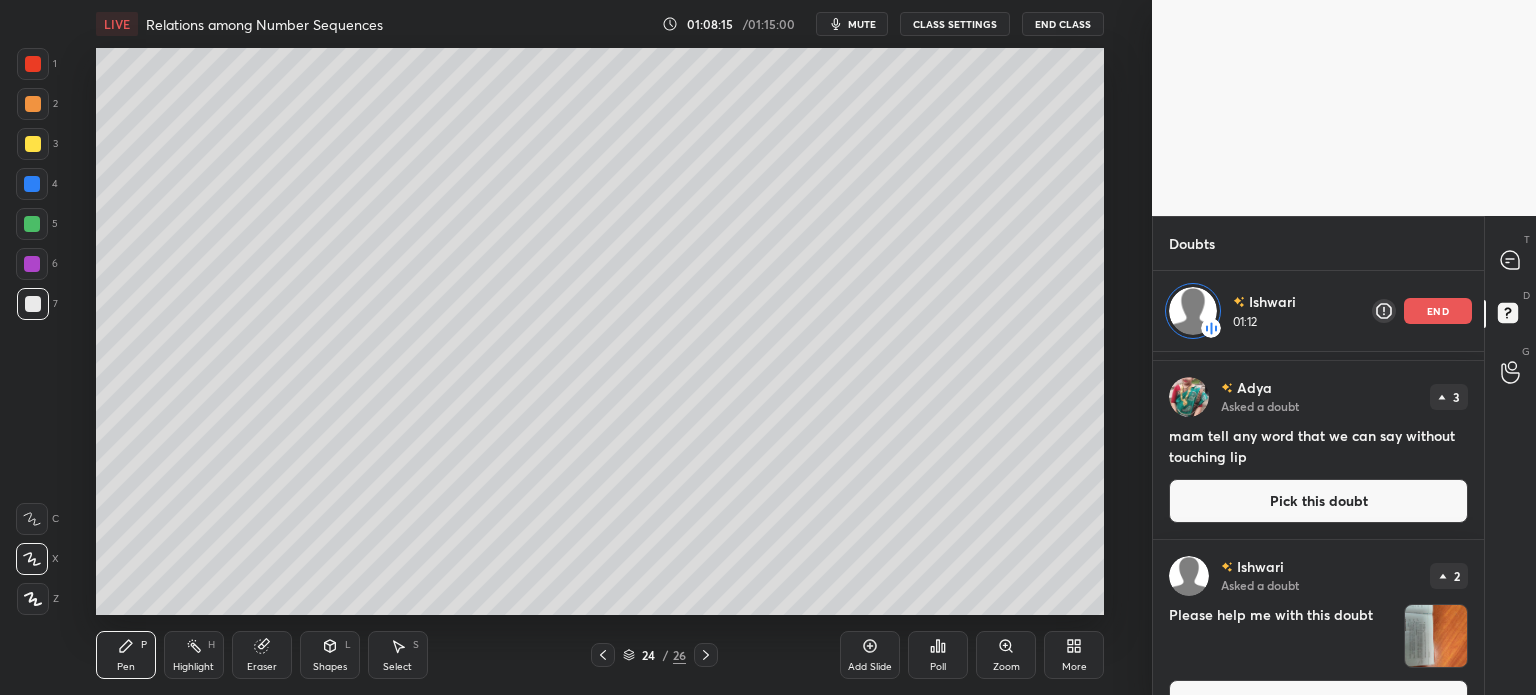 scroll, scrollTop: 954, scrollLeft: 0, axis: vertical 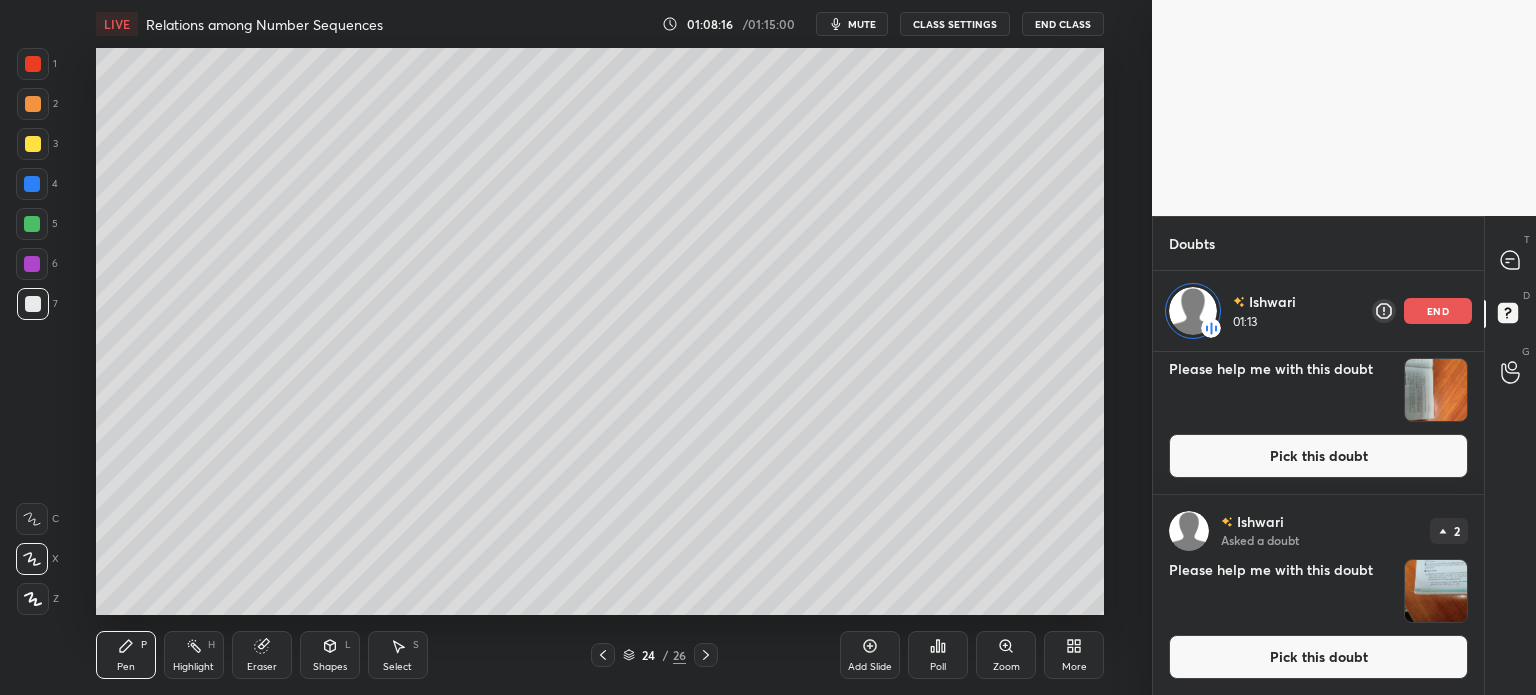 click 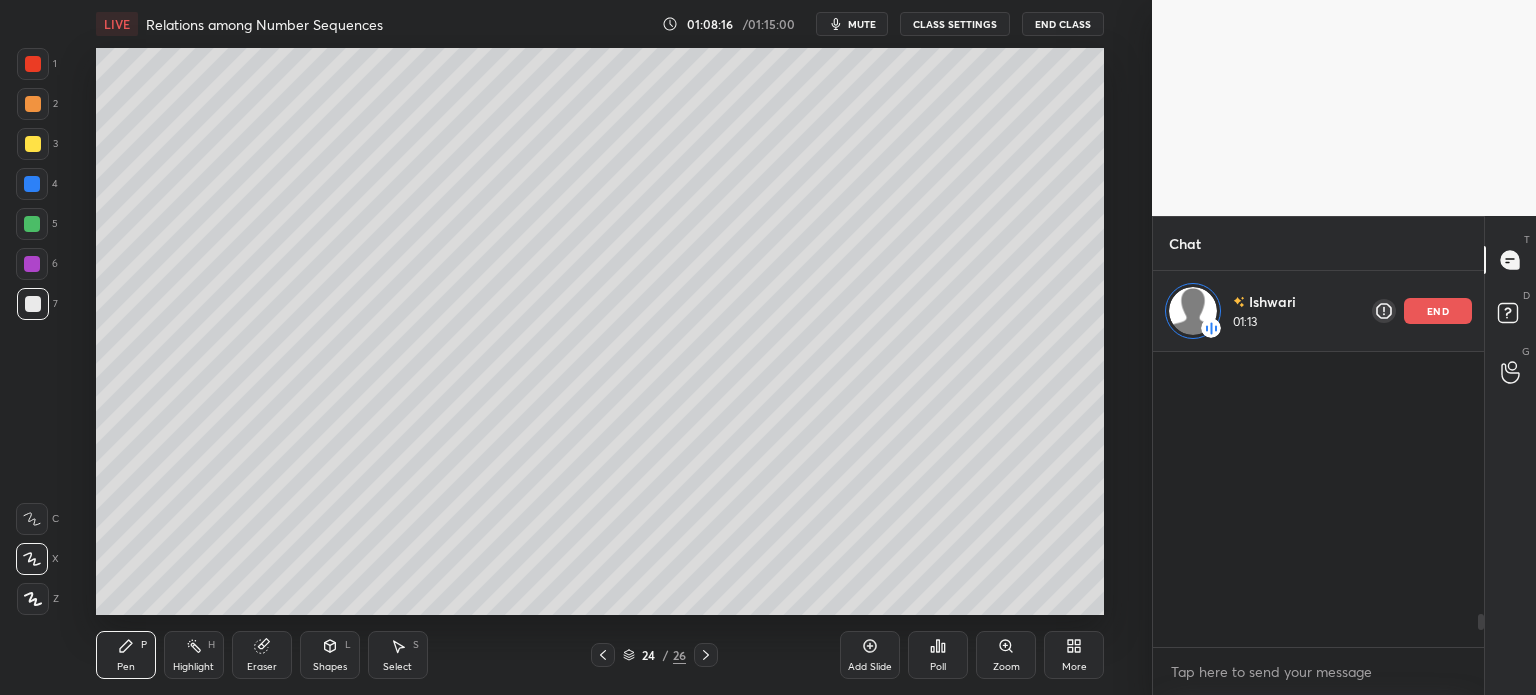 scroll, scrollTop: 2320, scrollLeft: 0, axis: vertical 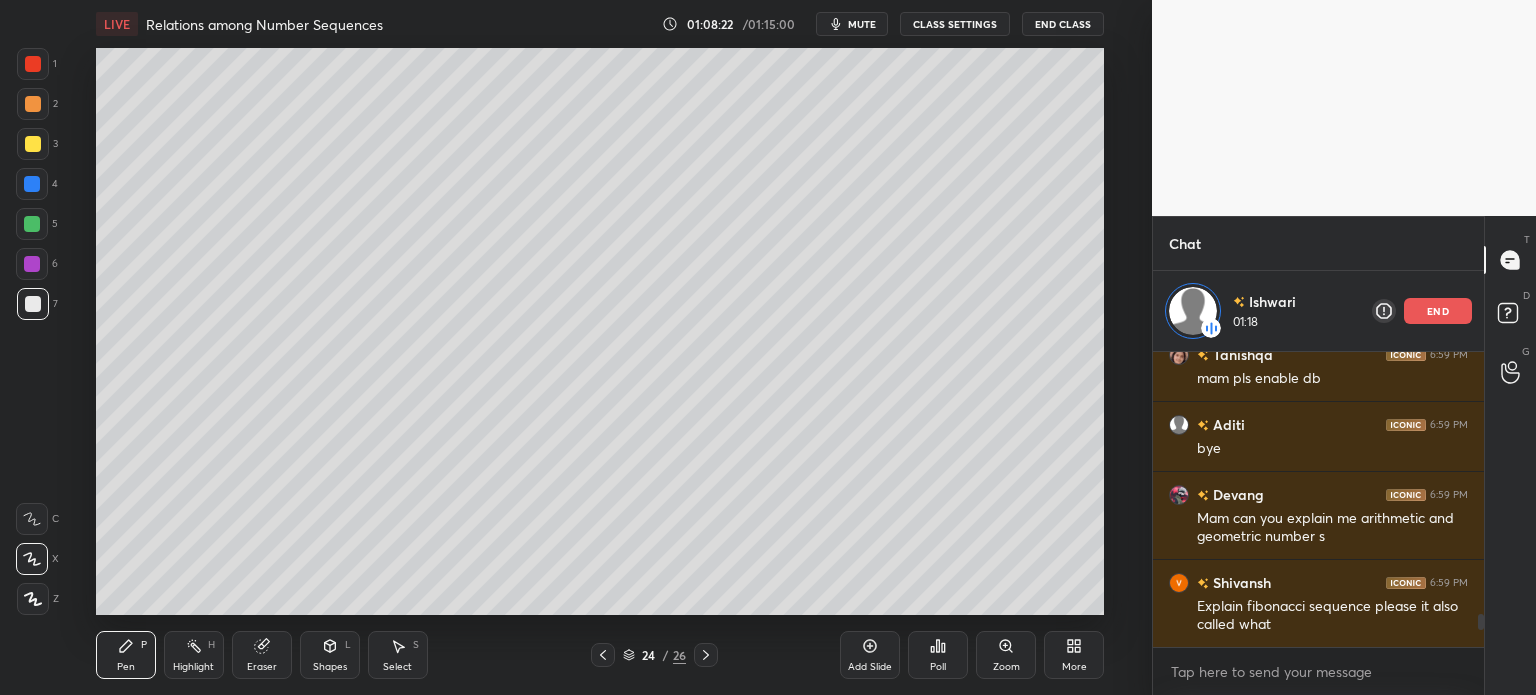 click on "end" at bounding box center (1438, 311) 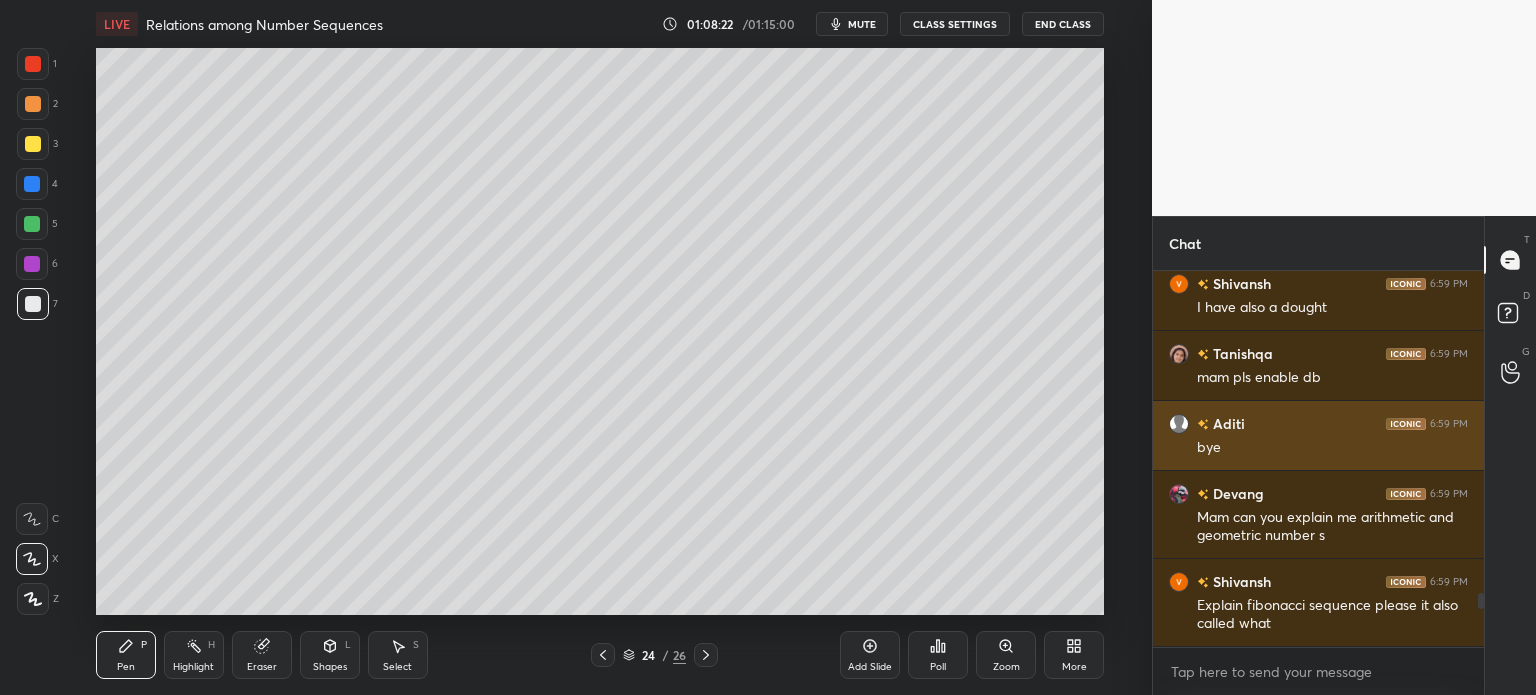 scroll, scrollTop: 5, scrollLeft: 6, axis: both 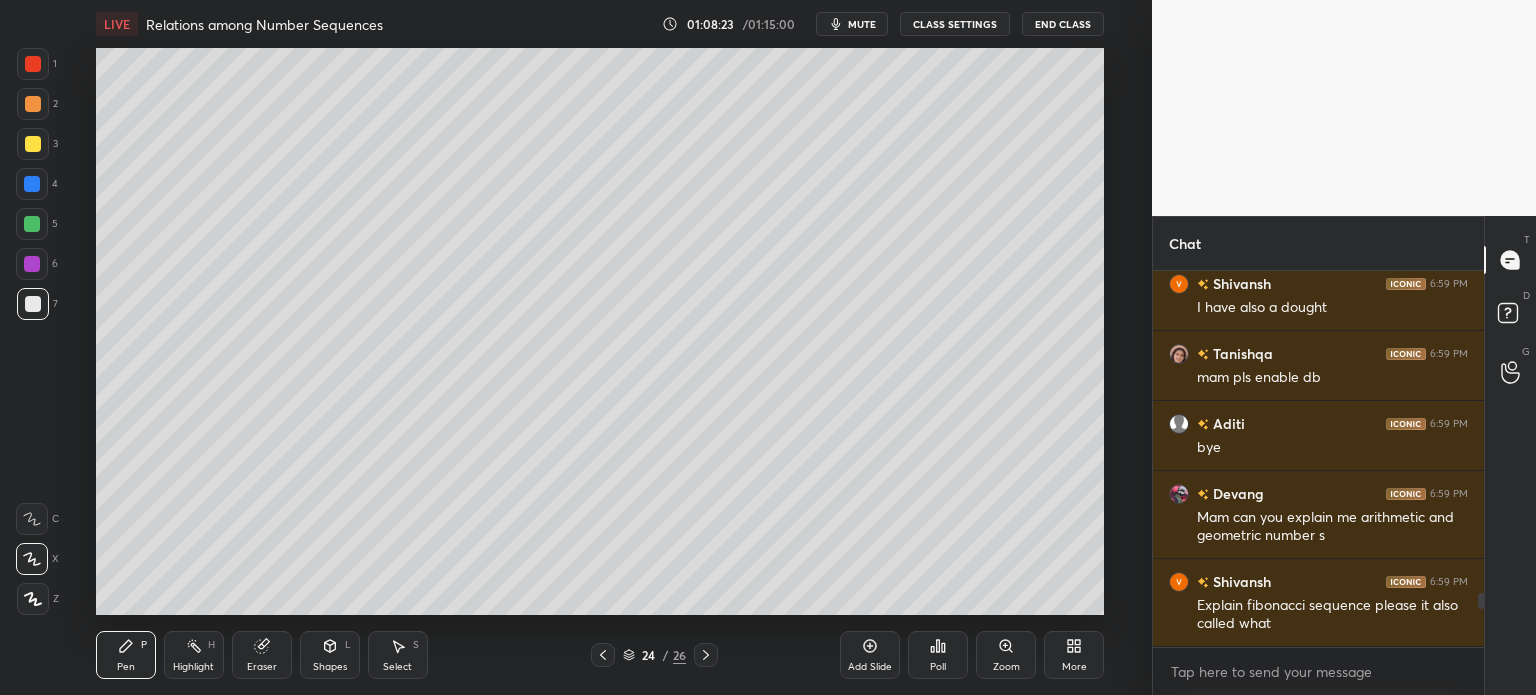 click on "Eraser" at bounding box center (262, 667) 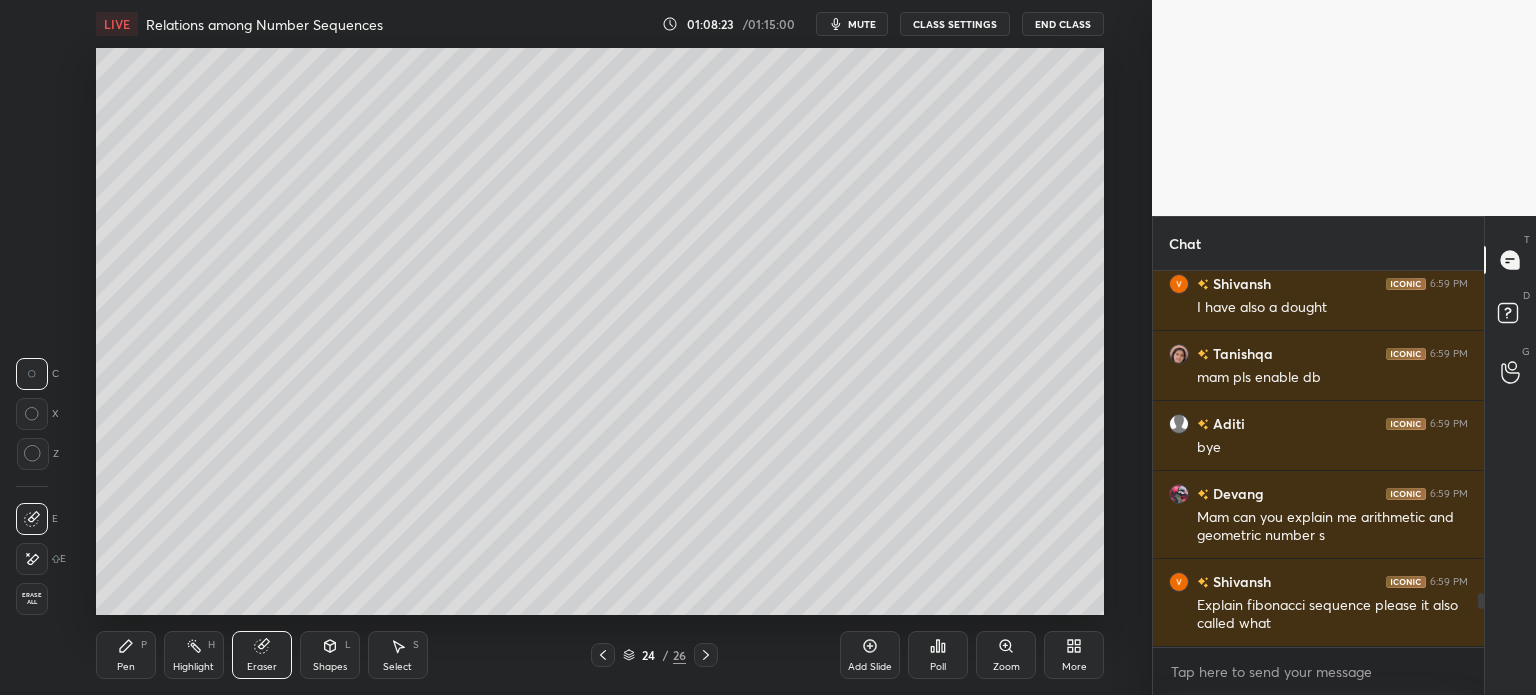 click on "Erase all" at bounding box center [32, 599] 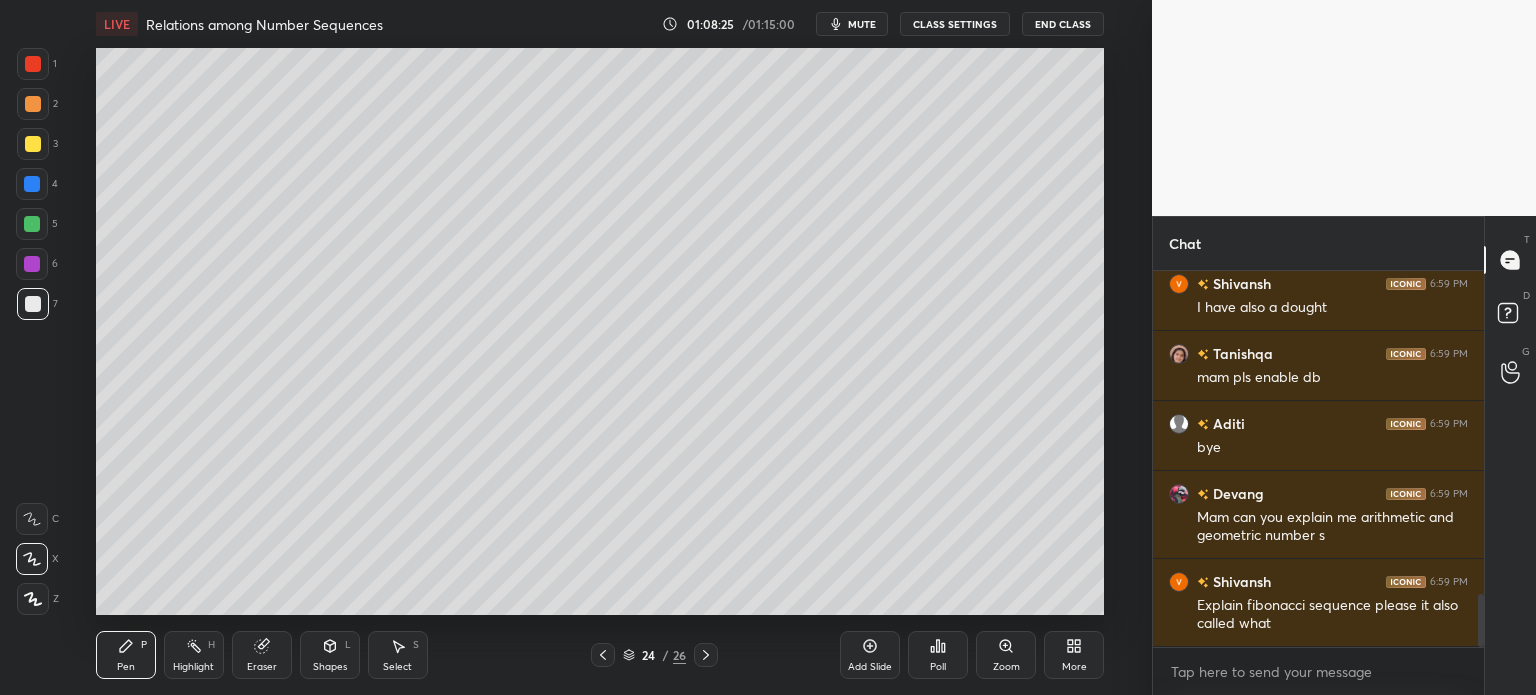 scroll, scrollTop: 2310, scrollLeft: 0, axis: vertical 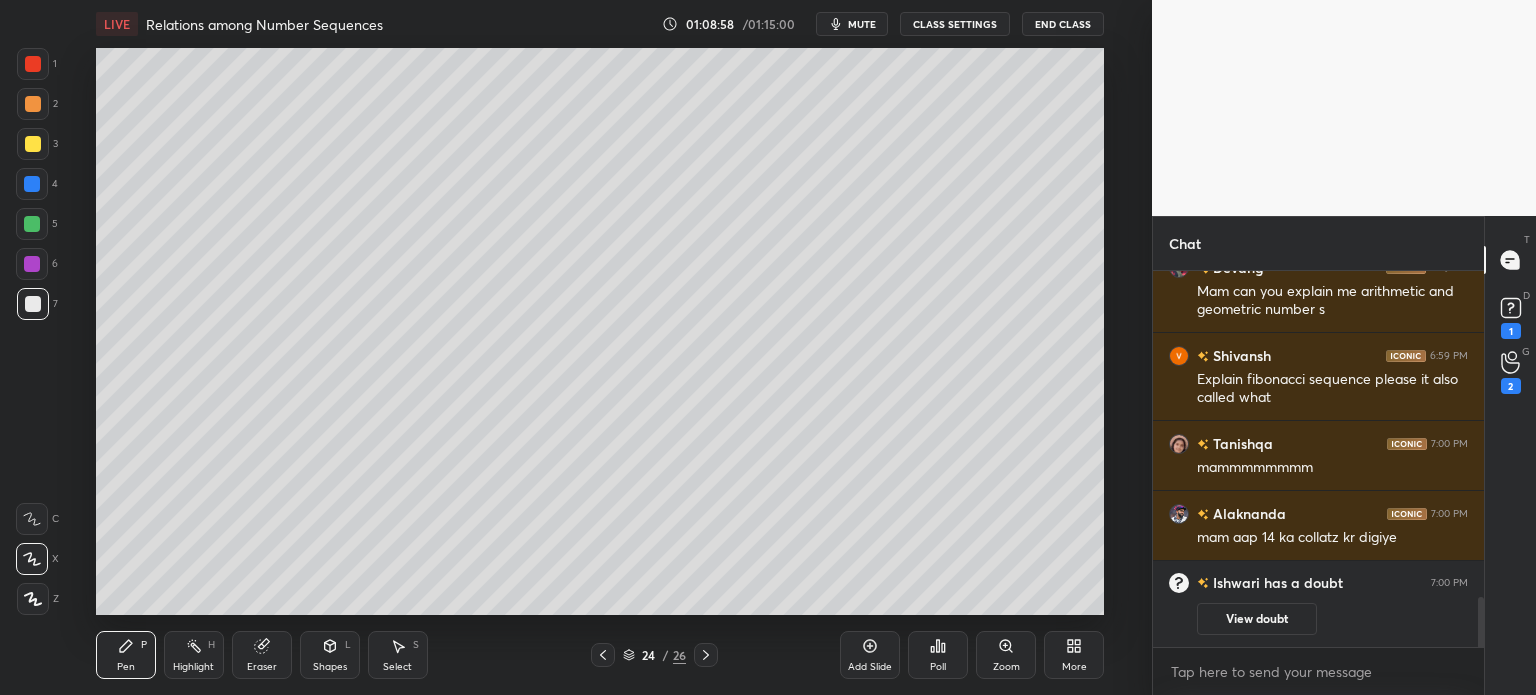 click on "Eraser" at bounding box center (262, 655) 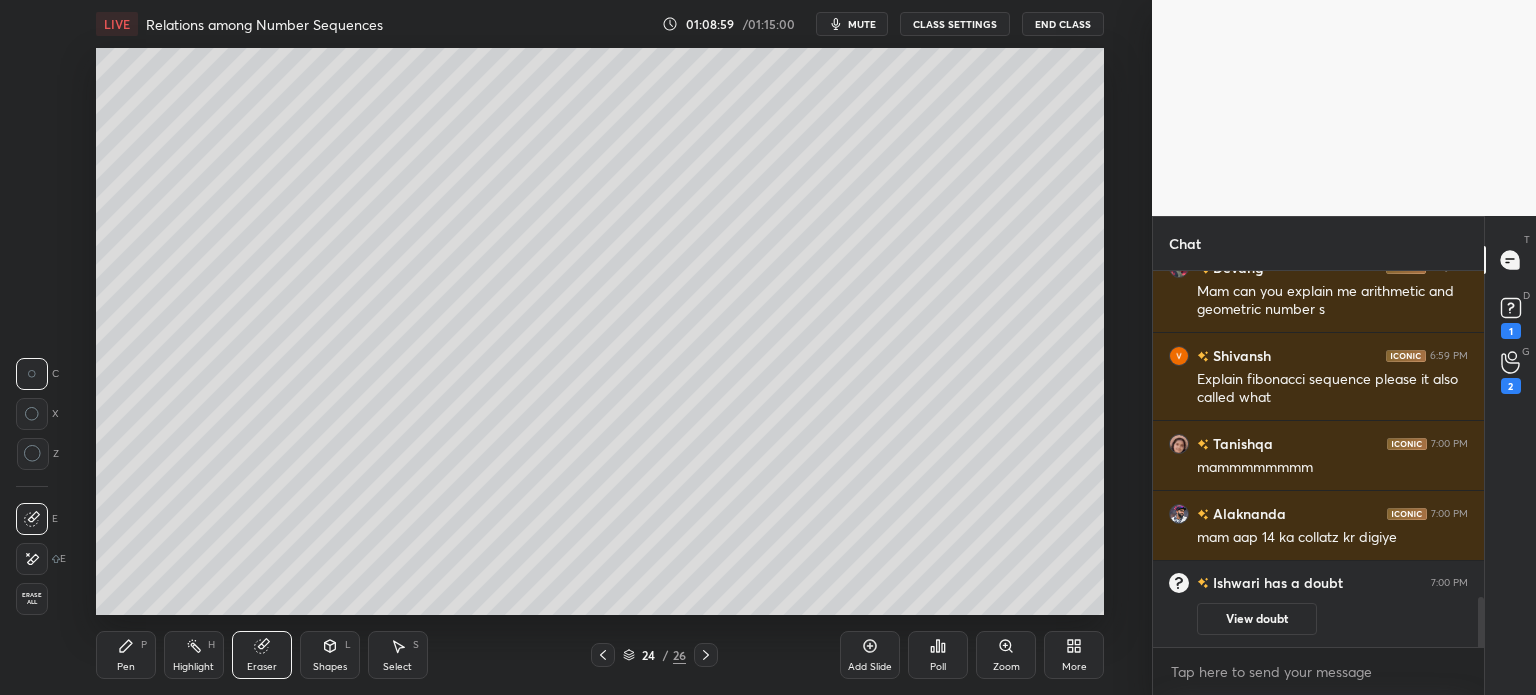 click 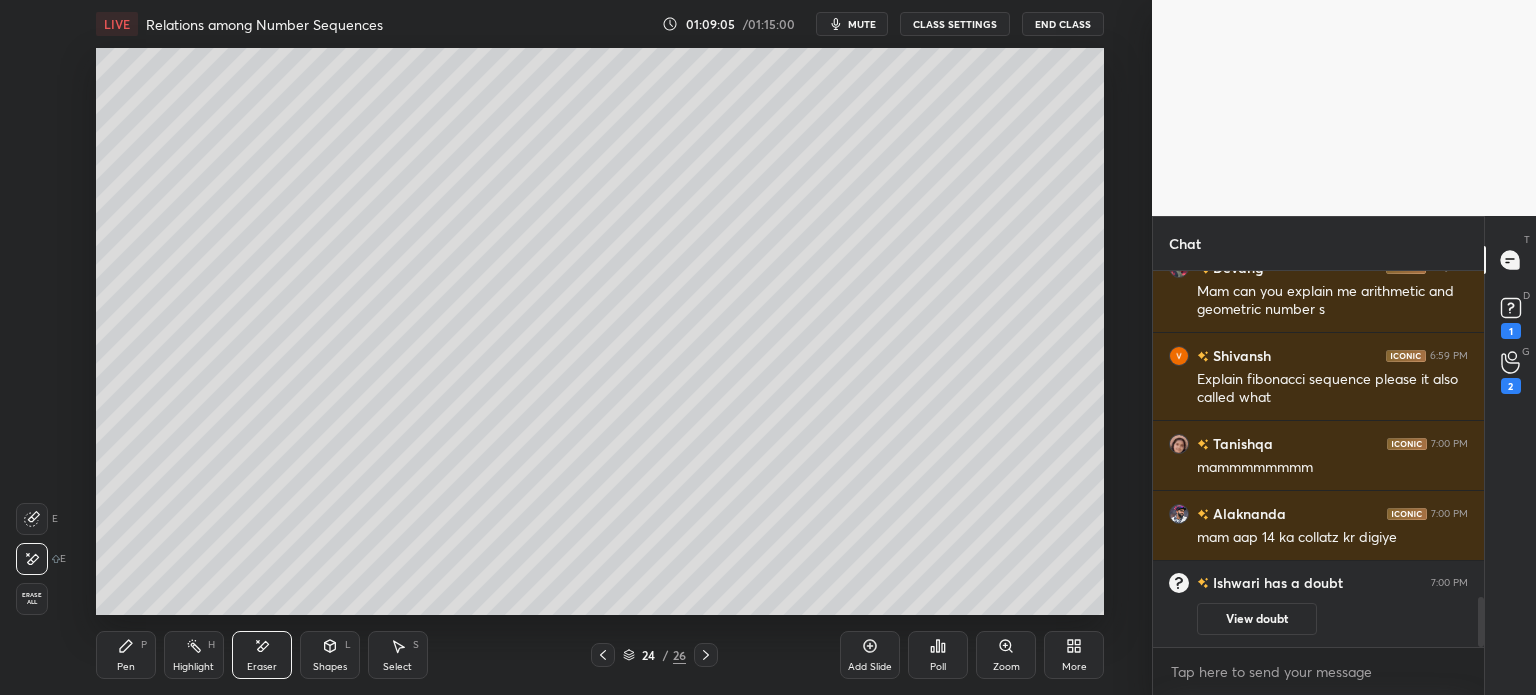 click on "Pen P Highlight H Eraser Shapes L Select S 24 / 26 Add Slide Poll Zoom More" at bounding box center (600, 655) 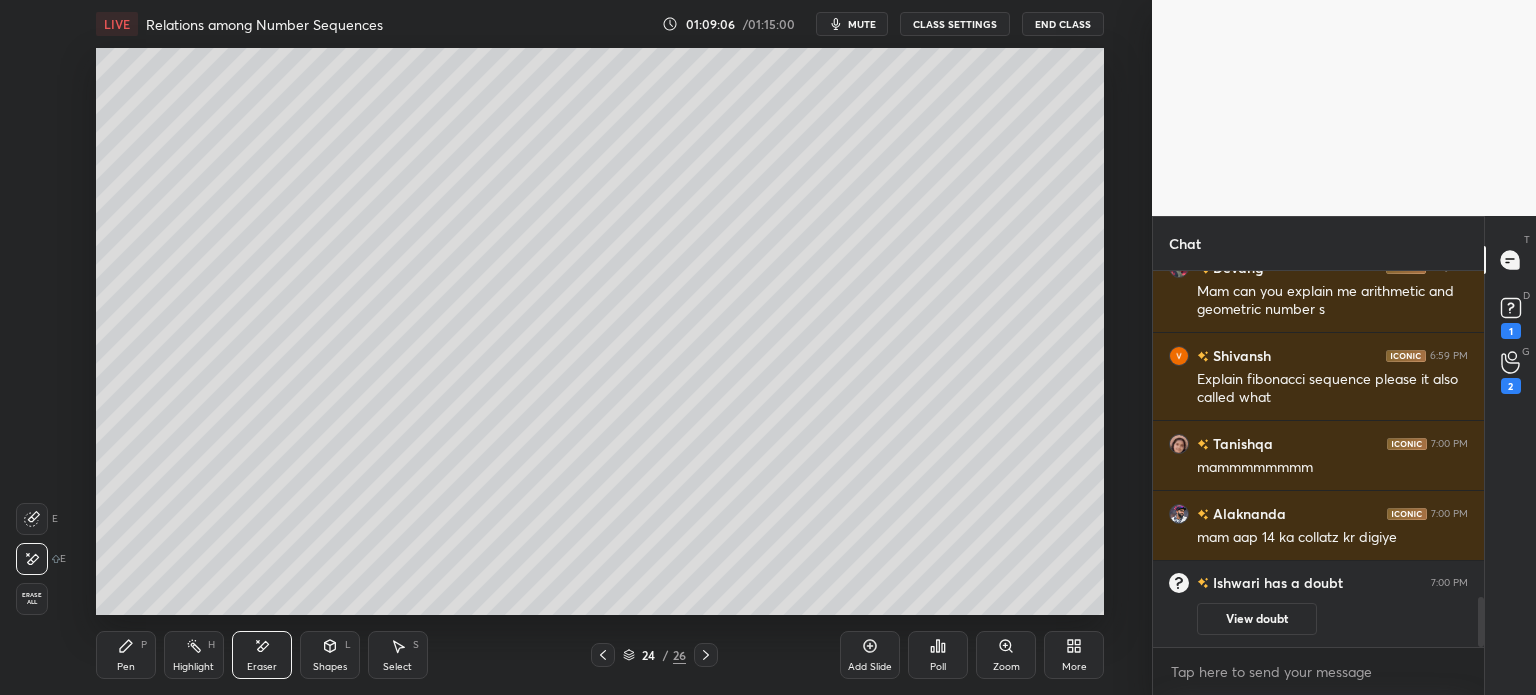 click on "Pen P" at bounding box center [126, 655] 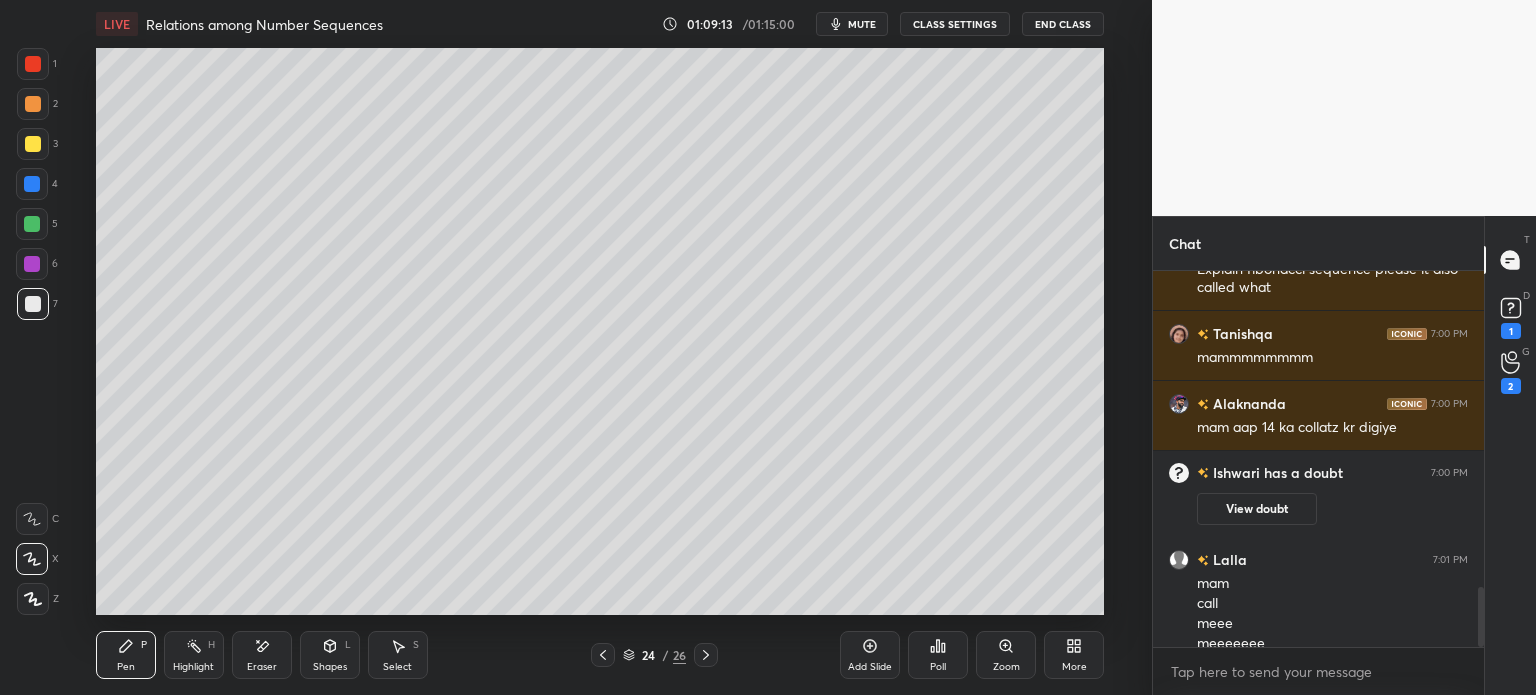 scroll, scrollTop: 2000, scrollLeft: 0, axis: vertical 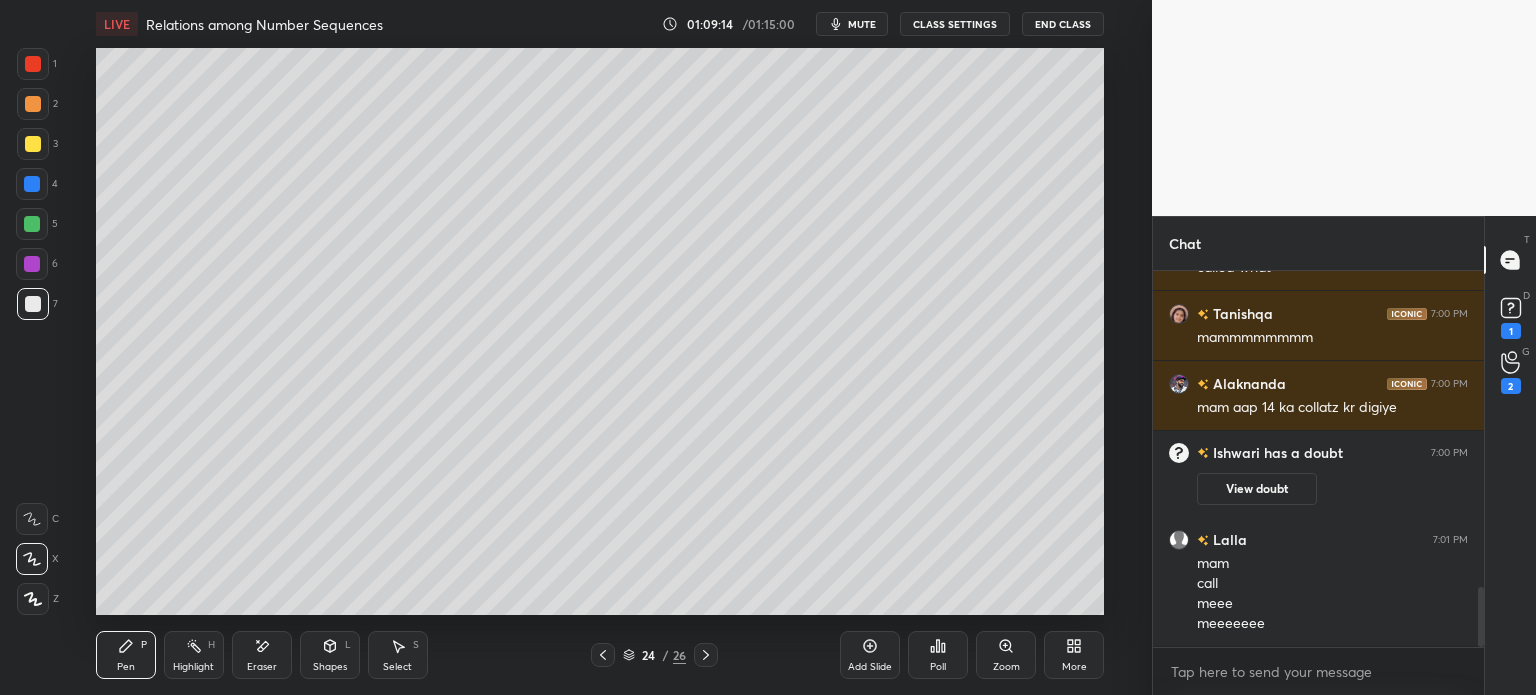 click at bounding box center (32, 224) 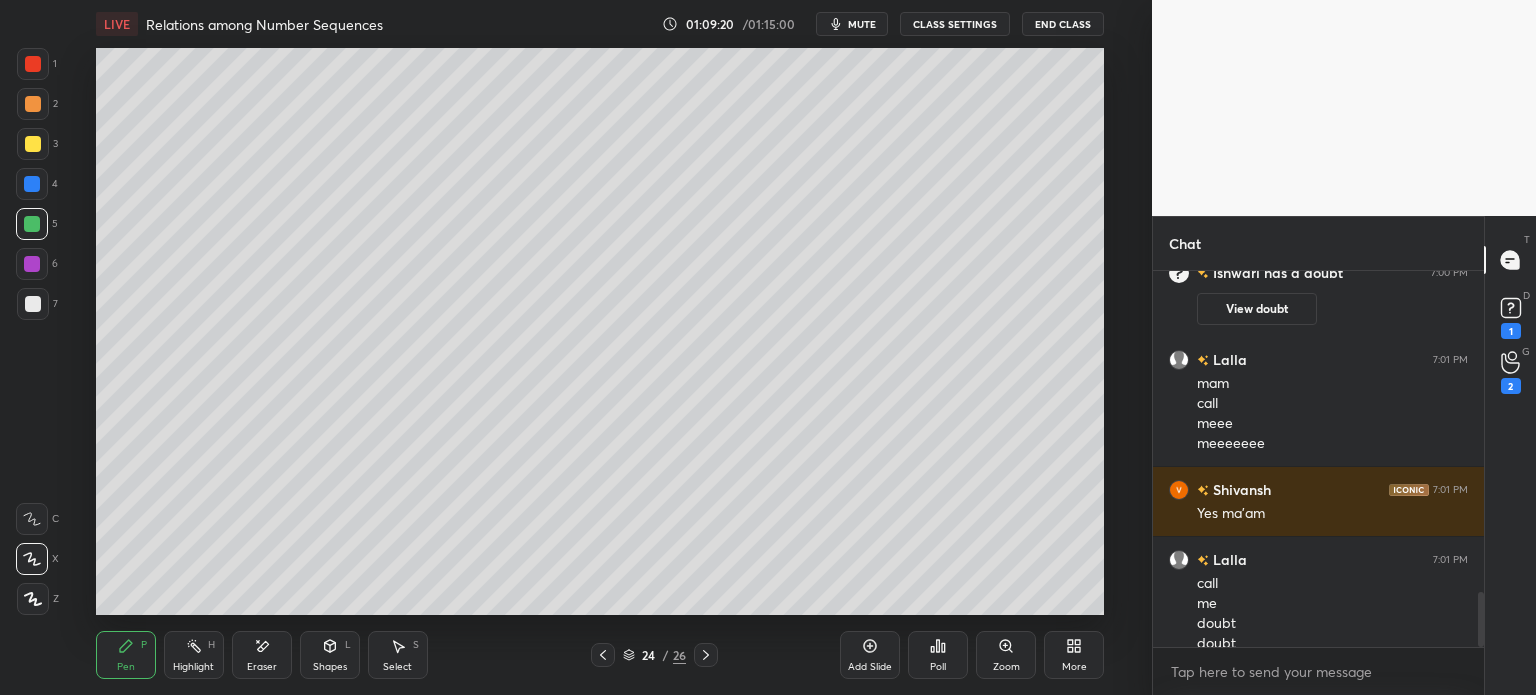 scroll, scrollTop: 2200, scrollLeft: 0, axis: vertical 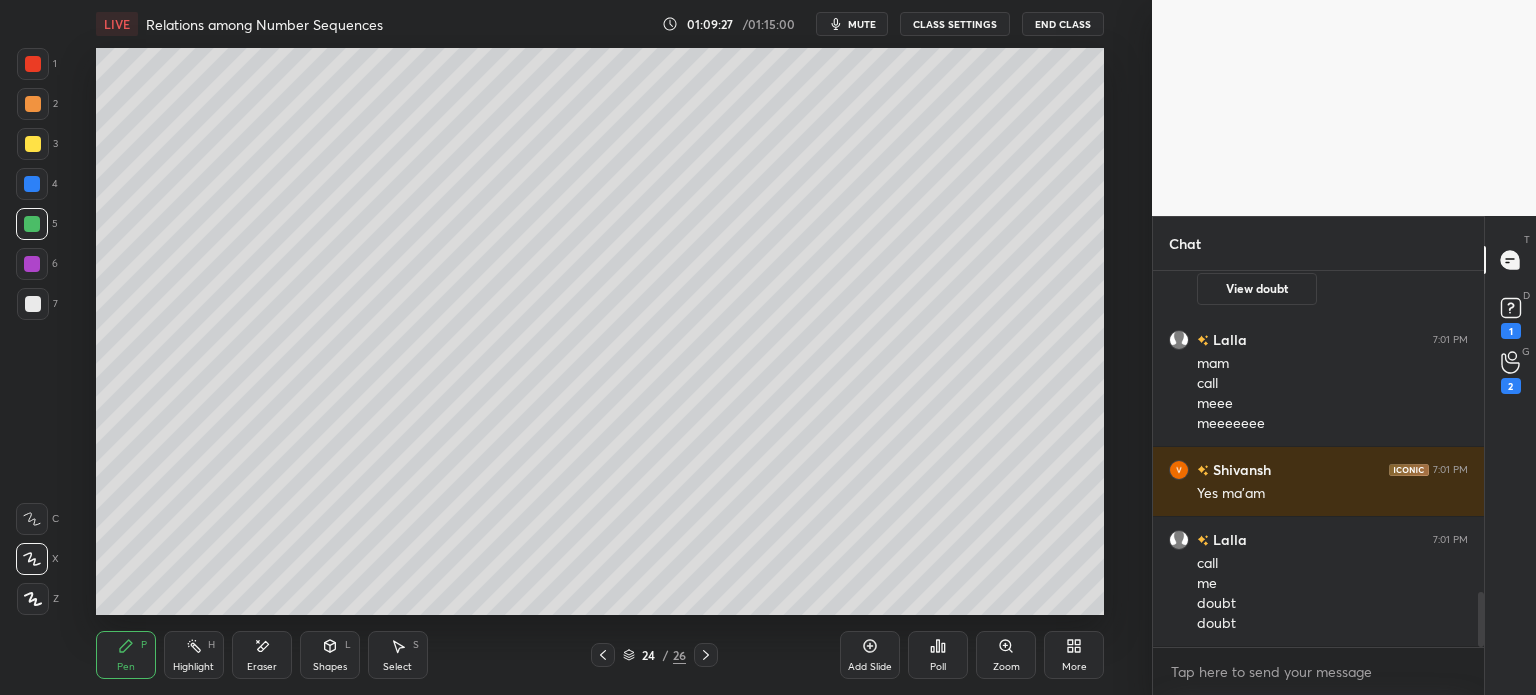 click at bounding box center [33, 304] 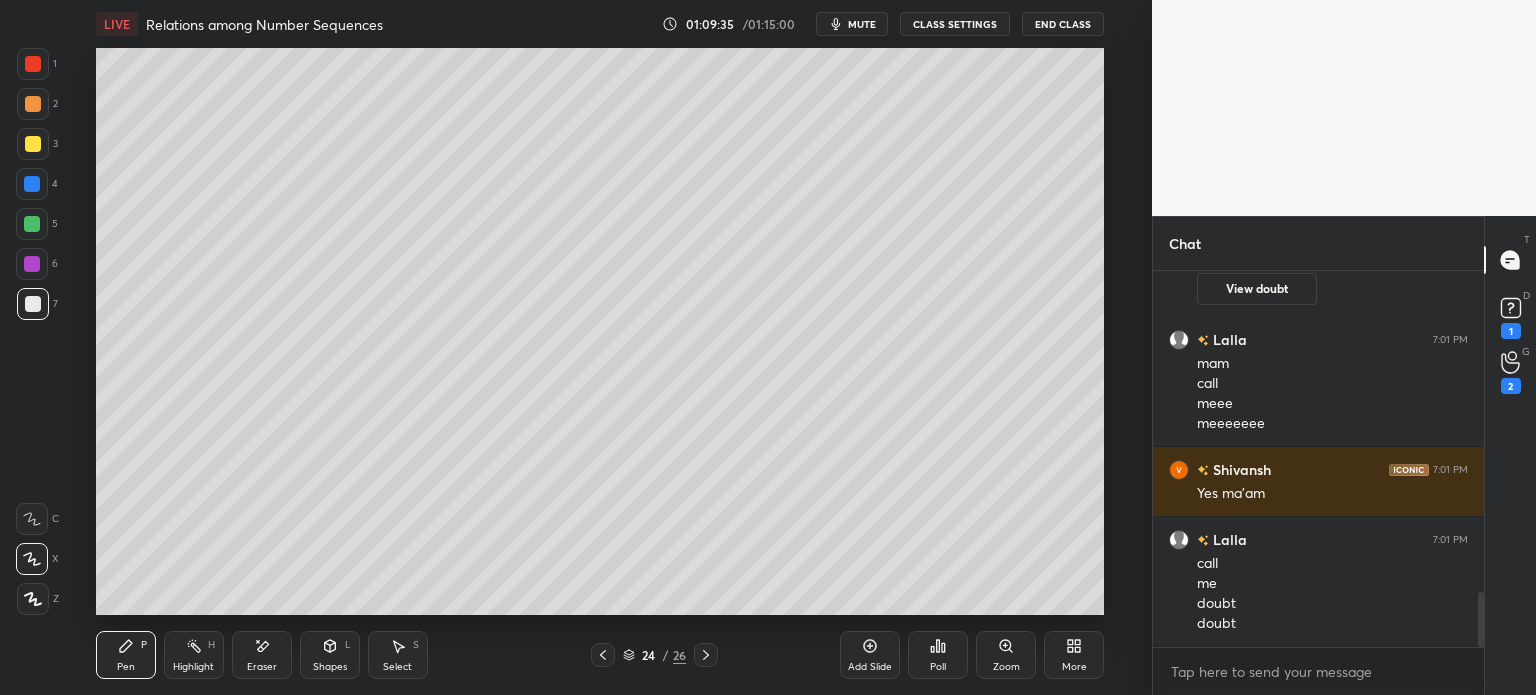 scroll, scrollTop: 2208, scrollLeft: 0, axis: vertical 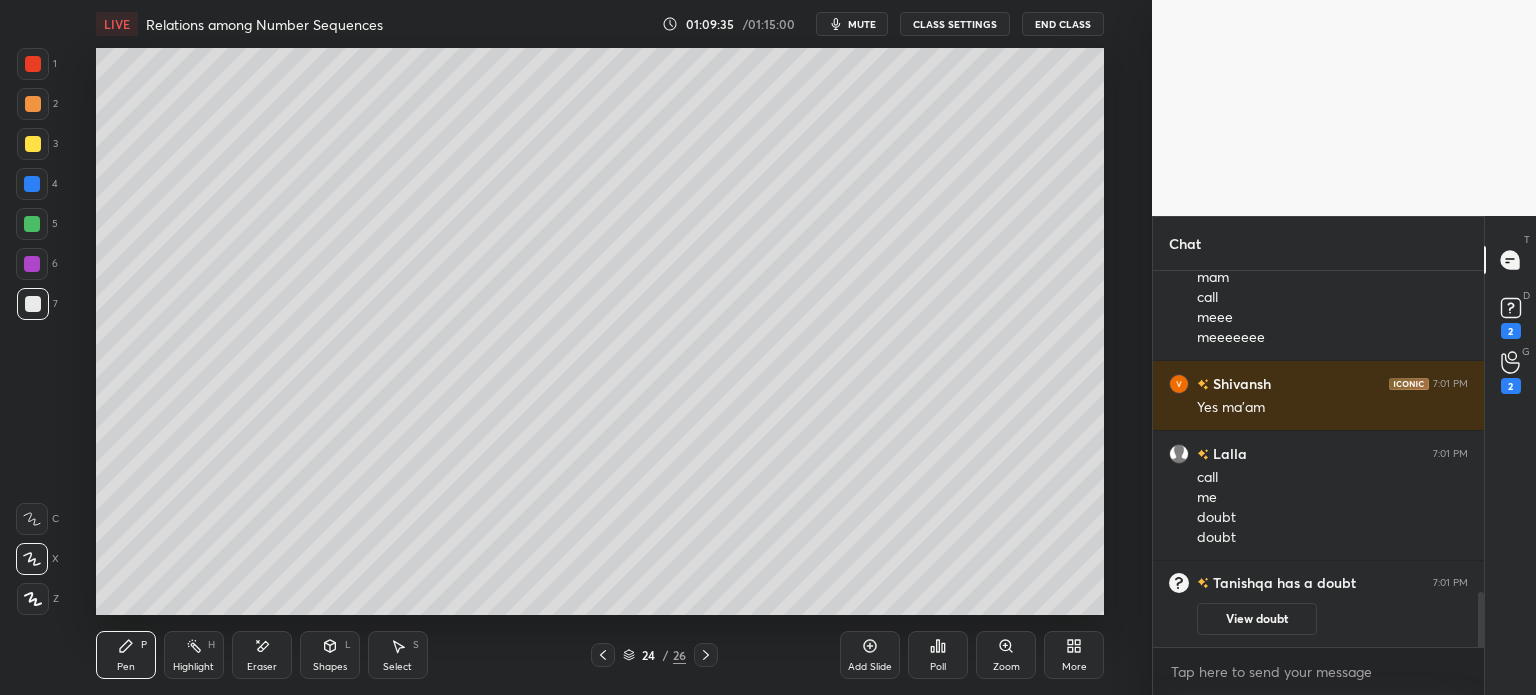 click on "Add Slide" at bounding box center [870, 655] 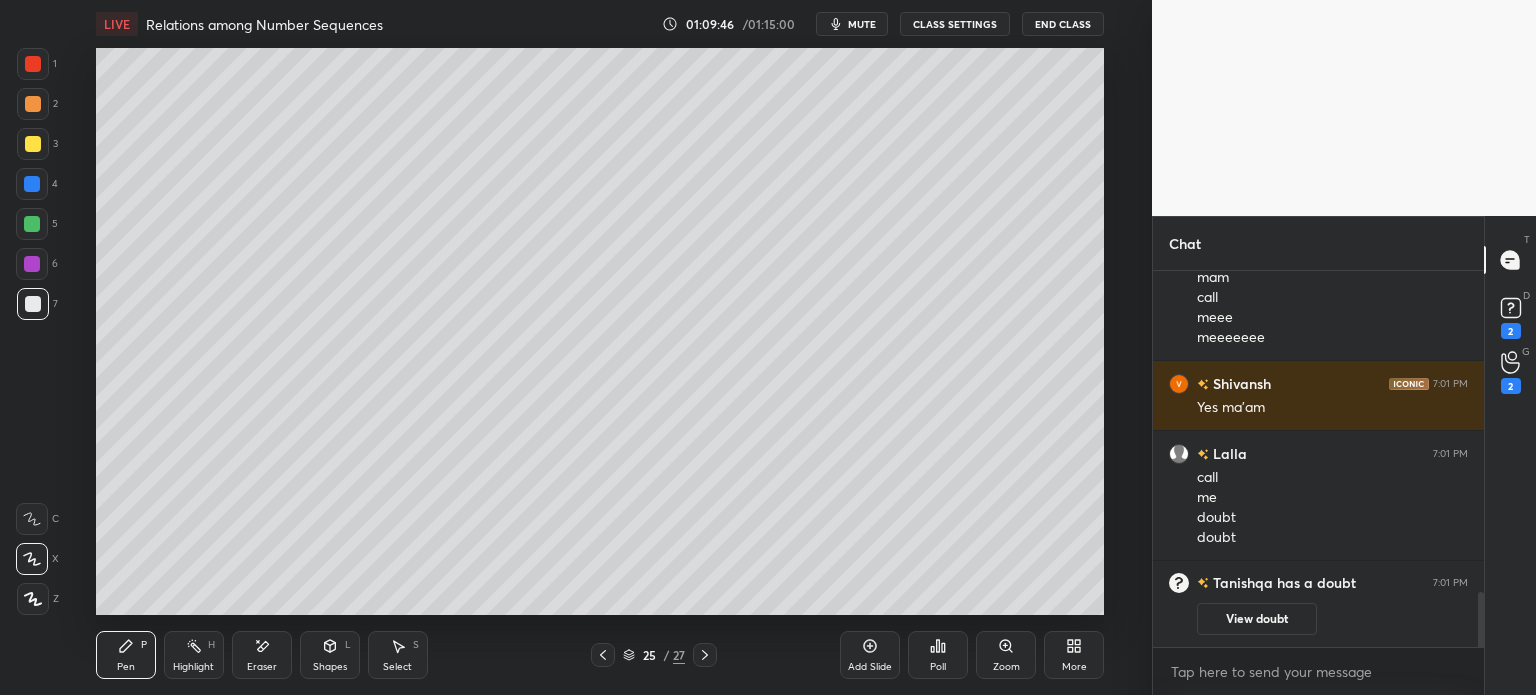 click on "1 2 3 4 5 6 7 C X Z E E Erase all   H H" at bounding box center [32, 331] 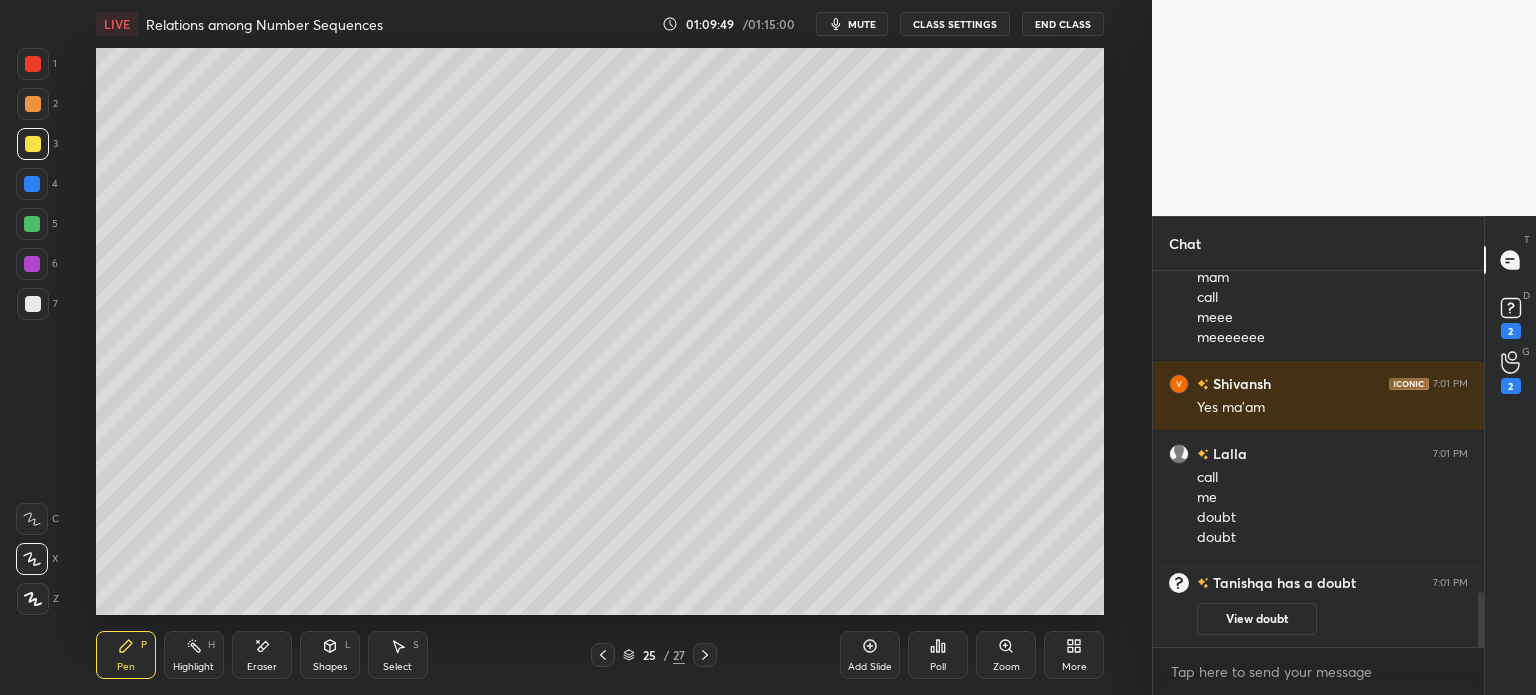 scroll, scrollTop: 2278, scrollLeft: 0, axis: vertical 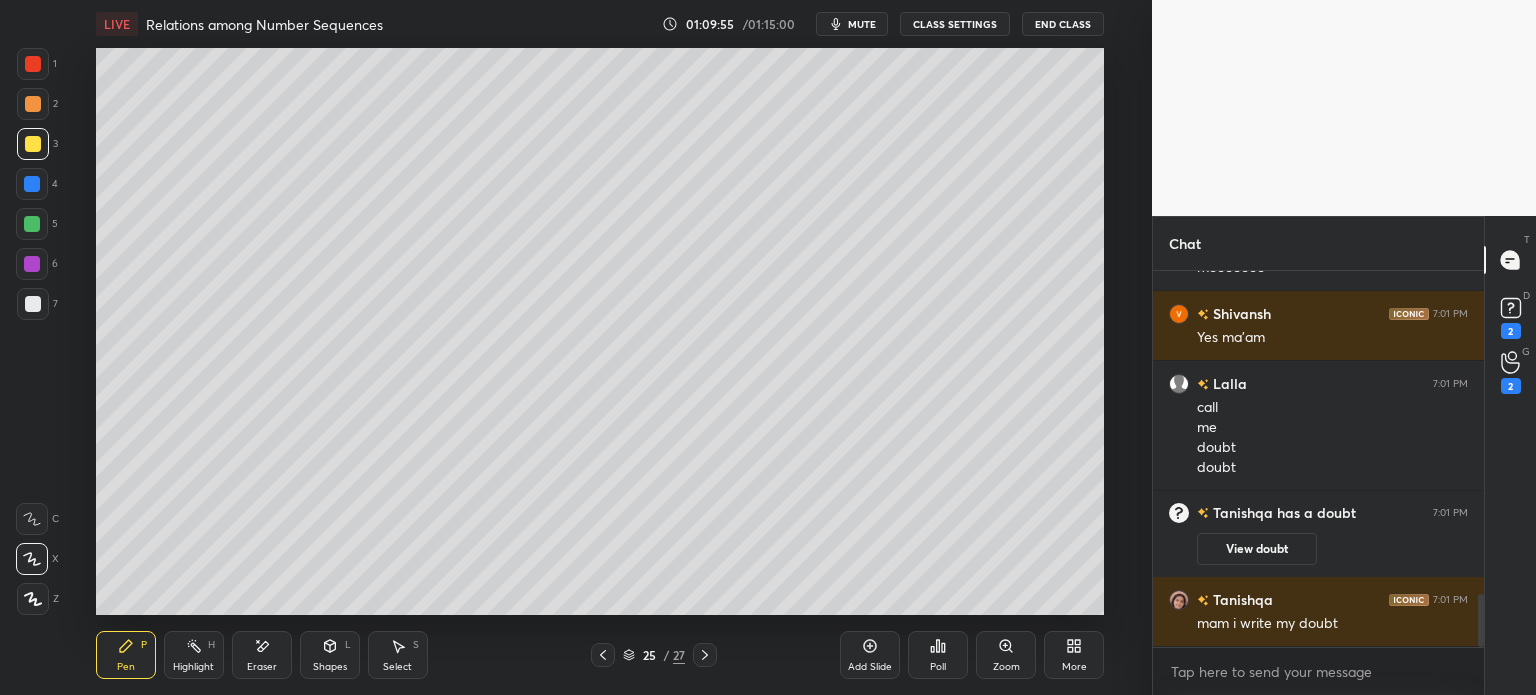 click 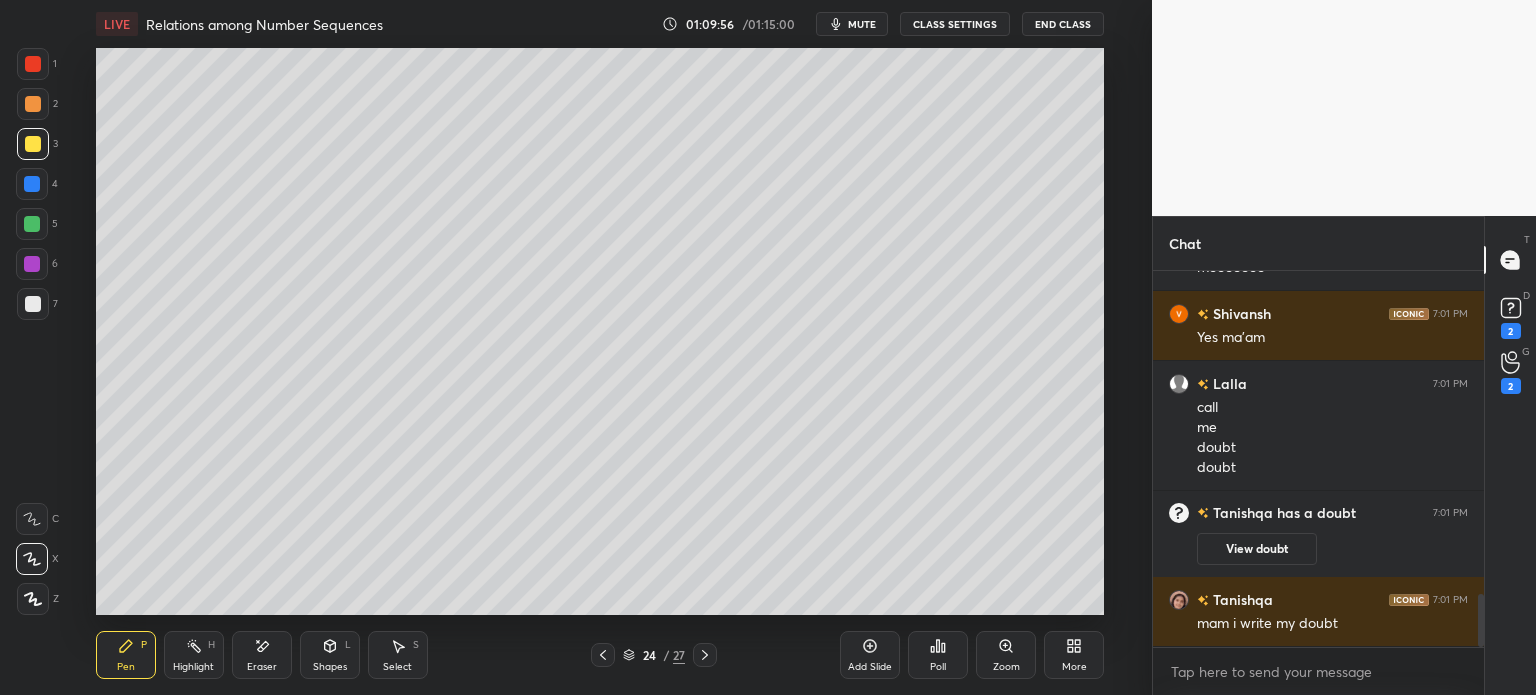click on "Select" at bounding box center (397, 667) 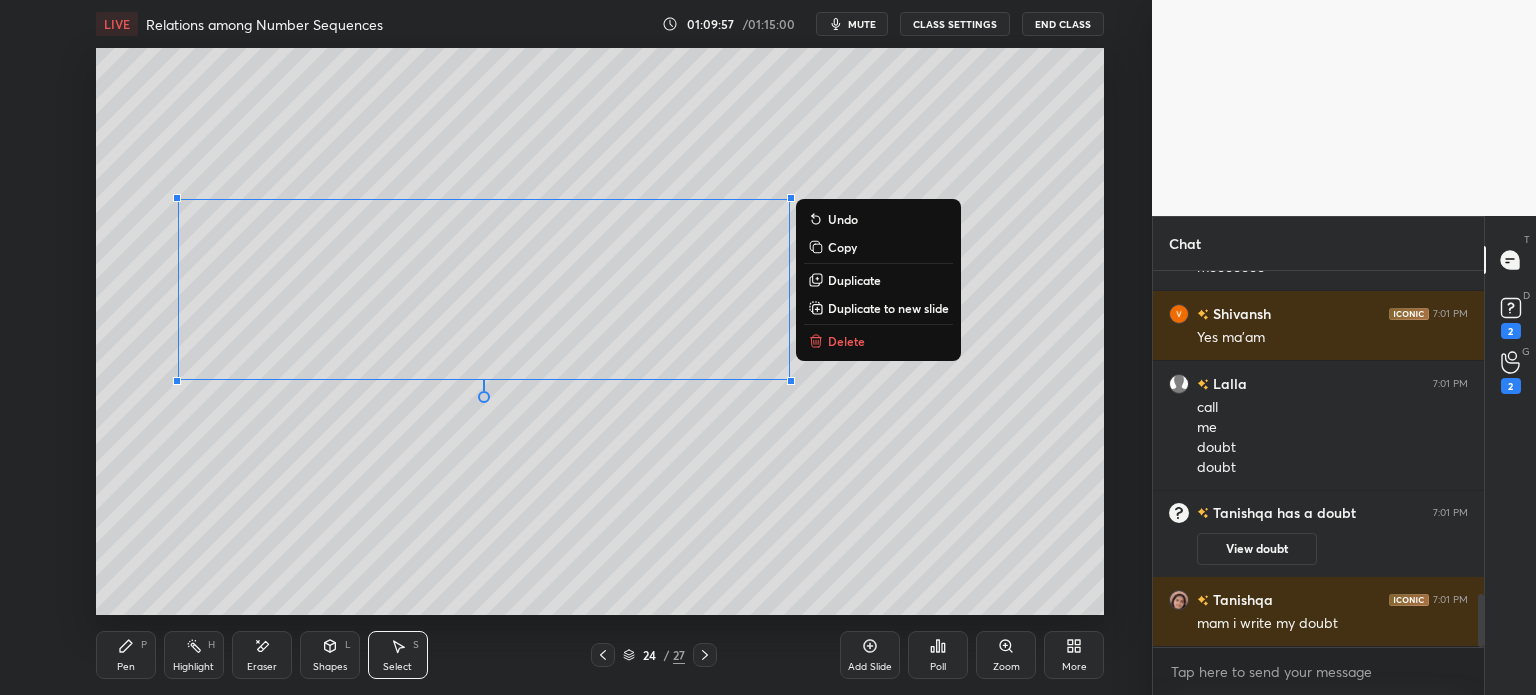 click on "Copy" at bounding box center (878, 247) 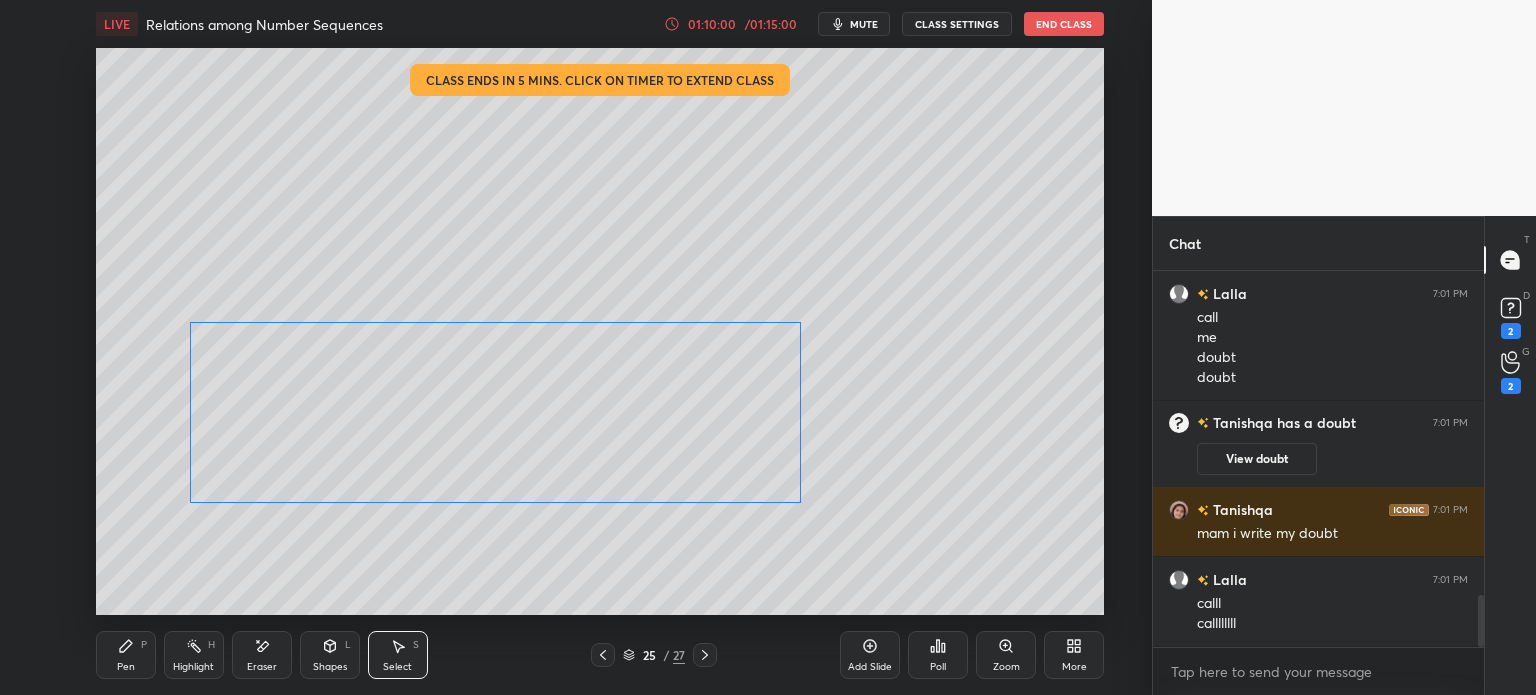 scroll, scrollTop: 2388, scrollLeft: 0, axis: vertical 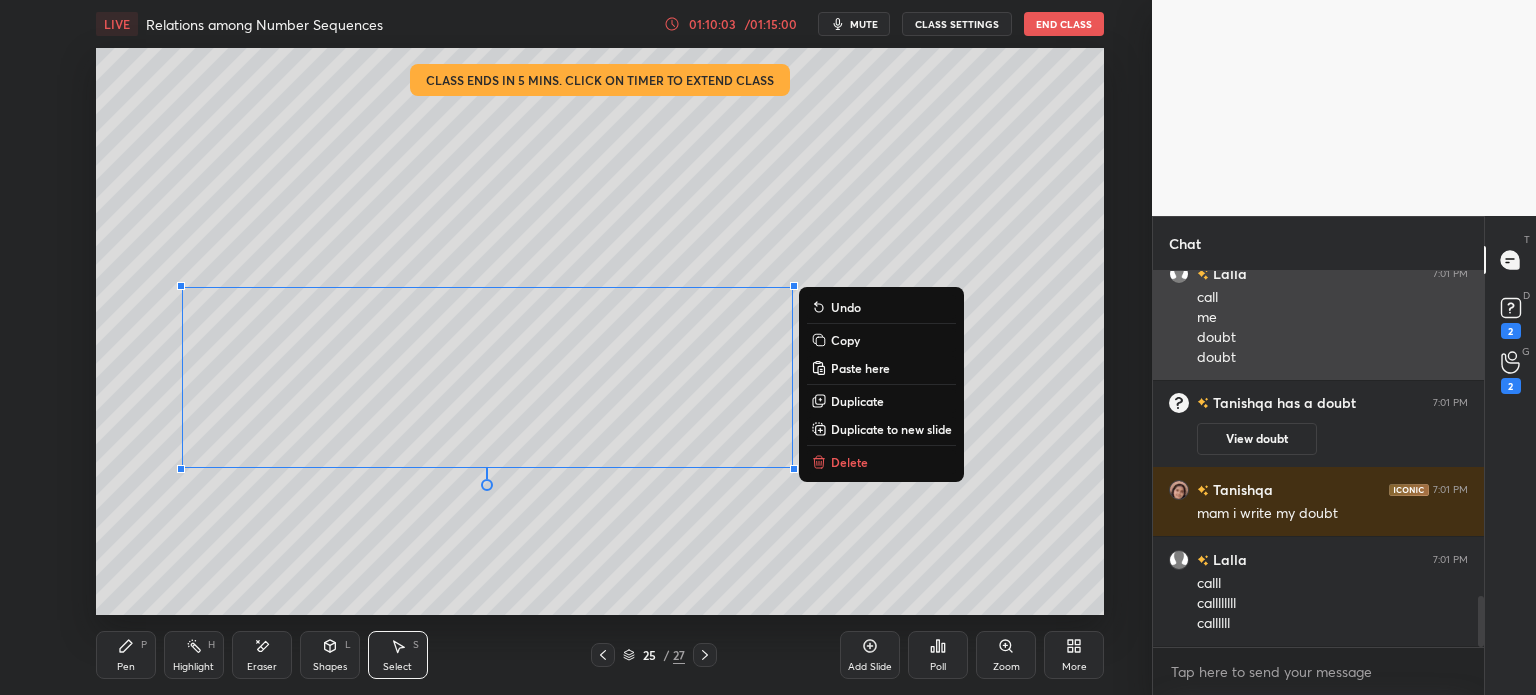 click on "[PERSON] 7:01 PM call me doubt doubt" at bounding box center (1318, 315) 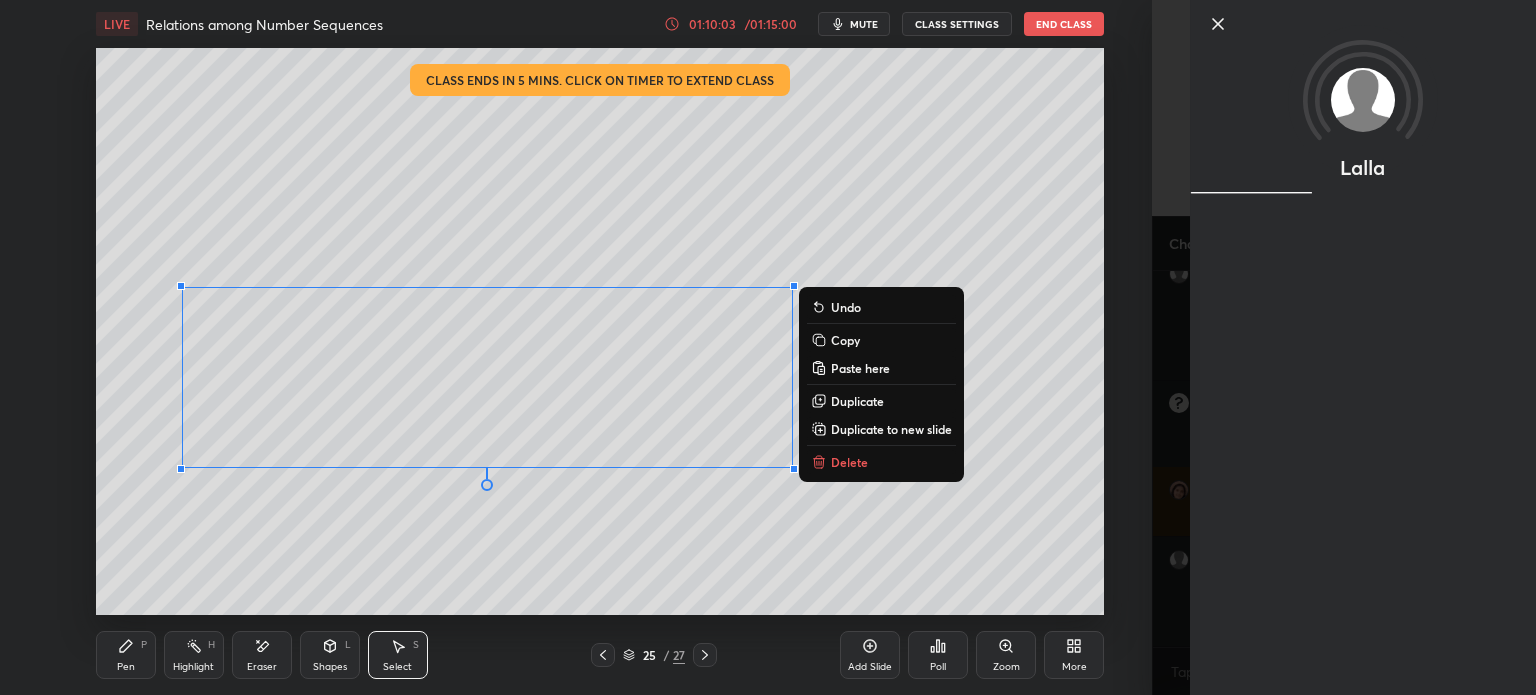 click on "Lalla" at bounding box center (1363, 347) 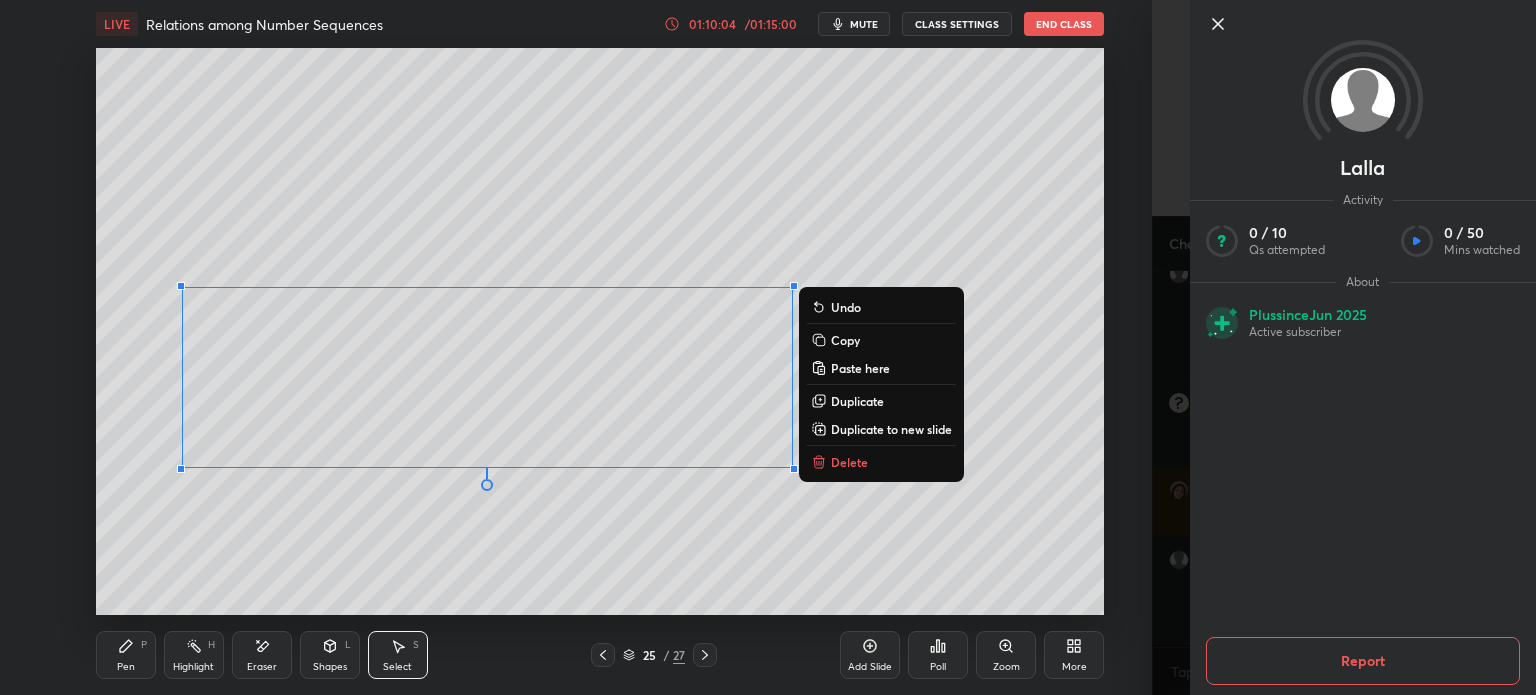 click on "1 2 3 4 5 6 7 C X Z E E Erase all   H H LIVE Relations among Number Sequences 01:10:04 /  01:15:00 mute CLASS SETTINGS End Class 0 ° Undo Copy Paste here Duplicate Duplicate to new slide Delete Setting up your live class Poll for   secs No correct answer Start poll Back Relations among Number Sequences • L2 of REVISION COURSE ON PATTERNS IN MATHEMATICS Yashika Arora Pen P Highlight H Eraser Shapes L Select S 25 / 27 Add Slide Poll Zoom More" at bounding box center [576, 347] 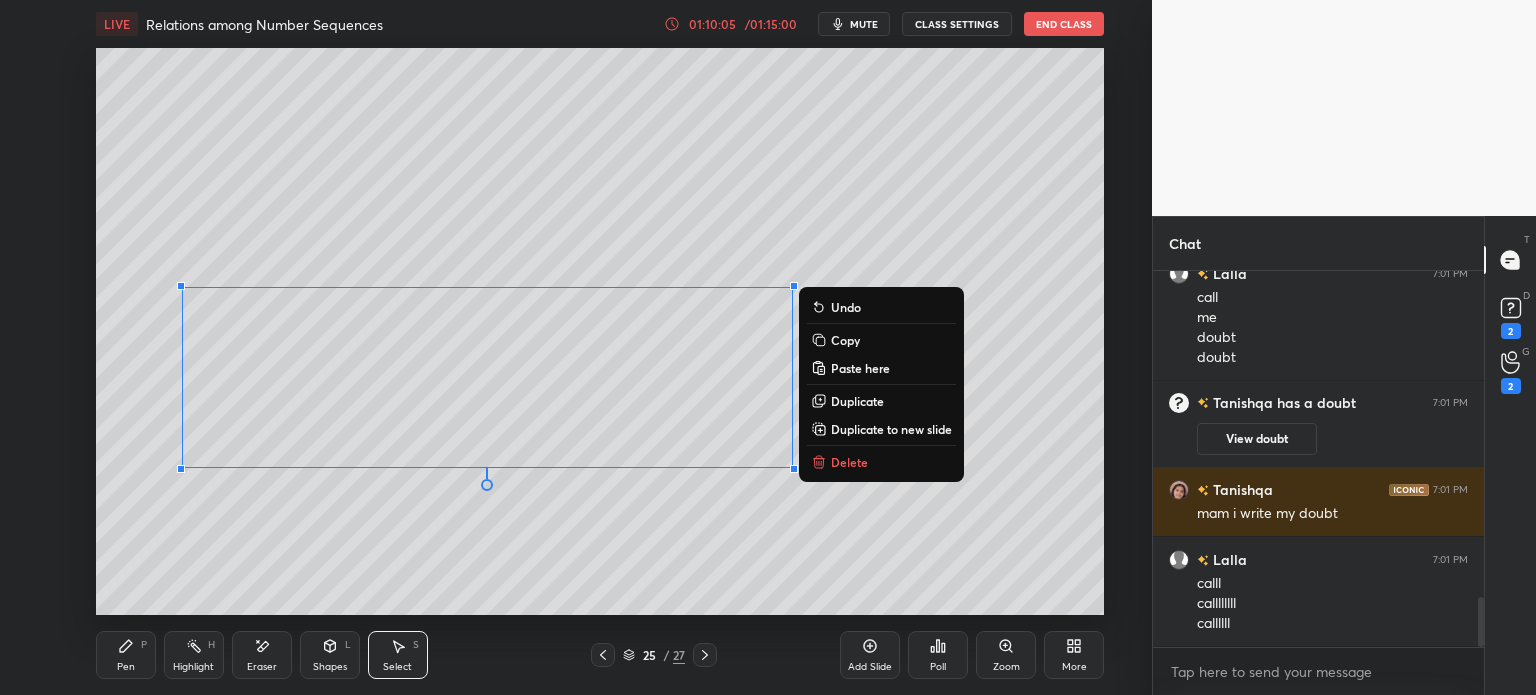 scroll, scrollTop: 2458, scrollLeft: 0, axis: vertical 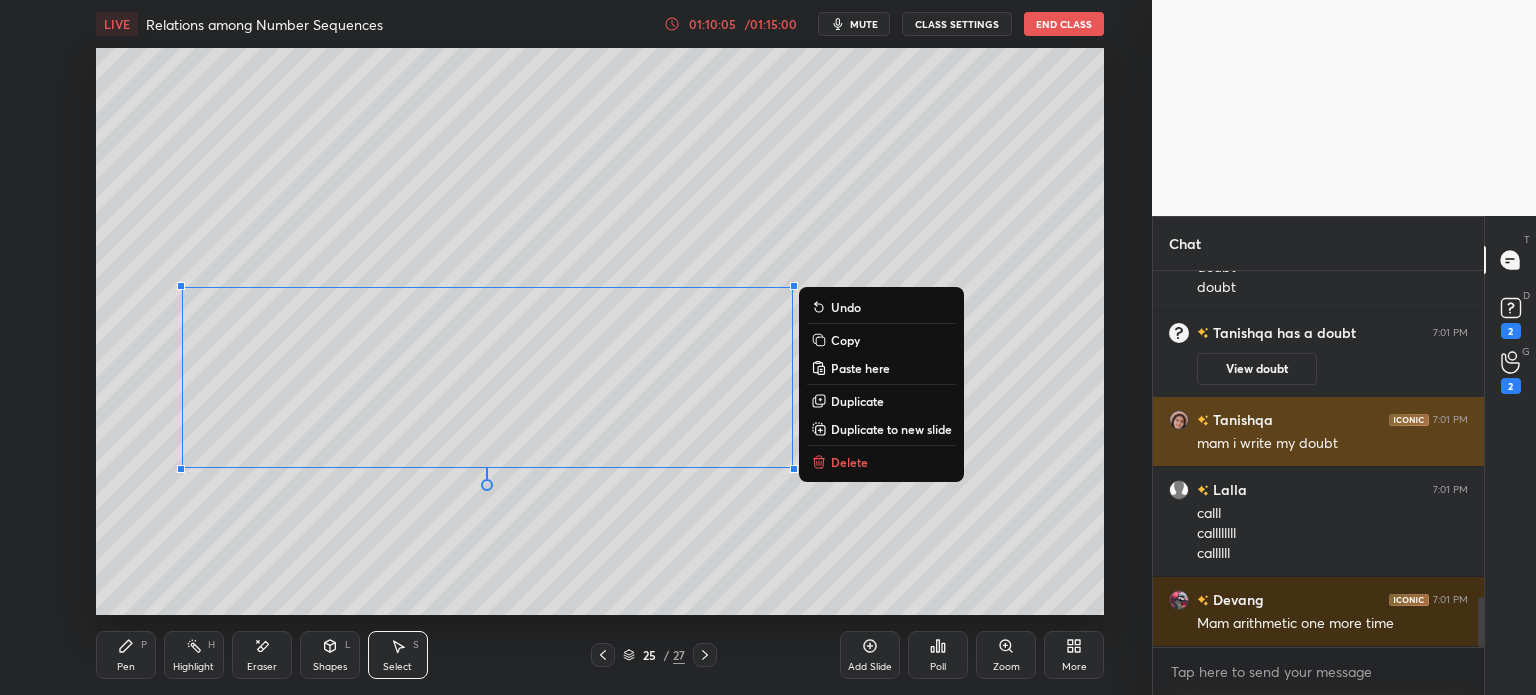 click on "[PERSON] 7:01 PM Yes ma'am [PERSON] 7:01 PM call me doubt doubt [PERSON]  has a doubt 7:01 PM View doubt [PERSON] 7:01 PM mam i write my doubt [PERSON] 7:01 PM calll callllllll callllll [PERSON] 7:01 PM Mam arithmetic one more time" at bounding box center [1318, 459] 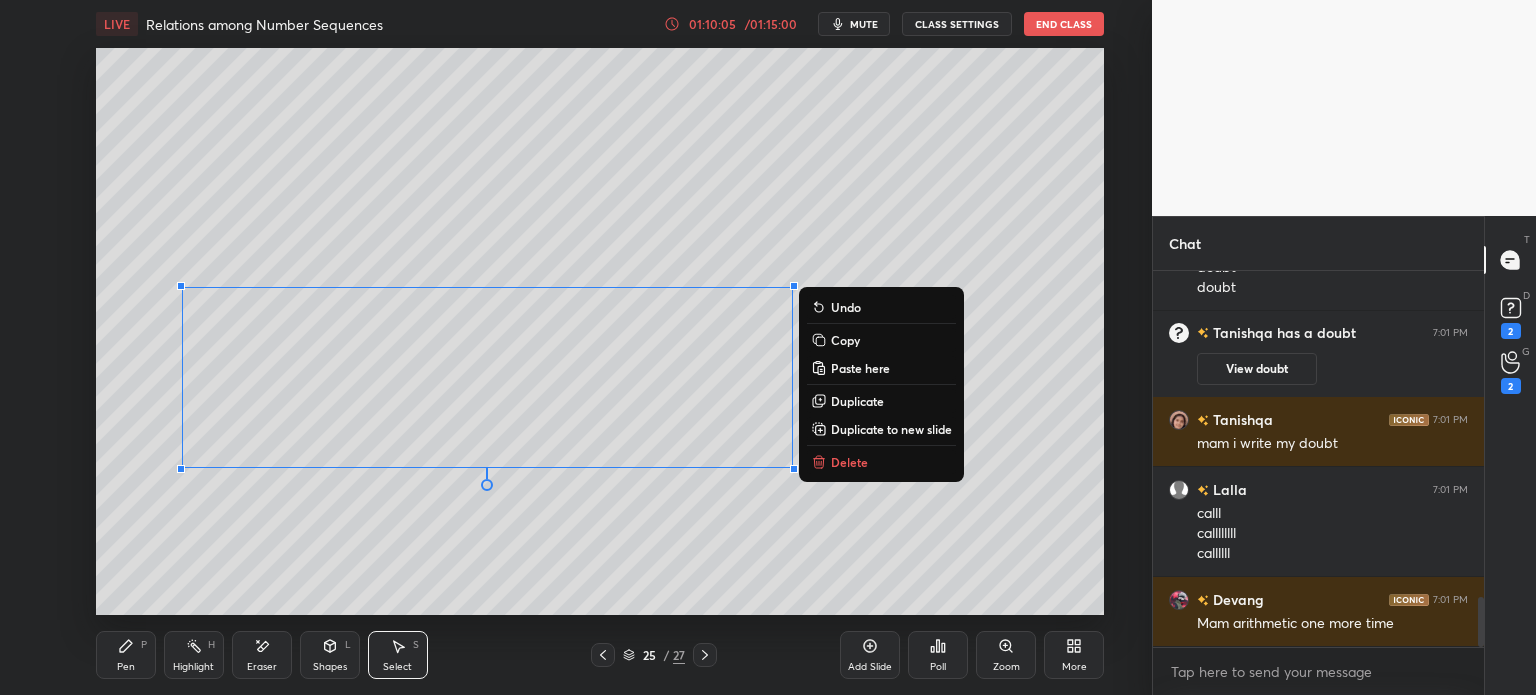 click on "View doubt" at bounding box center (1257, 369) 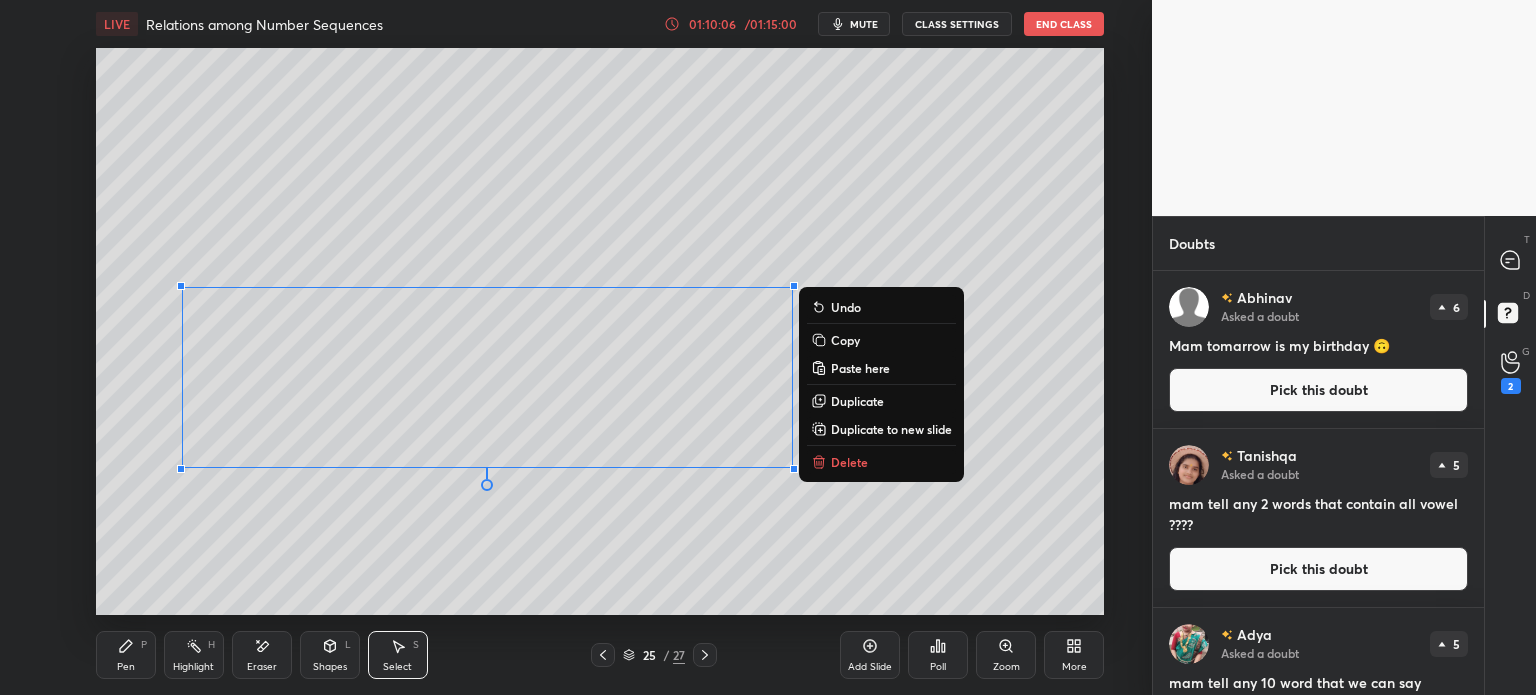click on "Pick this doubt" at bounding box center (1318, 569) 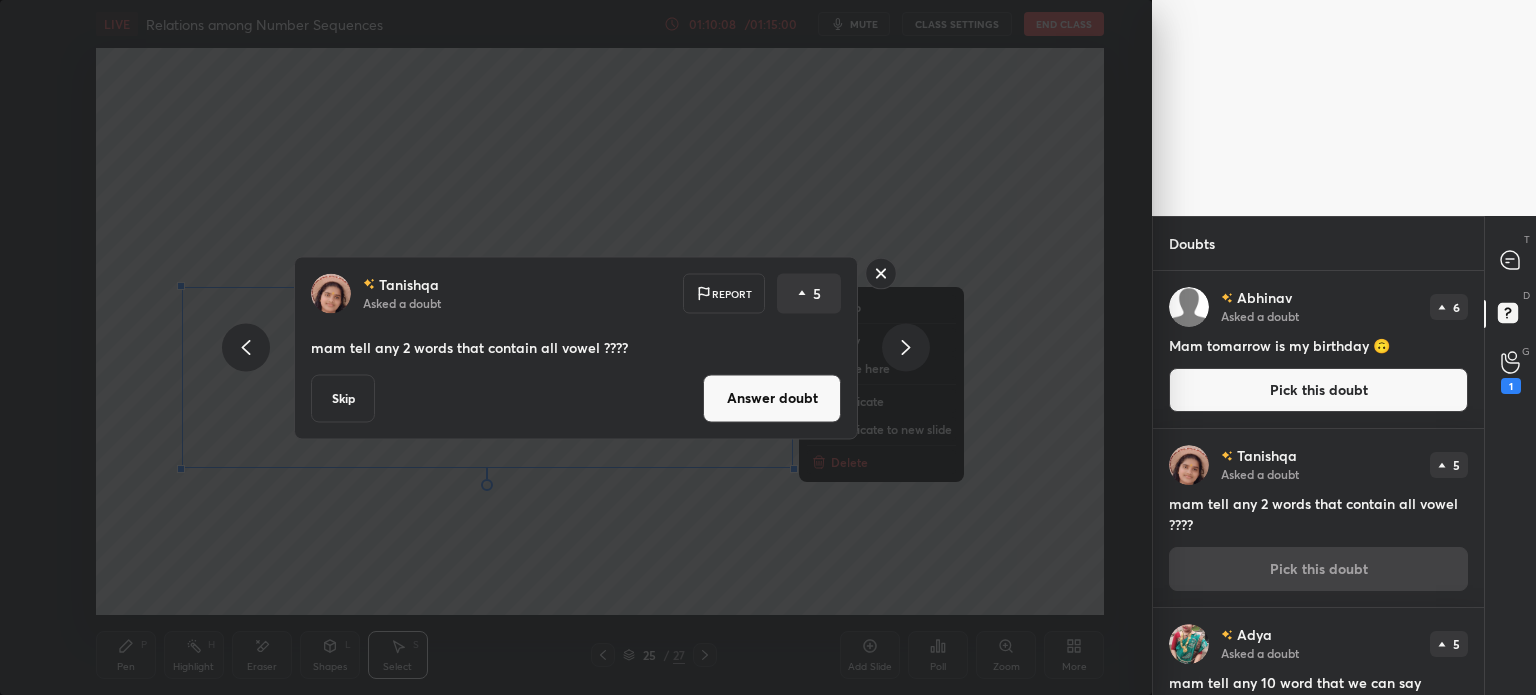 click on "Answer doubt" at bounding box center [772, 398] 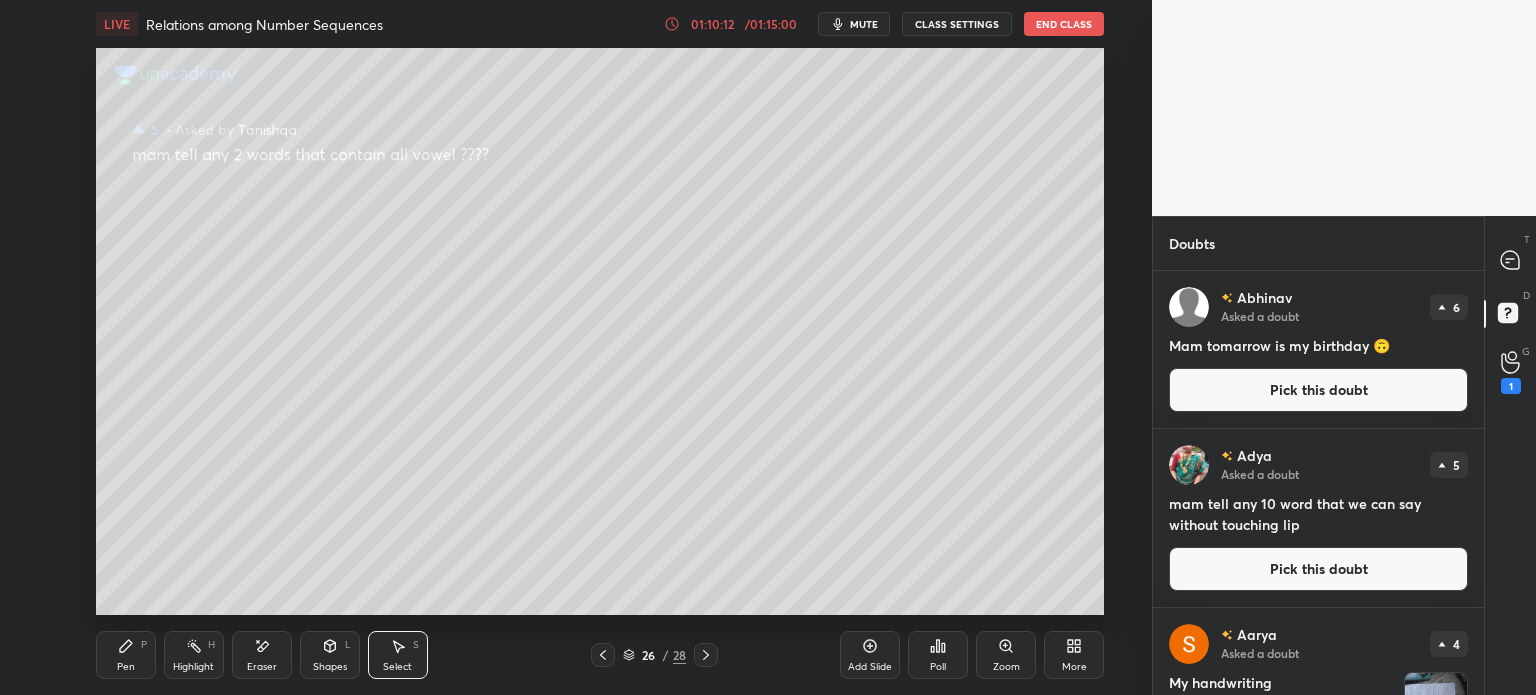 click 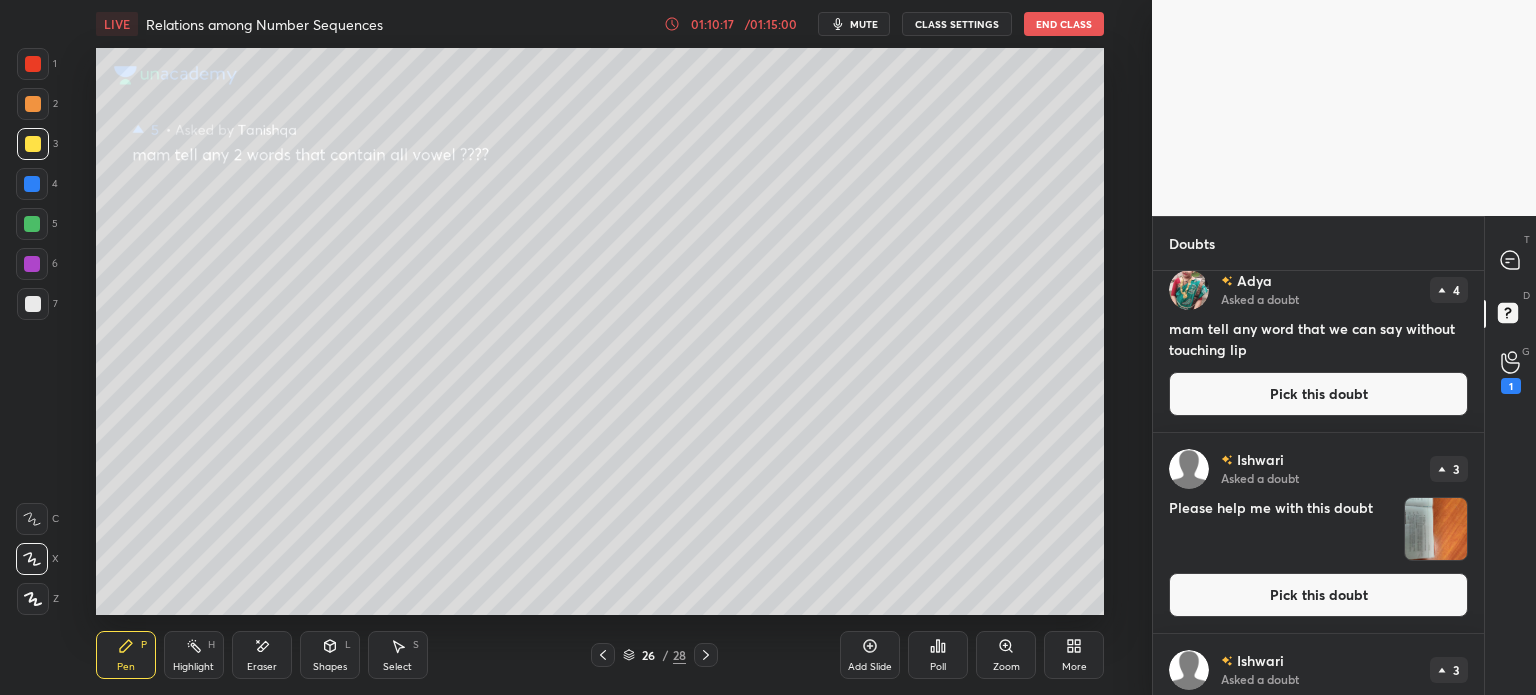 scroll, scrollTop: 555, scrollLeft: 0, axis: vertical 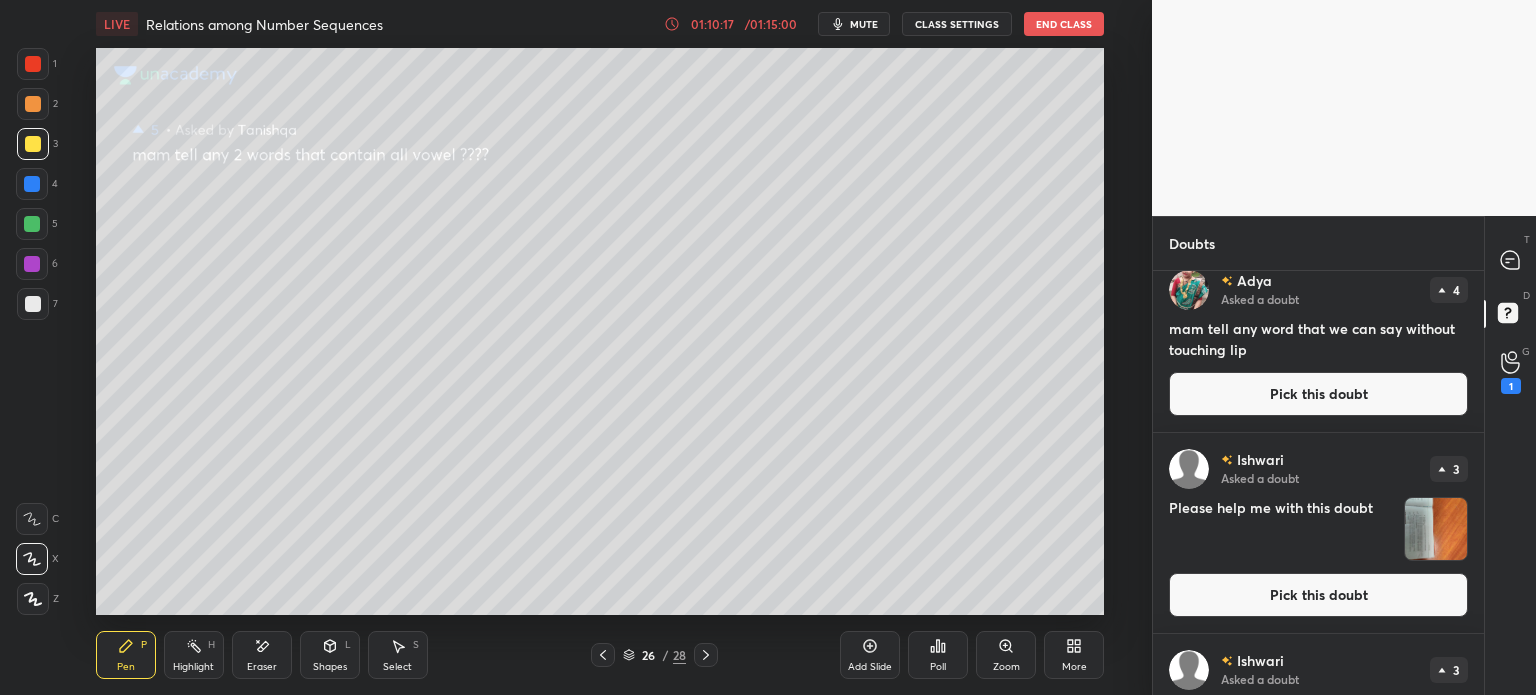 click at bounding box center [1436, 529] 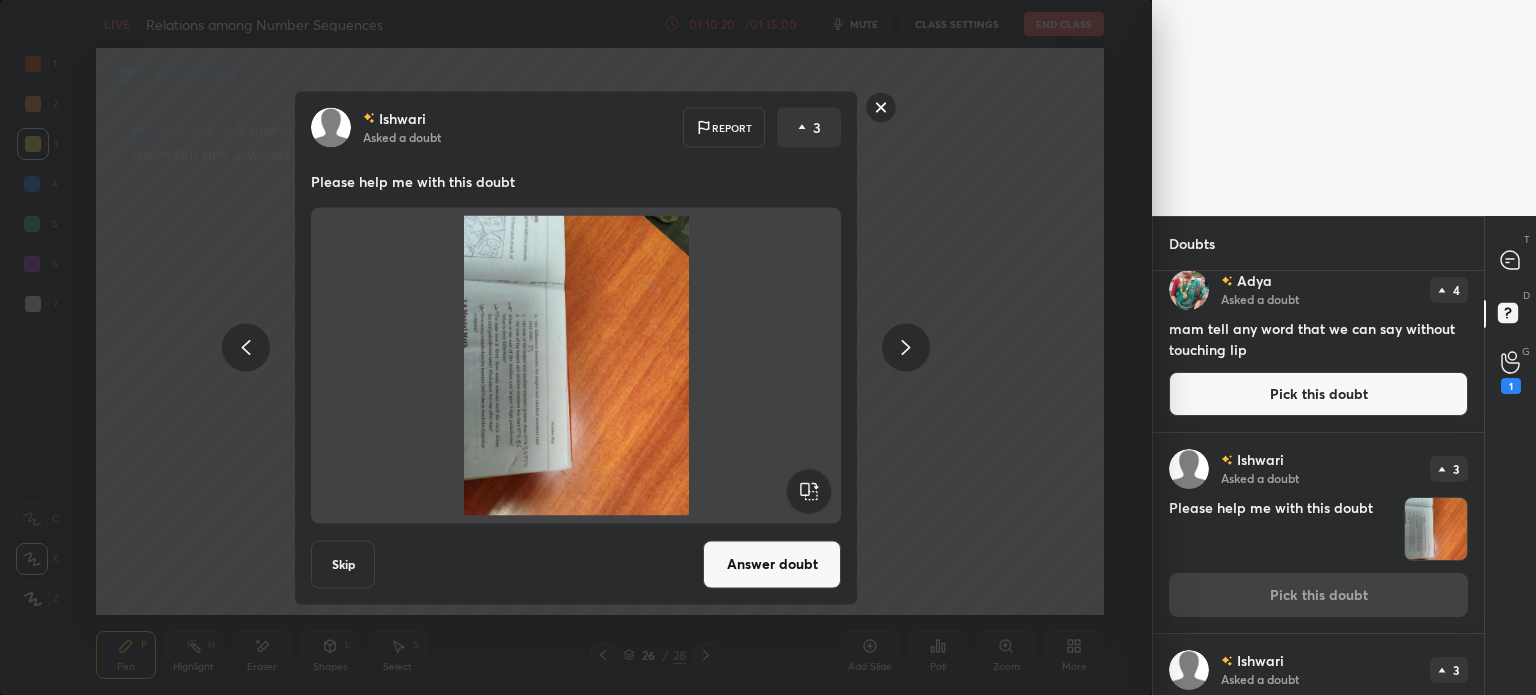 click 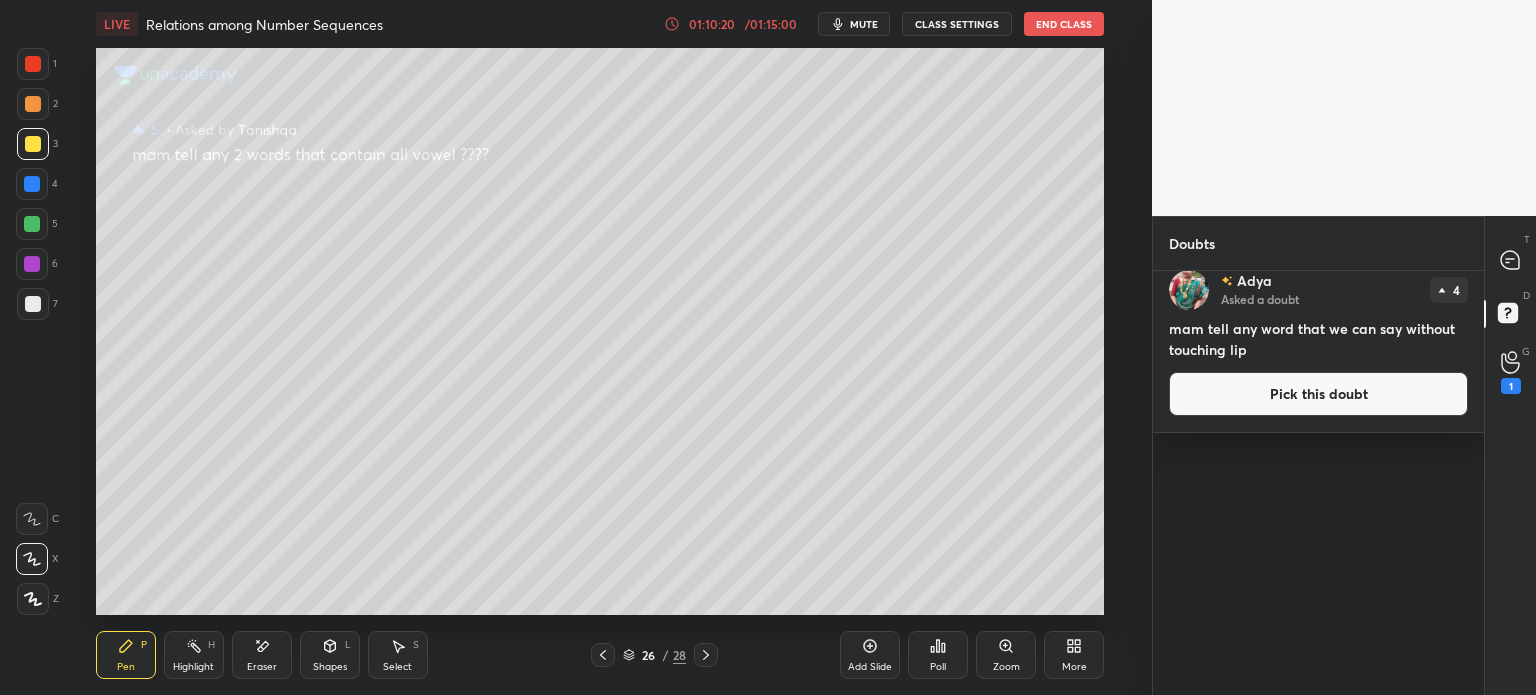 scroll, scrollTop: 0, scrollLeft: 0, axis: both 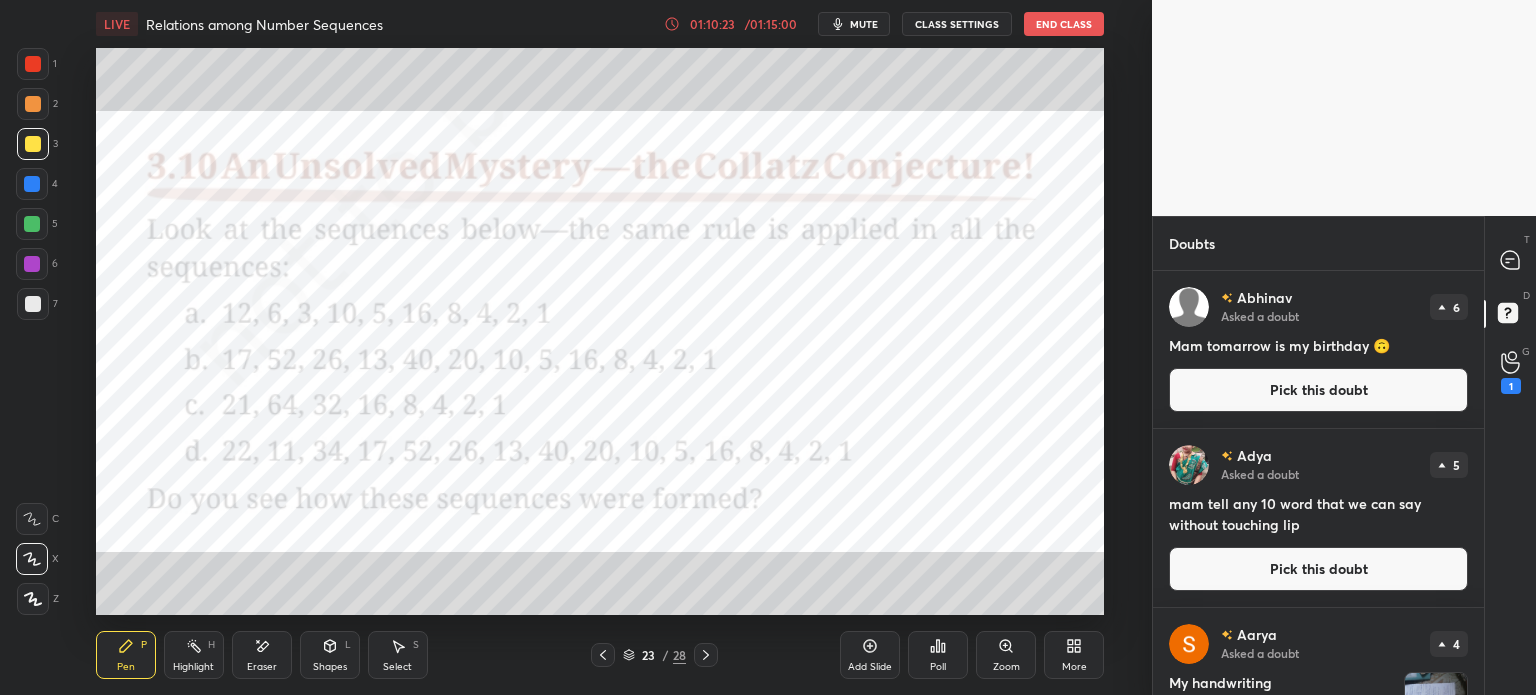 click at bounding box center (33, 64) 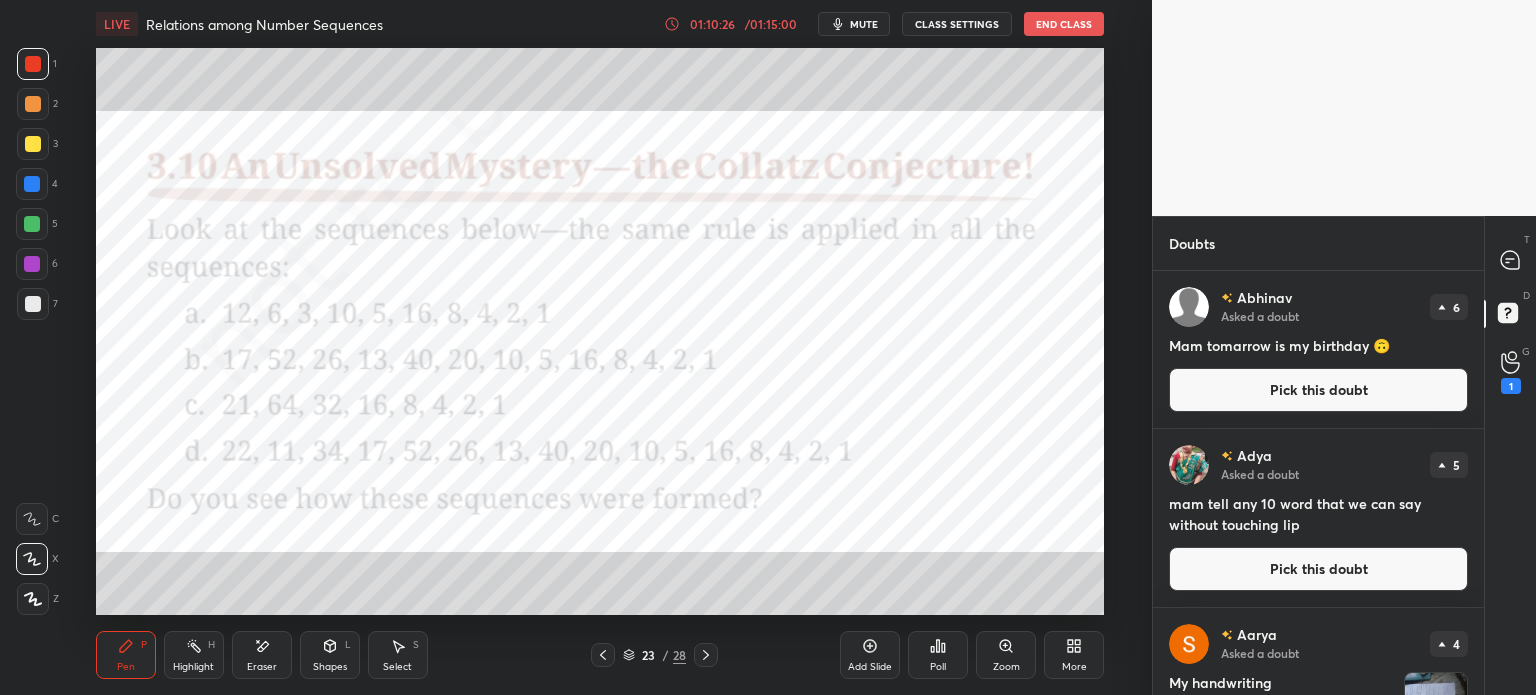 click 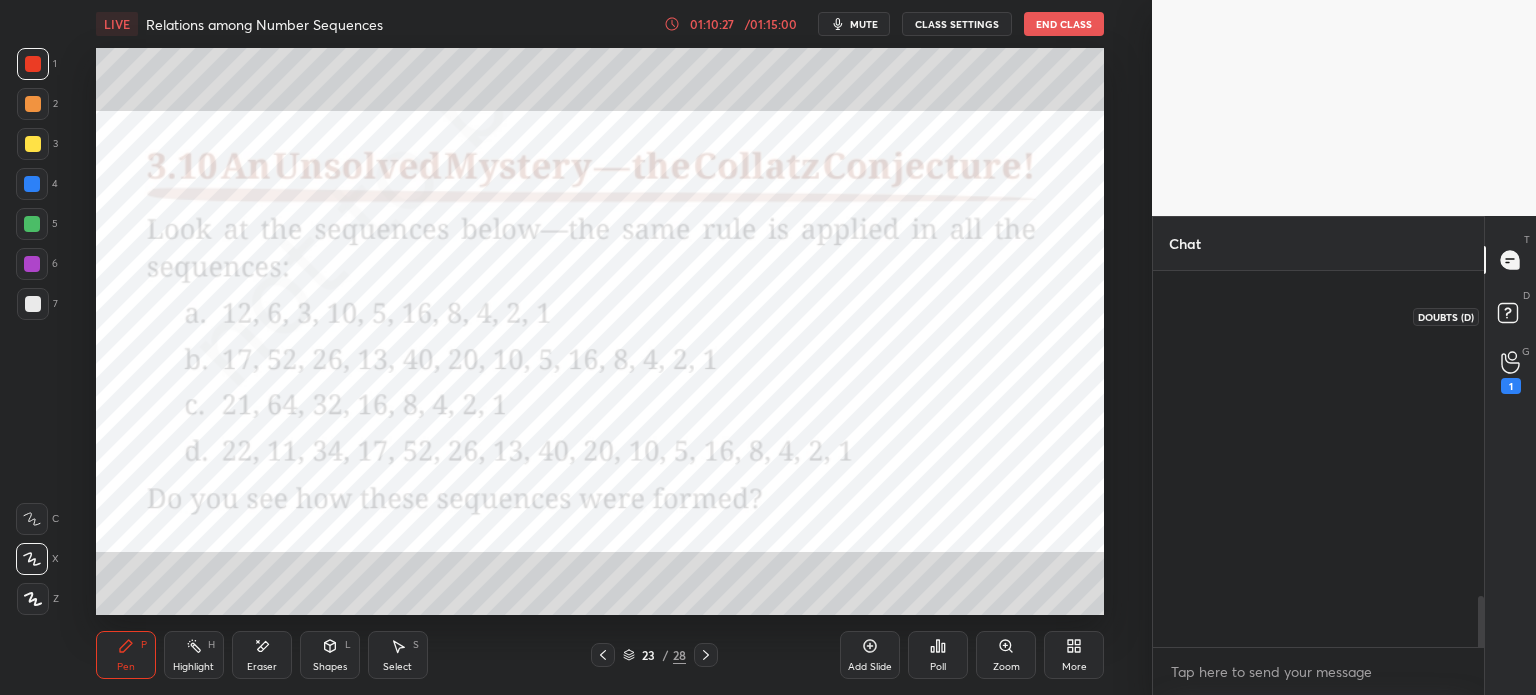 scroll, scrollTop: 3184, scrollLeft: 0, axis: vertical 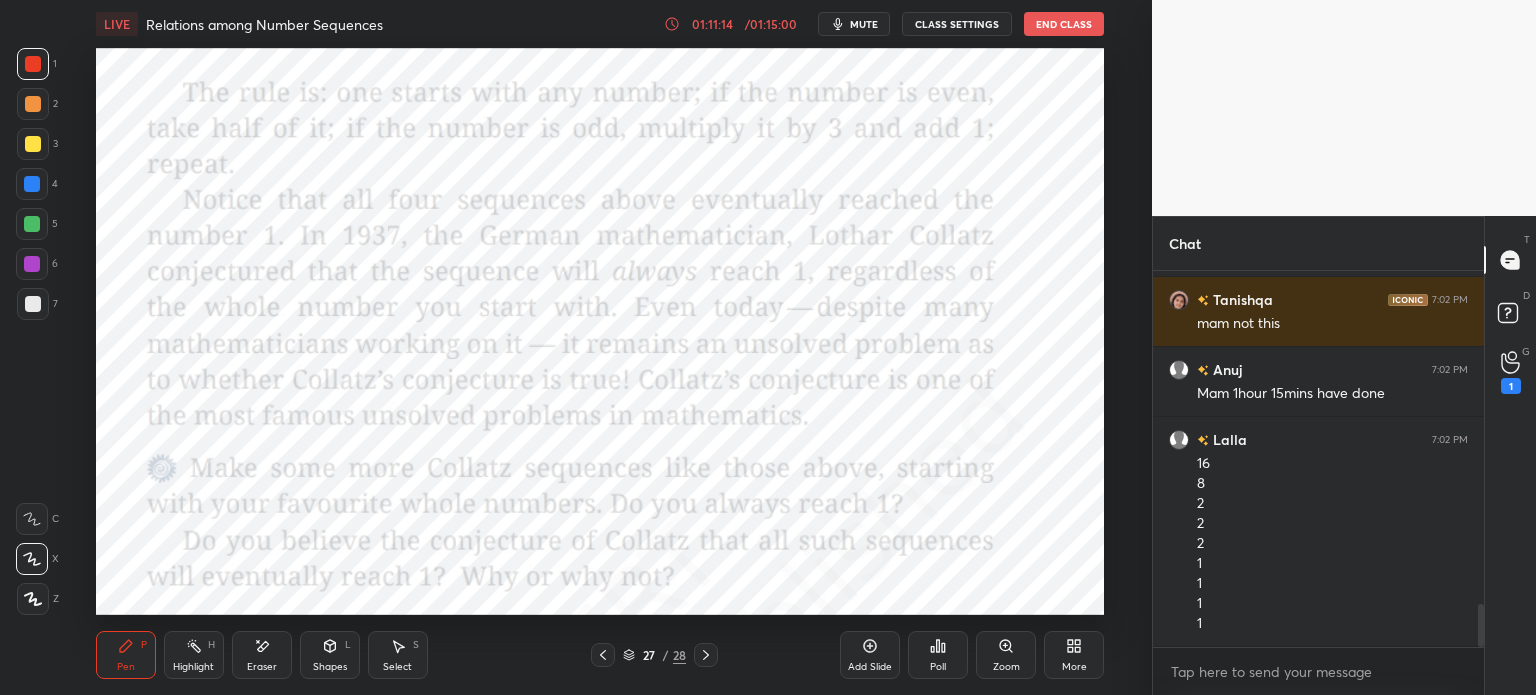 click on "Eraser" at bounding box center (262, 655) 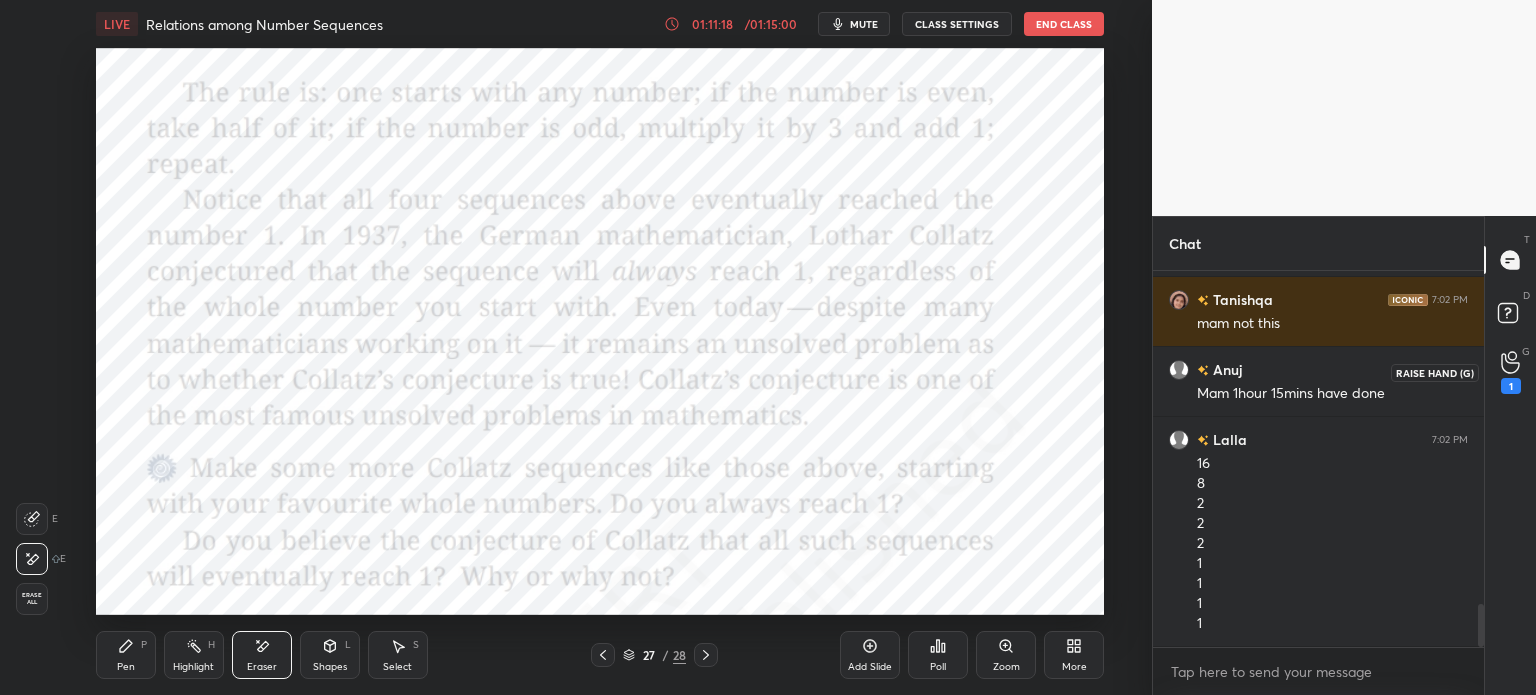 click 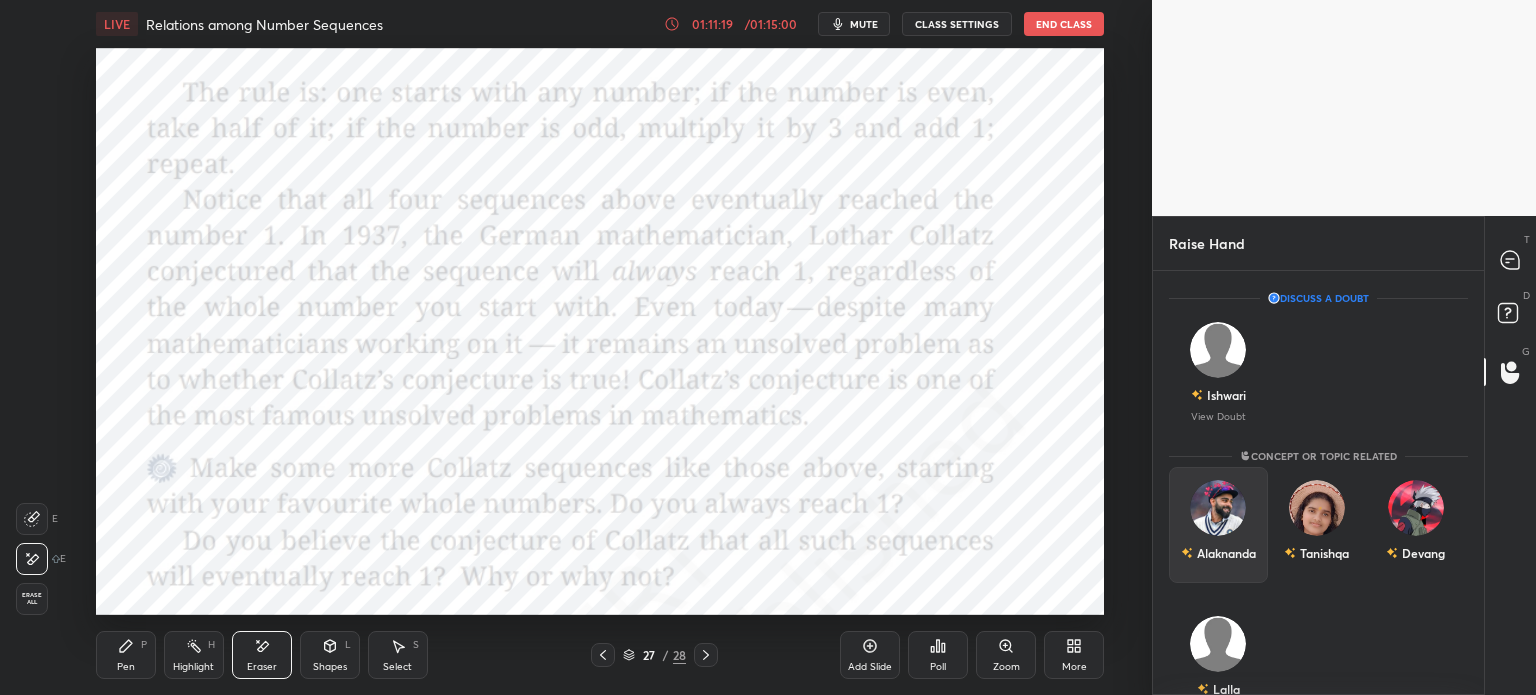 click on "Alaknanda" at bounding box center (1218, 553) 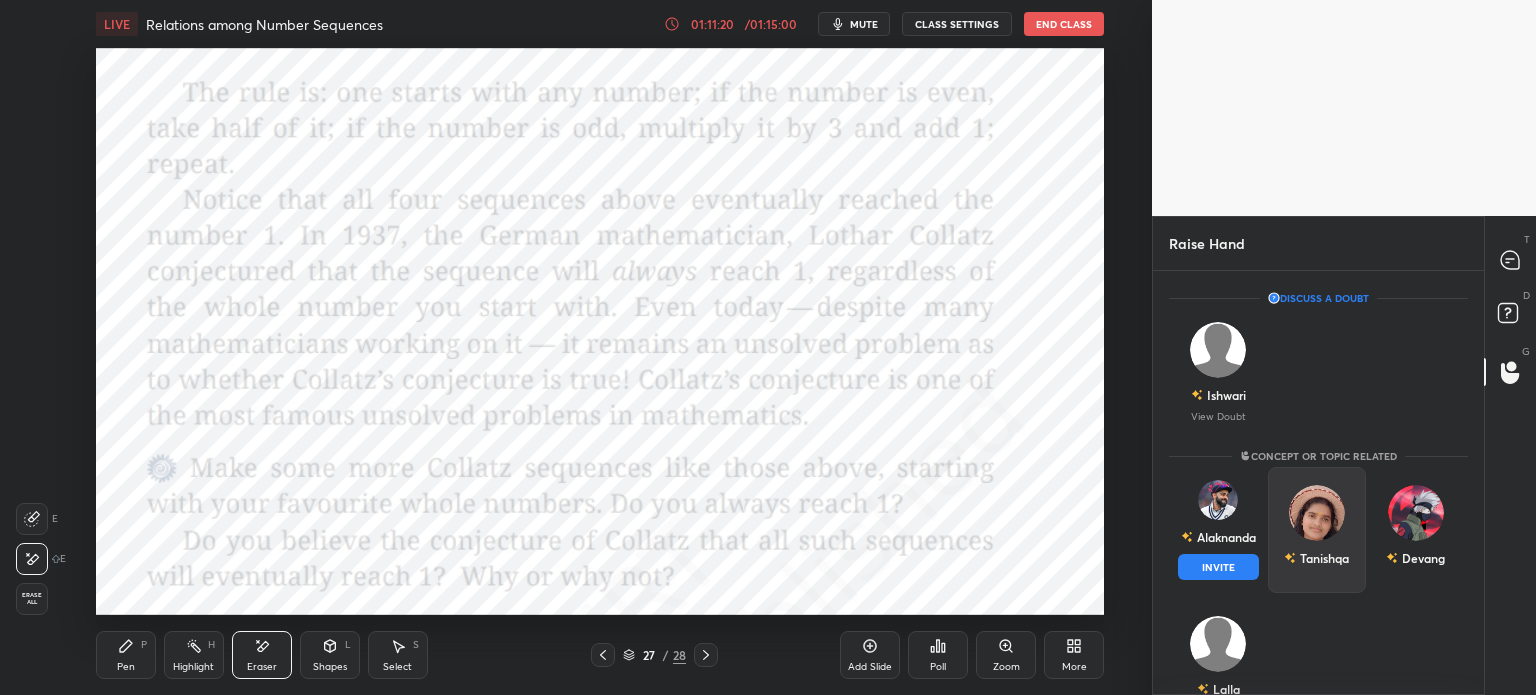 click on "INVITE" at bounding box center (1218, 567) 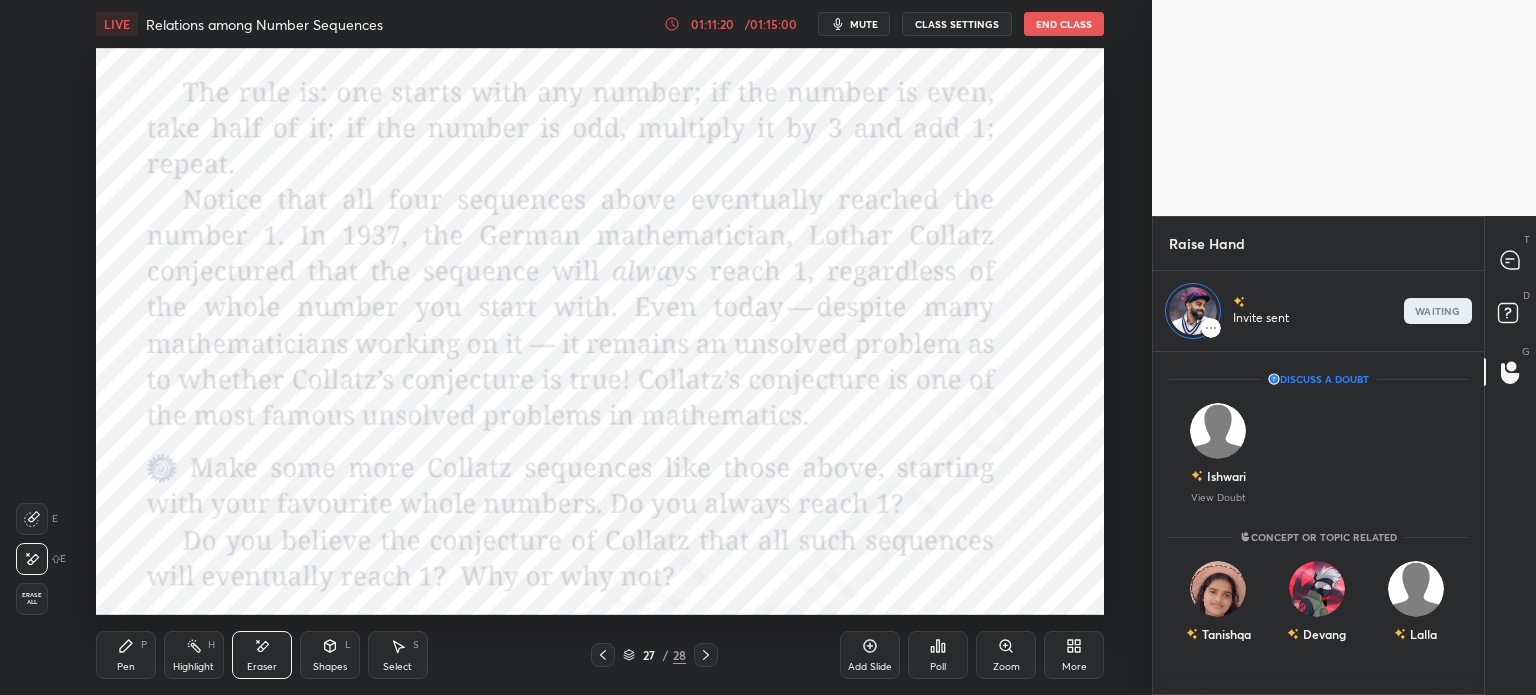 scroll, scrollTop: 338, scrollLeft: 325, axis: both 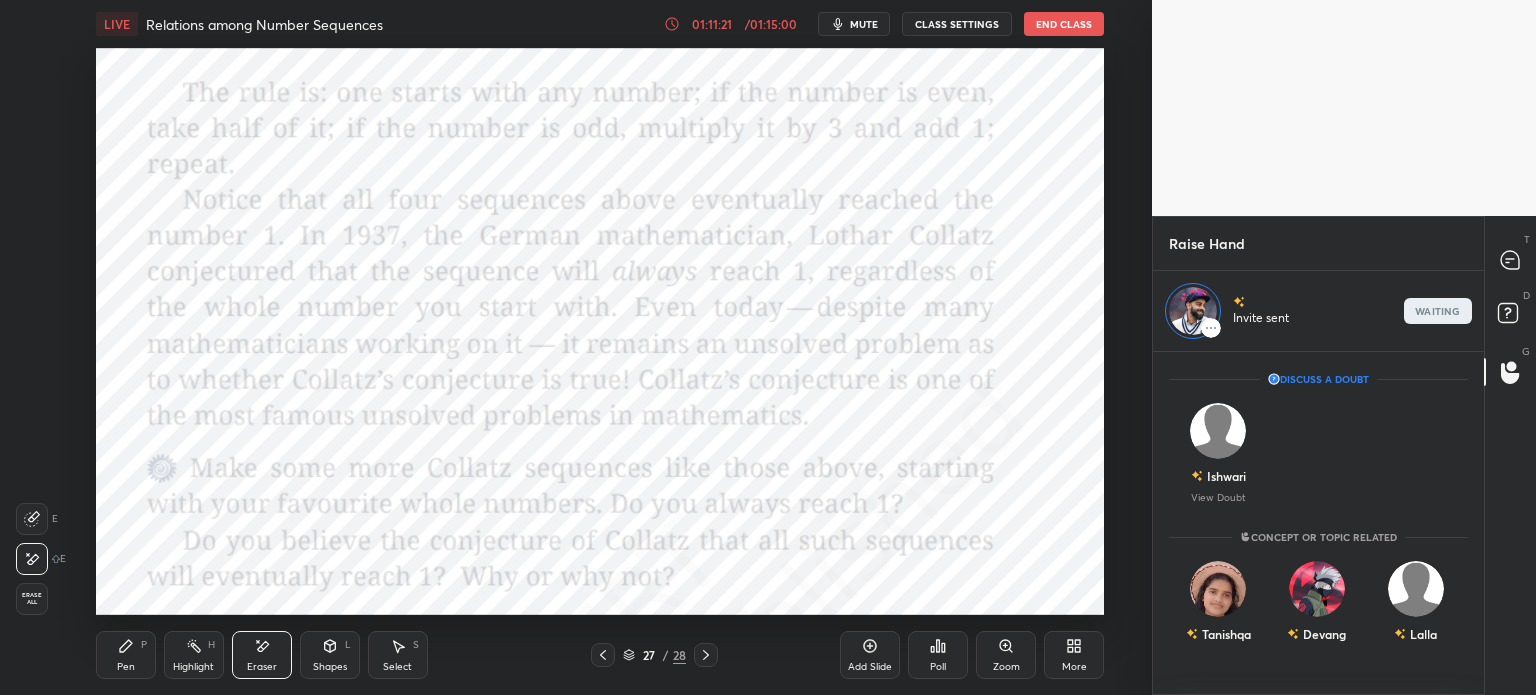 click 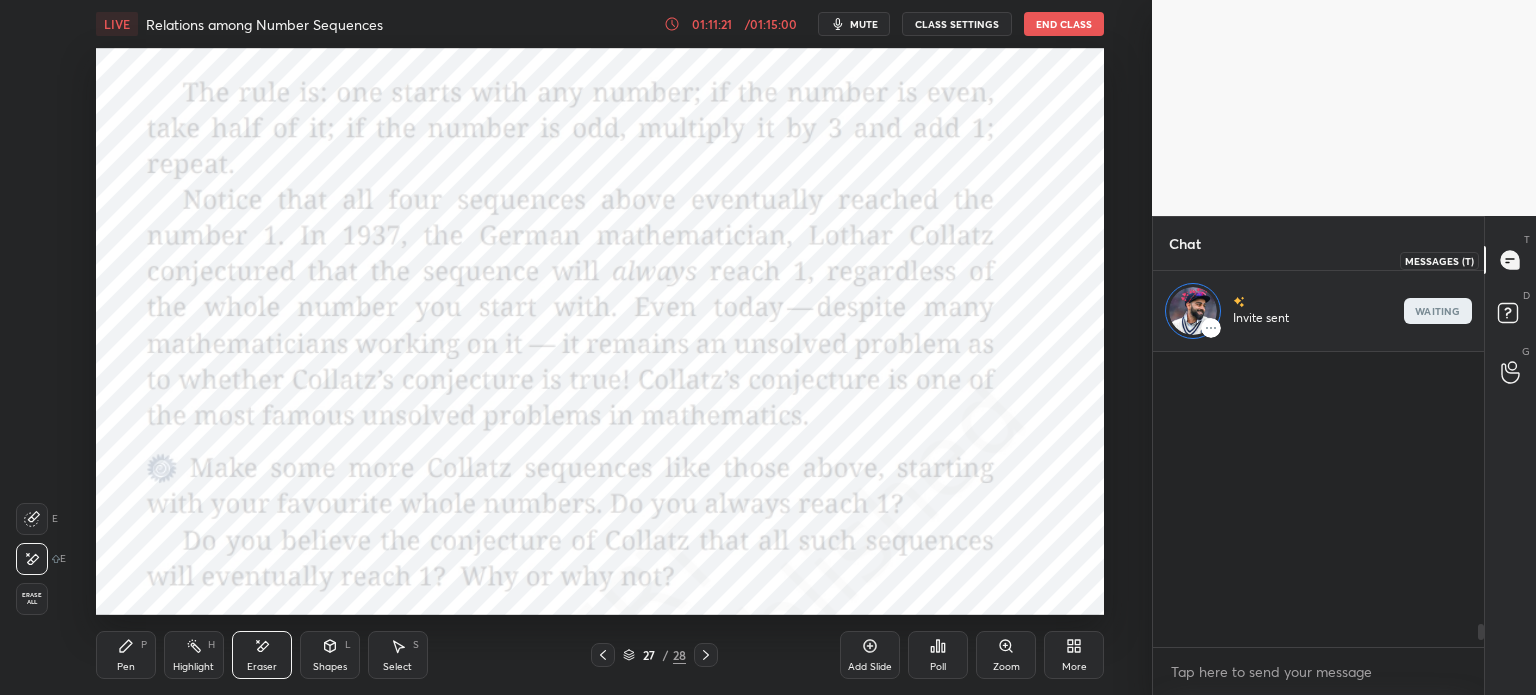 scroll, scrollTop: 337, scrollLeft: 325, axis: both 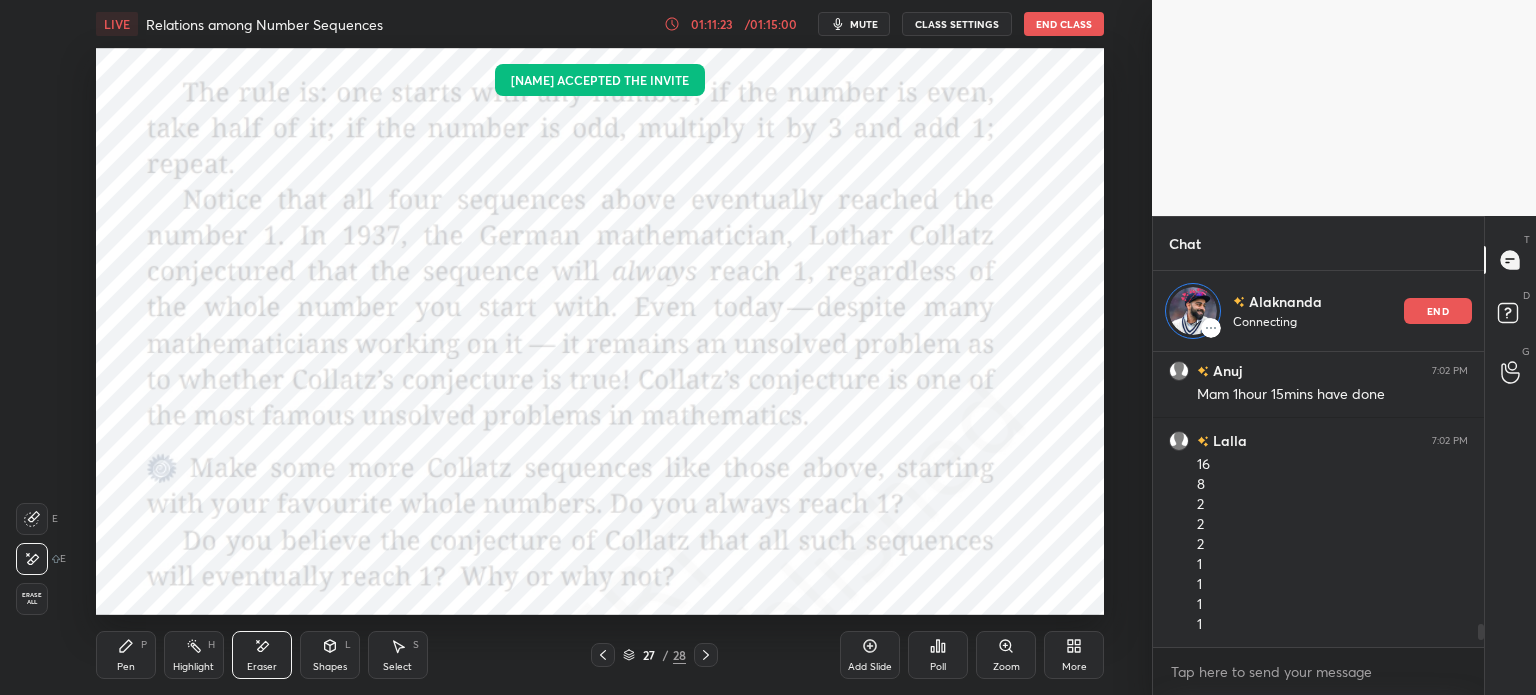 click on "Pen P" at bounding box center (126, 655) 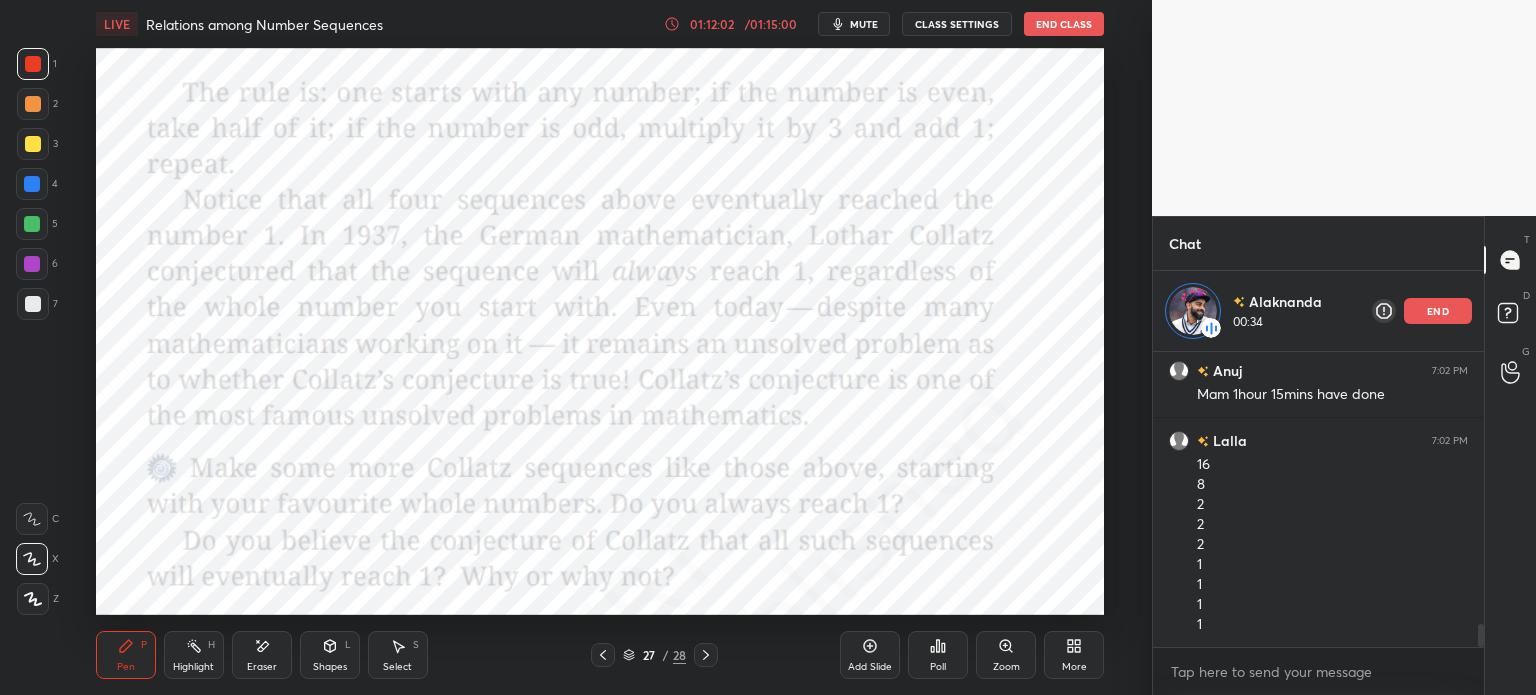 click 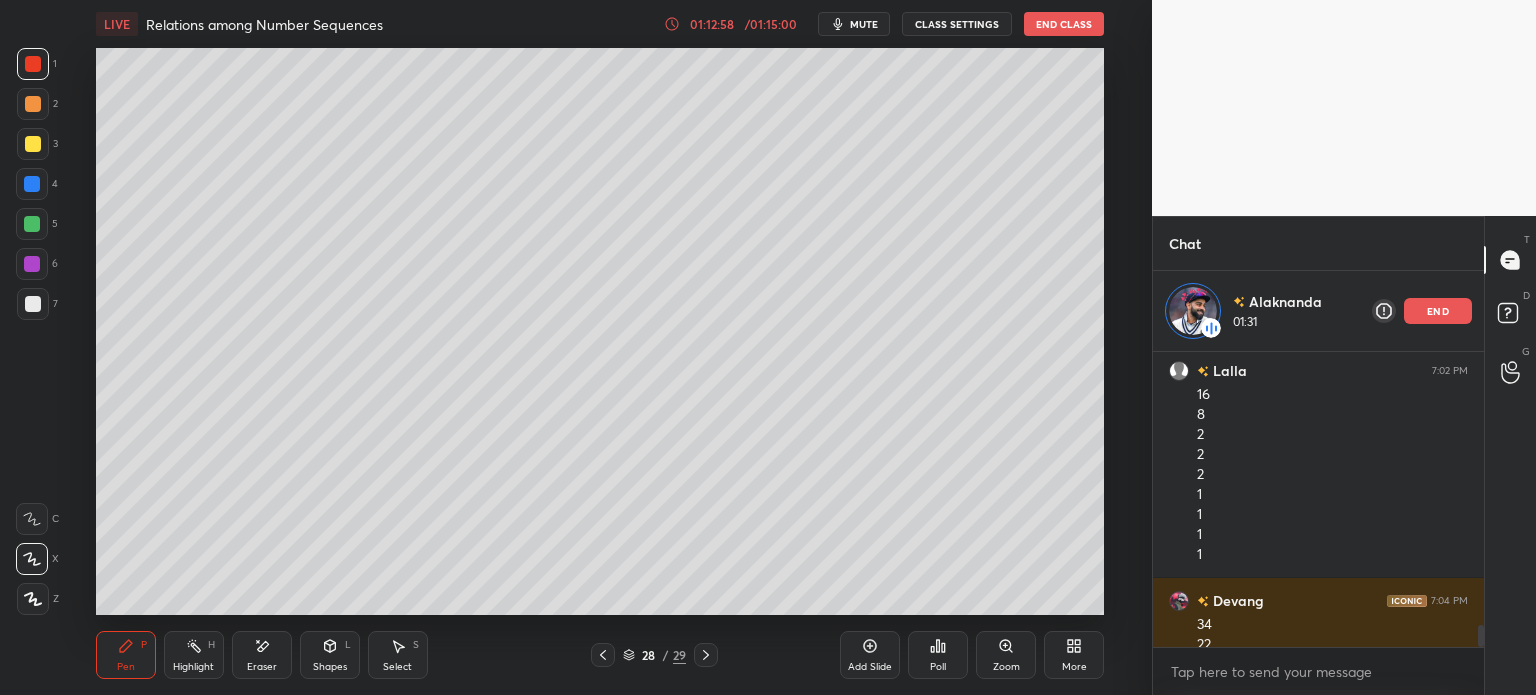 scroll, scrollTop: 3614, scrollLeft: 0, axis: vertical 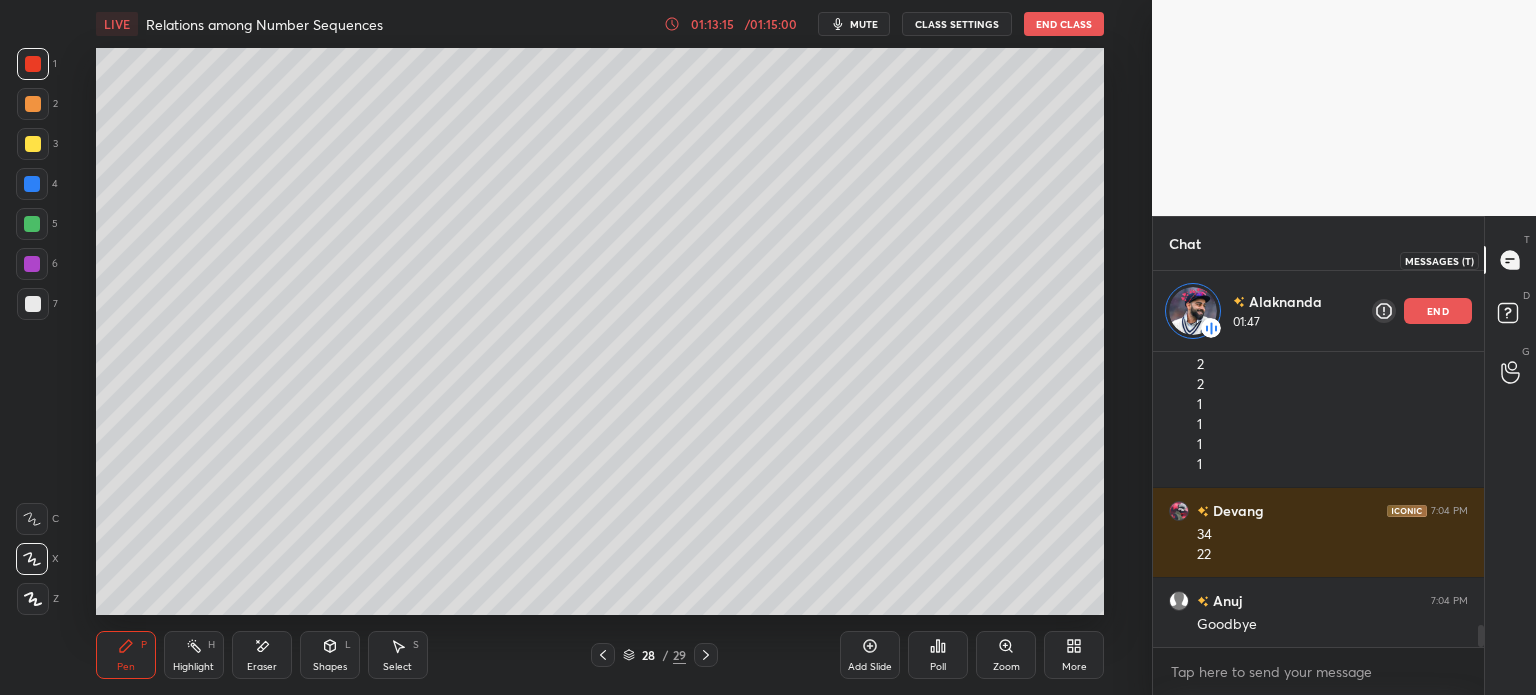 click on "end" at bounding box center (1438, 311) 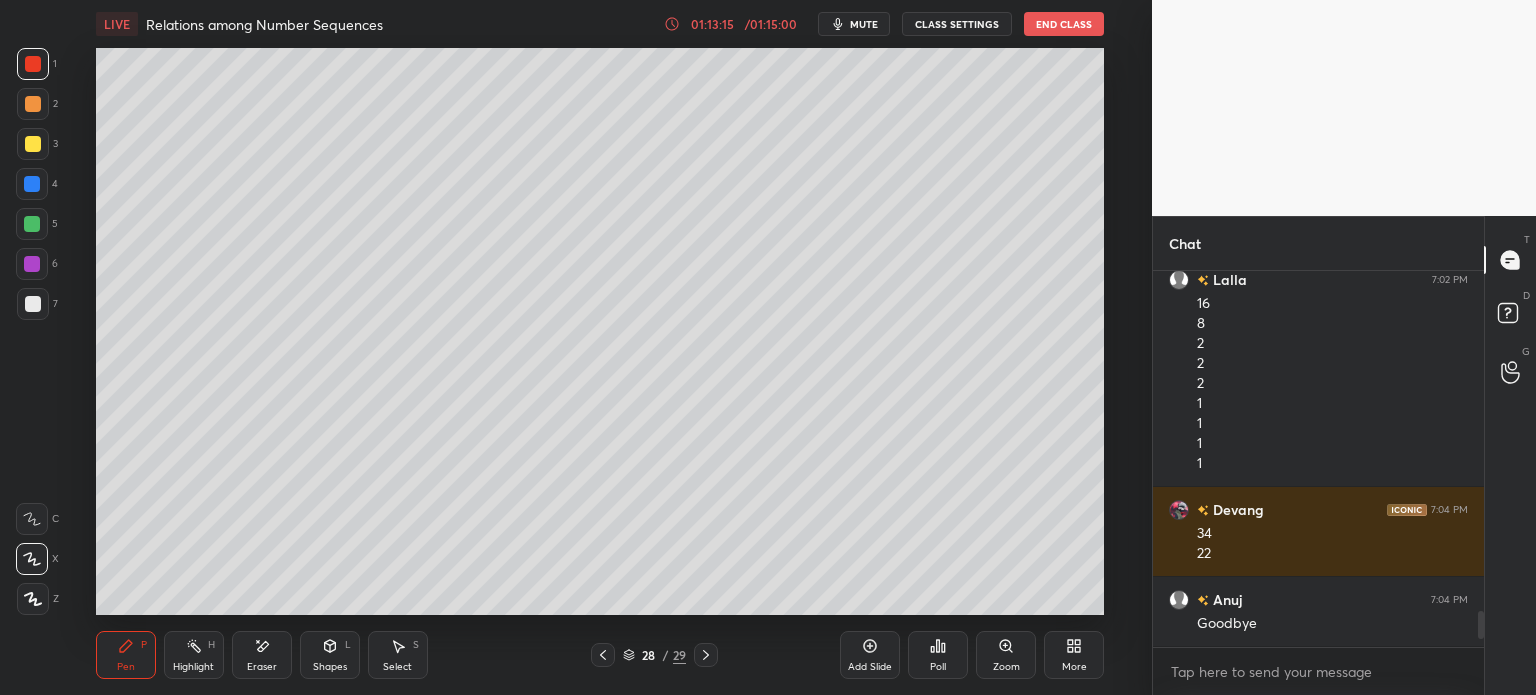 scroll, scrollTop: 5, scrollLeft: 6, axis: both 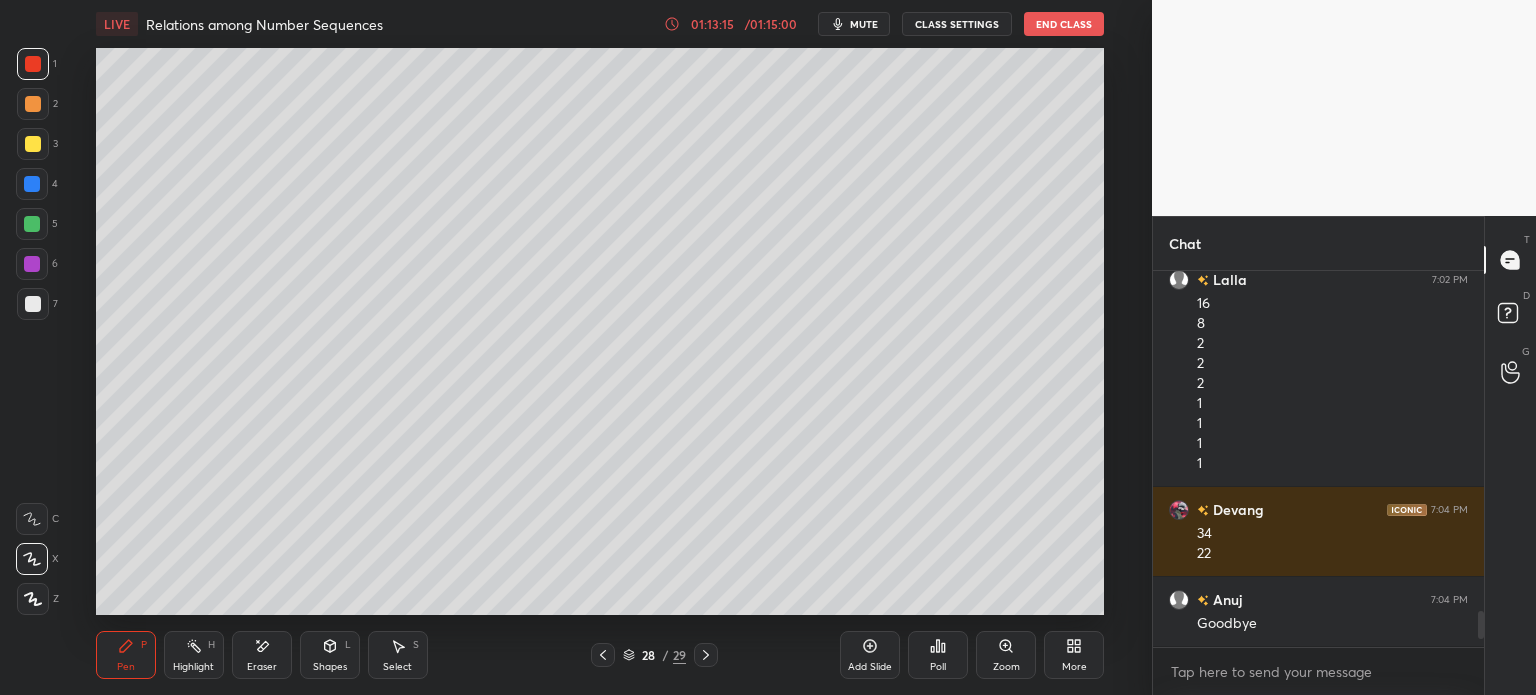 click at bounding box center (1511, 372) 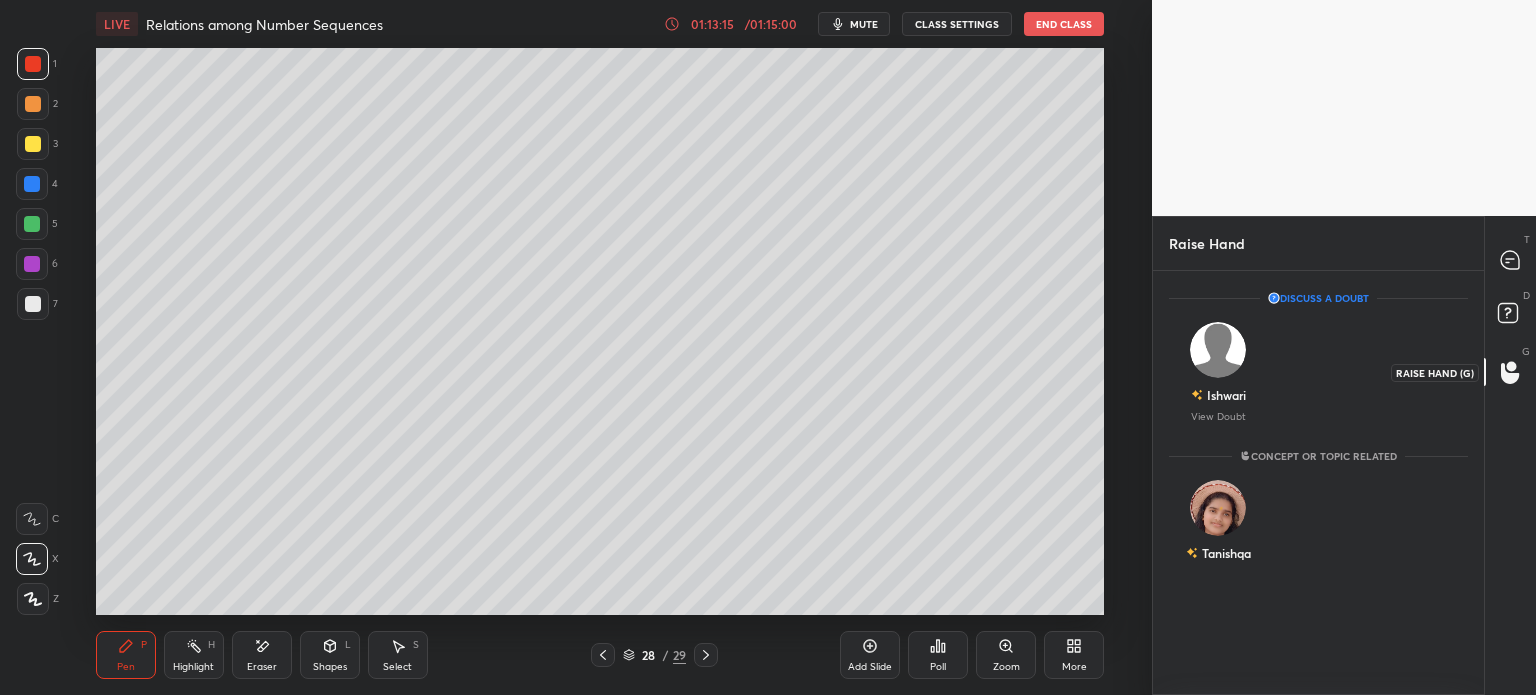 scroll, scrollTop: 5, scrollLeft: 6, axis: both 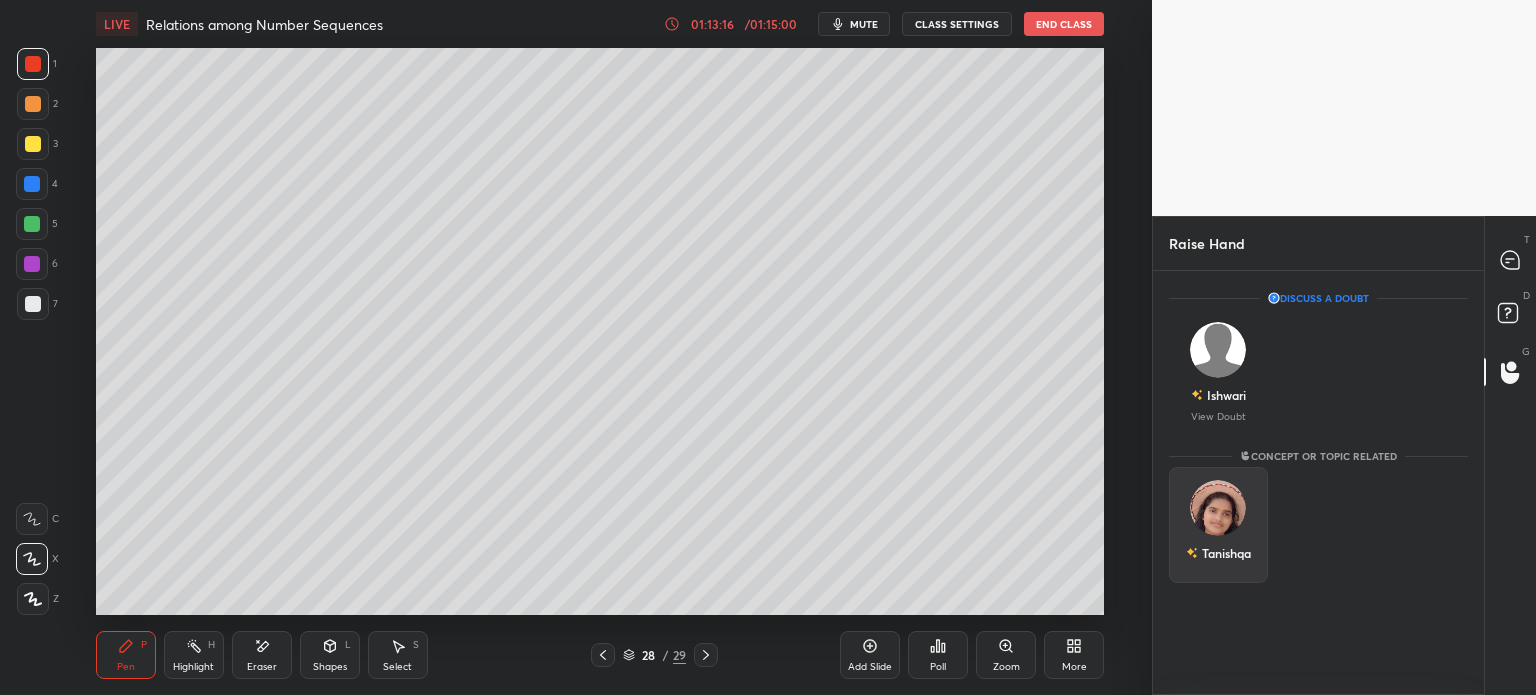 click at bounding box center (1218, 508) 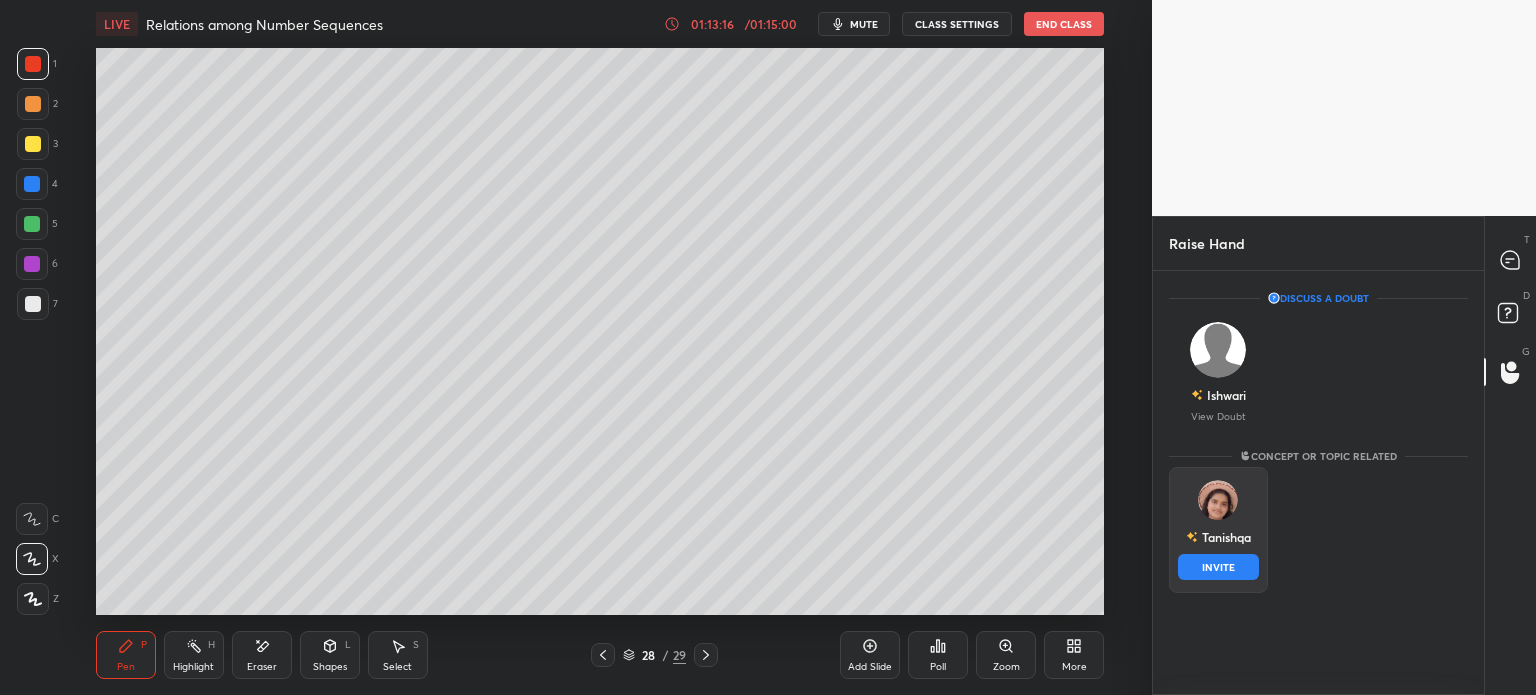 click on "Tanishqa" at bounding box center (1218, 537) 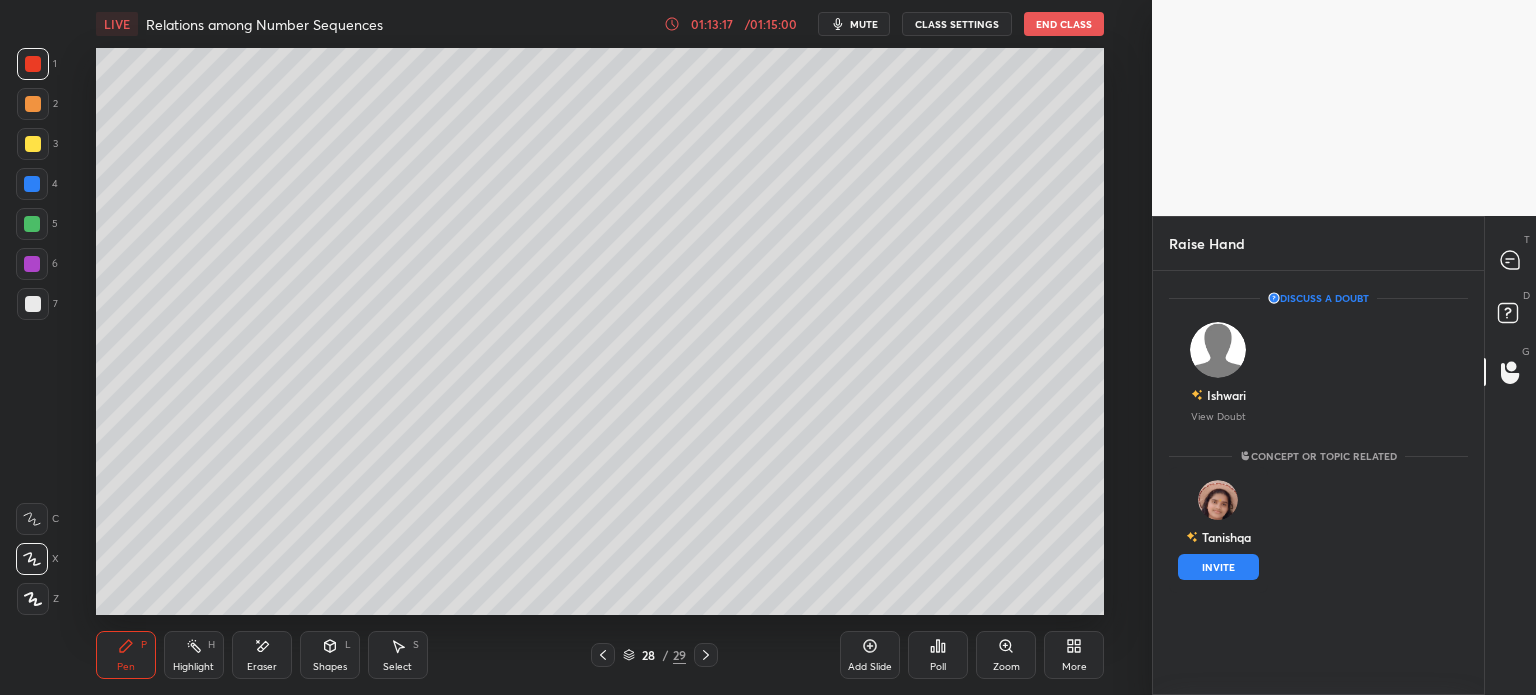 click on "INVITE" at bounding box center [1218, 567] 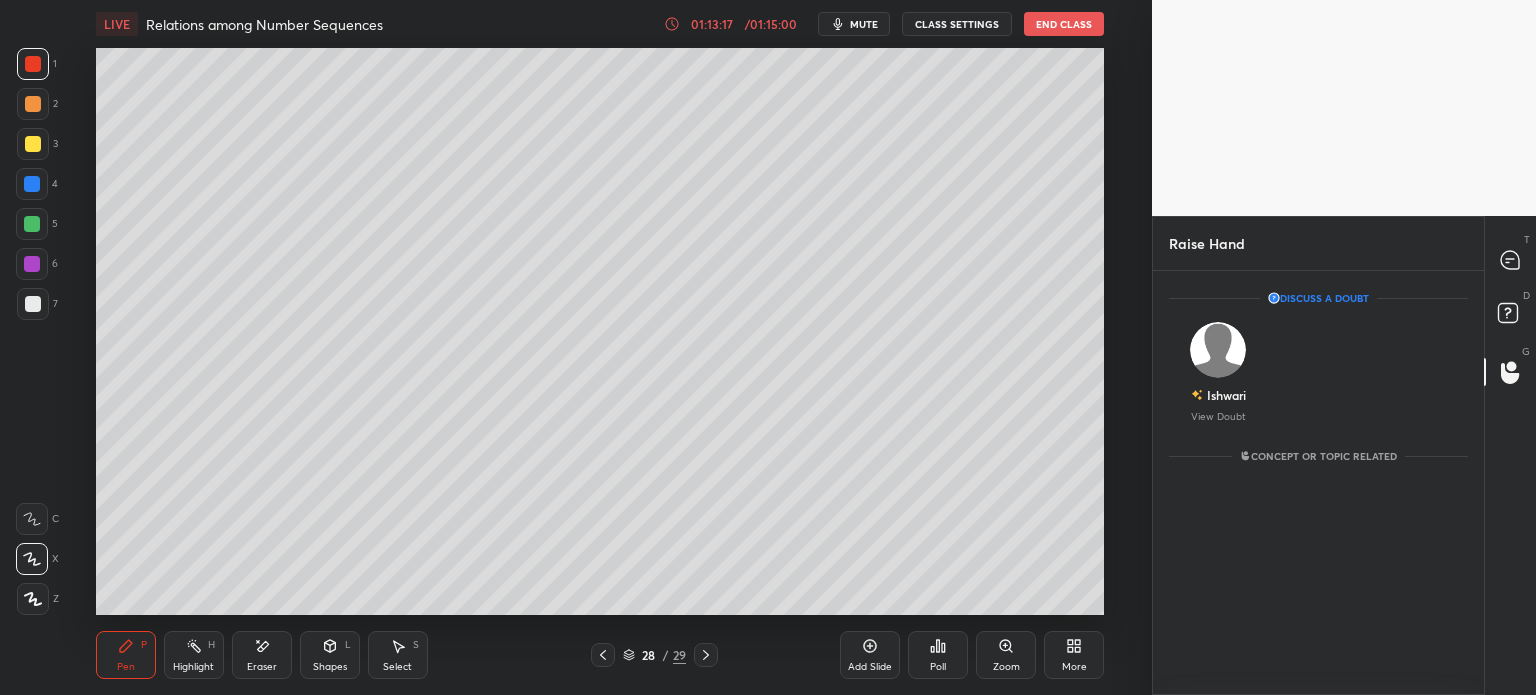 scroll, scrollTop: 338, scrollLeft: 325, axis: both 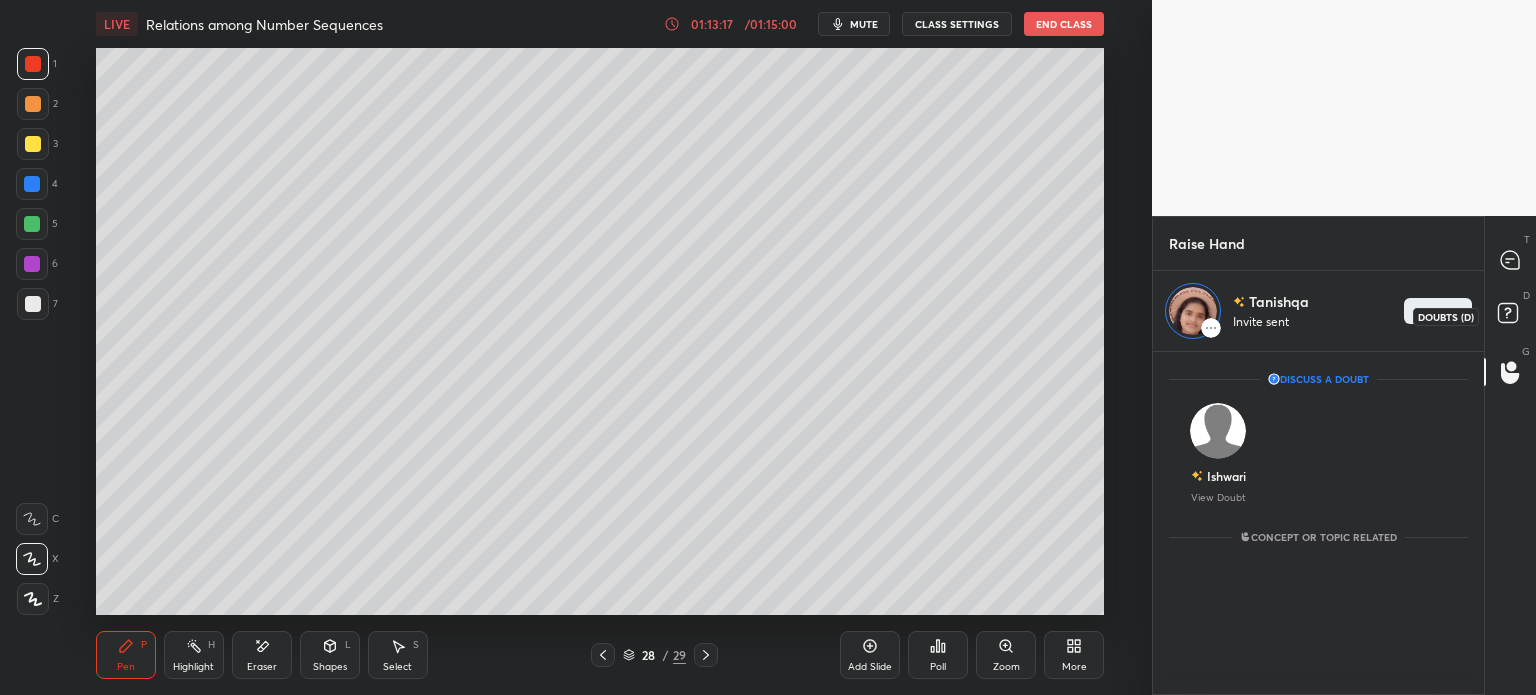 click 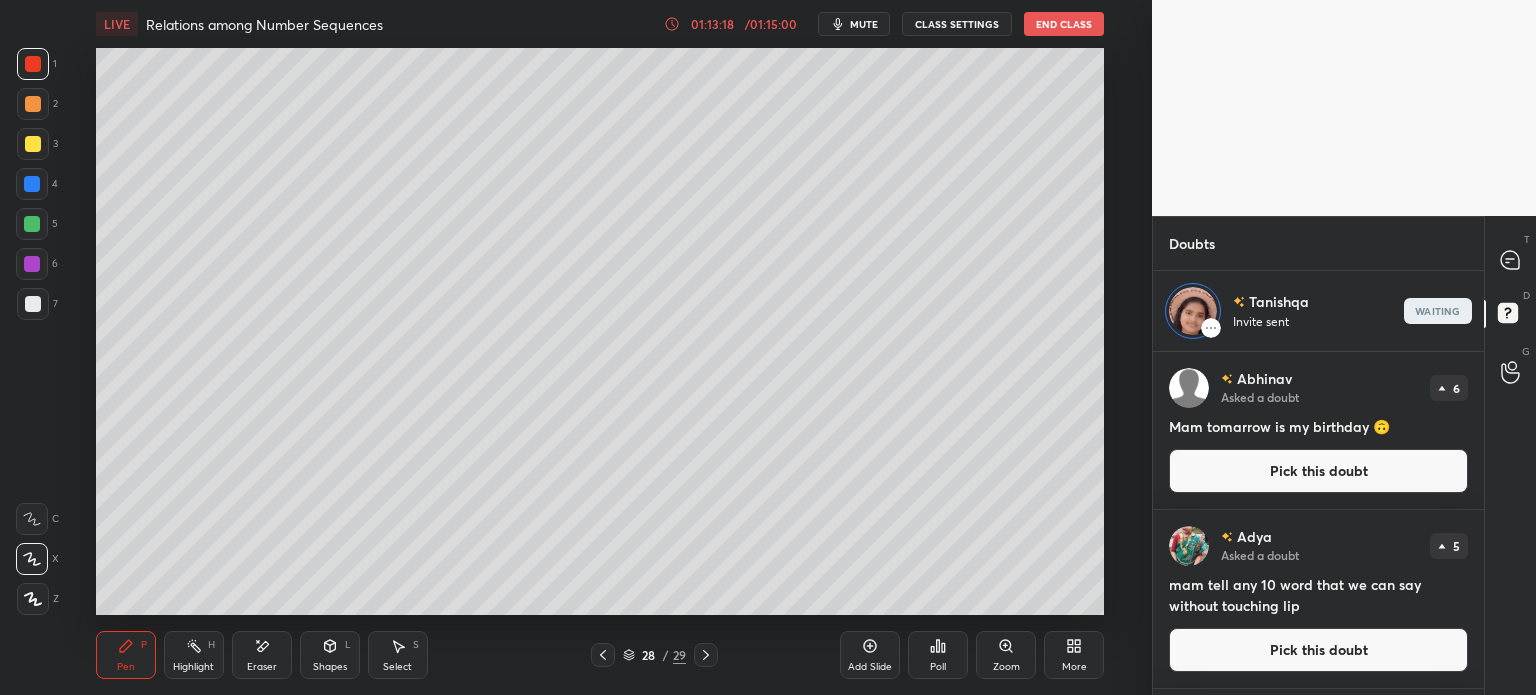 click on "Pick this doubt" at bounding box center [1318, 471] 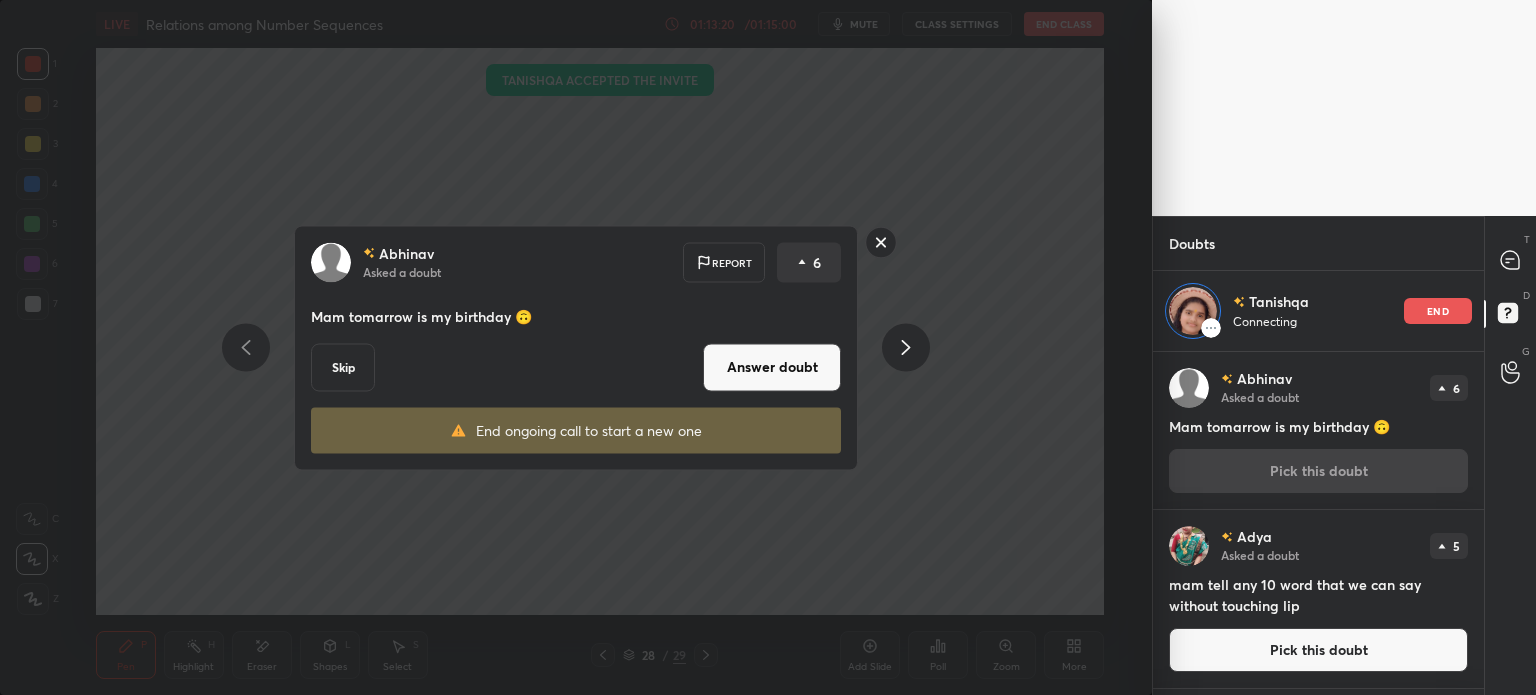 click on "Answer doubt" at bounding box center [772, 367] 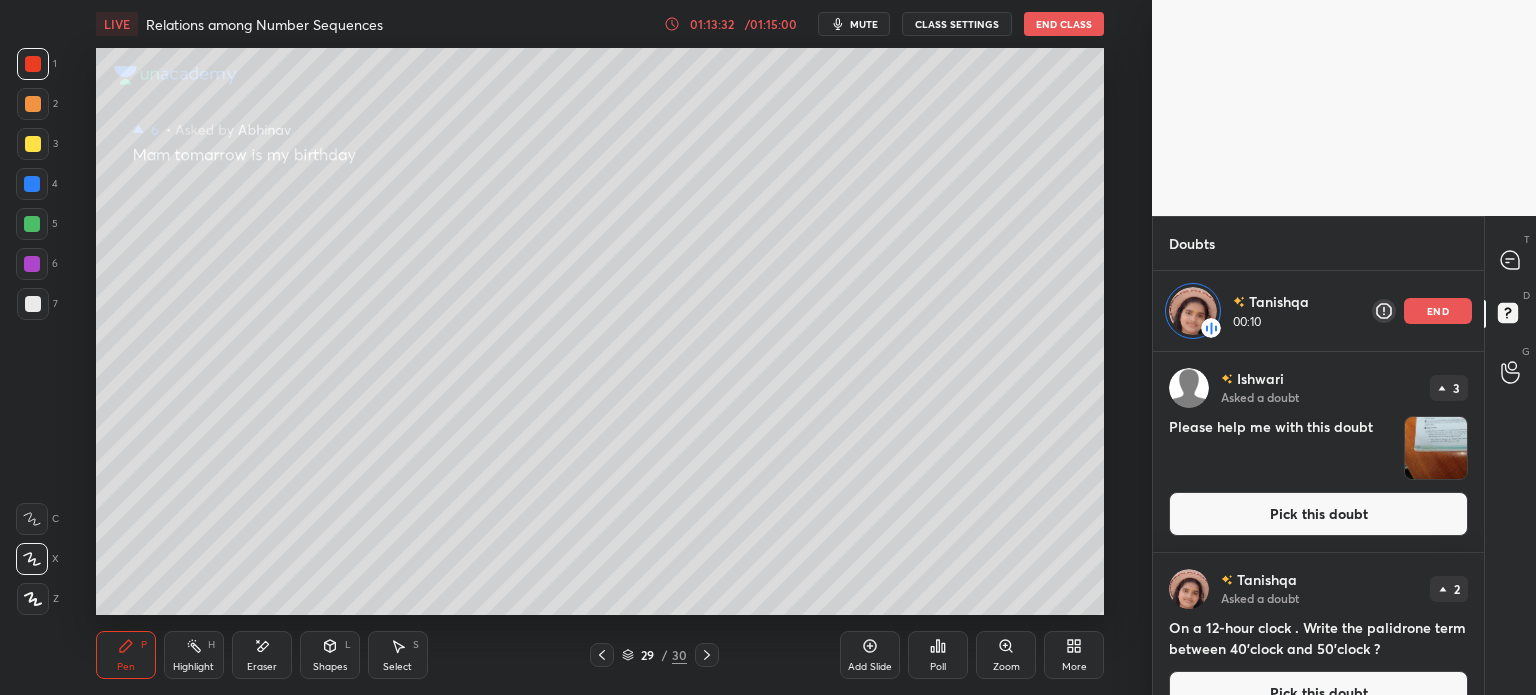 scroll, scrollTop: 996, scrollLeft: 0, axis: vertical 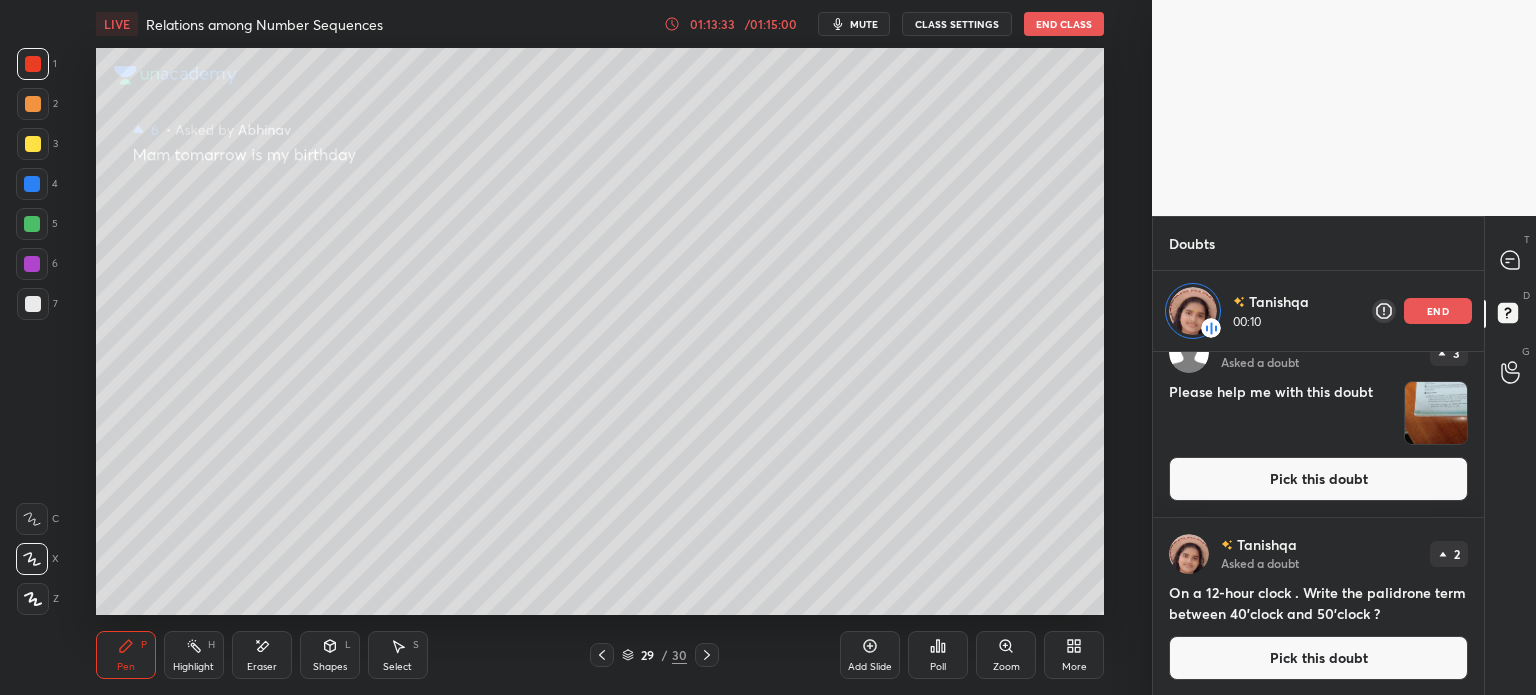 click on "Pick this doubt" at bounding box center [1318, 658] 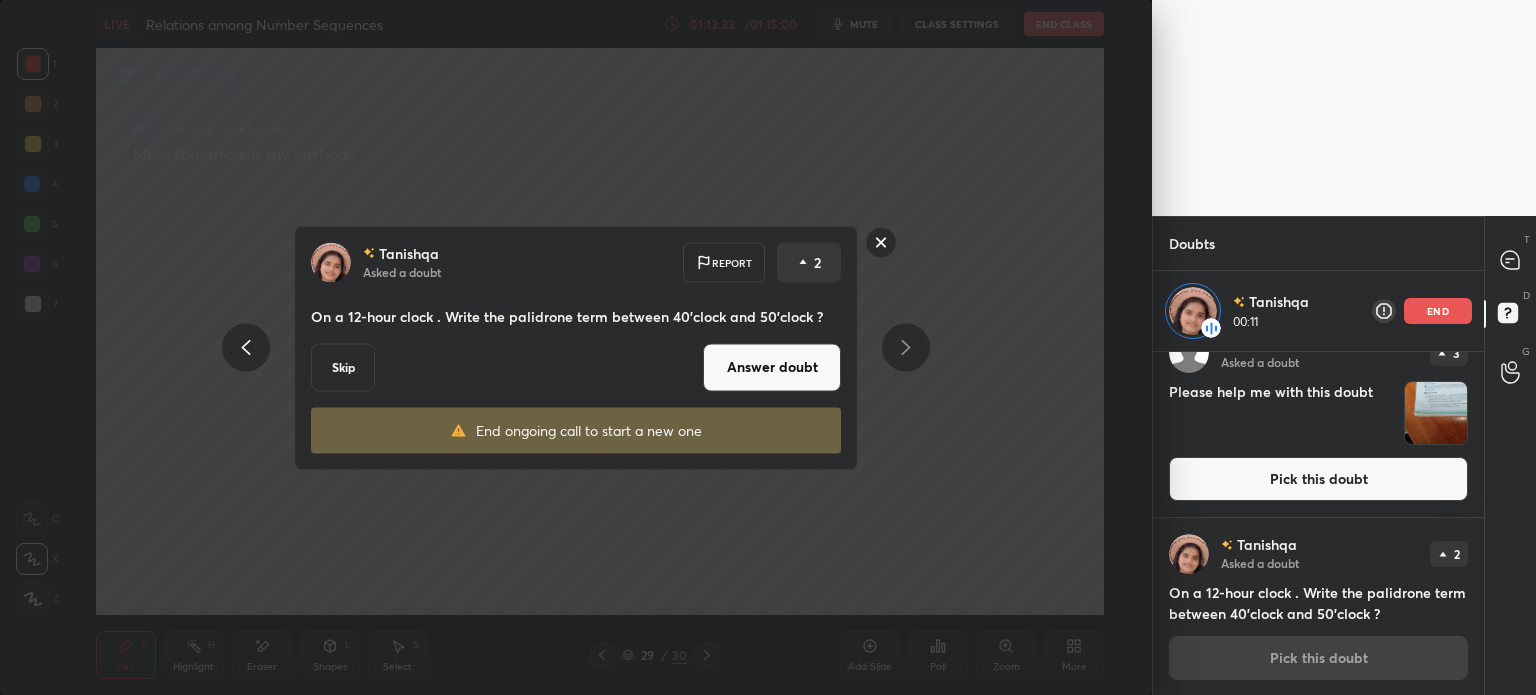click on "Answer doubt" at bounding box center [772, 367] 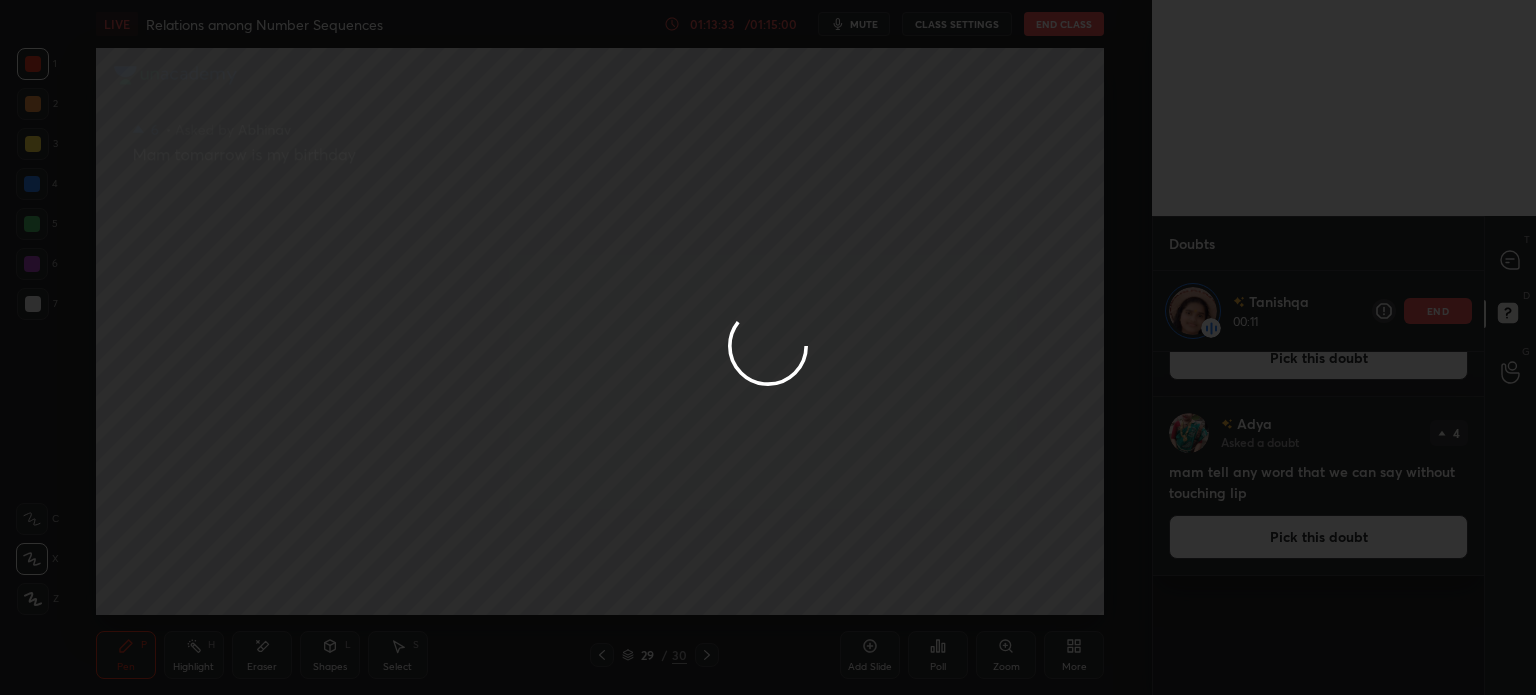 scroll, scrollTop: 0, scrollLeft: 0, axis: both 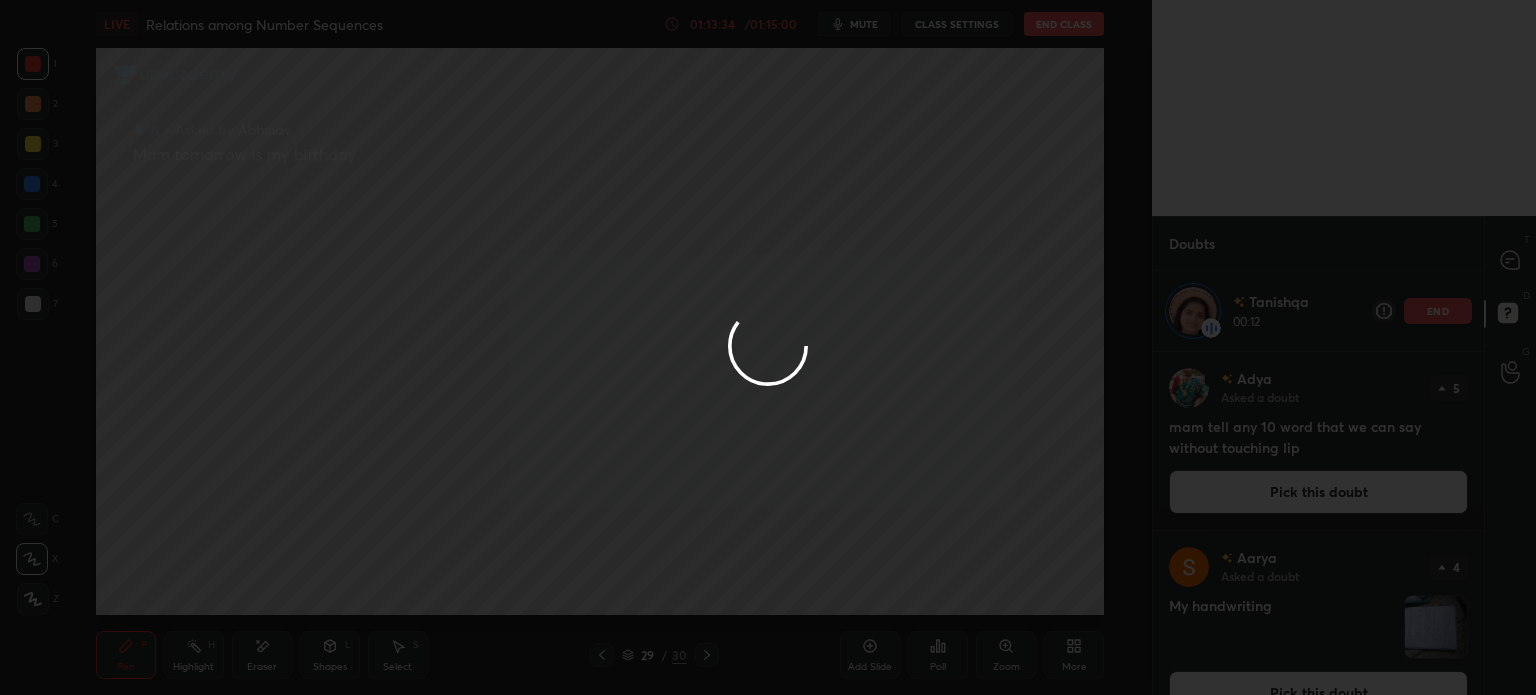 click at bounding box center (768, 347) 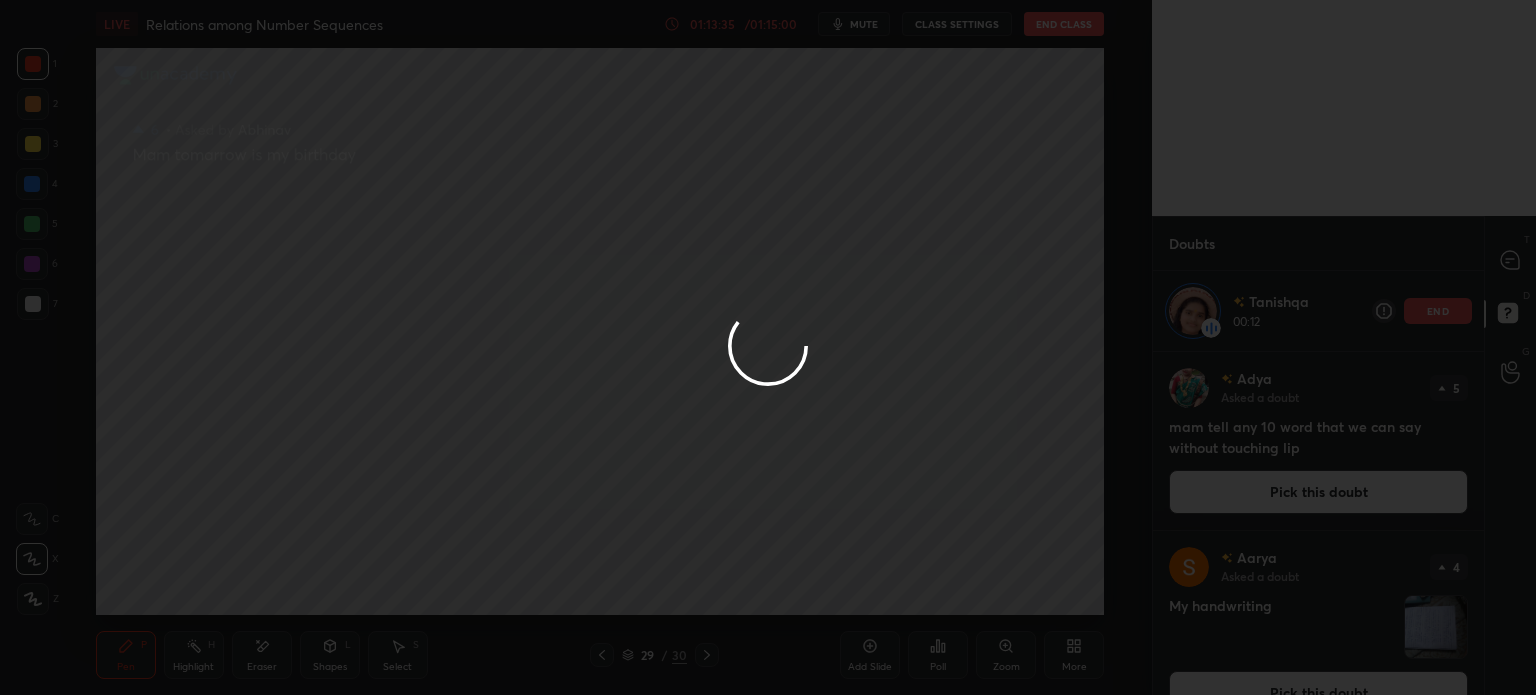click at bounding box center (768, 347) 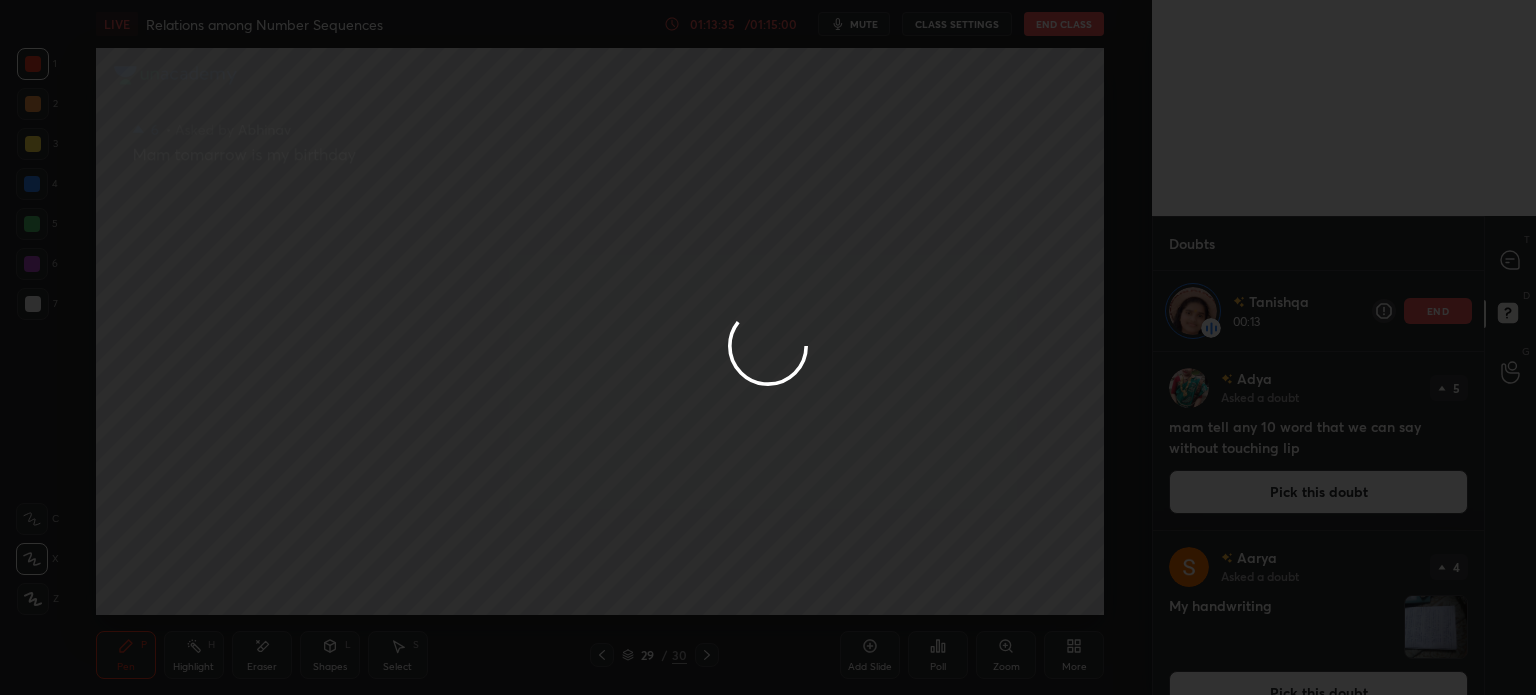 click at bounding box center (768, 347) 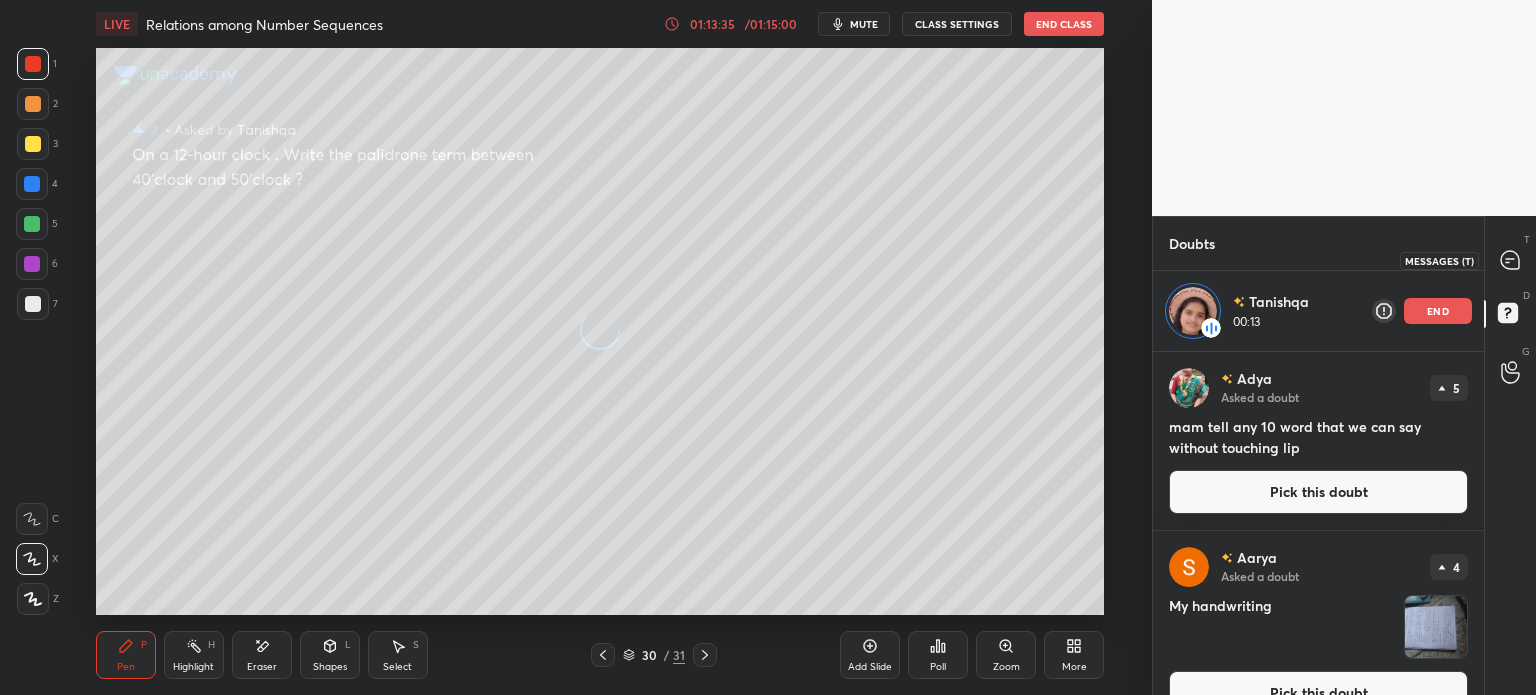 click 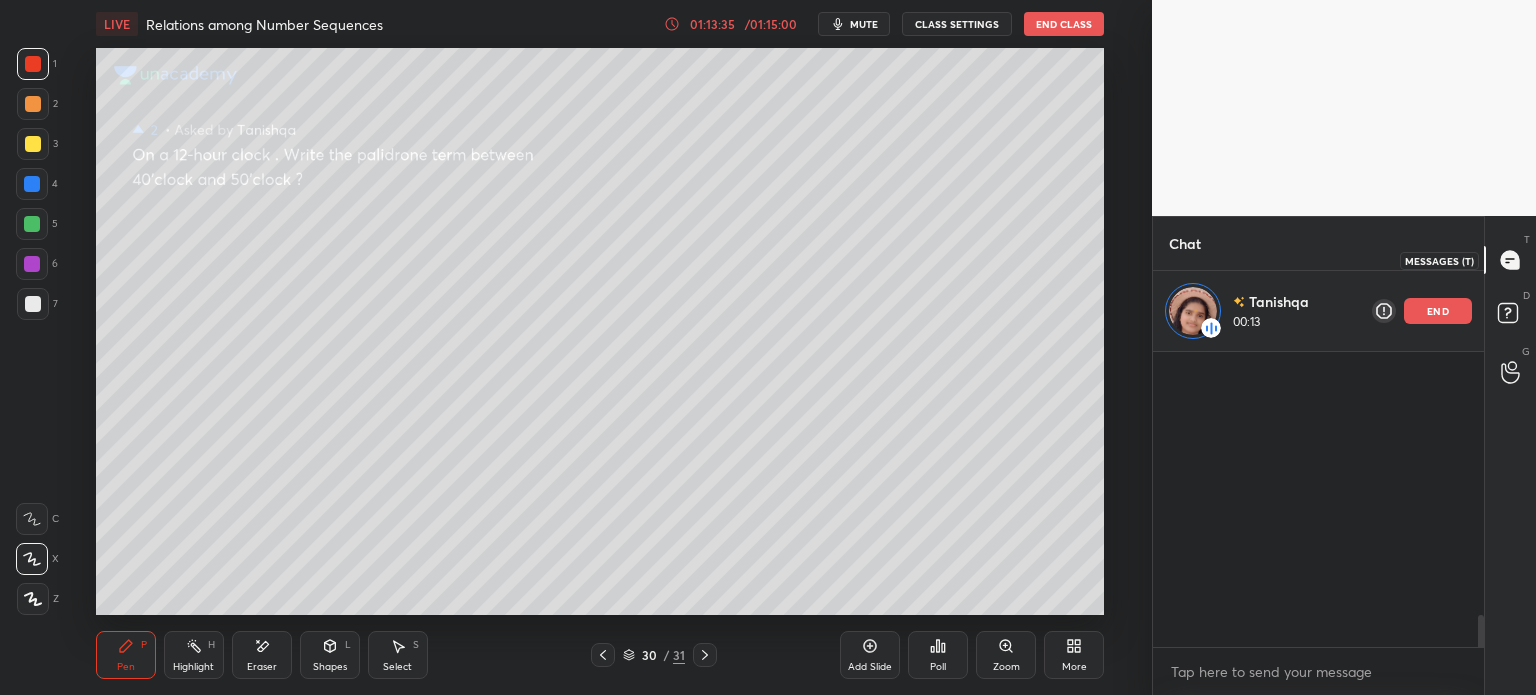 click 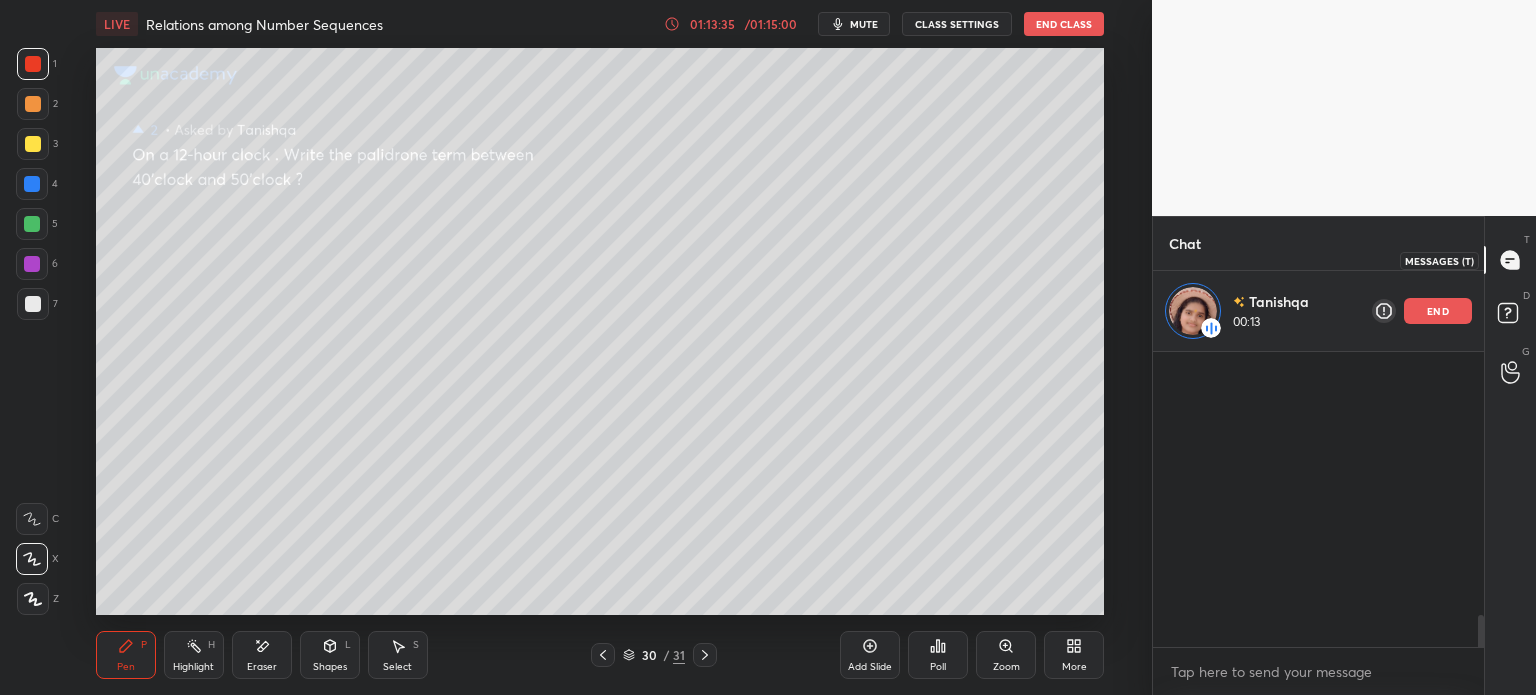 scroll, scrollTop: 3648, scrollLeft: 0, axis: vertical 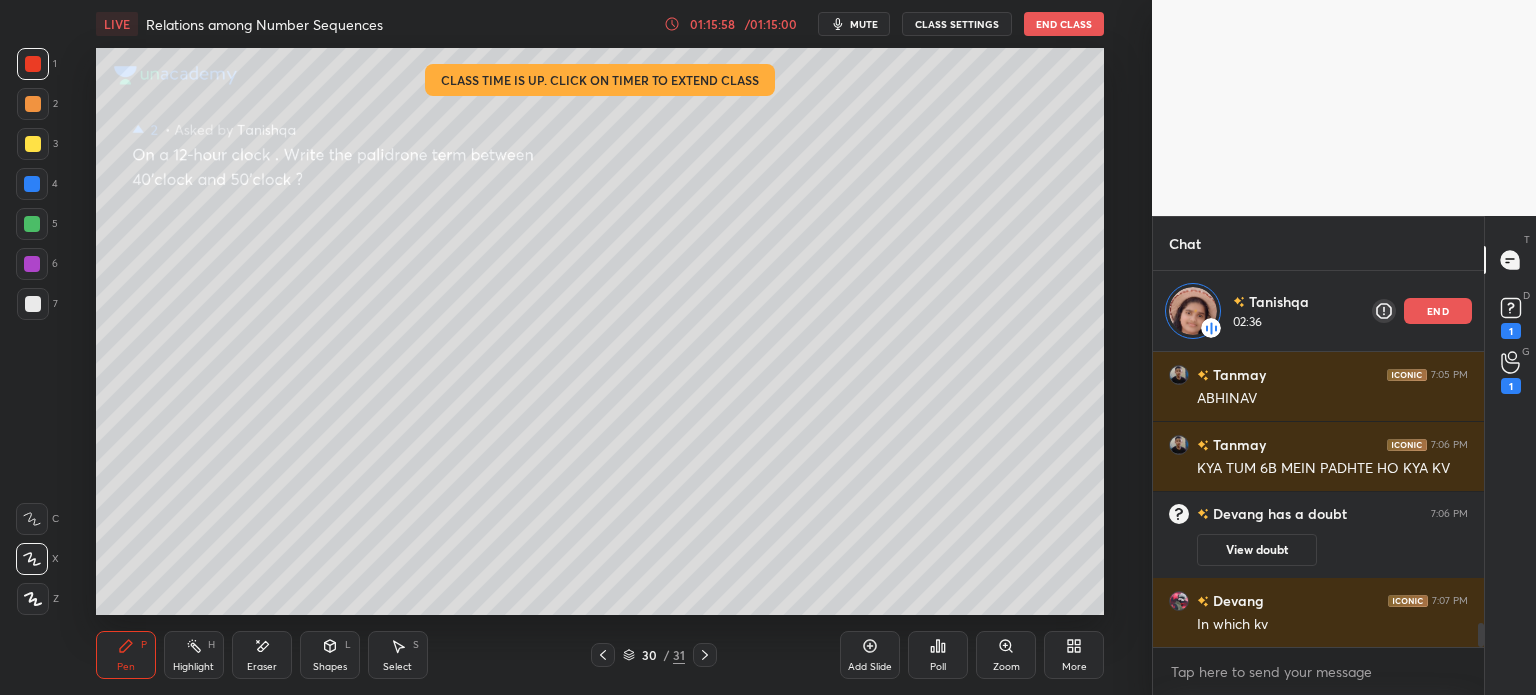click 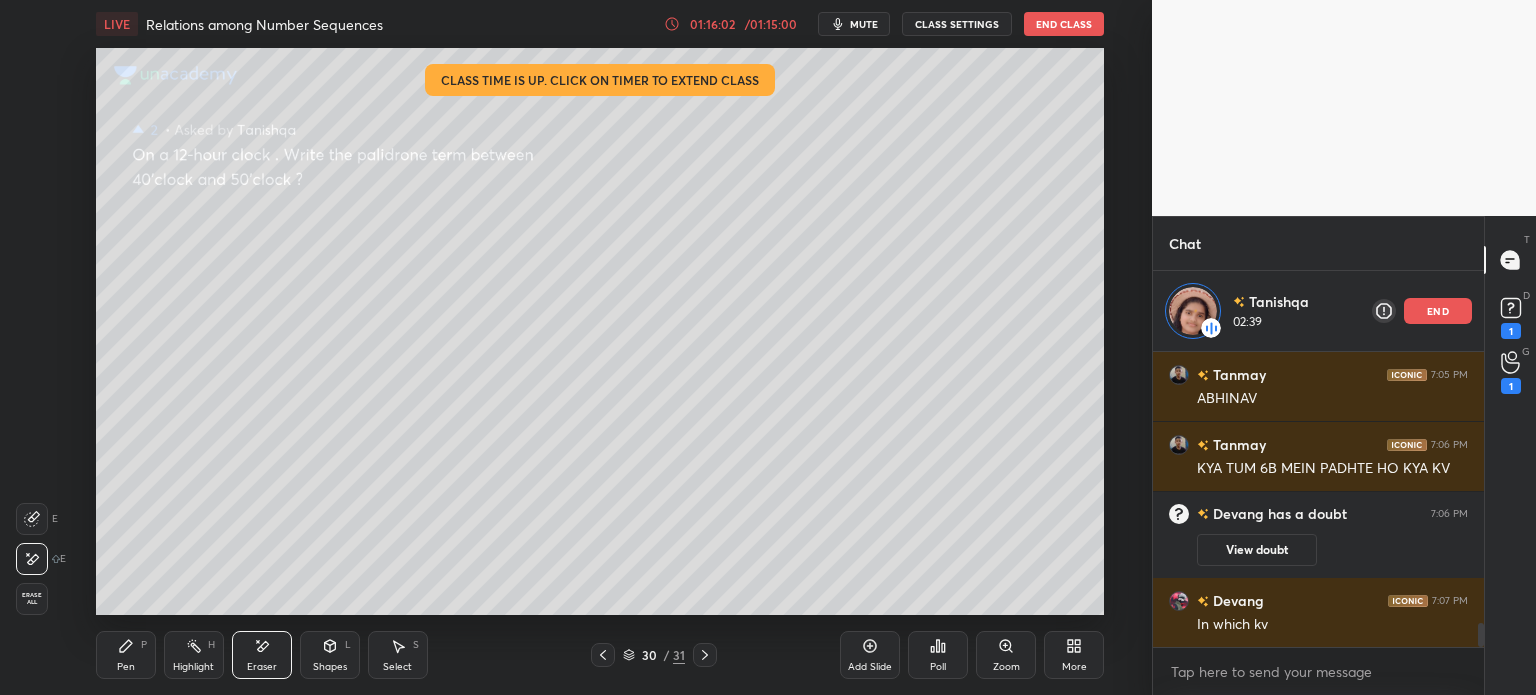 click on "Pen P" at bounding box center [126, 655] 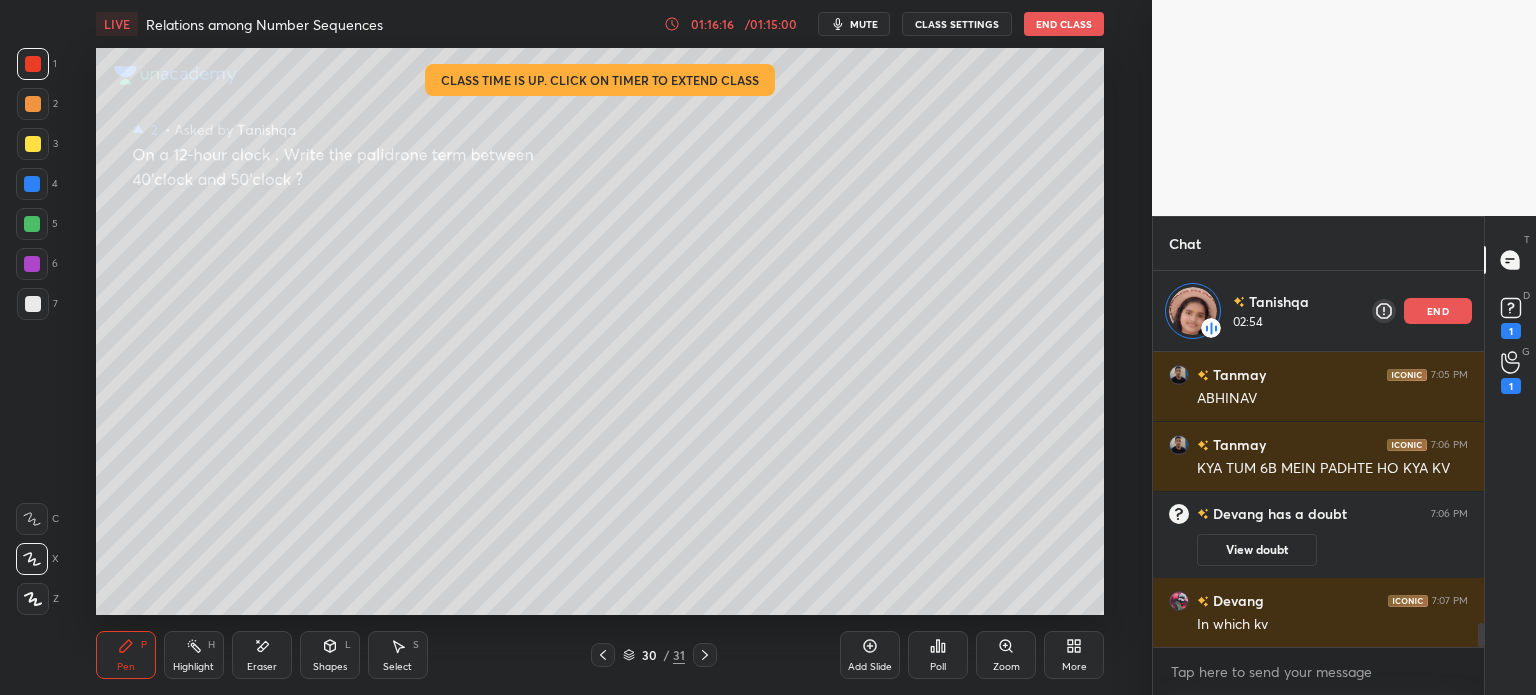 click on "Eraser" at bounding box center [262, 667] 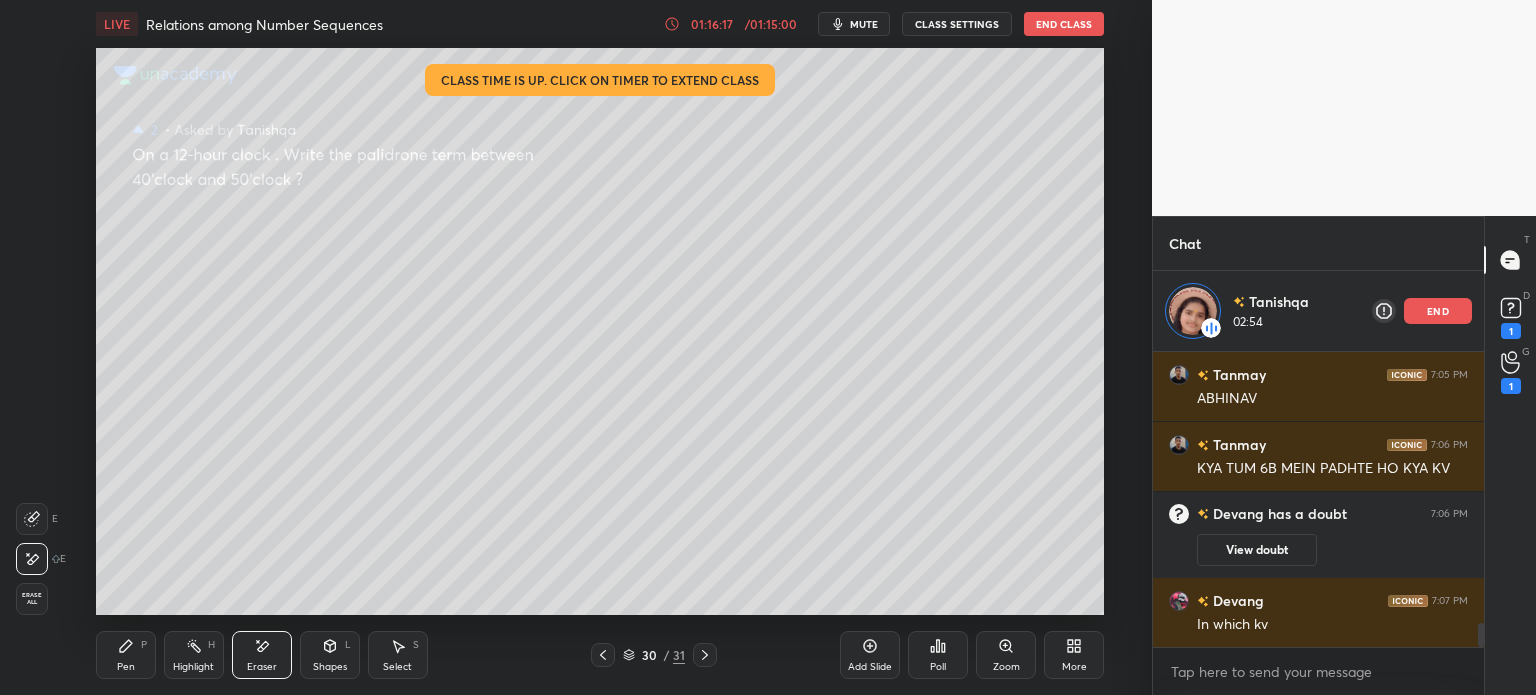 click on "Erase all" at bounding box center (32, 599) 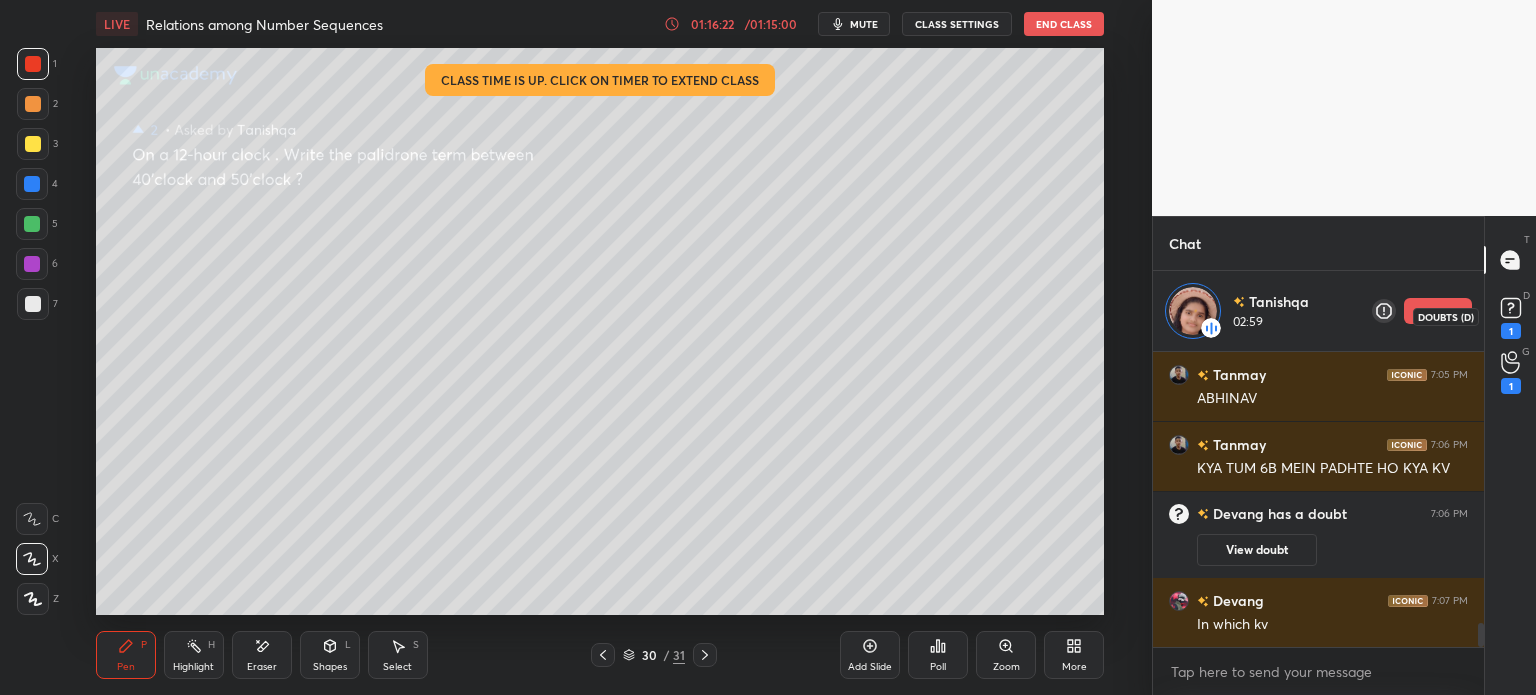 click on "1" at bounding box center [1511, 331] 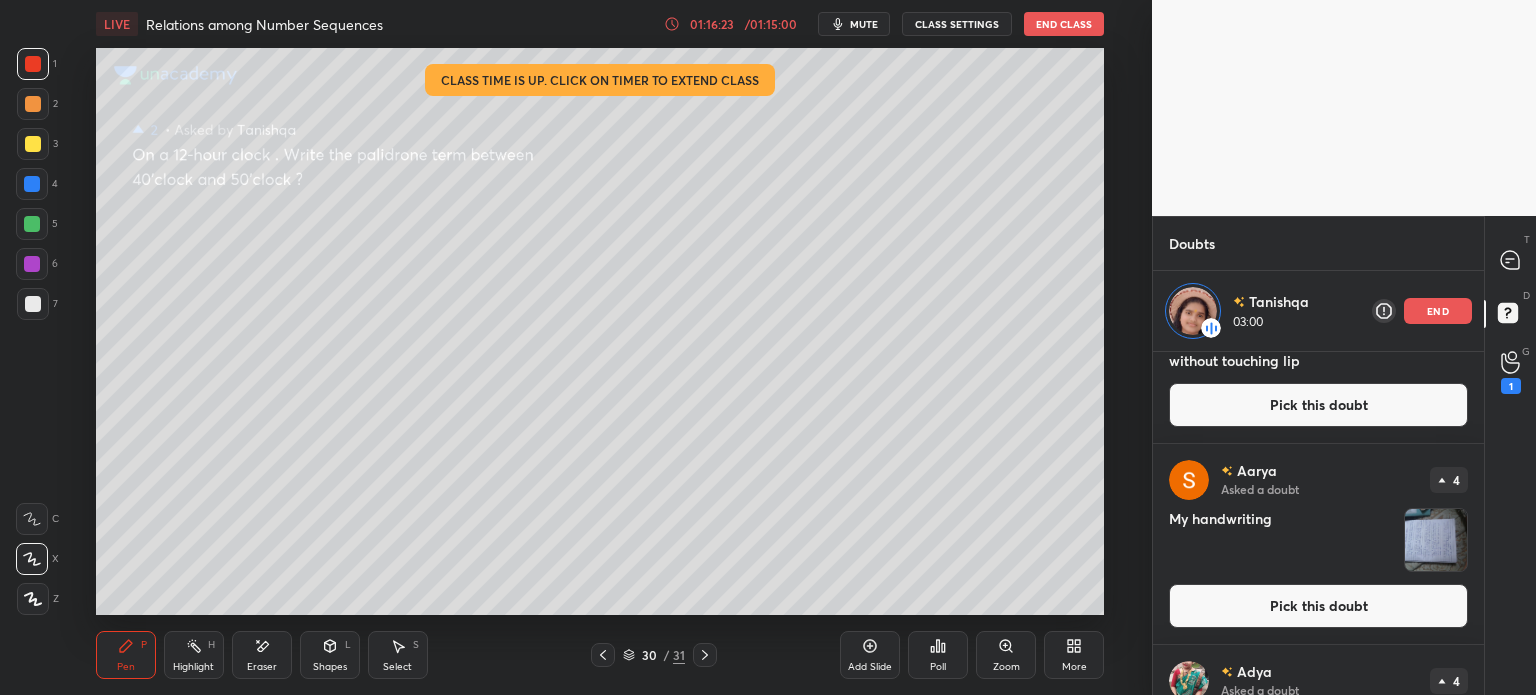 scroll, scrollTop: 90, scrollLeft: 0, axis: vertical 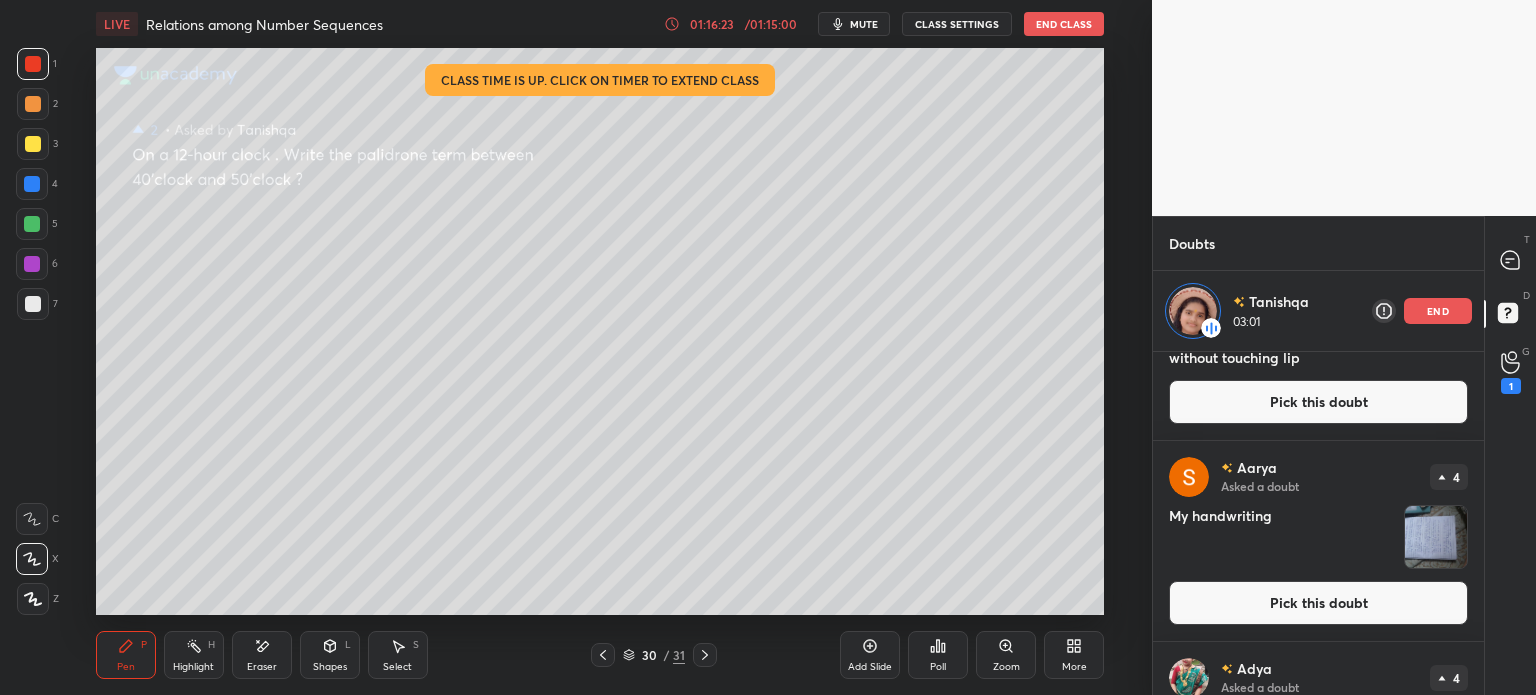 click at bounding box center (1436, 537) 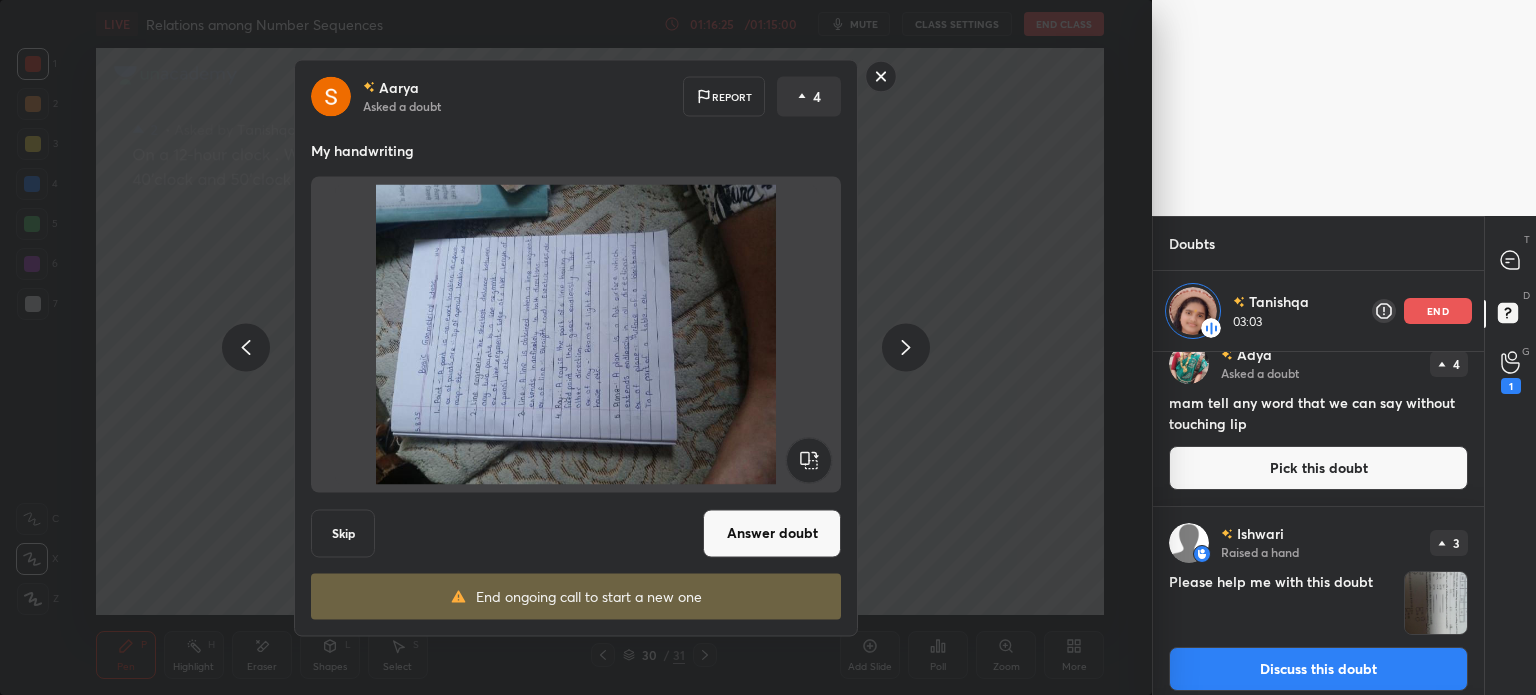 scroll, scrollTop: 459, scrollLeft: 0, axis: vertical 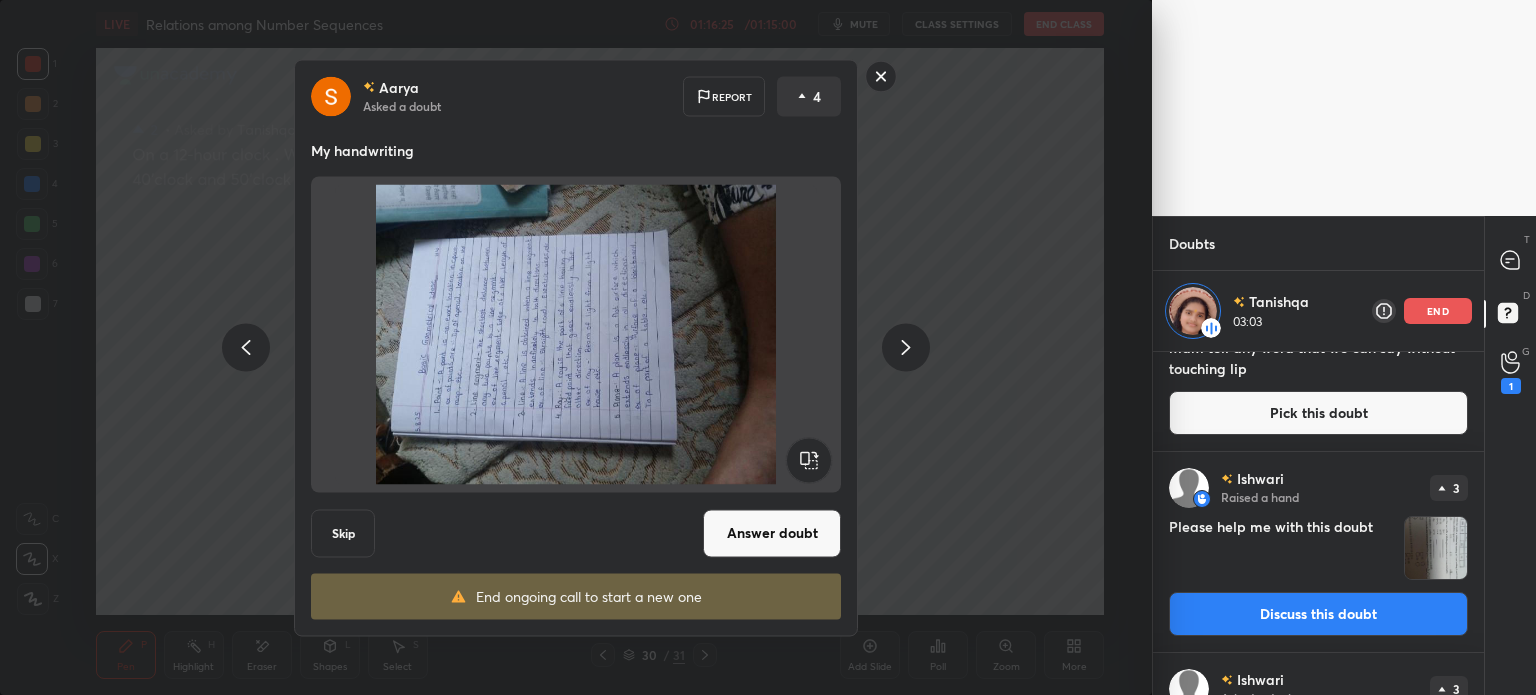 click at bounding box center (1436, 548) 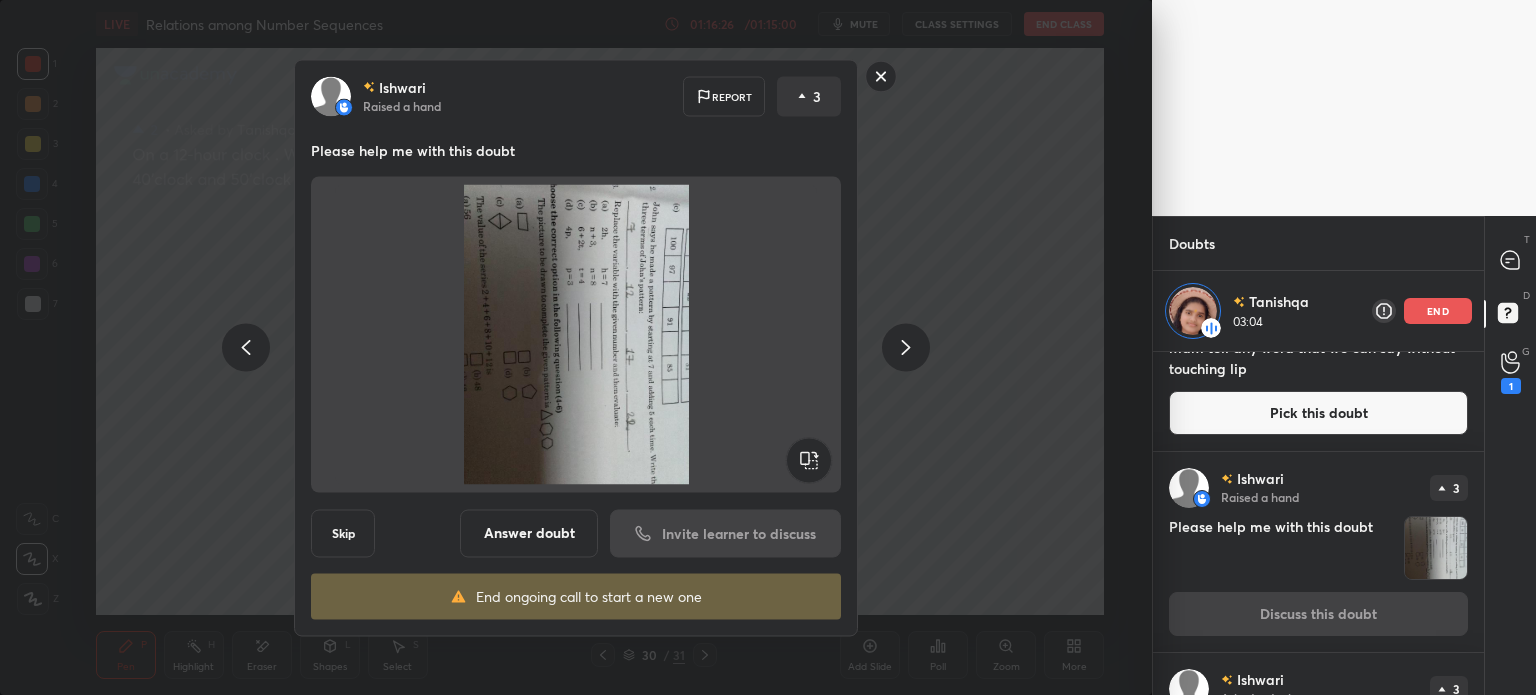 click 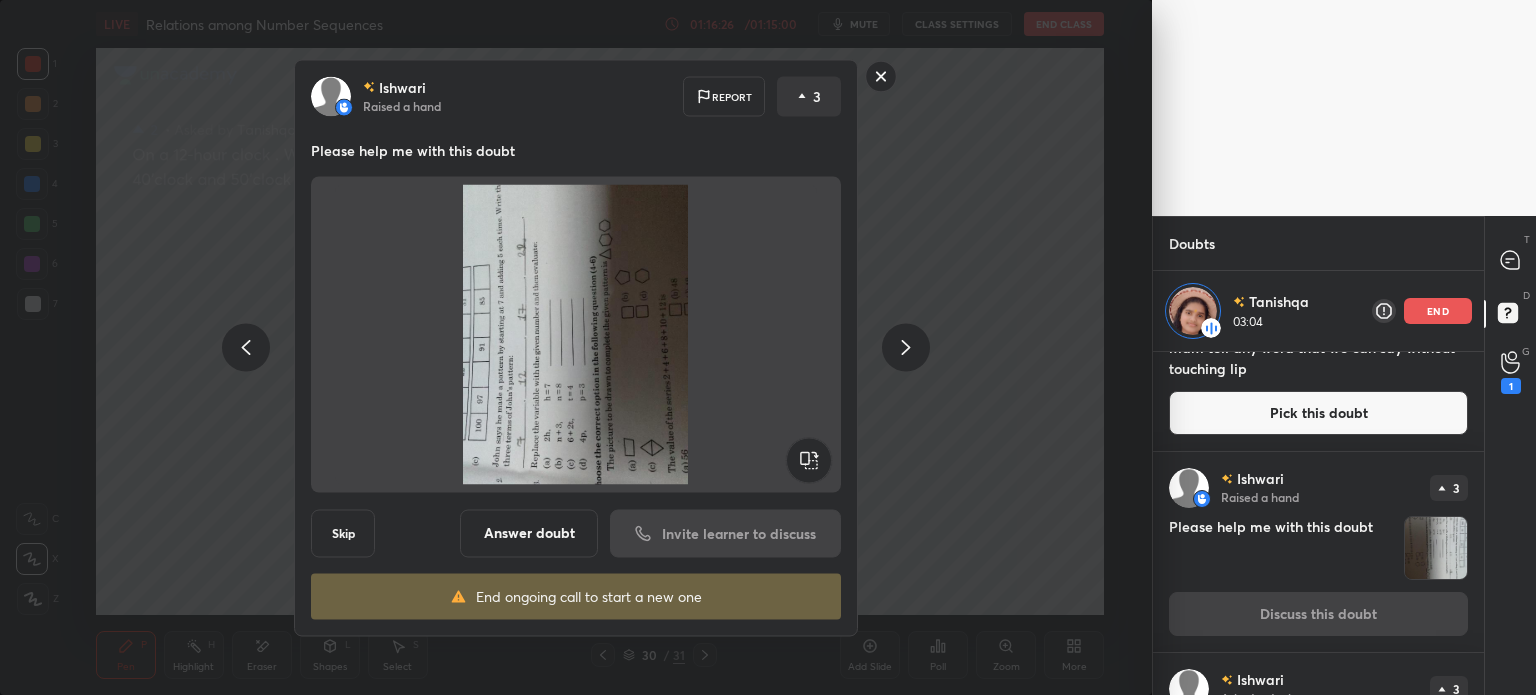 click 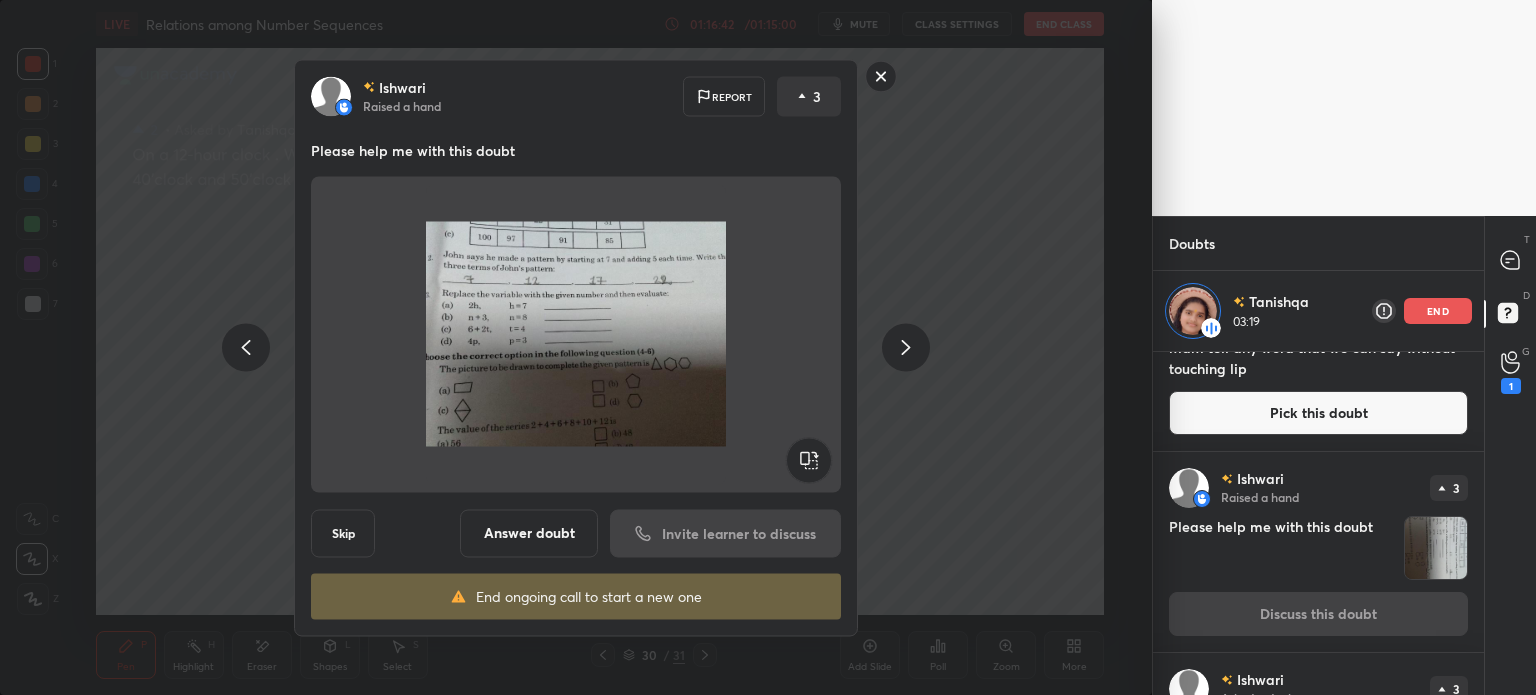 click 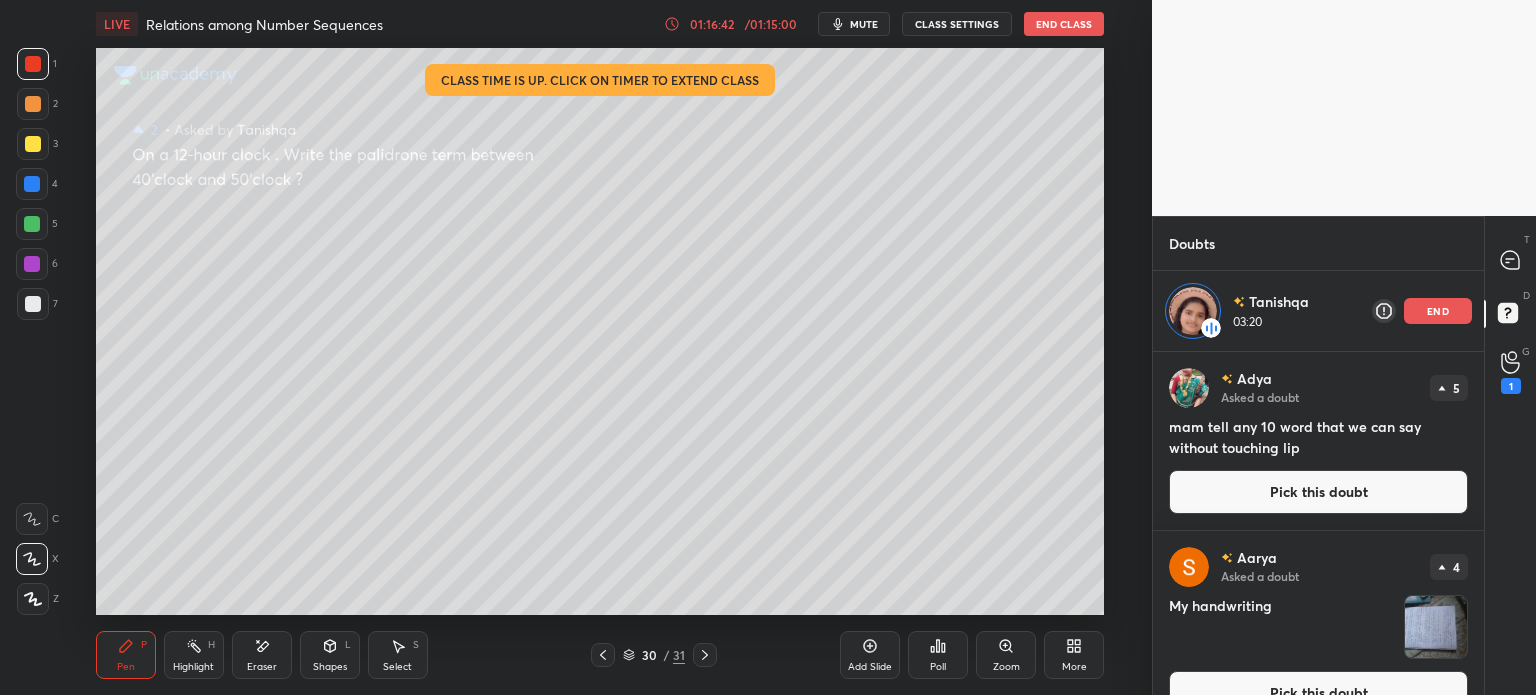click 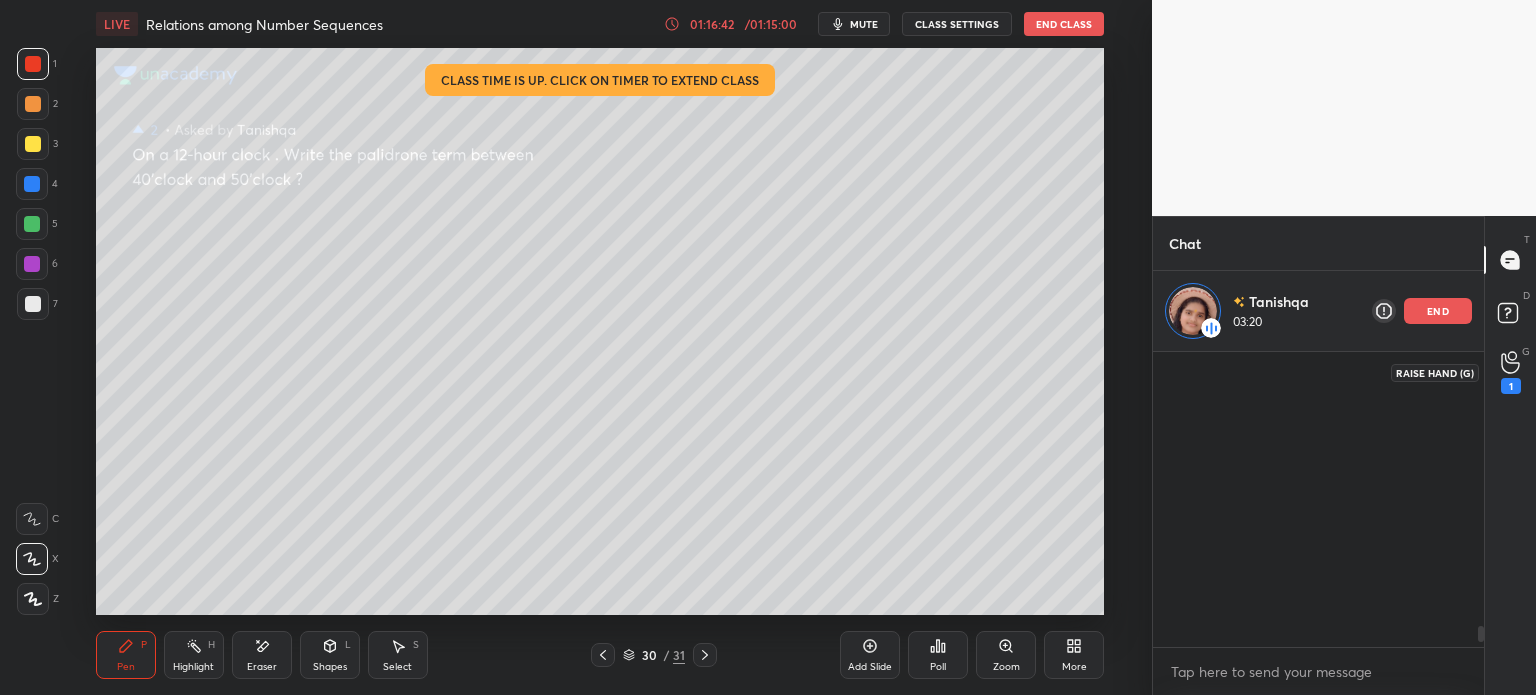scroll, scrollTop: 3890, scrollLeft: 0, axis: vertical 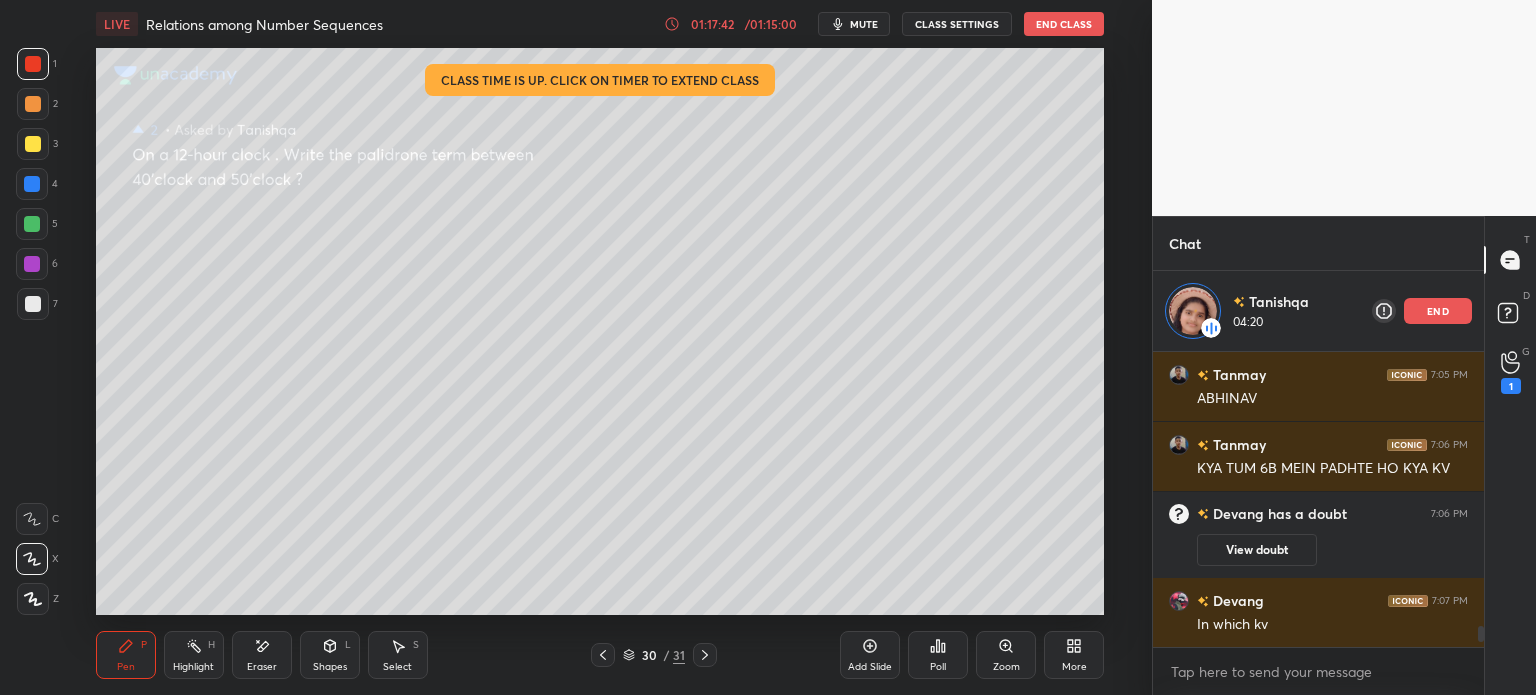 click on "Eraser" at bounding box center (262, 667) 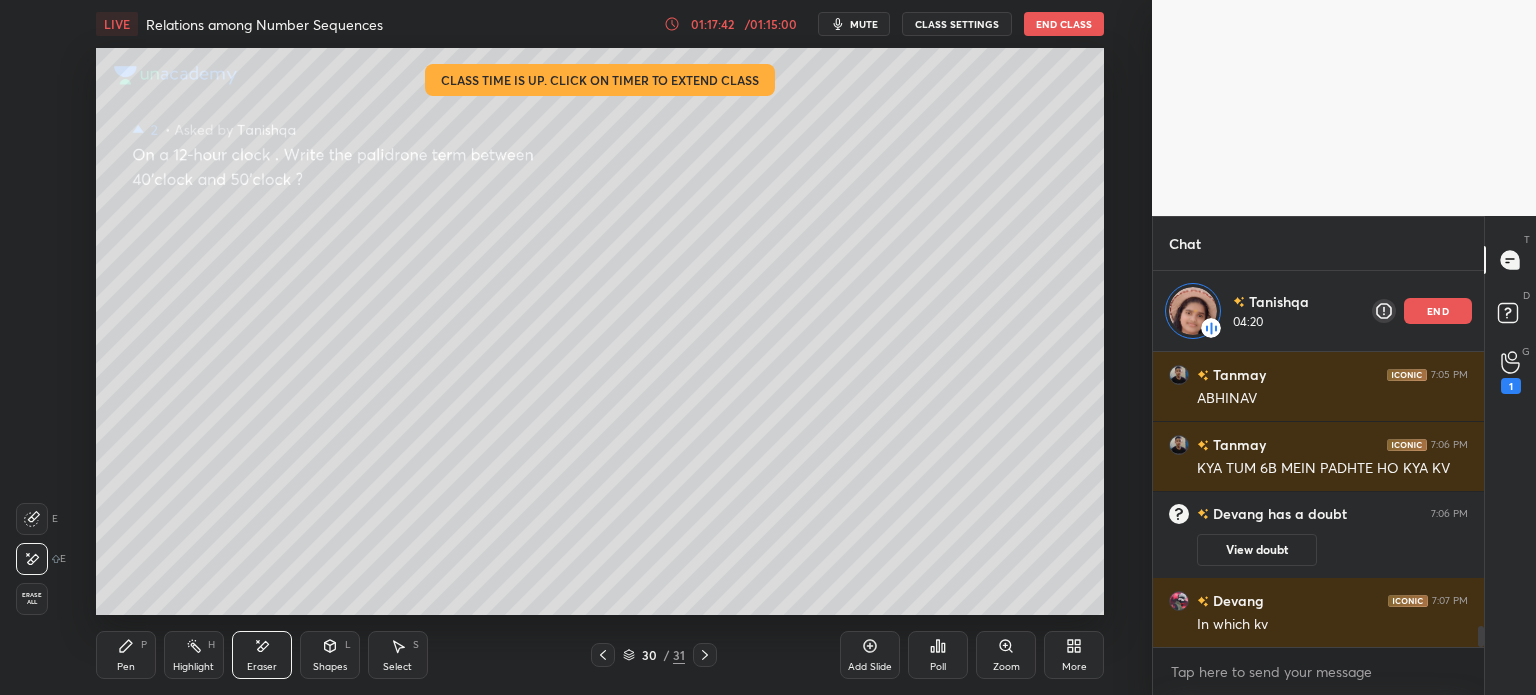 scroll, scrollTop: 3960, scrollLeft: 0, axis: vertical 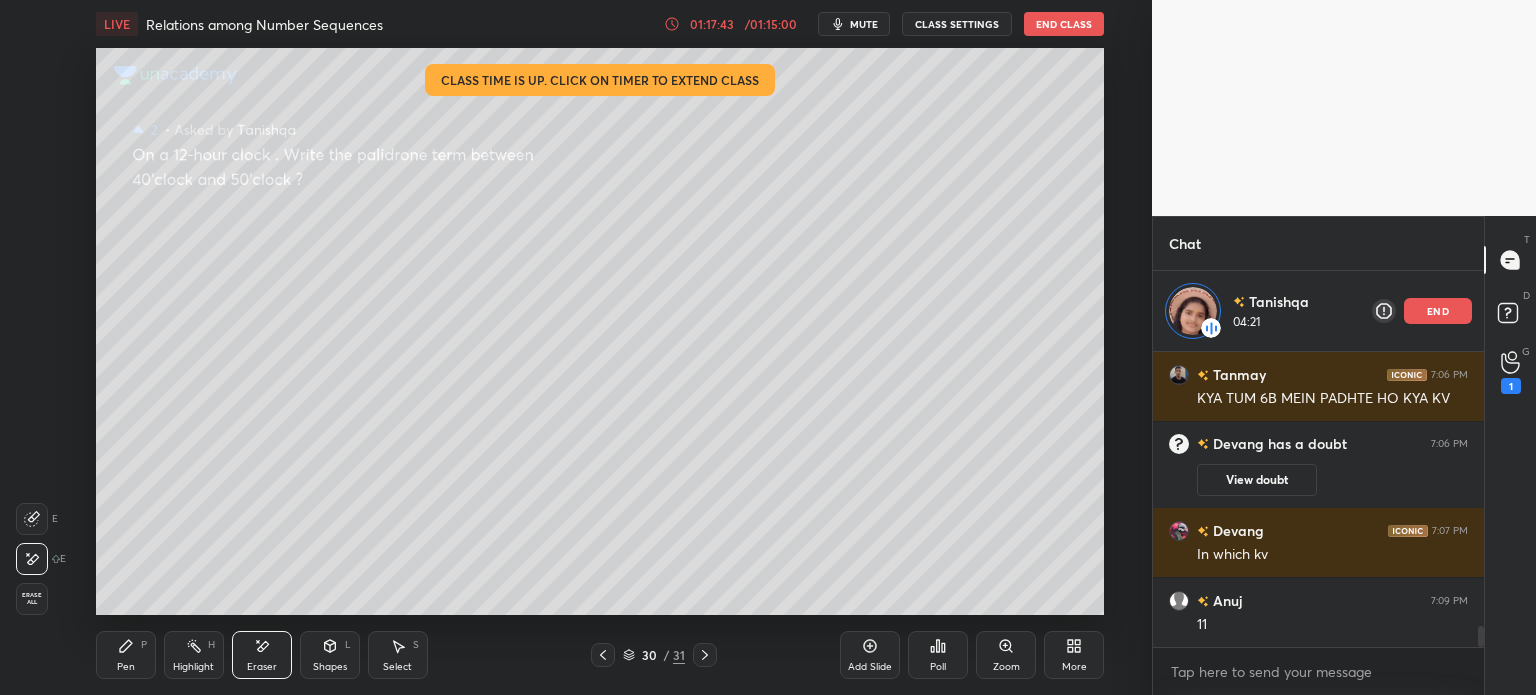 click 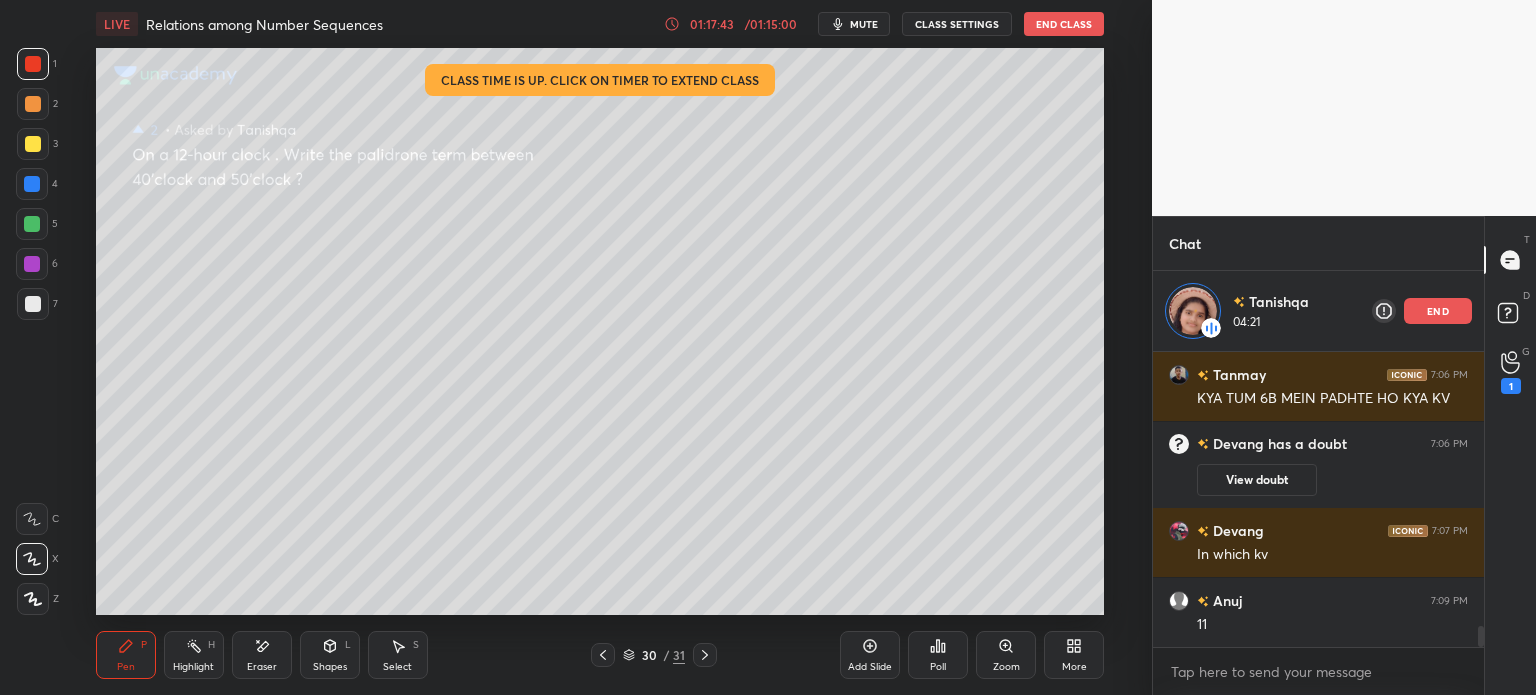 click on "Pen P" at bounding box center (126, 655) 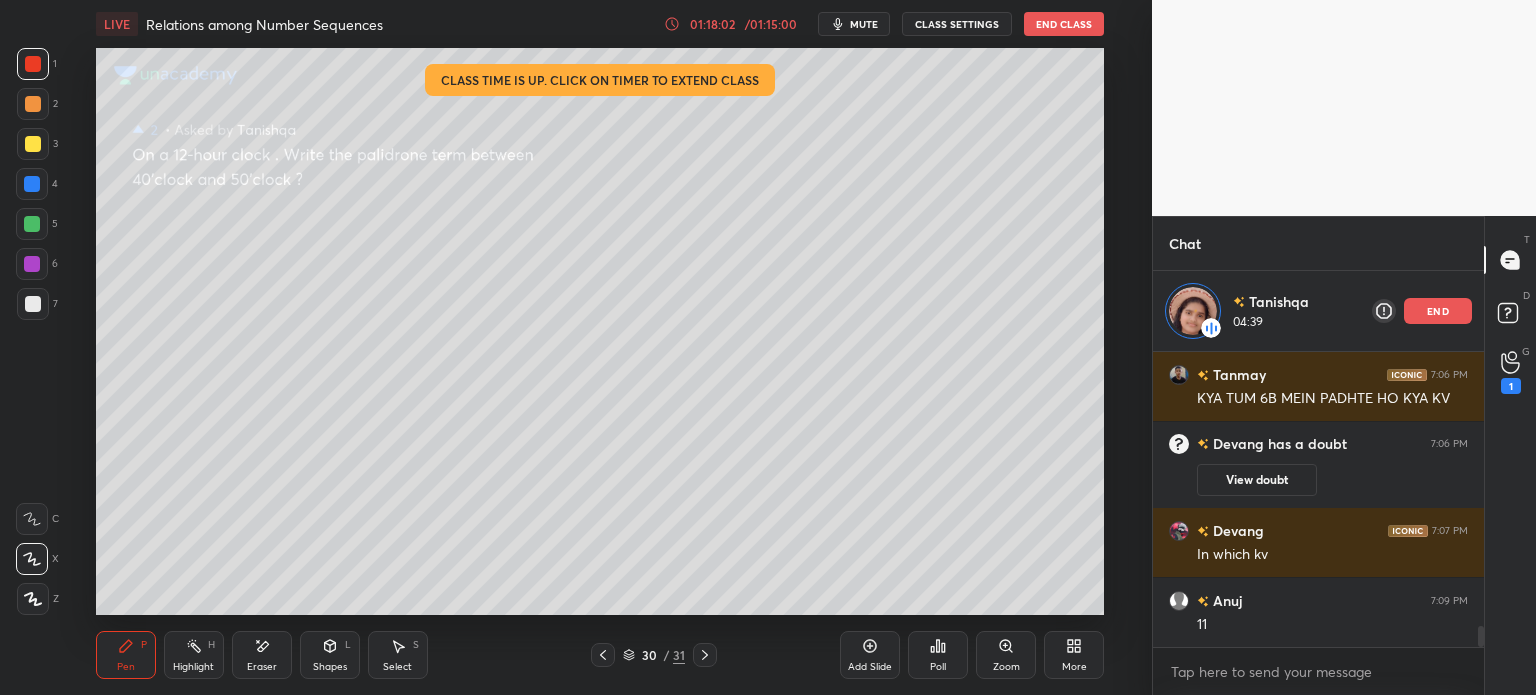 click on "7" at bounding box center [37, 304] 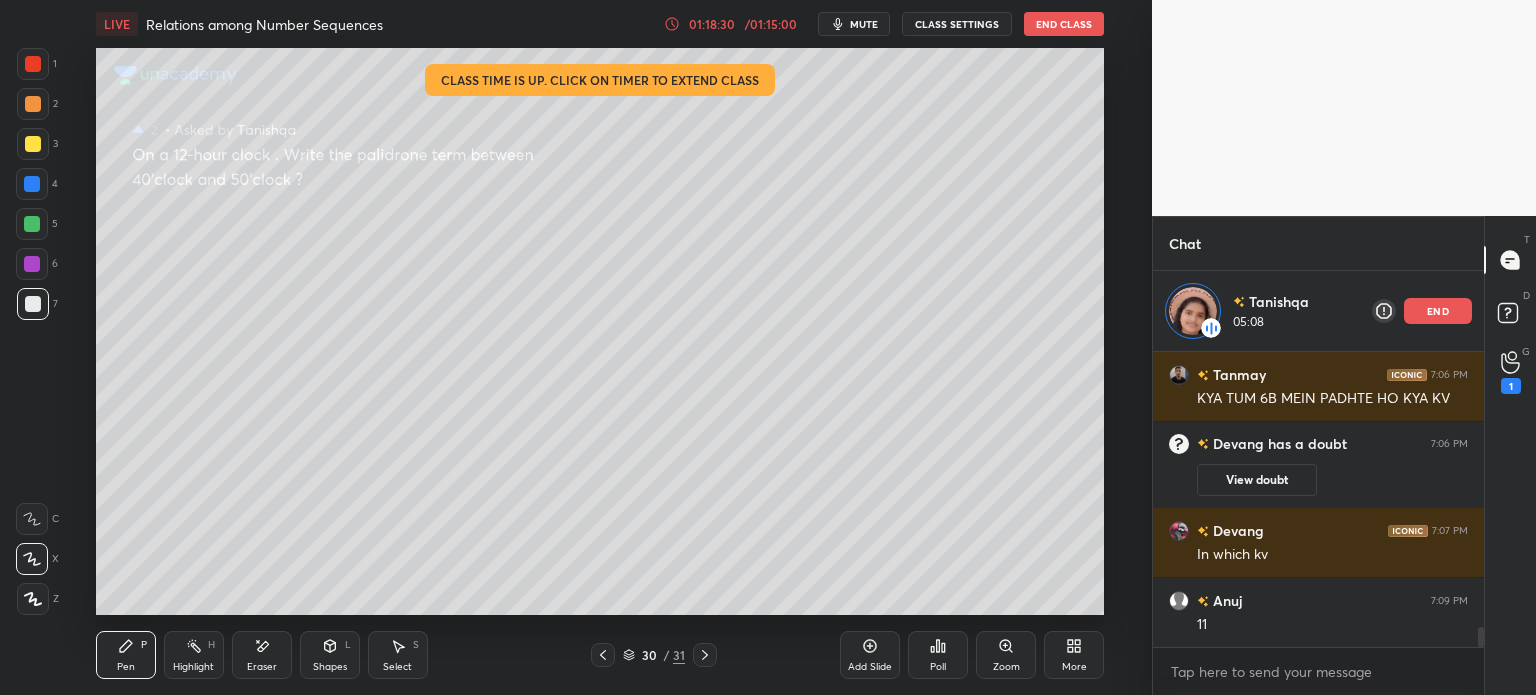 scroll, scrollTop: 4030, scrollLeft: 0, axis: vertical 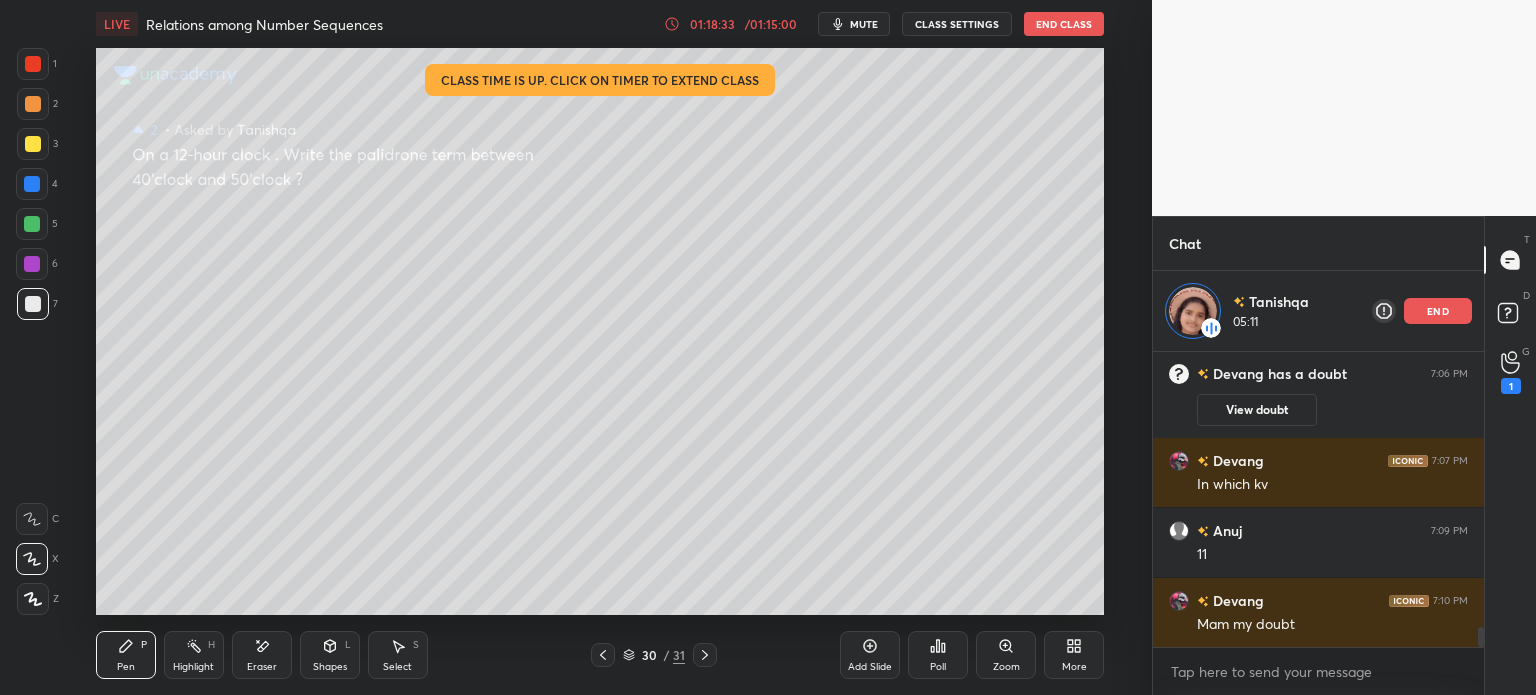 click on "Add Slide" at bounding box center (870, 667) 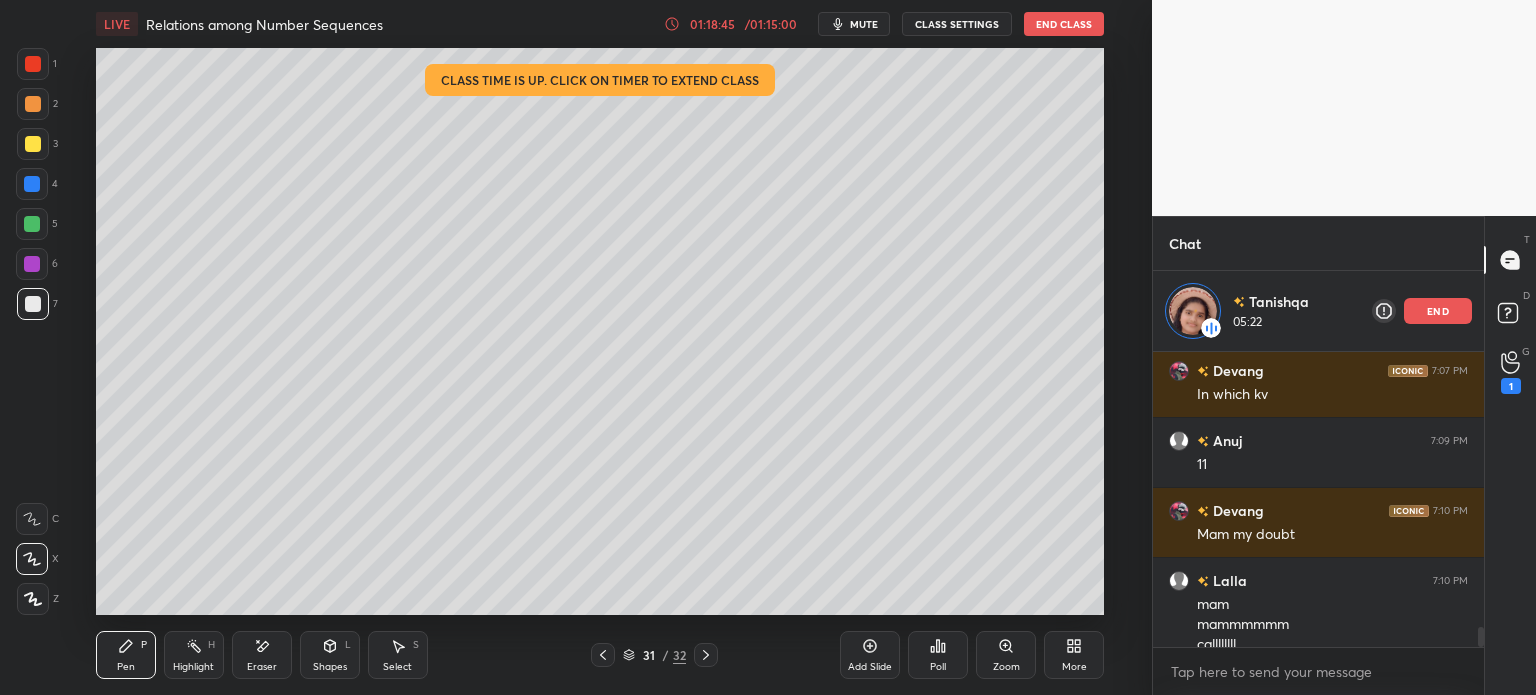scroll, scrollTop: 4140, scrollLeft: 0, axis: vertical 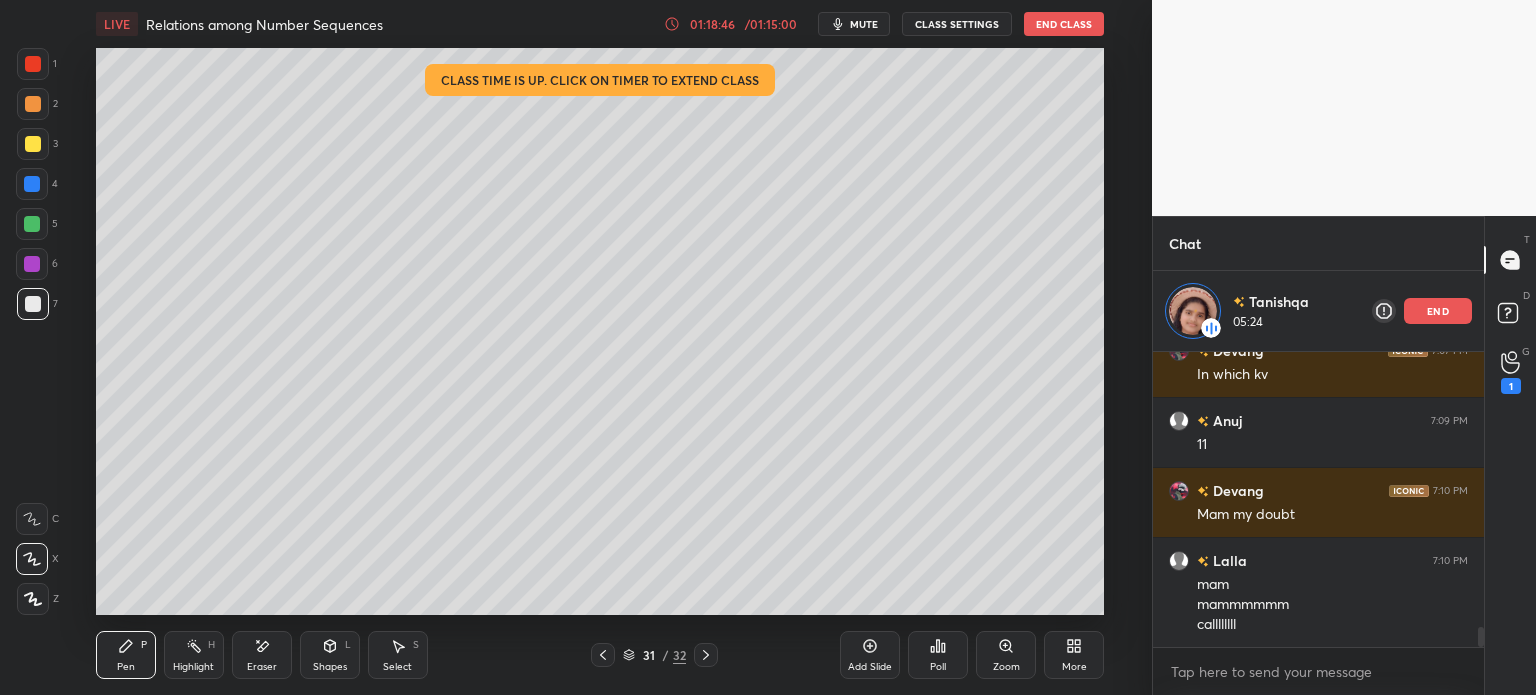 click on "Tanishqa 05:24 end" at bounding box center (1318, 311) 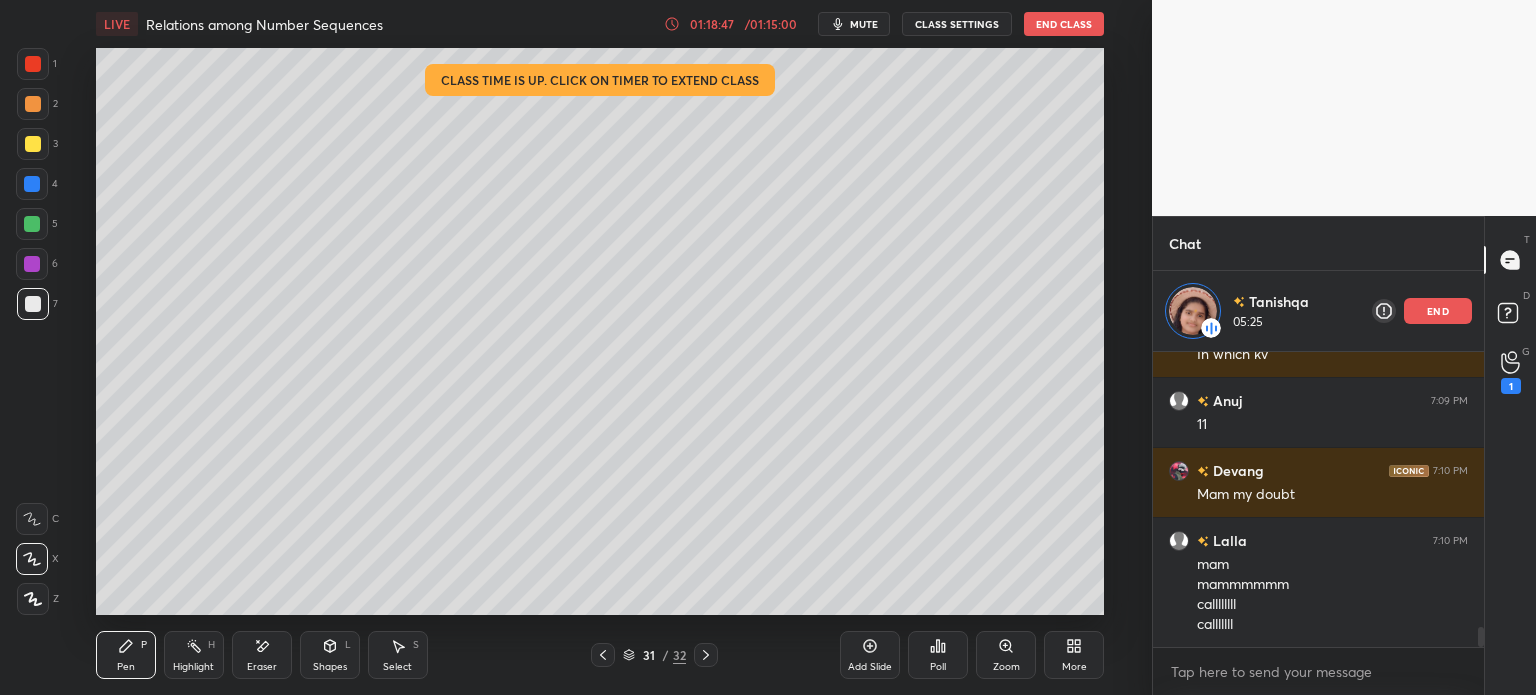 click on "end" at bounding box center [1438, 311] 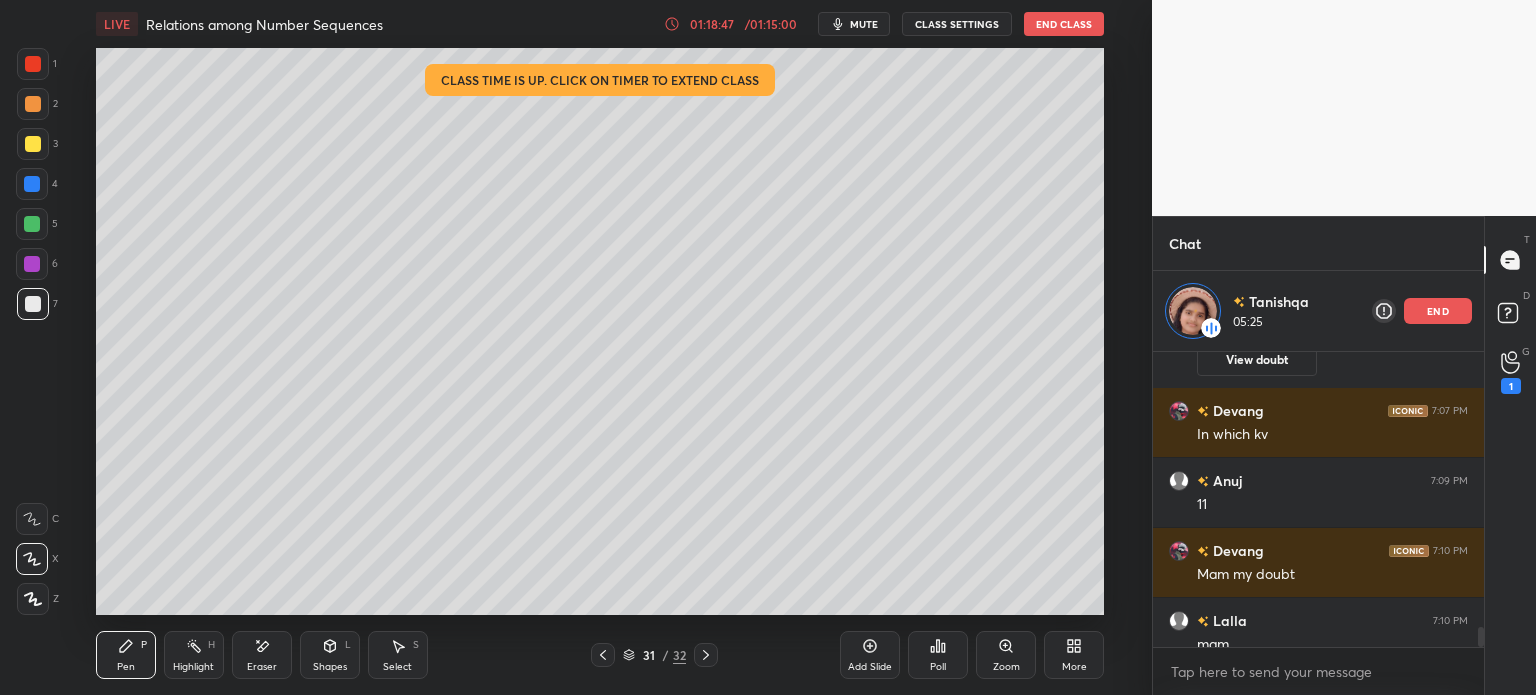 click on "[NAME] has a doubt 7:06 PM View doubt [NAME] 7:07 PM Mam my doubt [NAME] 7:10 PM mam mammmmmm callllllll calllllll" at bounding box center (1318, 500) 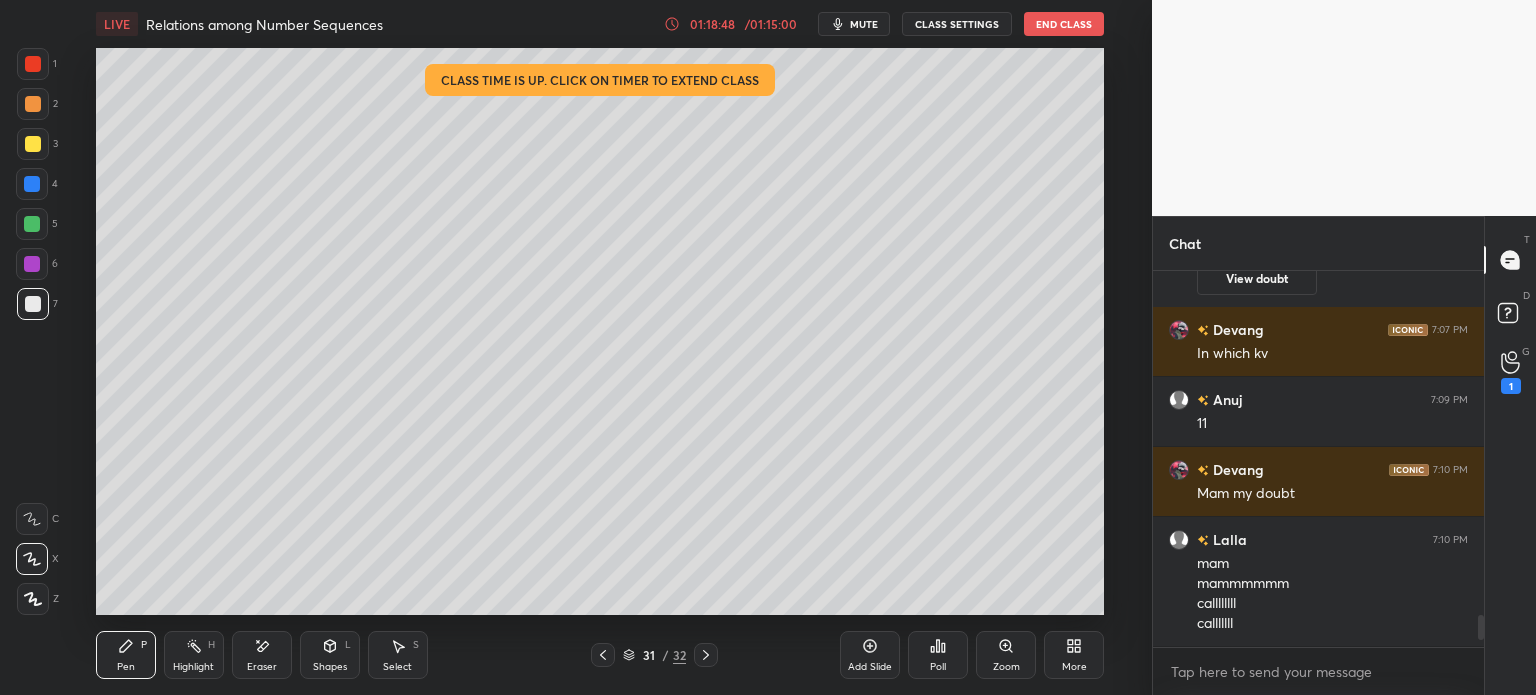 scroll, scrollTop: 4100, scrollLeft: 0, axis: vertical 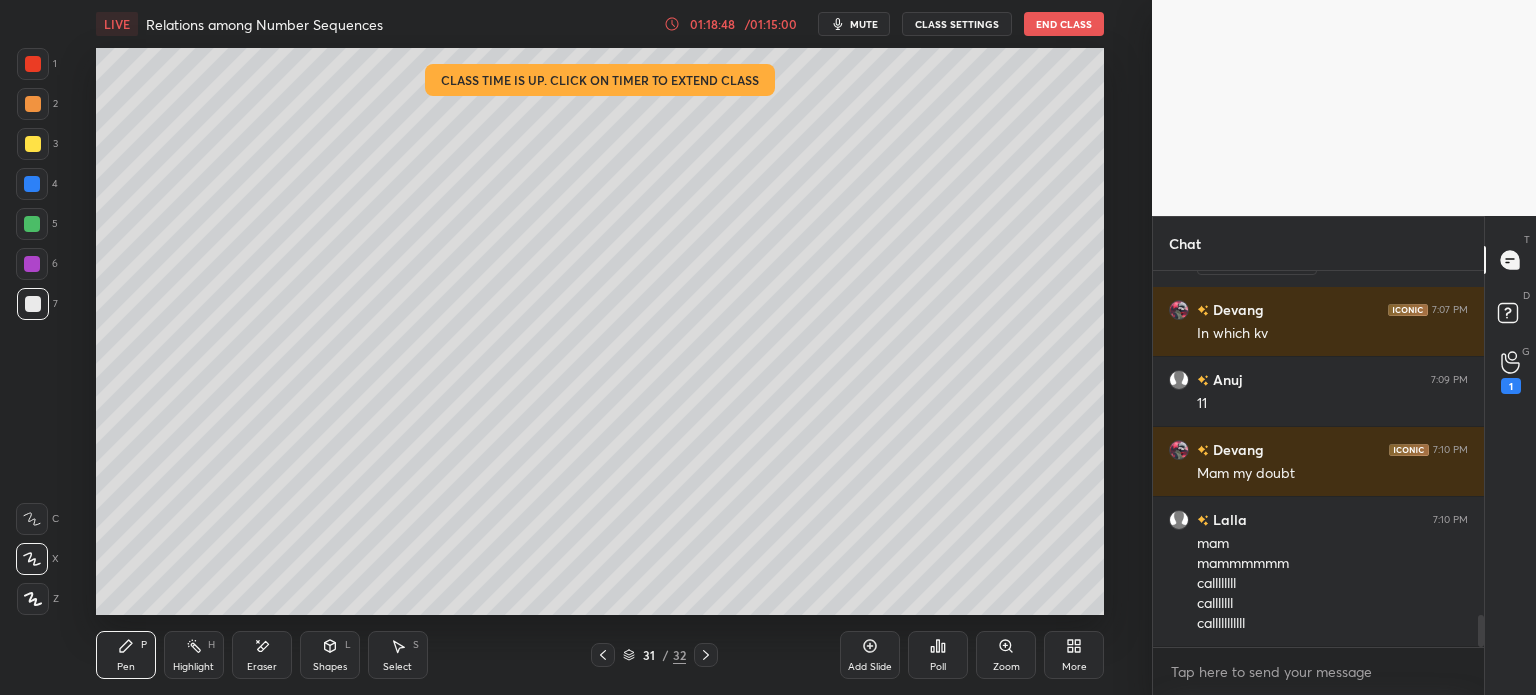 click on "End Class" at bounding box center [1064, 24] 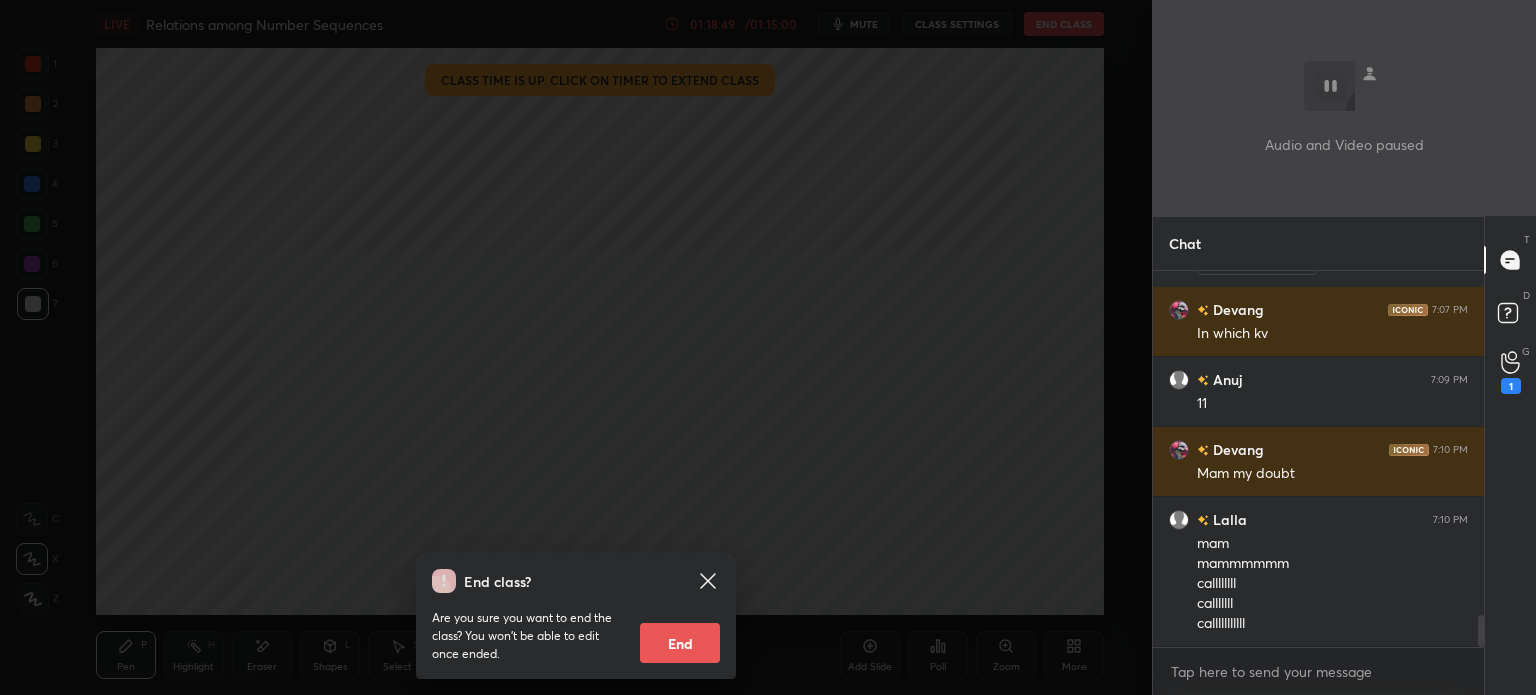 click on "End" at bounding box center [680, 643] 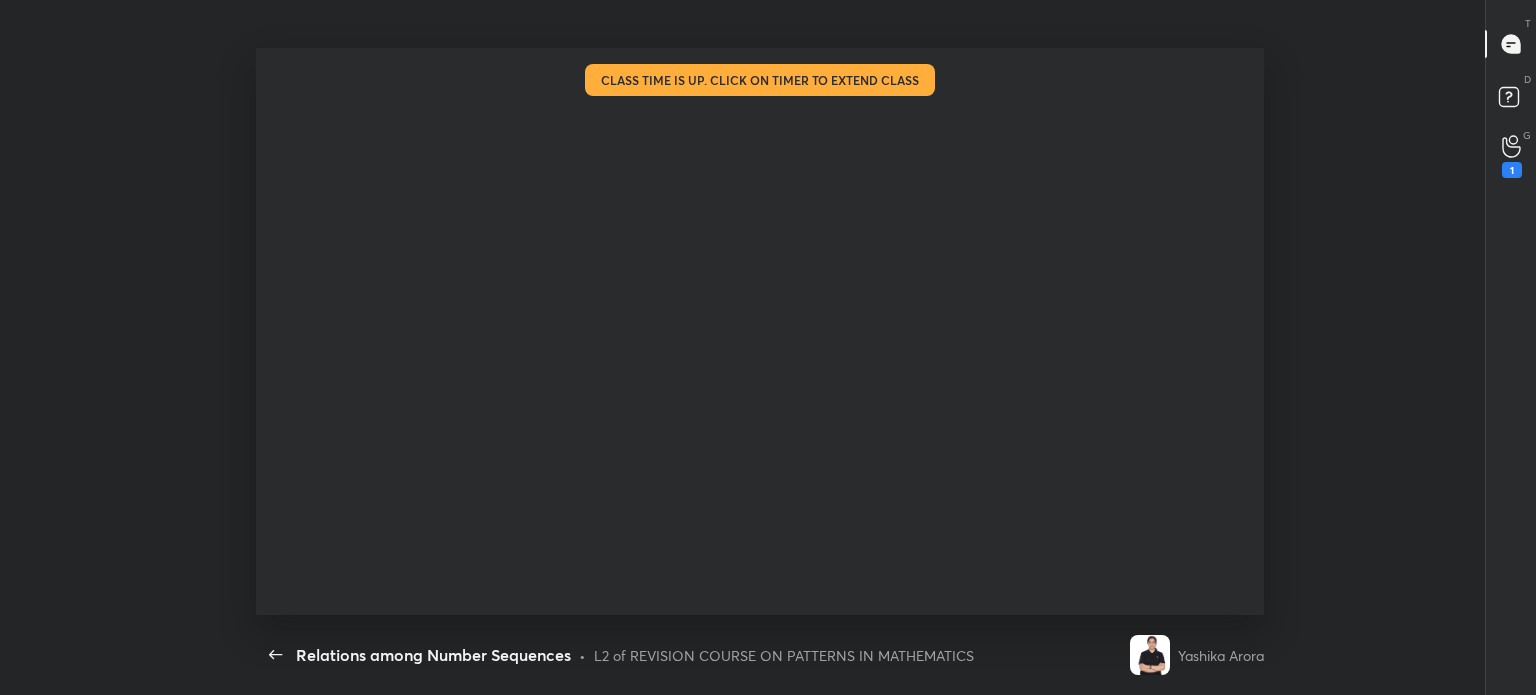 scroll, scrollTop: 0, scrollLeft: 0, axis: both 